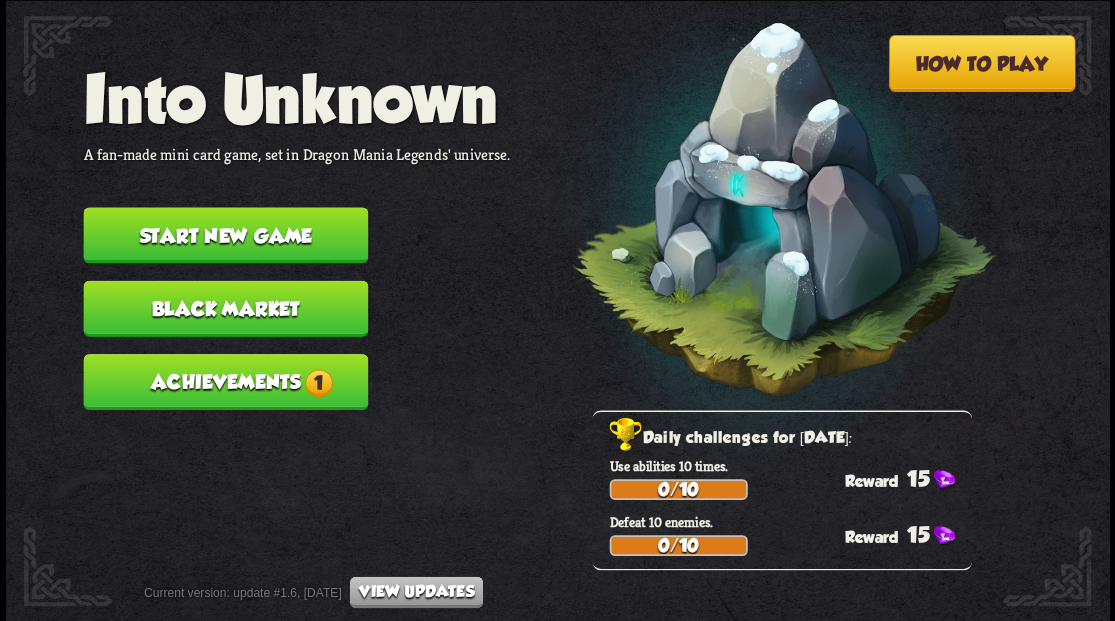 click on "Start new game" at bounding box center [225, 235] 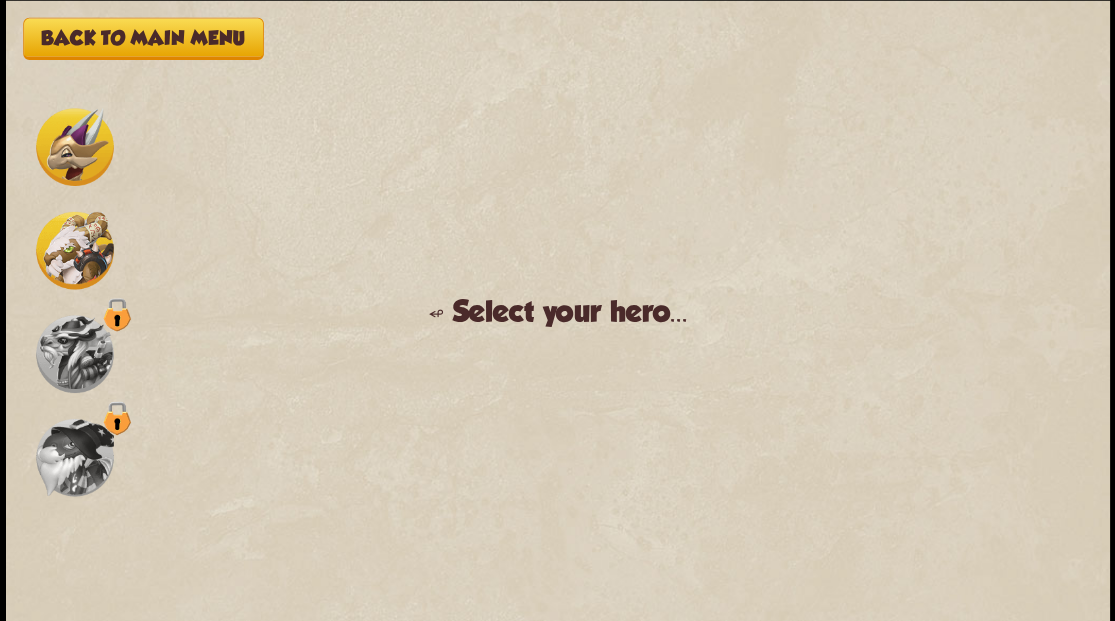 click at bounding box center [75, 147] 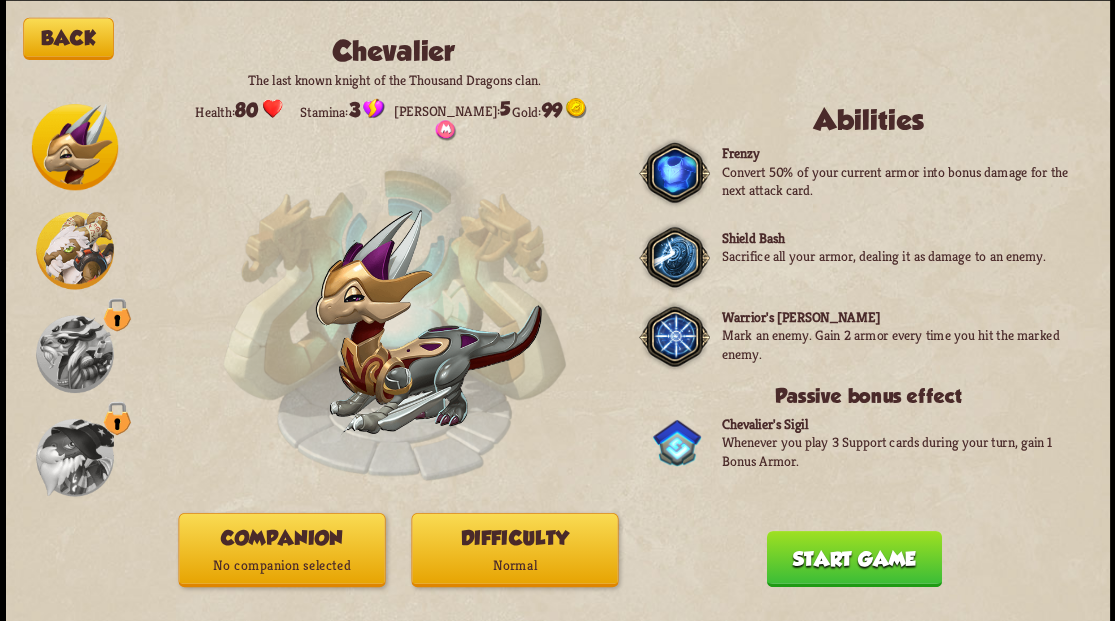 click on "Companion
No companion selected" at bounding box center [281, 549] 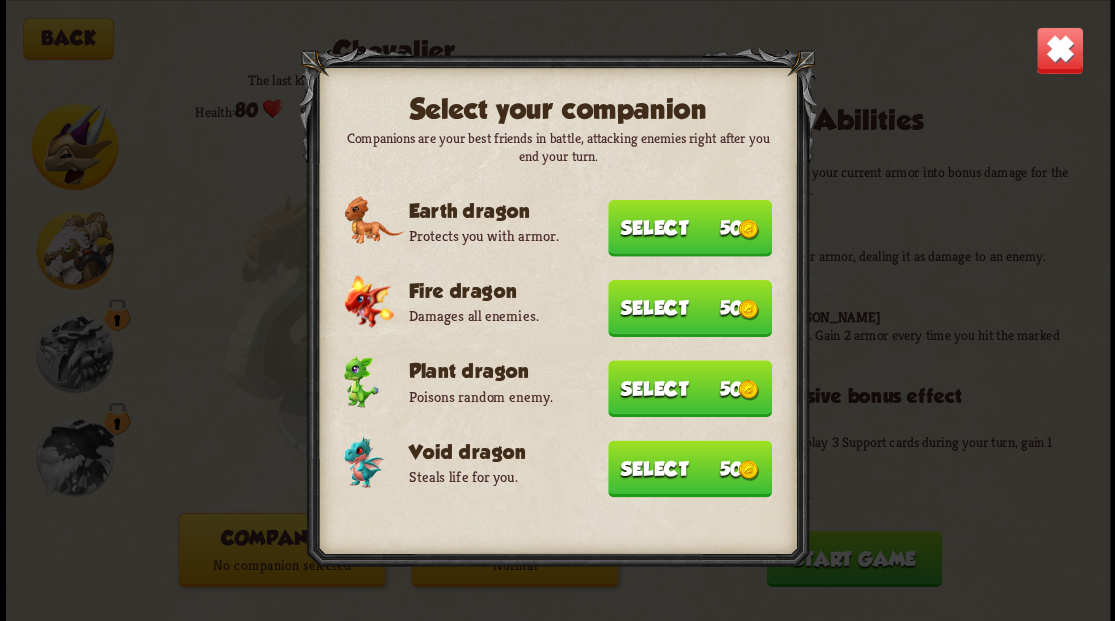 click on "Select
50" at bounding box center [690, 468] 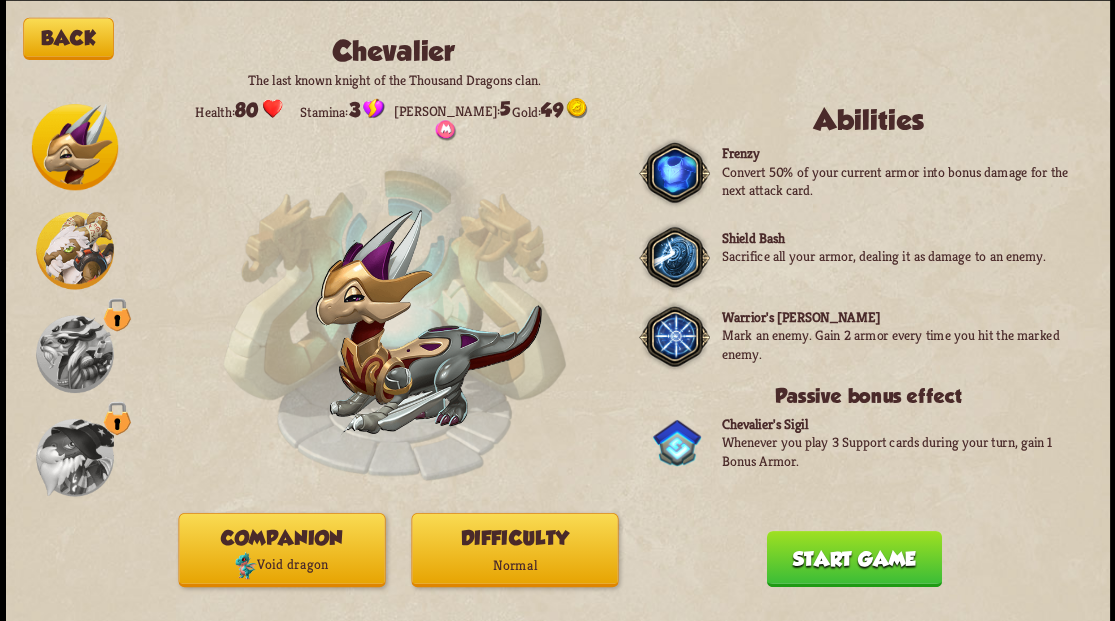 click on "Start game" at bounding box center [853, 558] 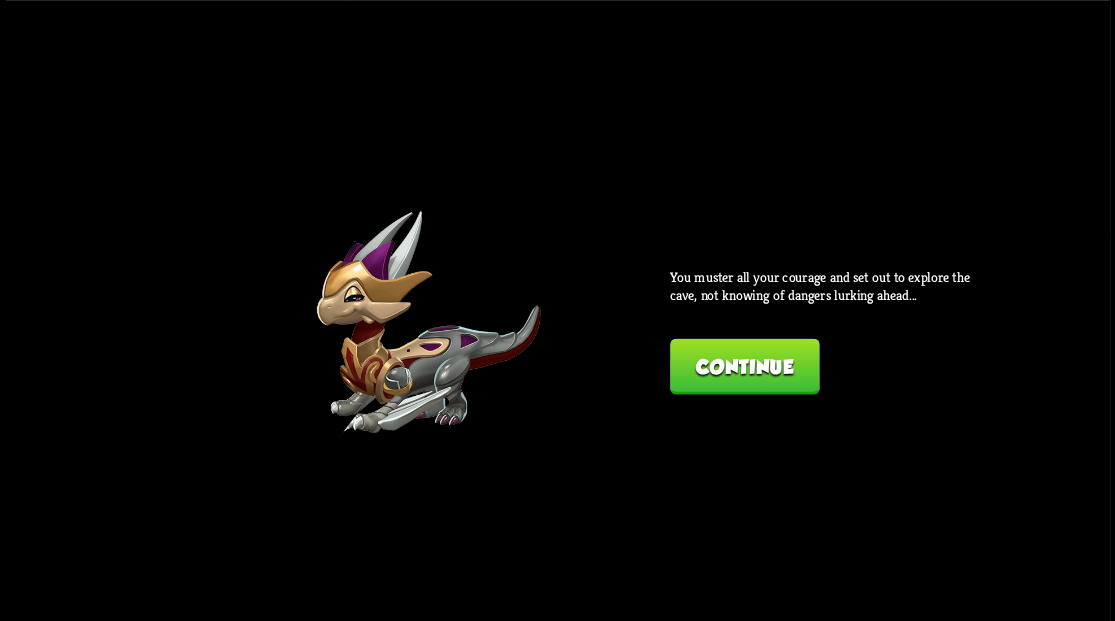click on "Continue" at bounding box center (744, 366) 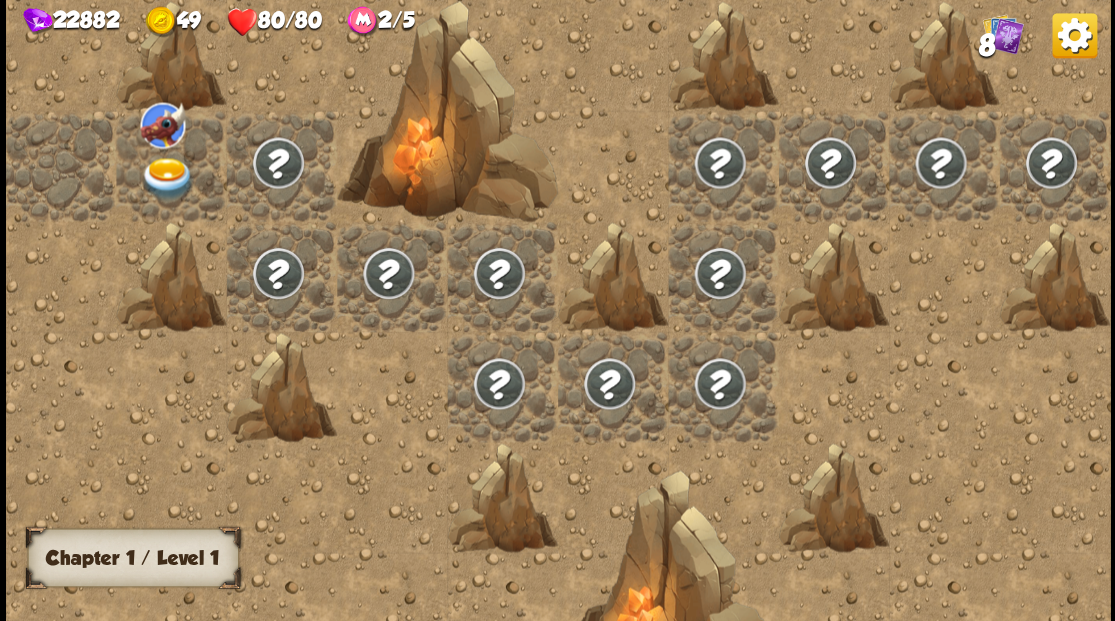 click at bounding box center (167, 178) 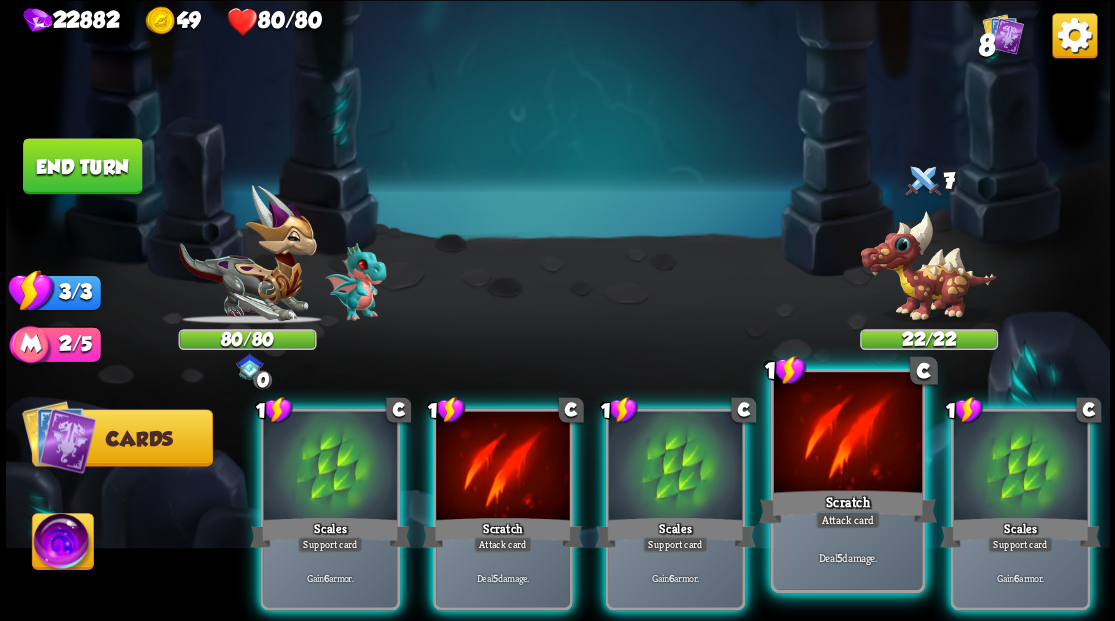 click at bounding box center [847, 434] 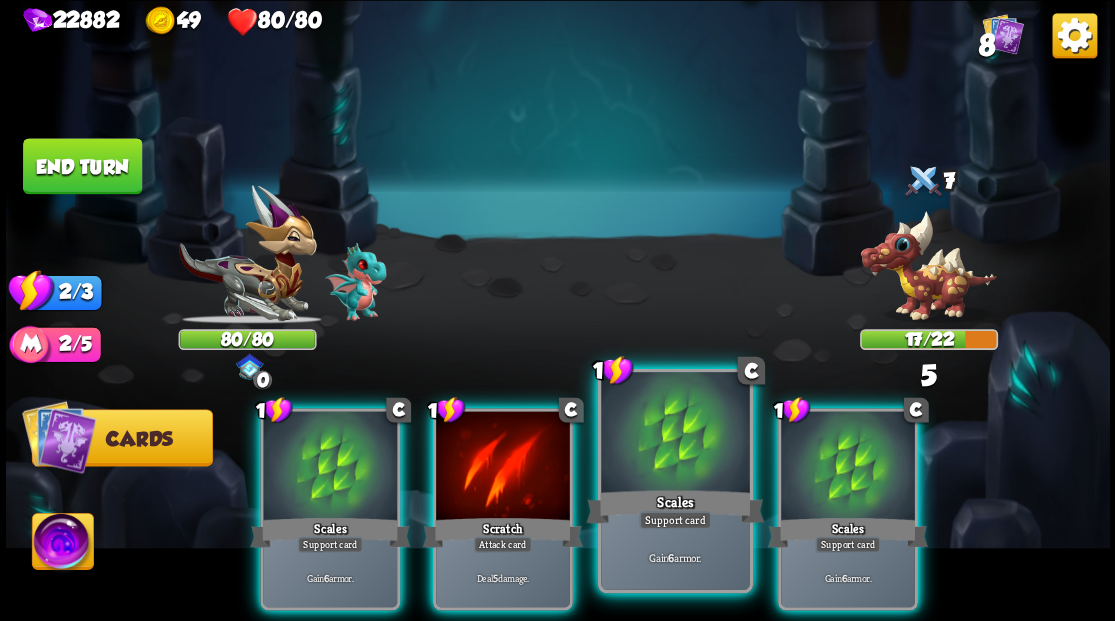 drag, startPoint x: 674, startPoint y: 450, endPoint x: 618, endPoint y: 388, distance: 83.546394 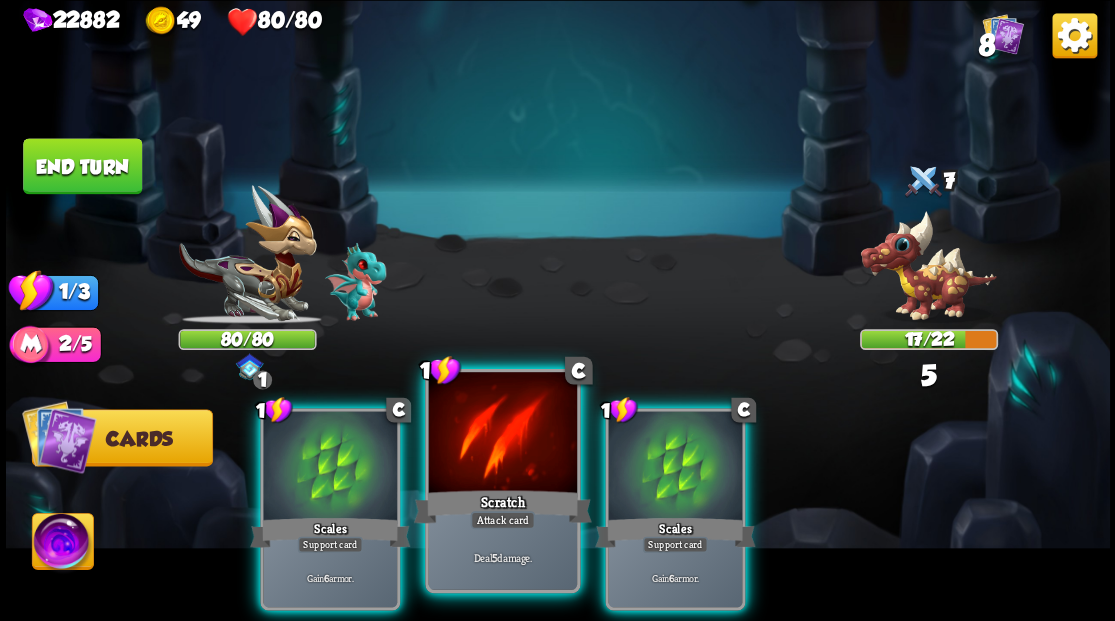 click at bounding box center (502, 434) 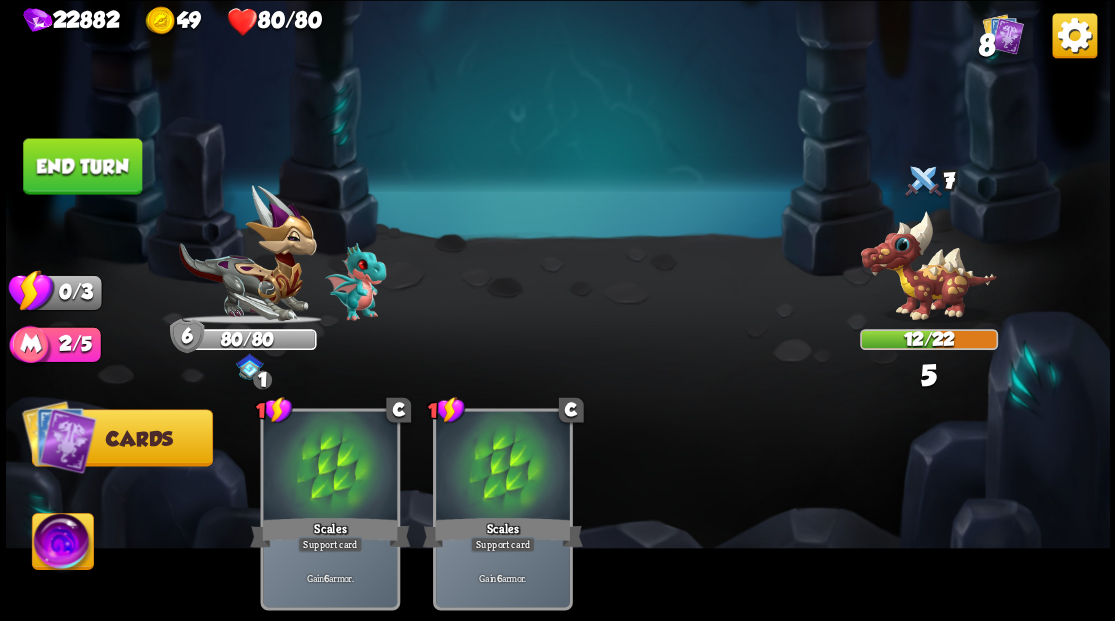 click on "End turn" at bounding box center [82, 166] 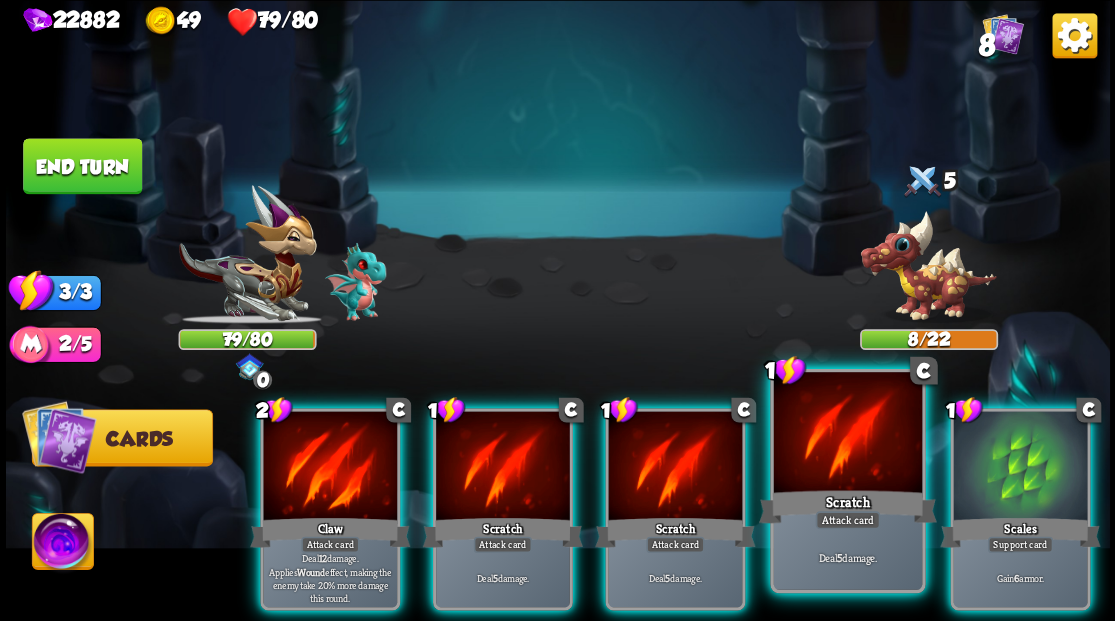 drag, startPoint x: 984, startPoint y: 476, endPoint x: 915, endPoint y: 482, distance: 69.260376 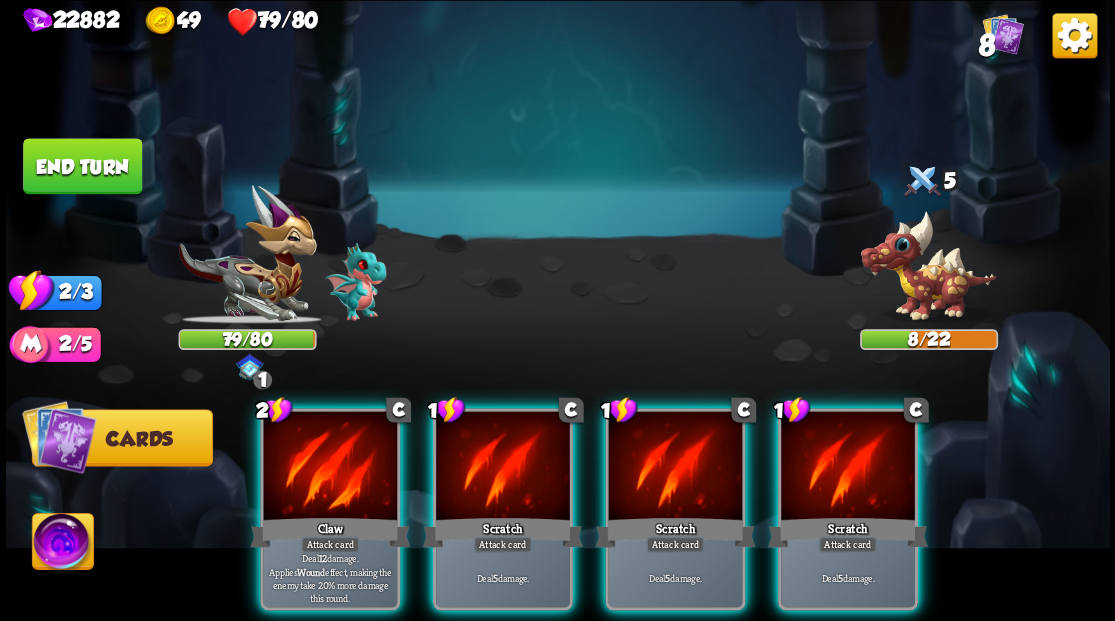 drag, startPoint x: 844, startPoint y: 468, endPoint x: 831, endPoint y: 464, distance: 13.601471 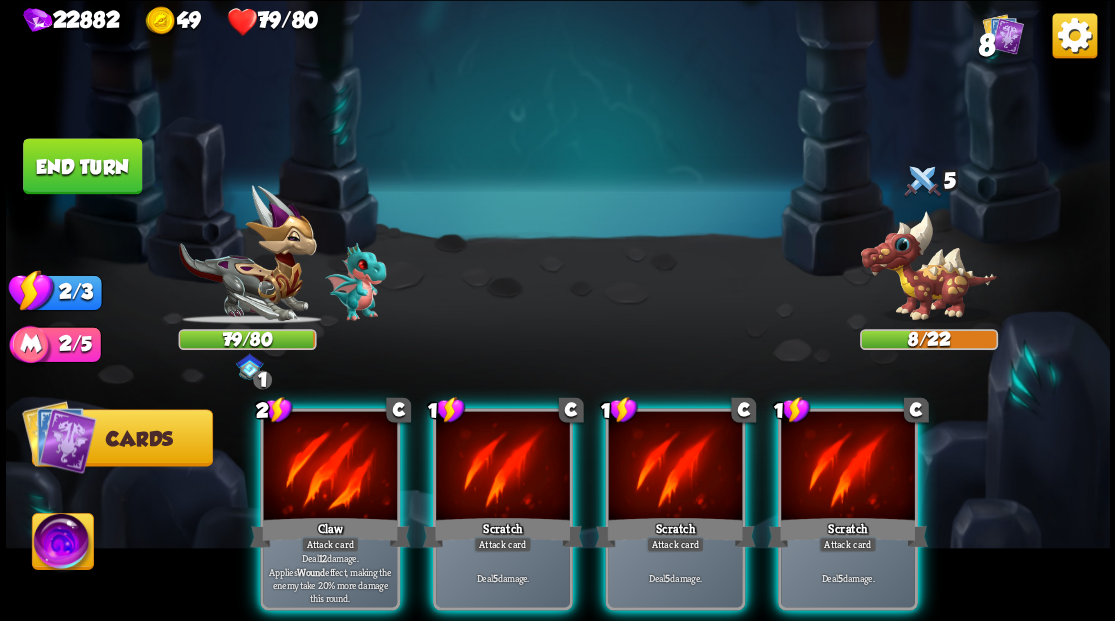 click at bounding box center (848, 467) 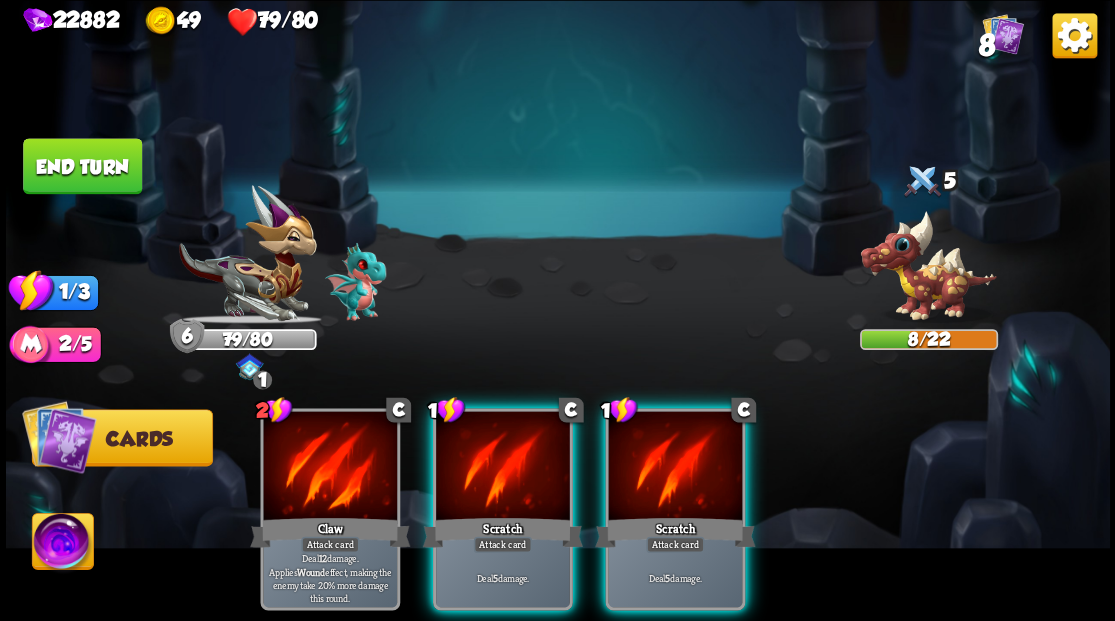 click at bounding box center [675, 467] 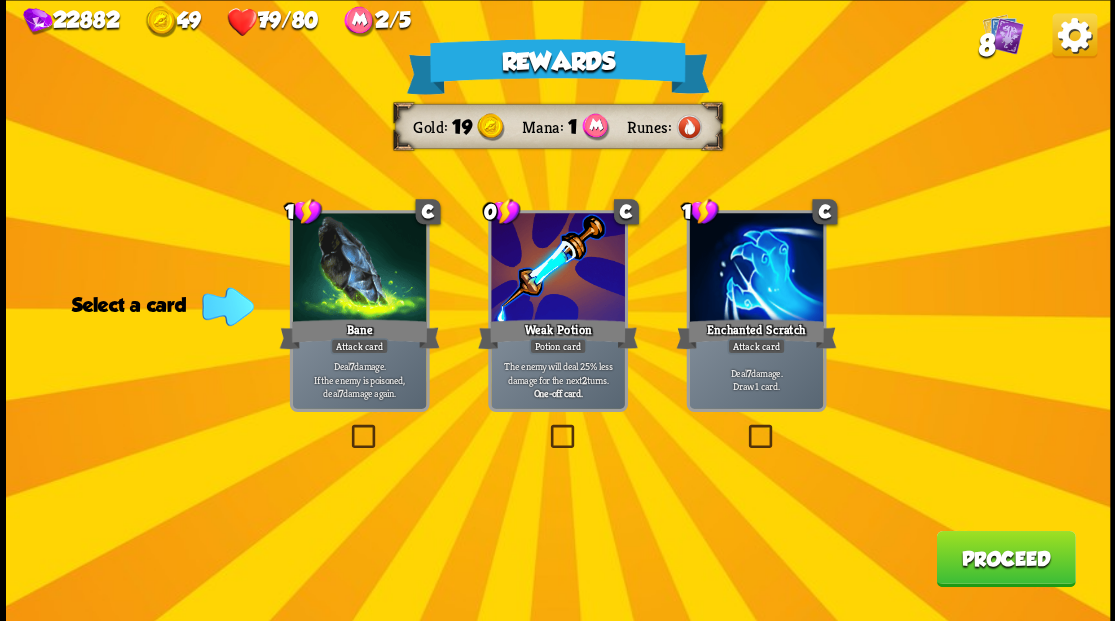 click at bounding box center [347, 427] 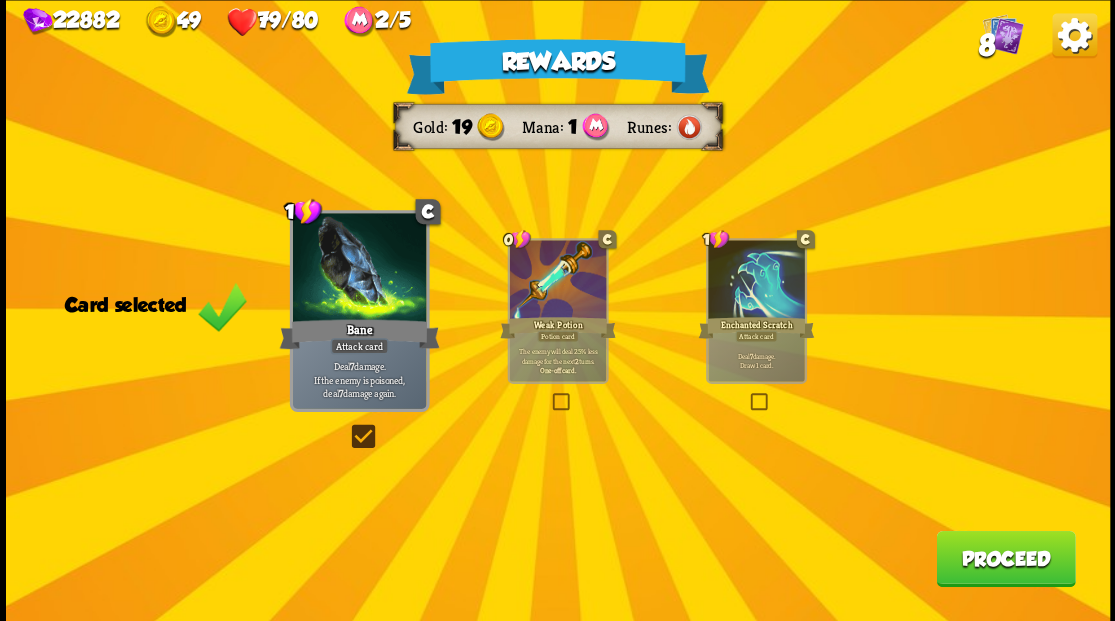 click on "Proceed" at bounding box center (1005, 558) 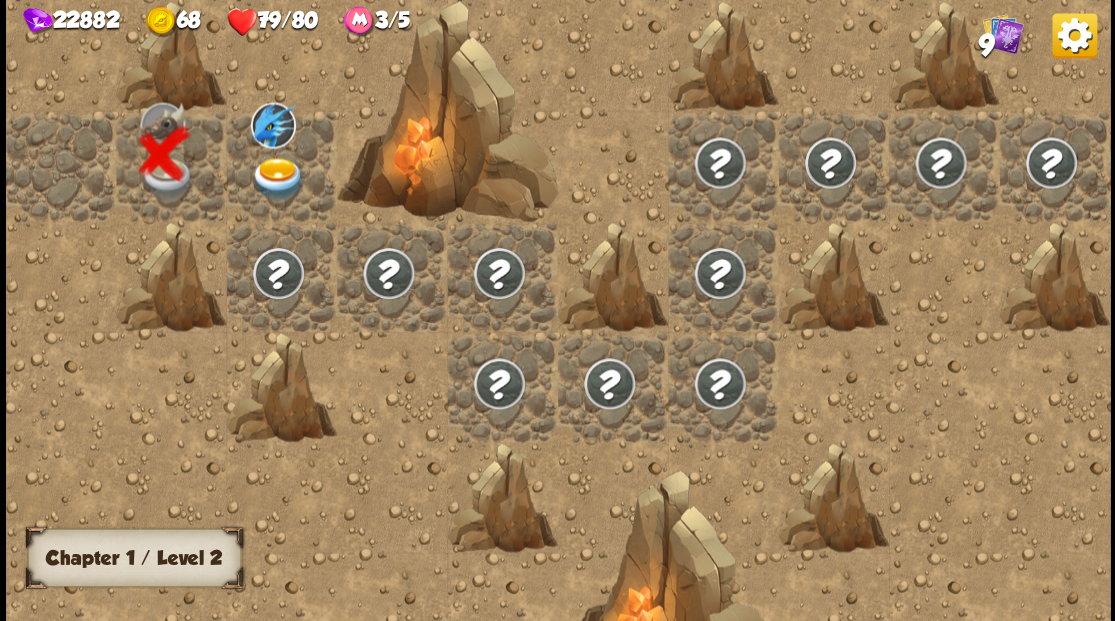click at bounding box center [277, 178] 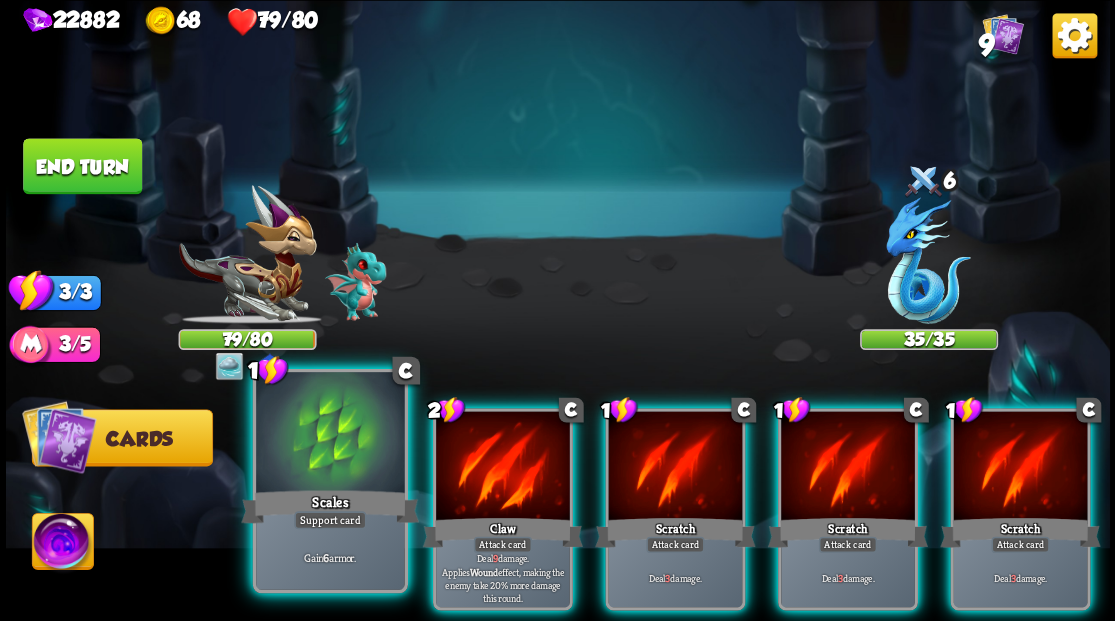 click at bounding box center [330, 434] 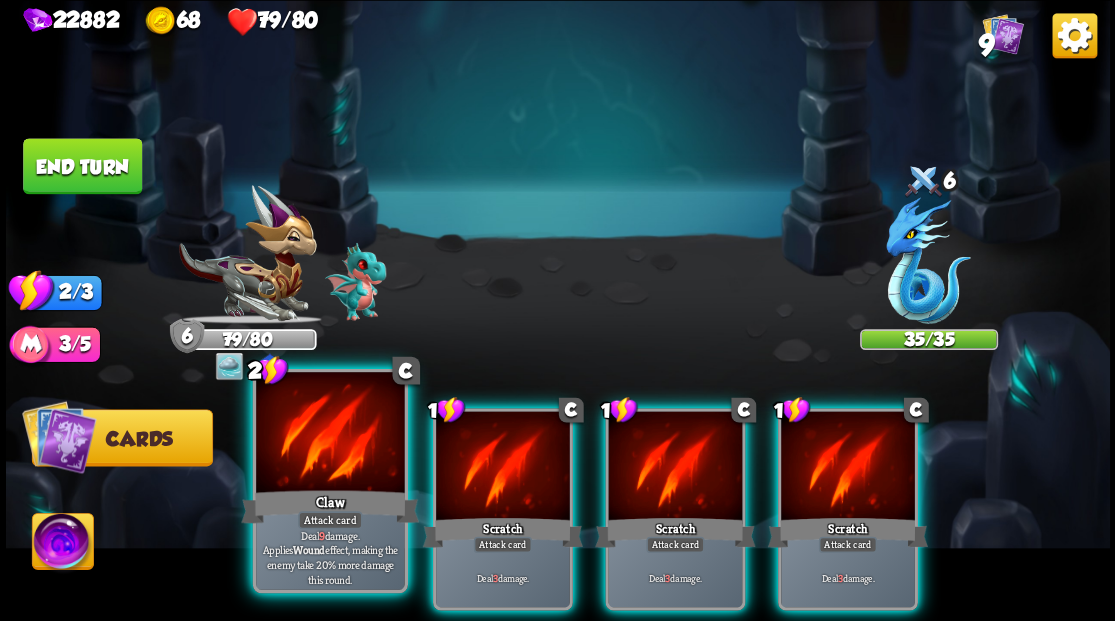 click at bounding box center (330, 434) 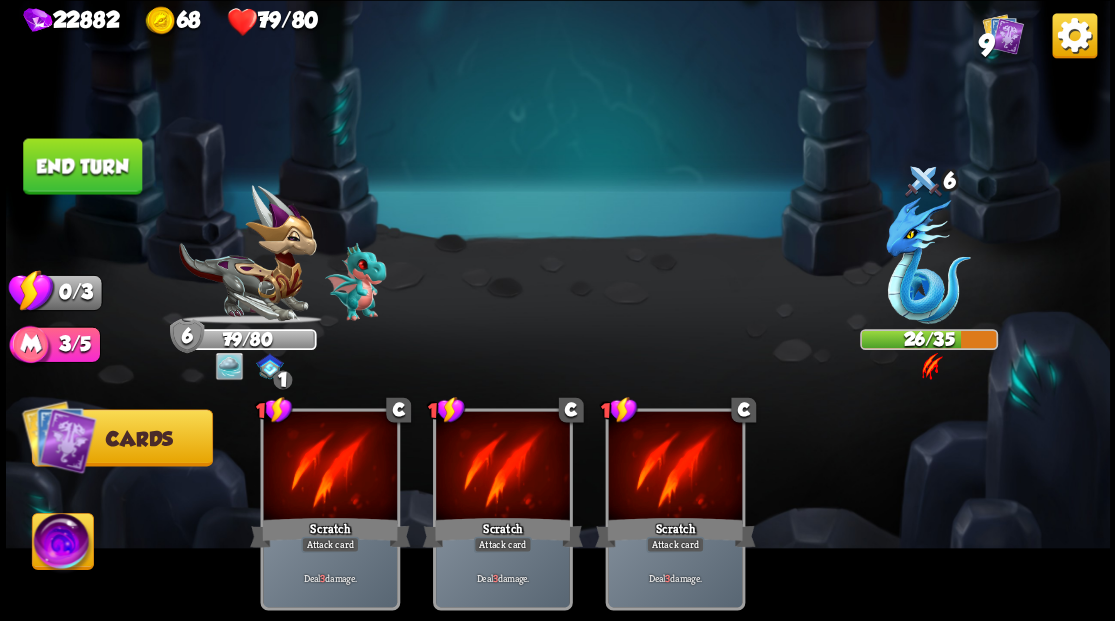click on "End turn" at bounding box center [82, 166] 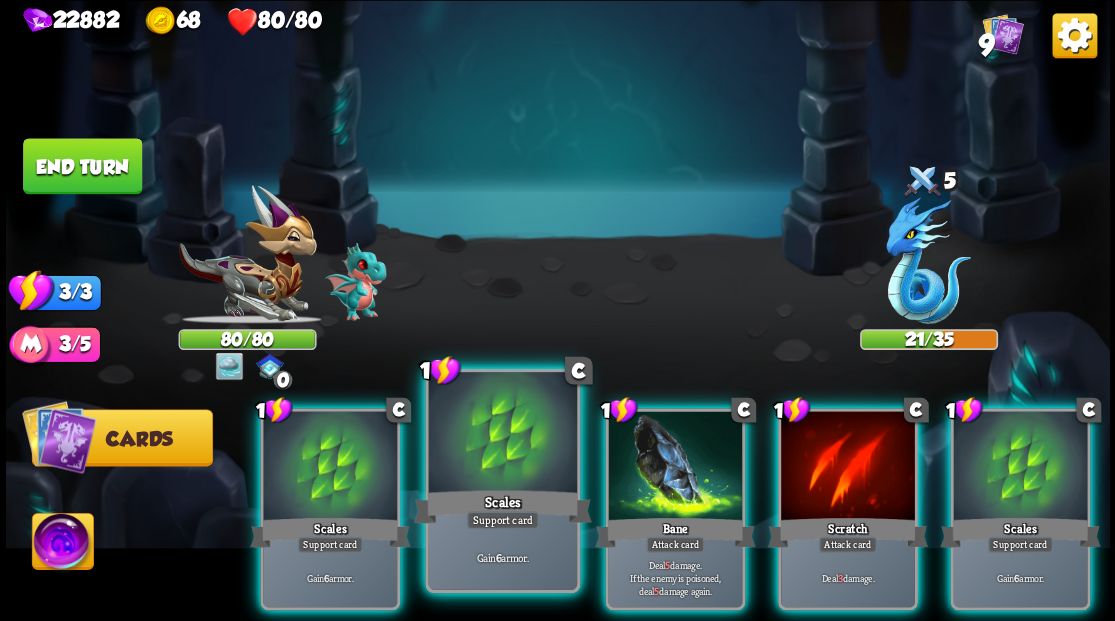 click at bounding box center [502, 434] 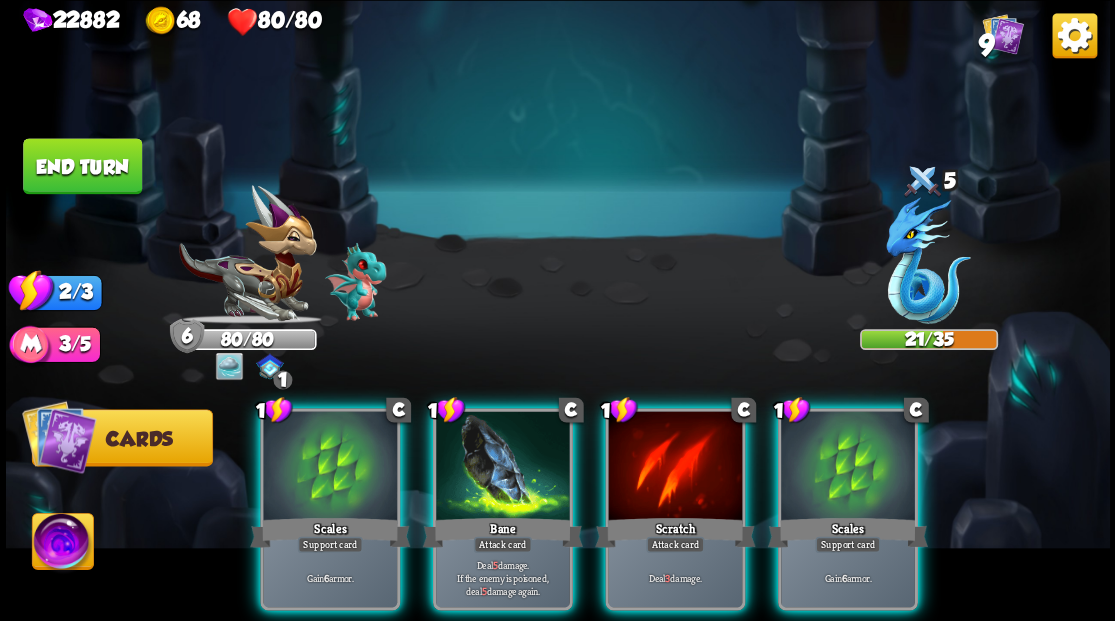 click at bounding box center [503, 467] 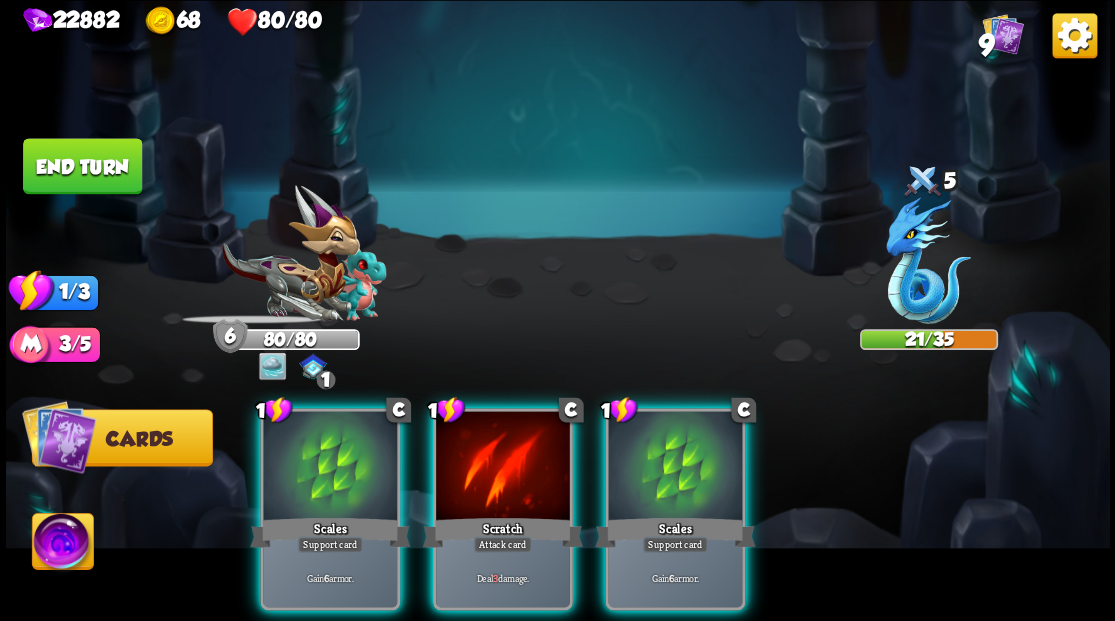 click at bounding box center (503, 467) 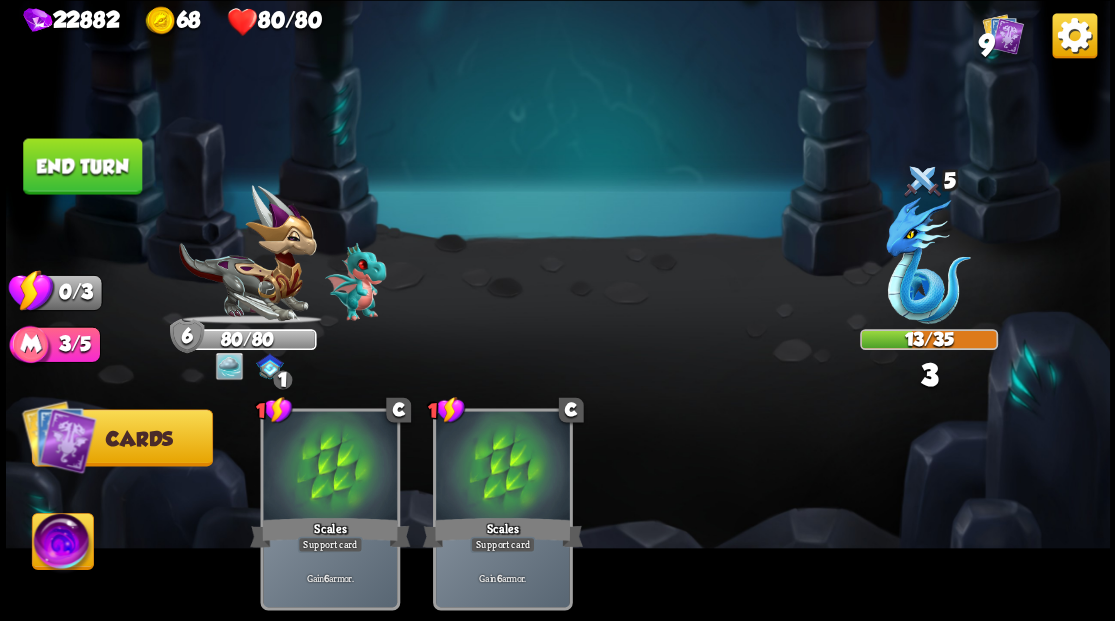 drag, startPoint x: 114, startPoint y: 170, endPoint x: 183, endPoint y: 170, distance: 69 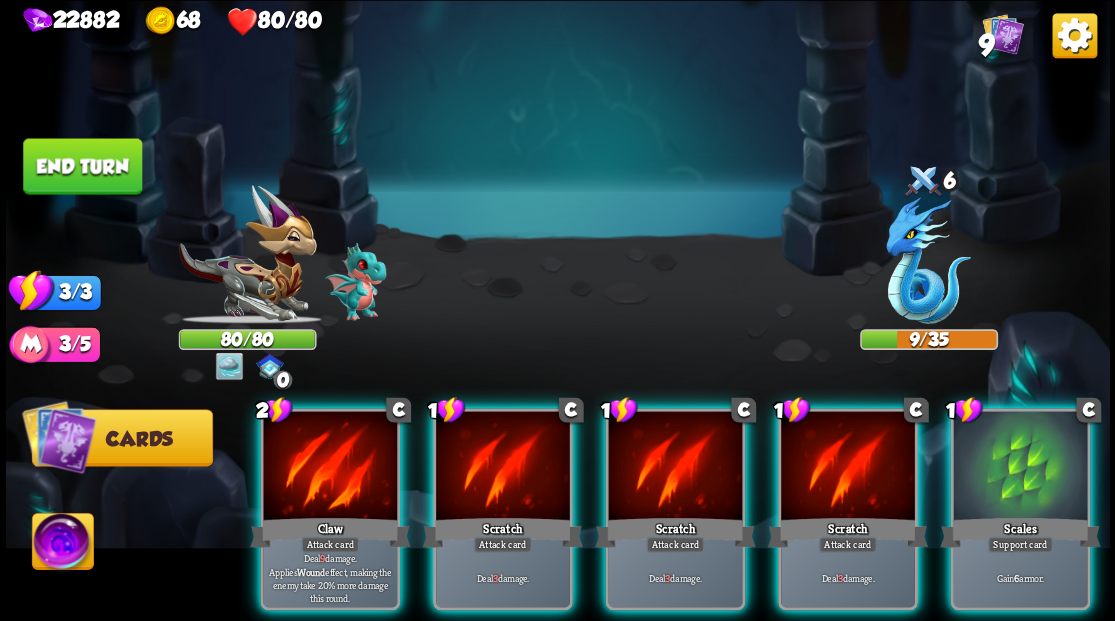 click at bounding box center [1020, 467] 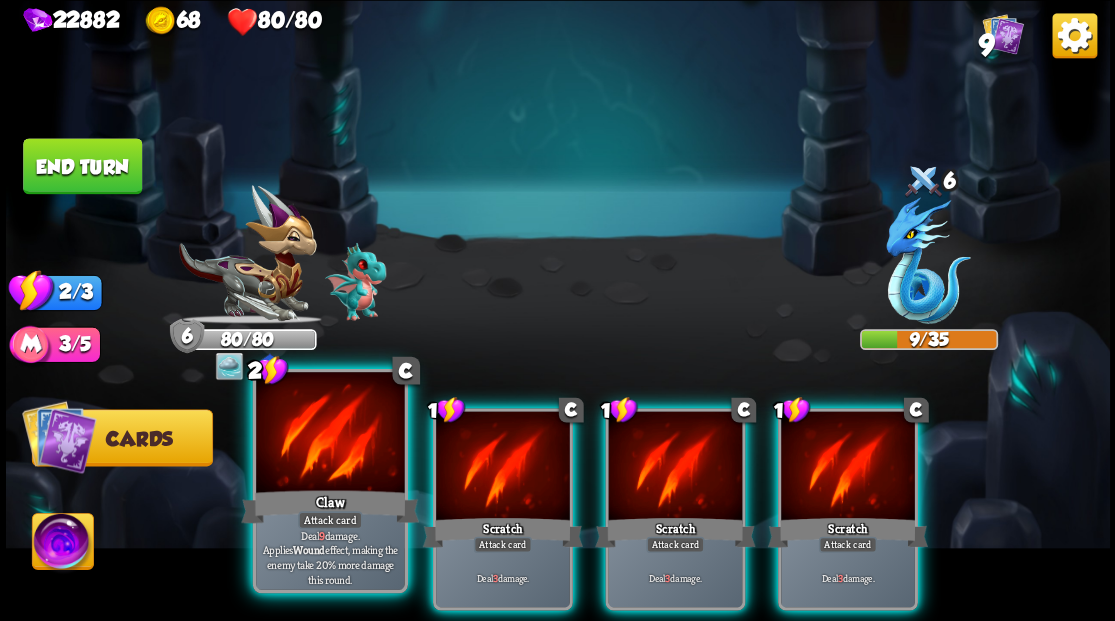 click at bounding box center (330, 434) 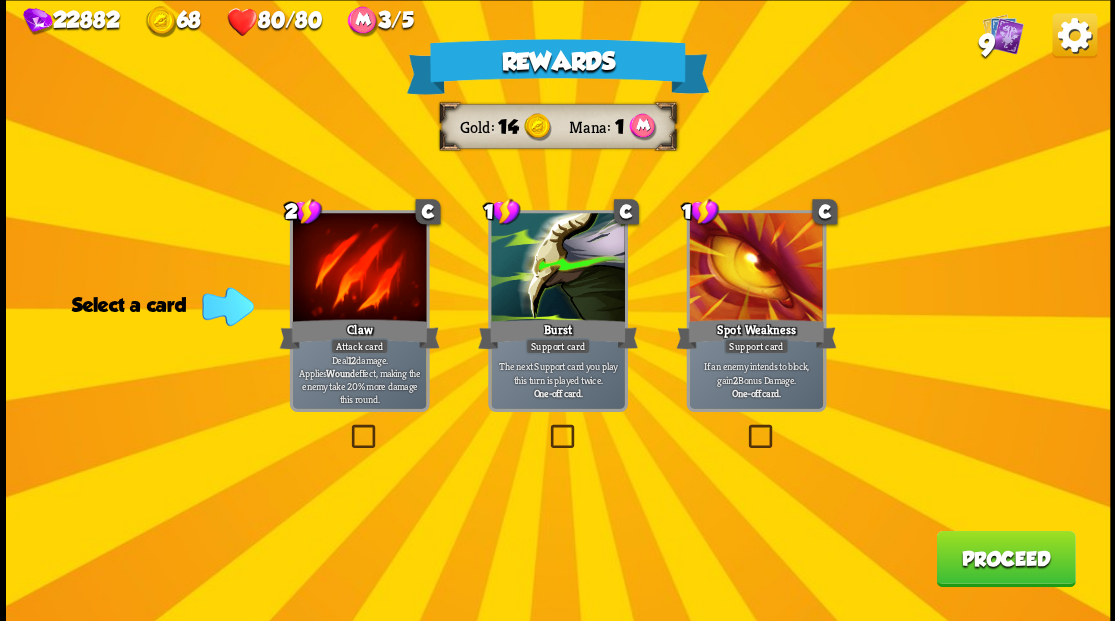 click on "Proceed" at bounding box center [1005, 558] 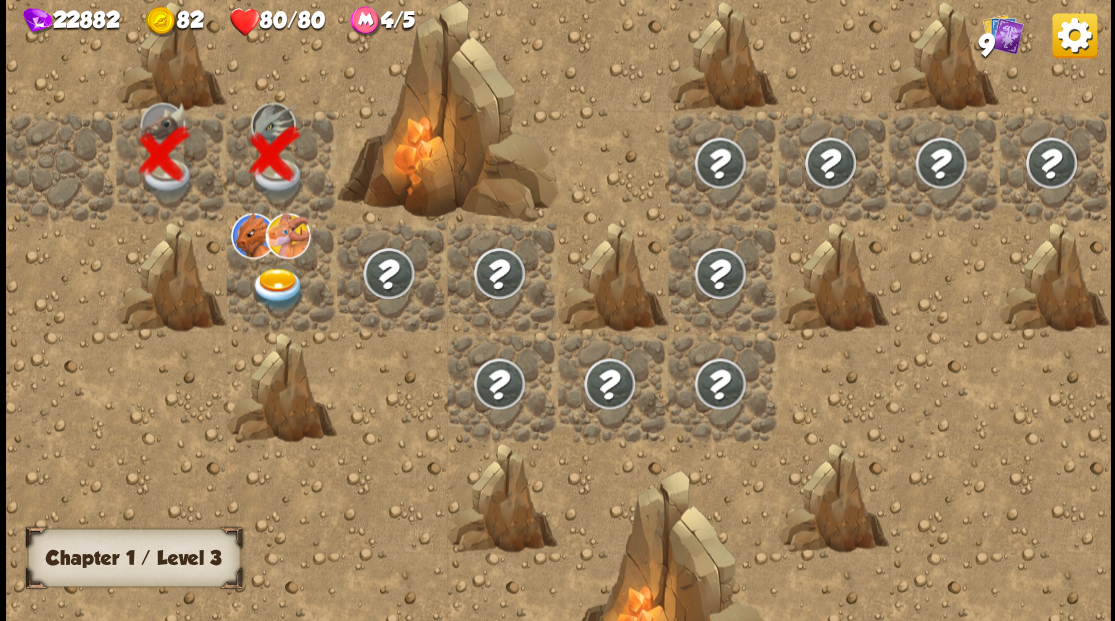 click at bounding box center [277, 288] 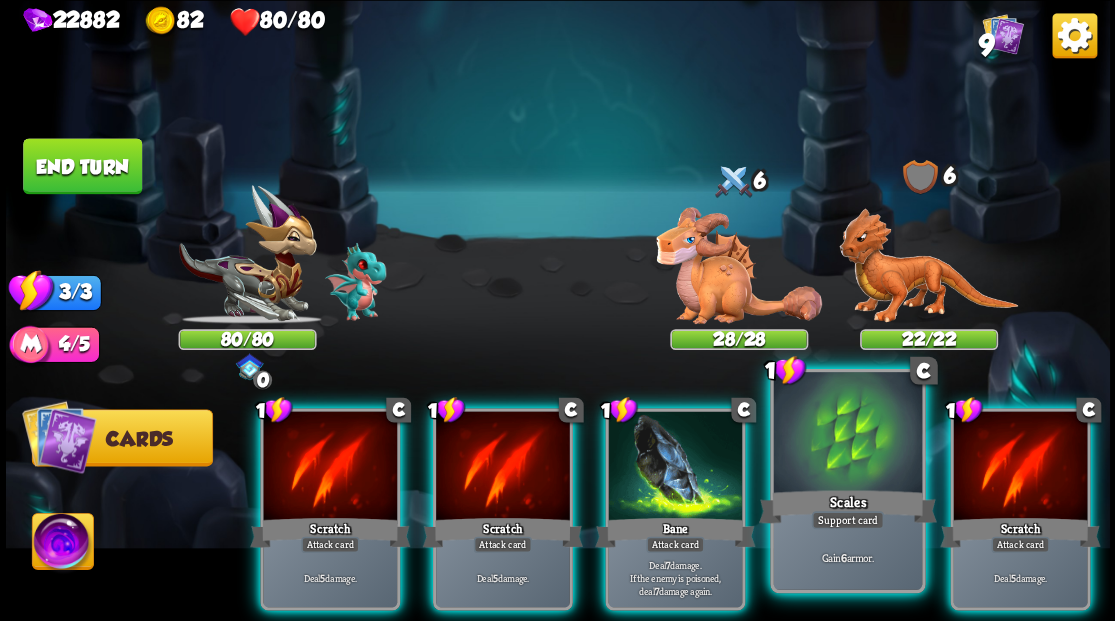 click at bounding box center (847, 434) 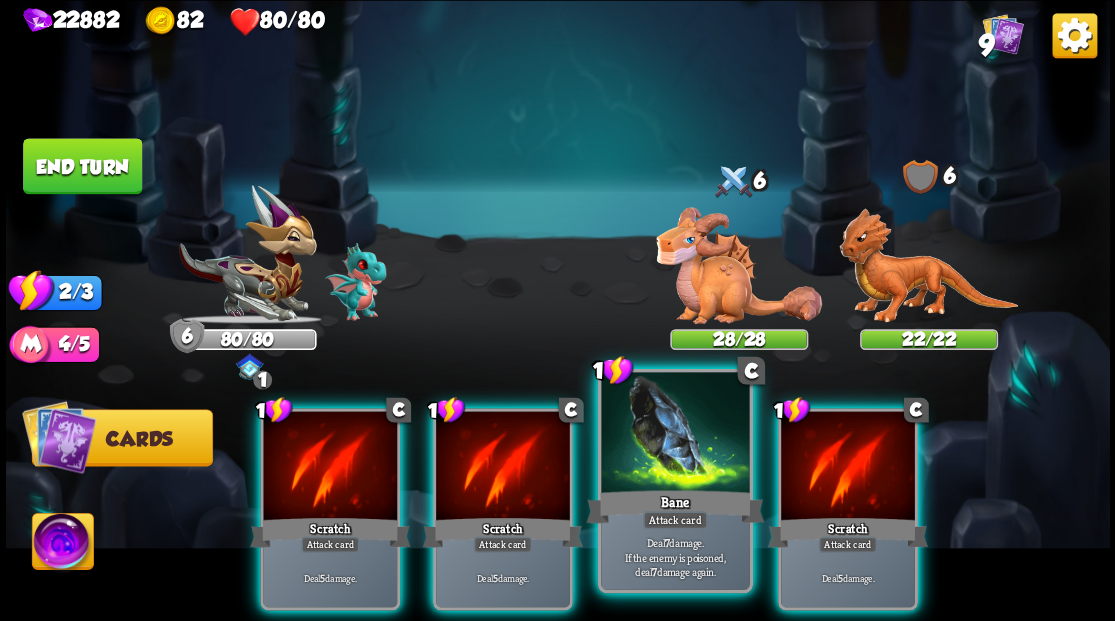 click at bounding box center [675, 434] 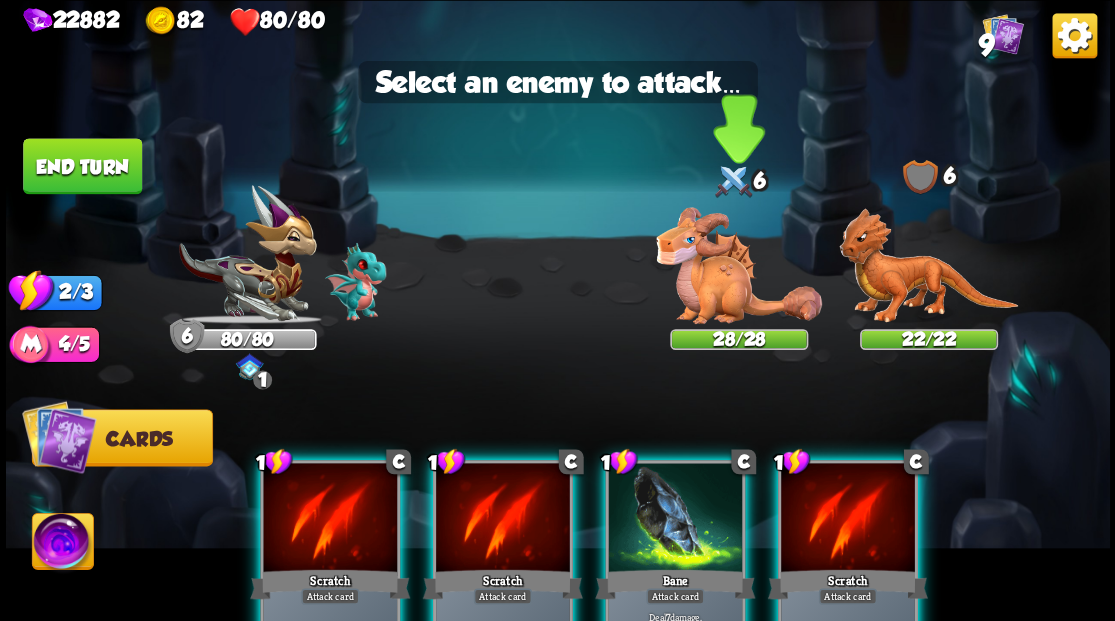 click at bounding box center (739, 265) 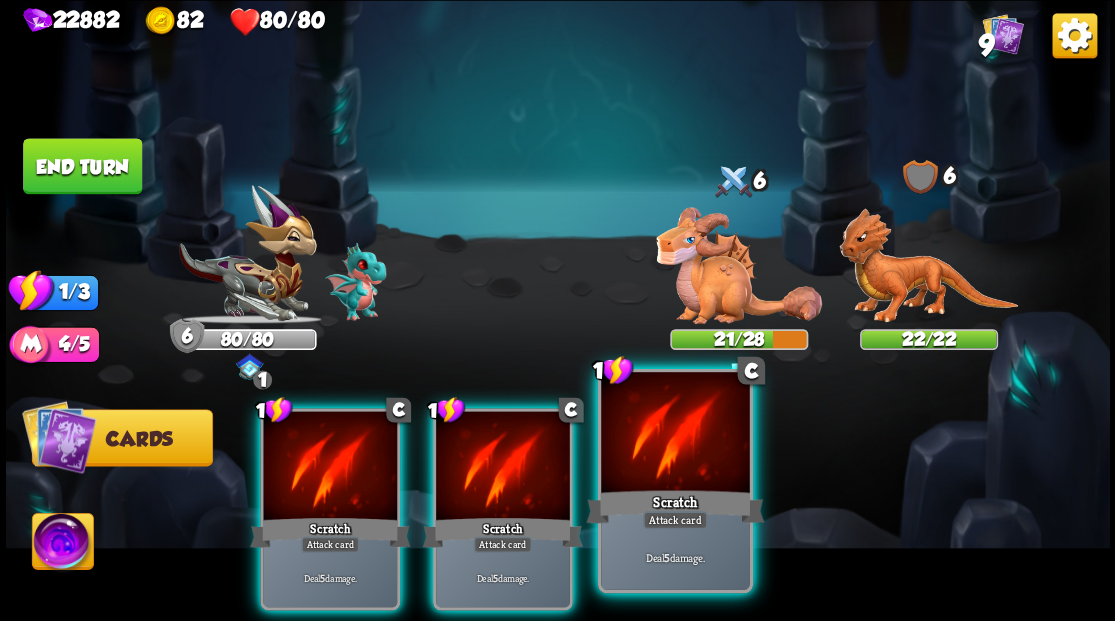 click on "Scratch" at bounding box center (675, 506) 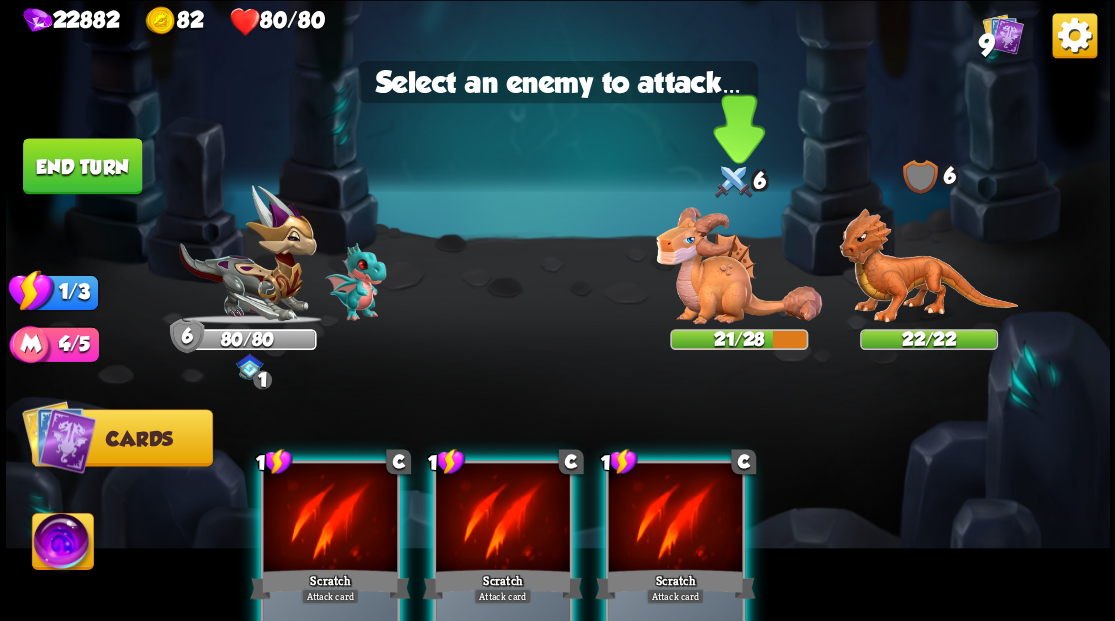 click at bounding box center [739, 265] 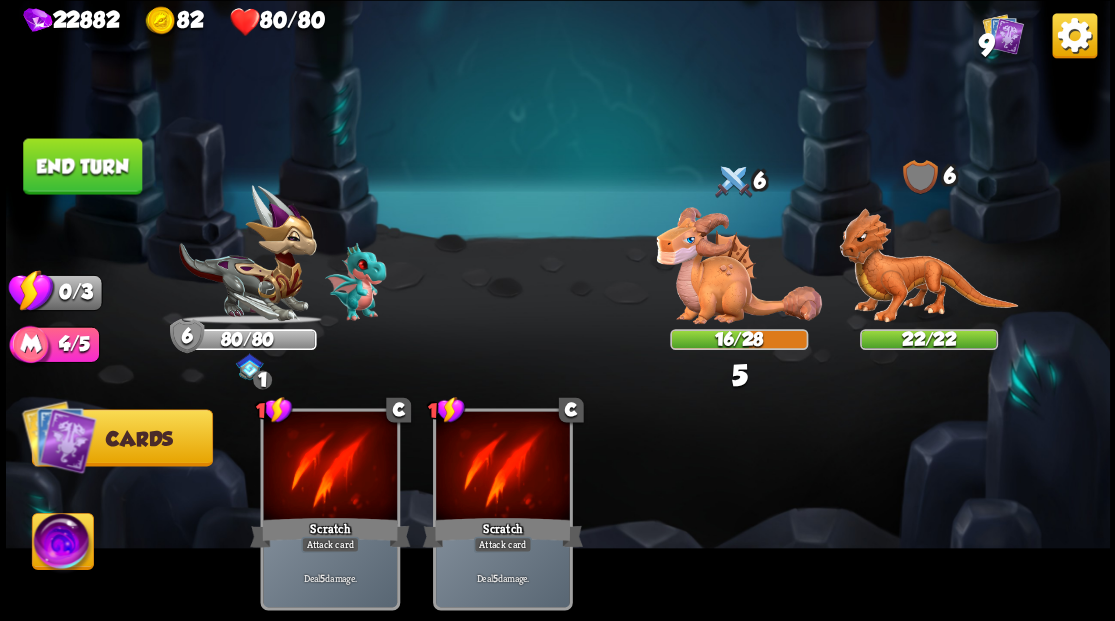 click on "End turn" at bounding box center [82, 166] 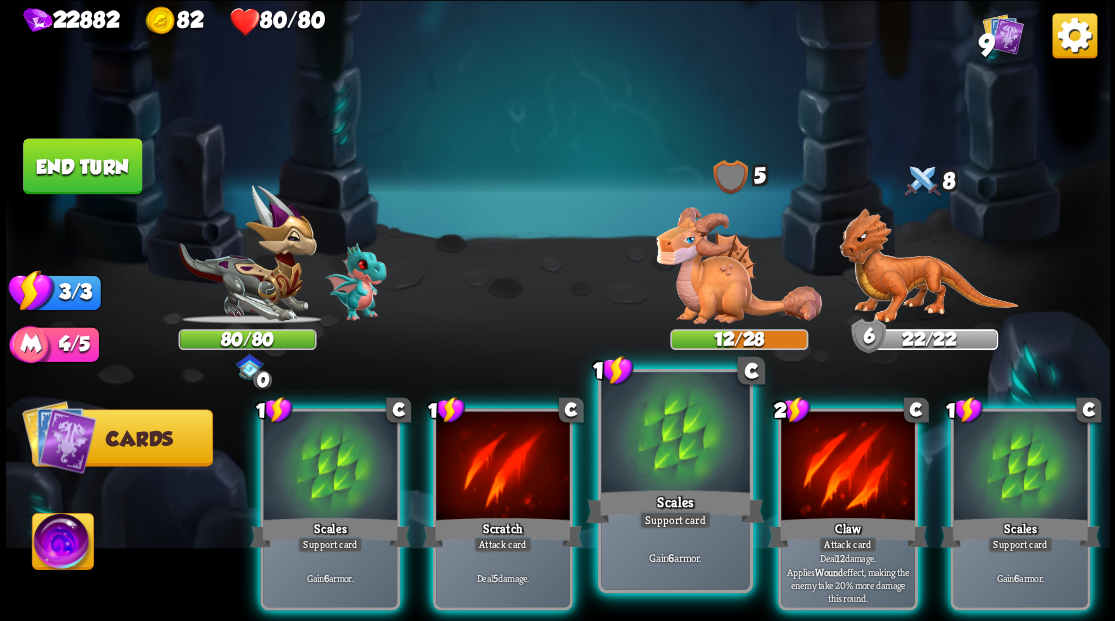 click at bounding box center [675, 434] 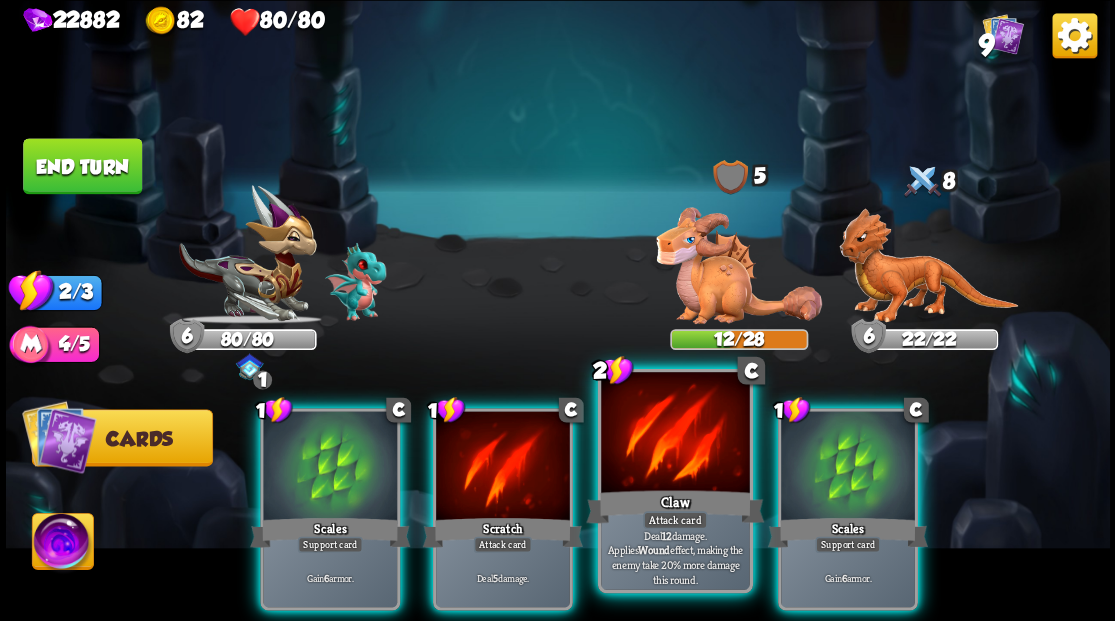 click at bounding box center [675, 434] 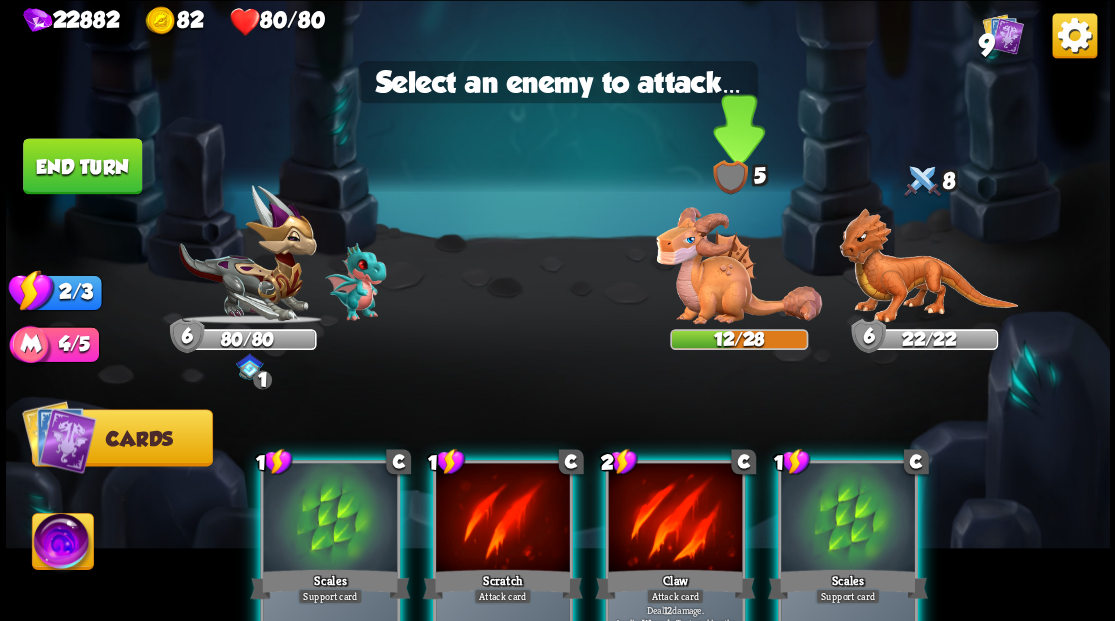 click at bounding box center [739, 265] 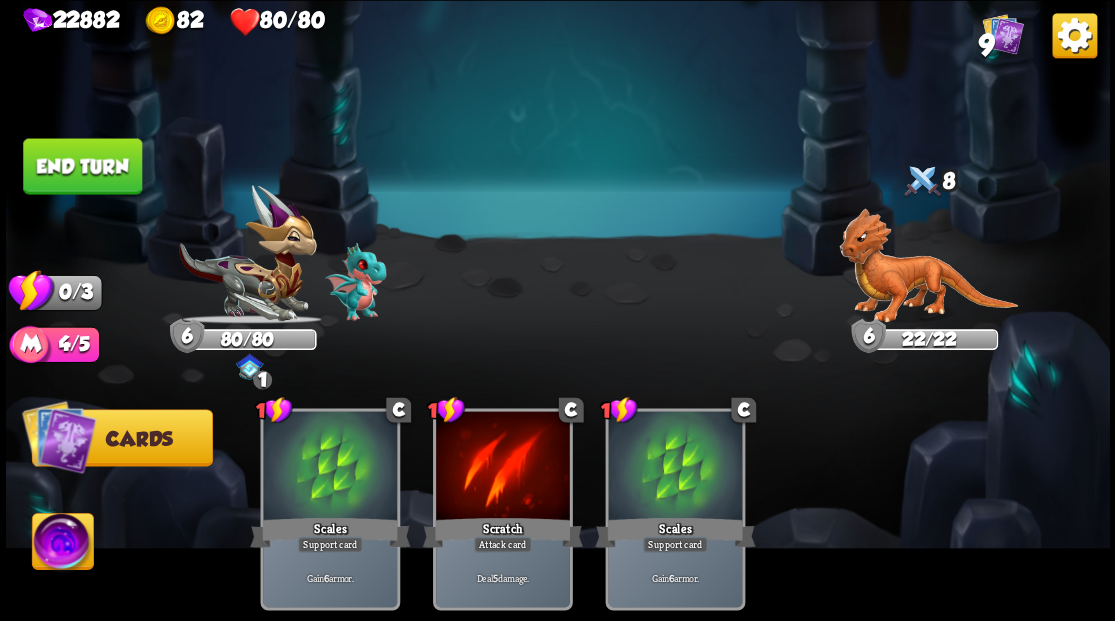 click on "End turn" at bounding box center (82, 166) 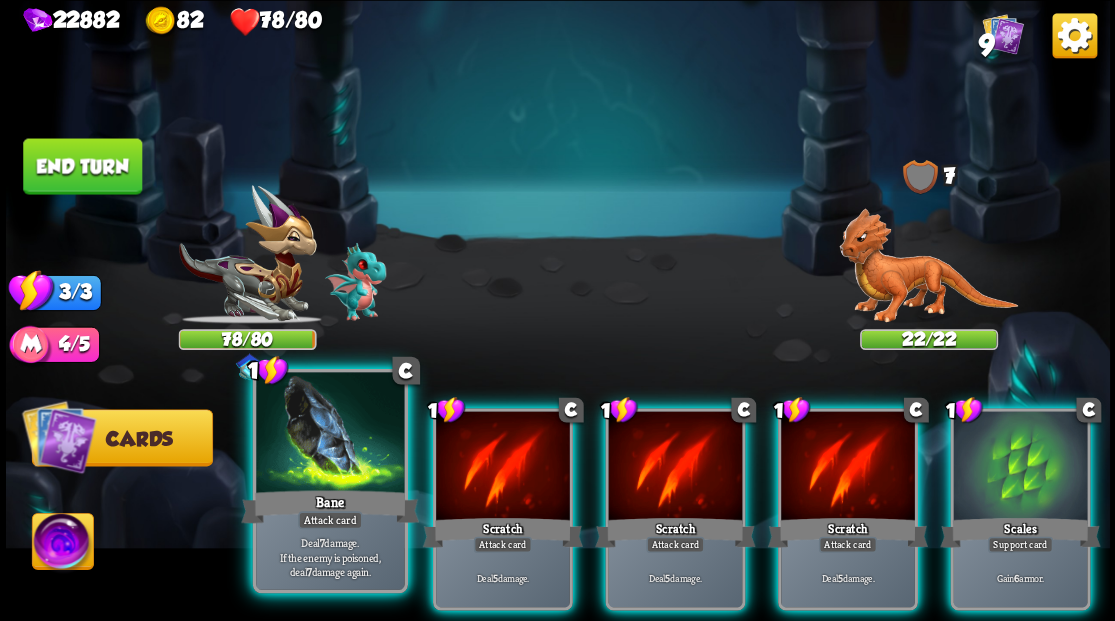 click on "Bane" at bounding box center (330, 506) 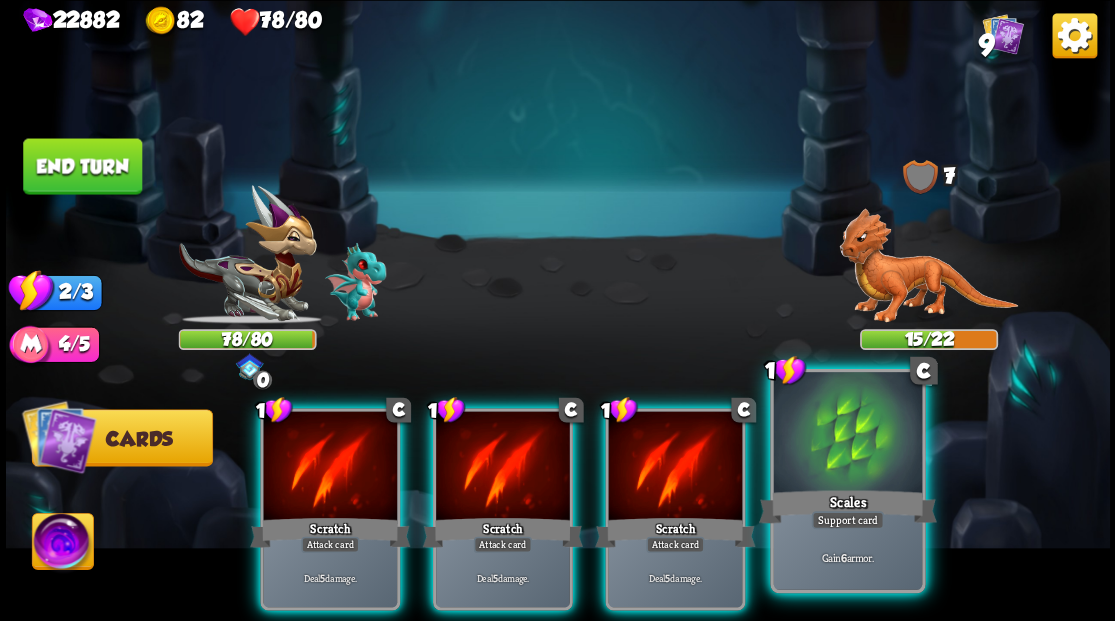 click at bounding box center (847, 434) 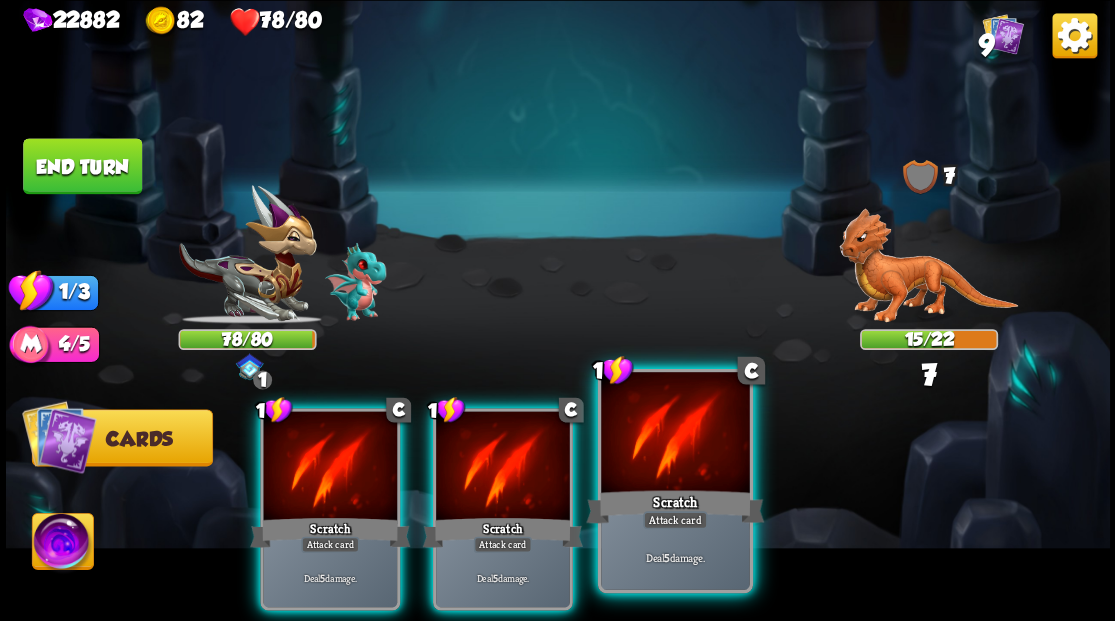 click at bounding box center (675, 434) 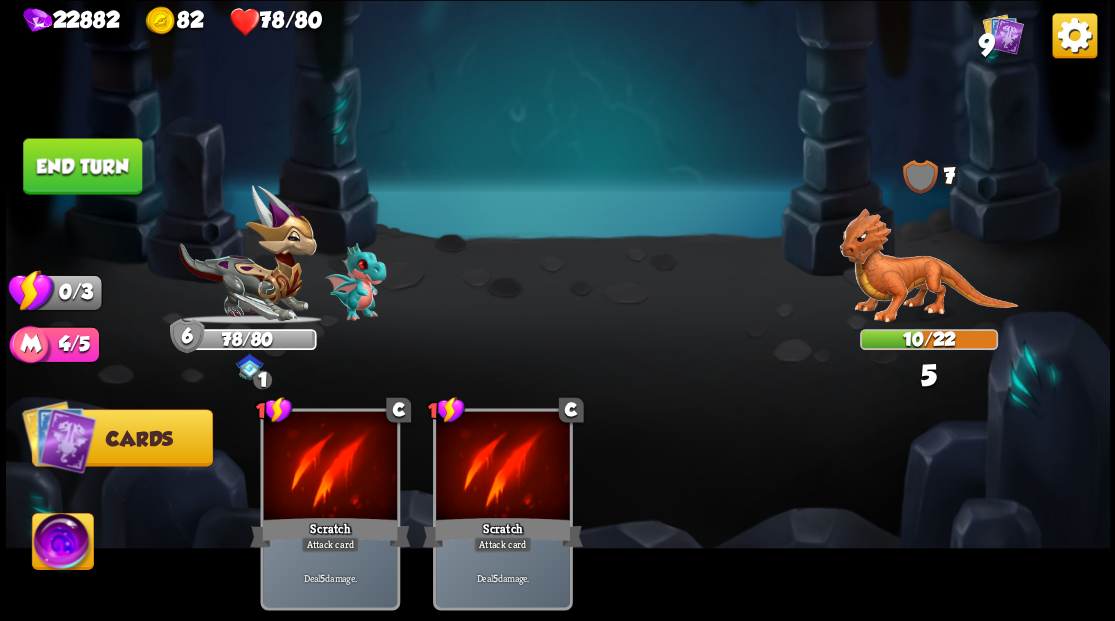 click on "End turn" at bounding box center (82, 166) 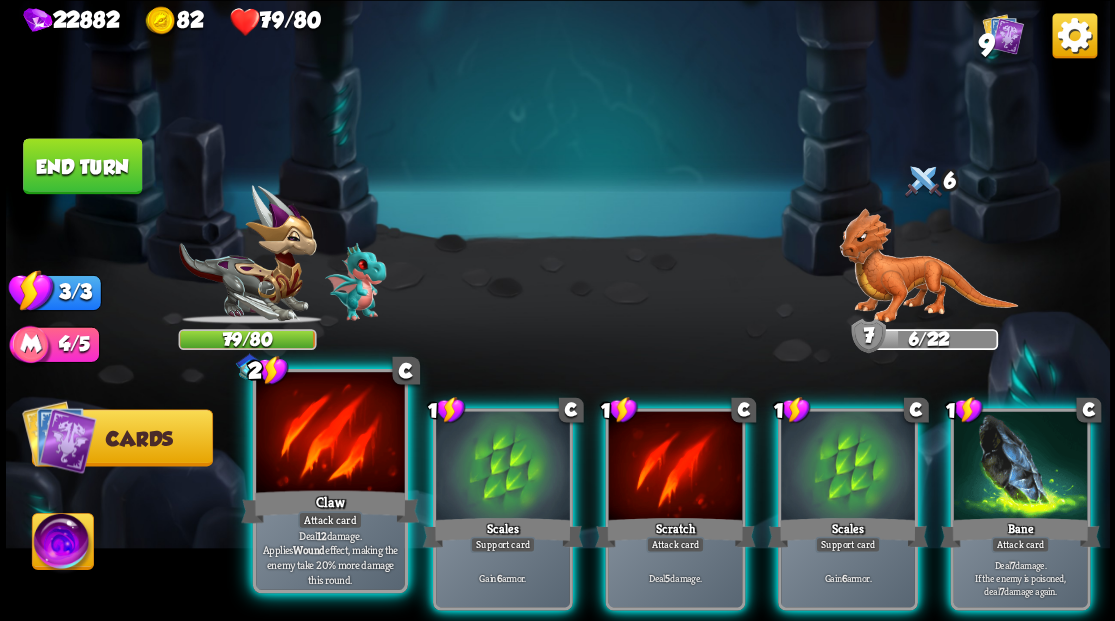 click at bounding box center [330, 434] 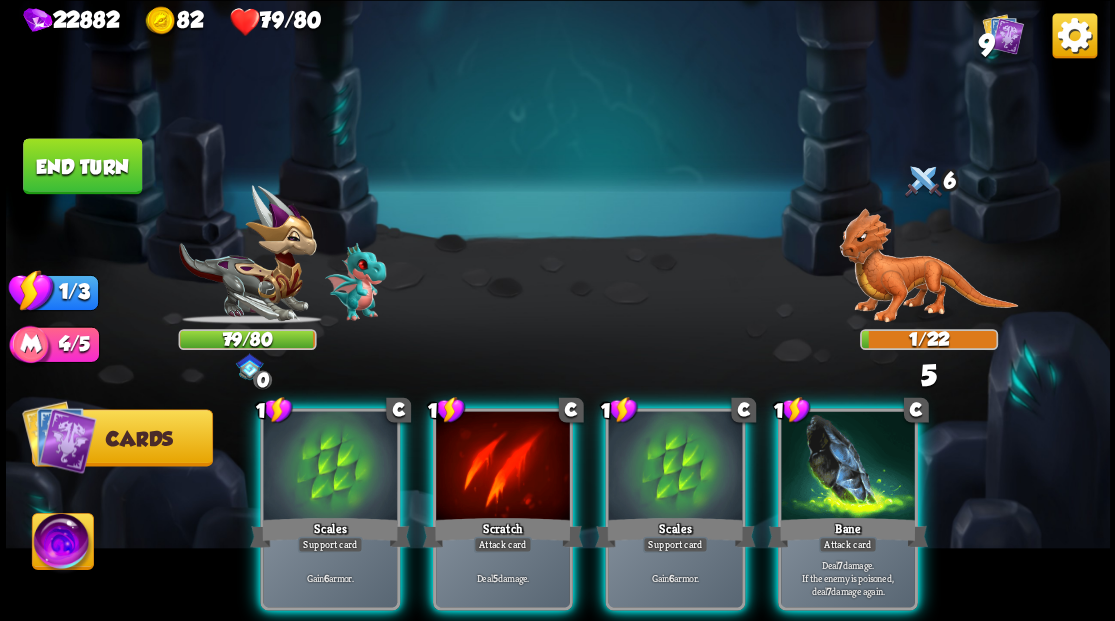 click at bounding box center [330, 467] 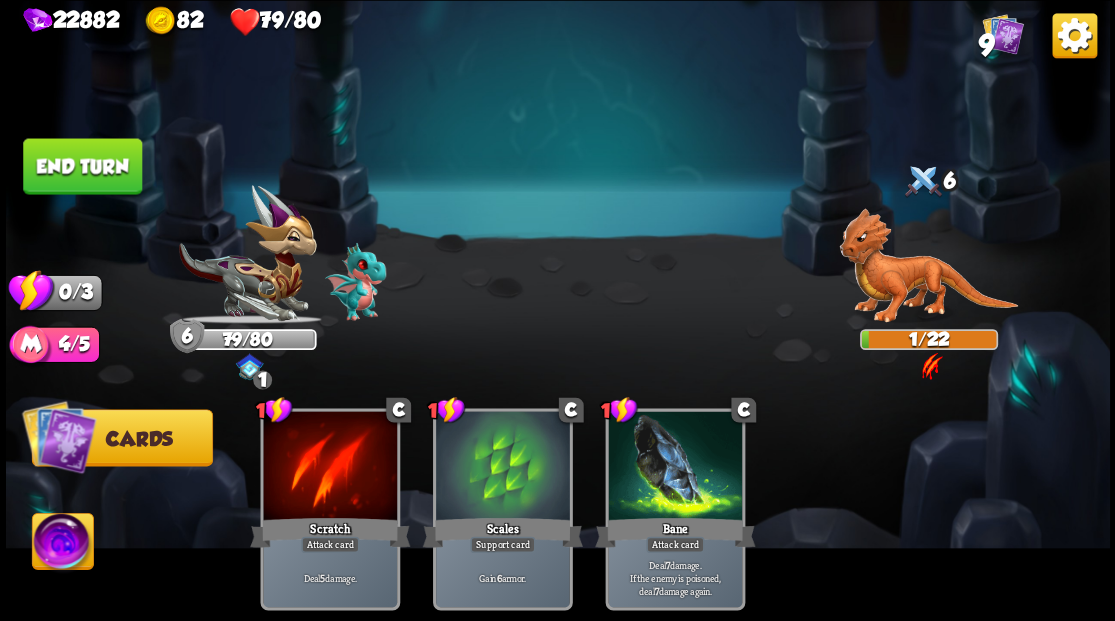 drag, startPoint x: 84, startPoint y: 178, endPoint x: 278, endPoint y: 196, distance: 194.83327 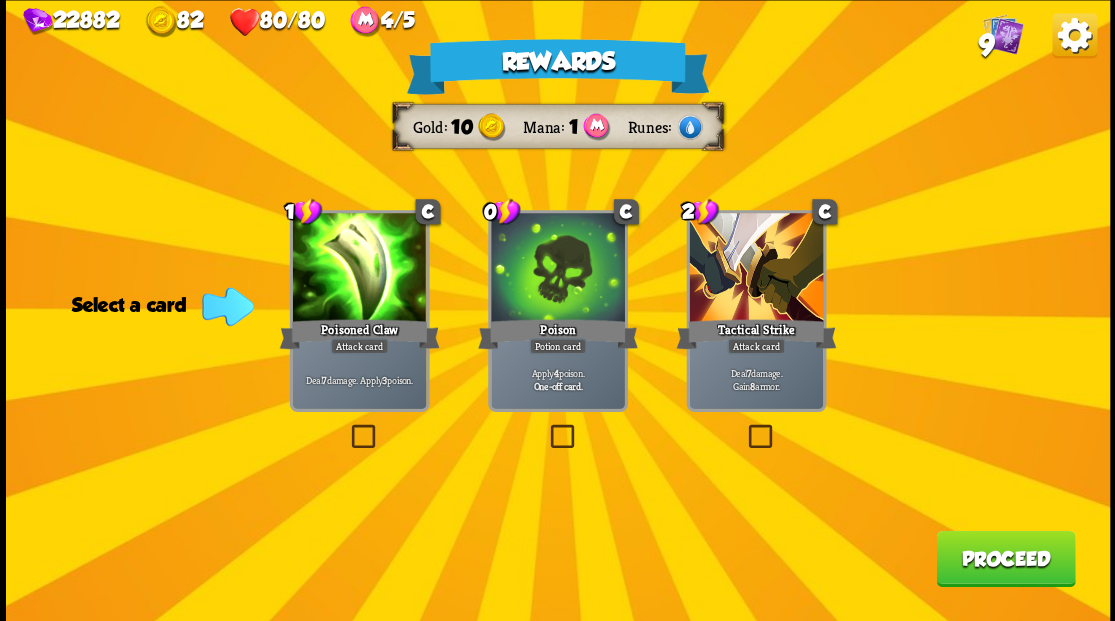 click at bounding box center [347, 427] 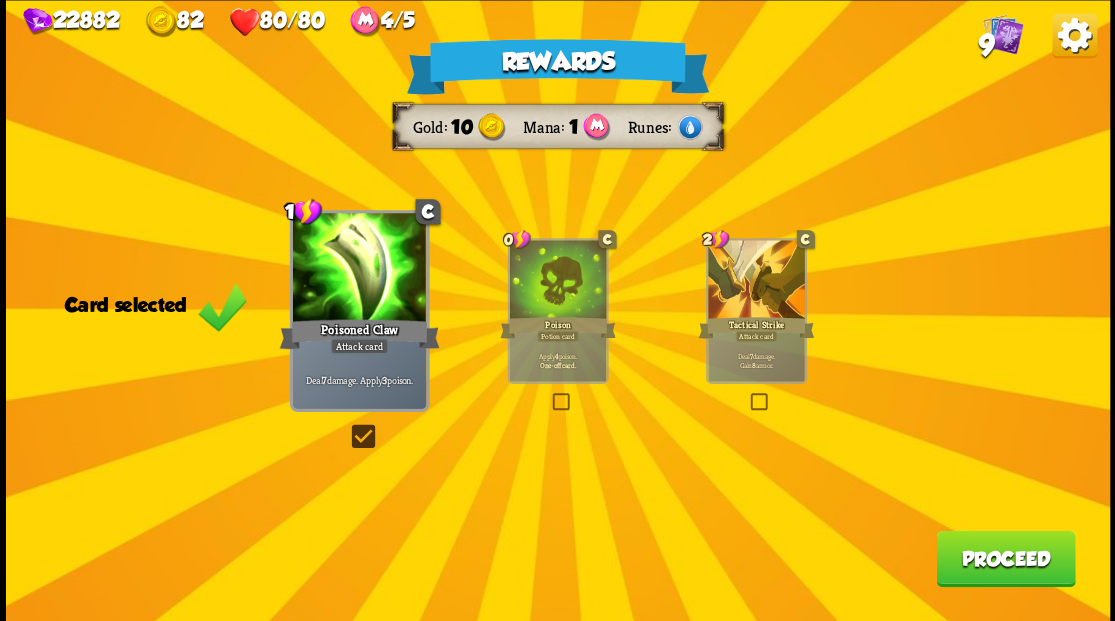 click on "Proceed" at bounding box center [1005, 558] 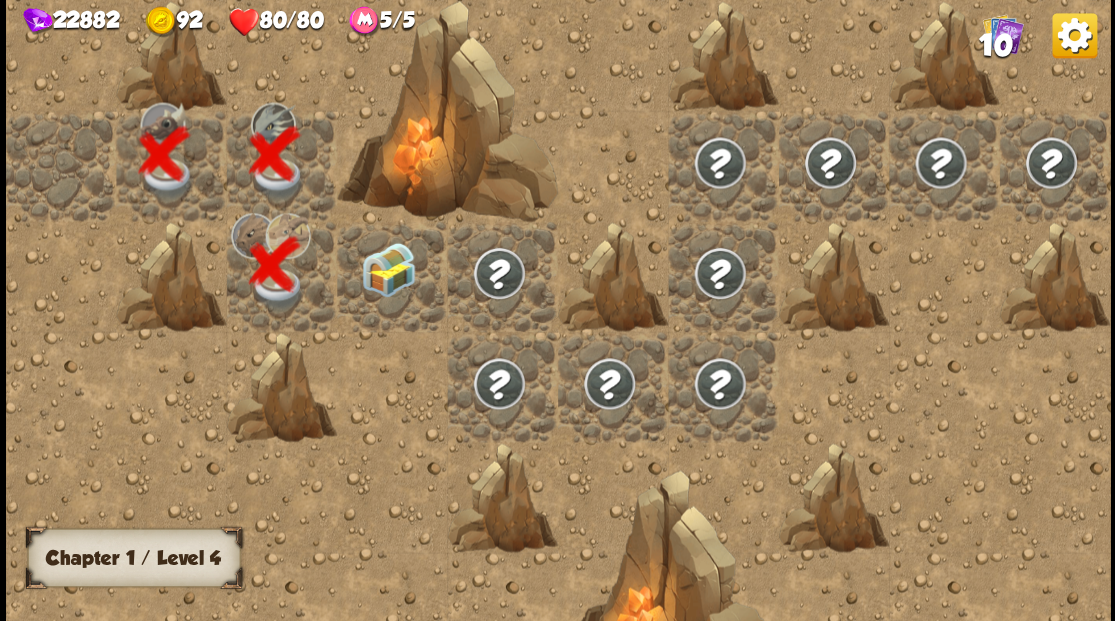 click at bounding box center [388, 269] 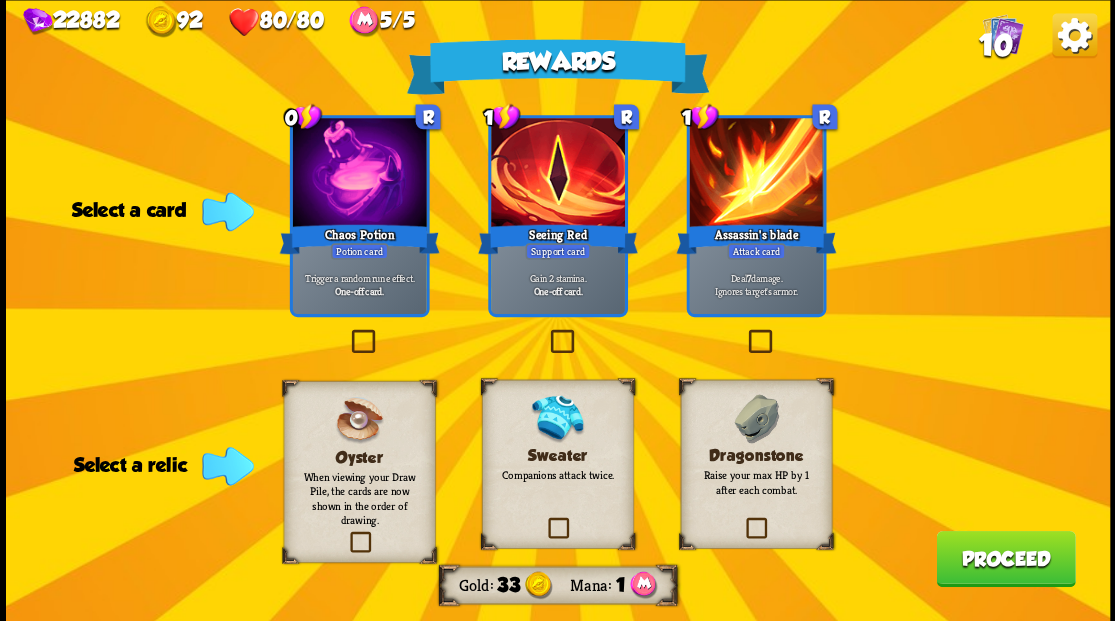 click at bounding box center (744, 332) 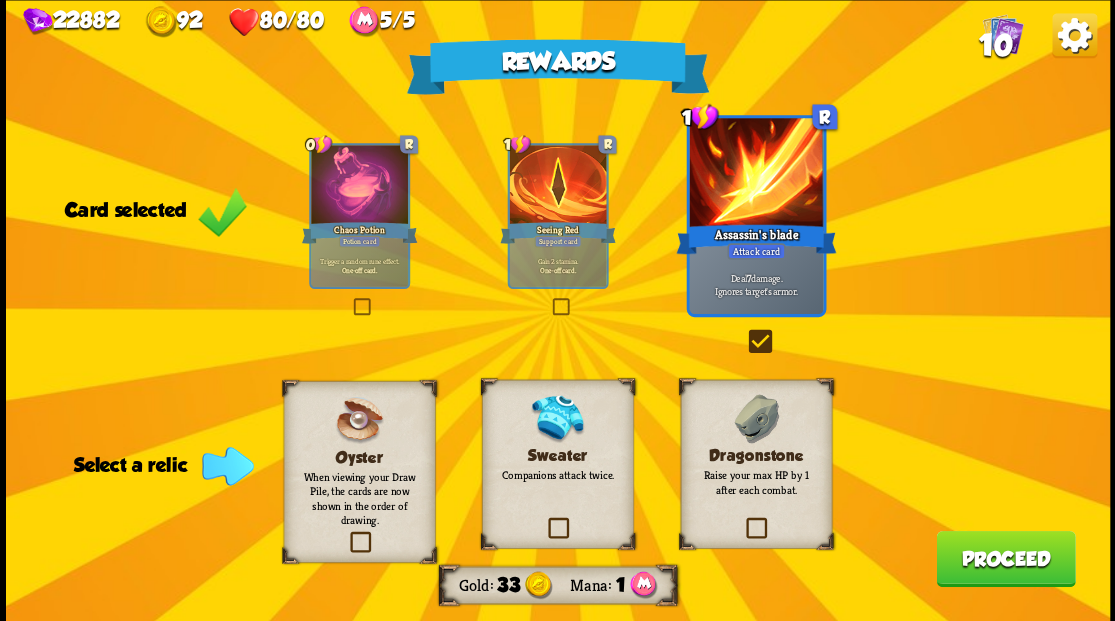 click at bounding box center (544, 520) 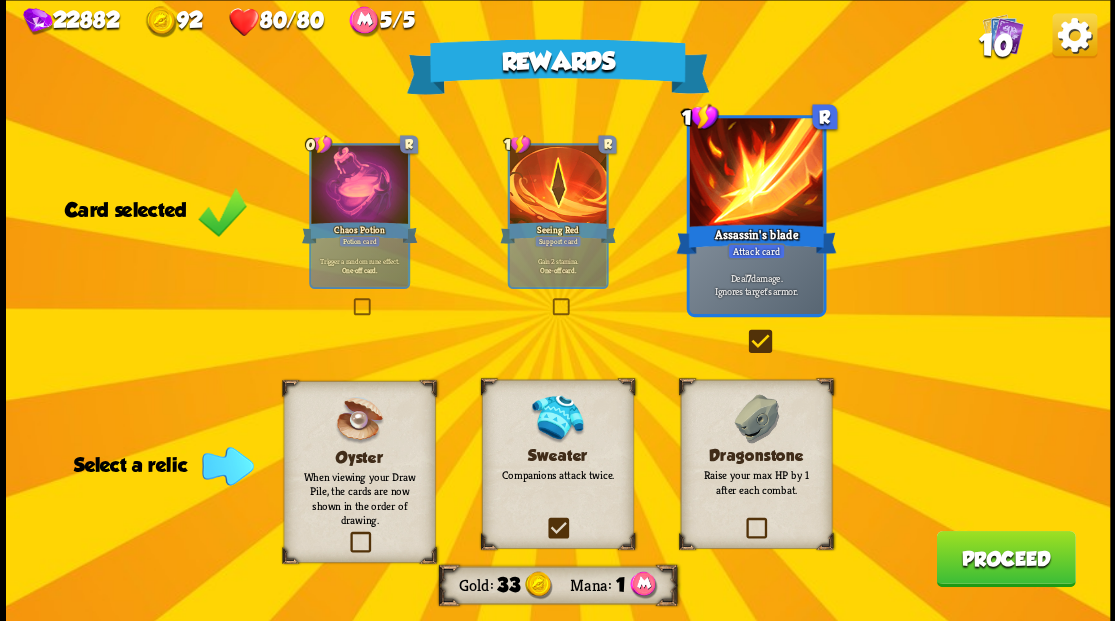 click at bounding box center [0, 0] 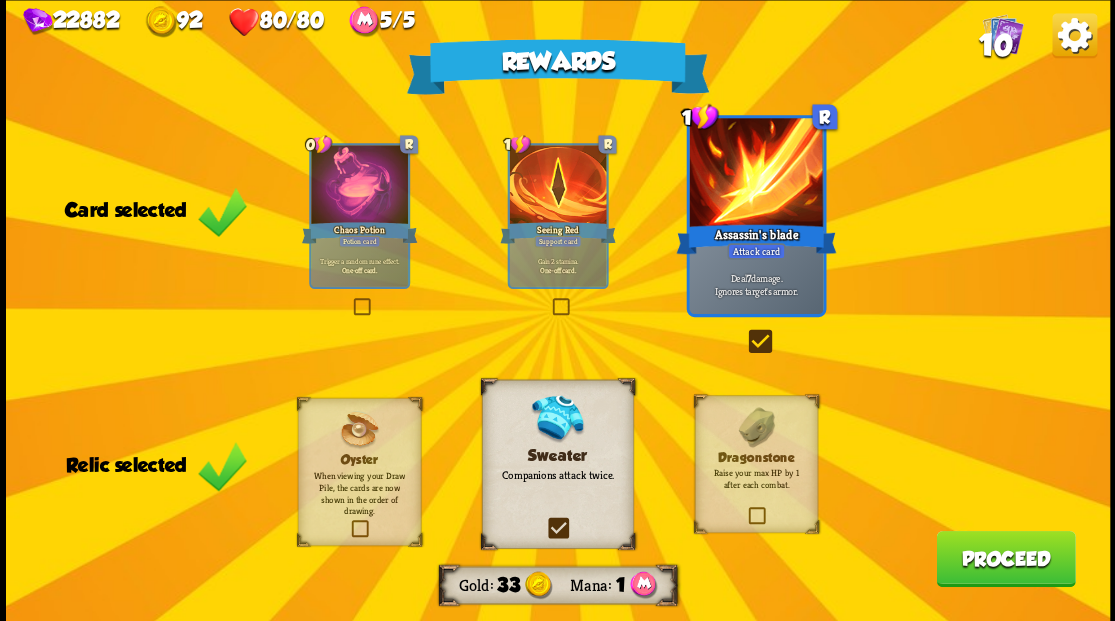 click on "Proceed" at bounding box center (1005, 558) 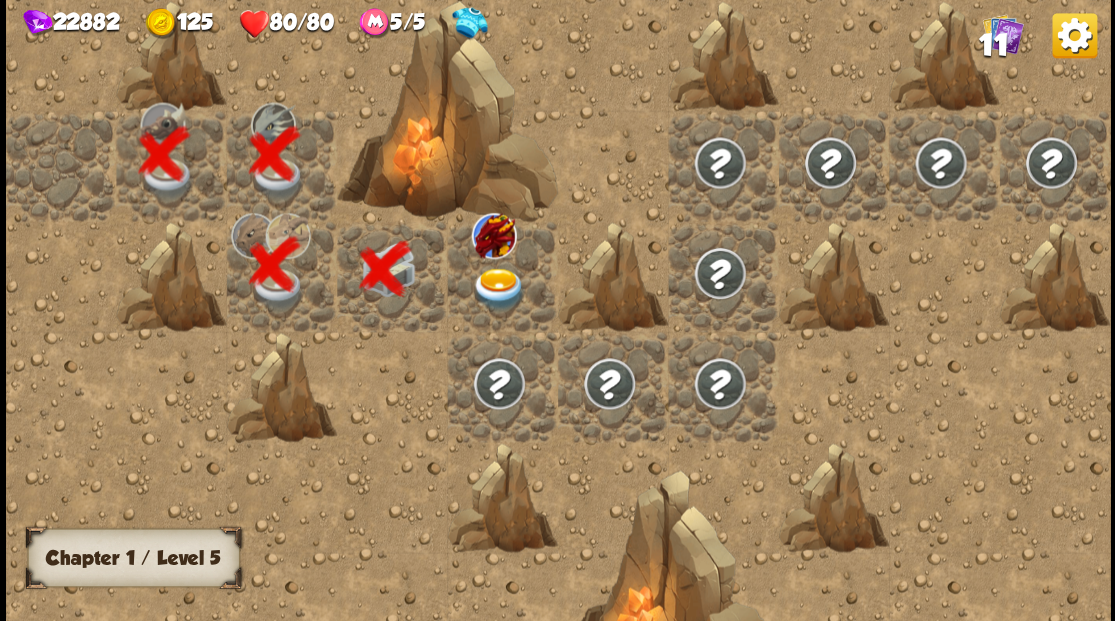 click at bounding box center [498, 288] 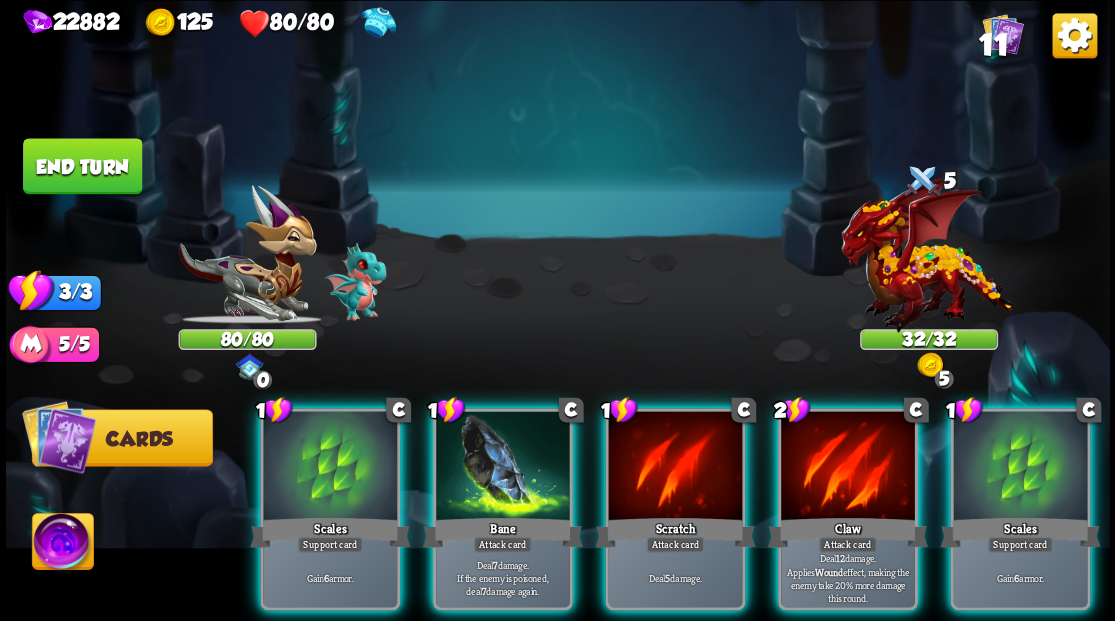 click at bounding box center (1020, 467) 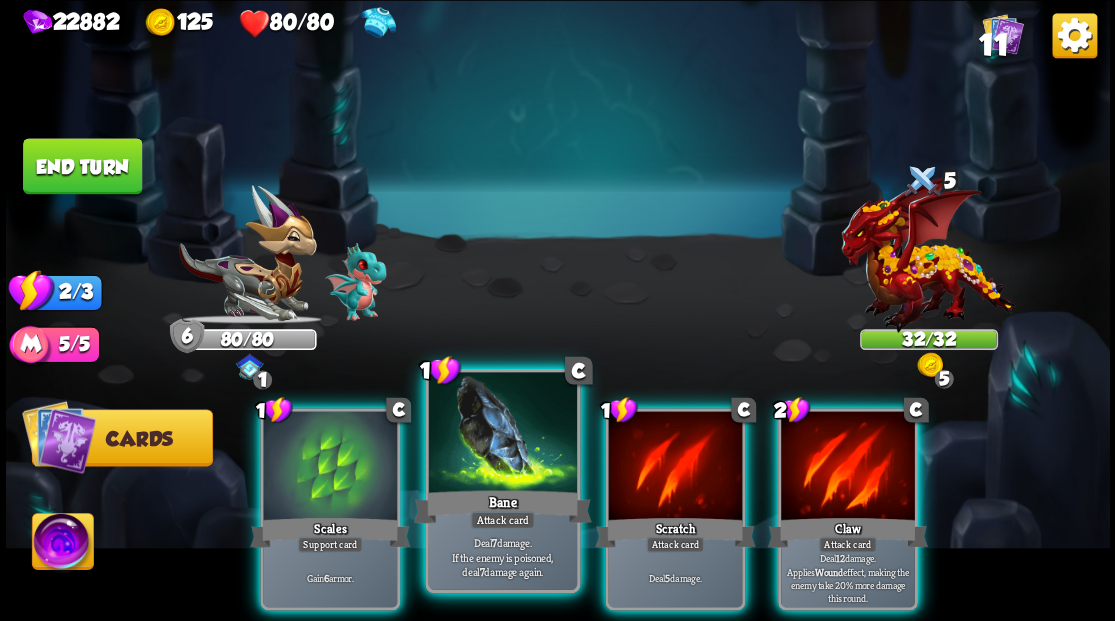 click at bounding box center [502, 434] 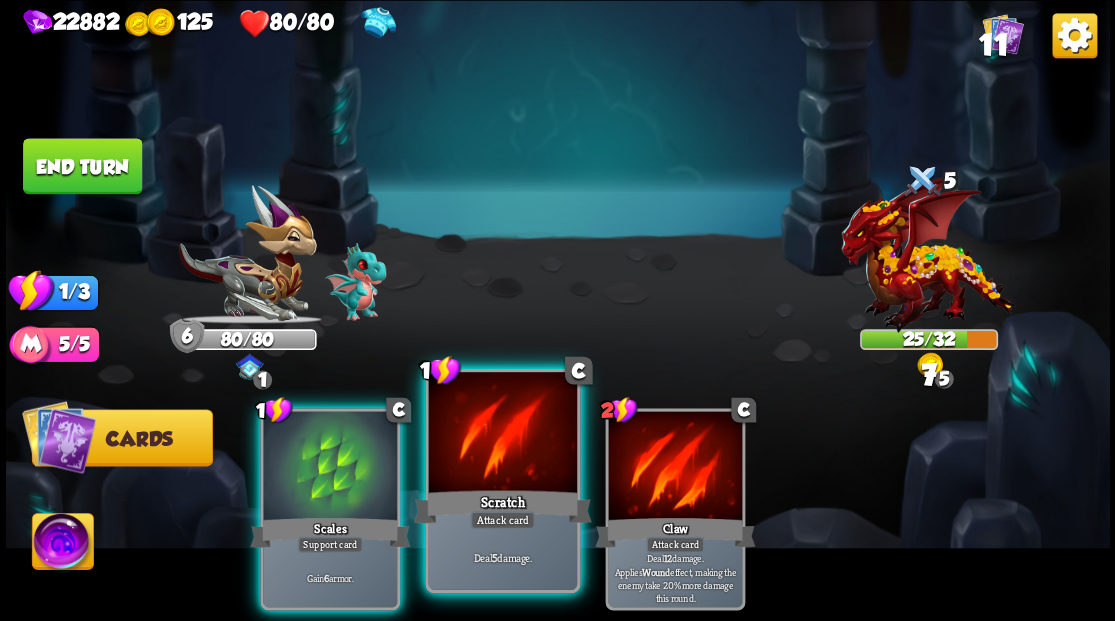 click at bounding box center (502, 434) 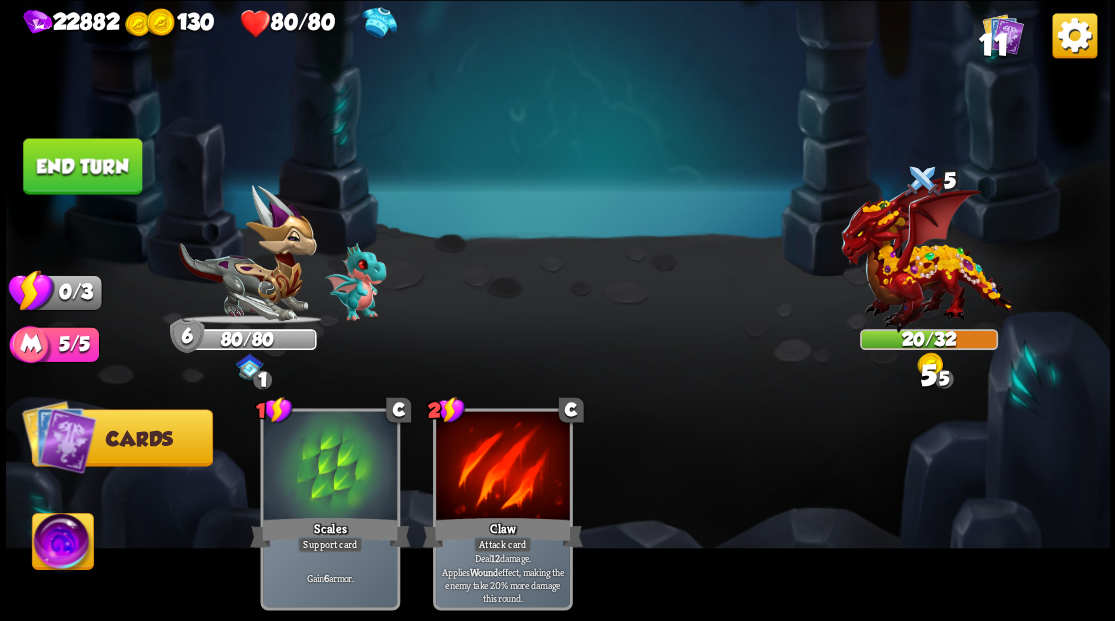 click on "End turn" at bounding box center (82, 166) 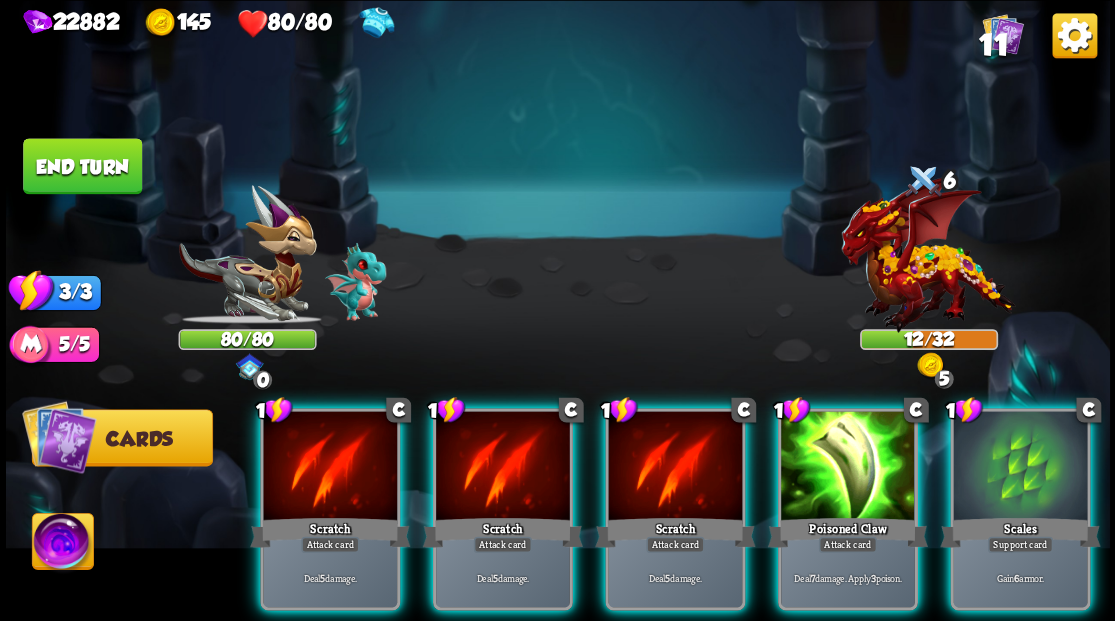 click at bounding box center (1020, 467) 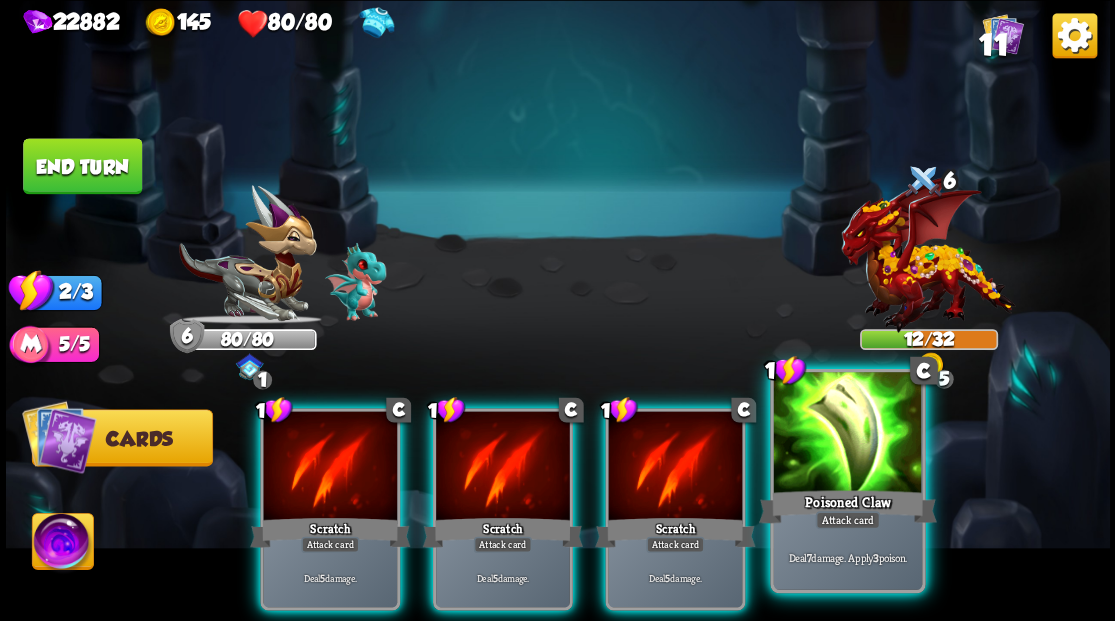 click at bounding box center [847, 434] 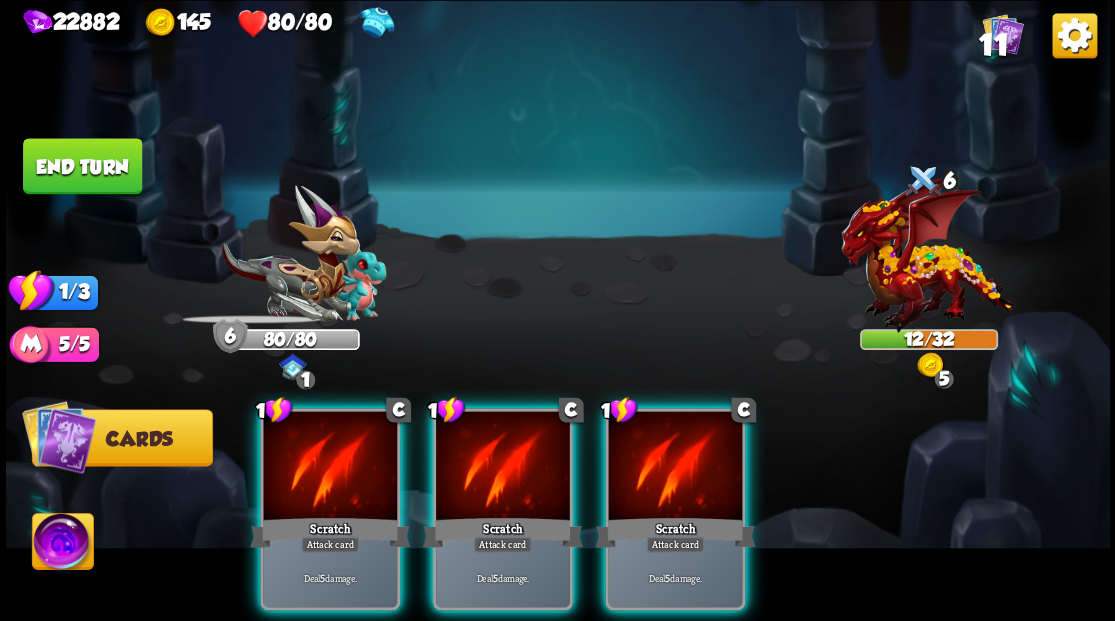 drag, startPoint x: 692, startPoint y: 470, endPoint x: 672, endPoint y: 456, distance: 24.41311 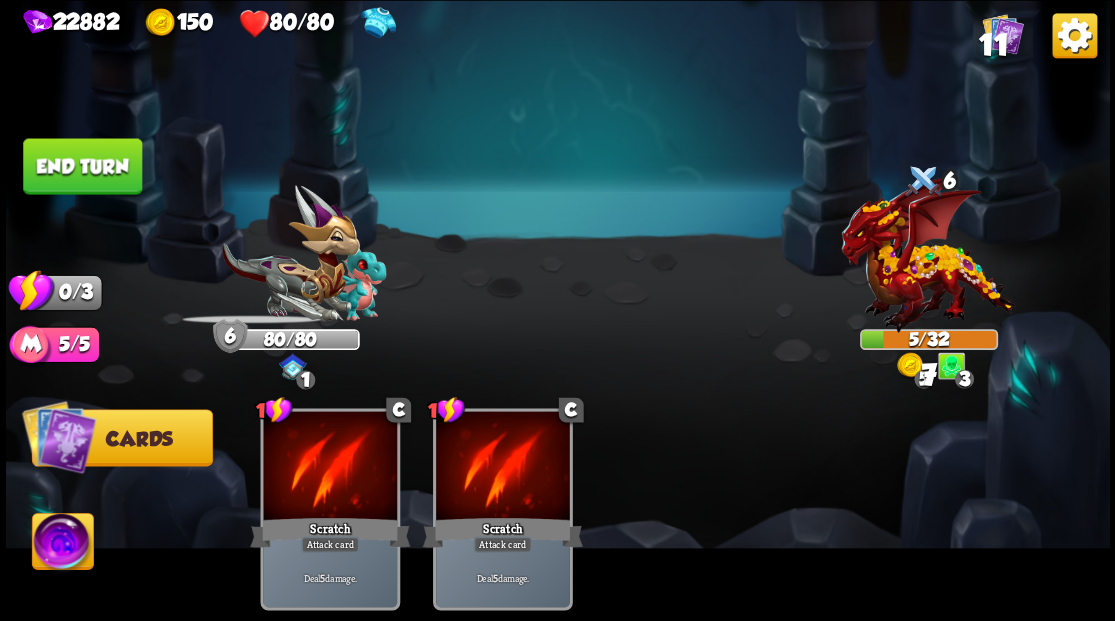 click on "End turn" at bounding box center (82, 166) 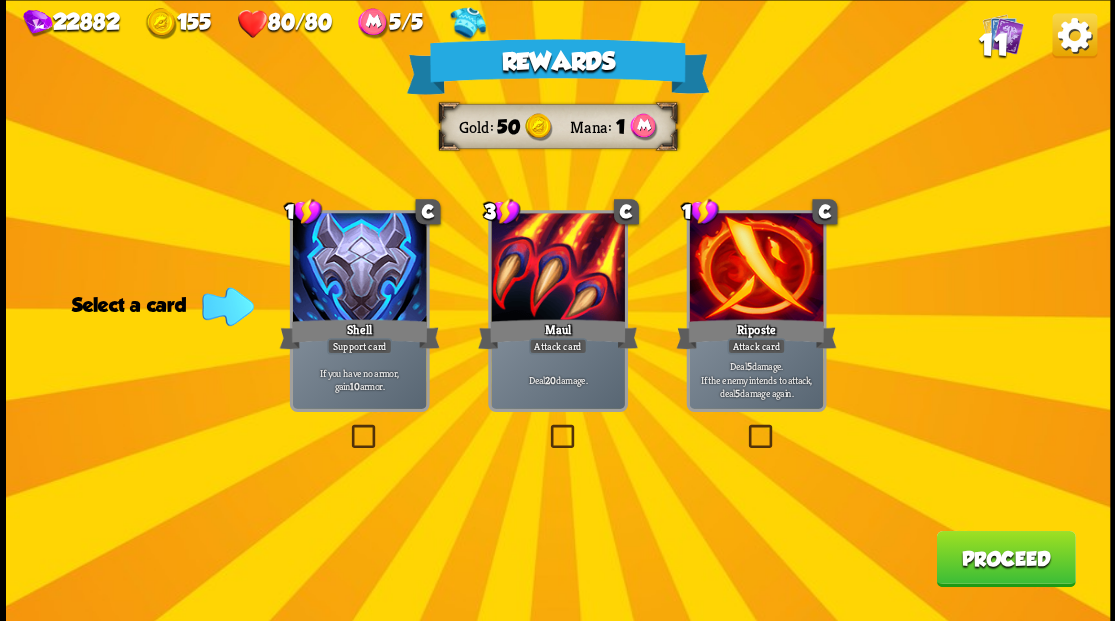click at bounding box center [744, 427] 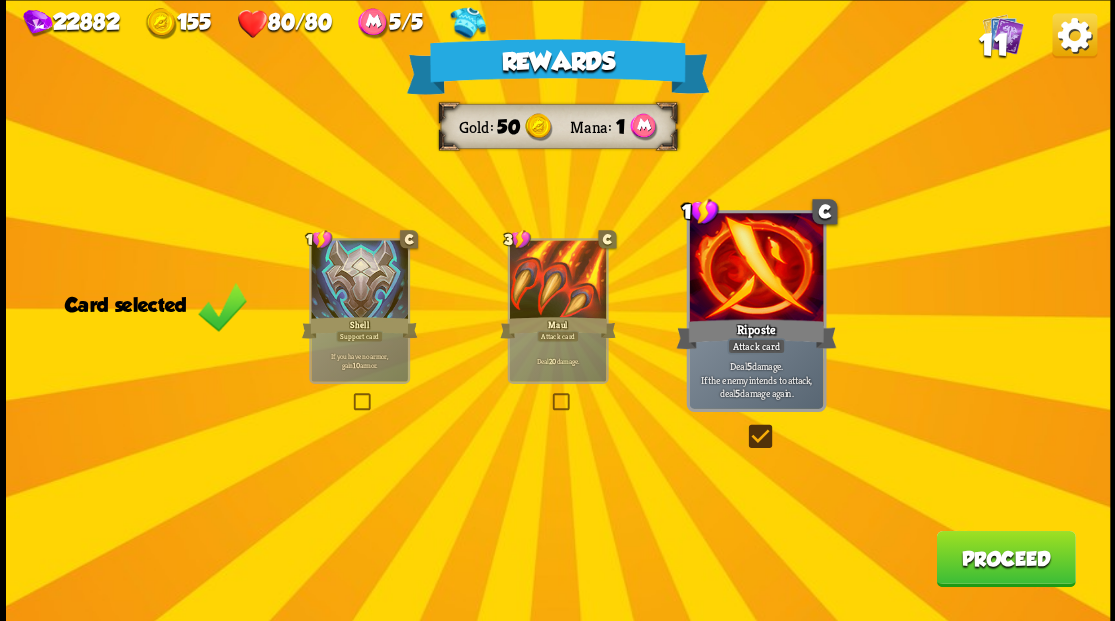 click on "Proceed" at bounding box center [1005, 558] 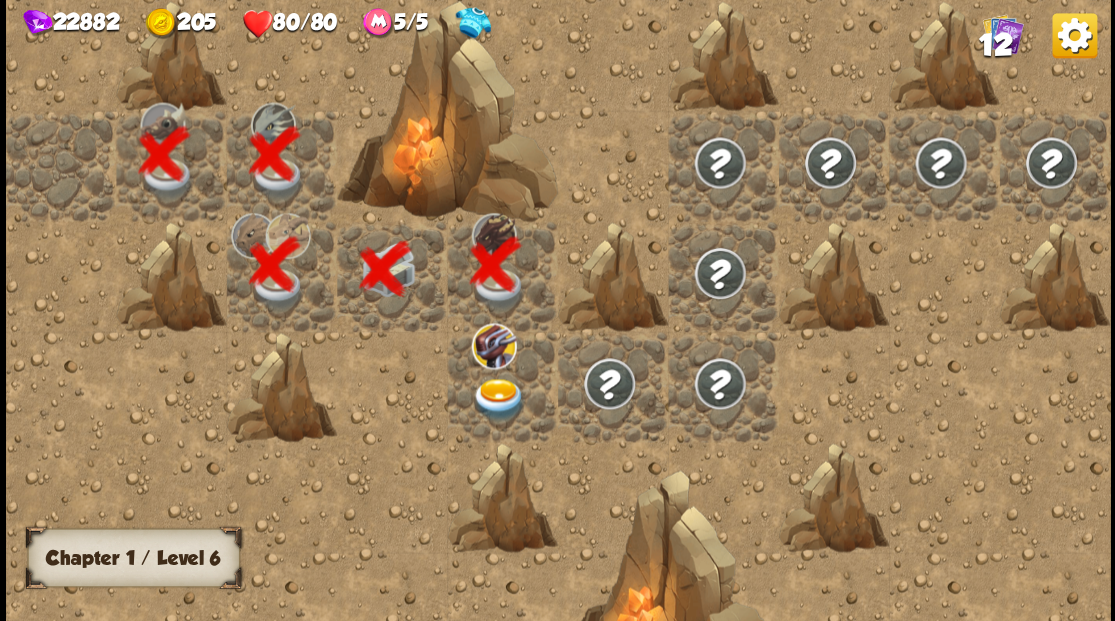 click at bounding box center [498, 399] 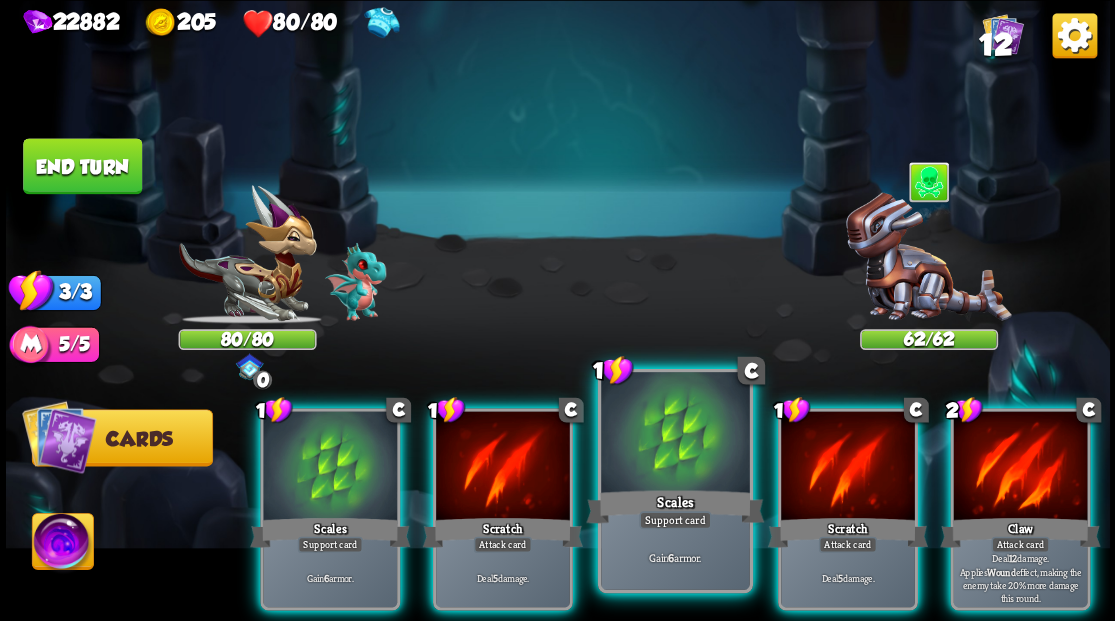 click at bounding box center (675, 434) 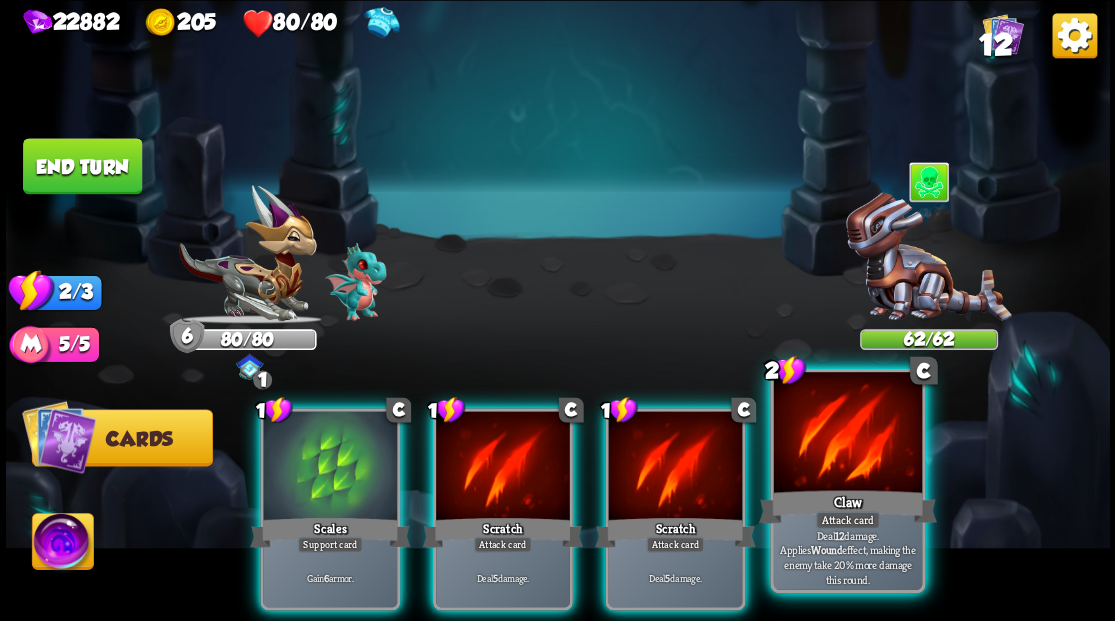 click at bounding box center (847, 434) 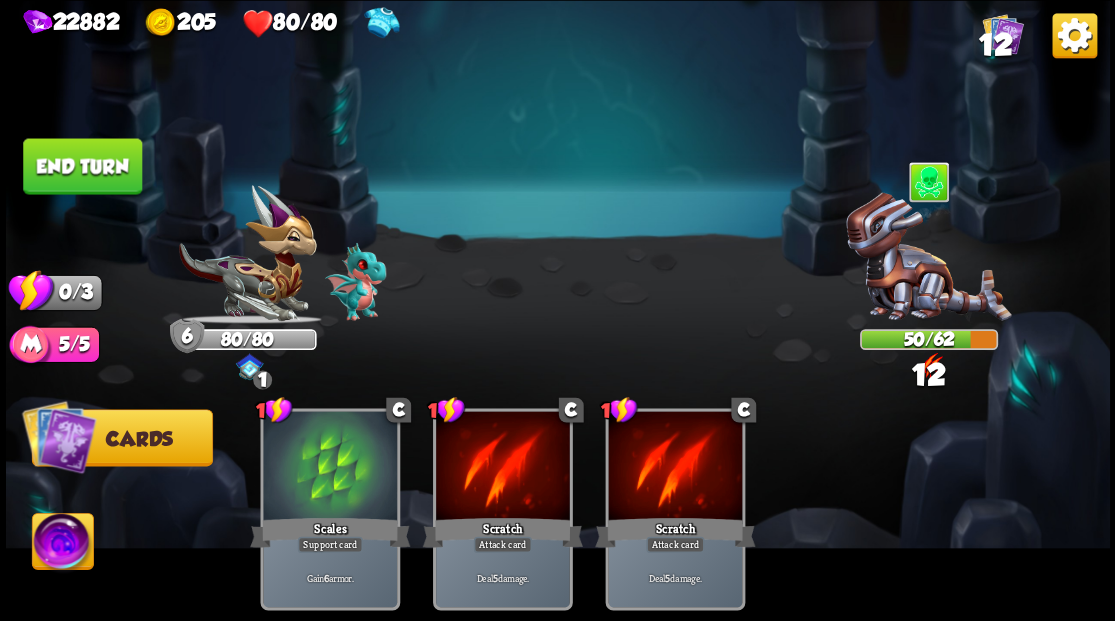 click on "End turn" at bounding box center [82, 166] 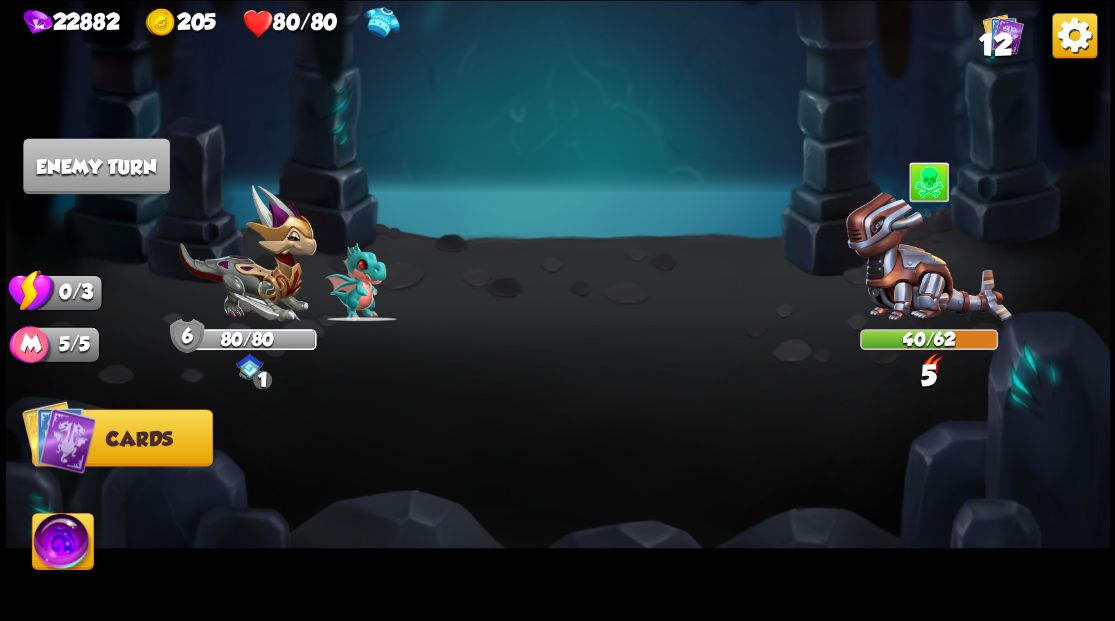 click at bounding box center (928, 263) 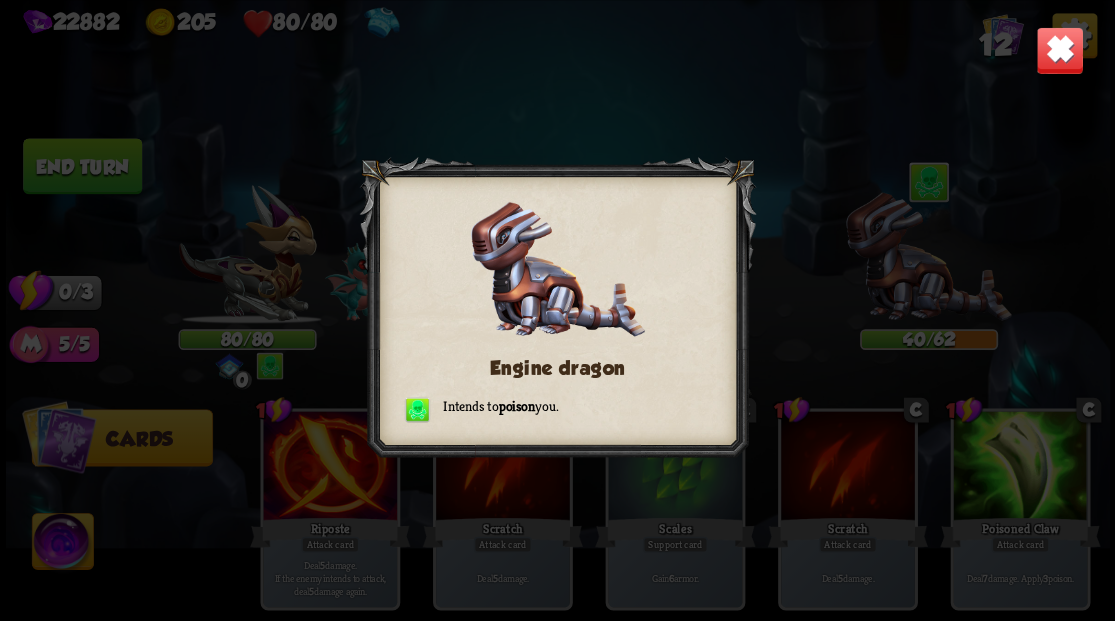 click on "Engine dragon
Intends to  poison  you." at bounding box center [558, 310] 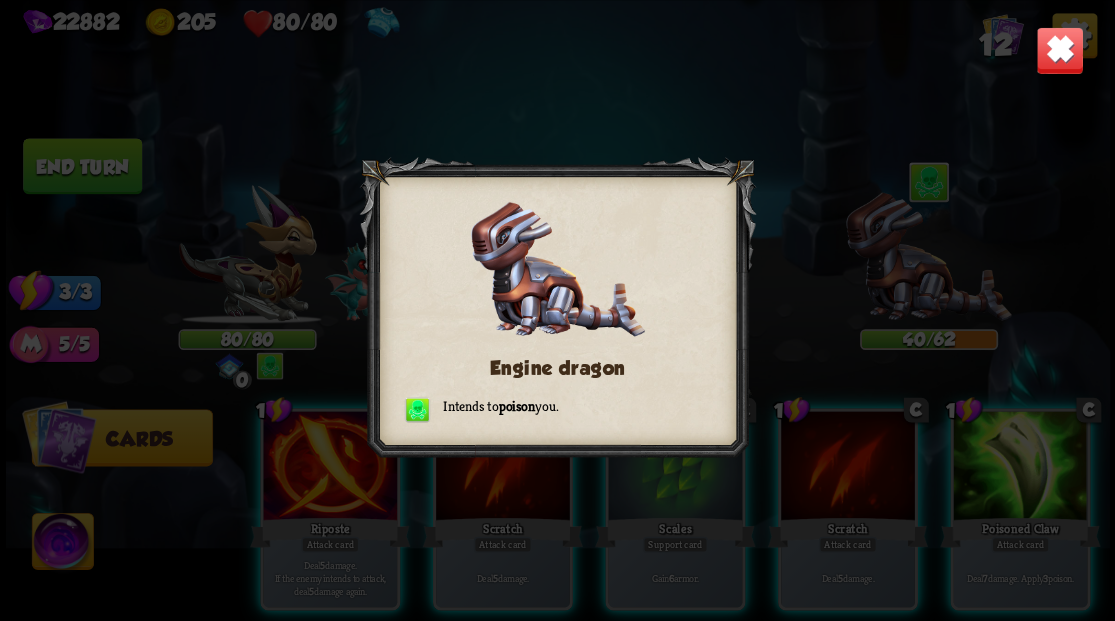 click on "Engine dragon
Intends to  poison  you." at bounding box center [558, 310] 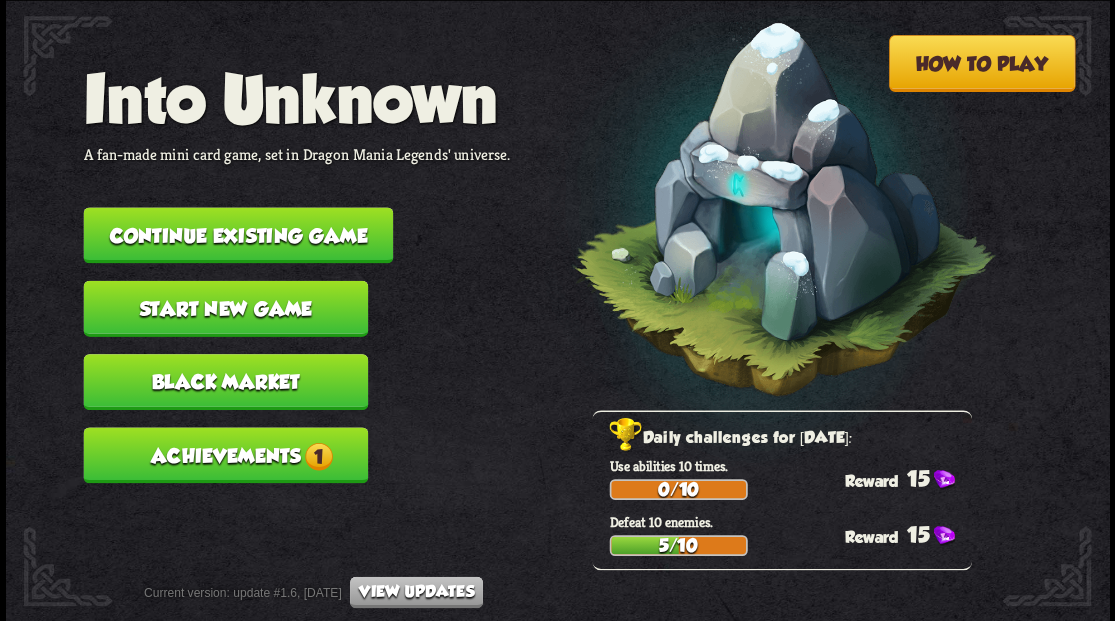 scroll, scrollTop: 0, scrollLeft: 0, axis: both 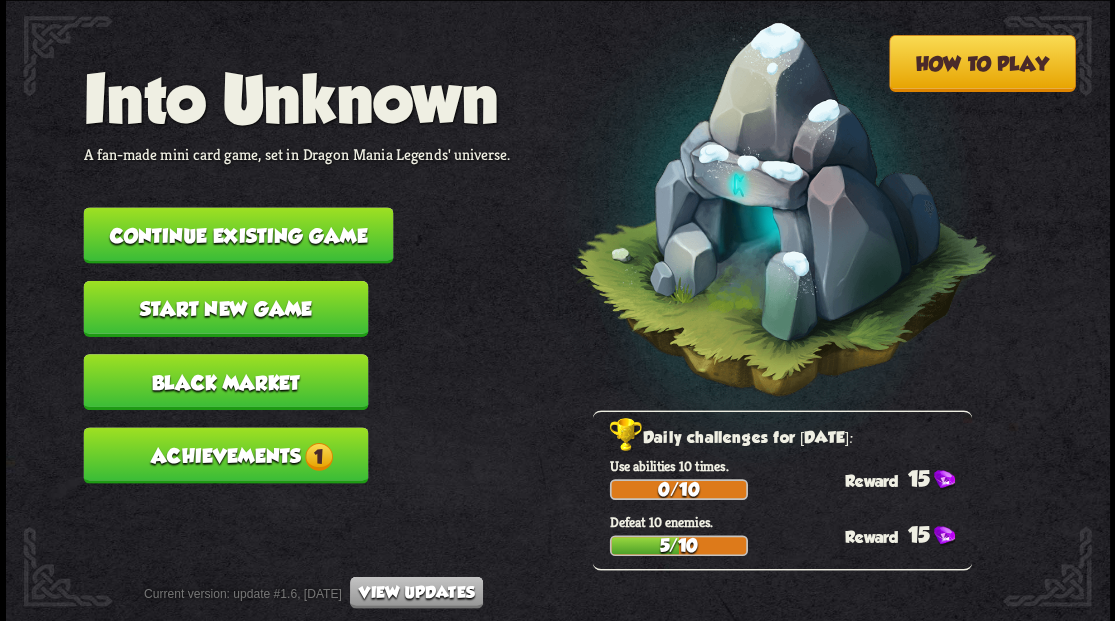 click on "Continue existing game" at bounding box center (238, 235) 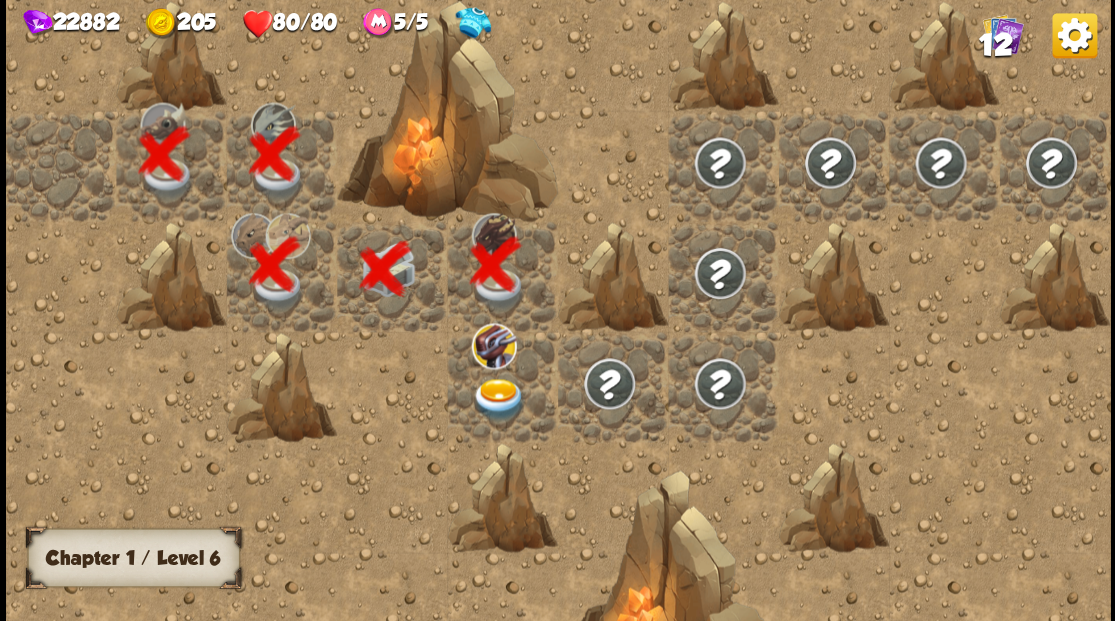 click at bounding box center [498, 399] 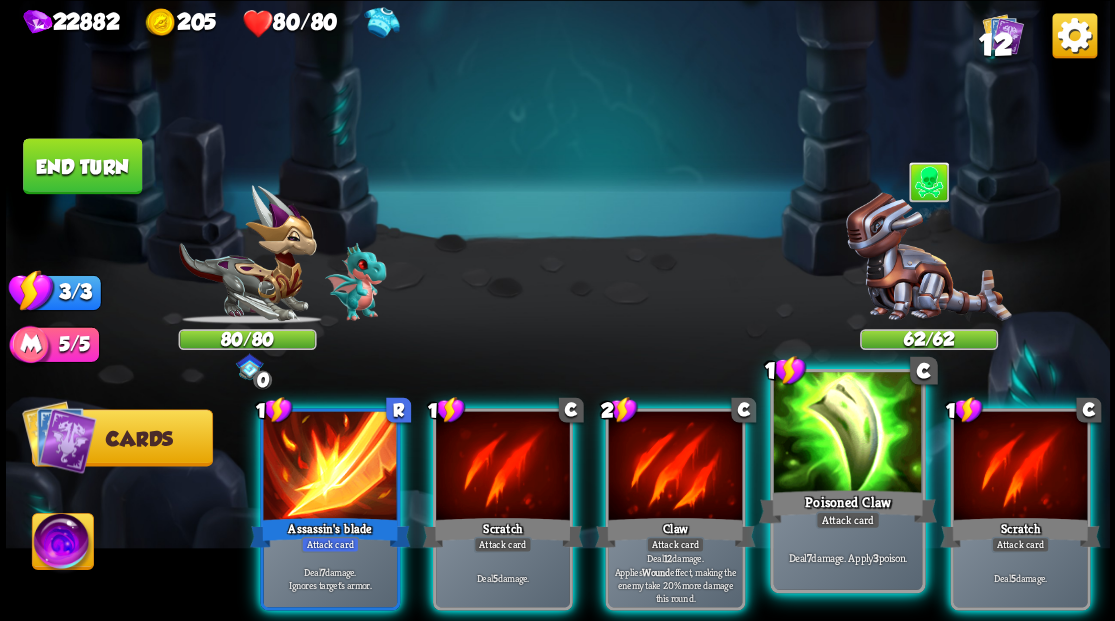click at bounding box center [847, 434] 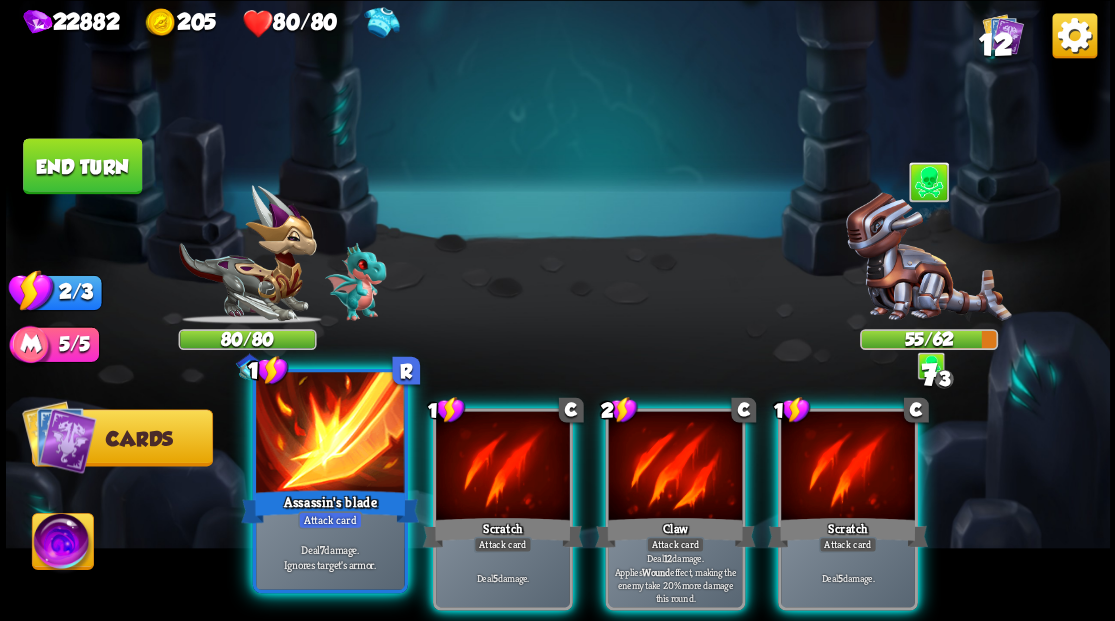 click at bounding box center (330, 434) 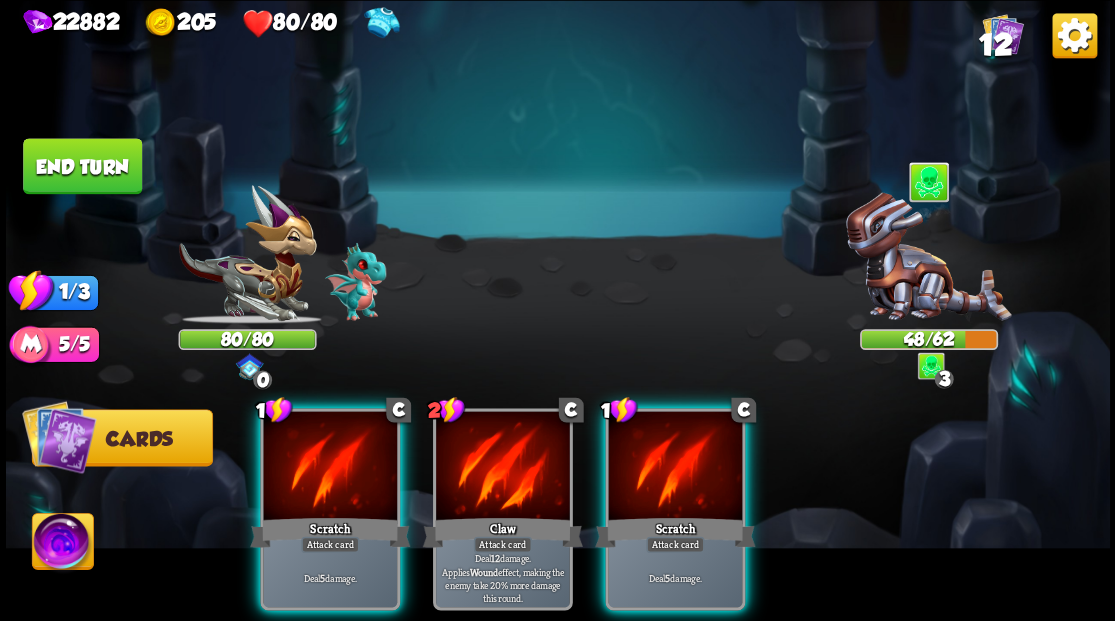 click on "End turn" at bounding box center [82, 166] 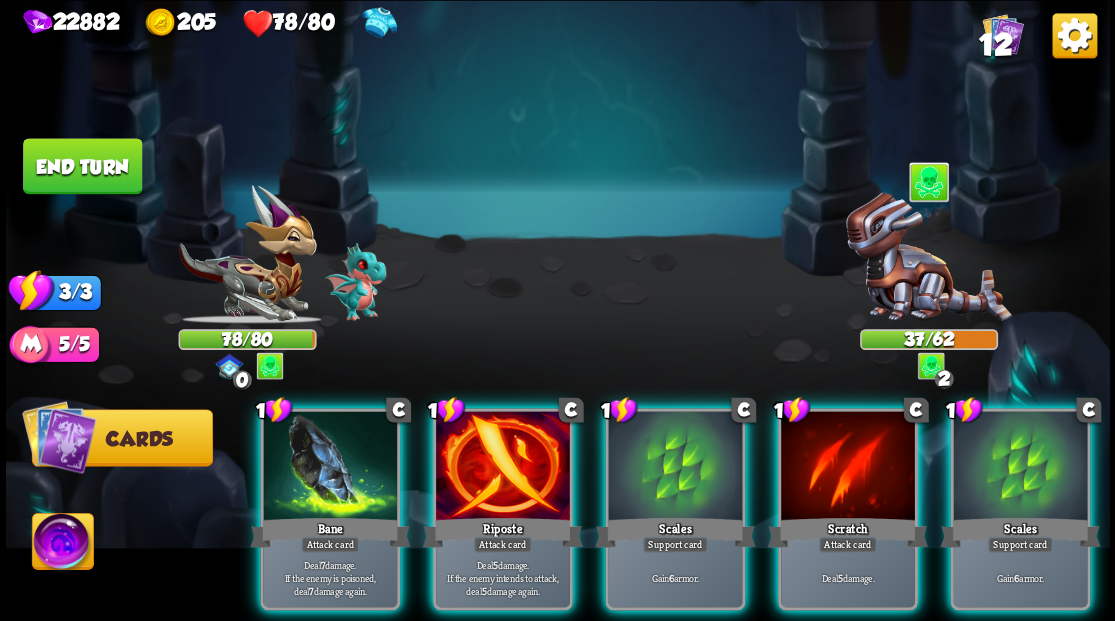 click at bounding box center (1020, 467) 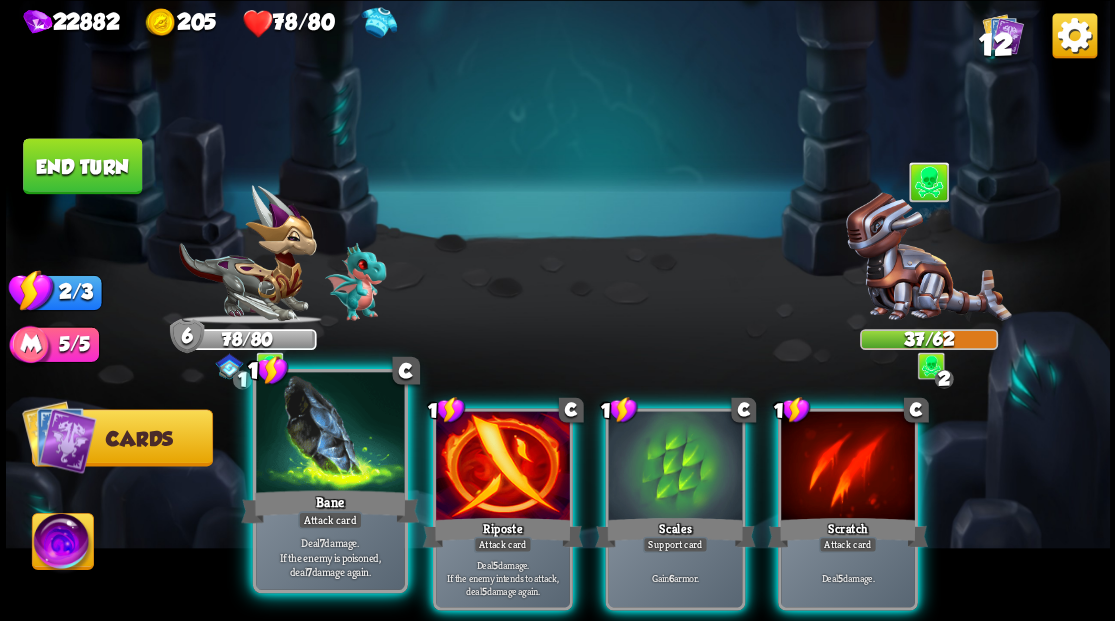 click at bounding box center [330, 434] 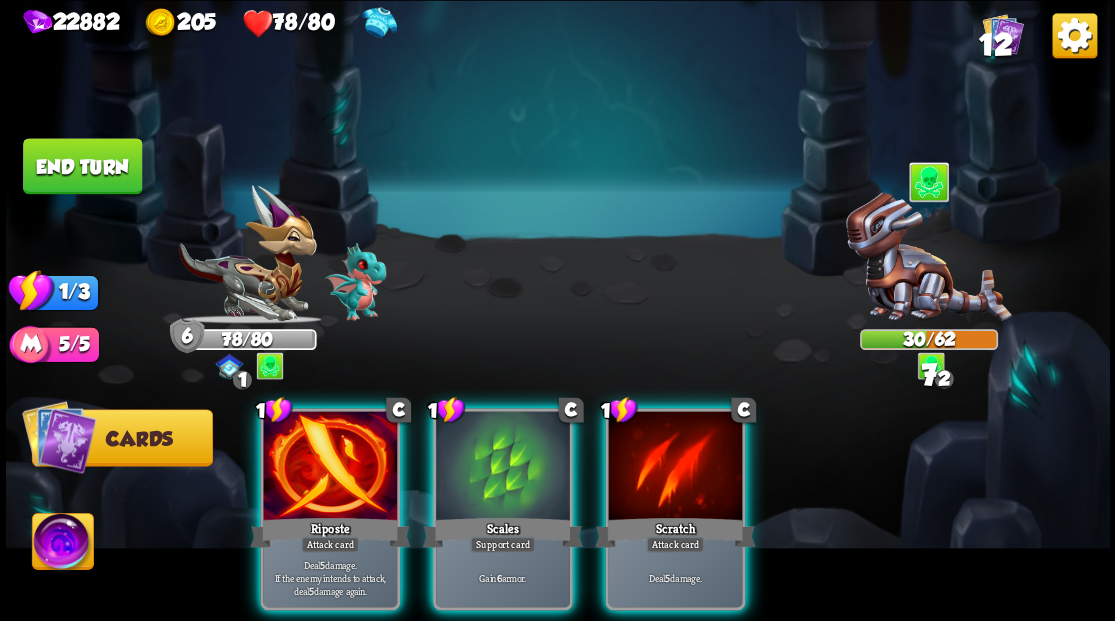 click at bounding box center [330, 467] 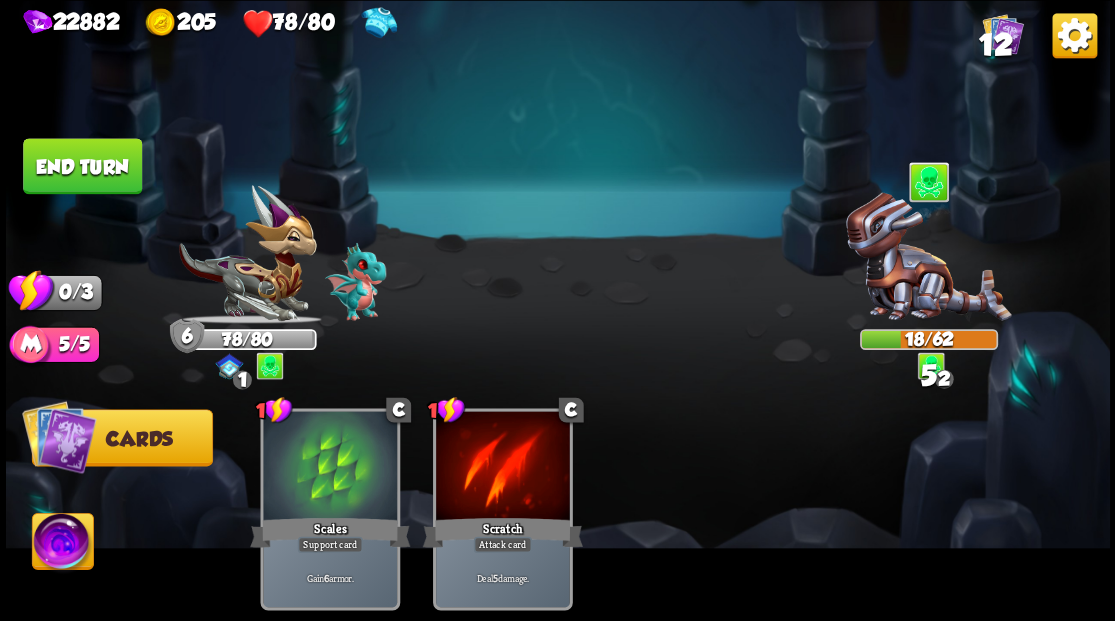 click on "End turn" at bounding box center (82, 166) 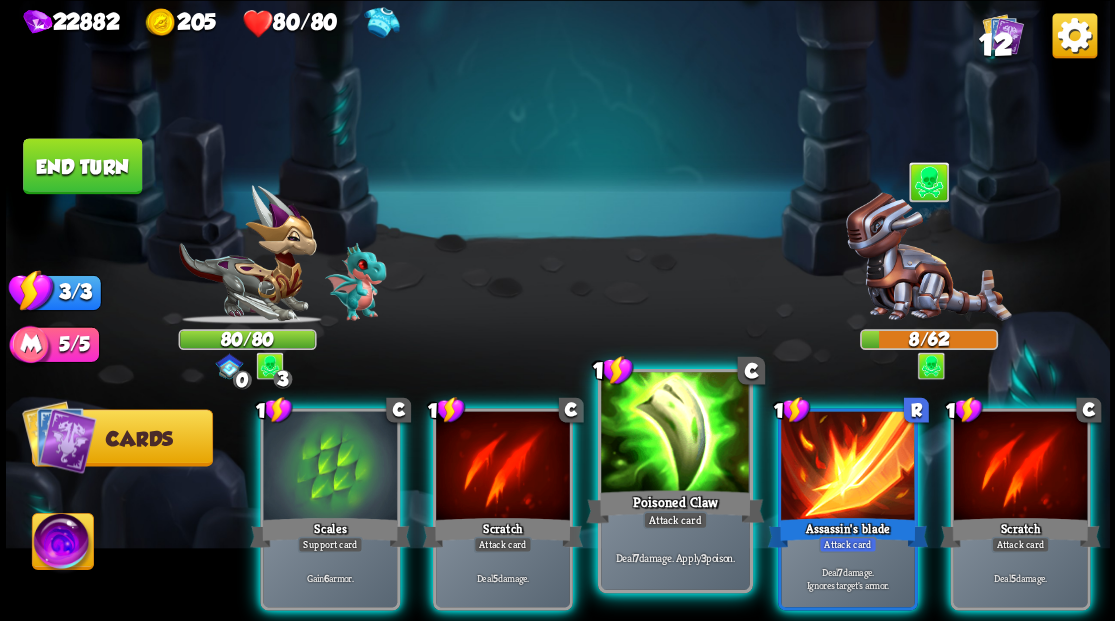 click at bounding box center [675, 434] 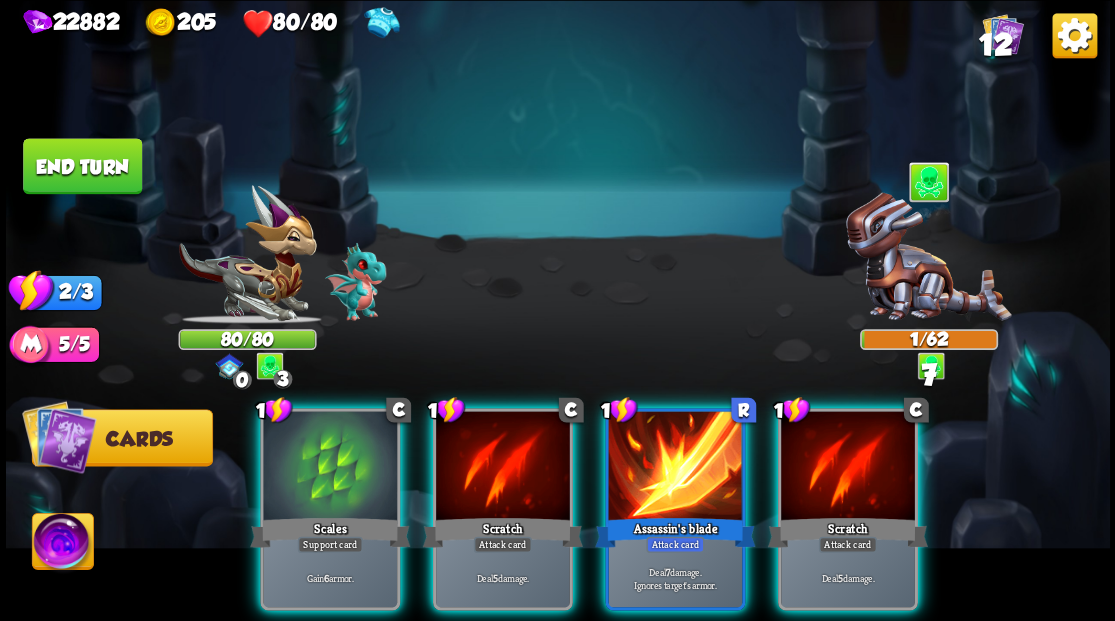 click at bounding box center (675, 467) 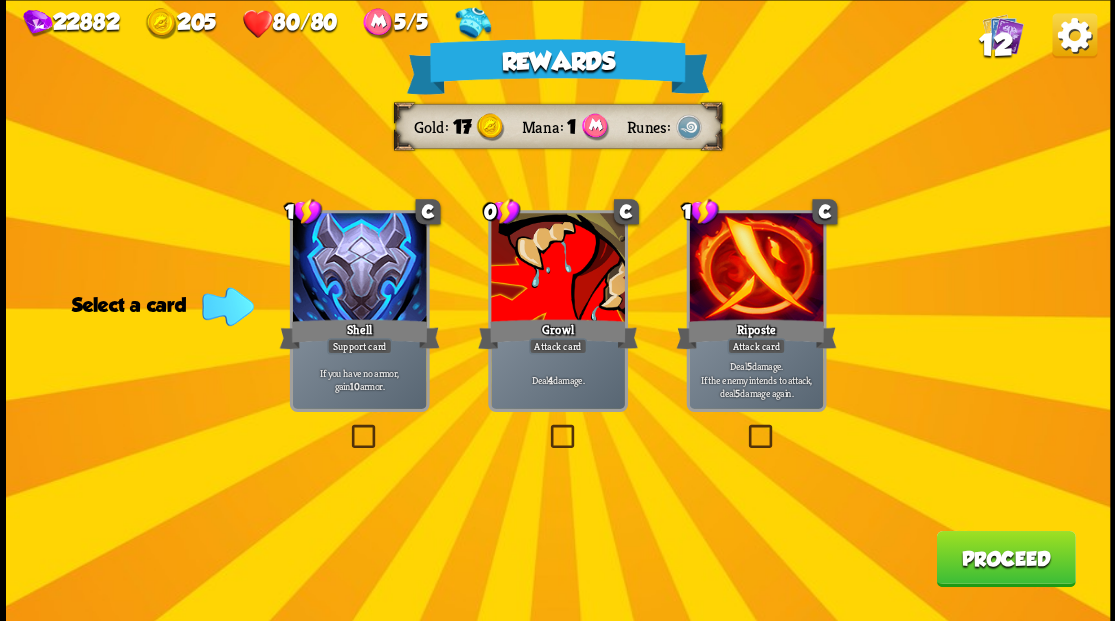 click at bounding box center (546, 427) 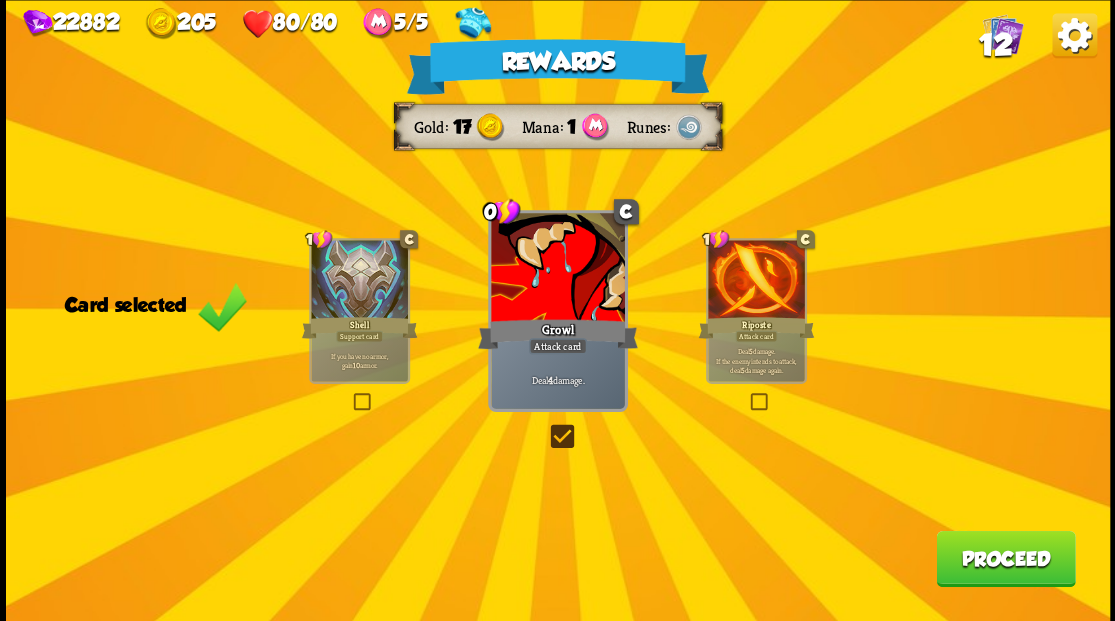 click on "Proceed" at bounding box center [1005, 558] 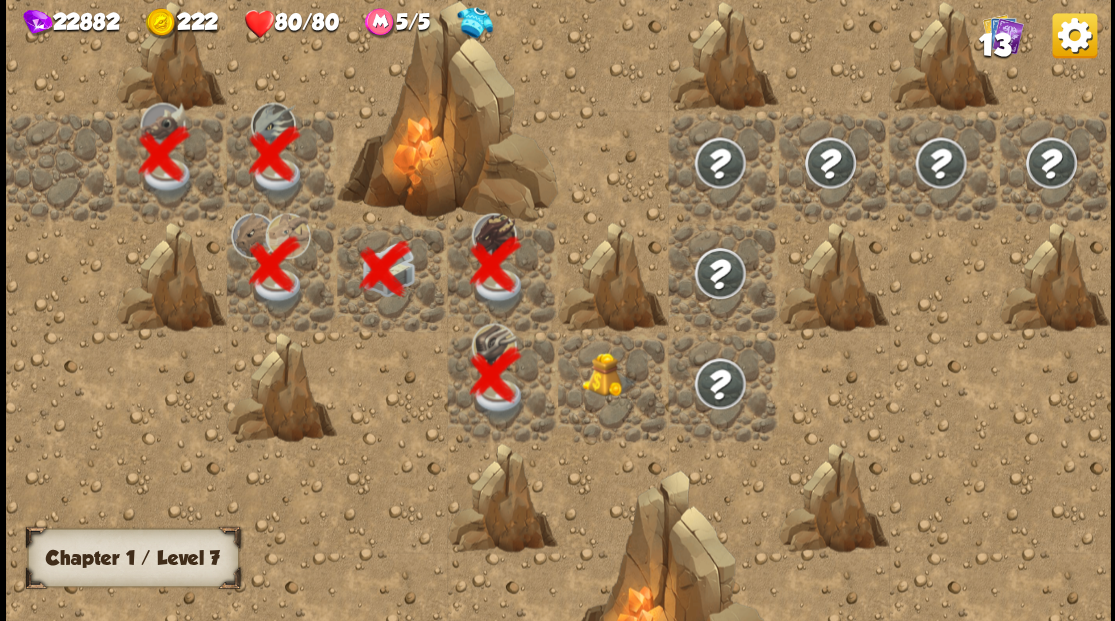 click at bounding box center [609, 374] 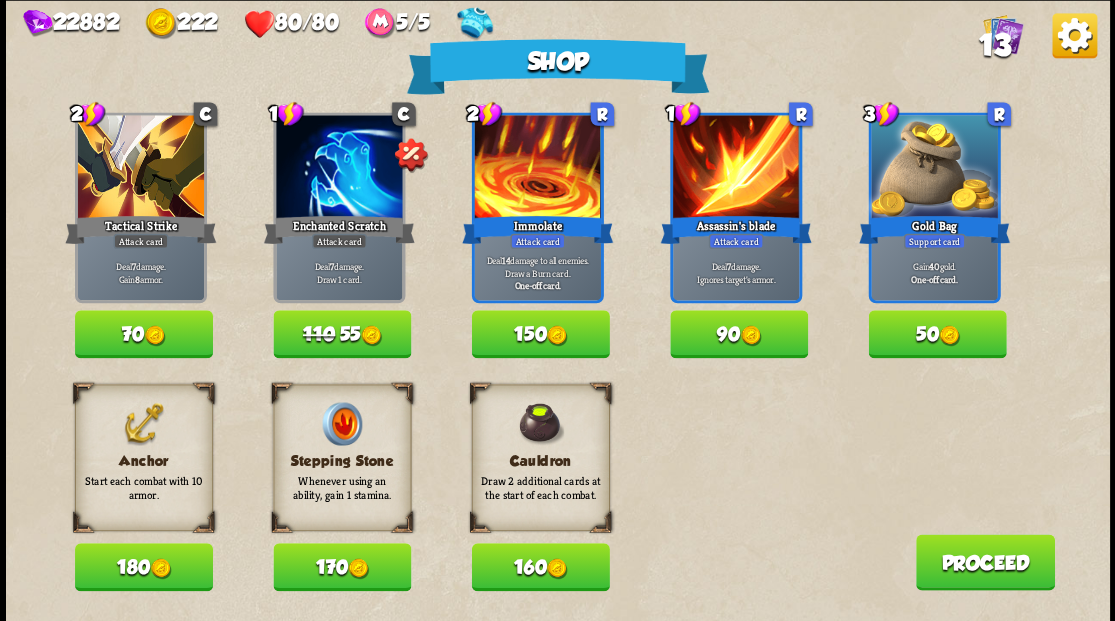 click on "180" at bounding box center [144, 567] 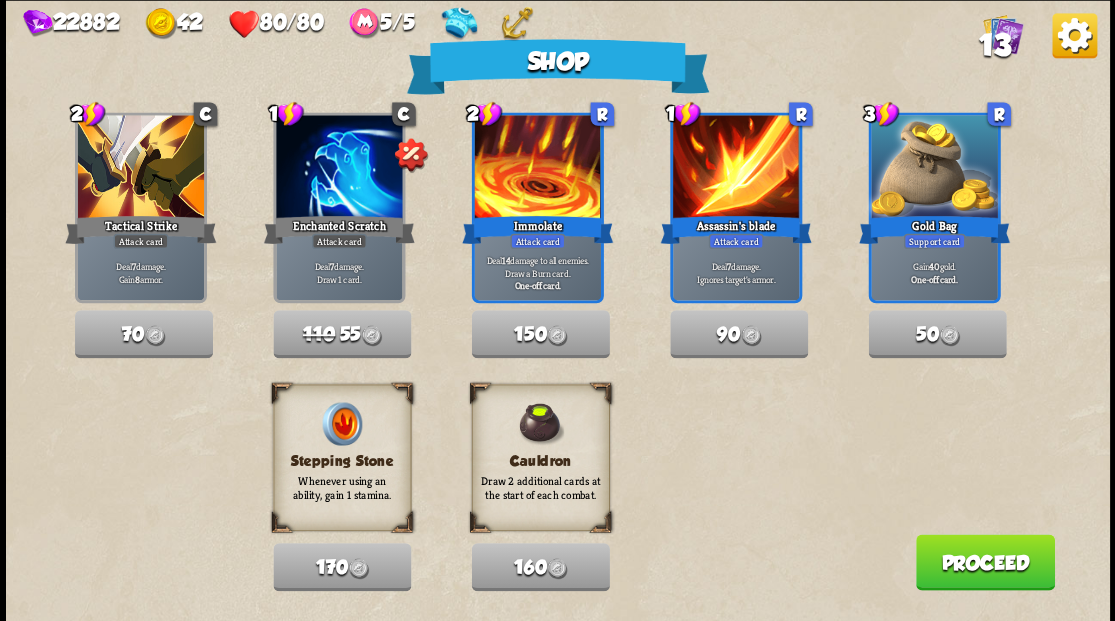 click on "Proceed" at bounding box center [984, 562] 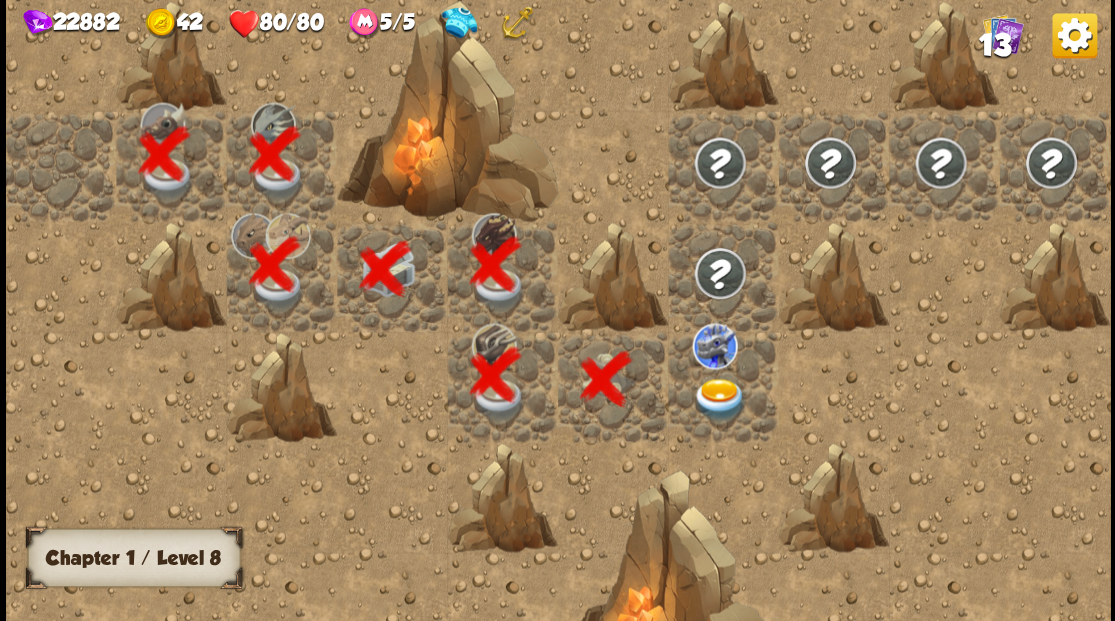 click at bounding box center [719, 399] 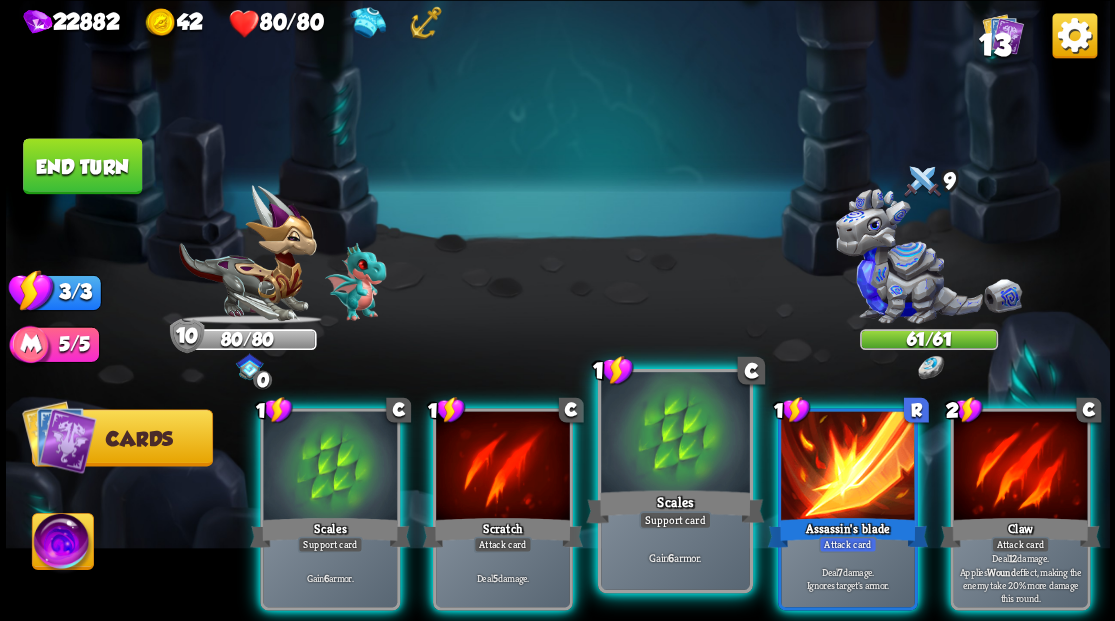 click at bounding box center [675, 434] 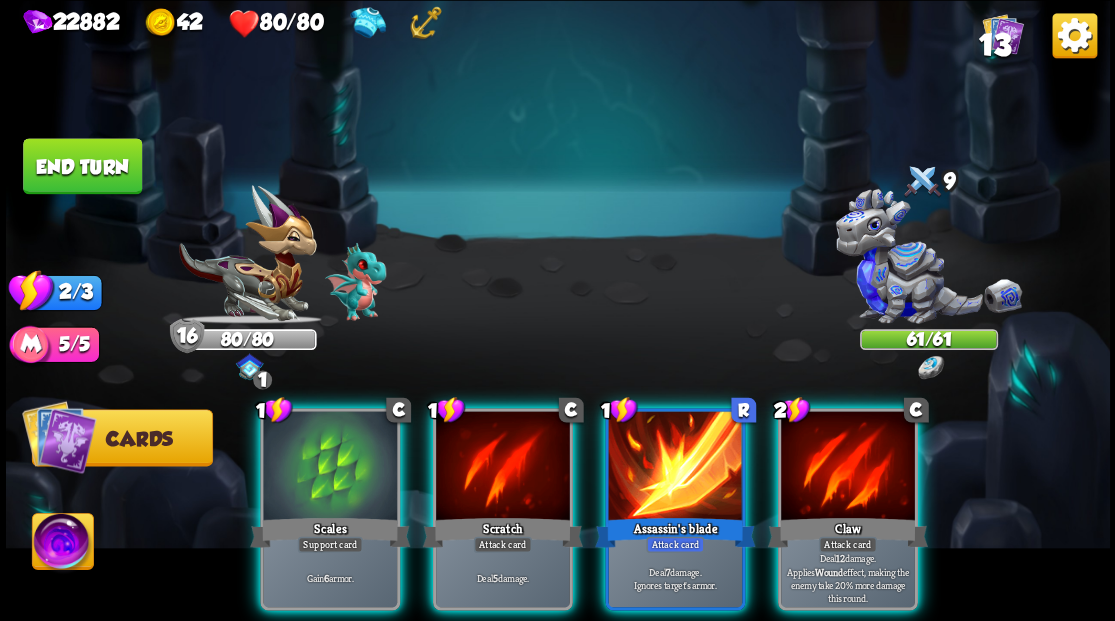 click at bounding box center [675, 467] 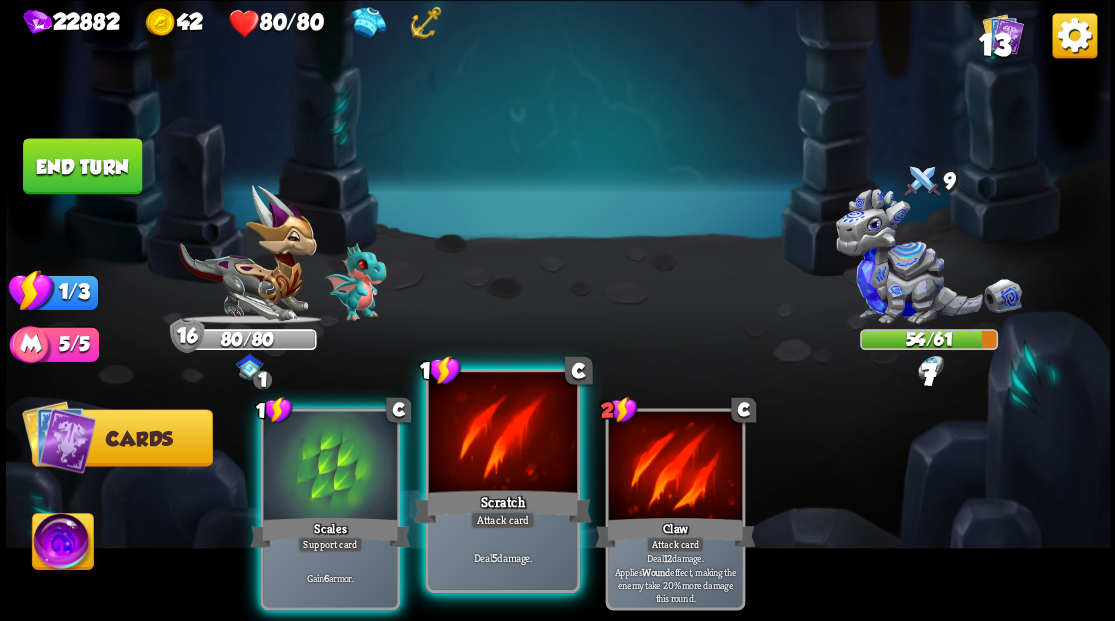 click at bounding box center (502, 434) 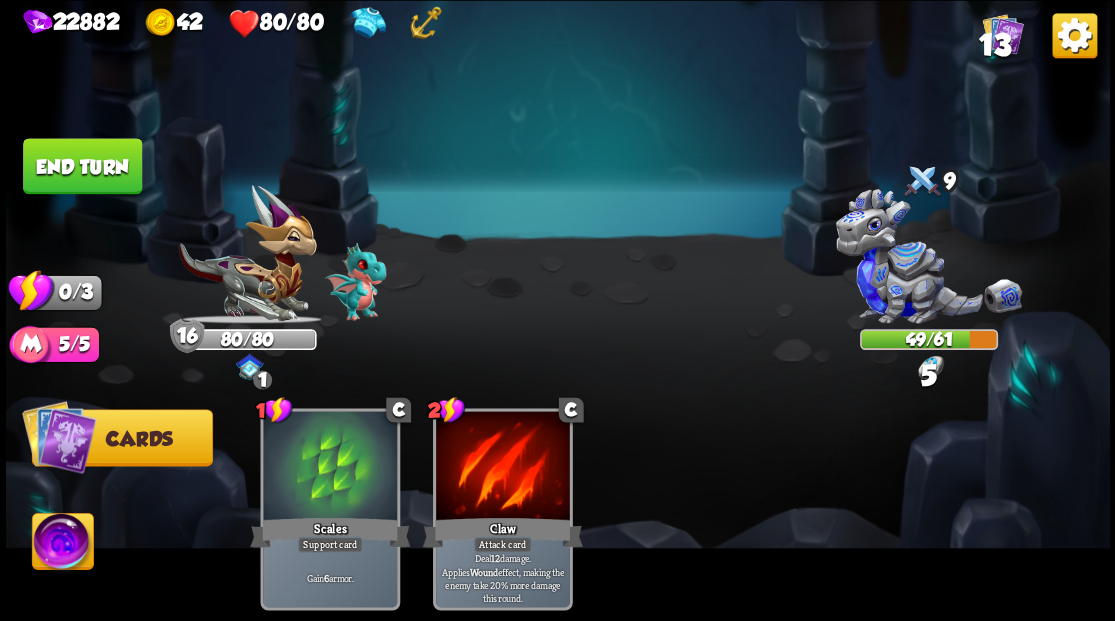 click on "End turn" at bounding box center (82, 166) 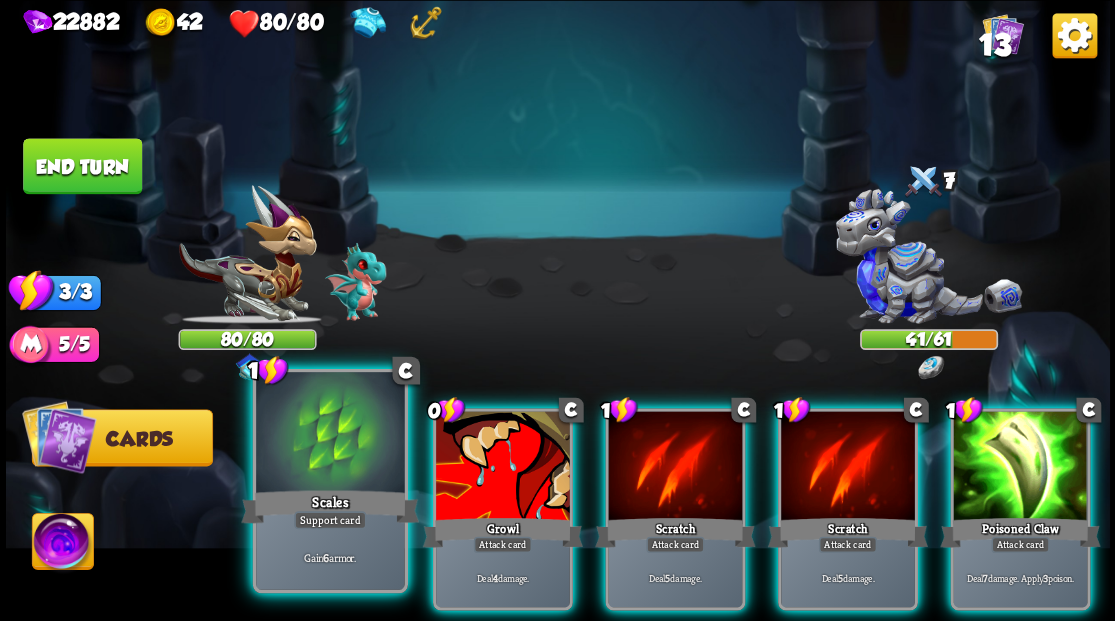 click at bounding box center (330, 434) 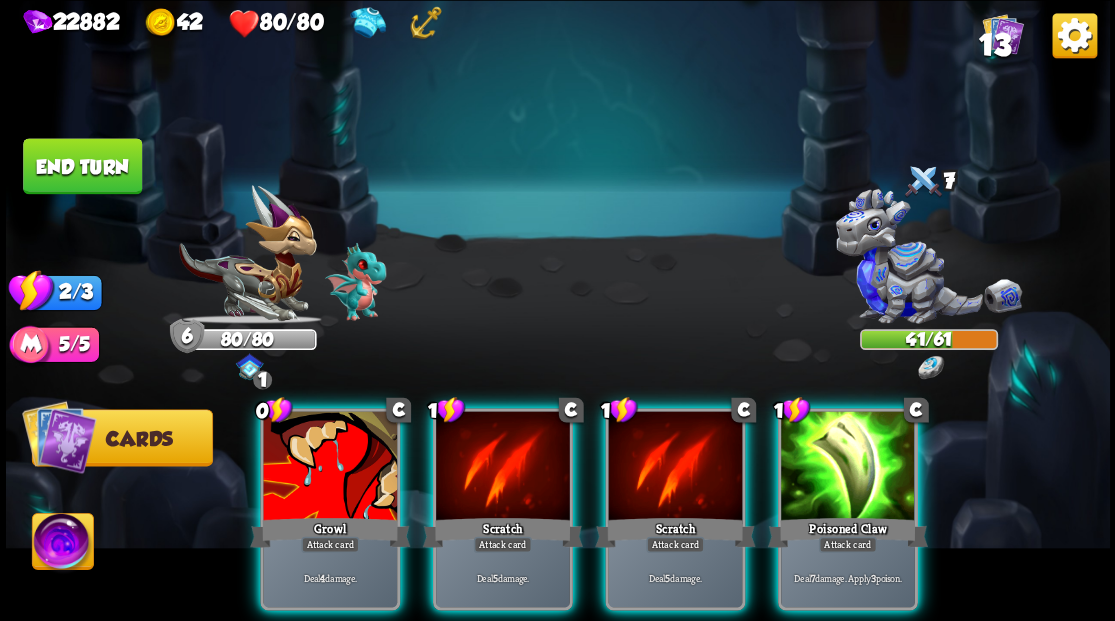 click at bounding box center [330, 467] 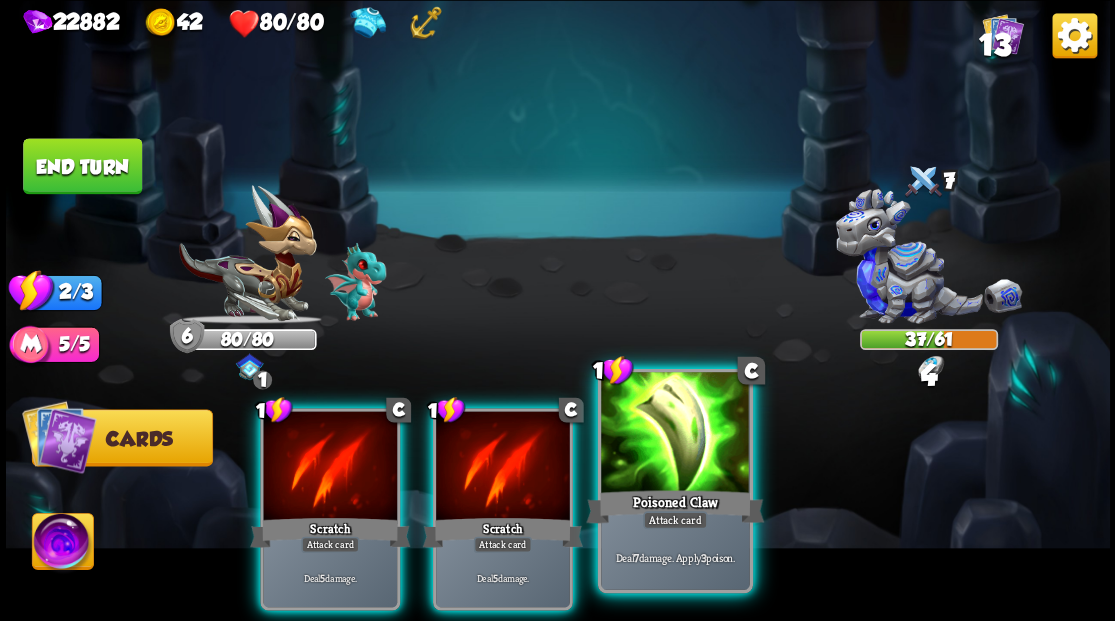click at bounding box center (675, 434) 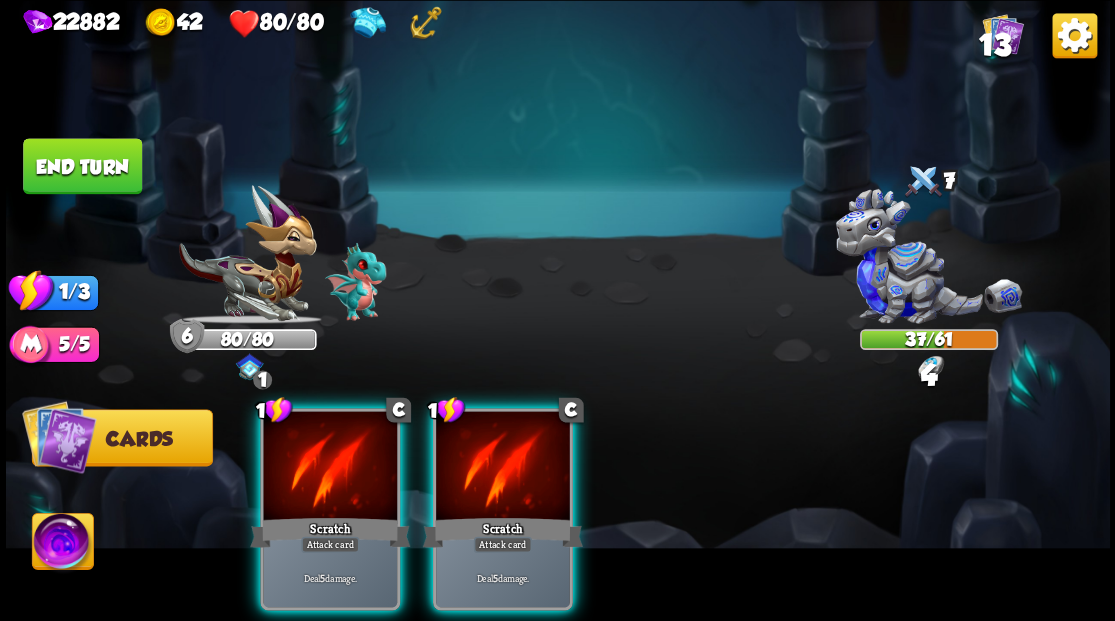 click on "1
C   Scratch     Attack card   Deal  5  damage.
1
C   Scratch     Attack card   Deal  5  damage." at bounding box center (667, 483) 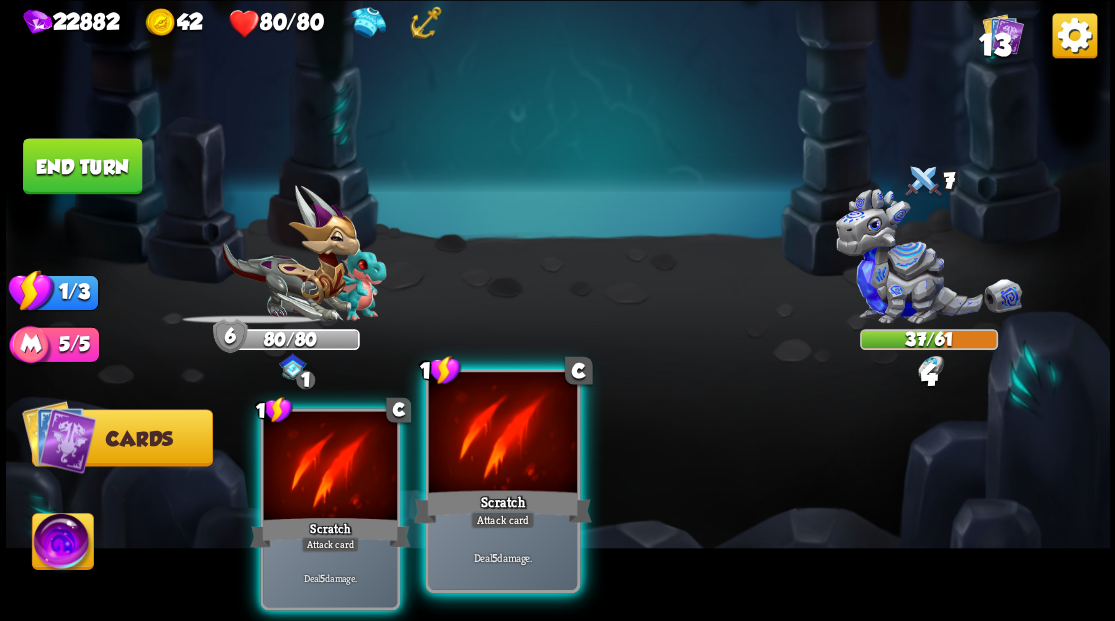 click at bounding box center (502, 434) 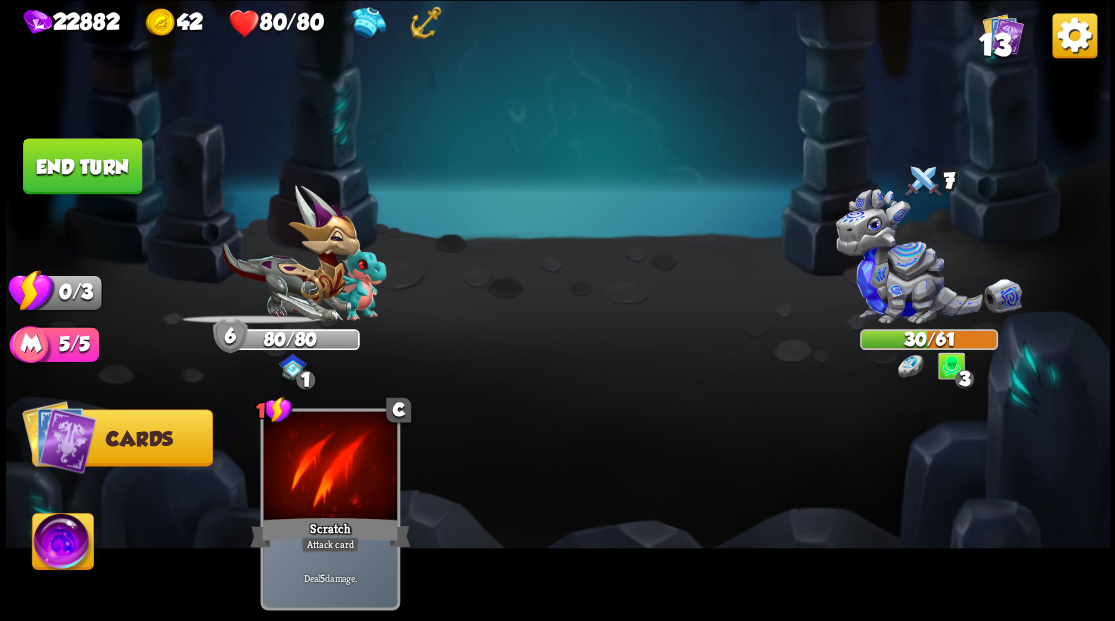 click on "End turn" at bounding box center [82, 166] 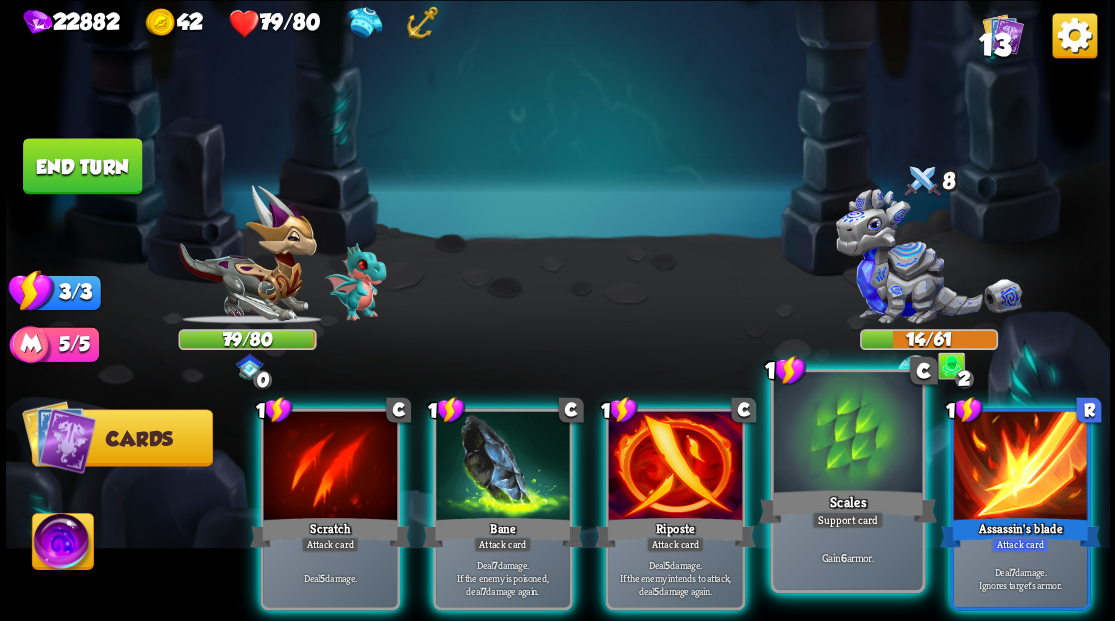 click at bounding box center [847, 434] 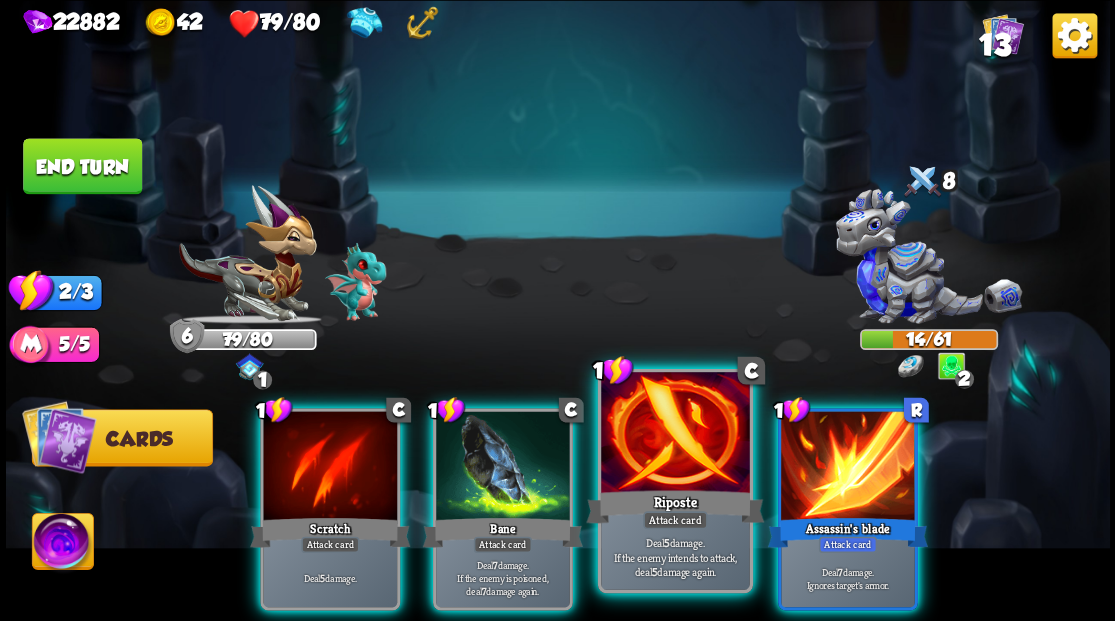 click at bounding box center [675, 434] 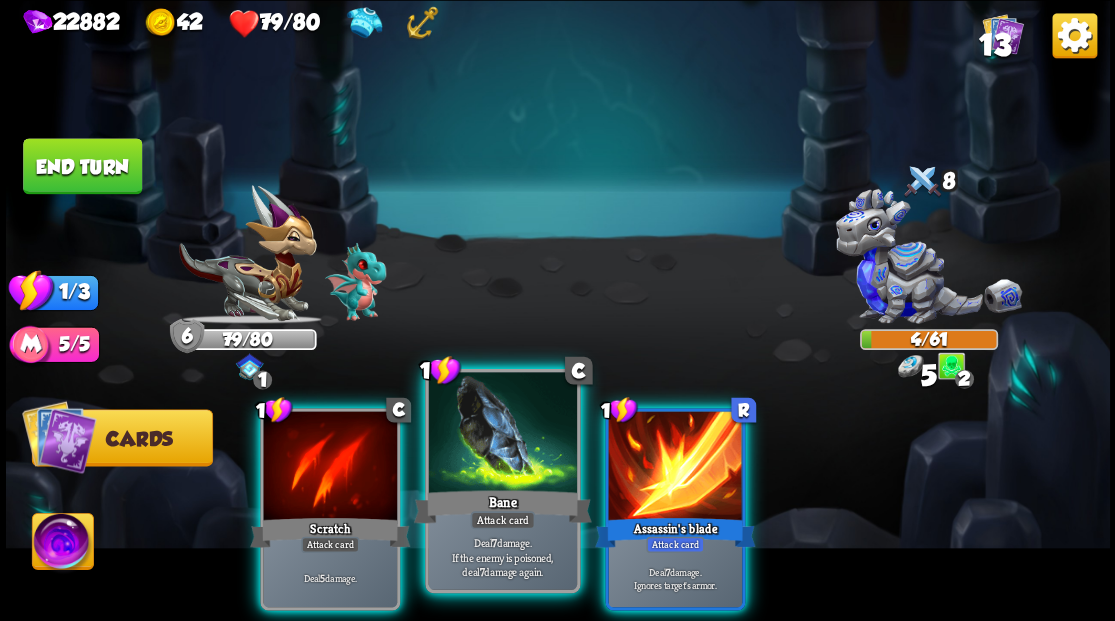 click at bounding box center (502, 434) 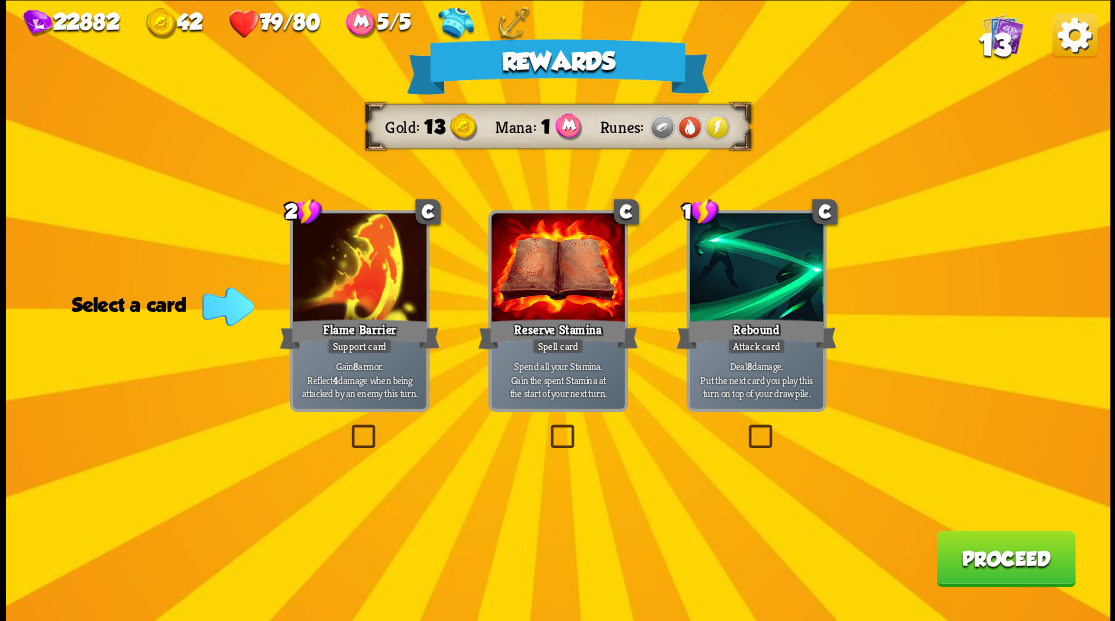 click at bounding box center [744, 427] 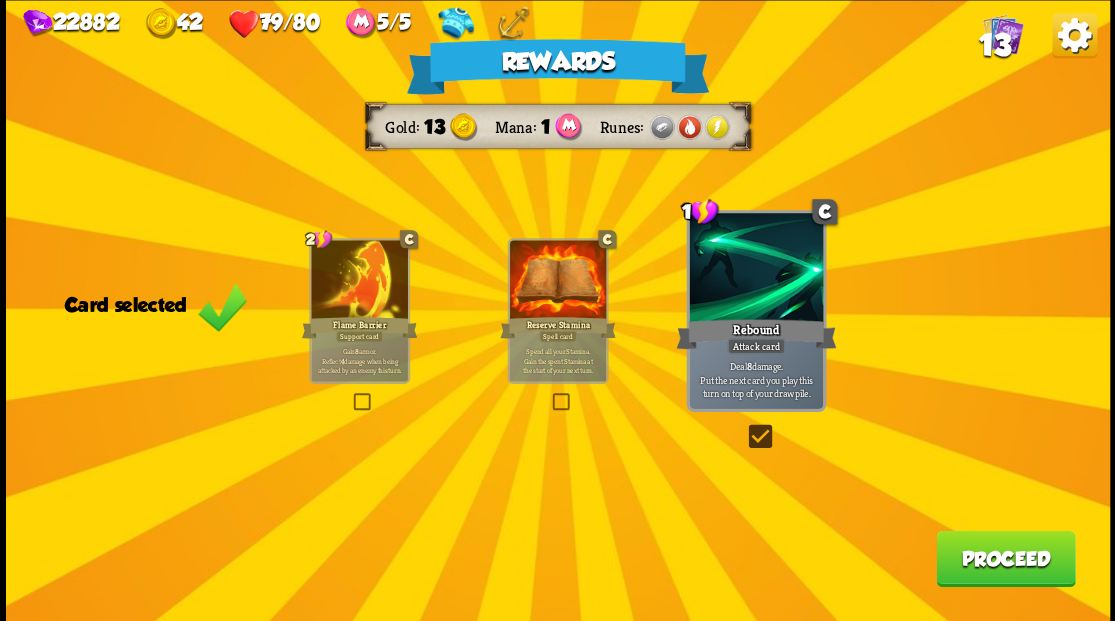 click on "Proceed" at bounding box center [1005, 558] 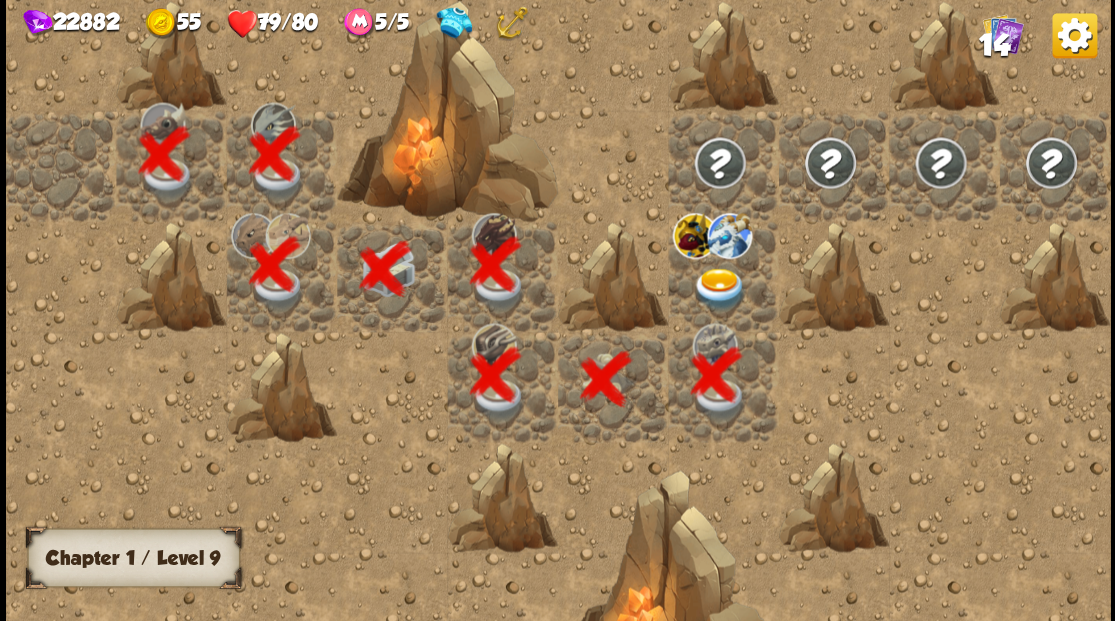 click at bounding box center [719, 288] 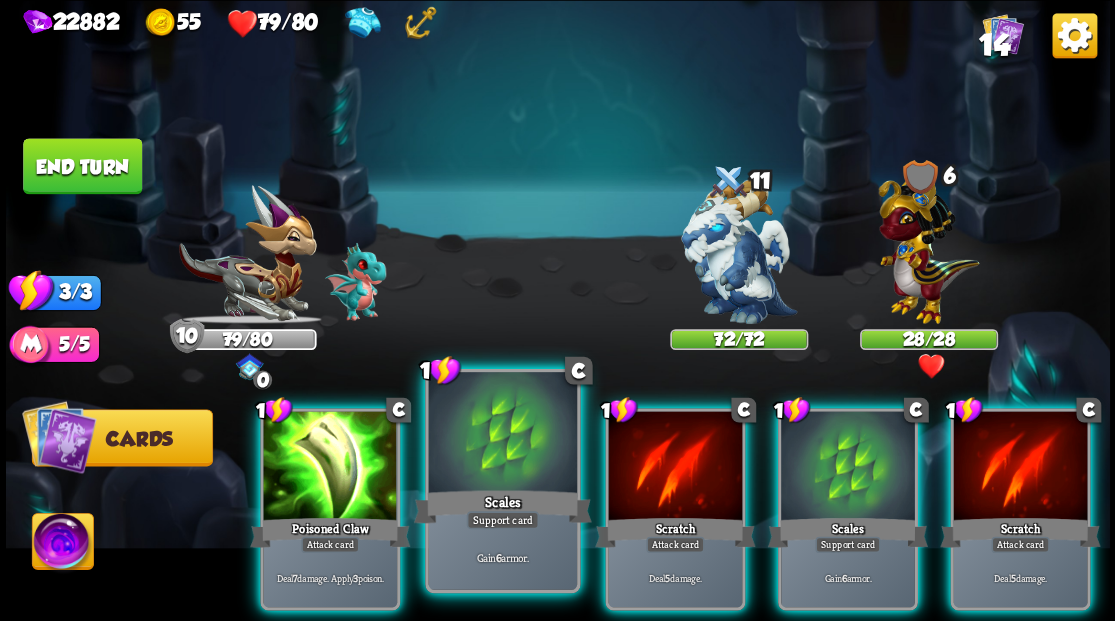 click at bounding box center (502, 434) 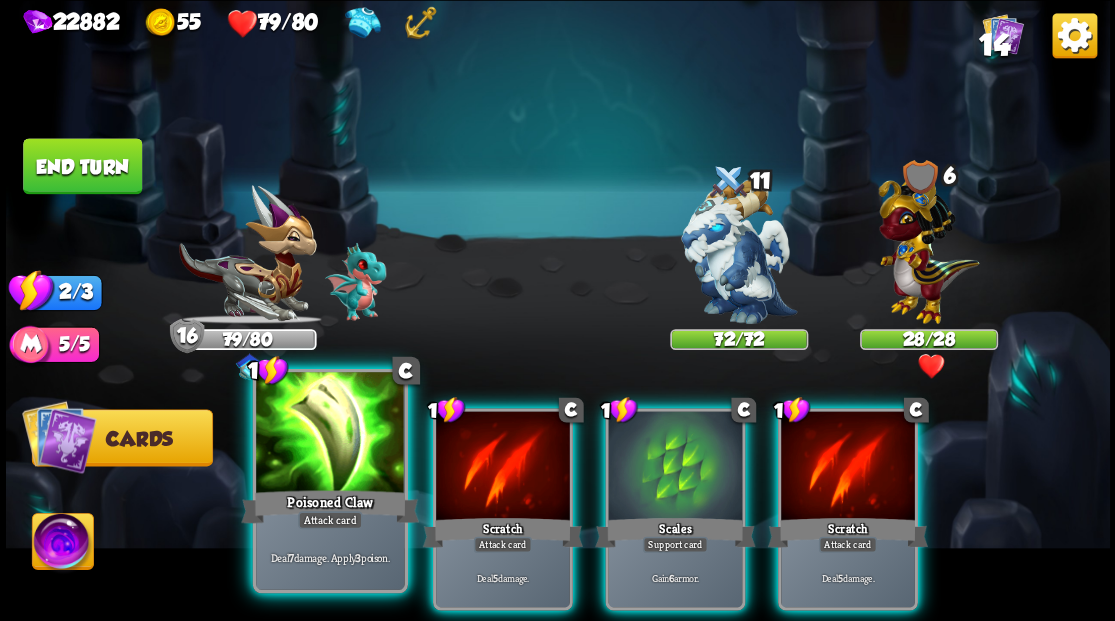 click at bounding box center (330, 434) 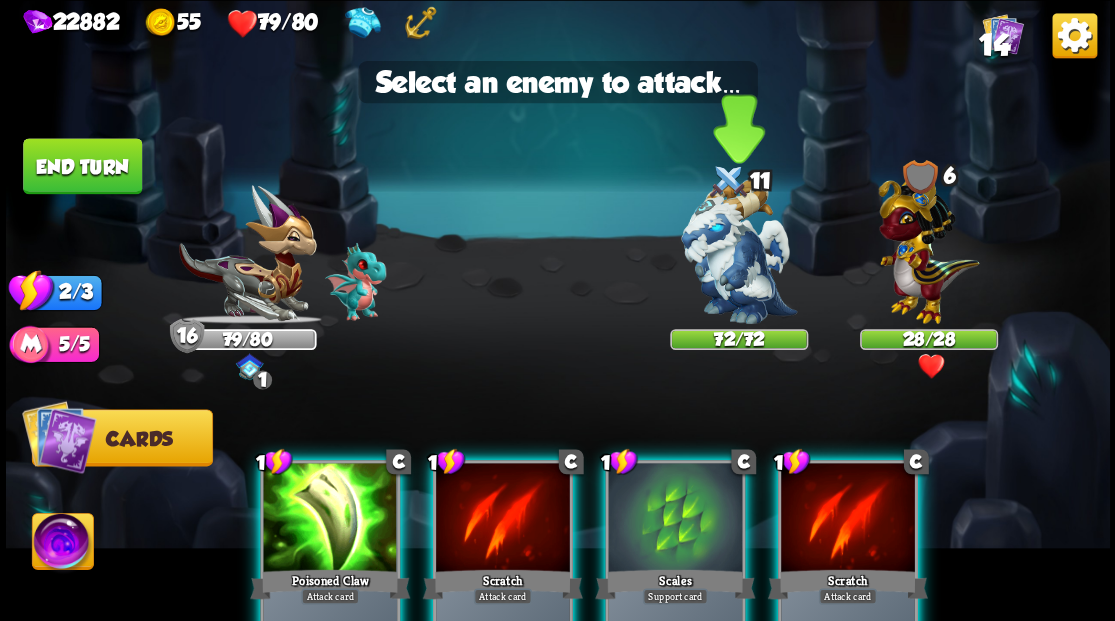 click at bounding box center (739, 251) 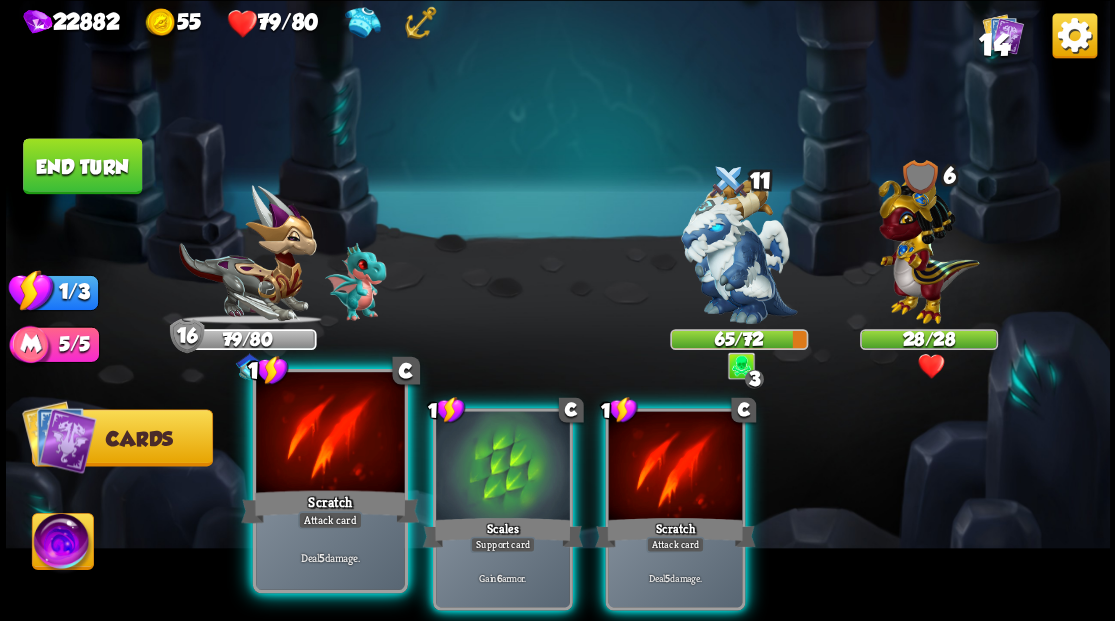 click at bounding box center [330, 434] 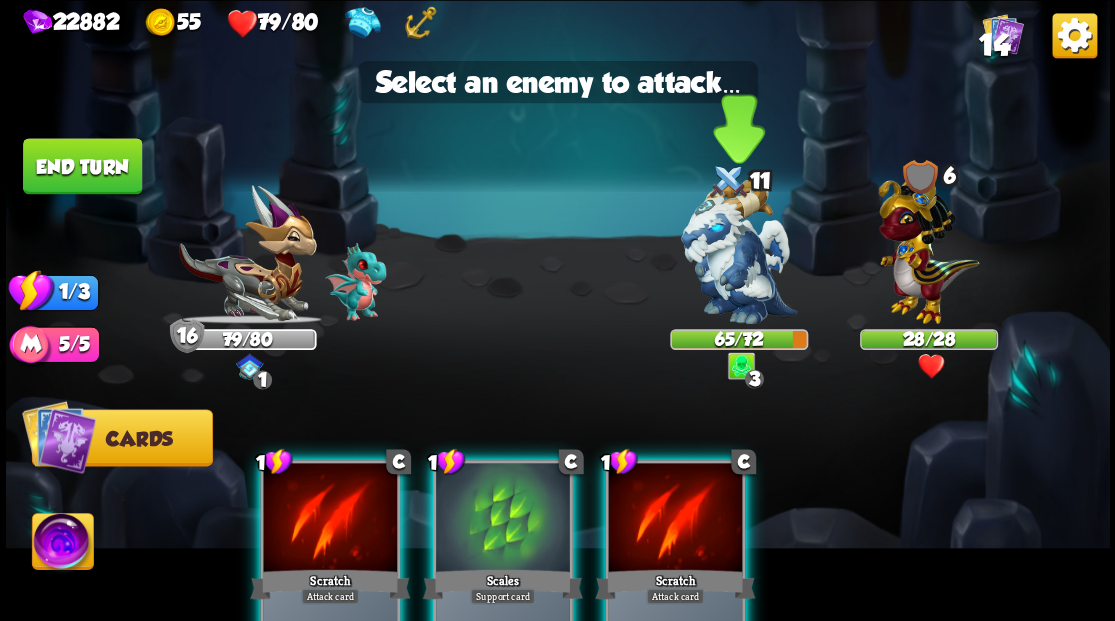 click at bounding box center [739, 251] 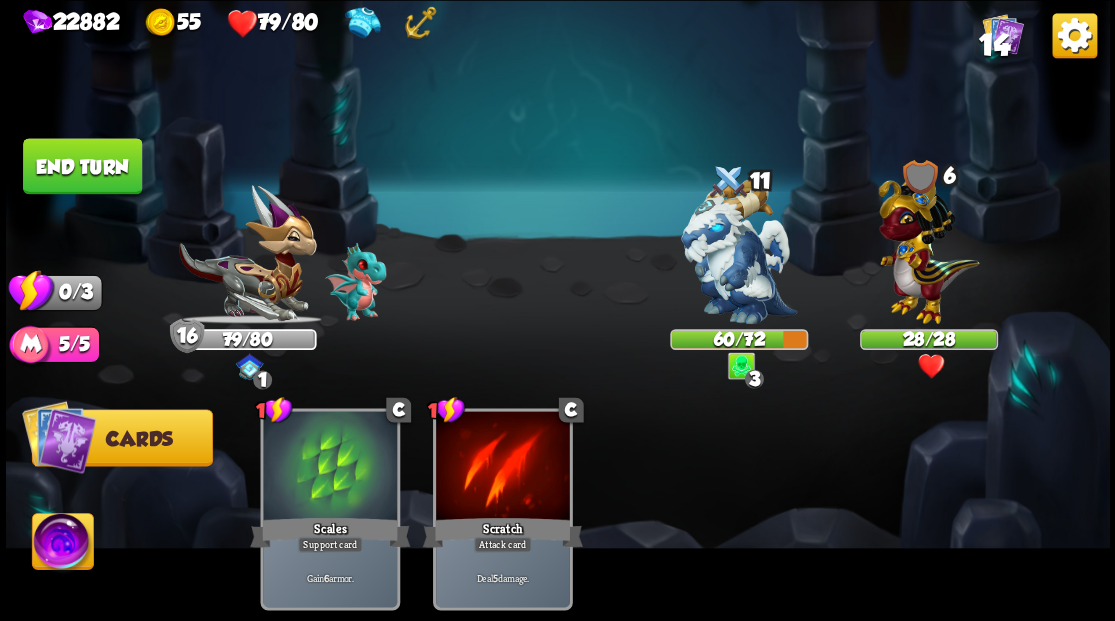 click on "End turn" at bounding box center (82, 166) 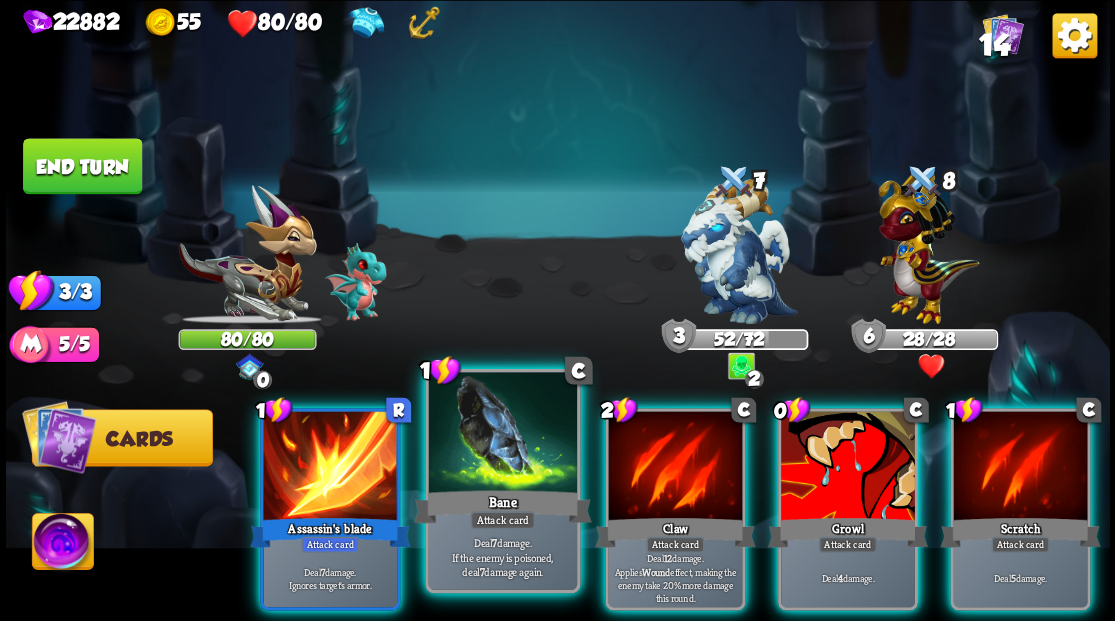 click at bounding box center [502, 434] 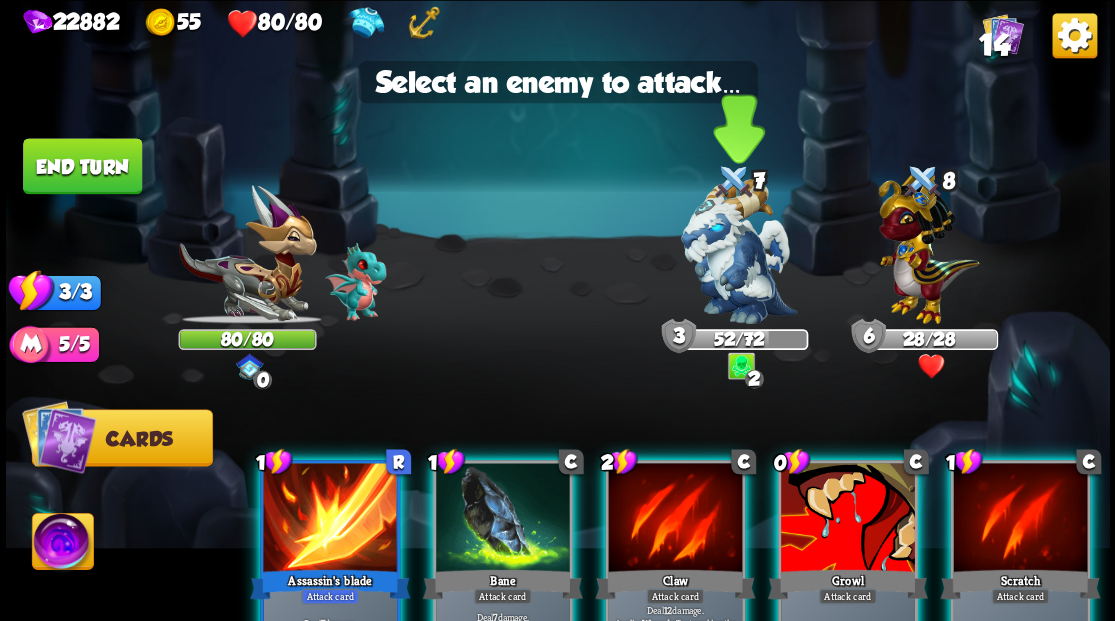 click at bounding box center [739, 251] 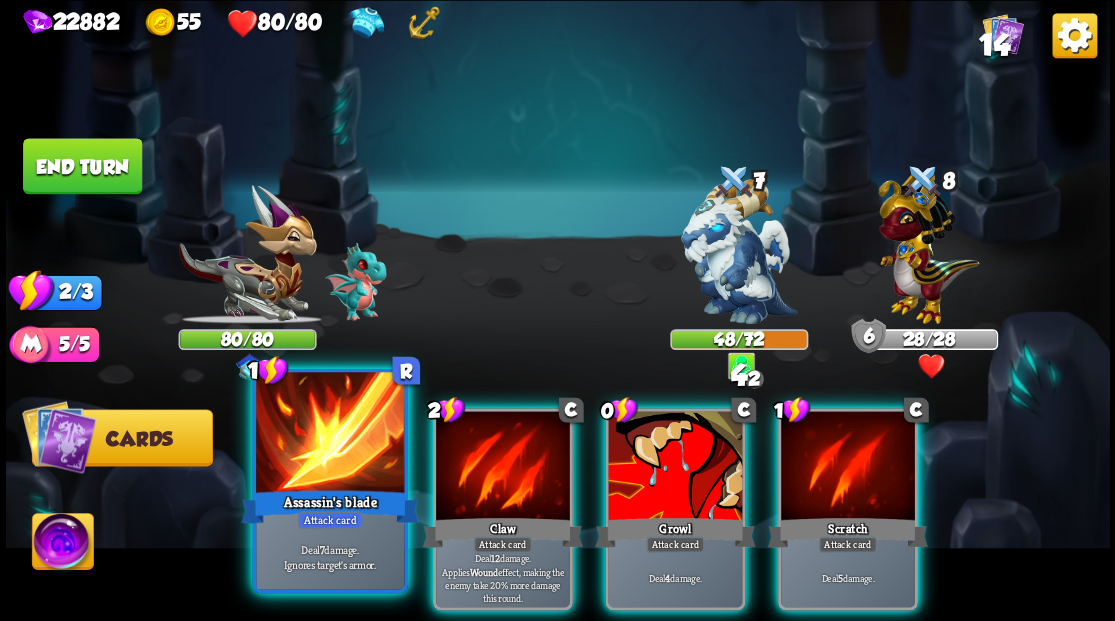 click at bounding box center (330, 434) 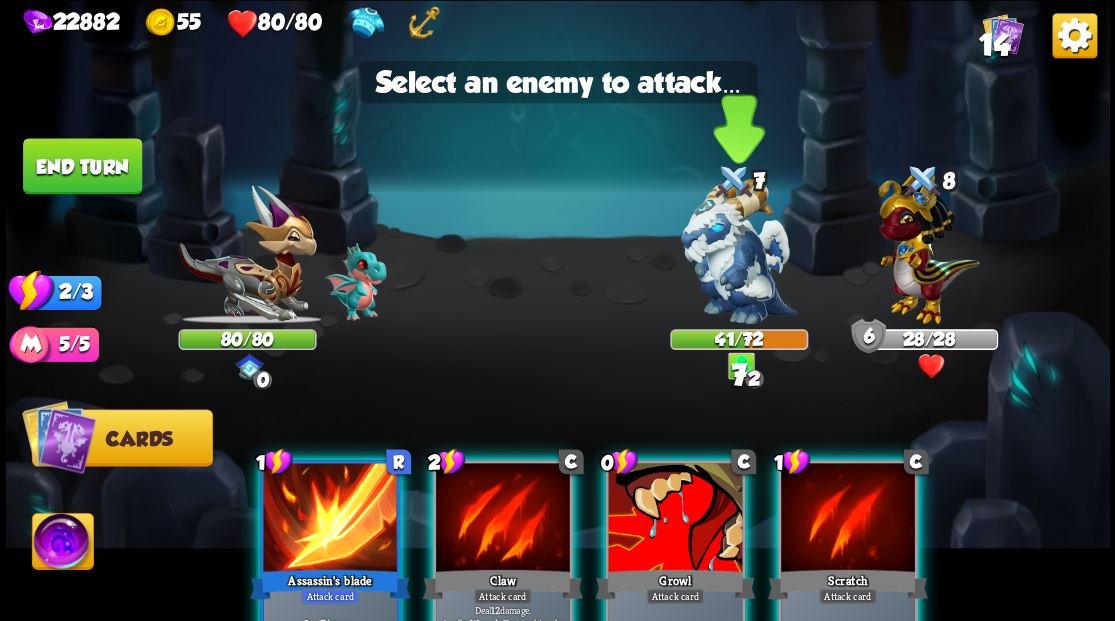 click at bounding box center [739, 251] 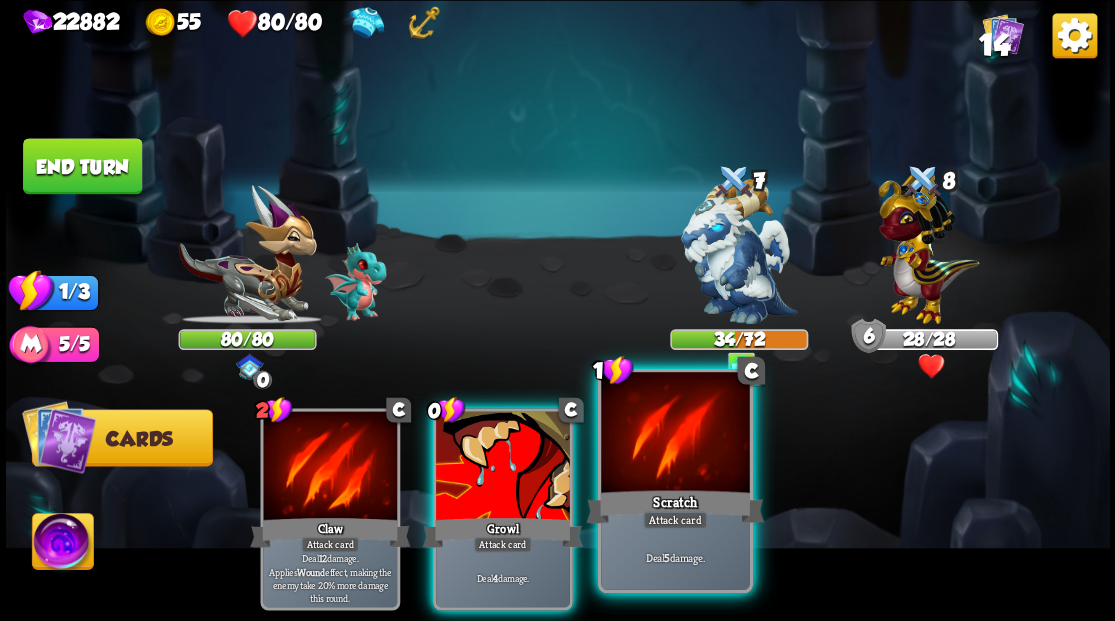 click at bounding box center (675, 434) 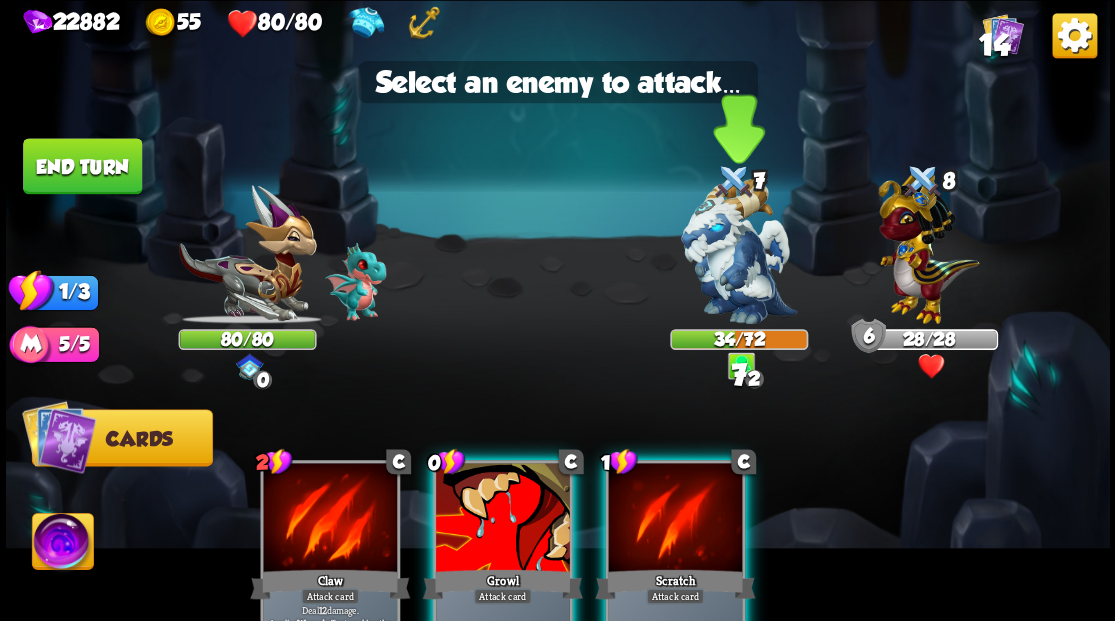 click at bounding box center [739, 251] 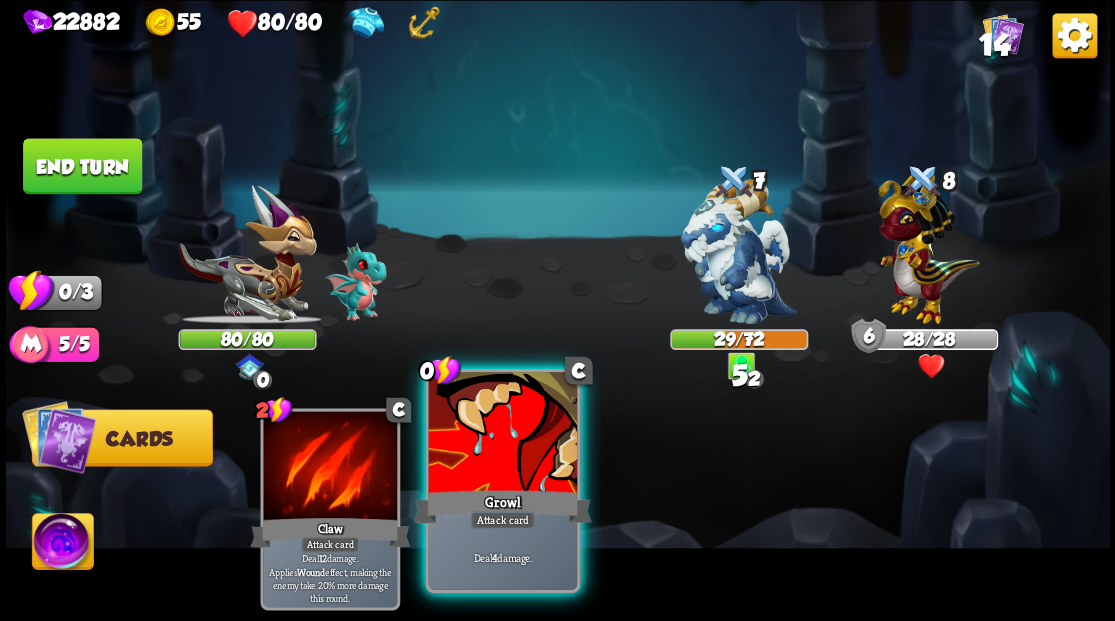click at bounding box center [502, 434] 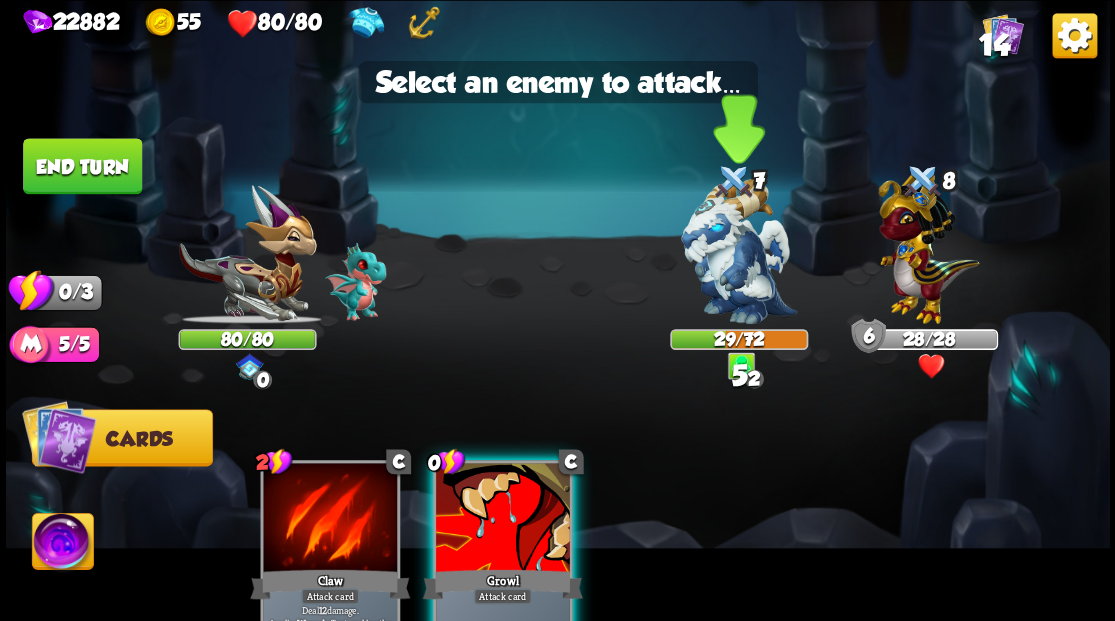 click at bounding box center [739, 251] 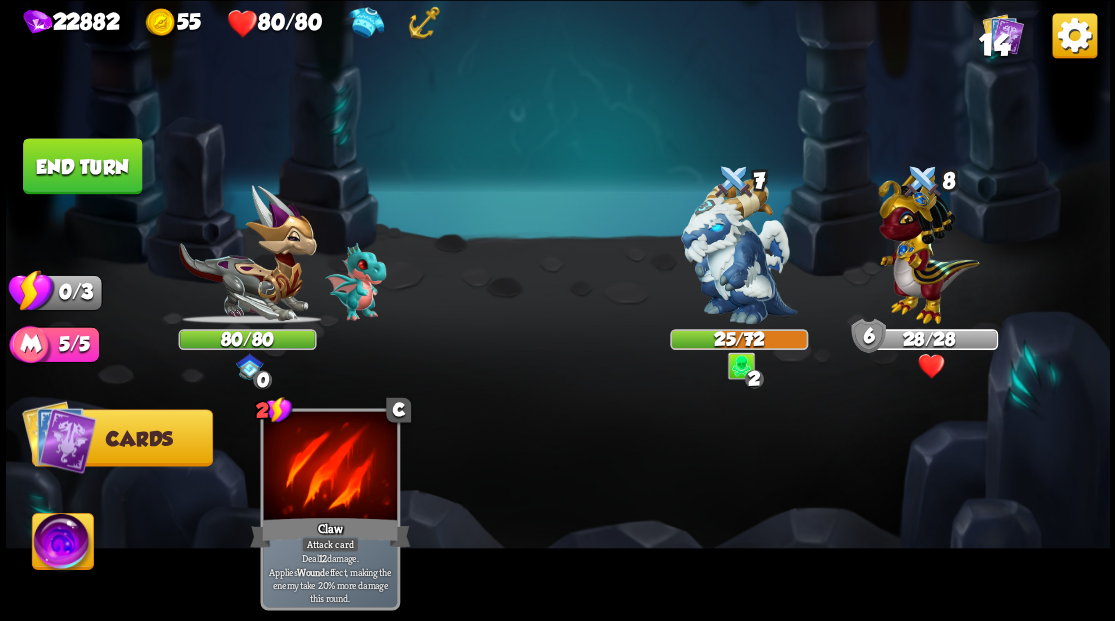 click on "End turn" at bounding box center (82, 166) 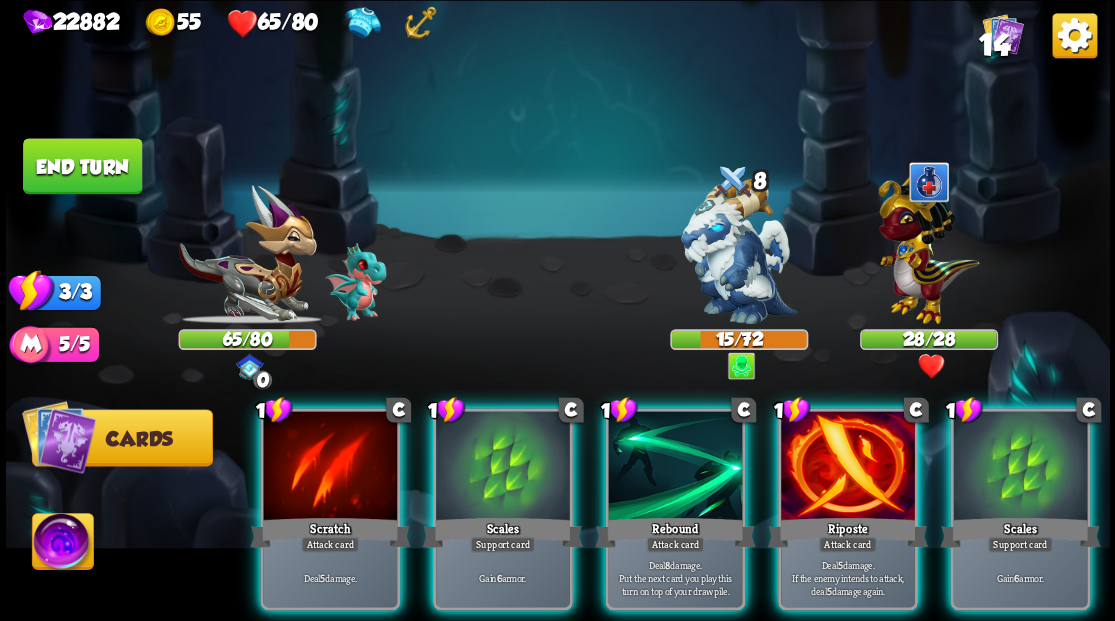 click at bounding box center (1020, 467) 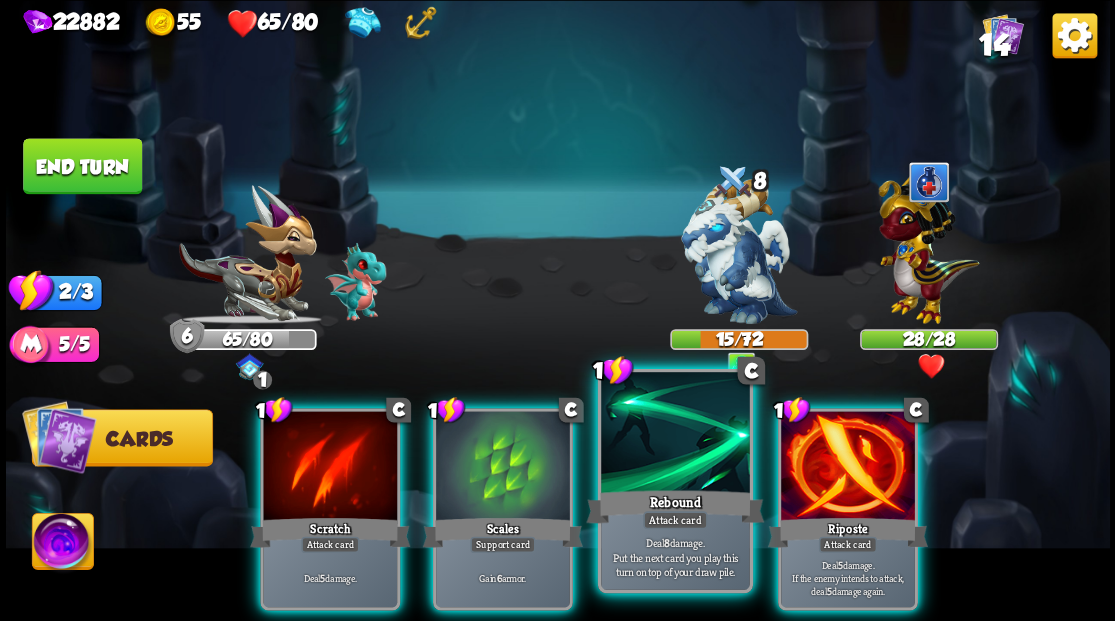 click at bounding box center [675, 434] 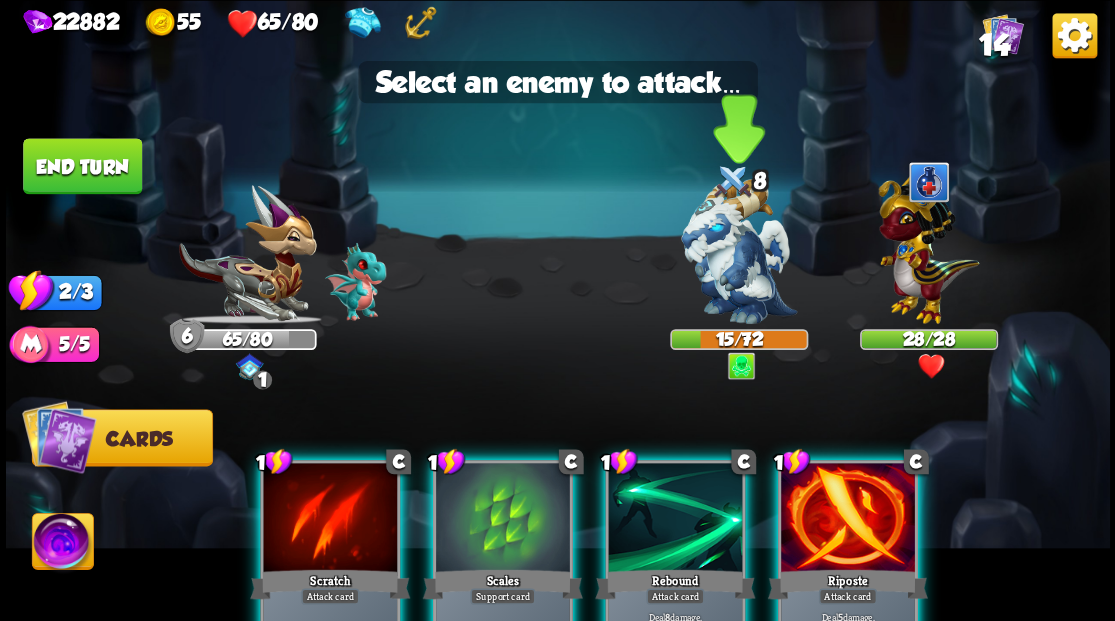 click at bounding box center (739, 251) 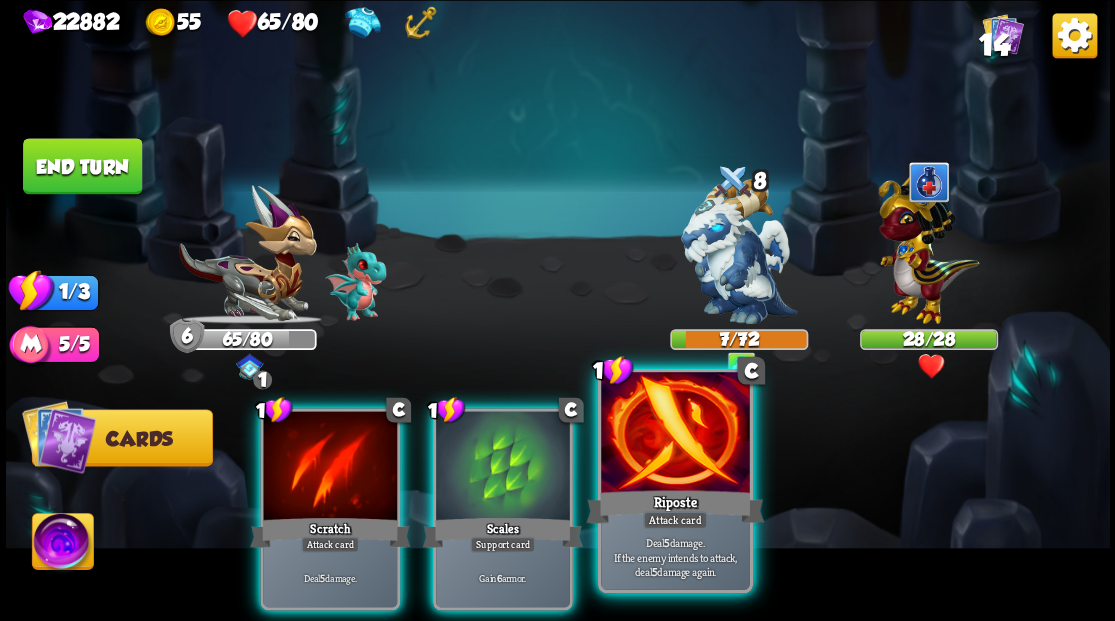 click at bounding box center [675, 434] 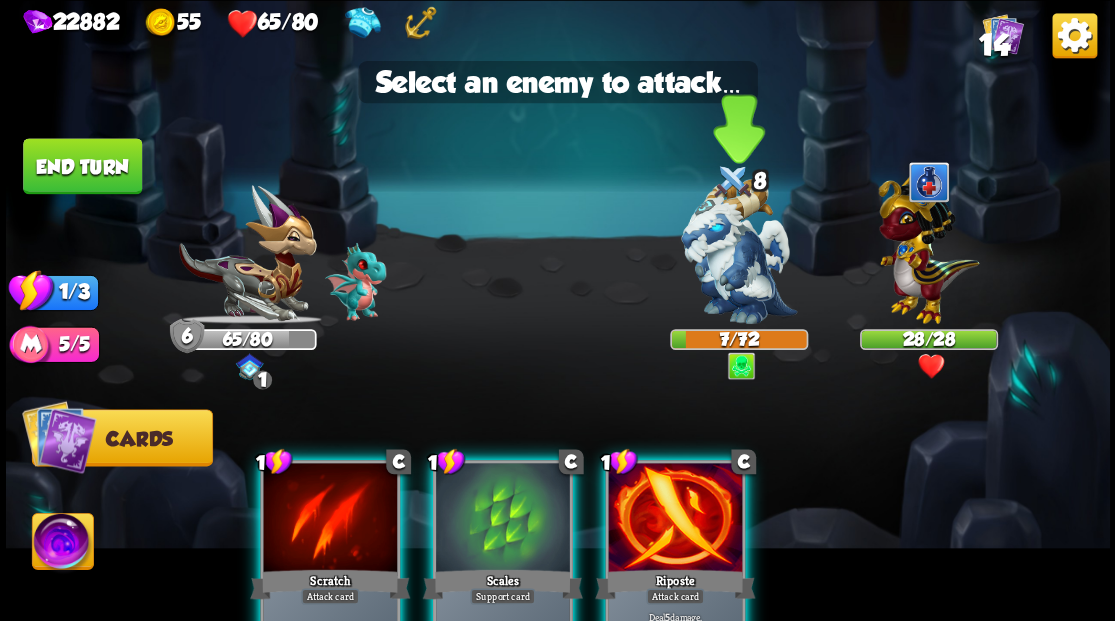 click at bounding box center [739, 251] 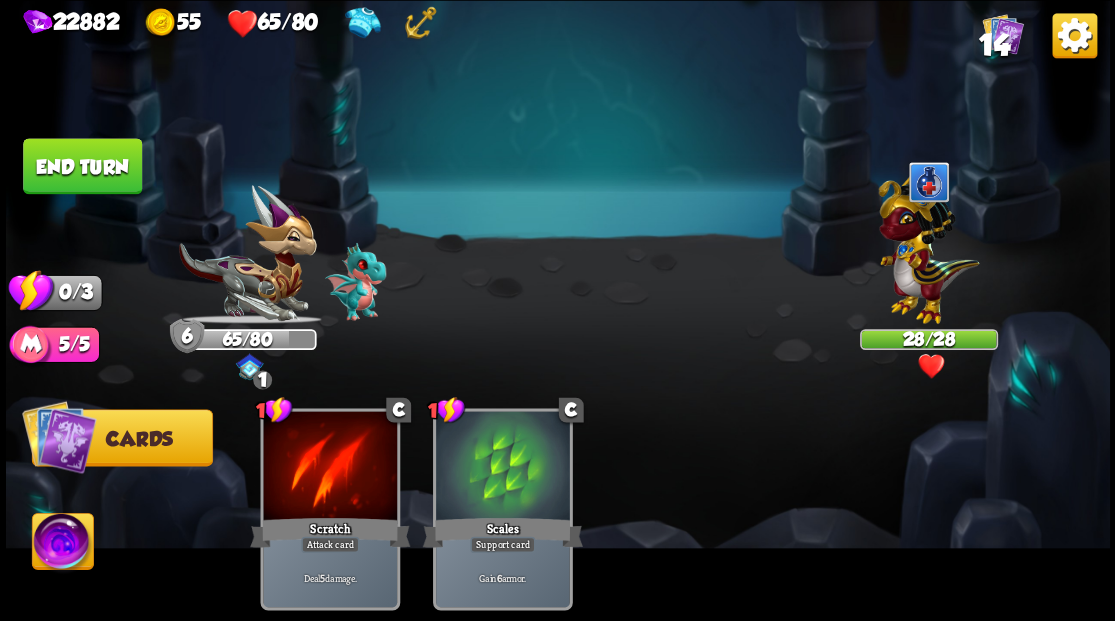 click on "End turn" at bounding box center (82, 166) 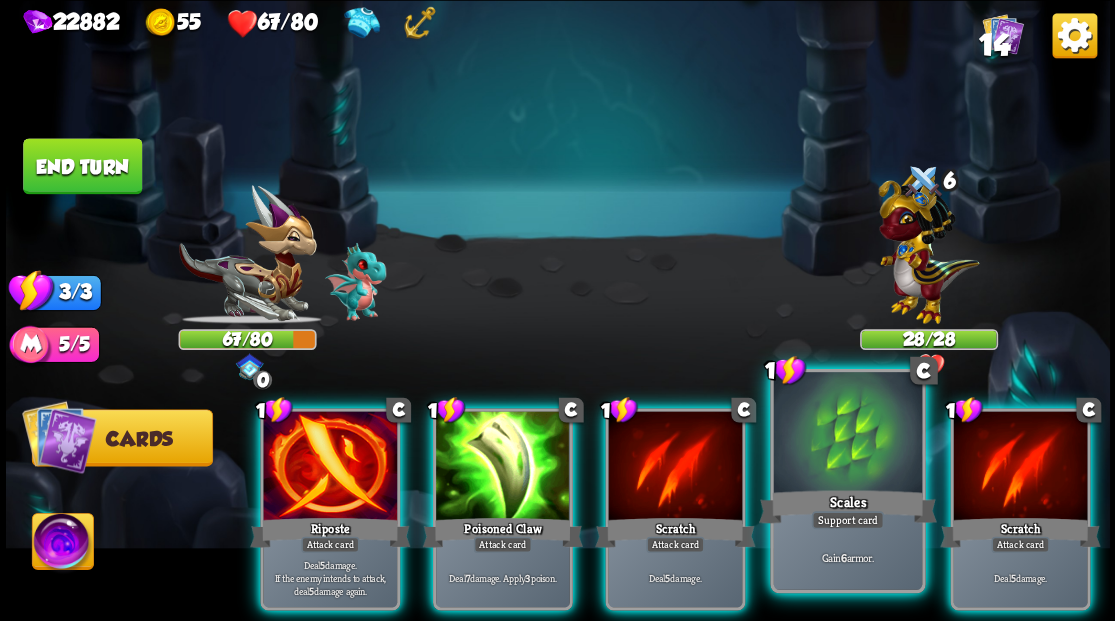 click at bounding box center [847, 434] 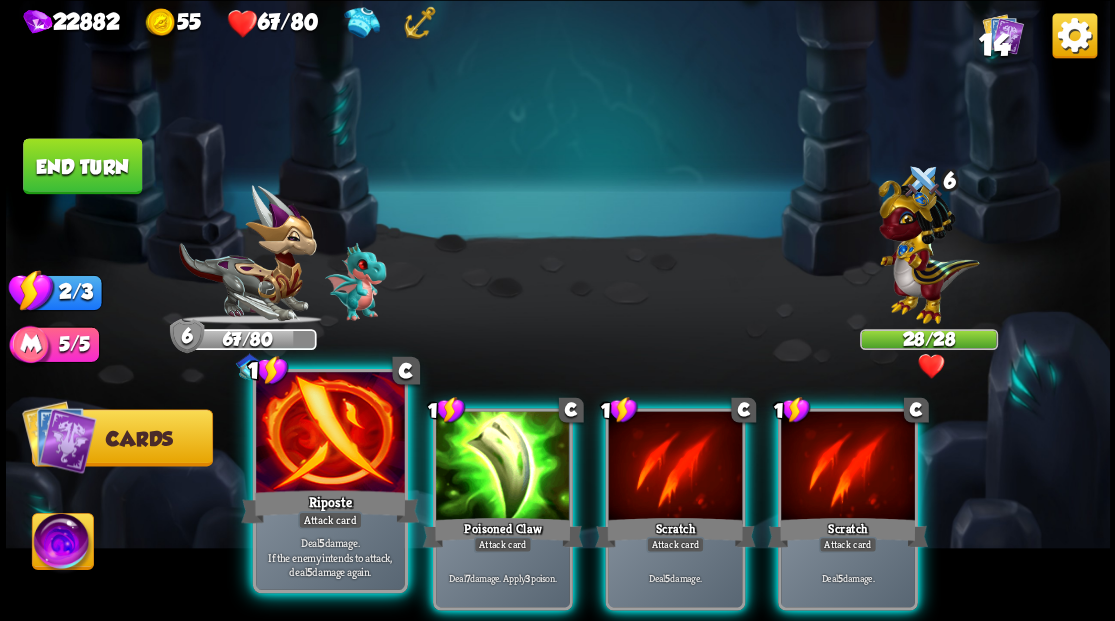click at bounding box center [330, 434] 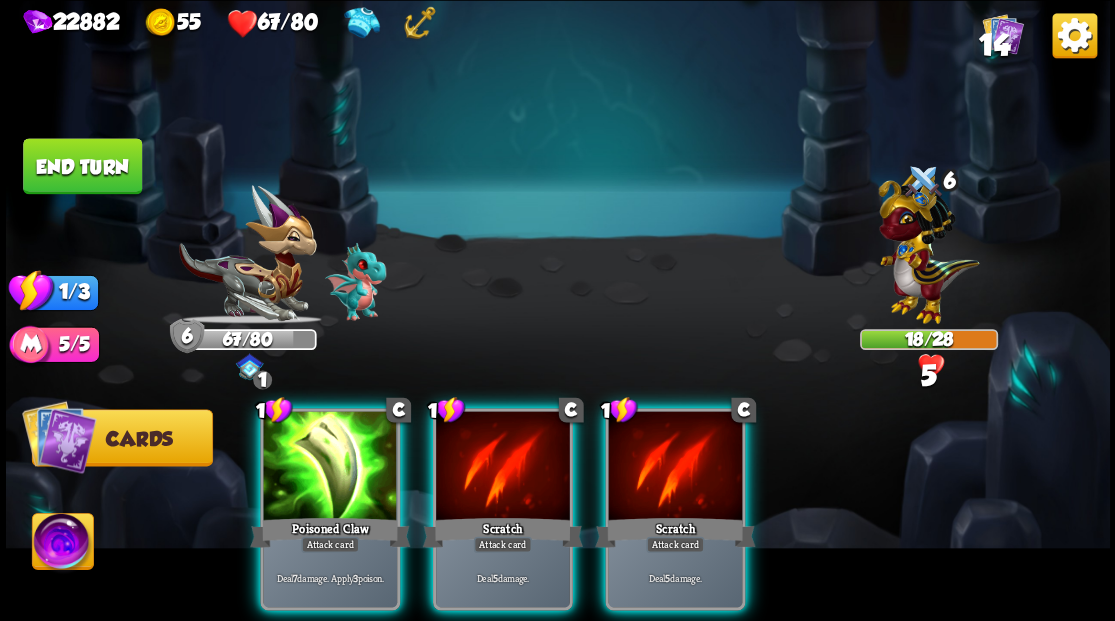 click at bounding box center (330, 467) 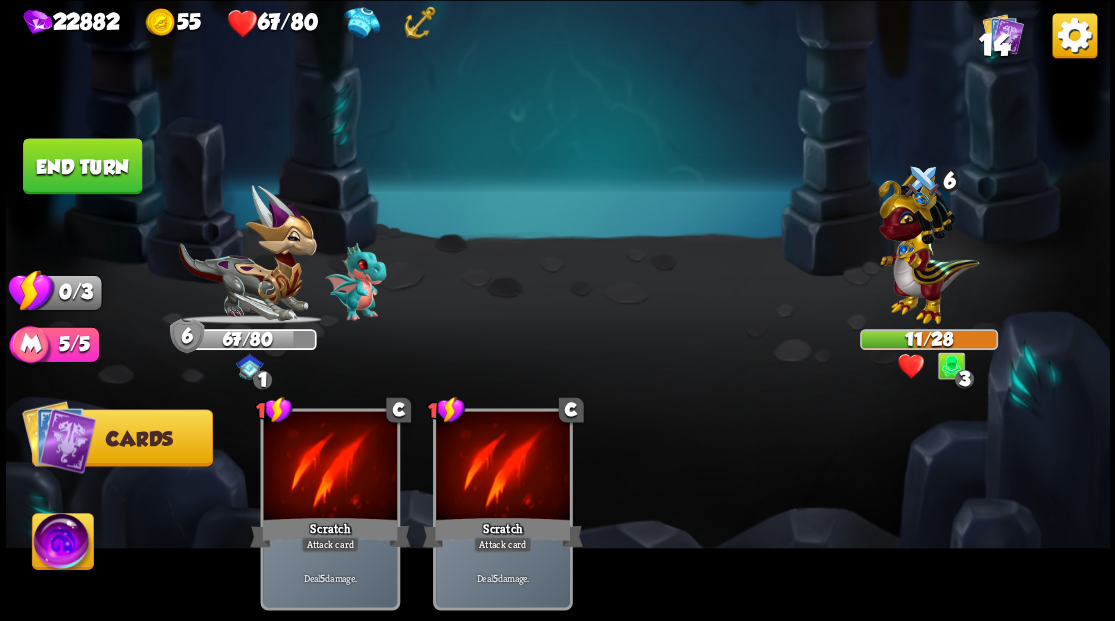 click on "End turn" at bounding box center [82, 166] 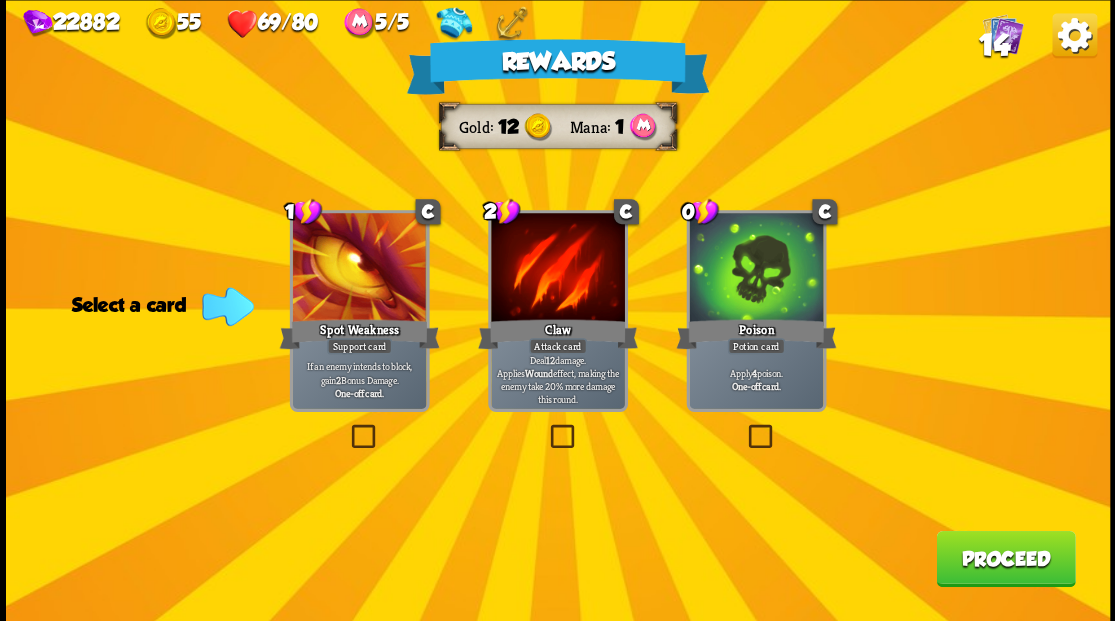 click on "Proceed" at bounding box center [1005, 558] 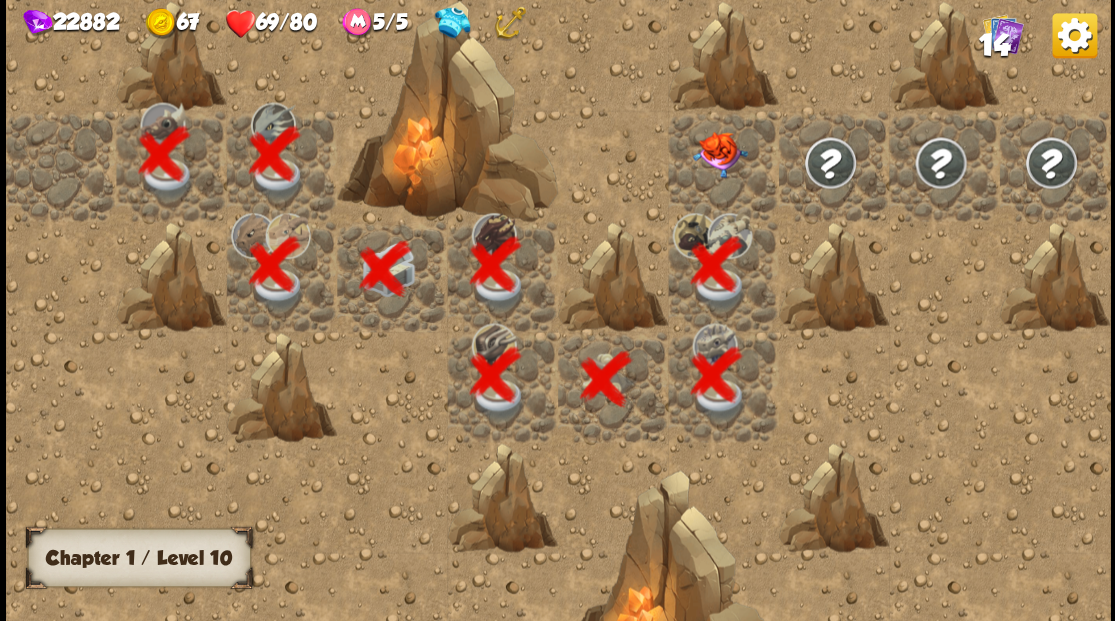 click at bounding box center (719, 154) 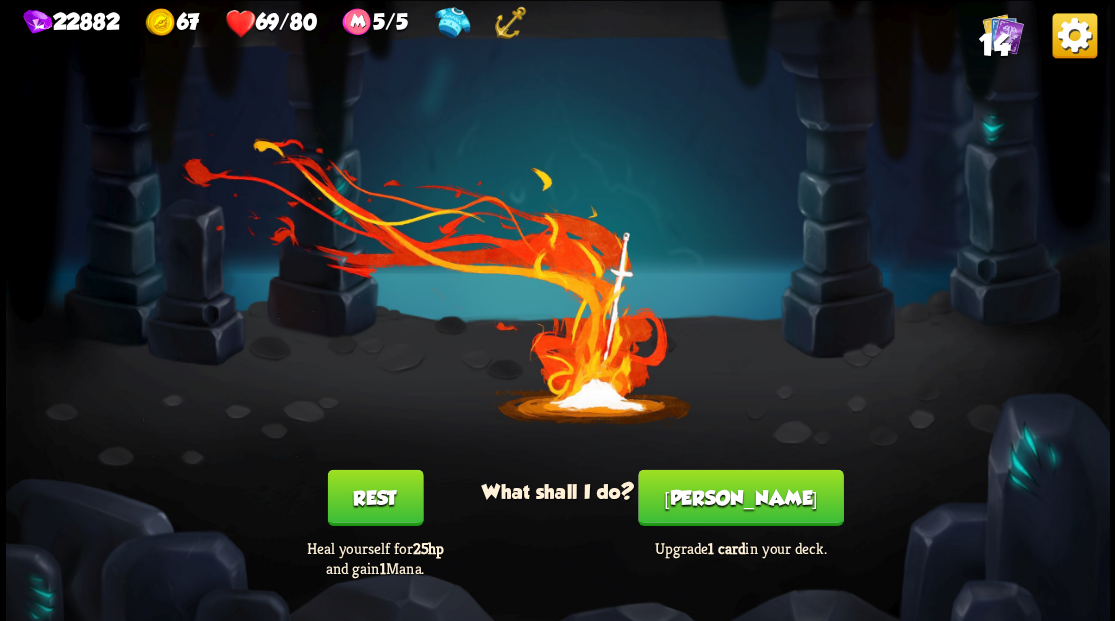 click on "[PERSON_NAME]" at bounding box center (740, 497) 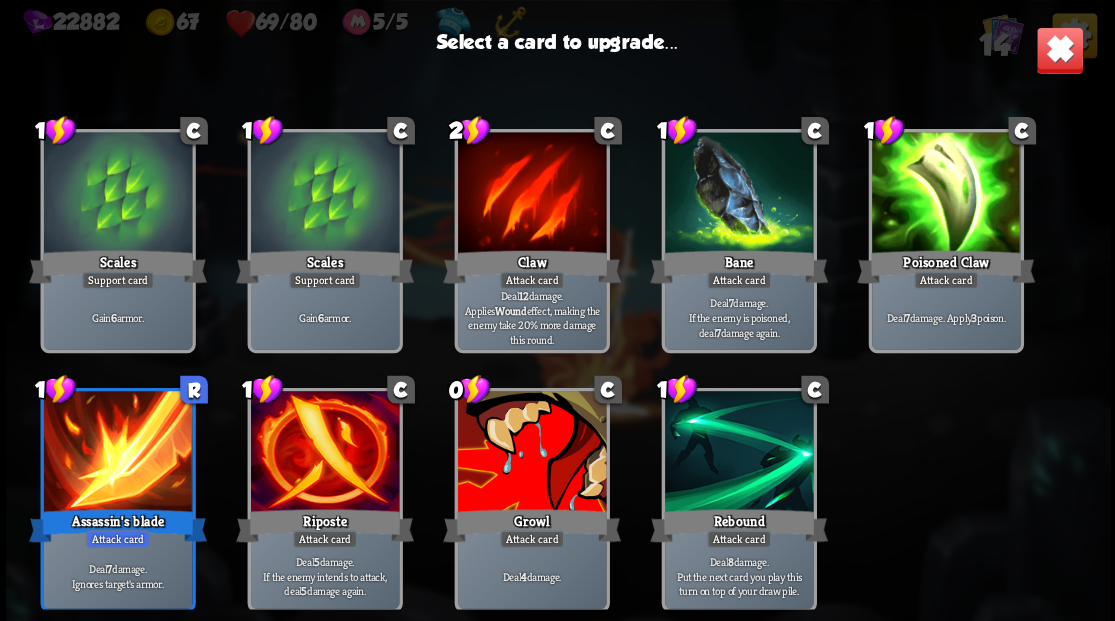scroll, scrollTop: 329, scrollLeft: 0, axis: vertical 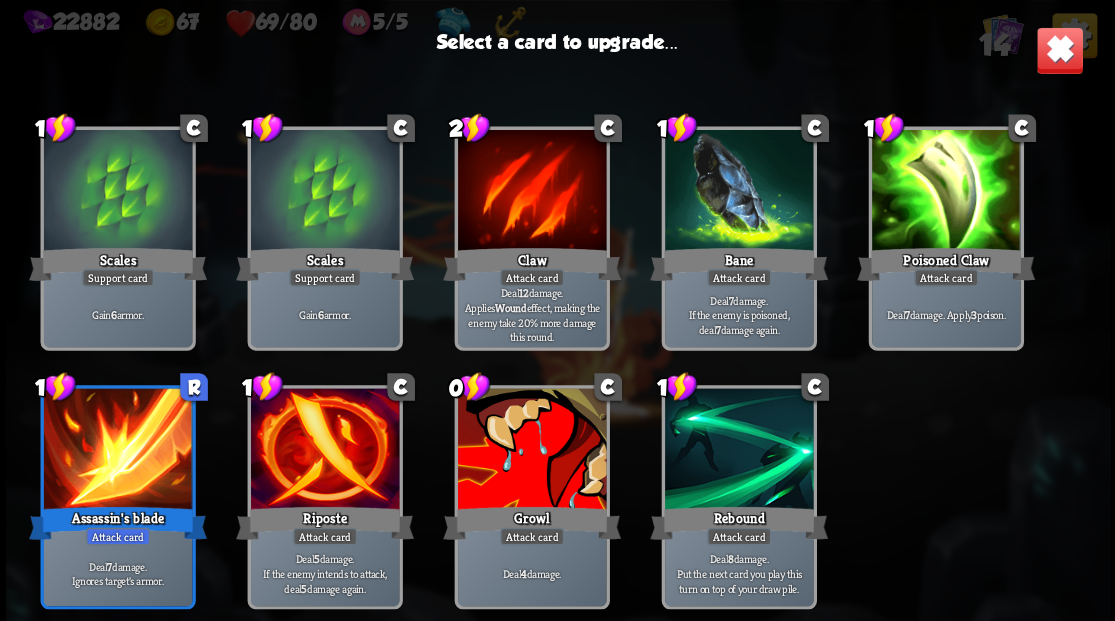click at bounding box center (531, 450) 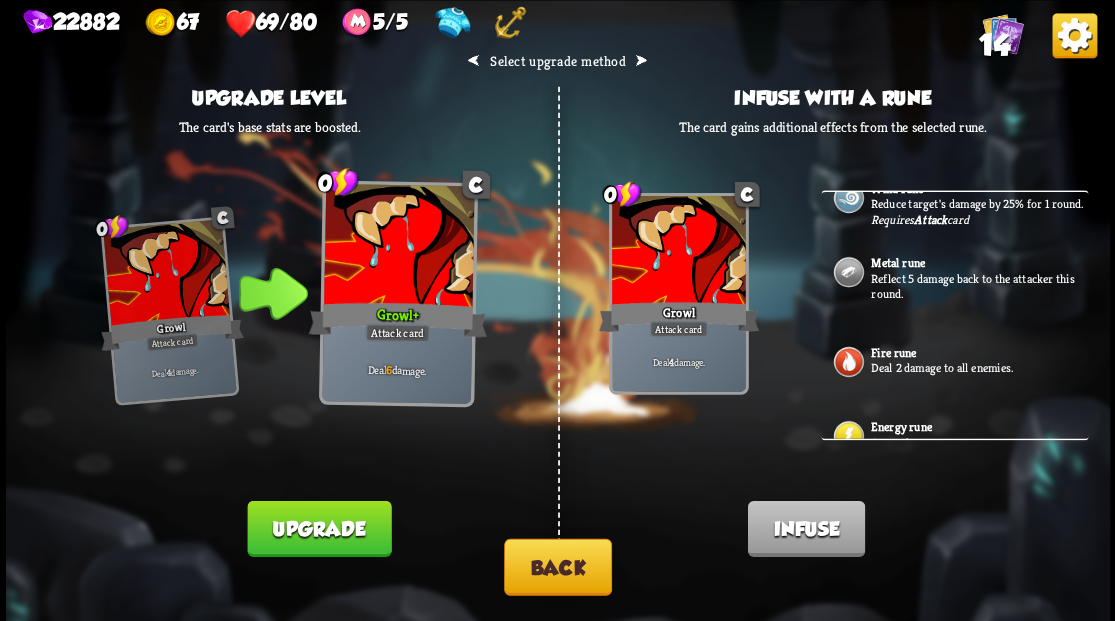 scroll, scrollTop: 256, scrollLeft: 0, axis: vertical 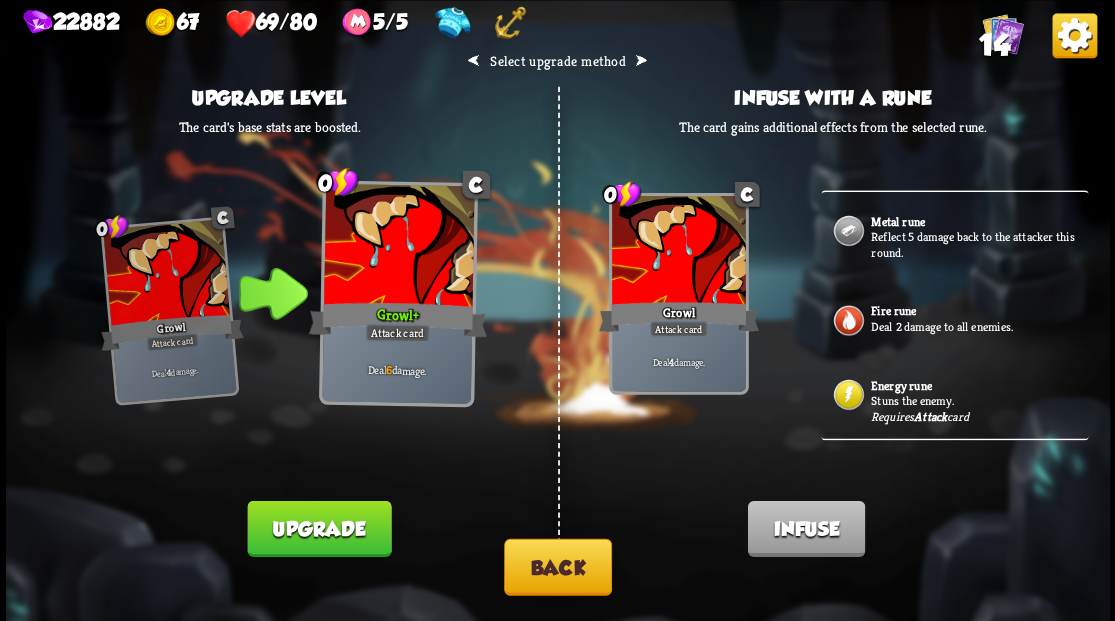 click on "Stuns the enemy." at bounding box center (977, 400) 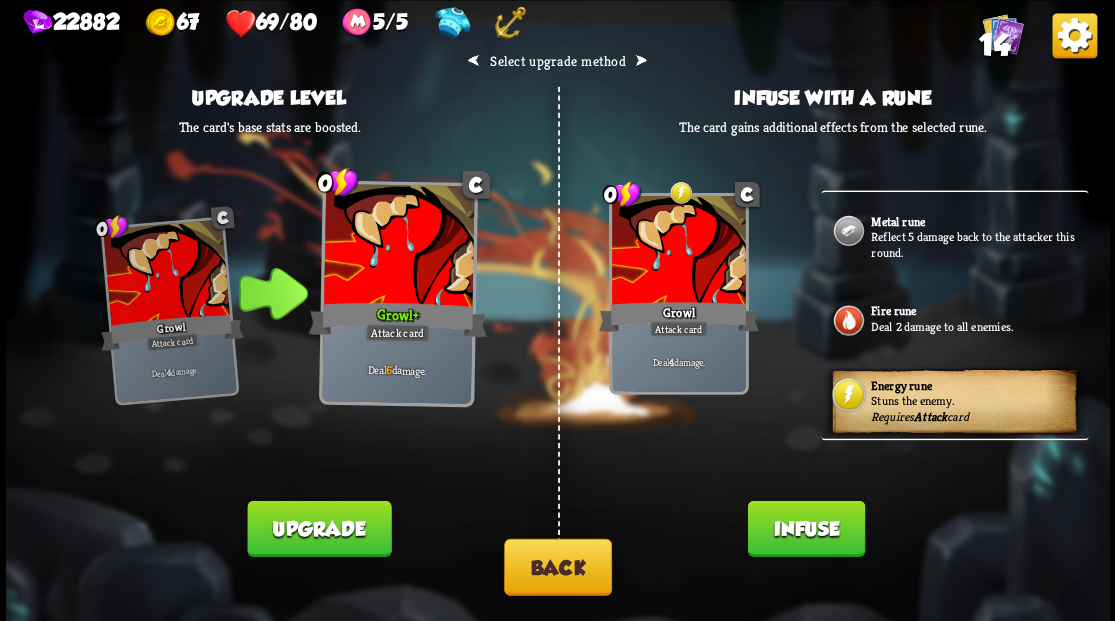 click on "Infuse" at bounding box center [805, 528] 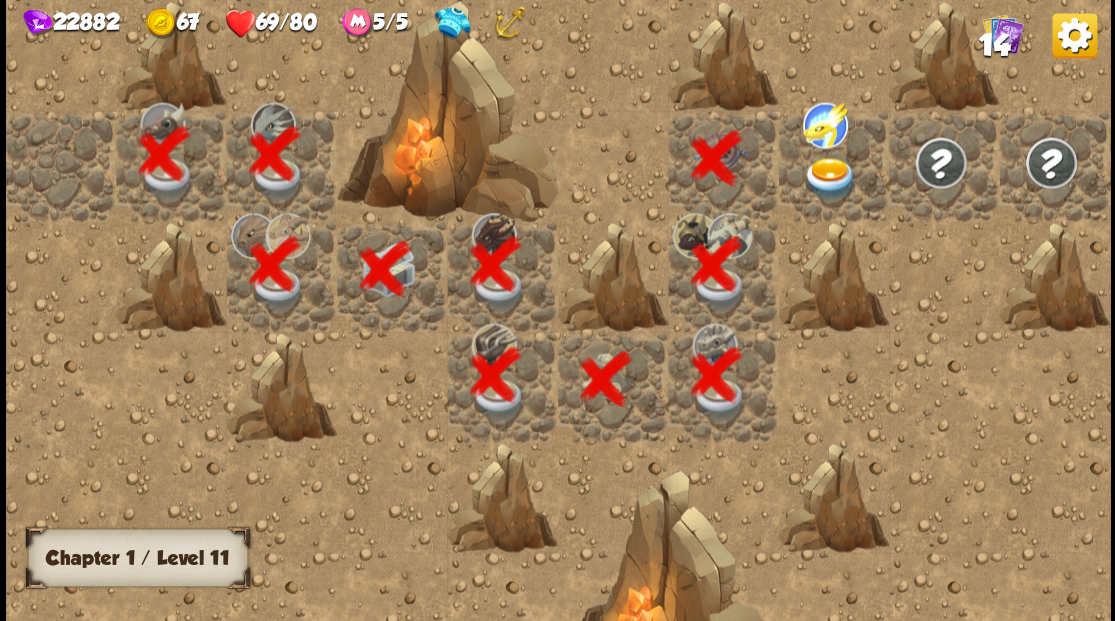 scroll, scrollTop: 0, scrollLeft: 384, axis: horizontal 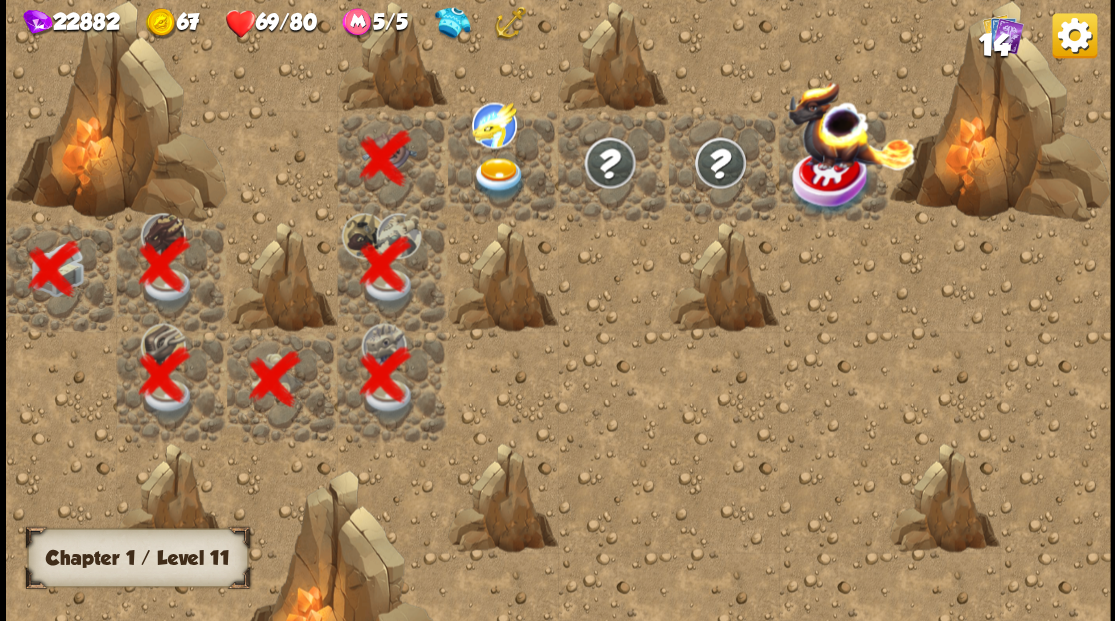 click at bounding box center (498, 178) 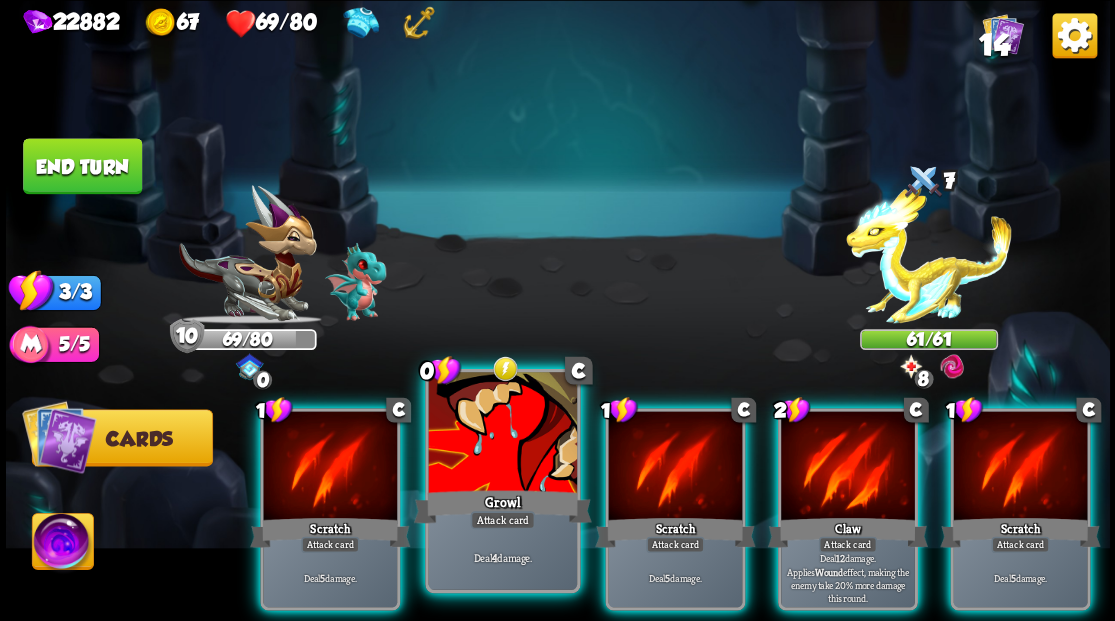 click at bounding box center [502, 434] 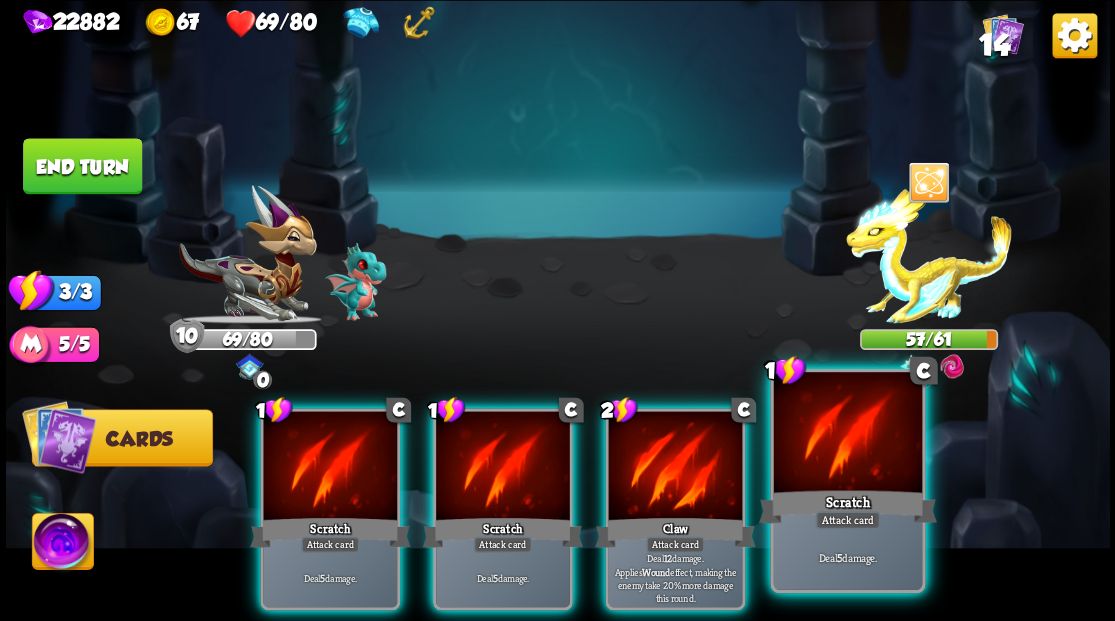 click at bounding box center (847, 434) 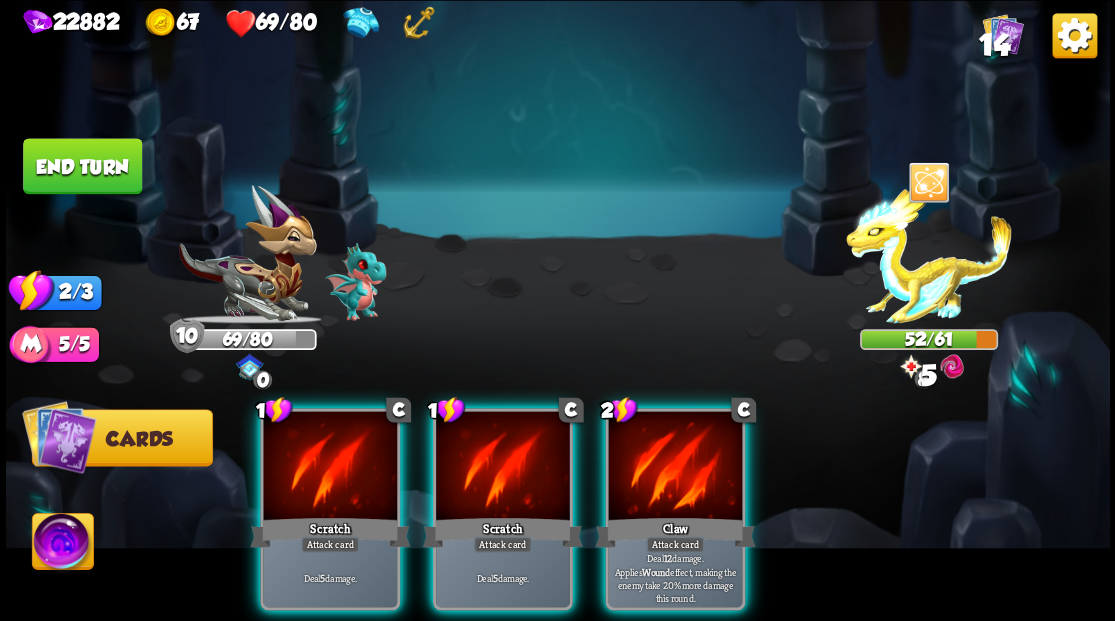 click at bounding box center (675, 467) 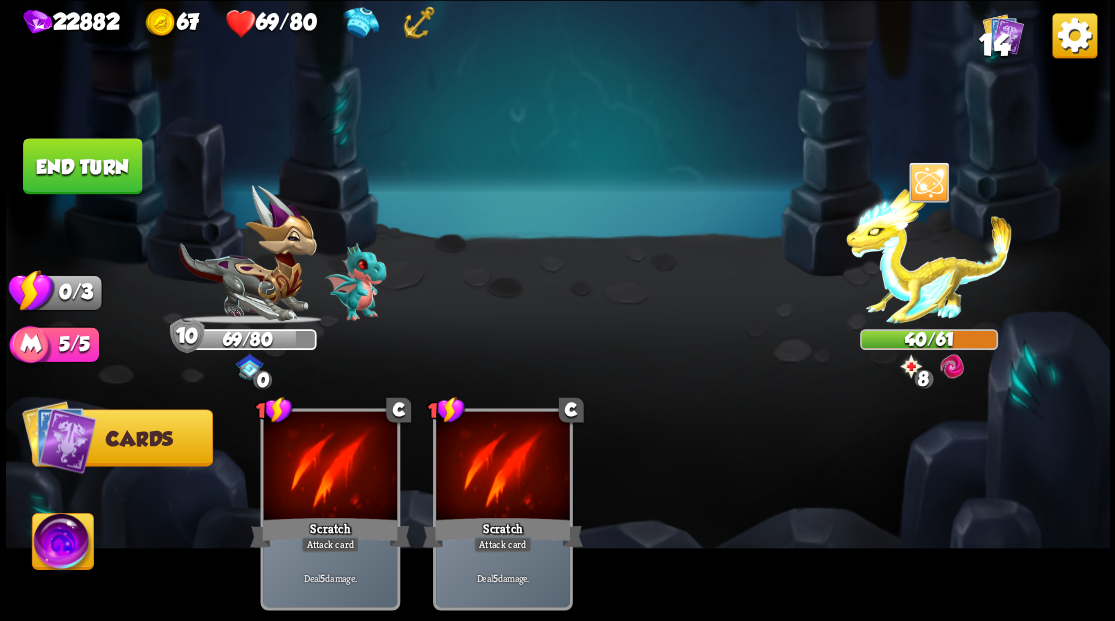 click on "End turn" at bounding box center [82, 166] 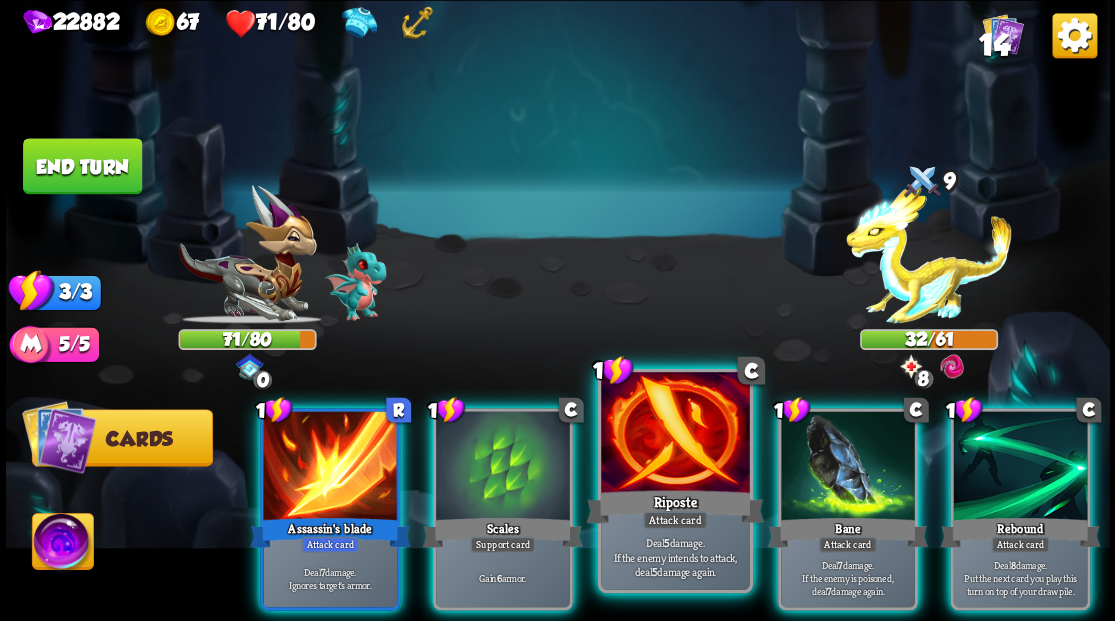click at bounding box center (675, 434) 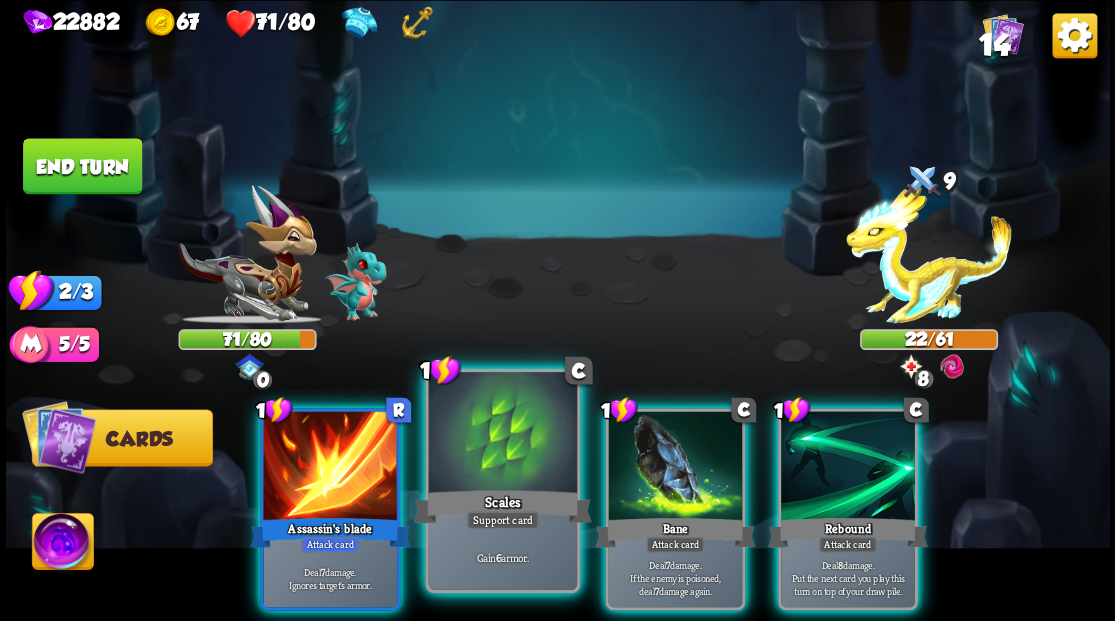 click at bounding box center (502, 434) 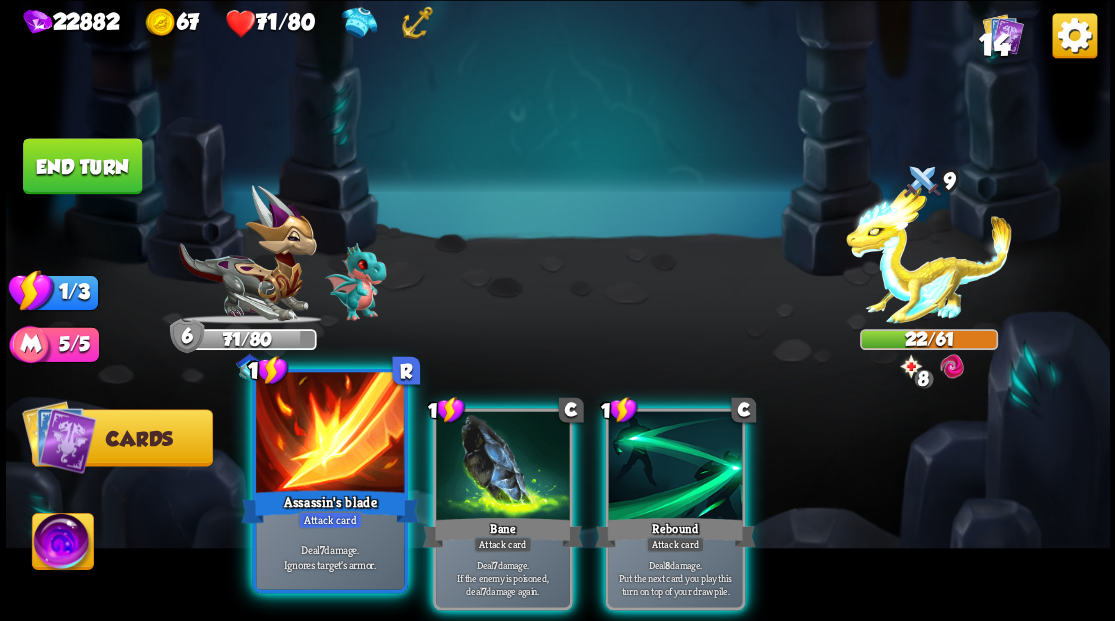 click at bounding box center (330, 434) 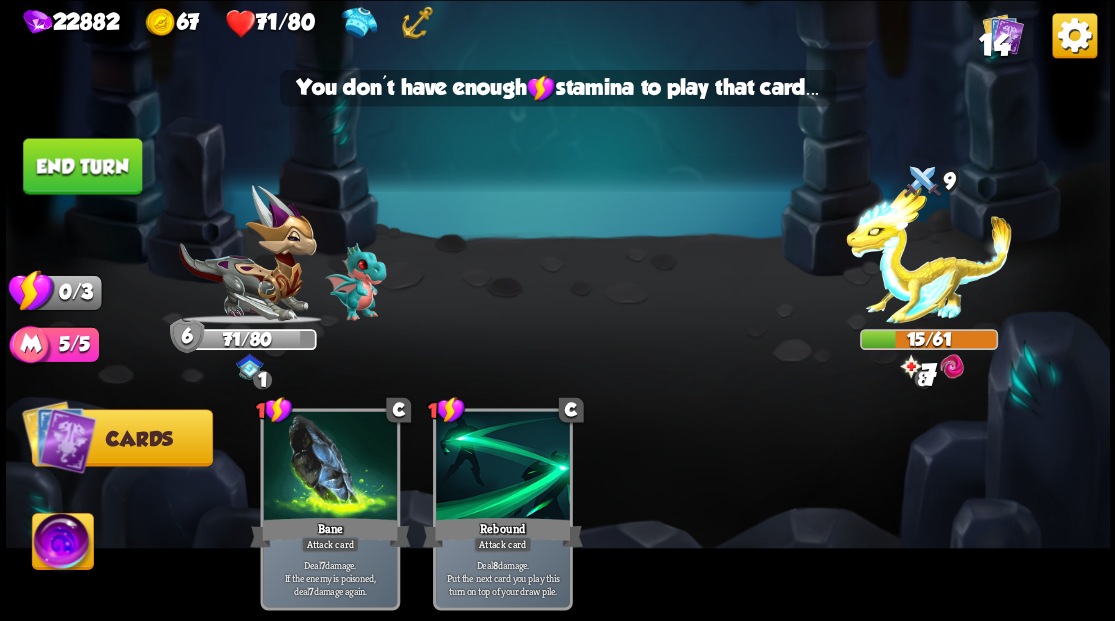 click on "End turn" at bounding box center (82, 166) 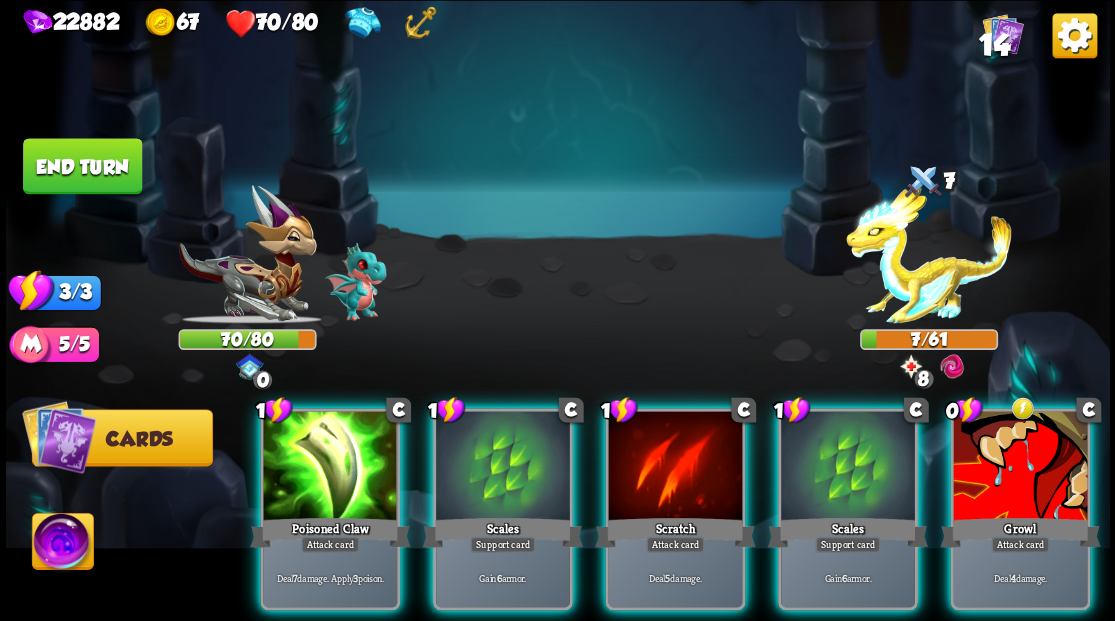 click at bounding box center [1020, 467] 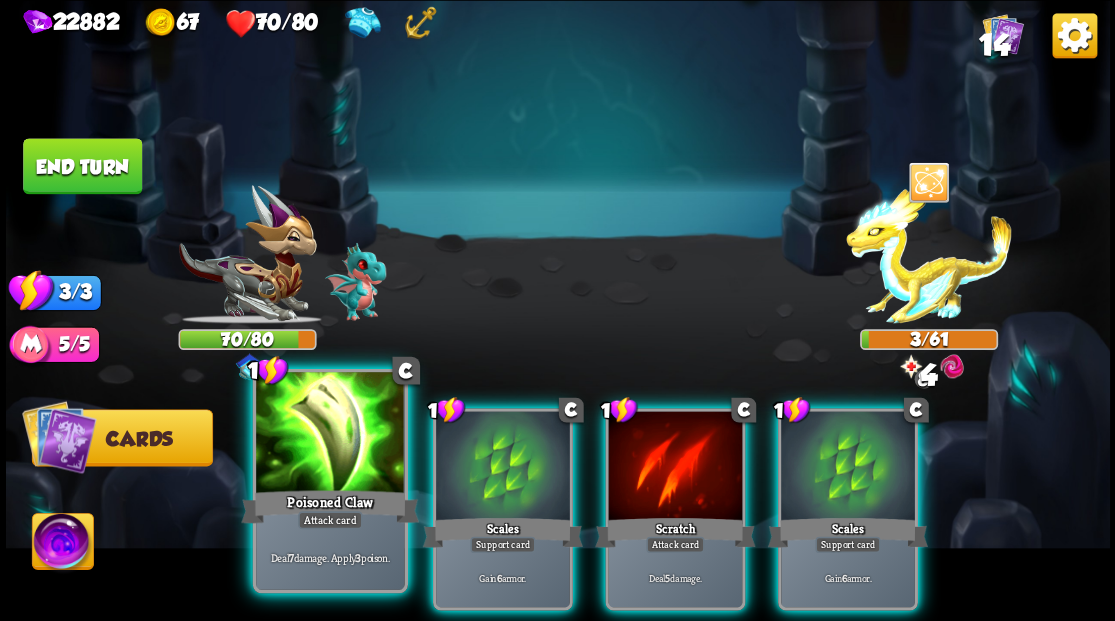 click at bounding box center (330, 434) 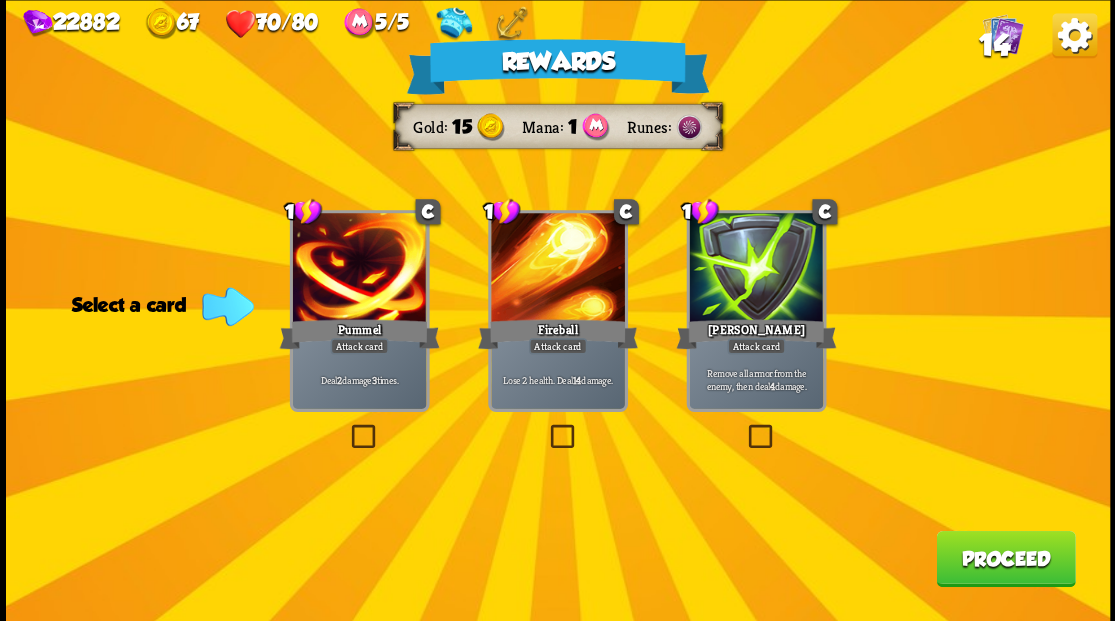 click at bounding box center (744, 427) 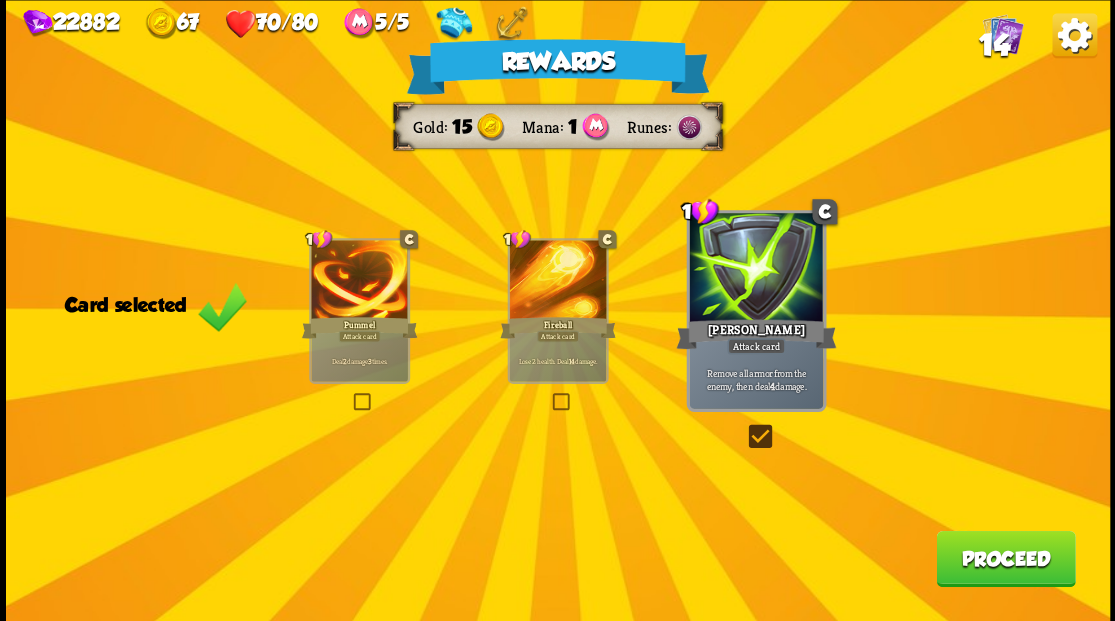 click on "Proceed" at bounding box center (1005, 558) 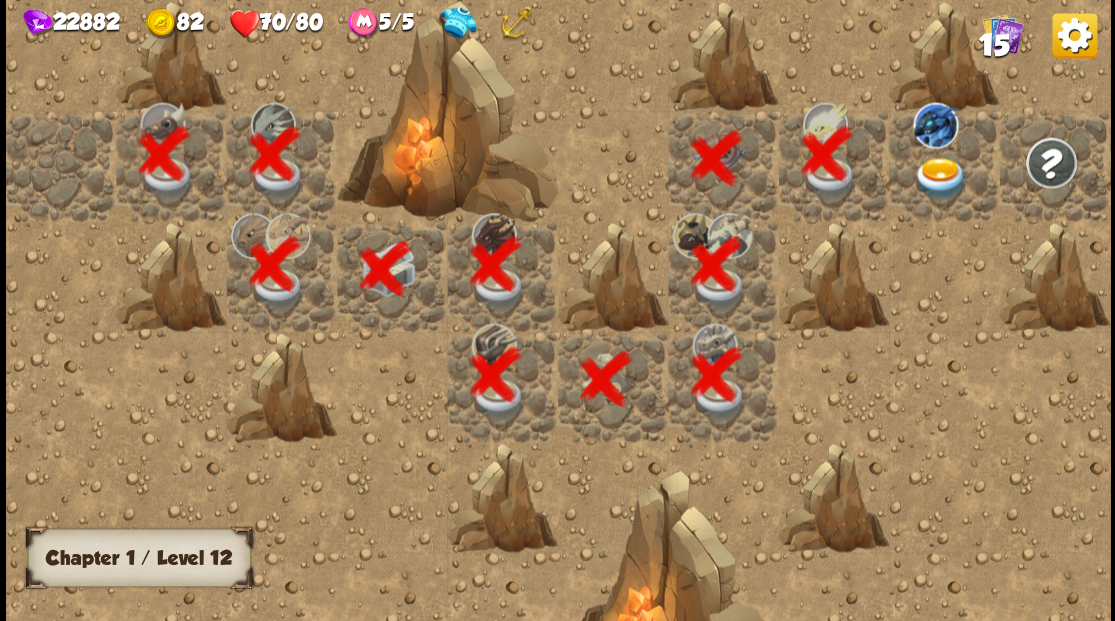 scroll, scrollTop: 0, scrollLeft: 384, axis: horizontal 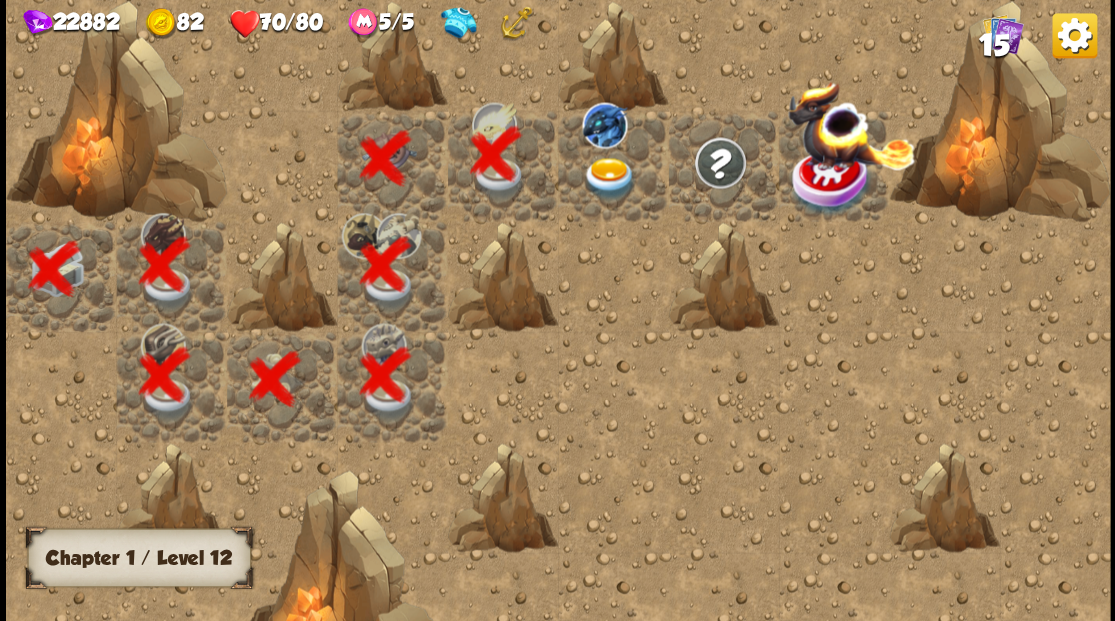 click at bounding box center [609, 178] 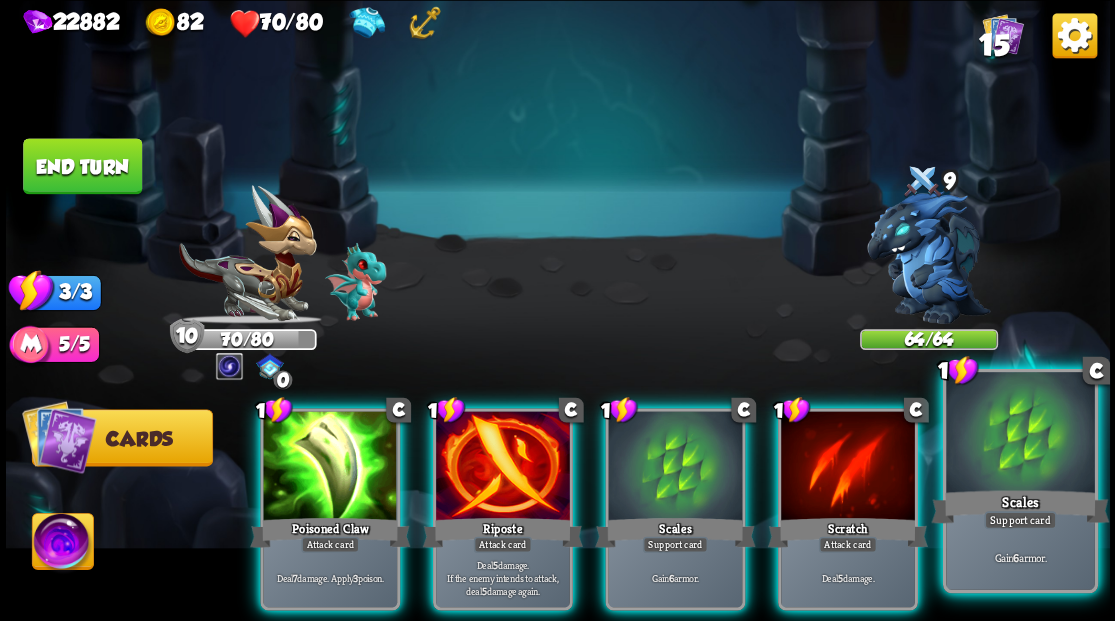 click at bounding box center (1020, 434) 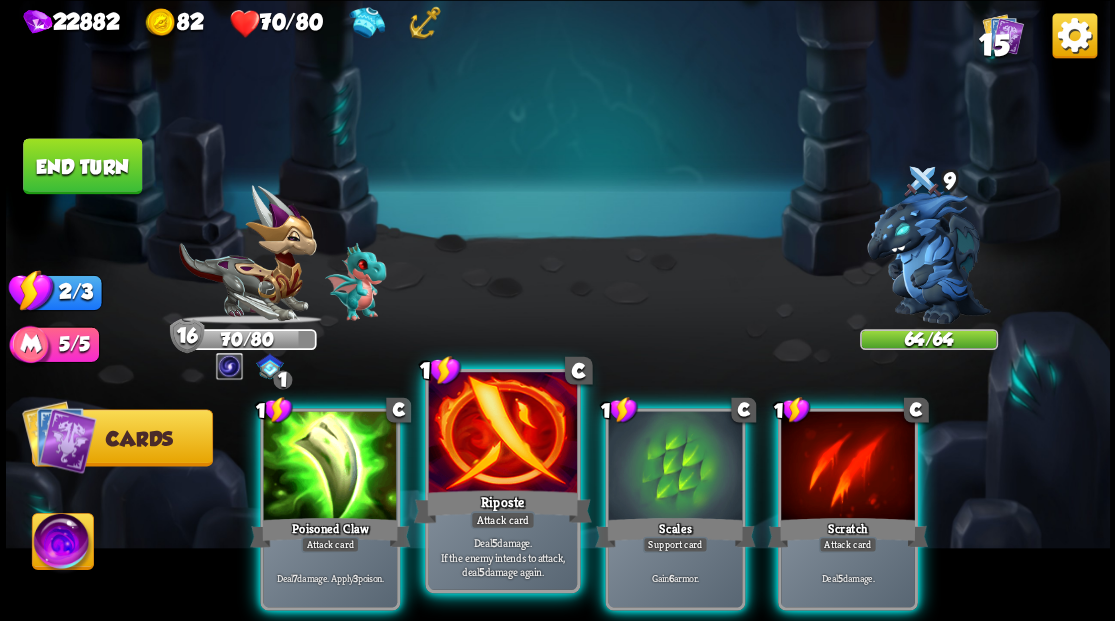 click at bounding box center [502, 434] 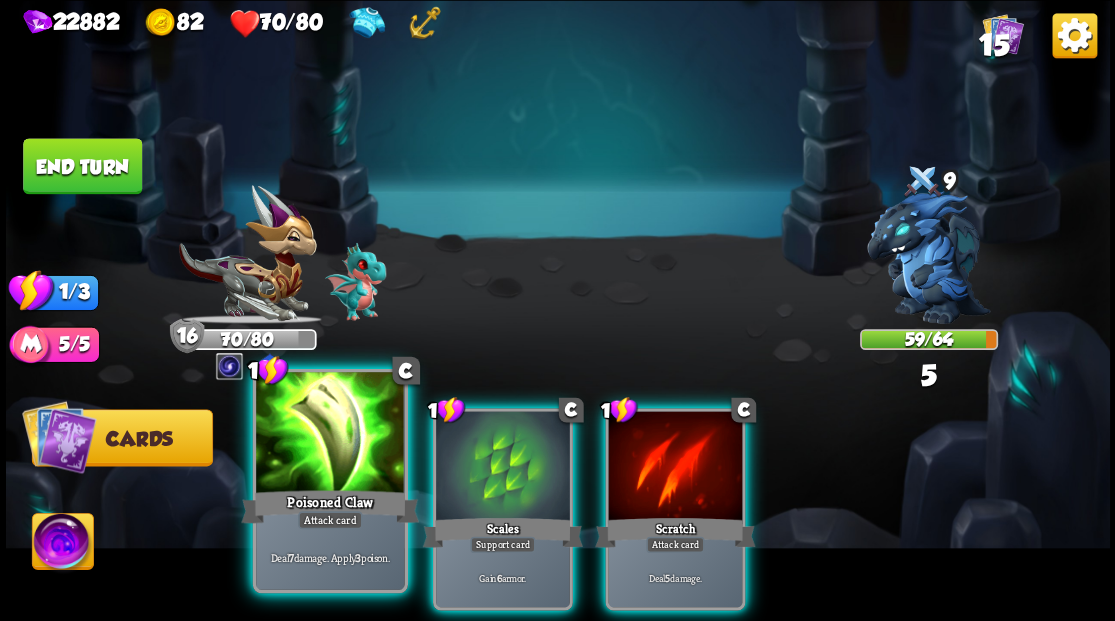 click at bounding box center (330, 434) 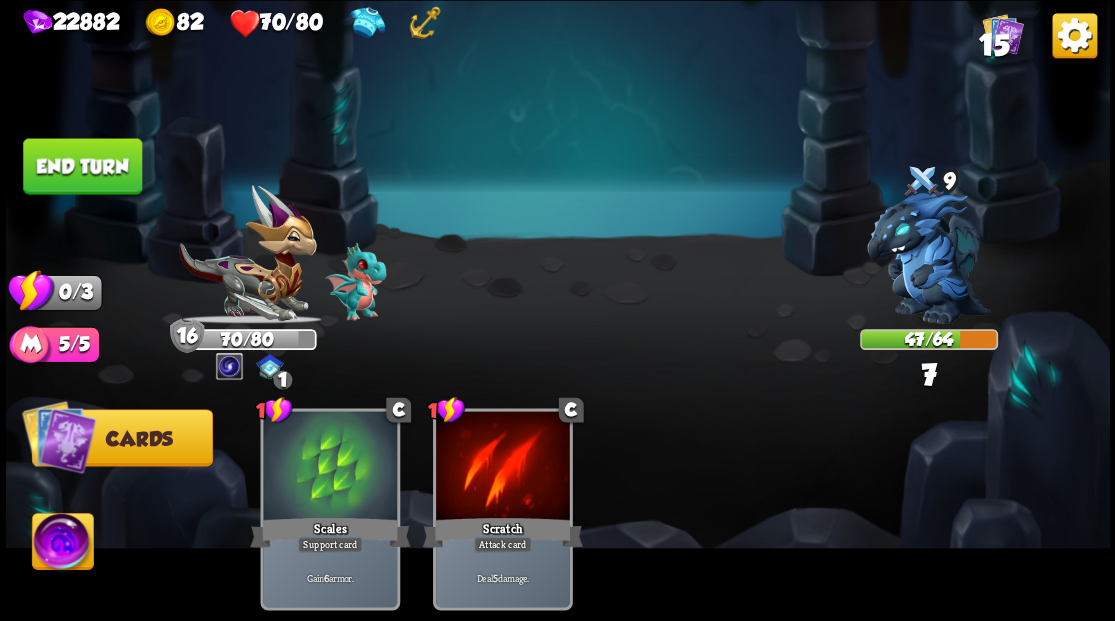 click on "End turn" at bounding box center (82, 166) 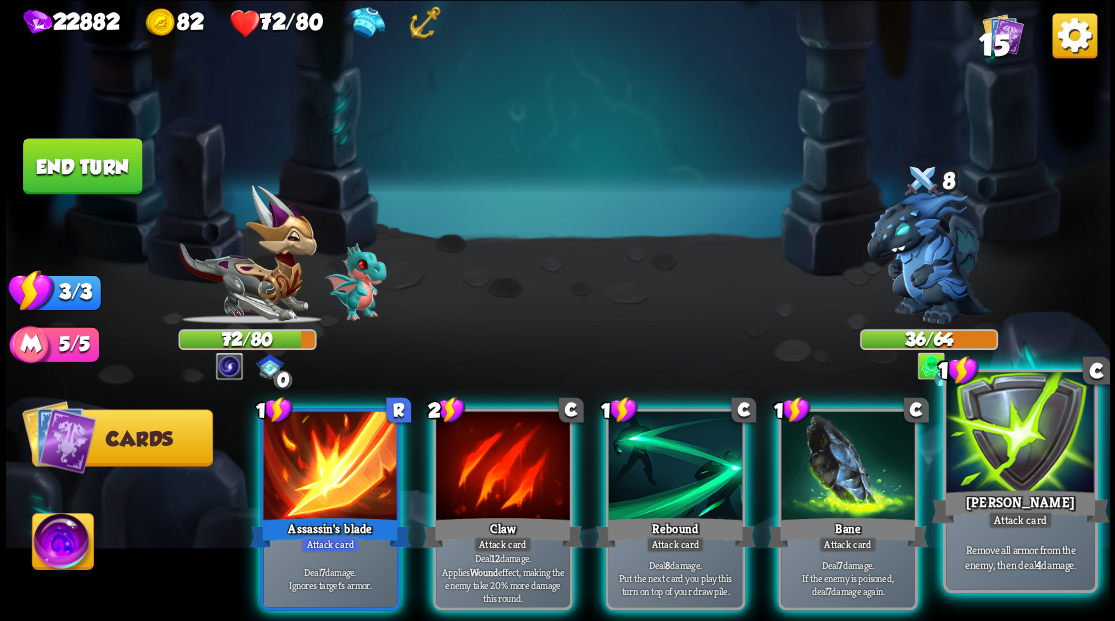 click at bounding box center [1020, 434] 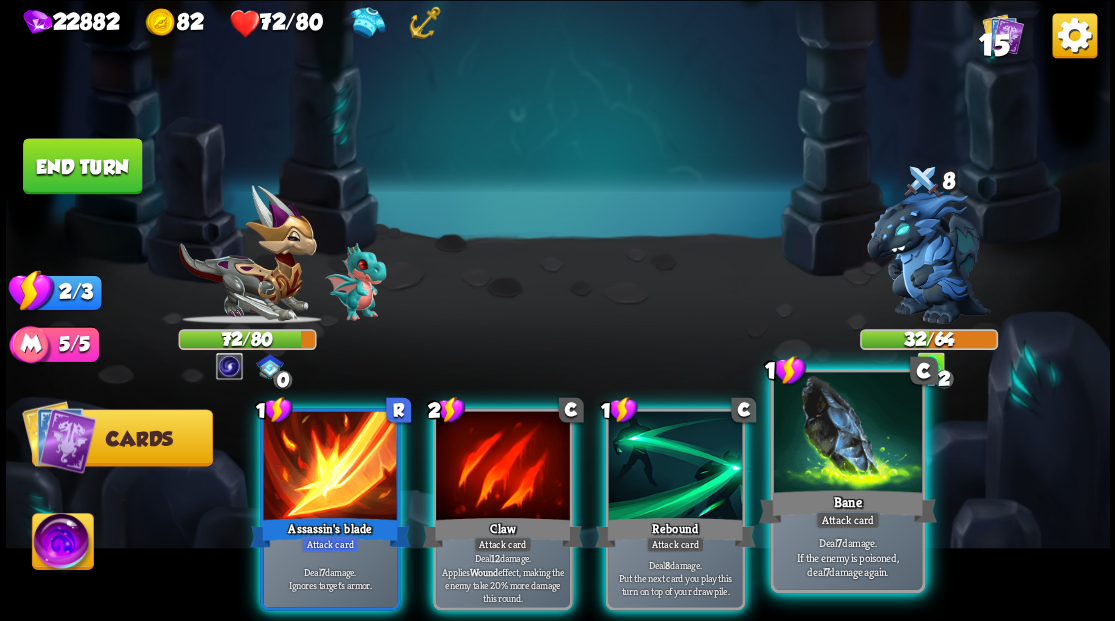 click at bounding box center [847, 434] 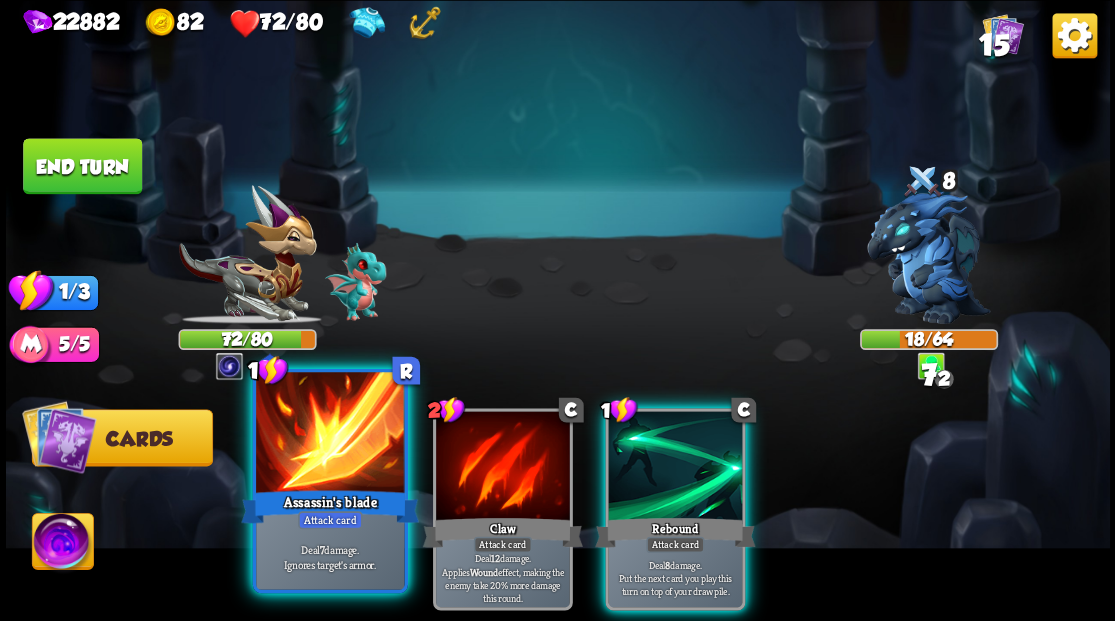 click at bounding box center [330, 434] 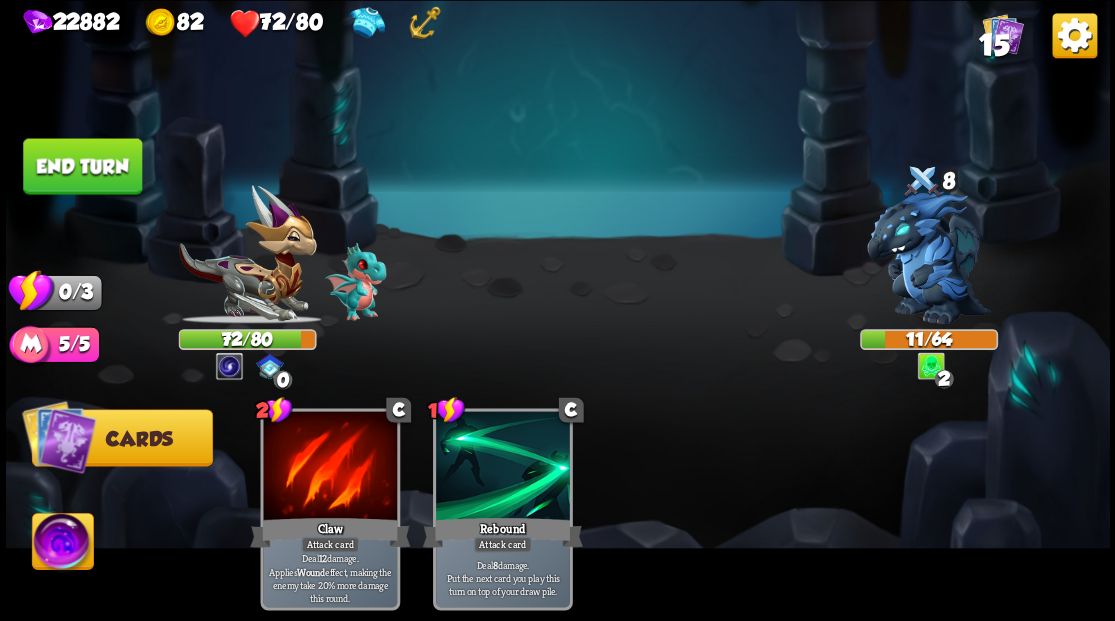 click on "End turn" at bounding box center [82, 166] 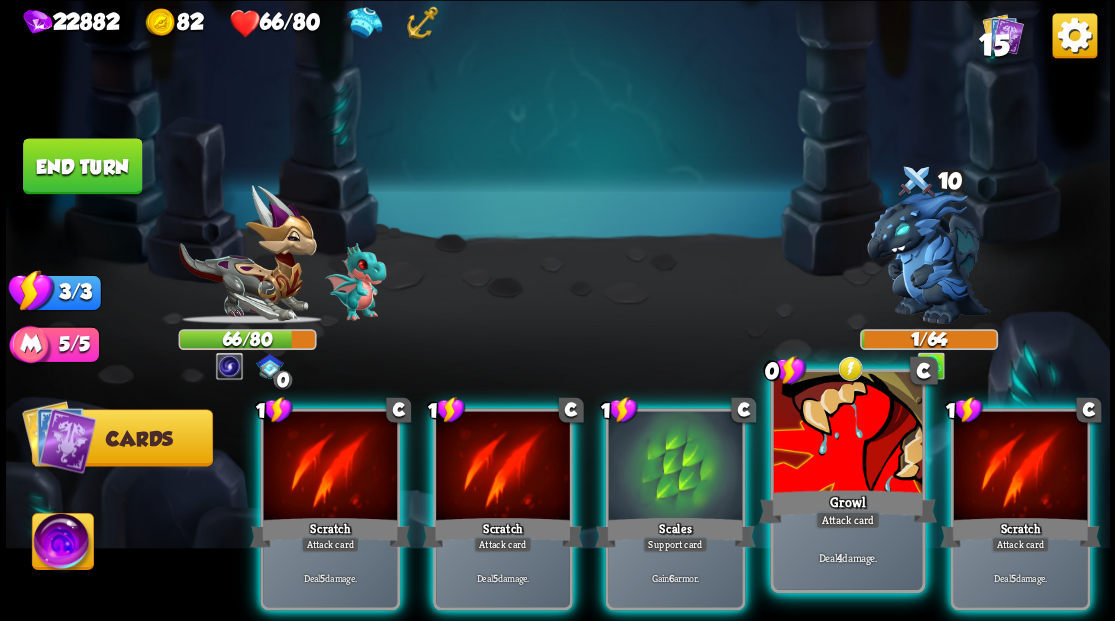 click at bounding box center [847, 434] 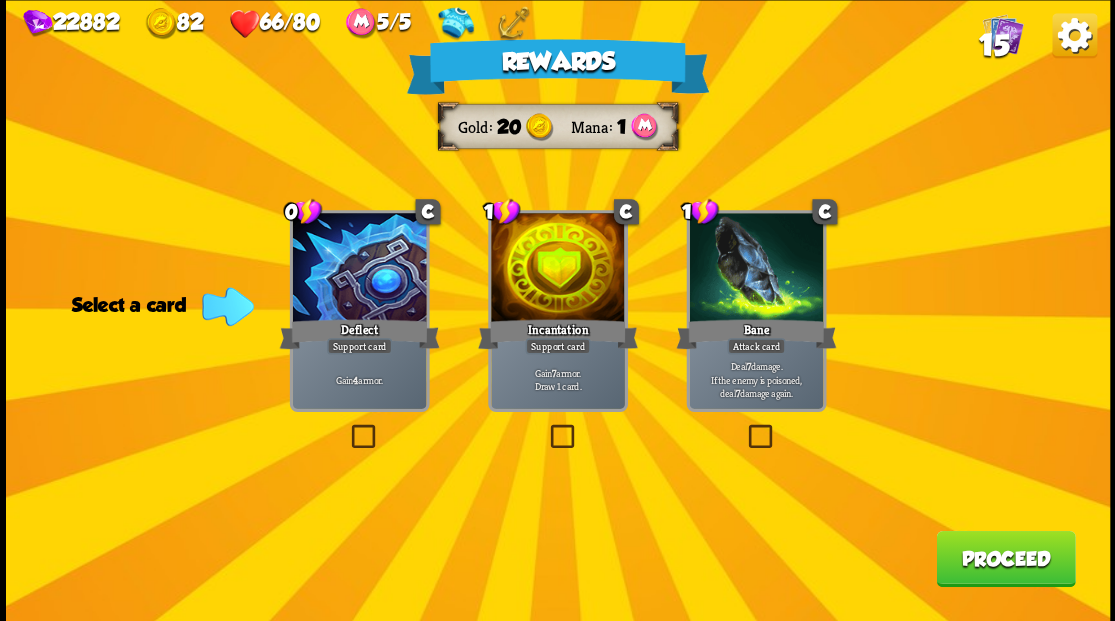 click at bounding box center (546, 427) 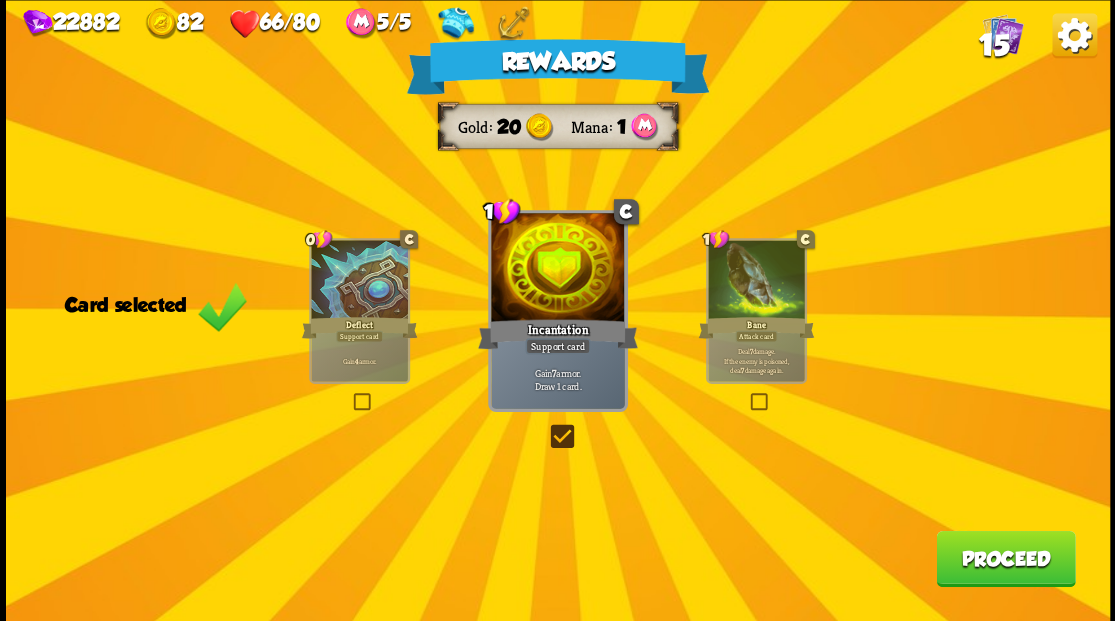 click on "Proceed" at bounding box center (1005, 558) 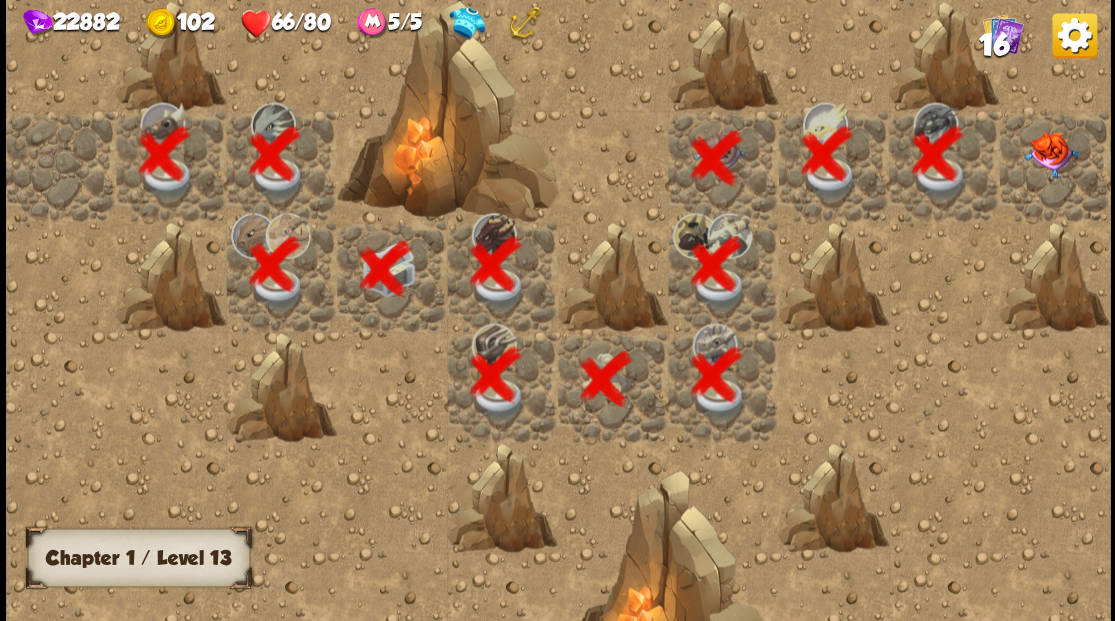 scroll, scrollTop: 0, scrollLeft: 384, axis: horizontal 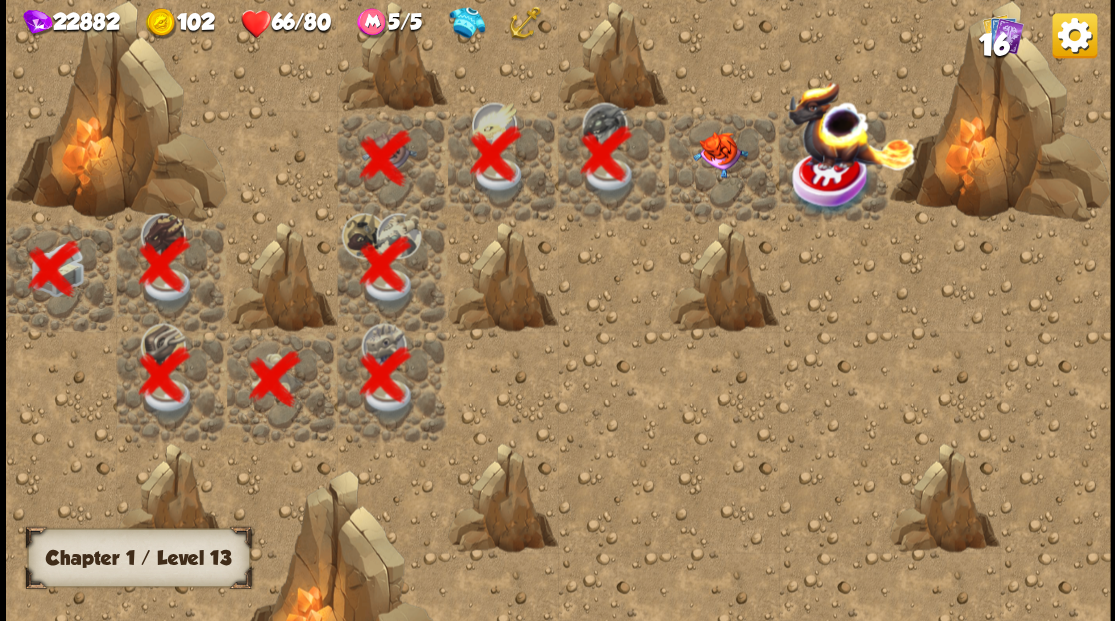 click at bounding box center [719, 154] 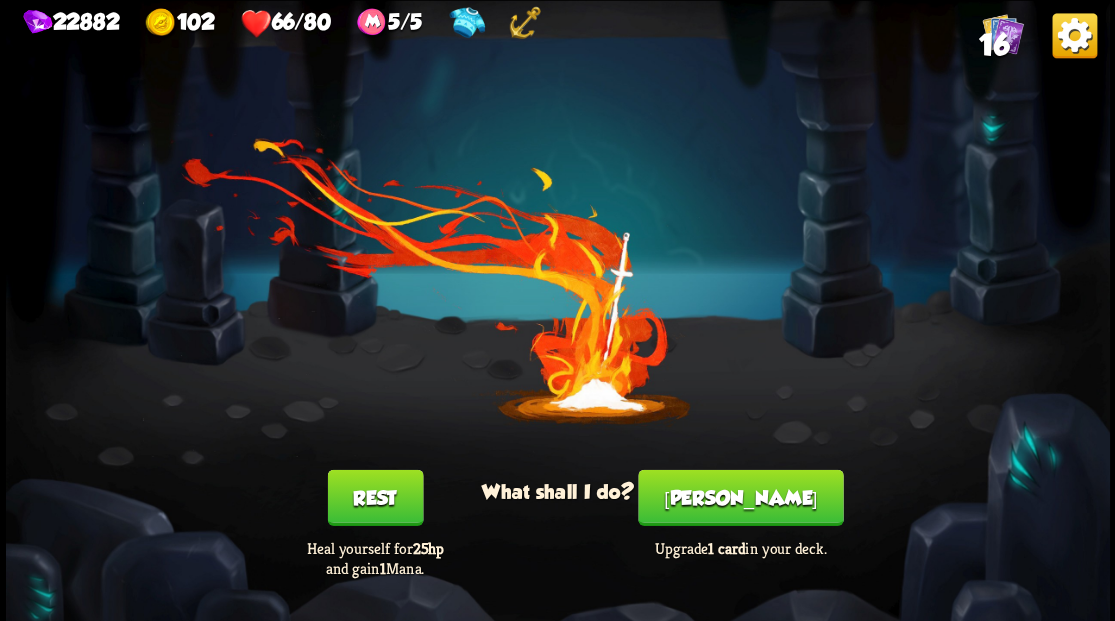 click on "Smith   Upgrade  1 card  in your deck." at bounding box center (740, 523) 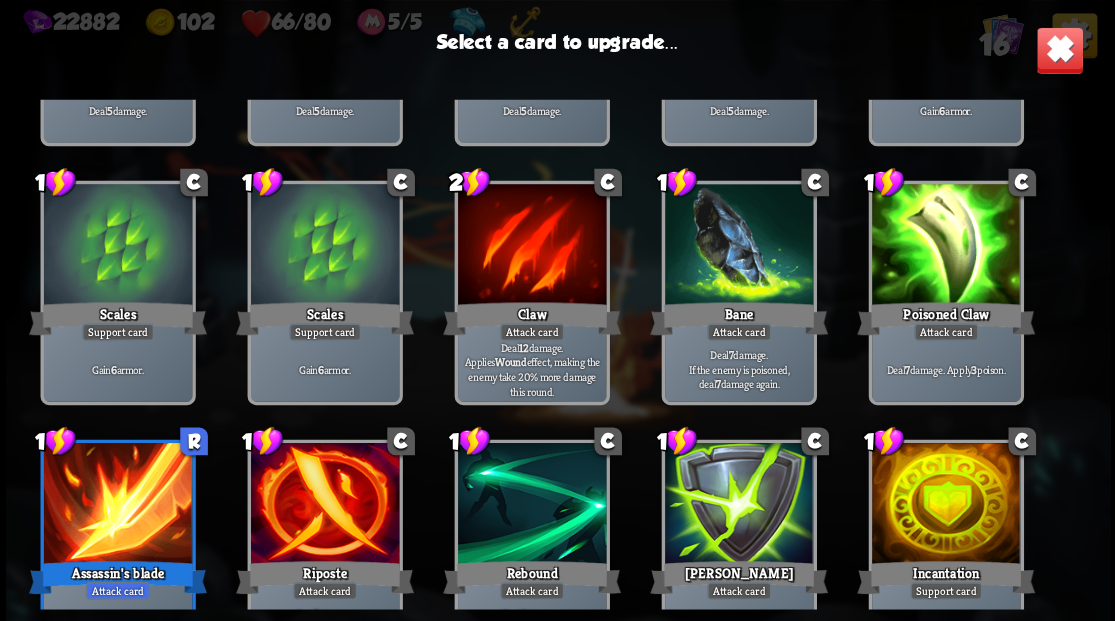 scroll, scrollTop: 329, scrollLeft: 0, axis: vertical 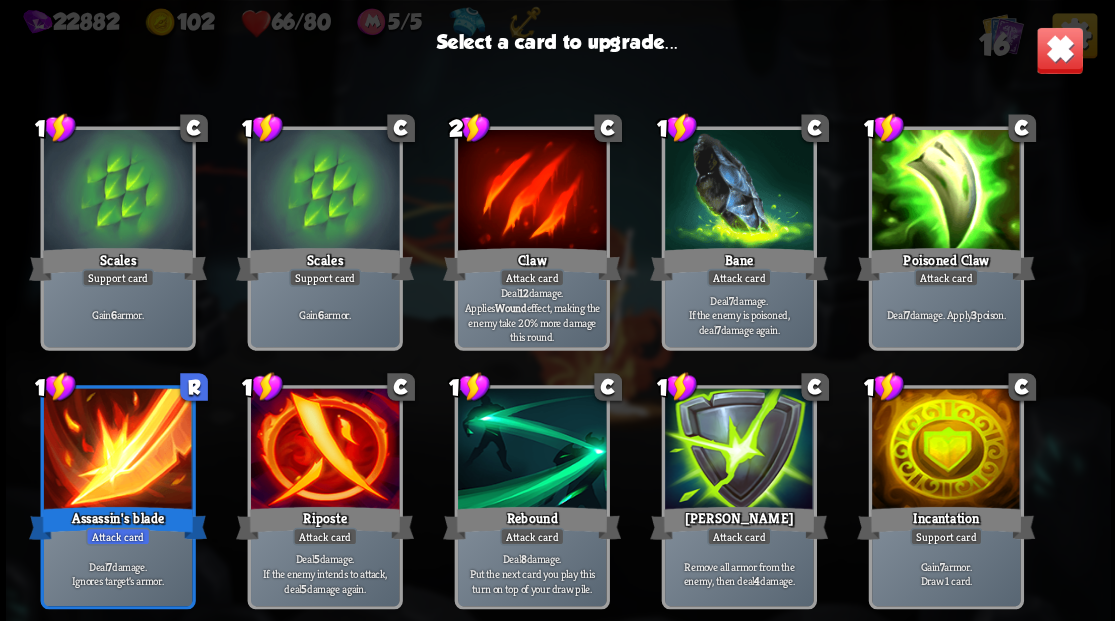 click at bounding box center (738, 450) 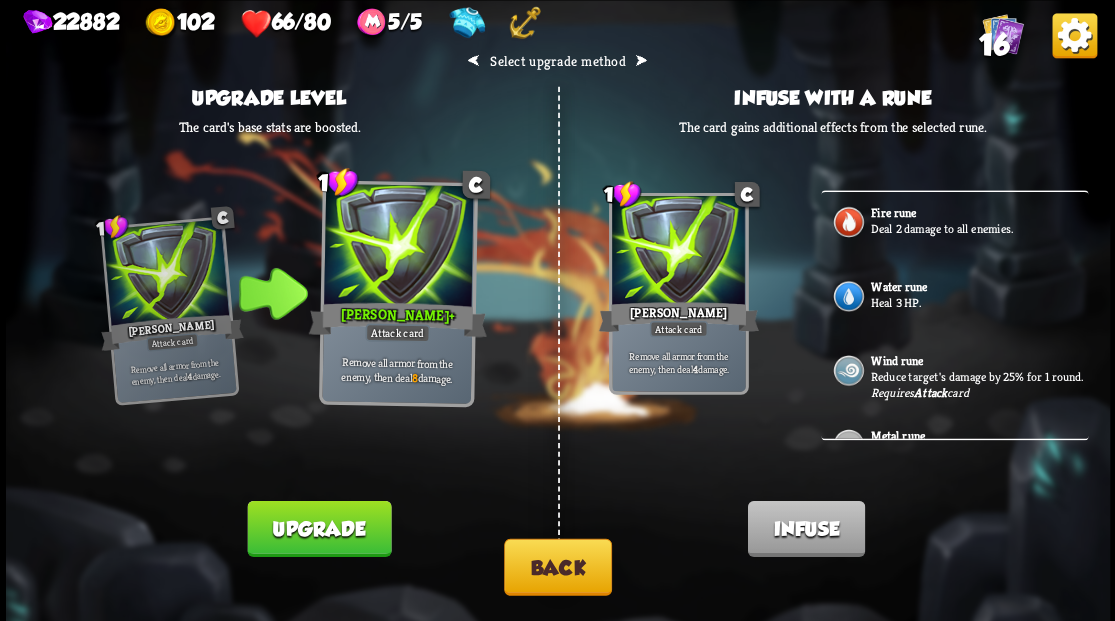click on "Upgrade" at bounding box center (319, 528) 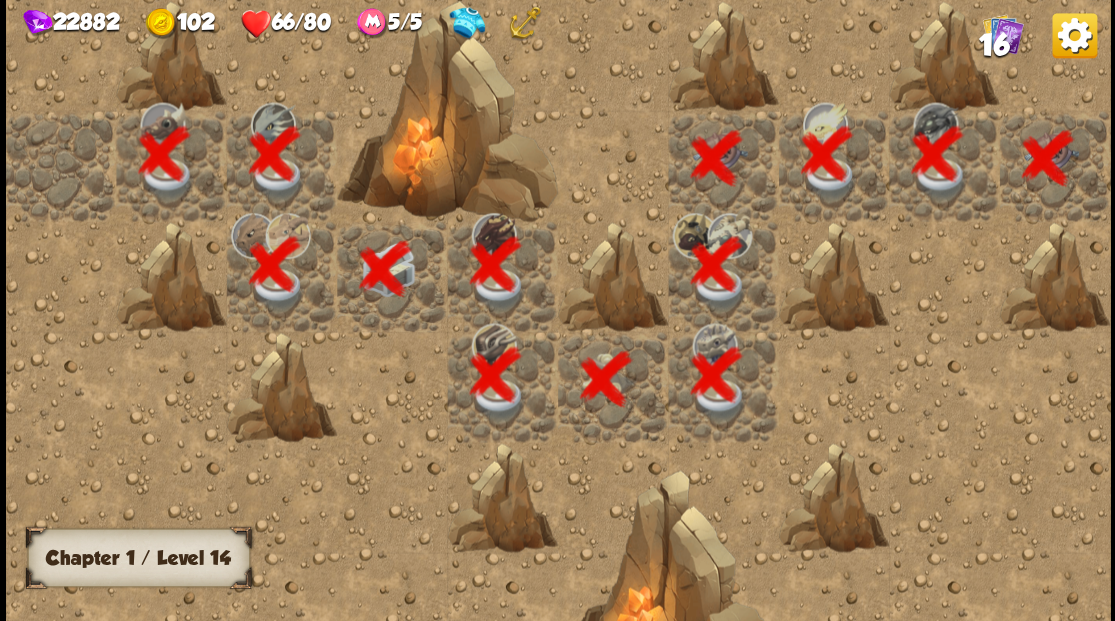 scroll, scrollTop: 0, scrollLeft: 384, axis: horizontal 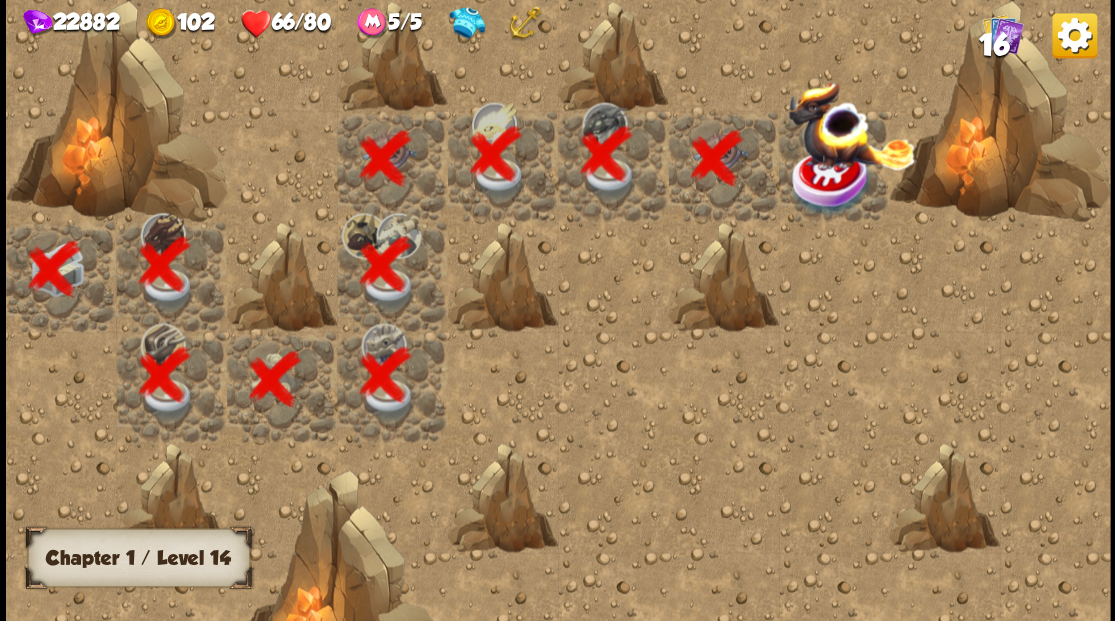 click at bounding box center [831, 181] 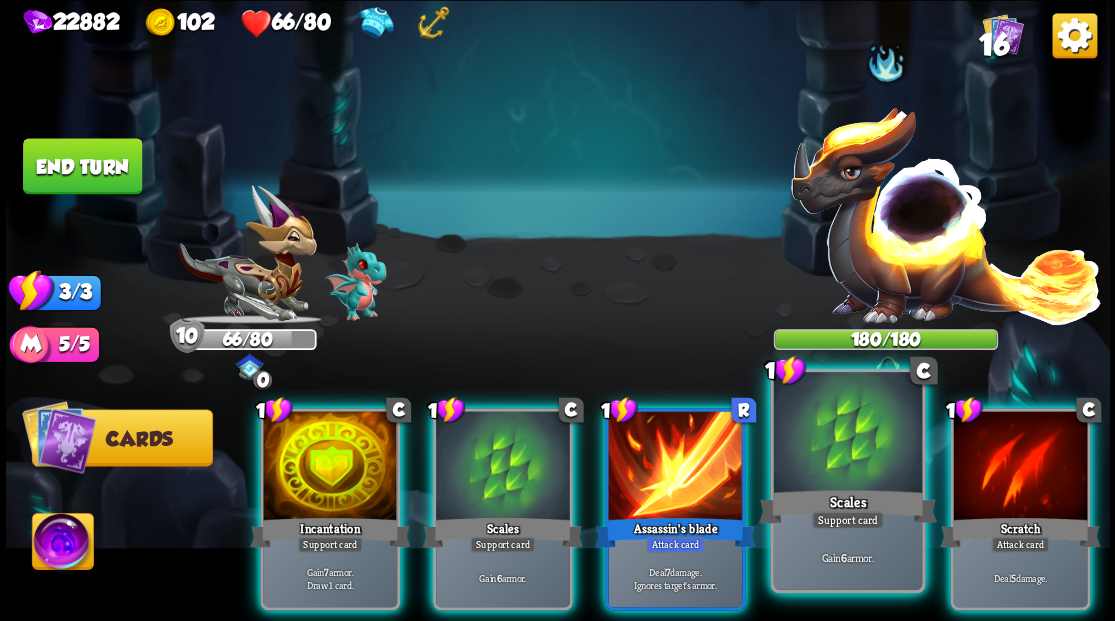 click at bounding box center (847, 434) 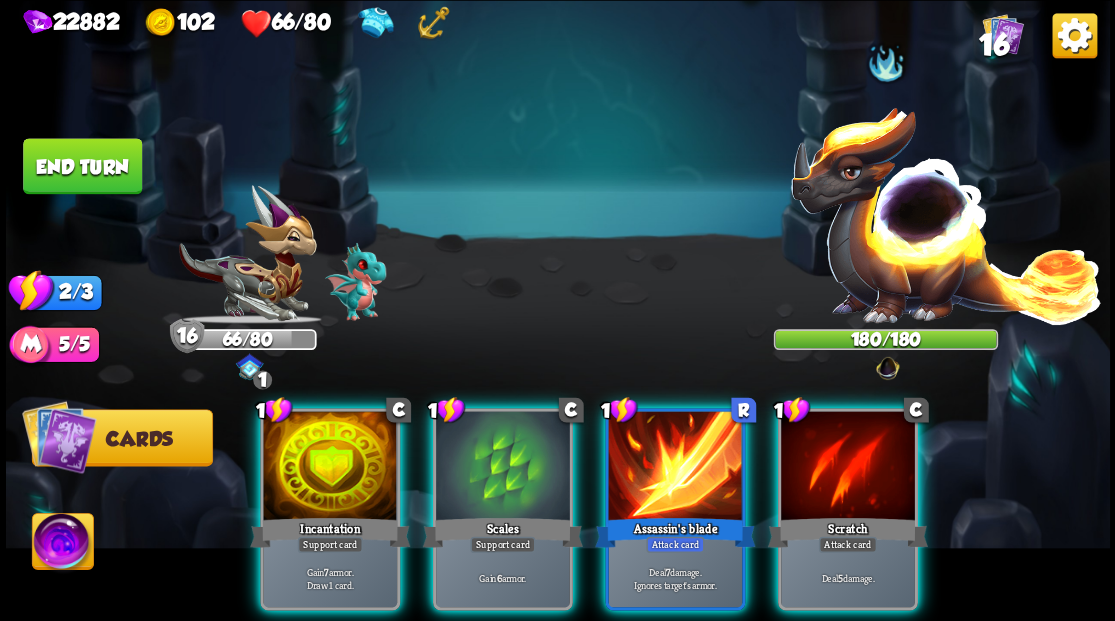 click at bounding box center (848, 467) 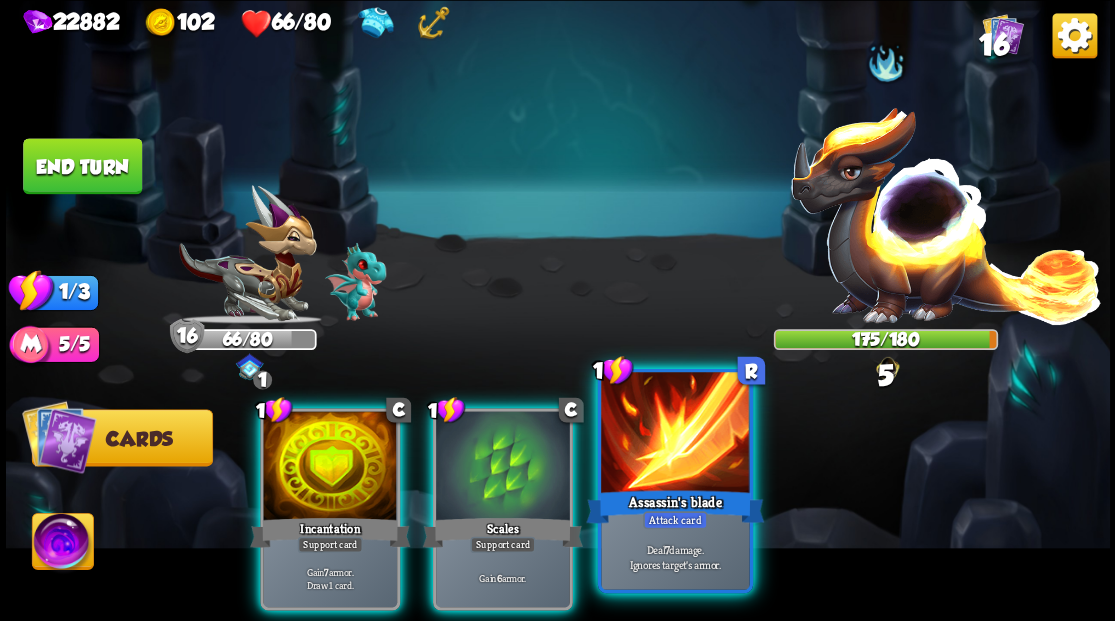 click at bounding box center (675, 434) 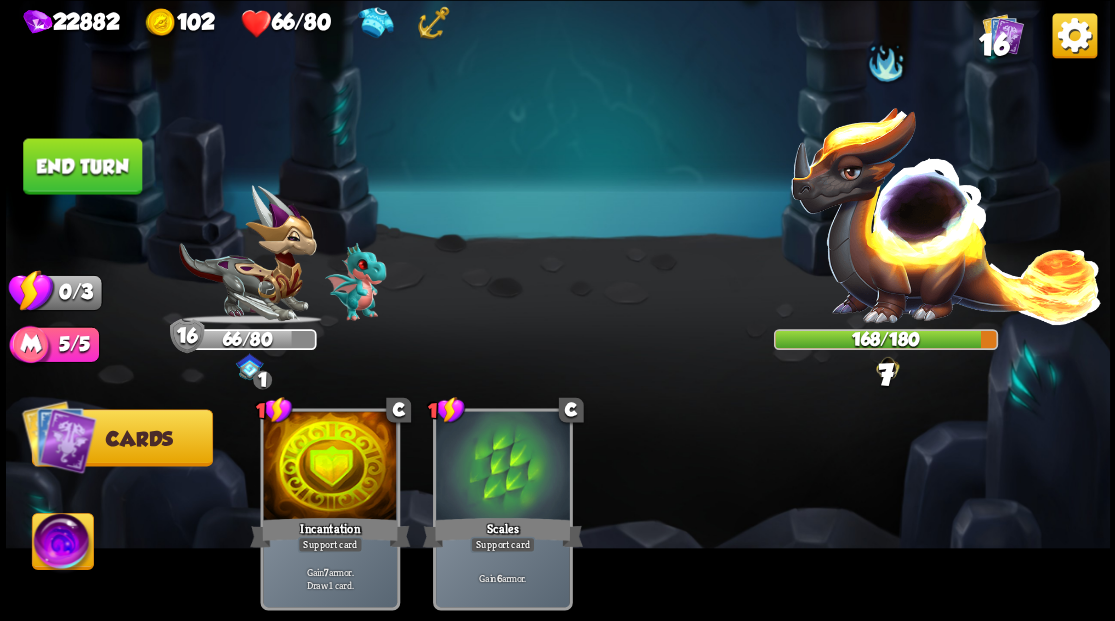 click on "End turn" at bounding box center [82, 166] 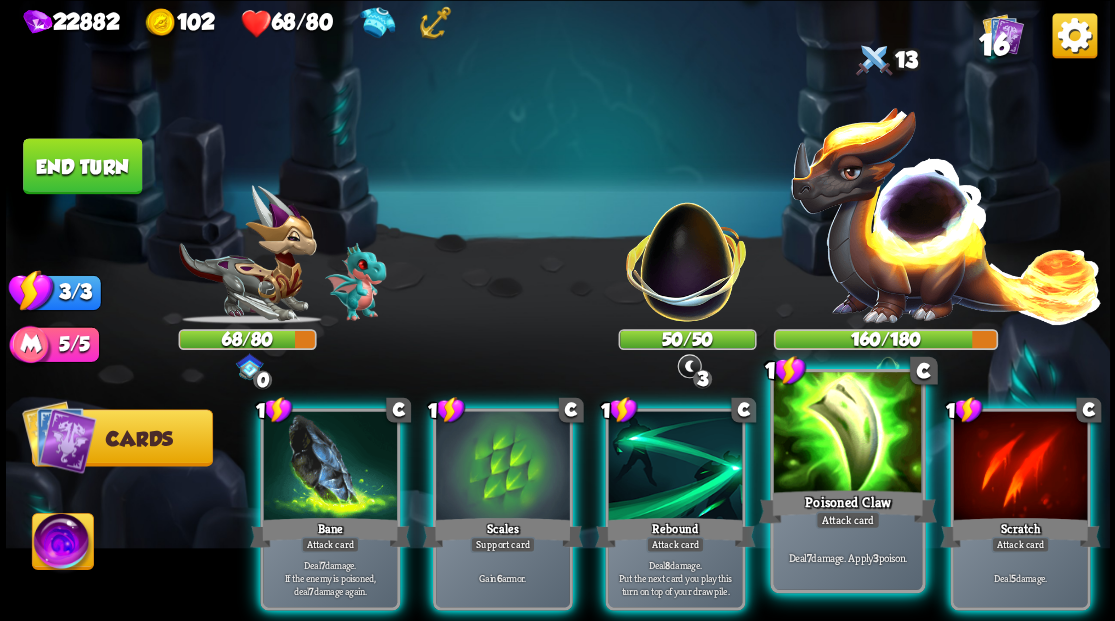 click at bounding box center [847, 434] 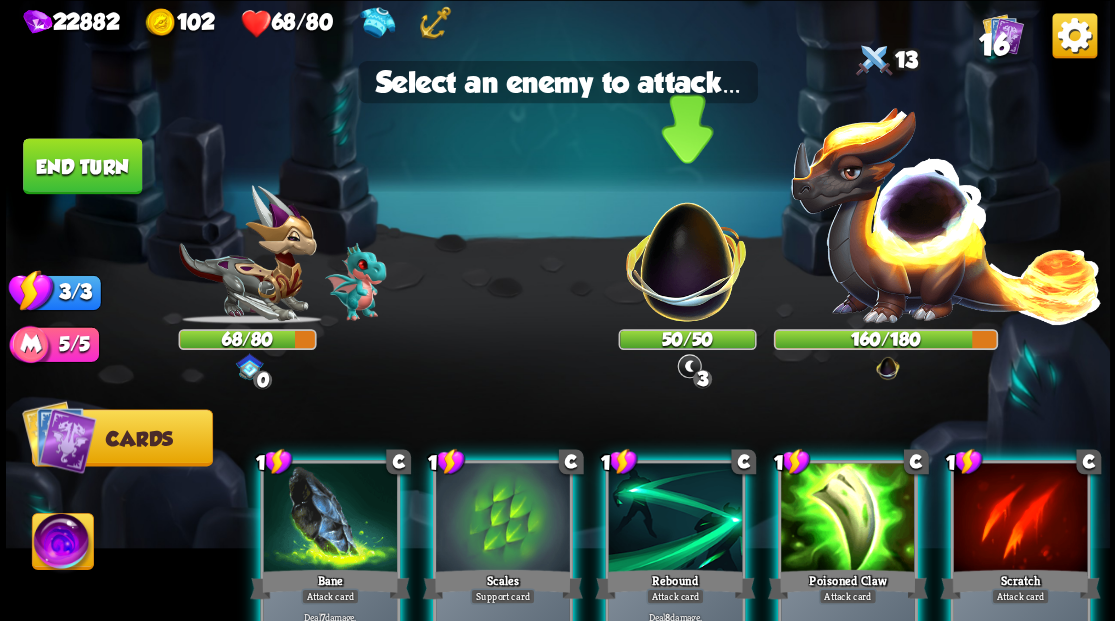 click at bounding box center (686, 251) 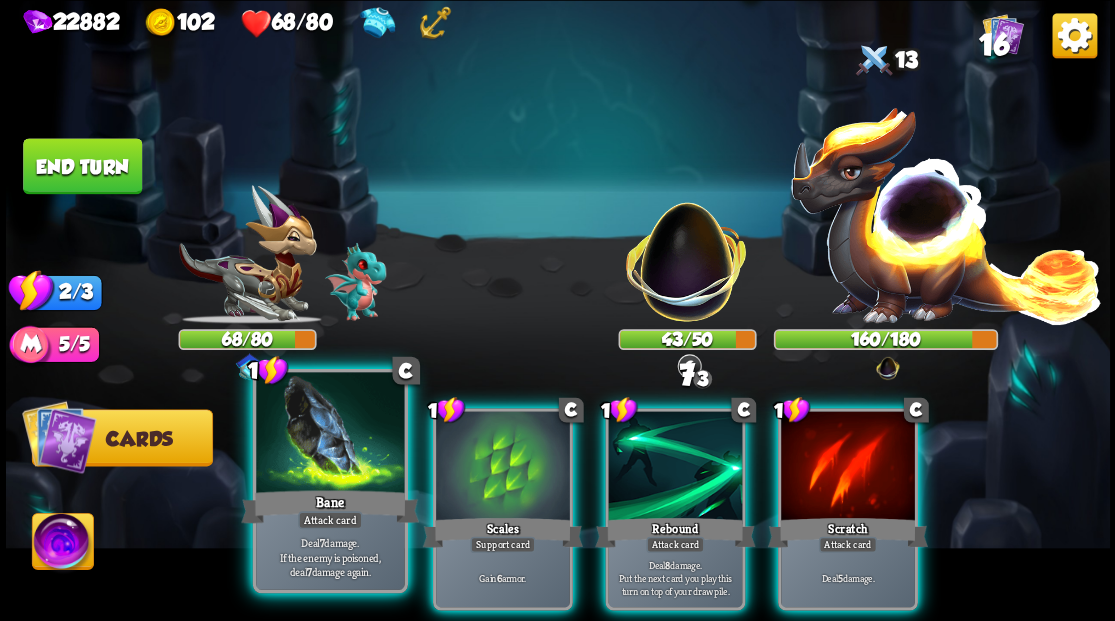 click at bounding box center (330, 434) 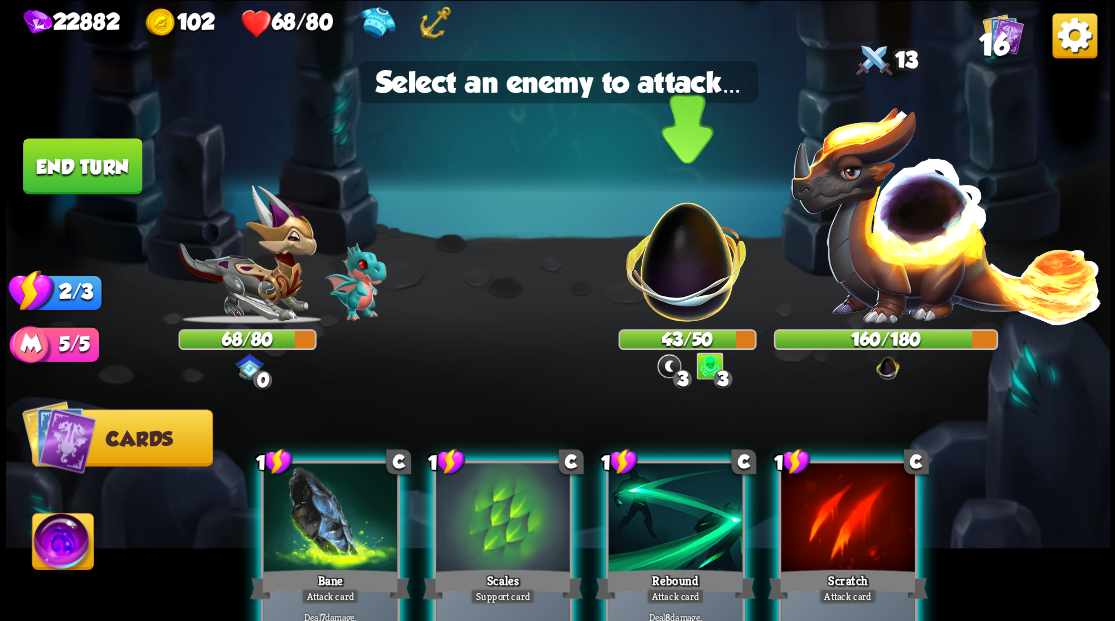 click at bounding box center (686, 251) 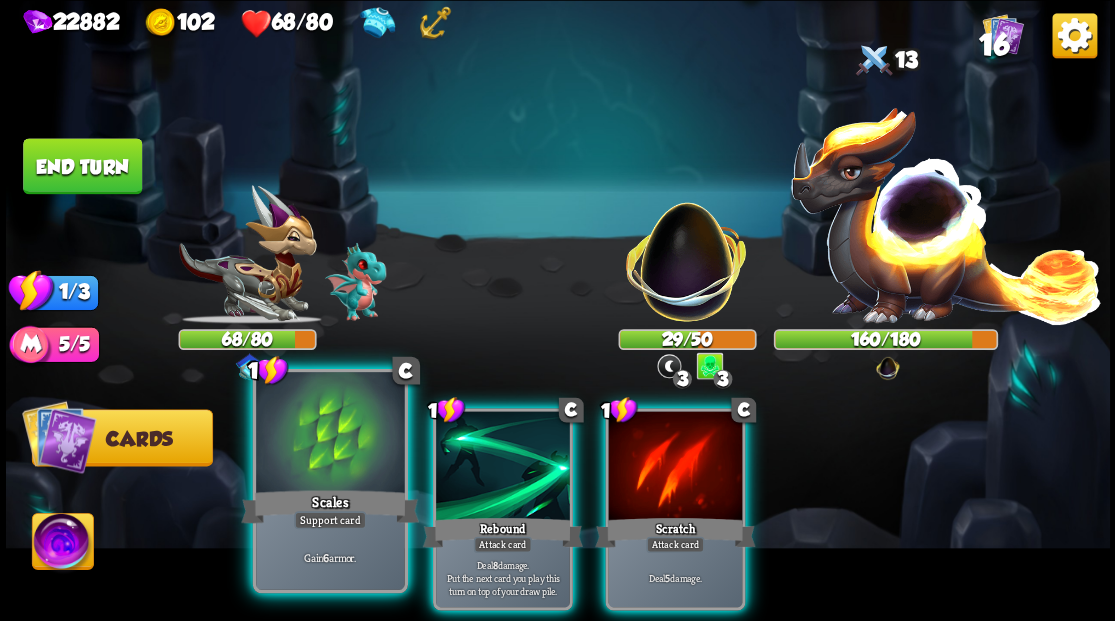 click at bounding box center [330, 434] 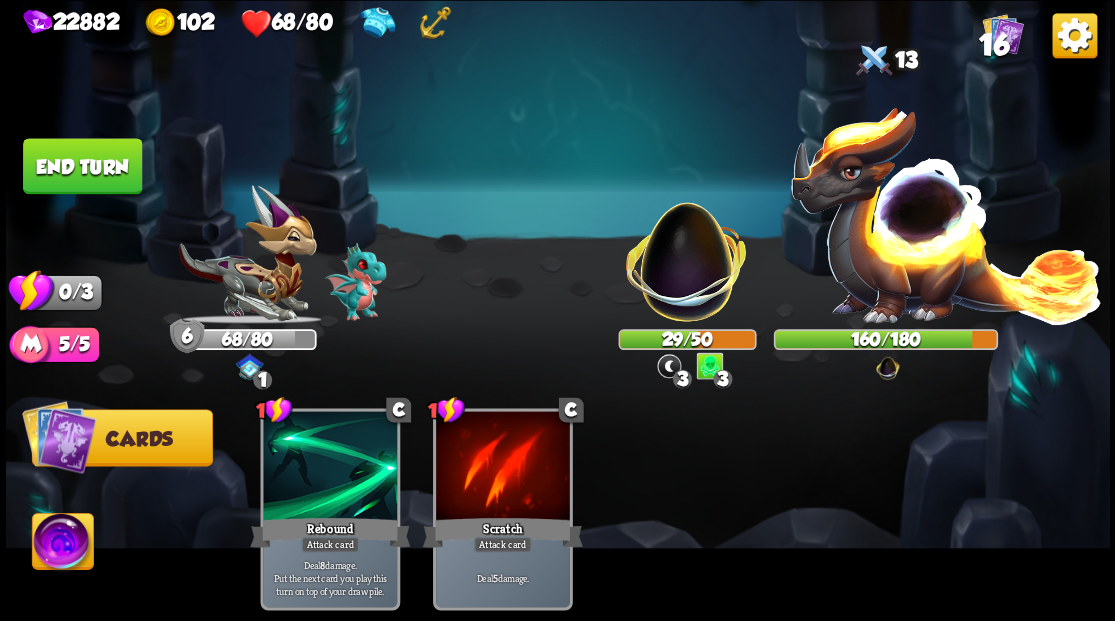 click on "End turn" at bounding box center (82, 166) 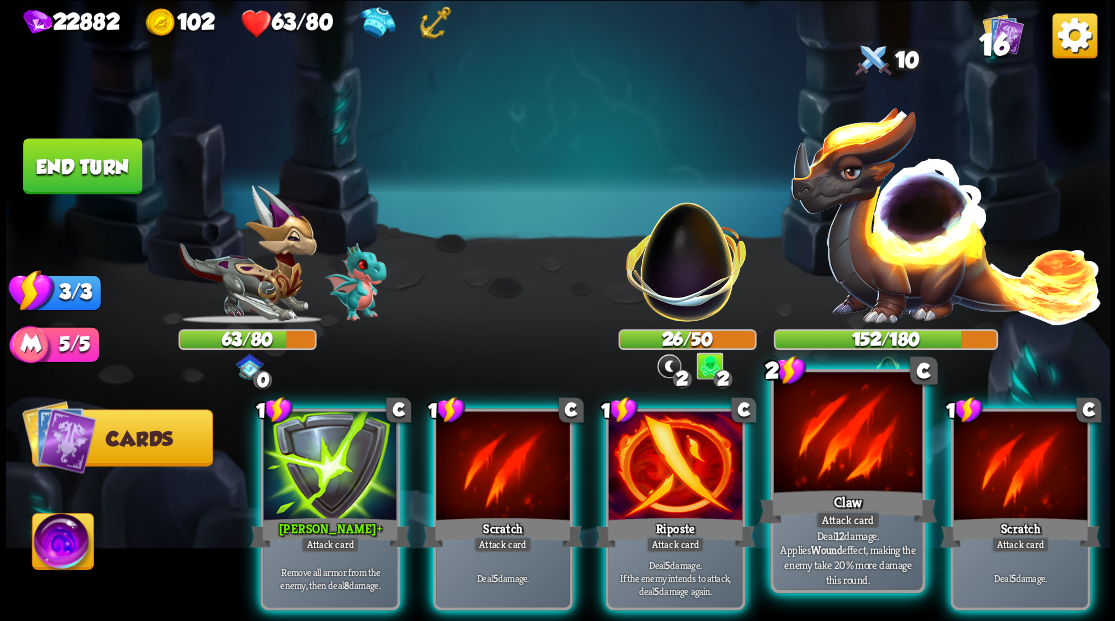 click at bounding box center (847, 434) 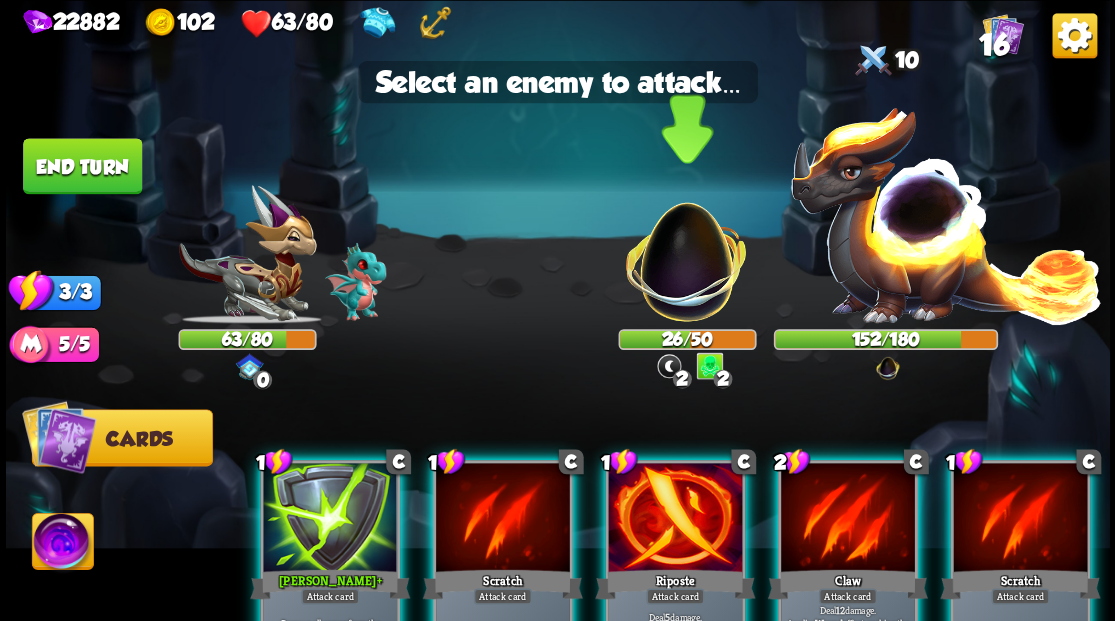 click at bounding box center [686, 251] 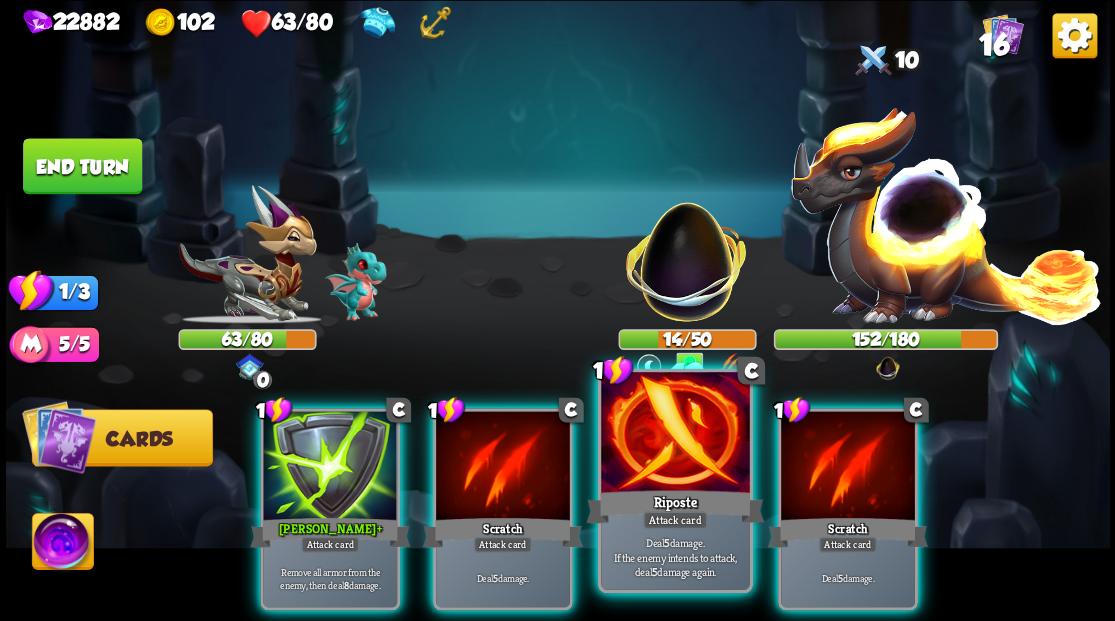 click at bounding box center [675, 434] 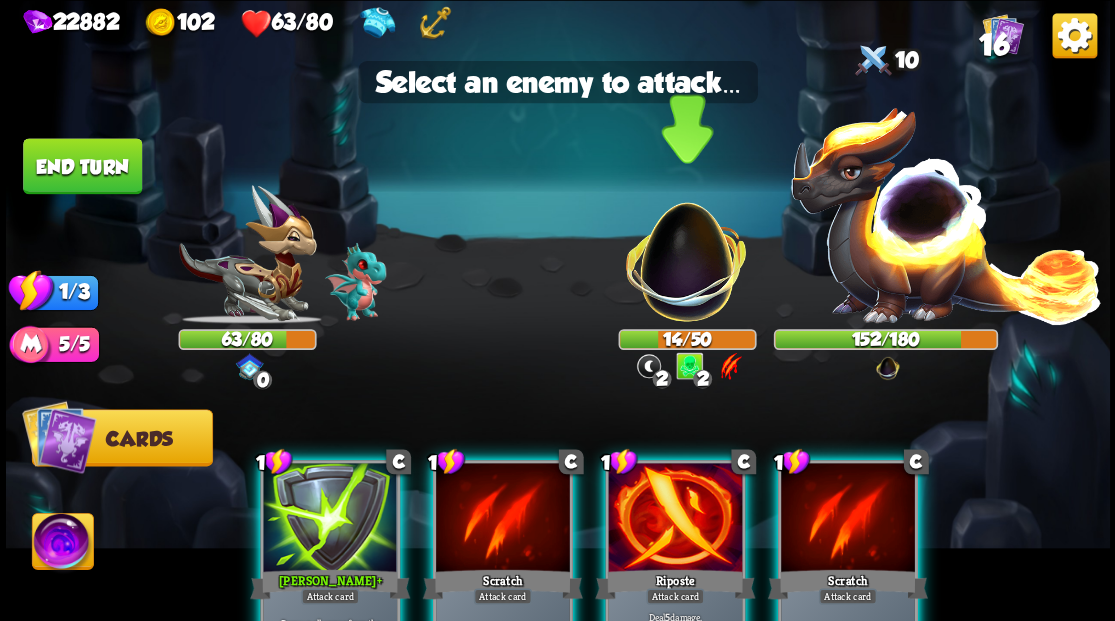 click at bounding box center [686, 251] 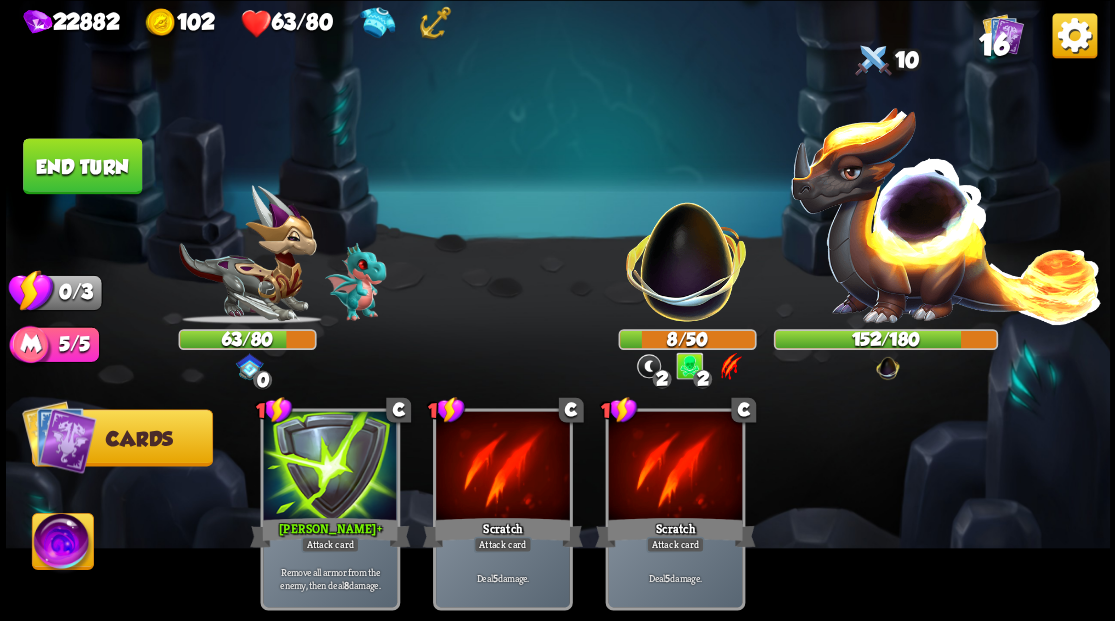 click on "End turn" at bounding box center (82, 166) 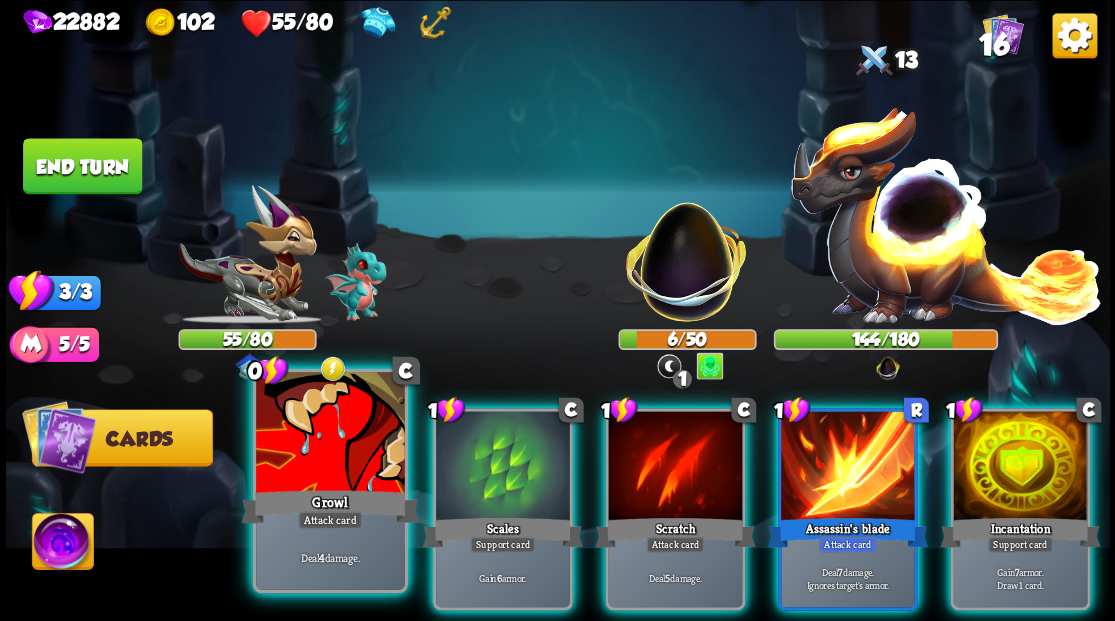 click at bounding box center (330, 434) 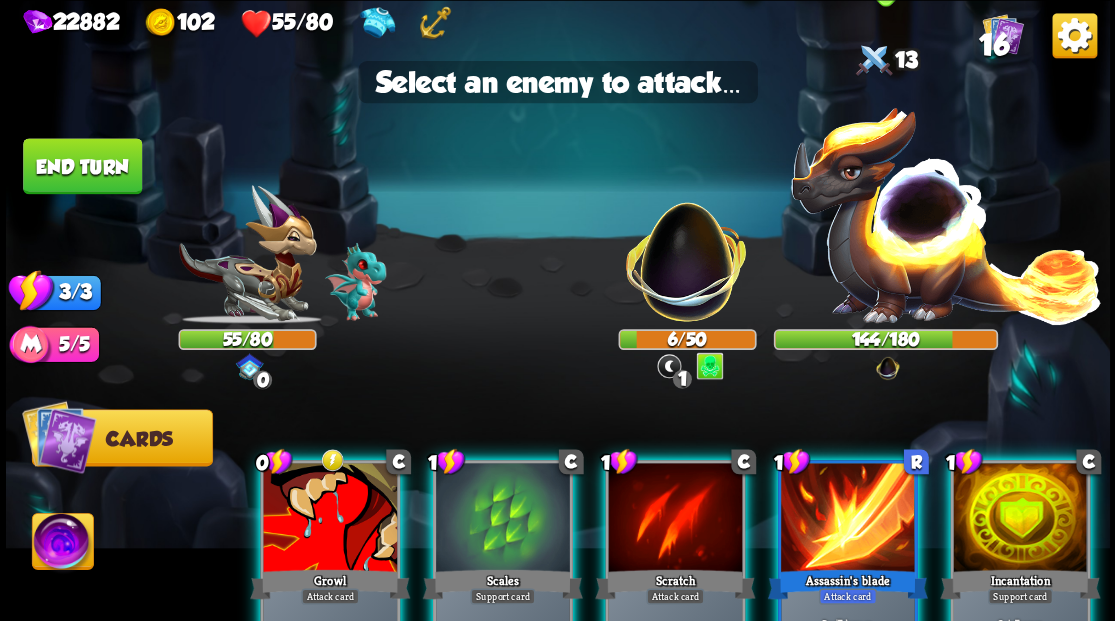 click at bounding box center [946, 213] 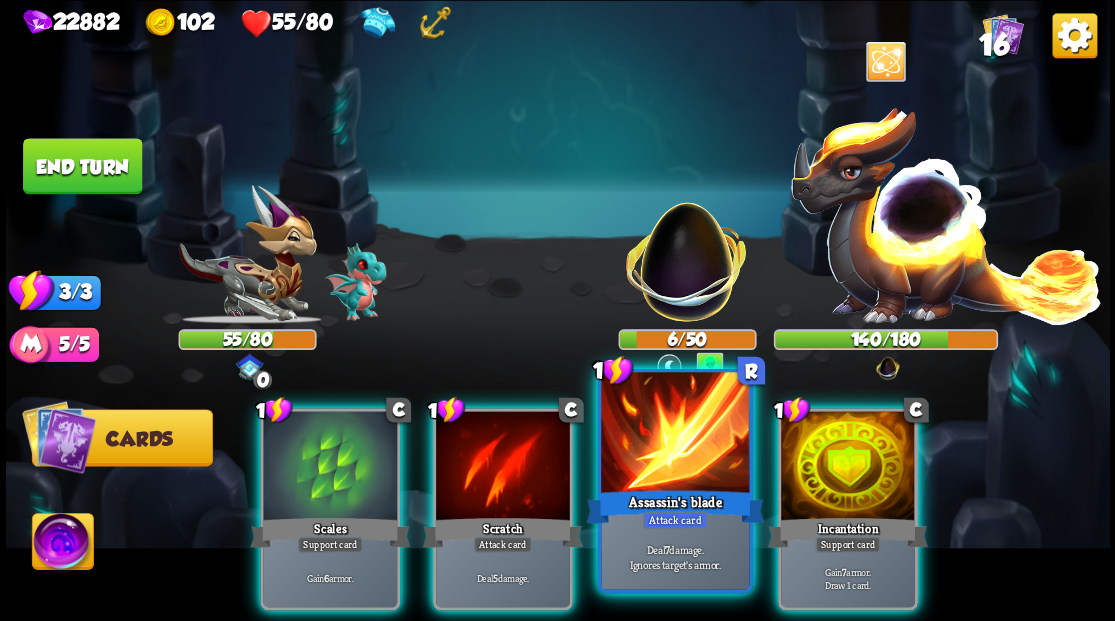 click at bounding box center (675, 434) 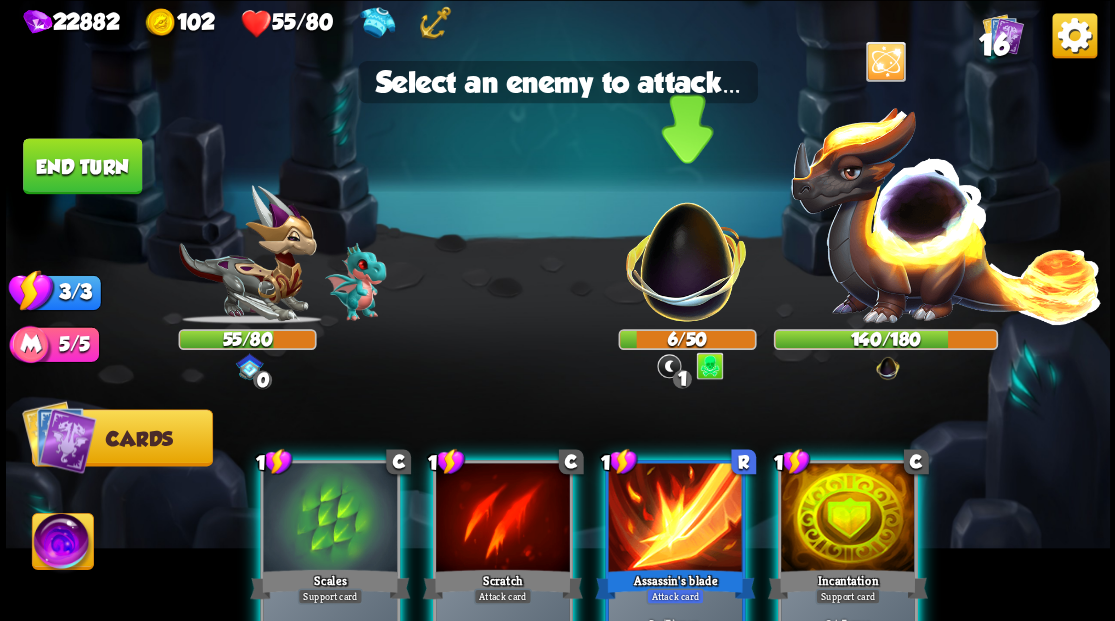 click at bounding box center [686, 251] 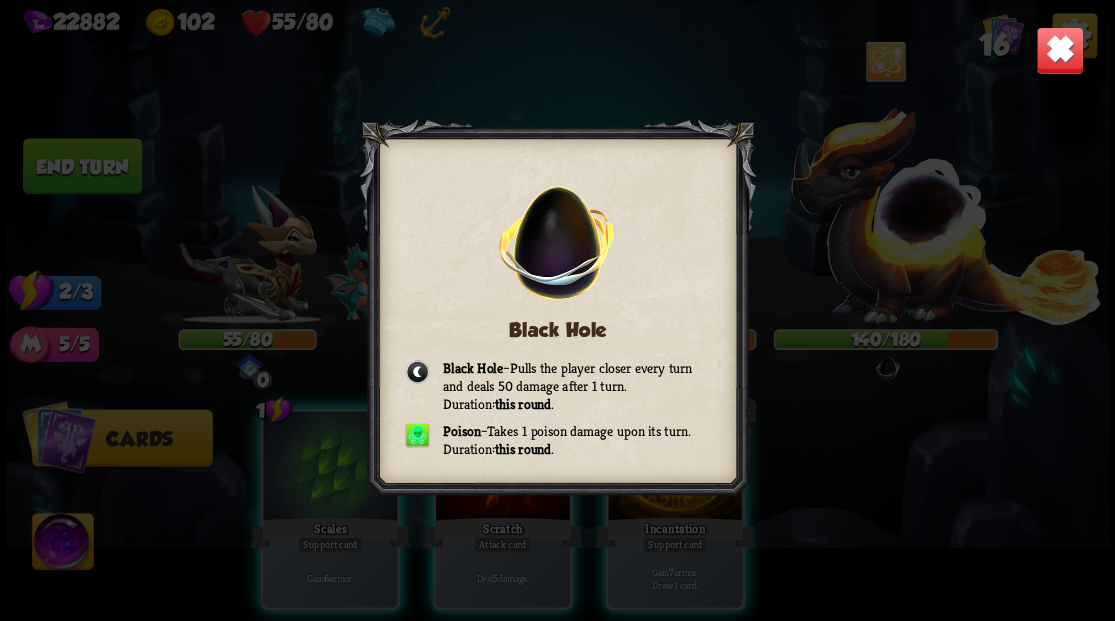 click at bounding box center (1059, 50) 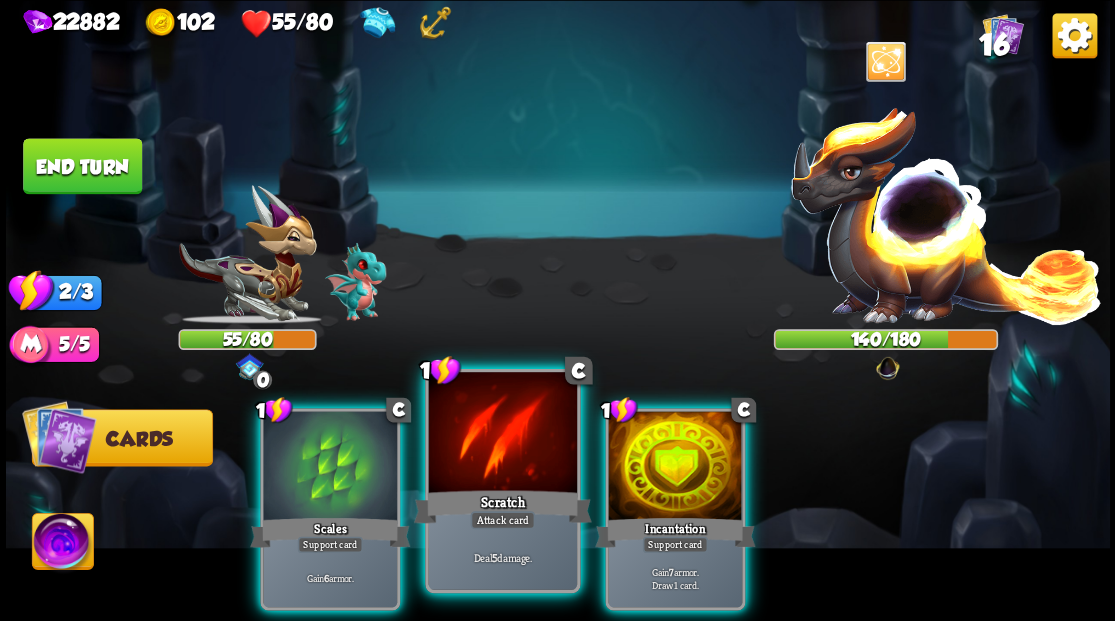 click at bounding box center (502, 434) 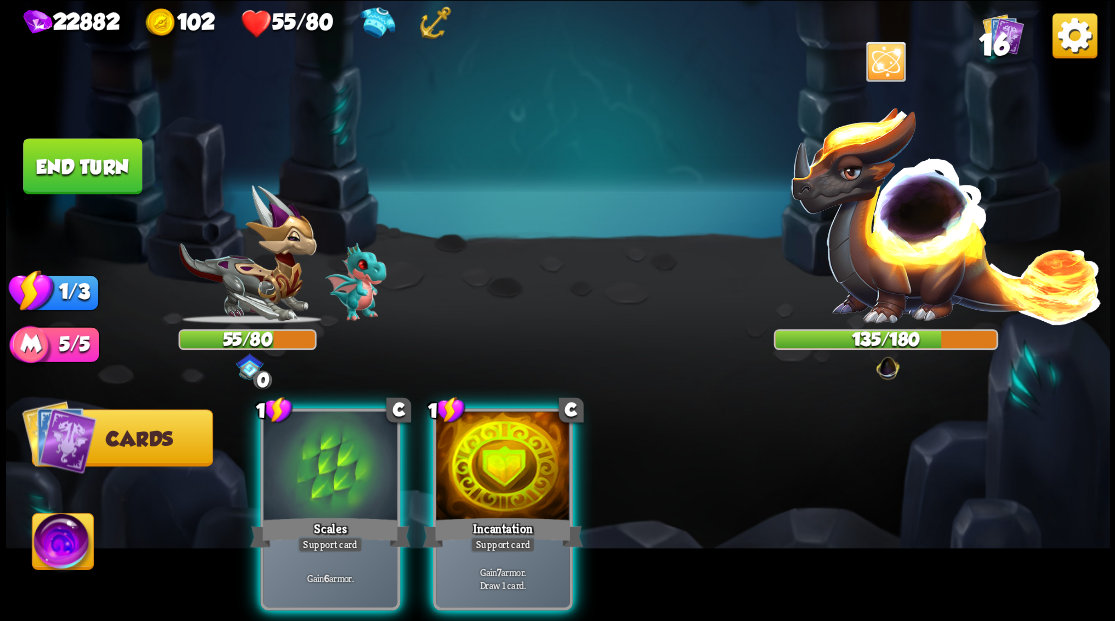 drag, startPoint x: 492, startPoint y: 416, endPoint x: 468, endPoint y: 378, distance: 44.94441 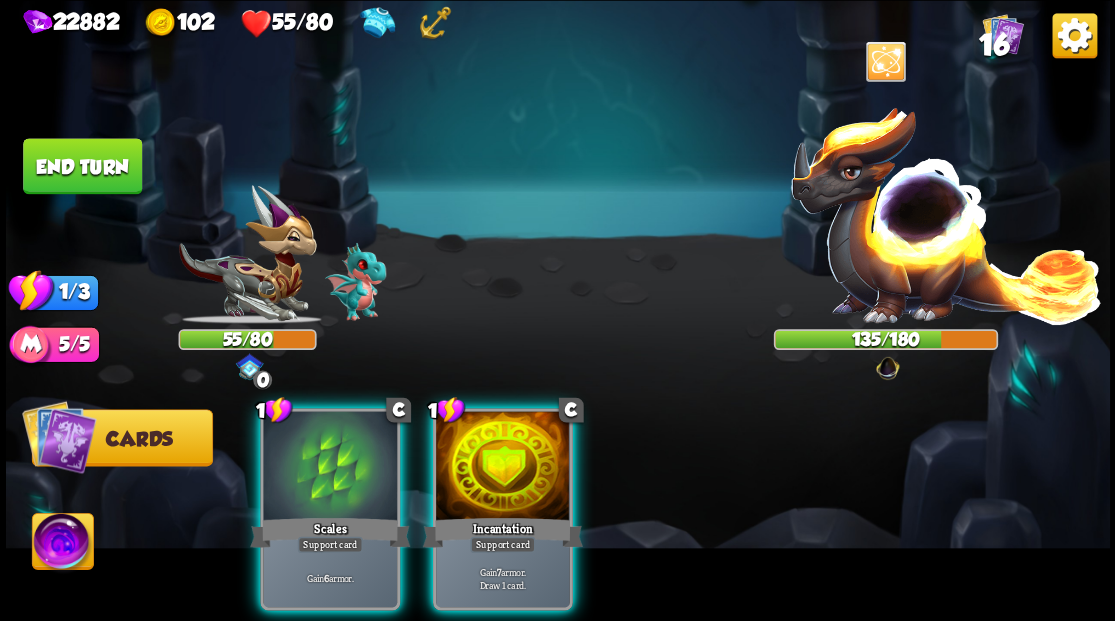click at bounding box center [503, 467] 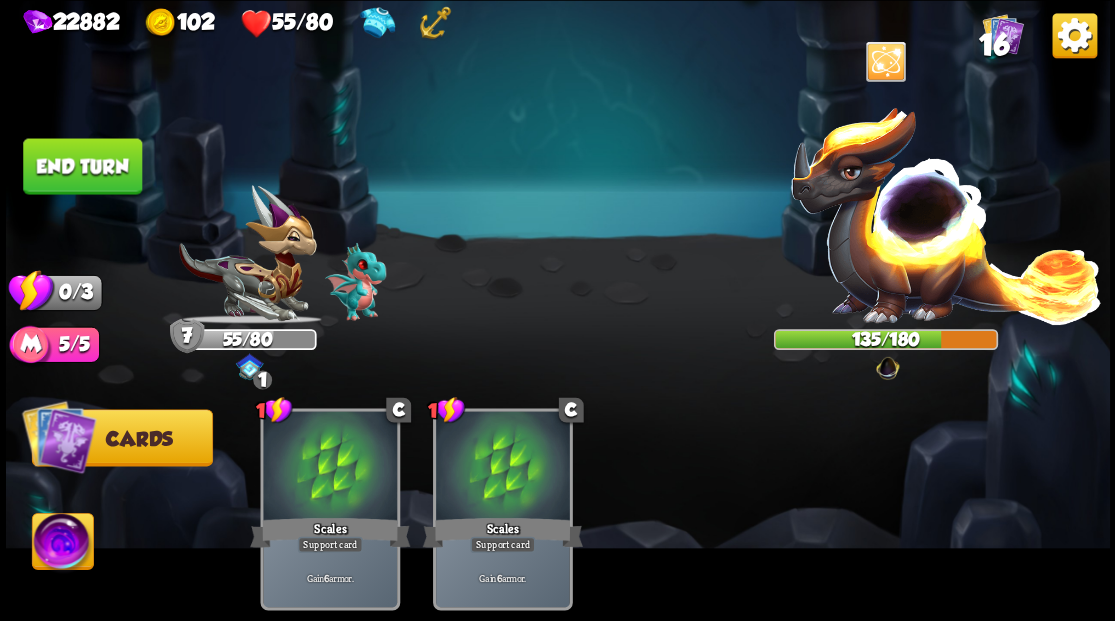 click on "End turn" at bounding box center [82, 166] 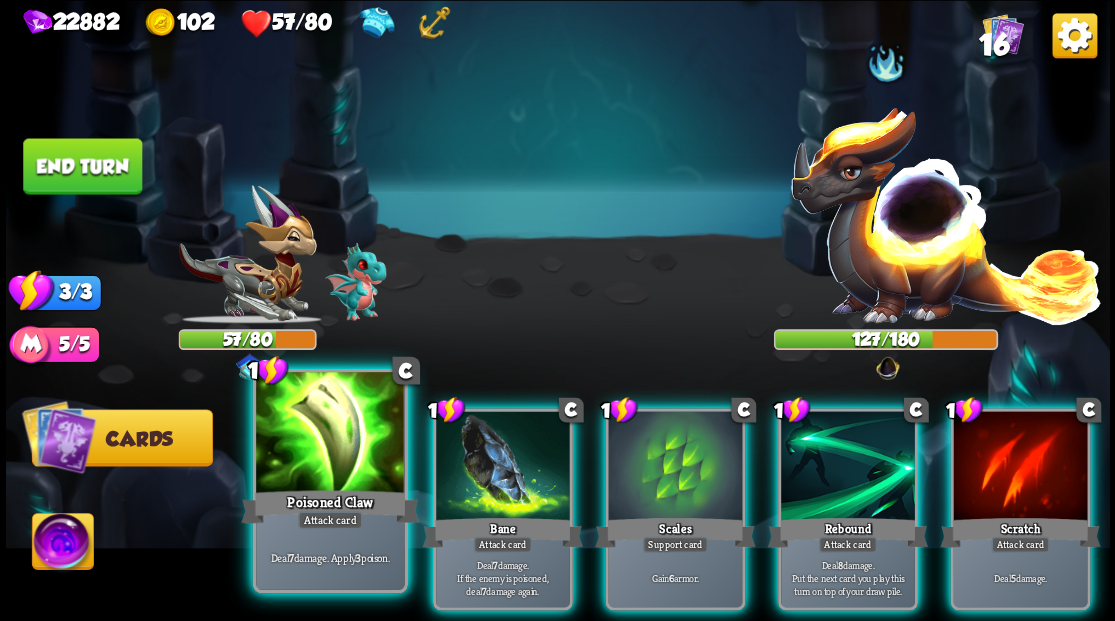 click at bounding box center [330, 434] 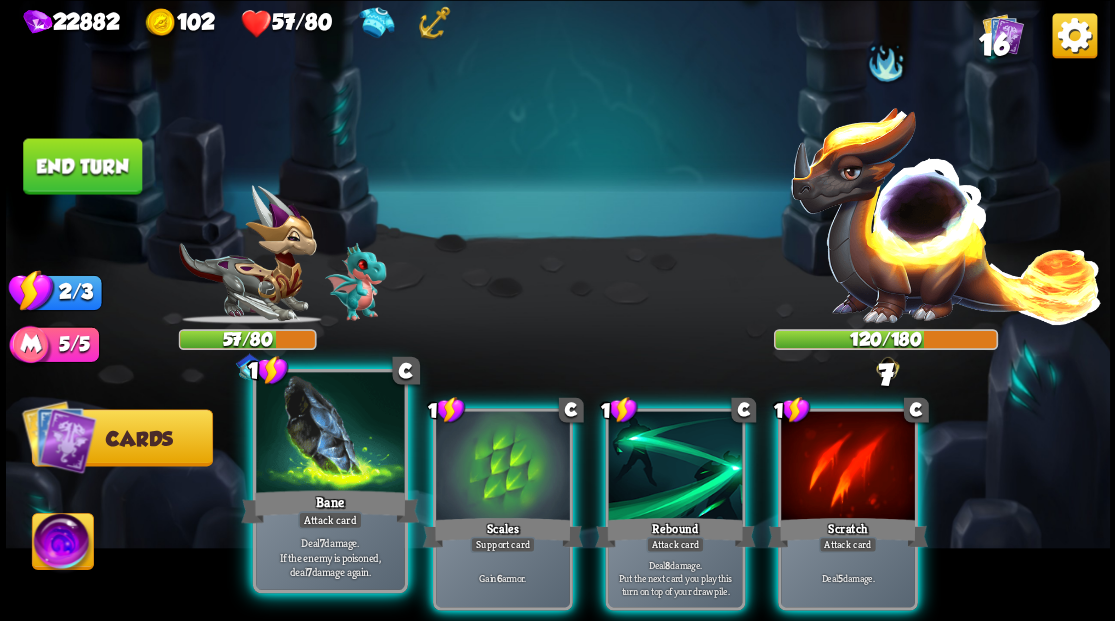 click at bounding box center [330, 434] 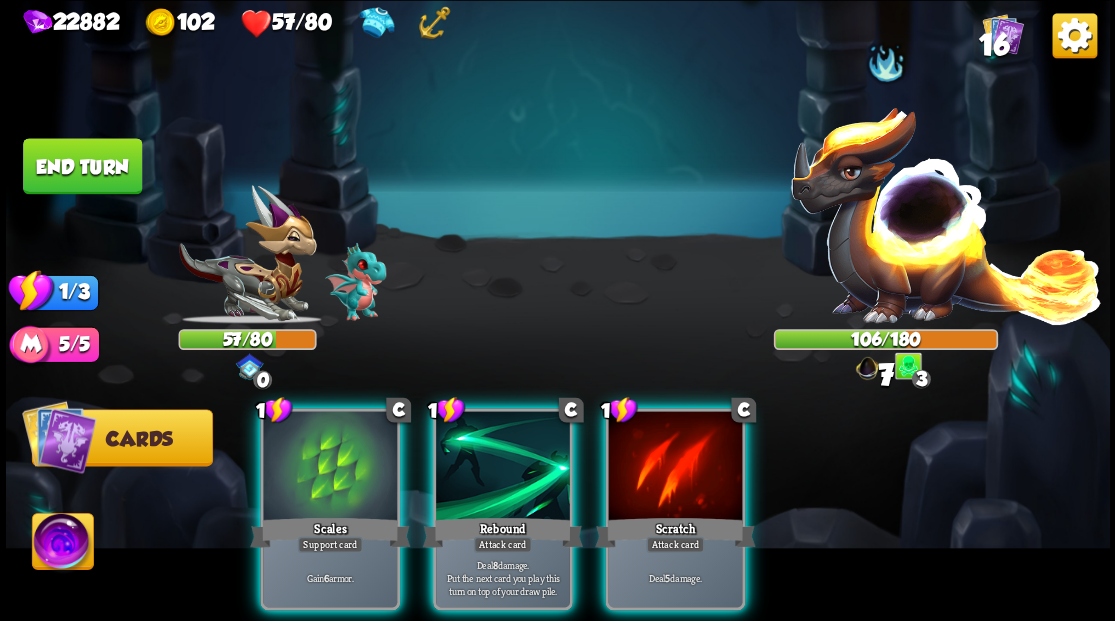 click at bounding box center [330, 467] 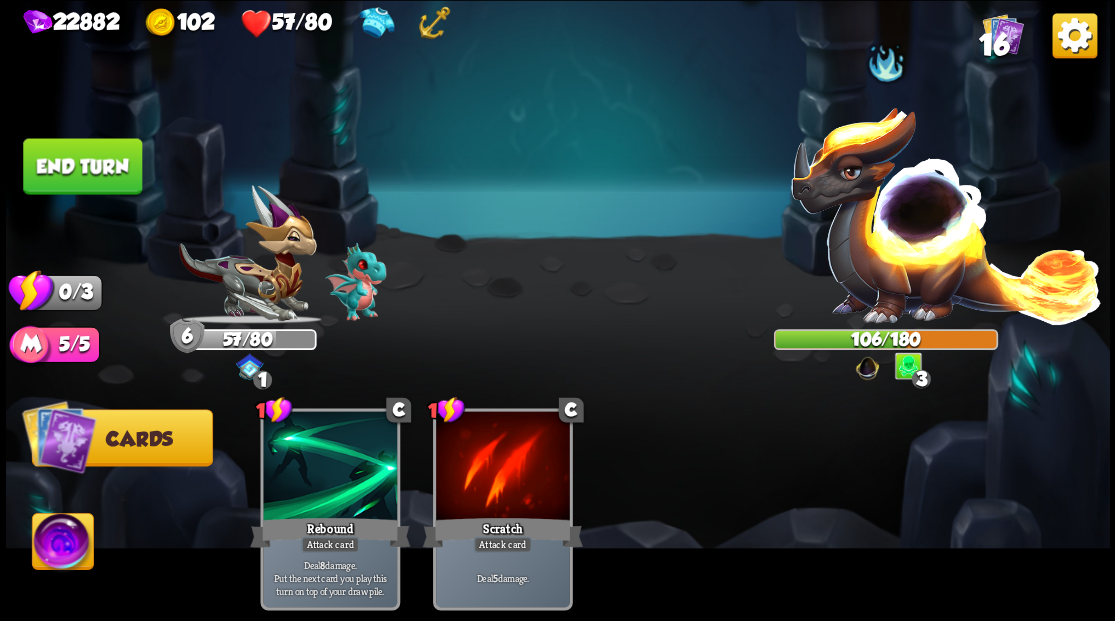 click on "End turn" at bounding box center [82, 166] 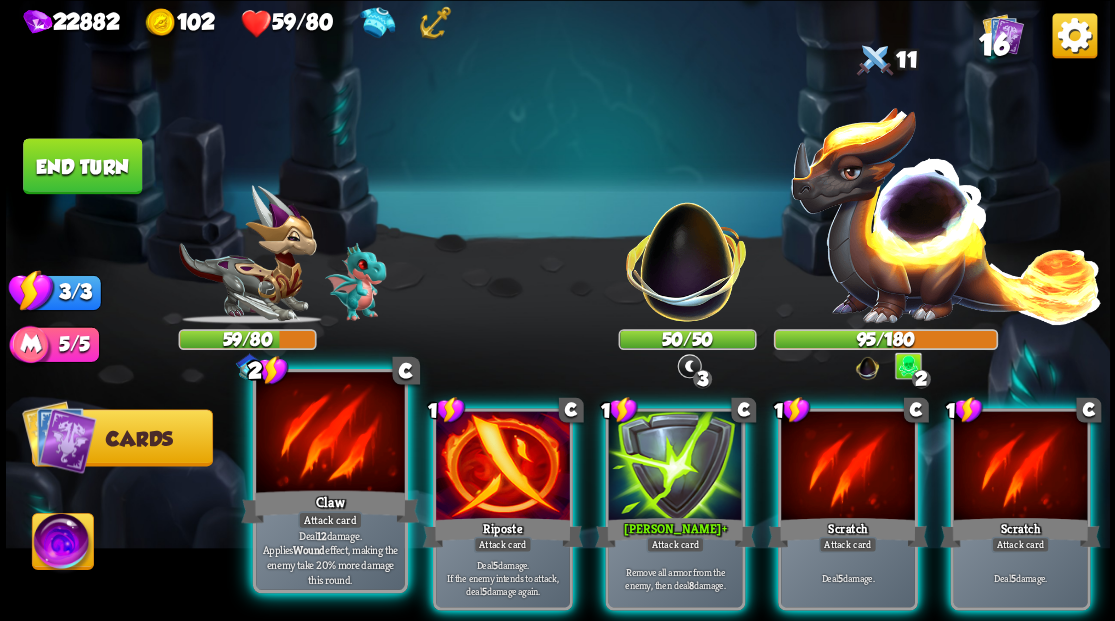click at bounding box center [330, 434] 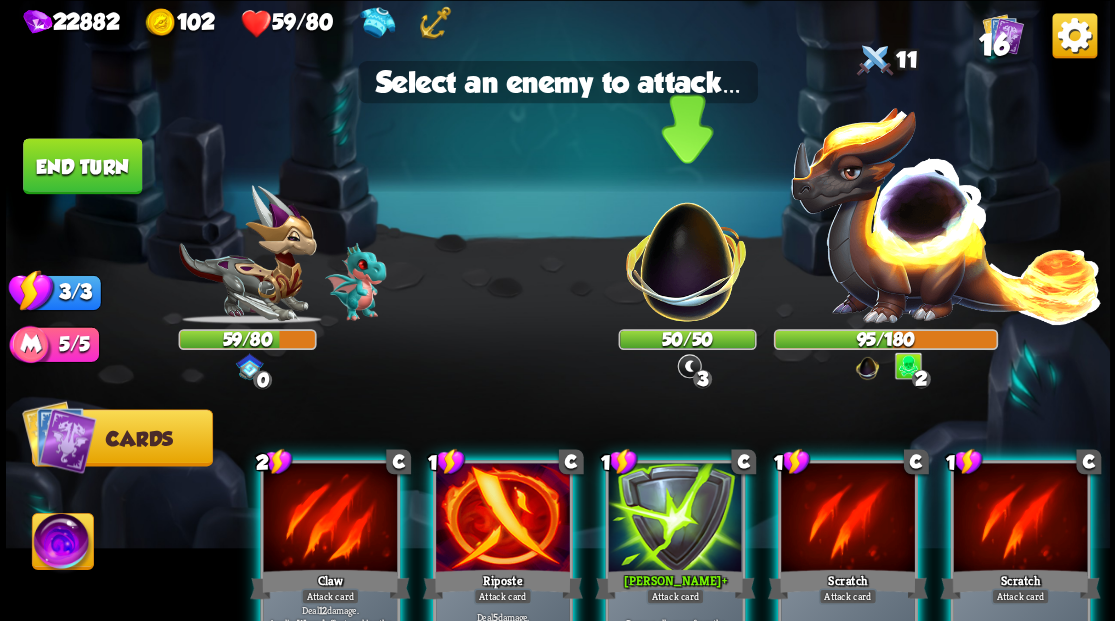 click at bounding box center [686, 251] 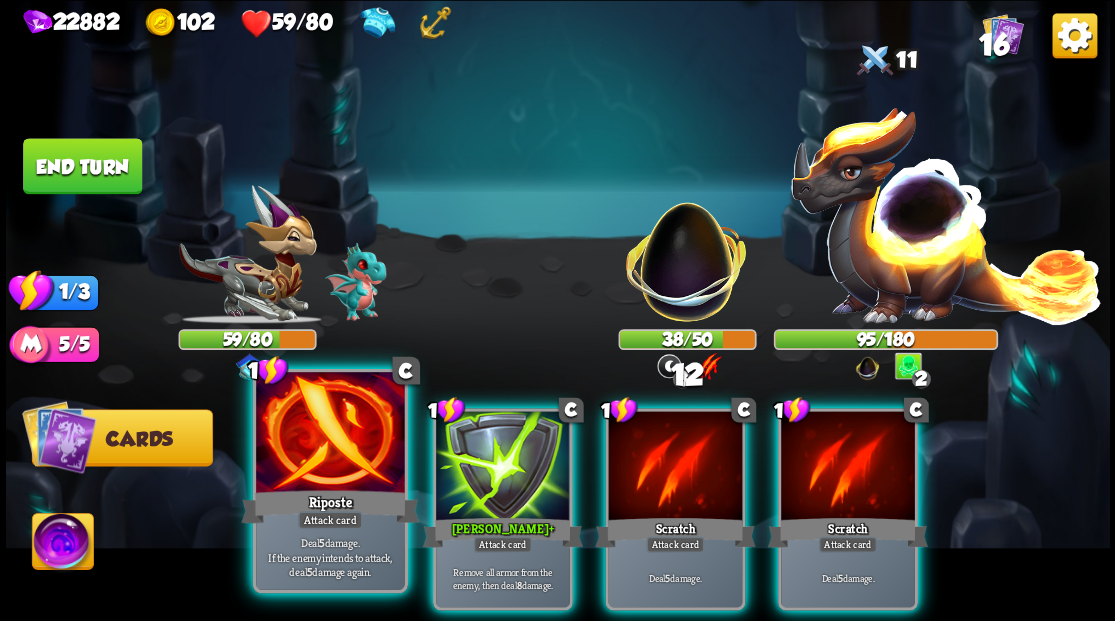 click at bounding box center (330, 434) 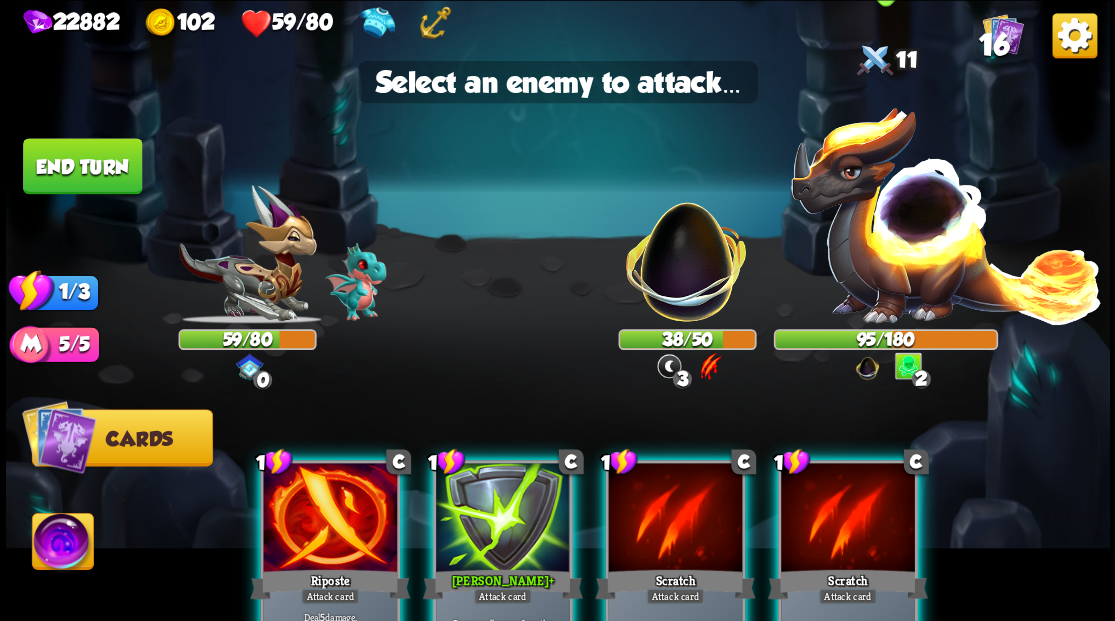 click at bounding box center [946, 213] 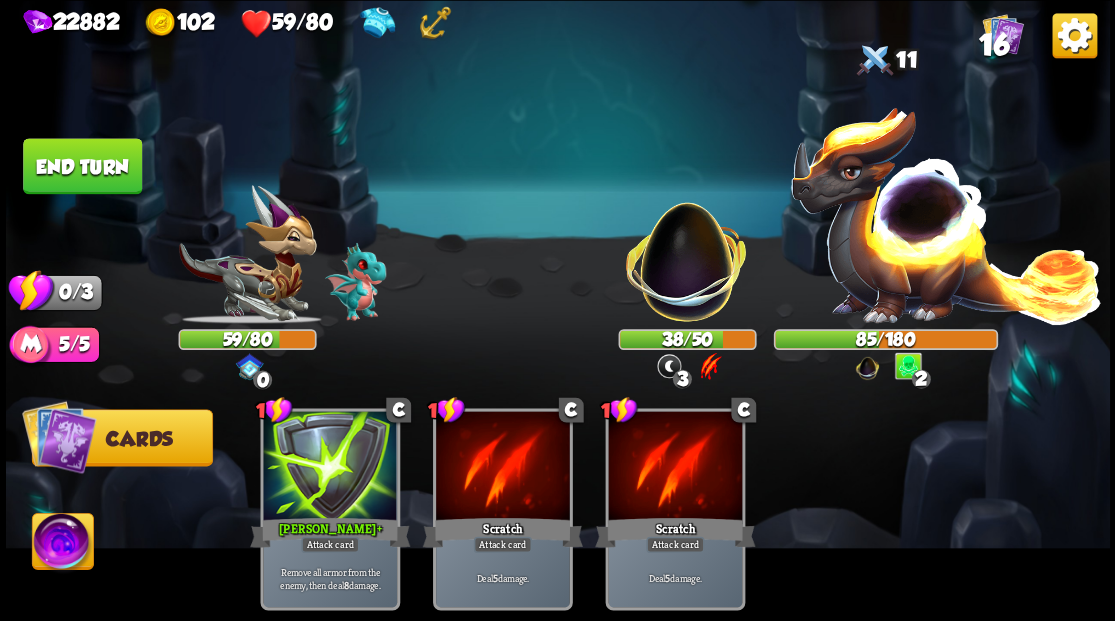 click on "End turn" at bounding box center (82, 166) 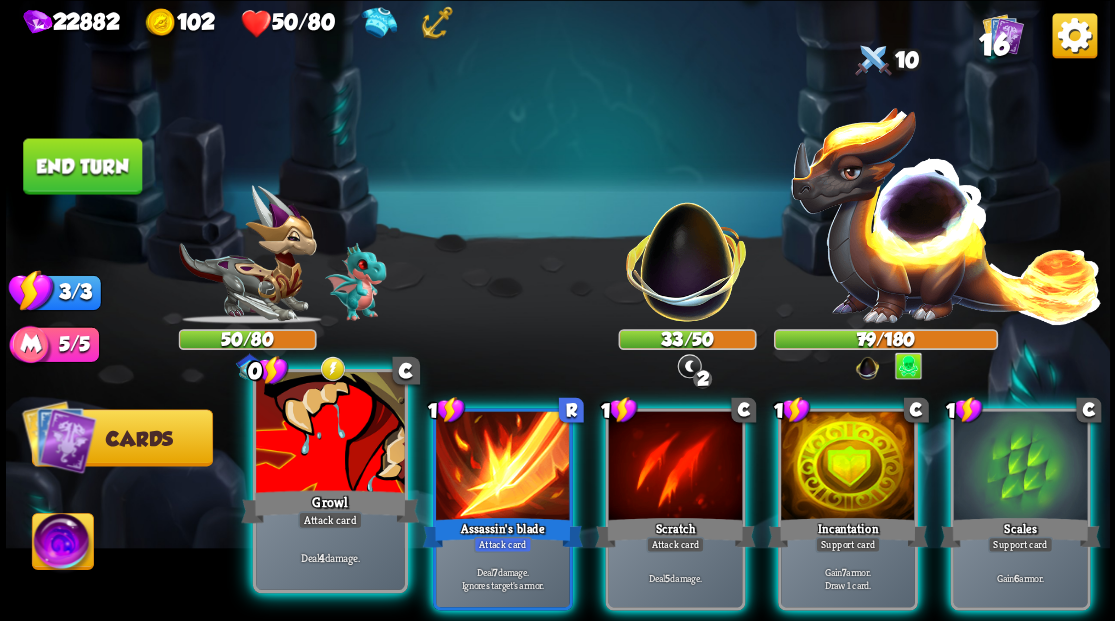 click at bounding box center (330, 434) 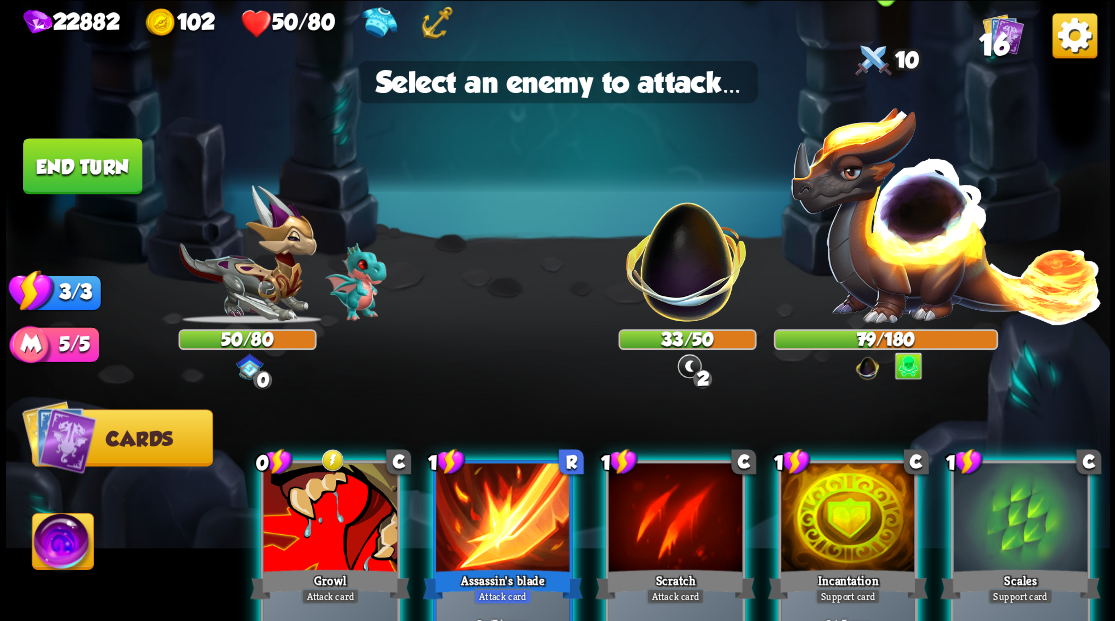 click at bounding box center [946, 213] 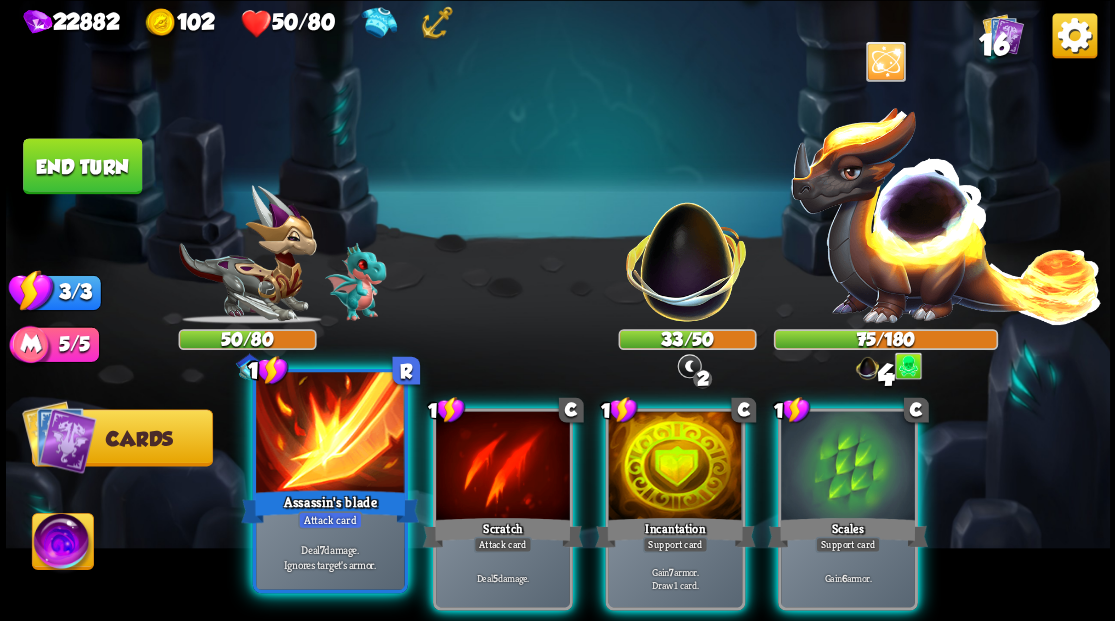 click at bounding box center (330, 434) 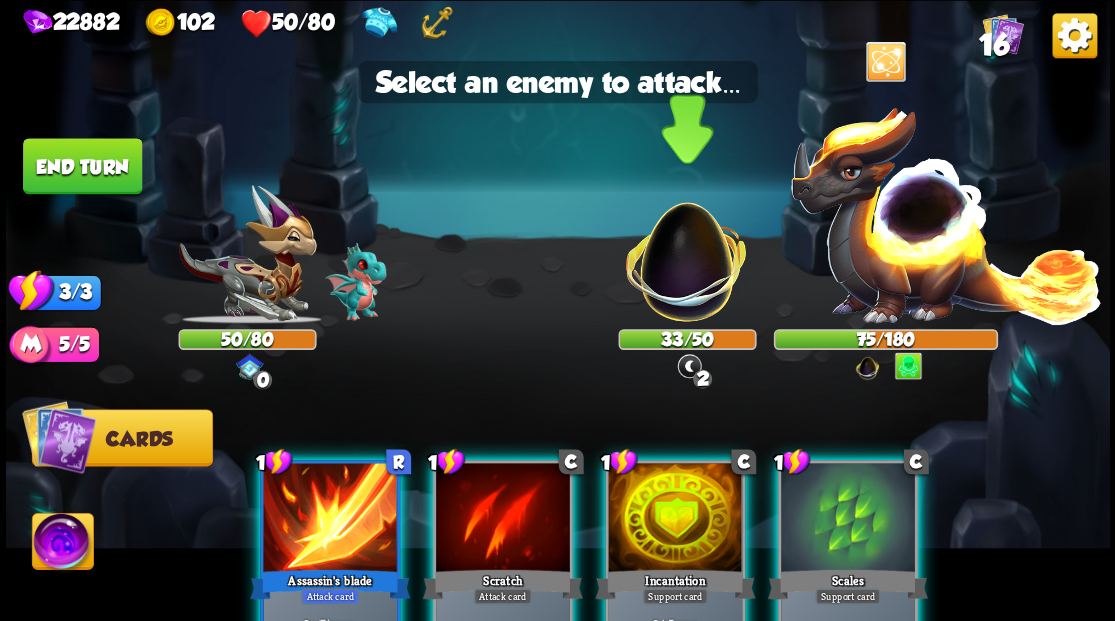 click at bounding box center (686, 251) 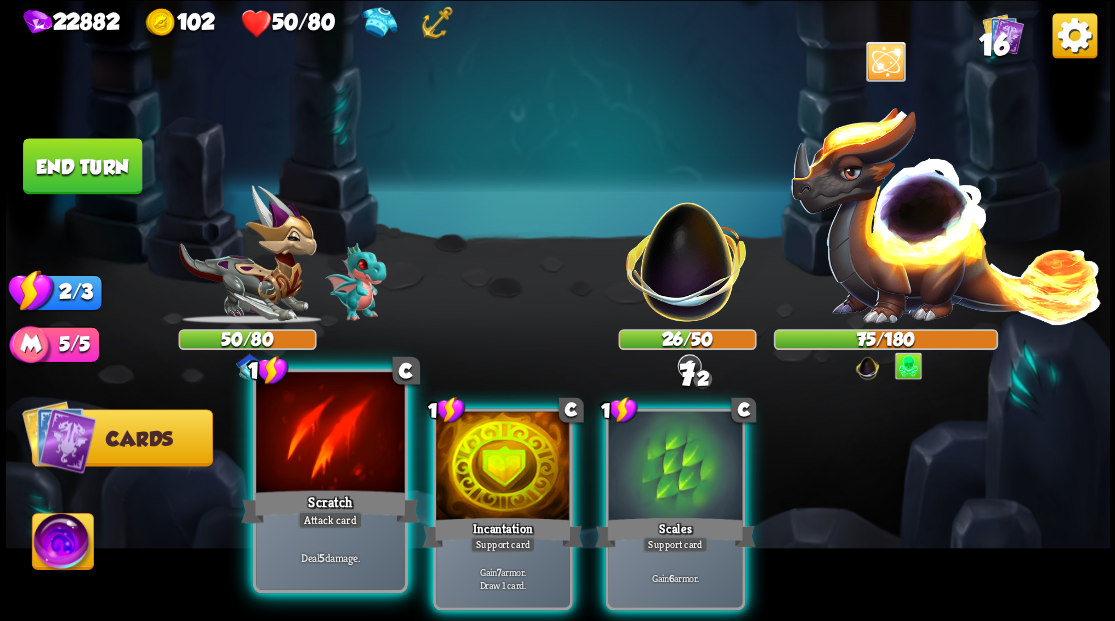 click at bounding box center (330, 434) 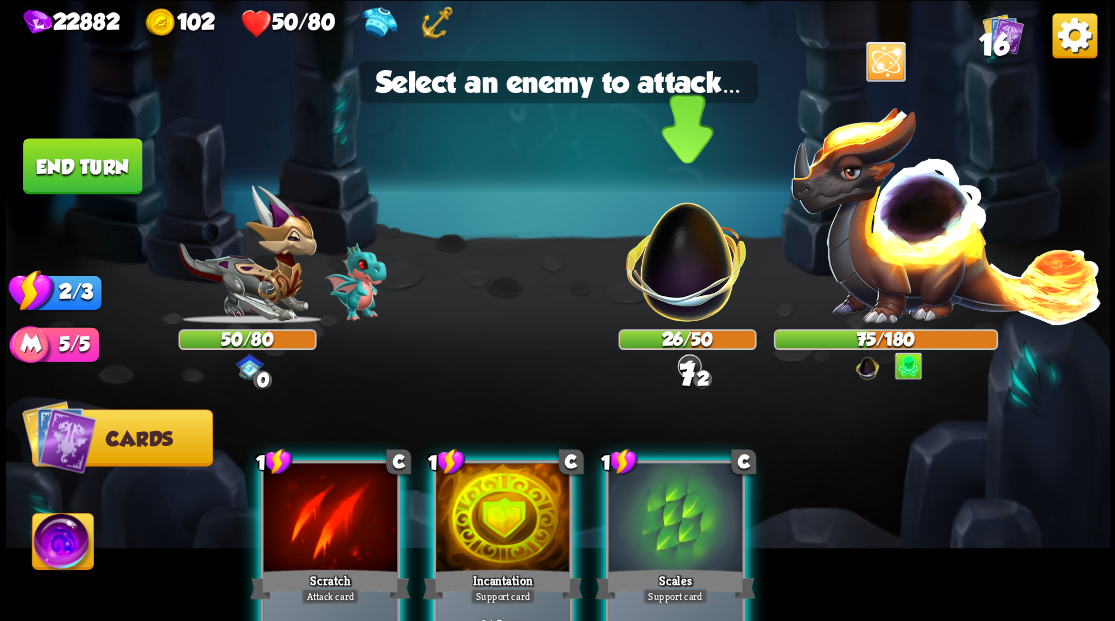 click at bounding box center (686, 251) 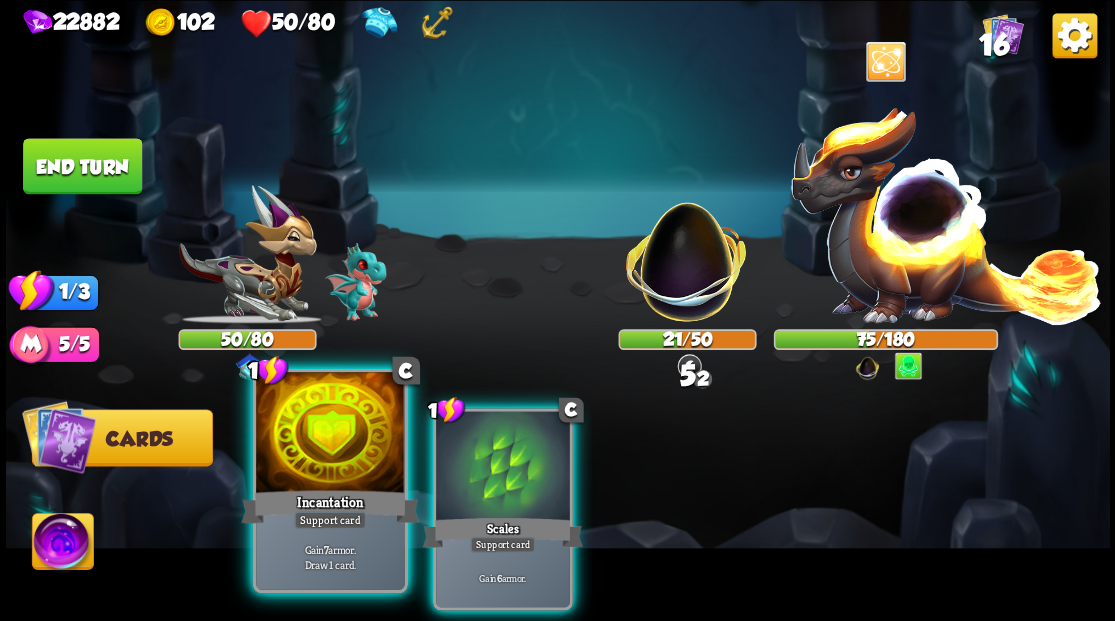 click at bounding box center [330, 434] 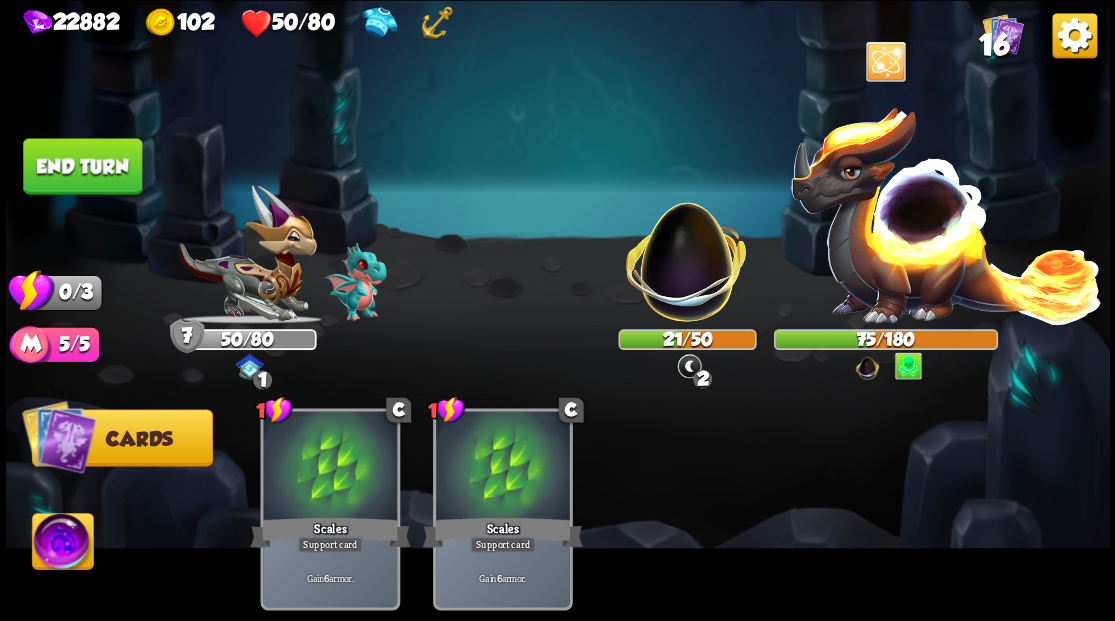 click on "End turn" at bounding box center [82, 166] 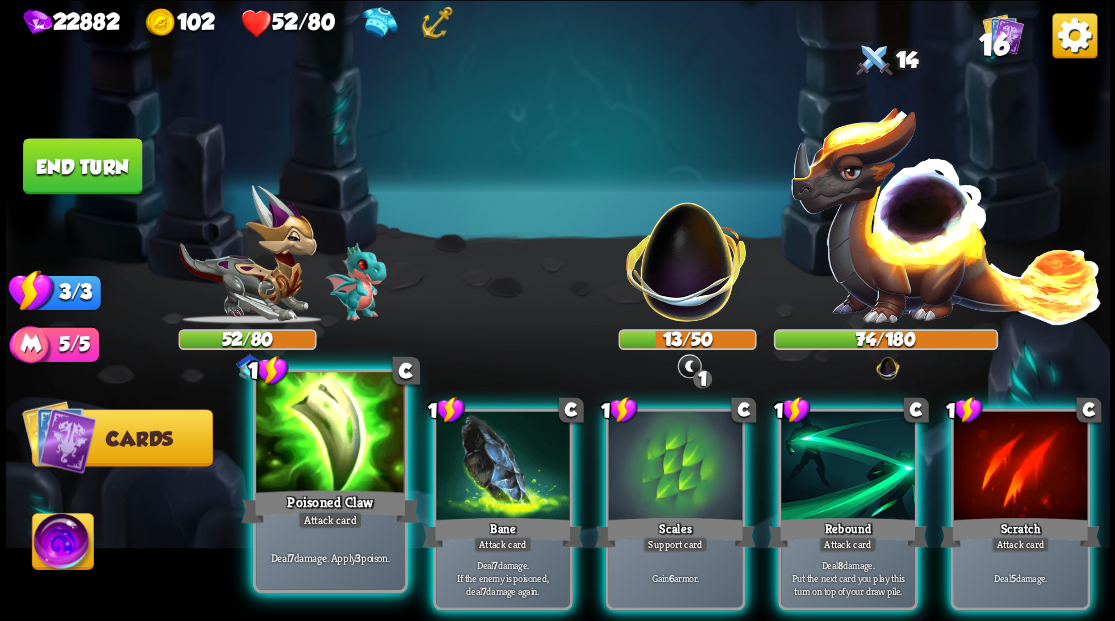 click at bounding box center [330, 434] 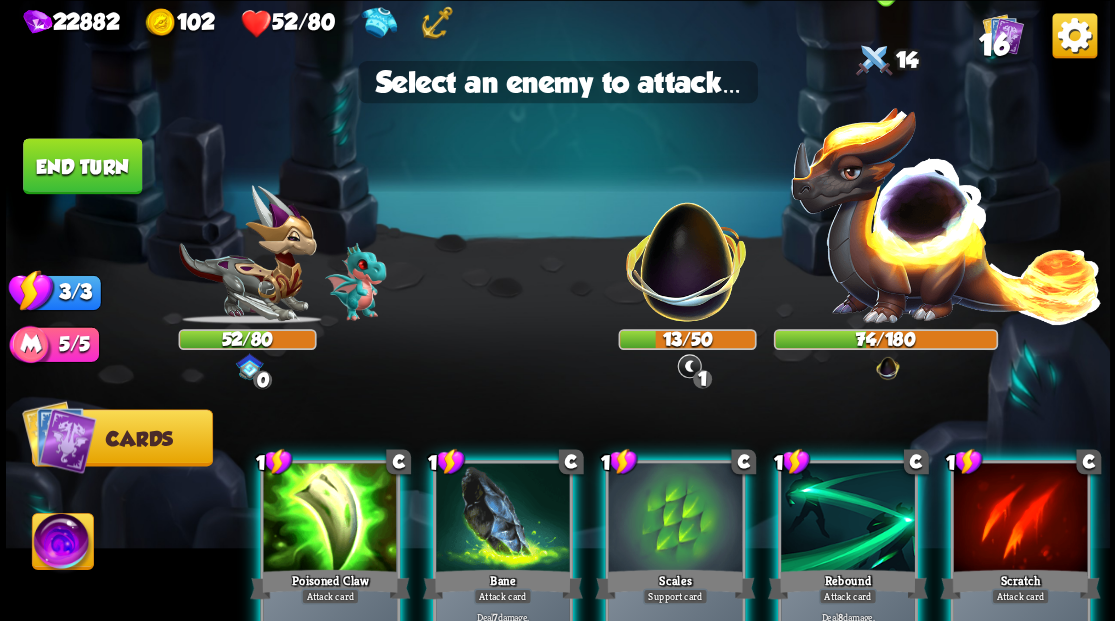 click at bounding box center (946, 213) 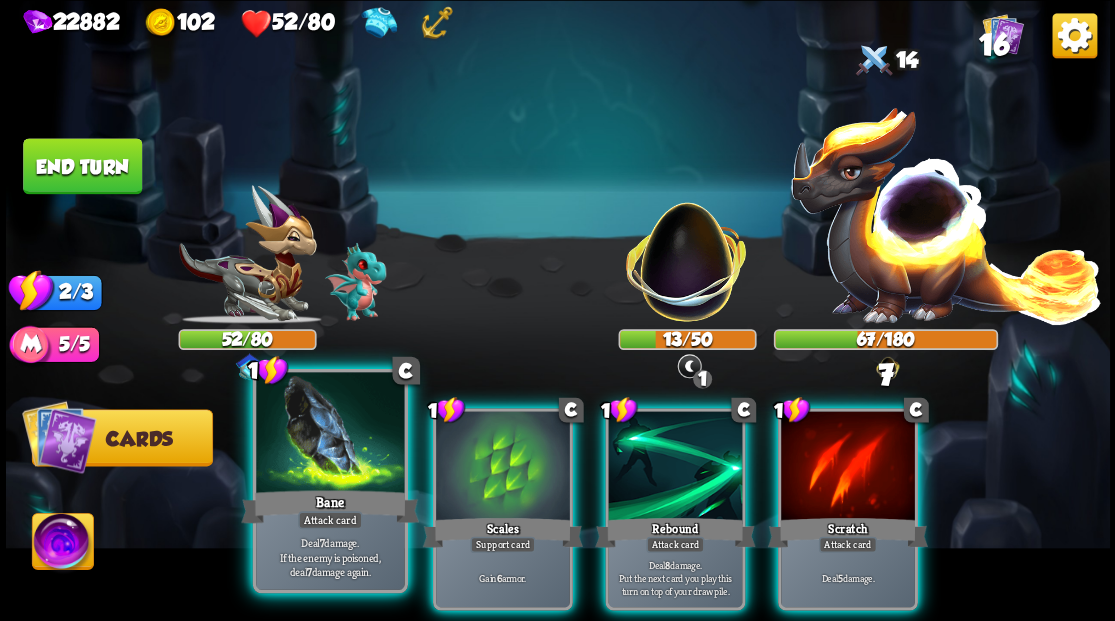 click at bounding box center (330, 434) 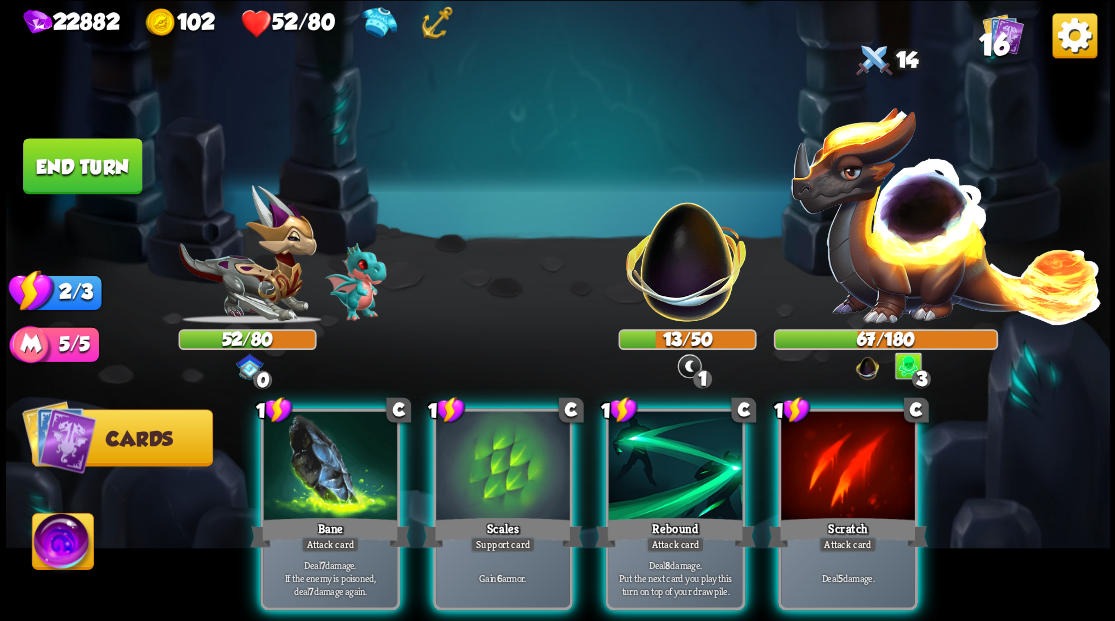 click at bounding box center (946, 213) 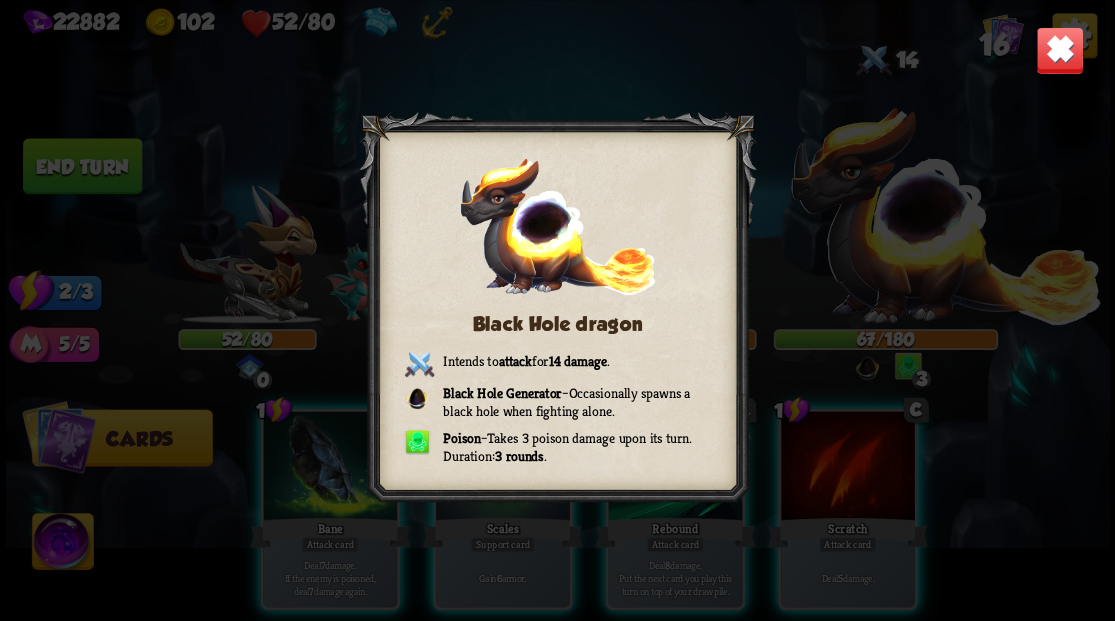 click at bounding box center [1059, 50] 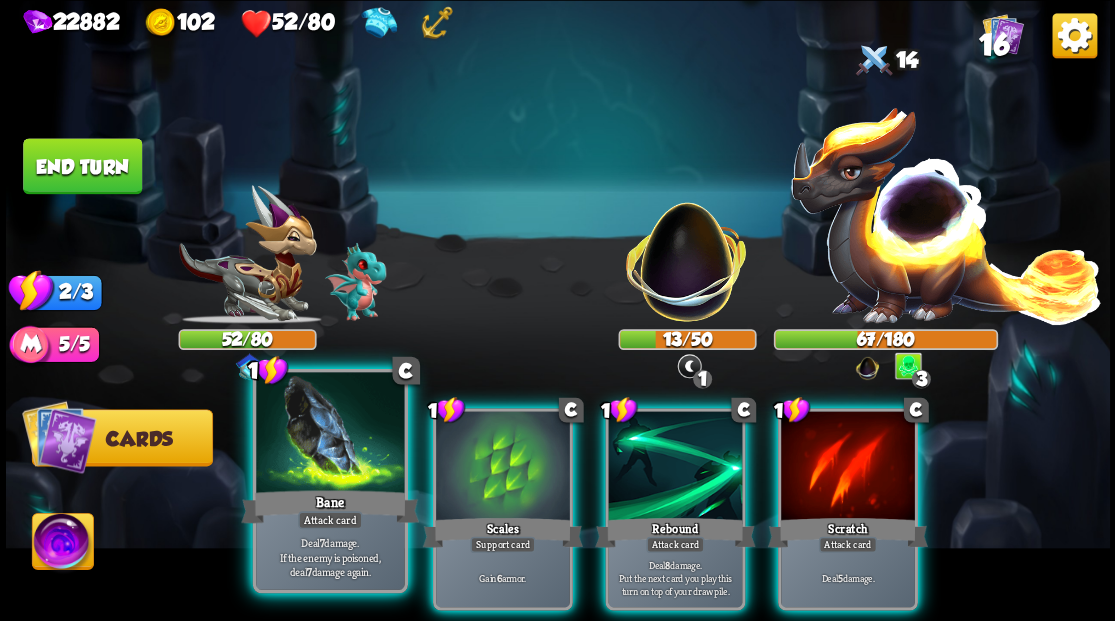 click at bounding box center (330, 434) 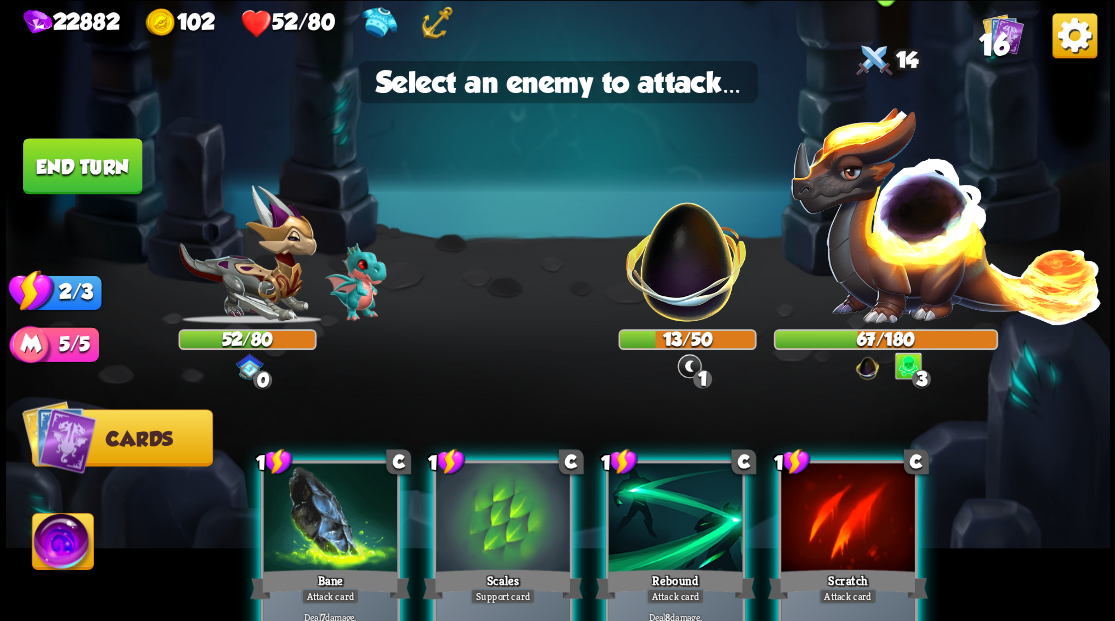 click at bounding box center [946, 213] 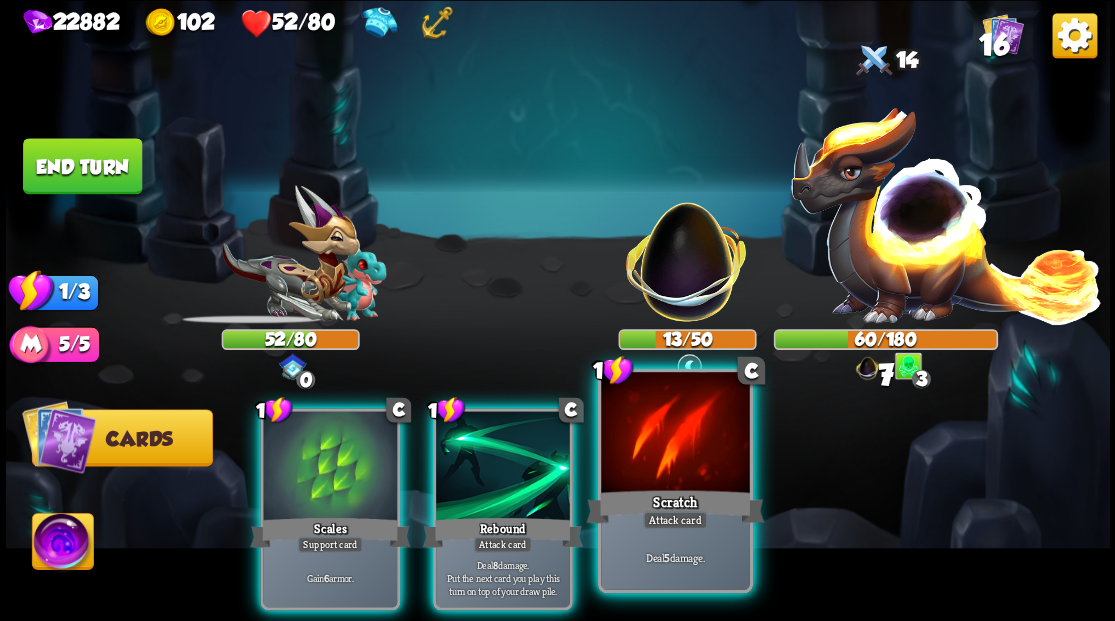 click at bounding box center [675, 434] 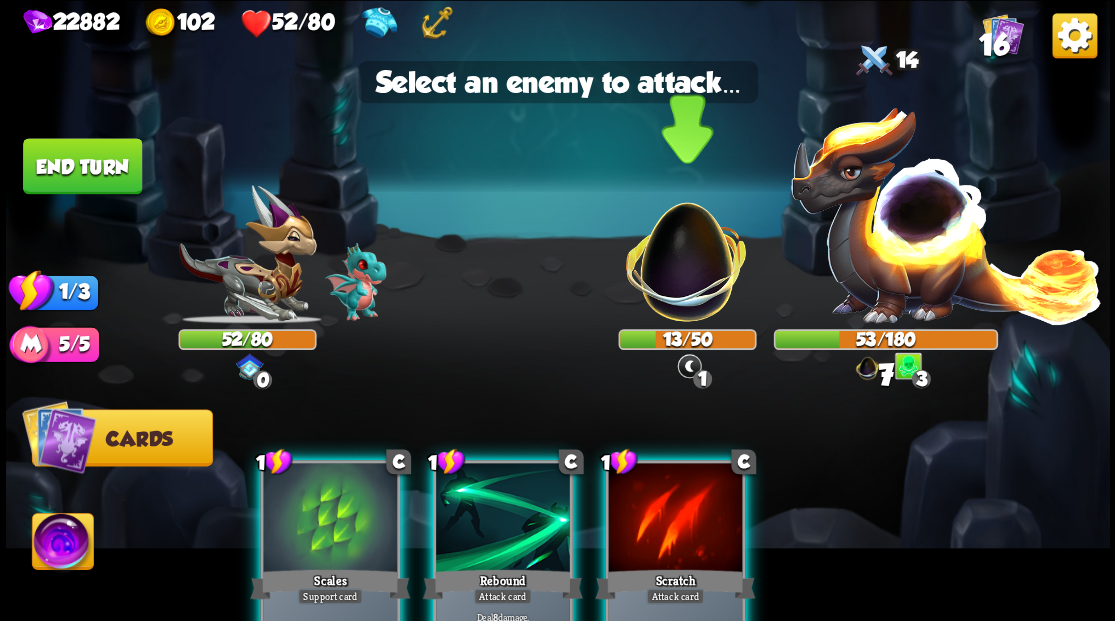 click at bounding box center (686, 251) 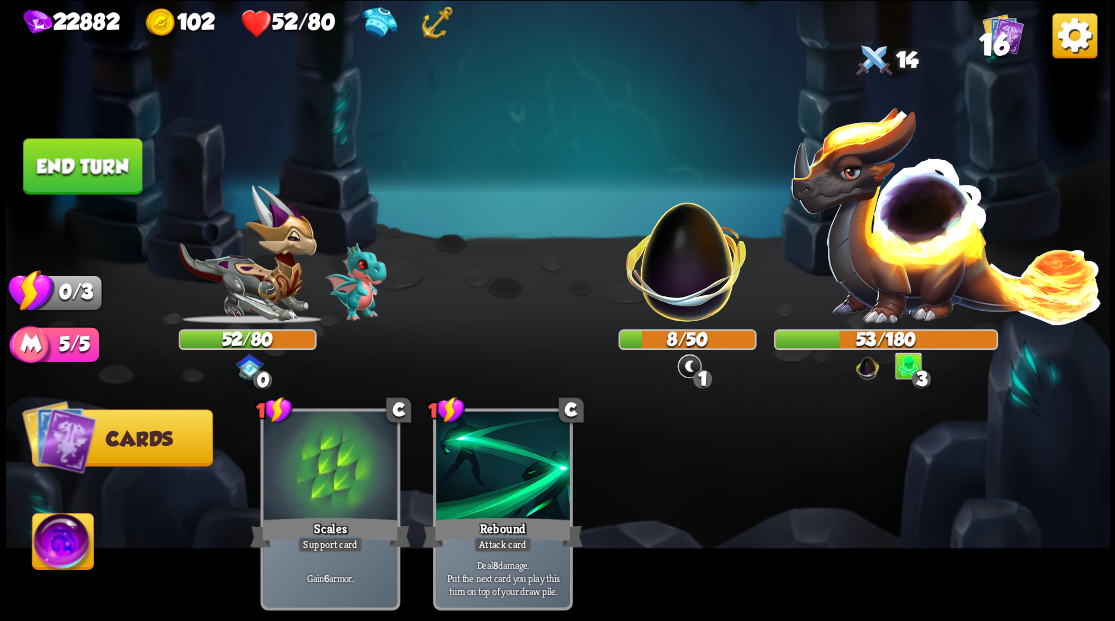 click on "End turn" at bounding box center [82, 166] 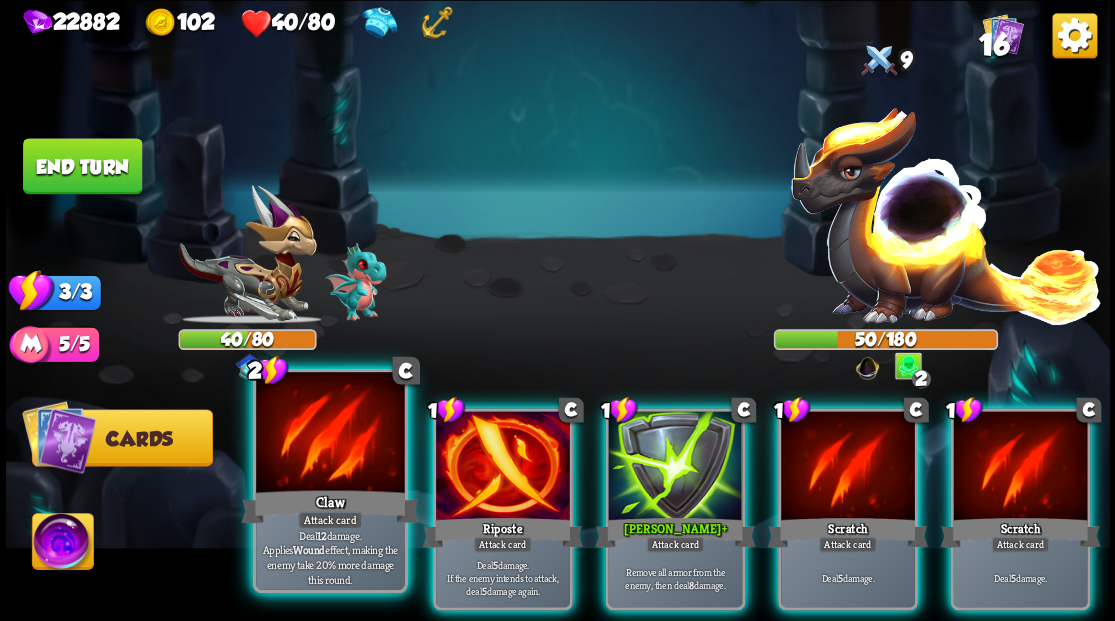 click at bounding box center [330, 434] 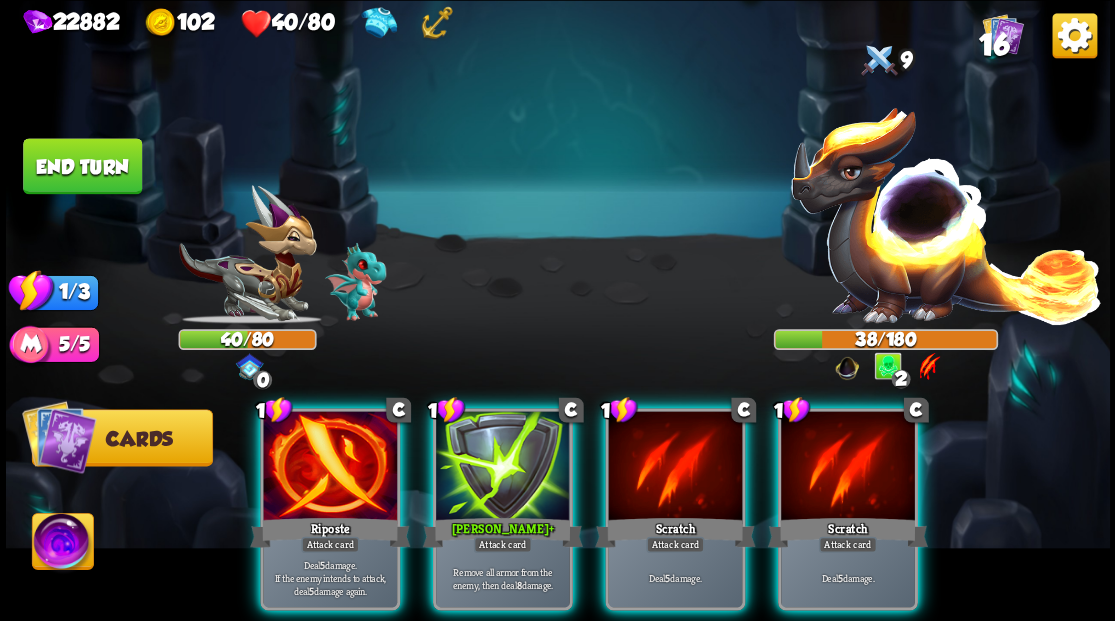 click at bounding box center [330, 467] 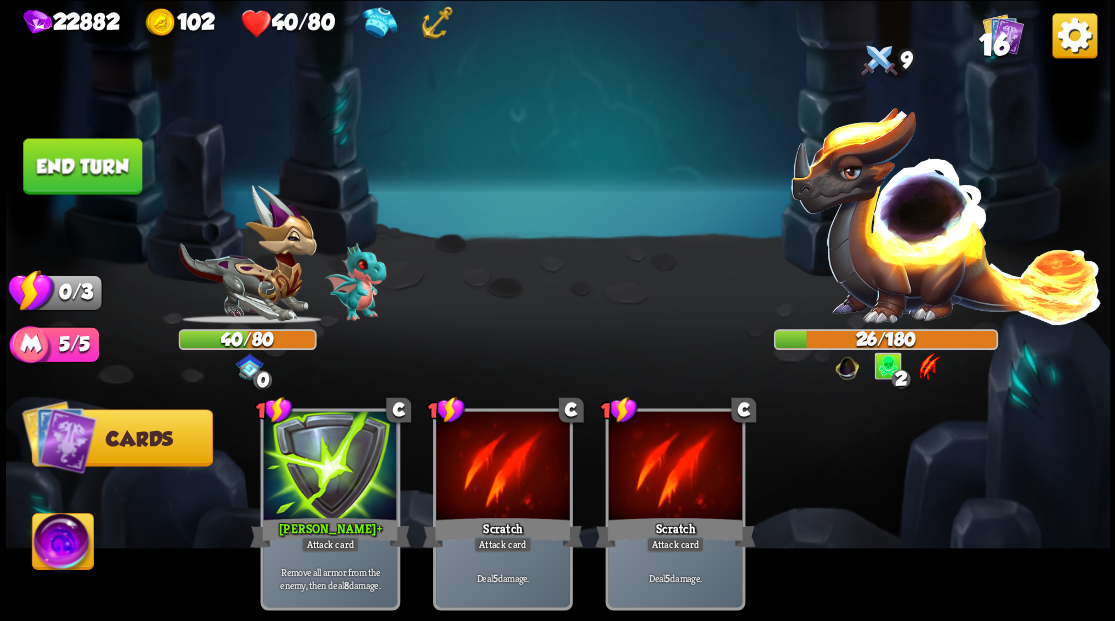 click on "End turn" at bounding box center (82, 166) 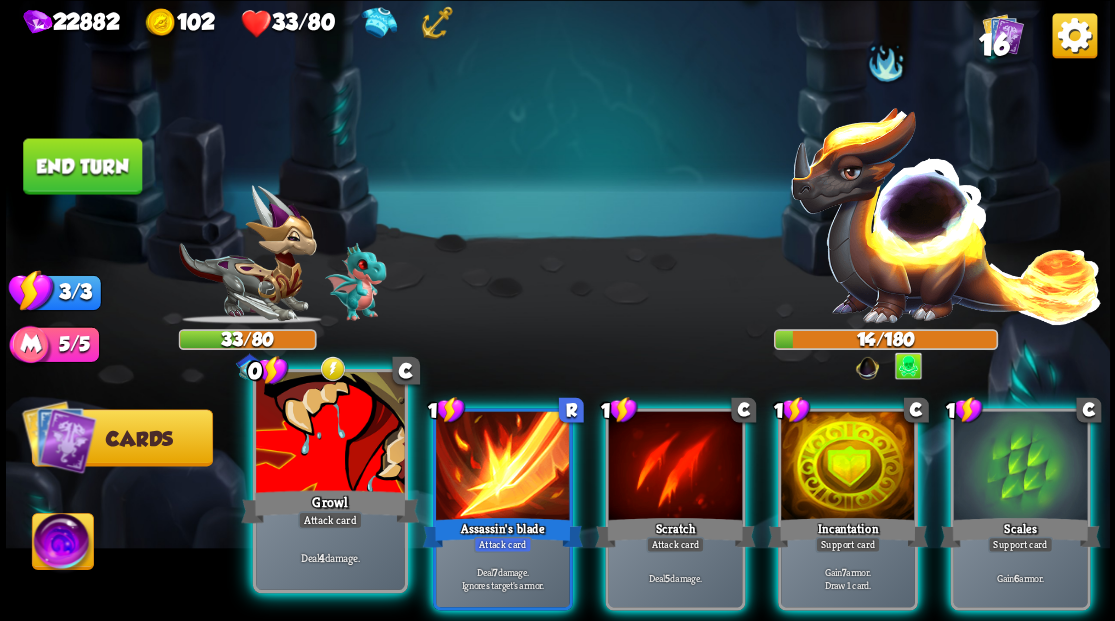 click at bounding box center [330, 434] 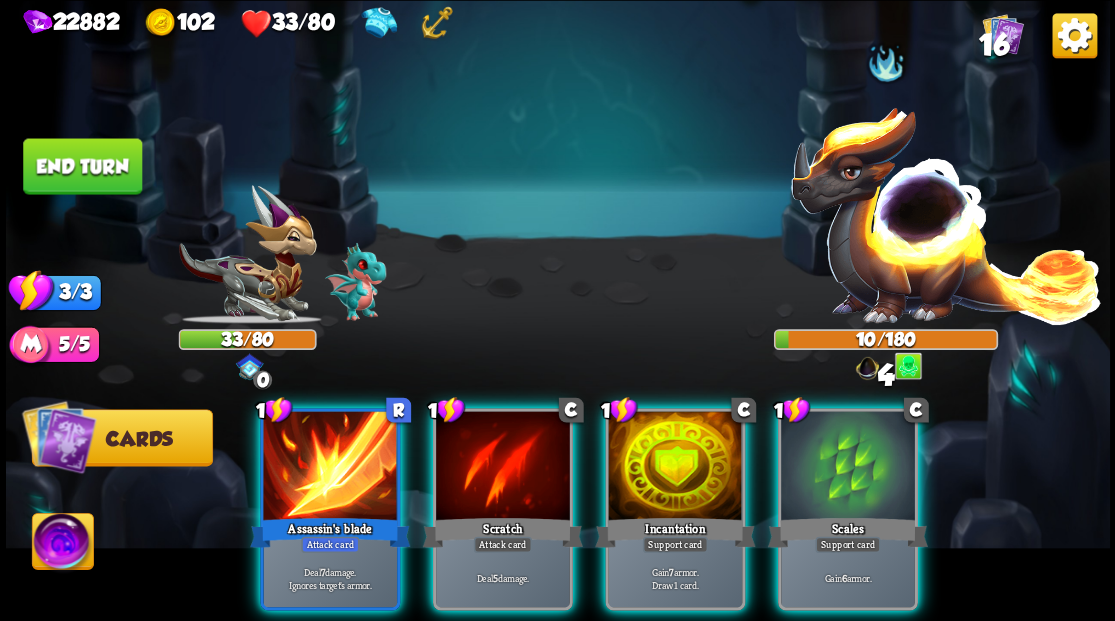 click at bounding box center (330, 467) 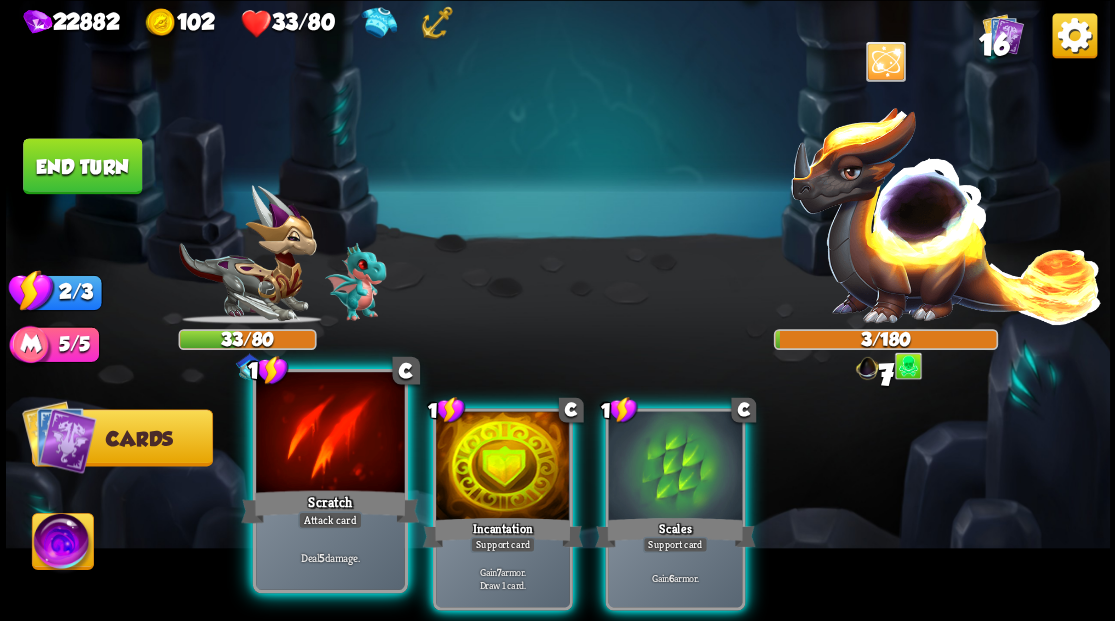 click at bounding box center [330, 434] 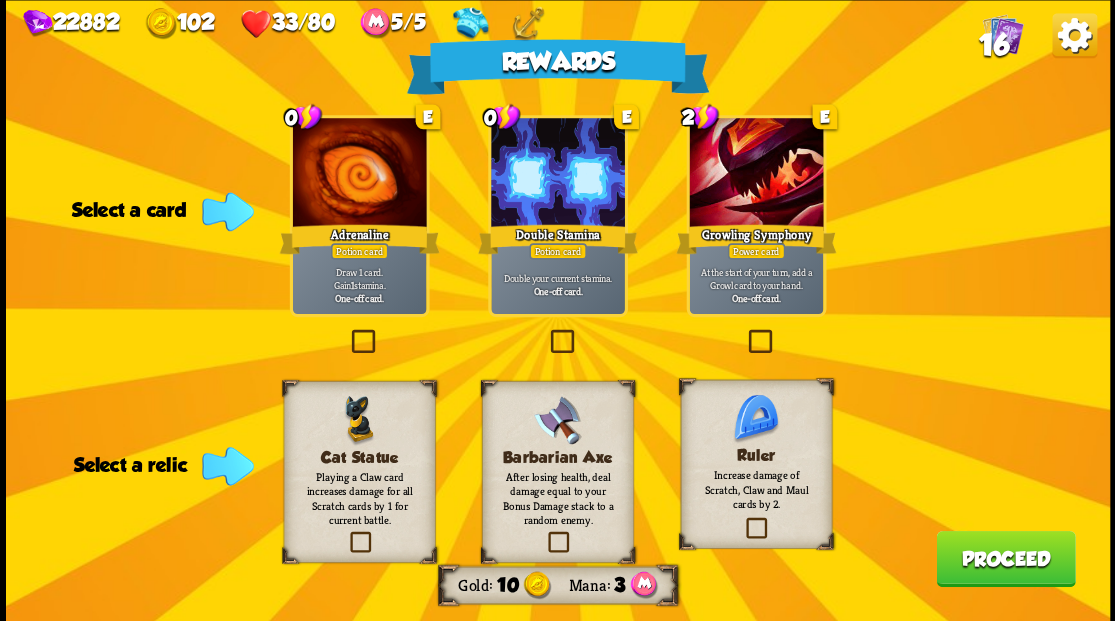 click at bounding box center (546, 332) 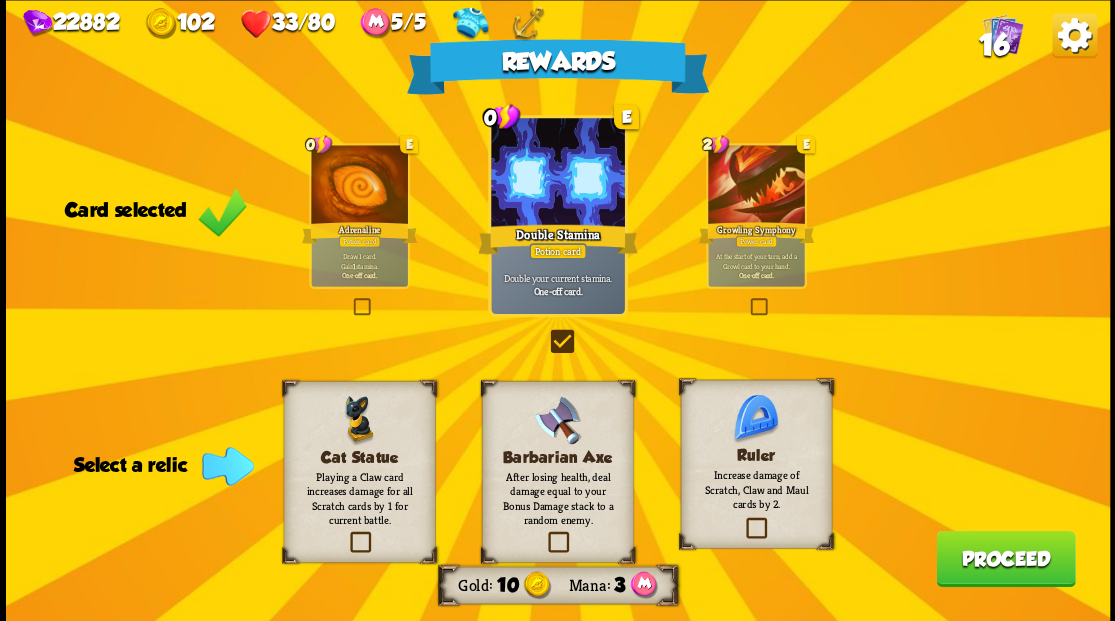 click at bounding box center [743, 520] 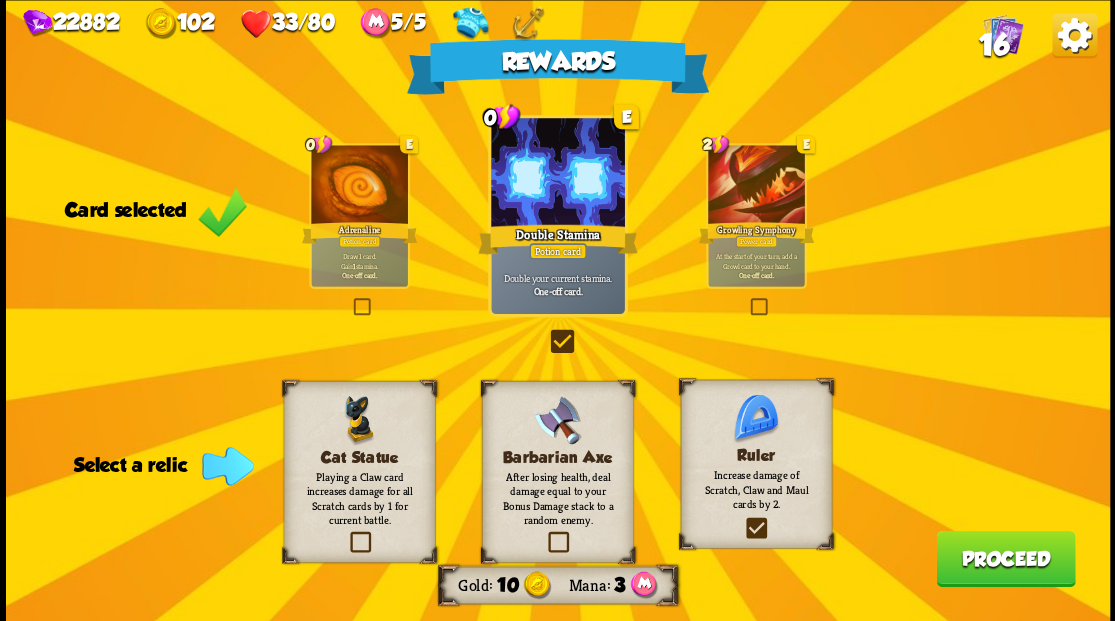 click at bounding box center (0, 0) 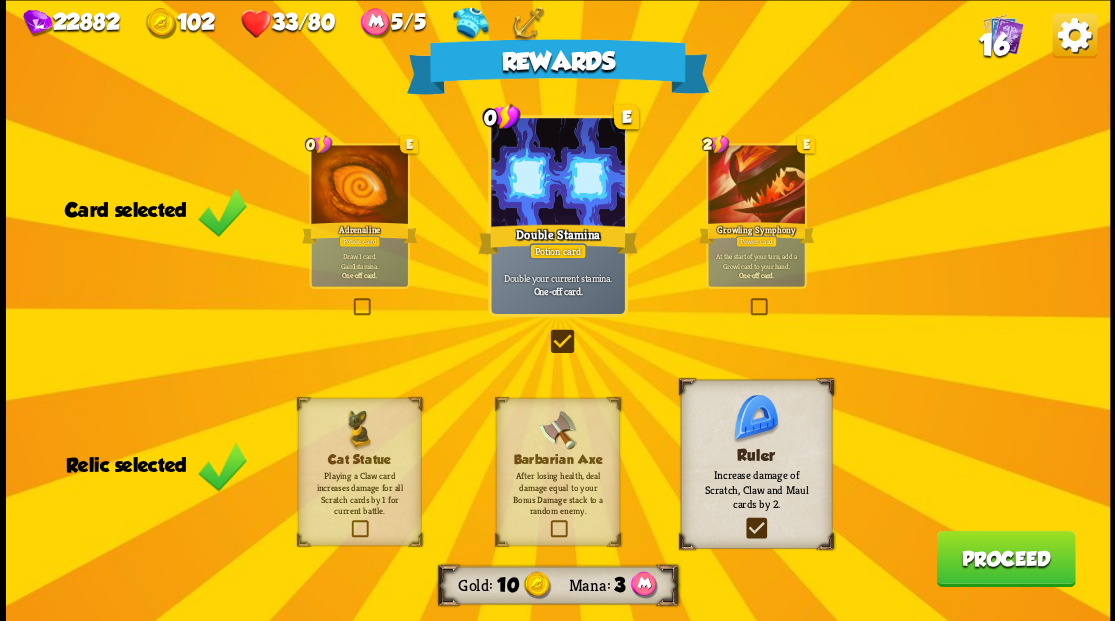 click on "Proceed" at bounding box center [1005, 558] 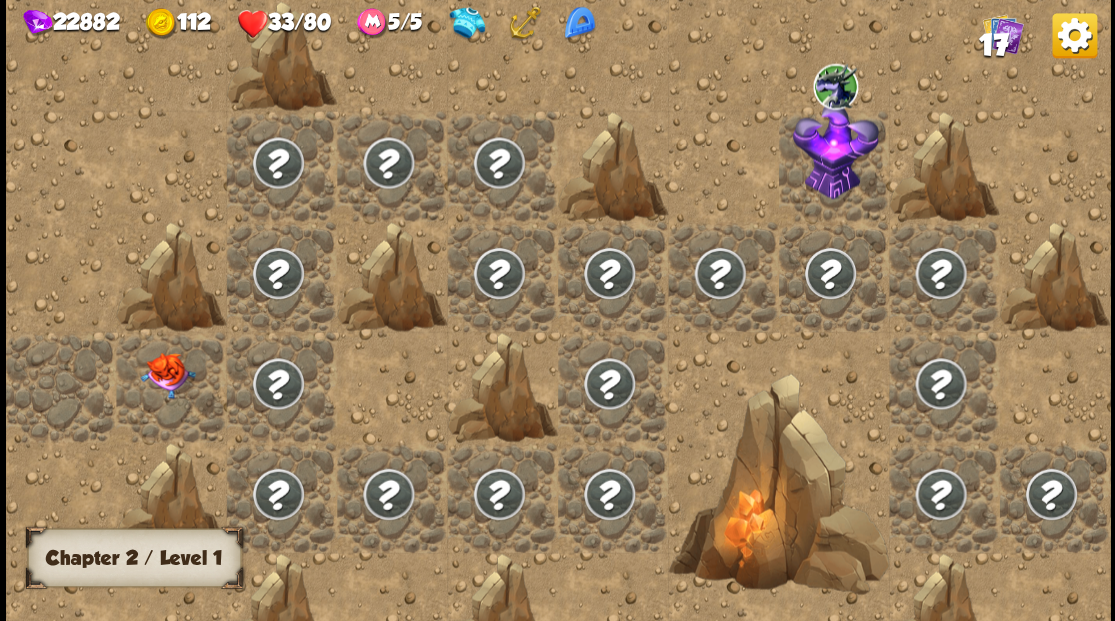 click at bounding box center (167, 375) 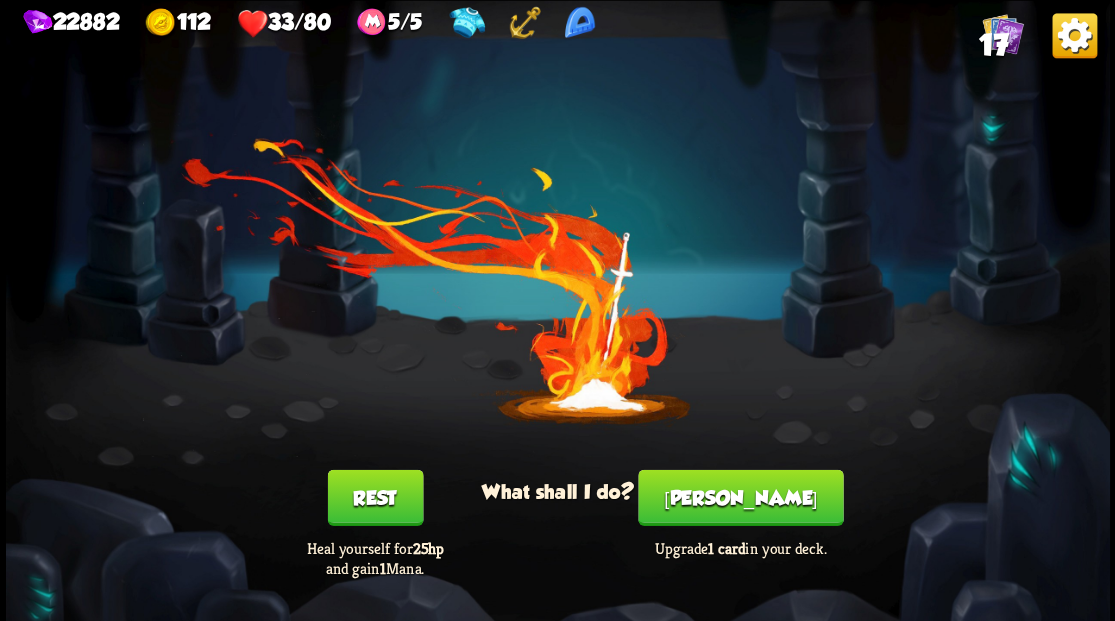 click on "[PERSON_NAME]" at bounding box center [740, 497] 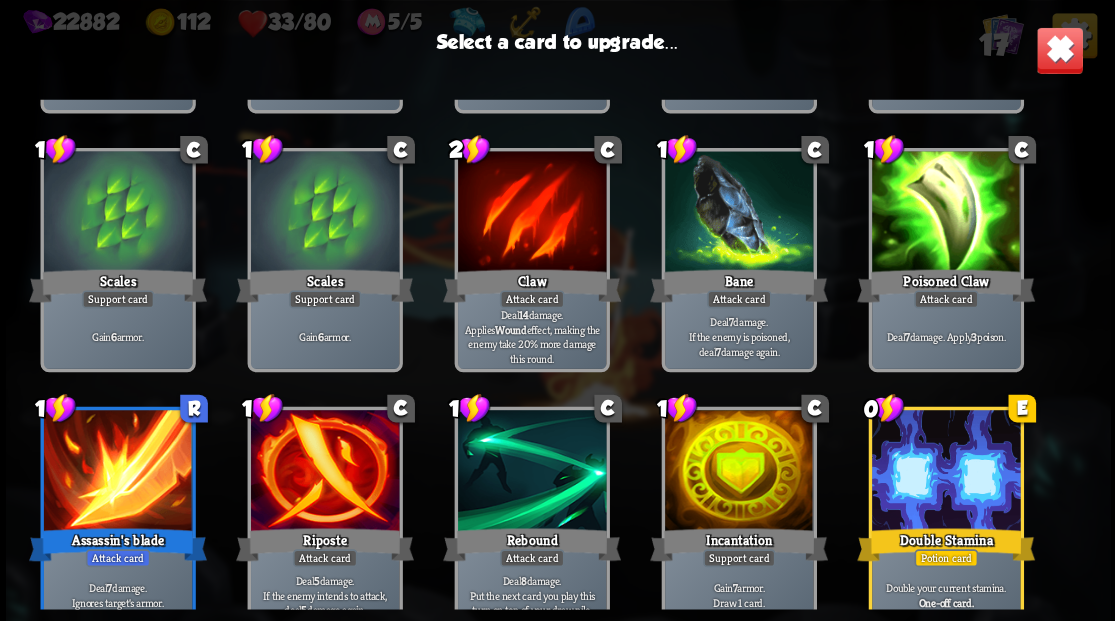 scroll, scrollTop: 329, scrollLeft: 0, axis: vertical 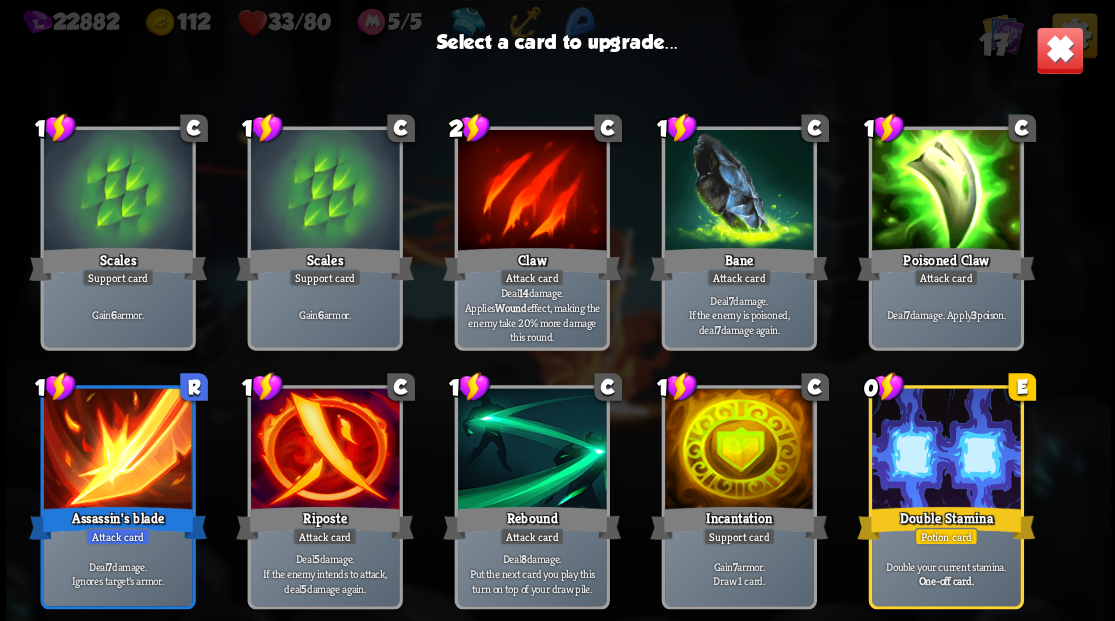 click at bounding box center (531, 450) 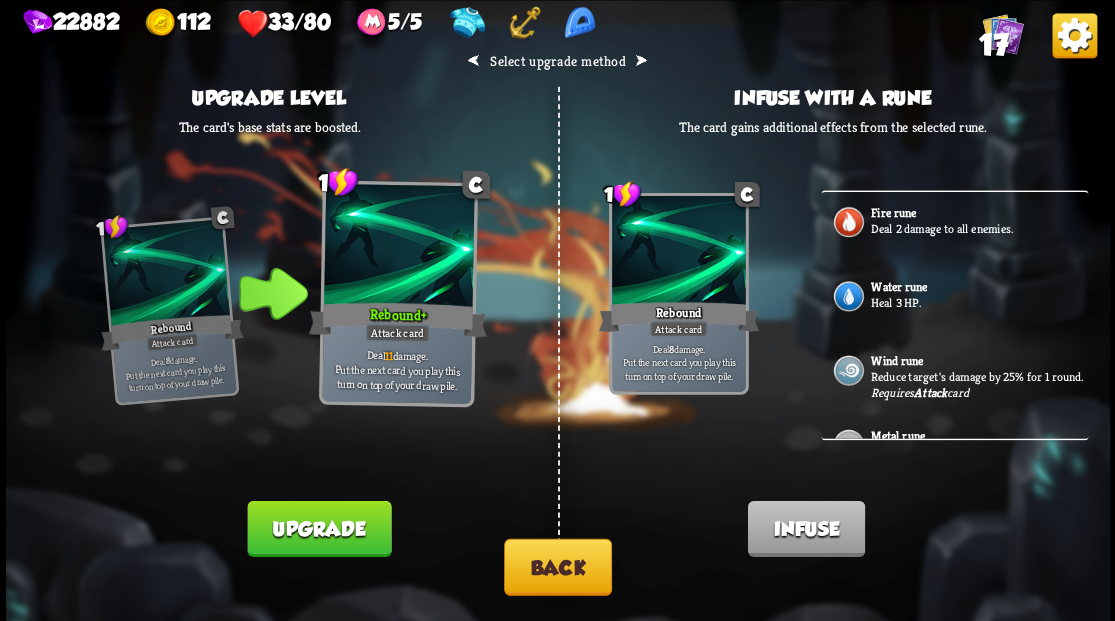 click on "Back" at bounding box center [558, 566] 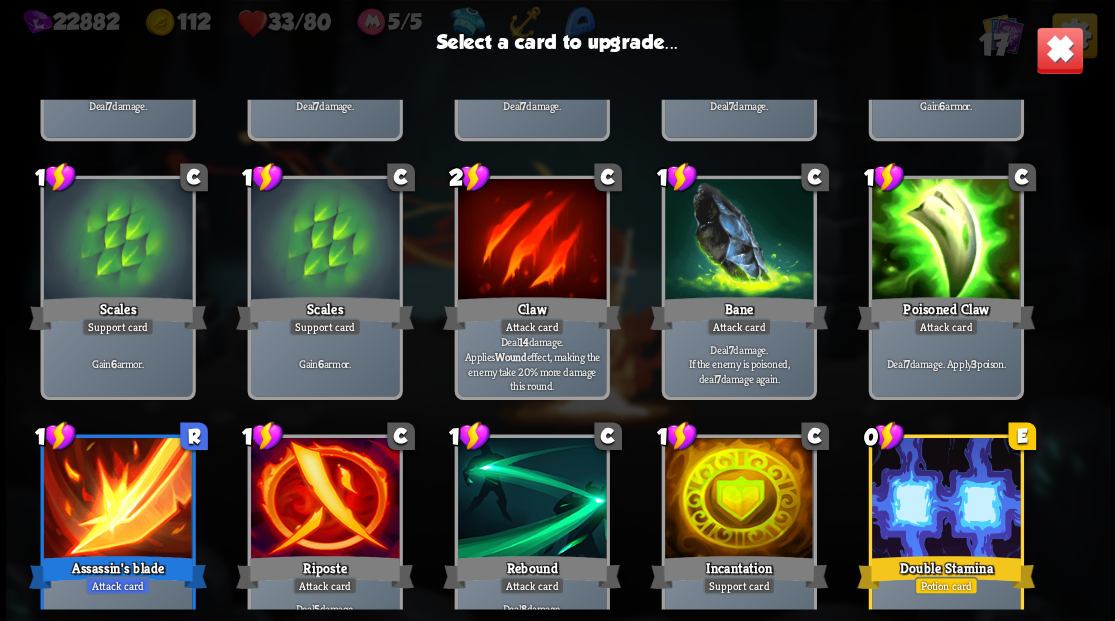 scroll, scrollTop: 329, scrollLeft: 0, axis: vertical 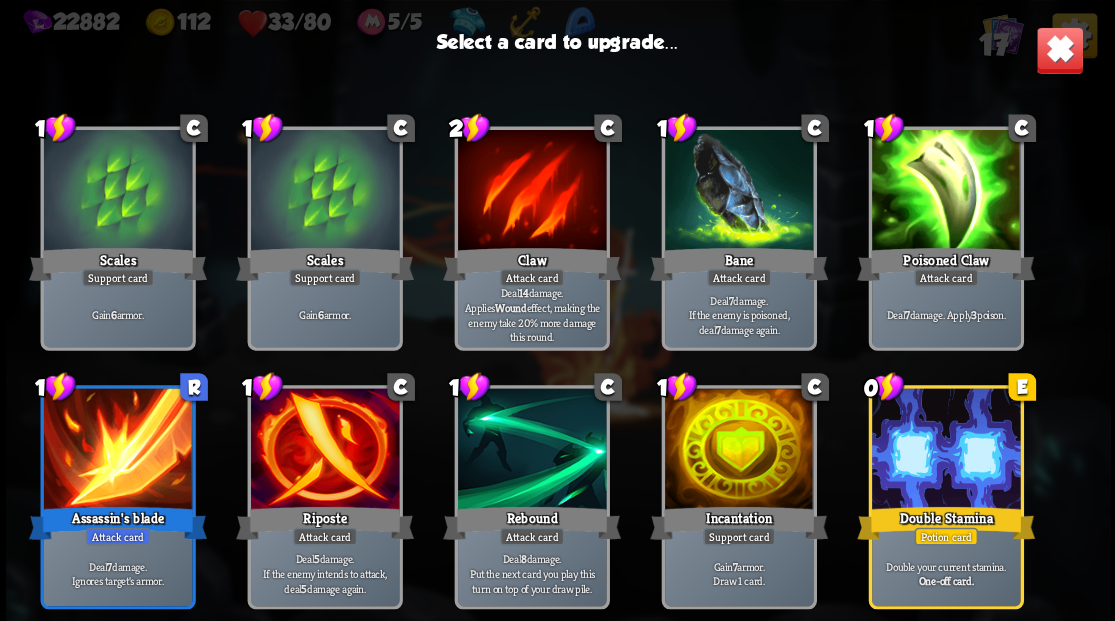 click at bounding box center [945, 450] 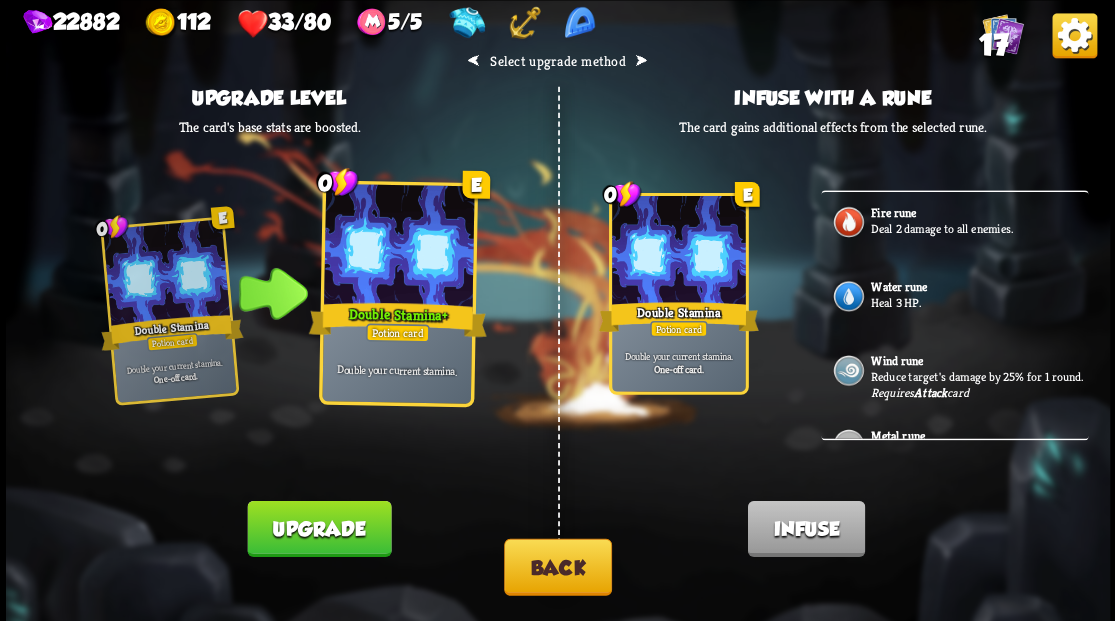 click on "Heal 3 HP." at bounding box center [977, 302] 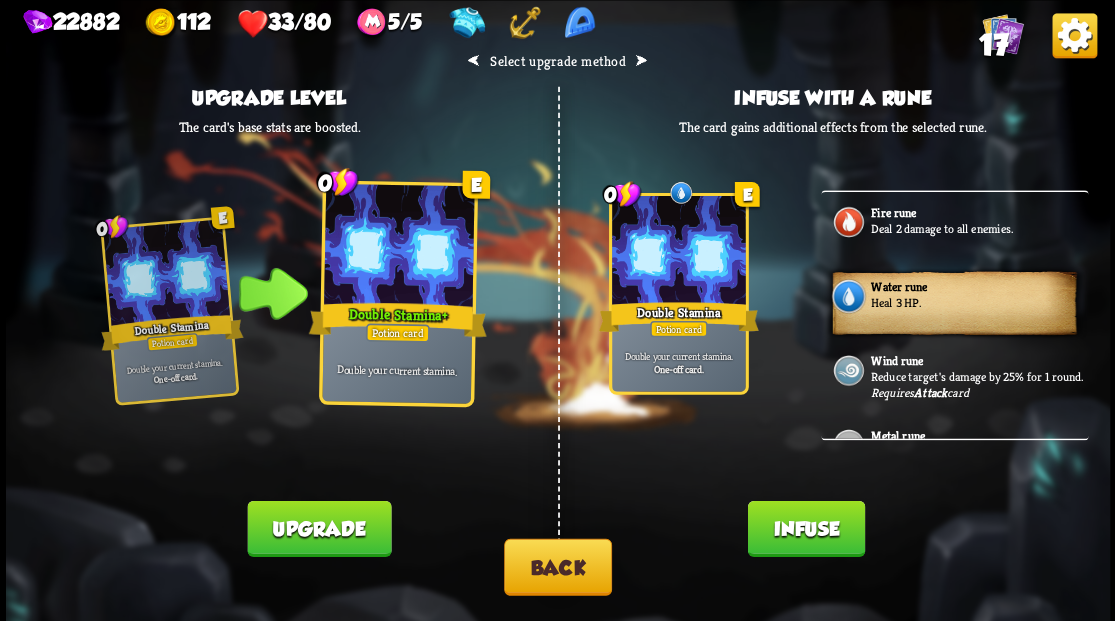 click on "Infuse" at bounding box center (805, 528) 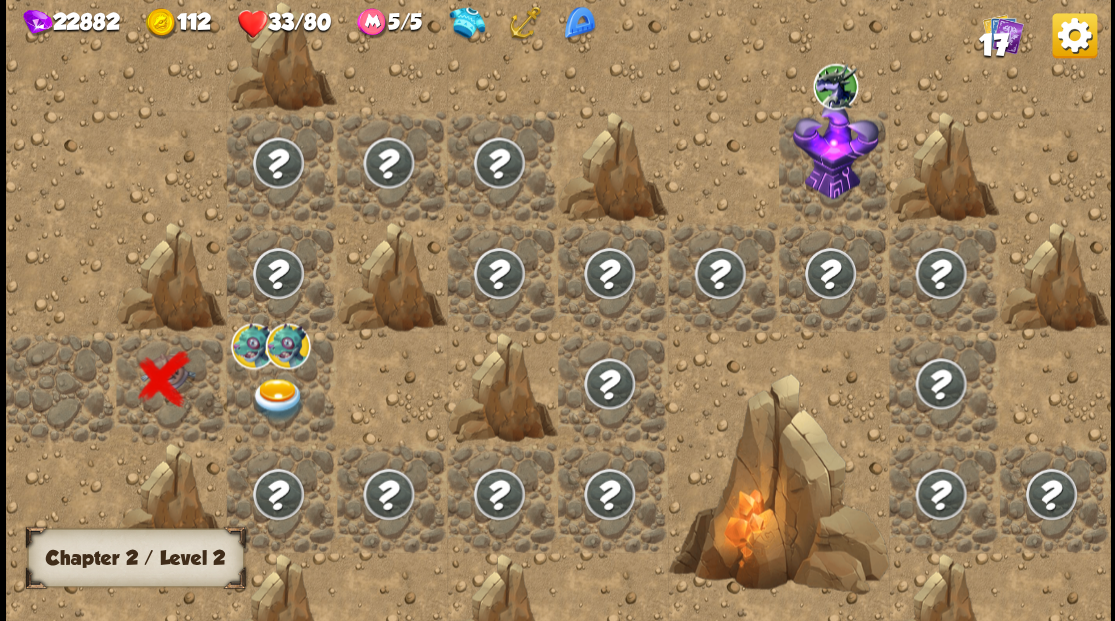 click at bounding box center (277, 399) 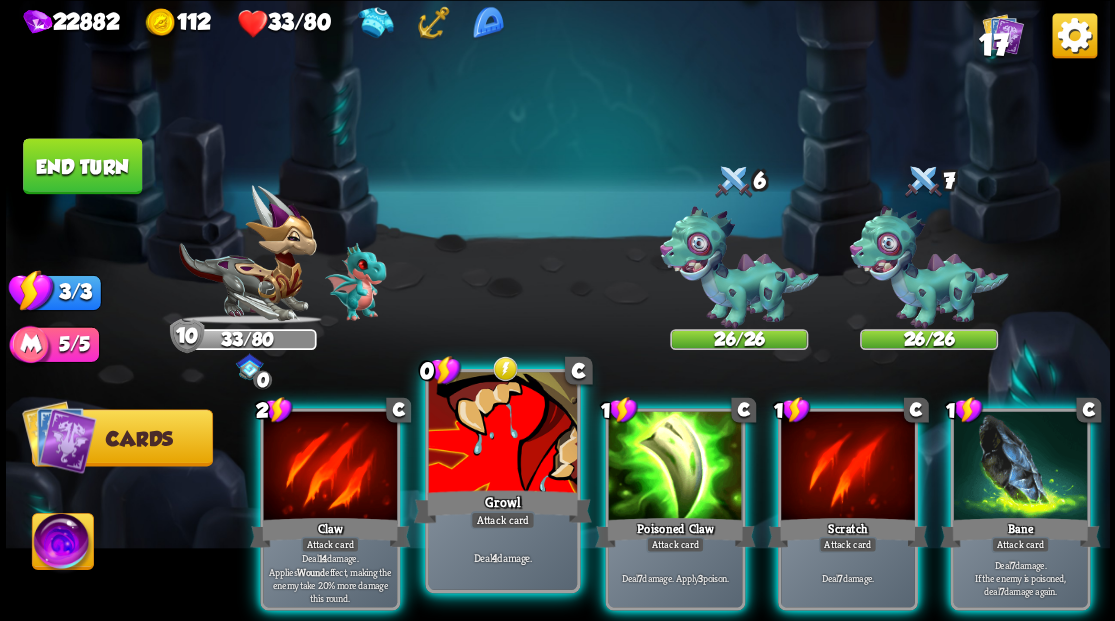 click at bounding box center (502, 434) 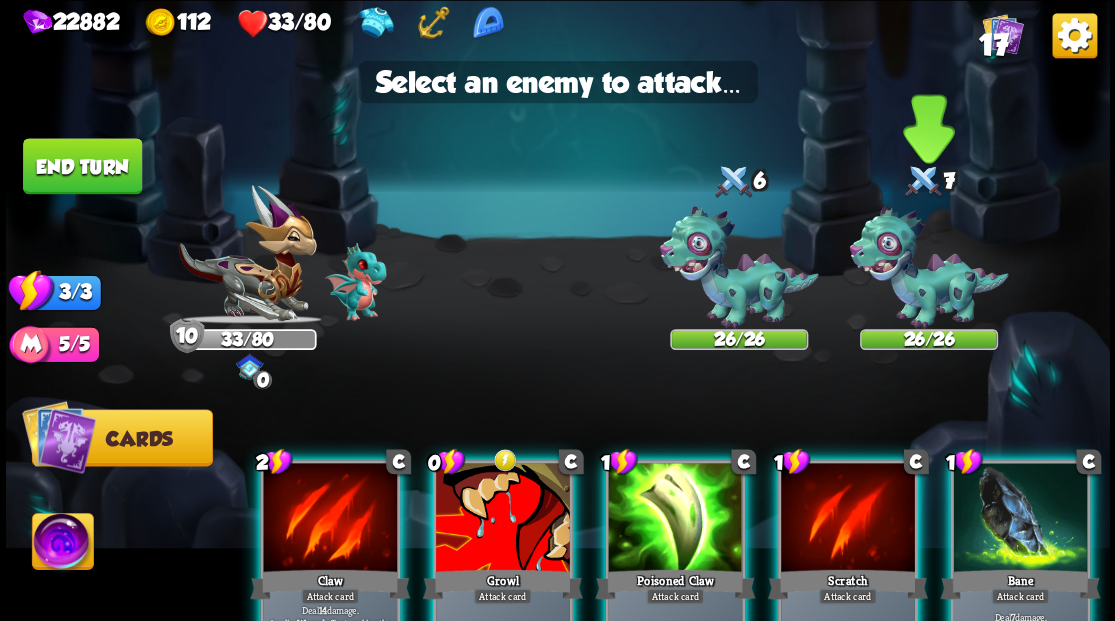 click at bounding box center (928, 267) 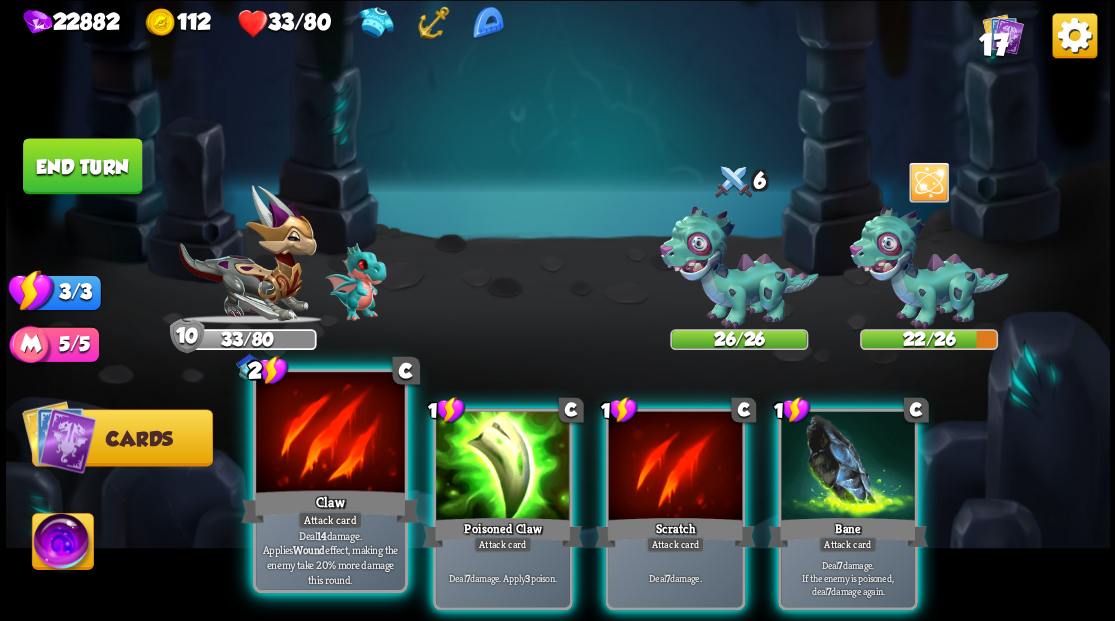 click at bounding box center (330, 434) 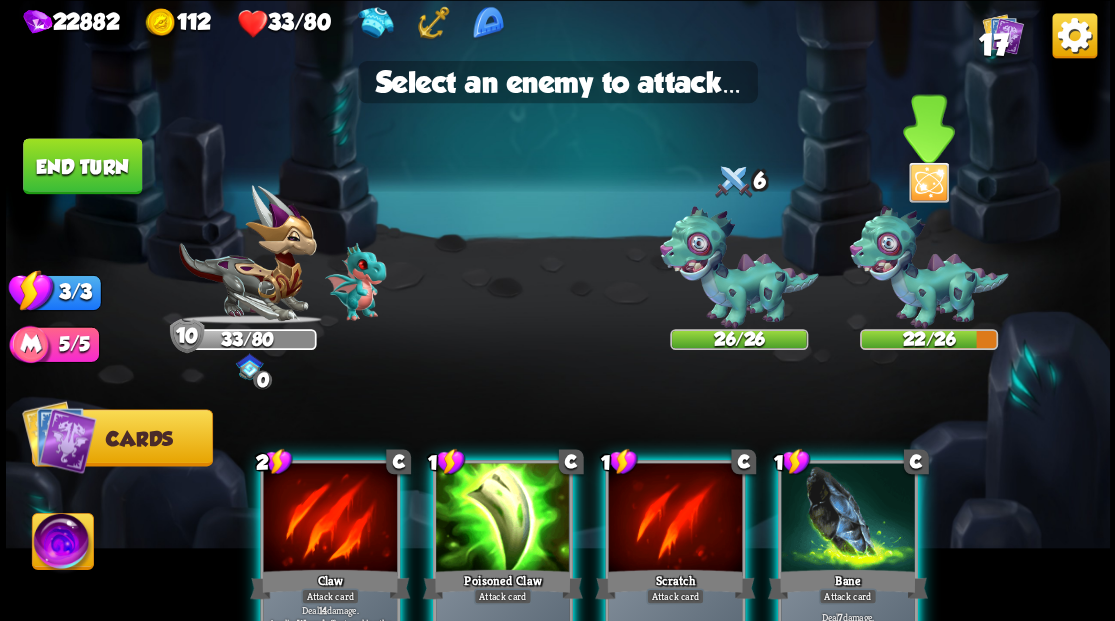 click at bounding box center [928, 267] 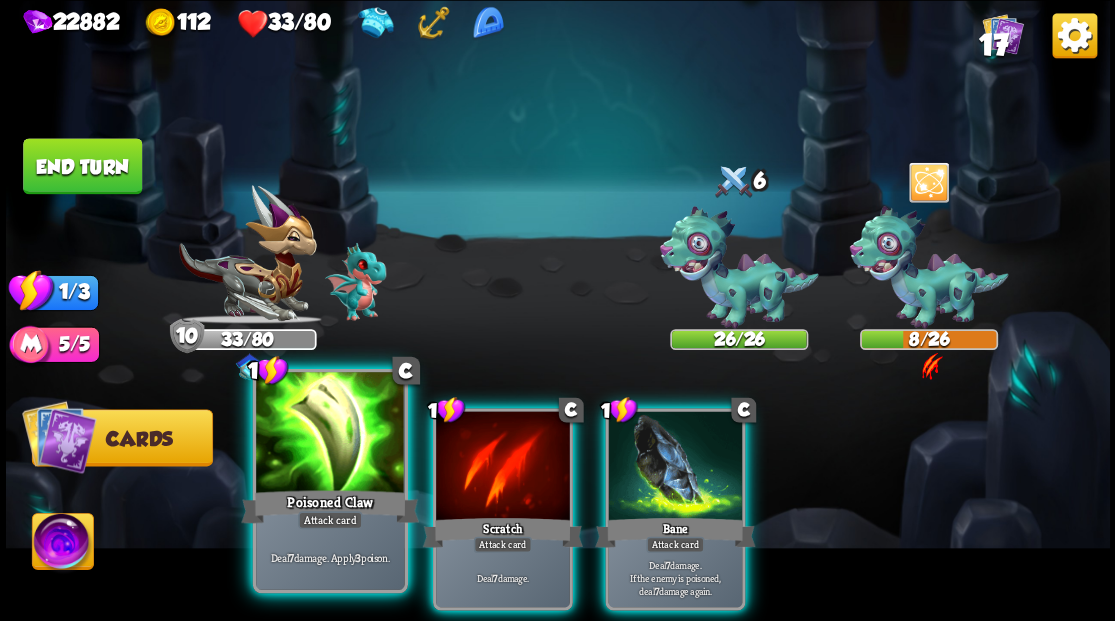 click at bounding box center [330, 434] 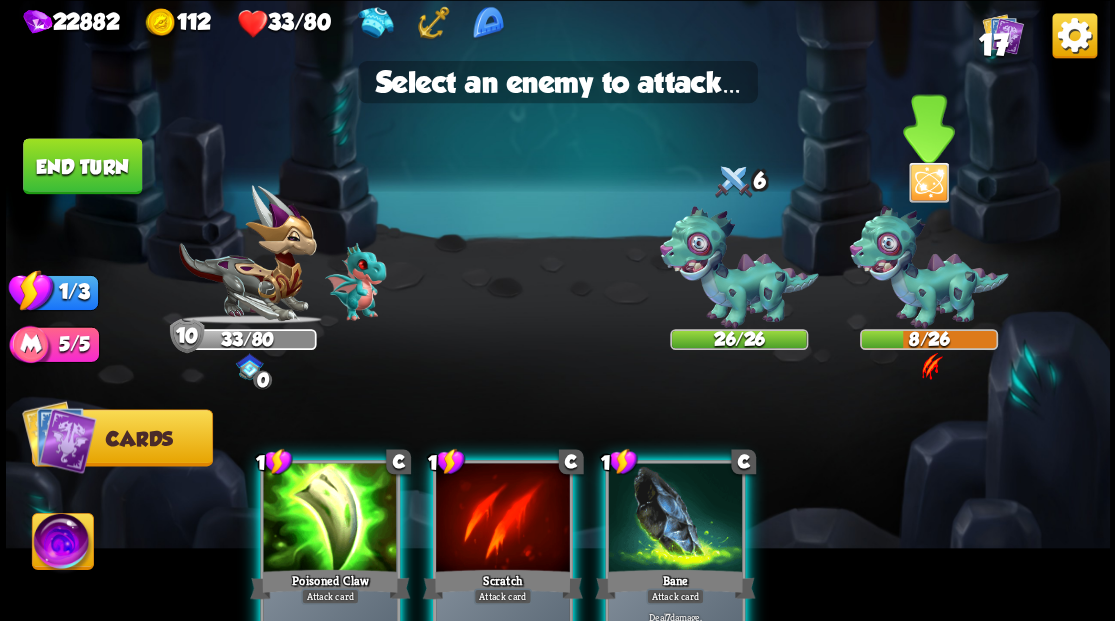 click at bounding box center [928, 267] 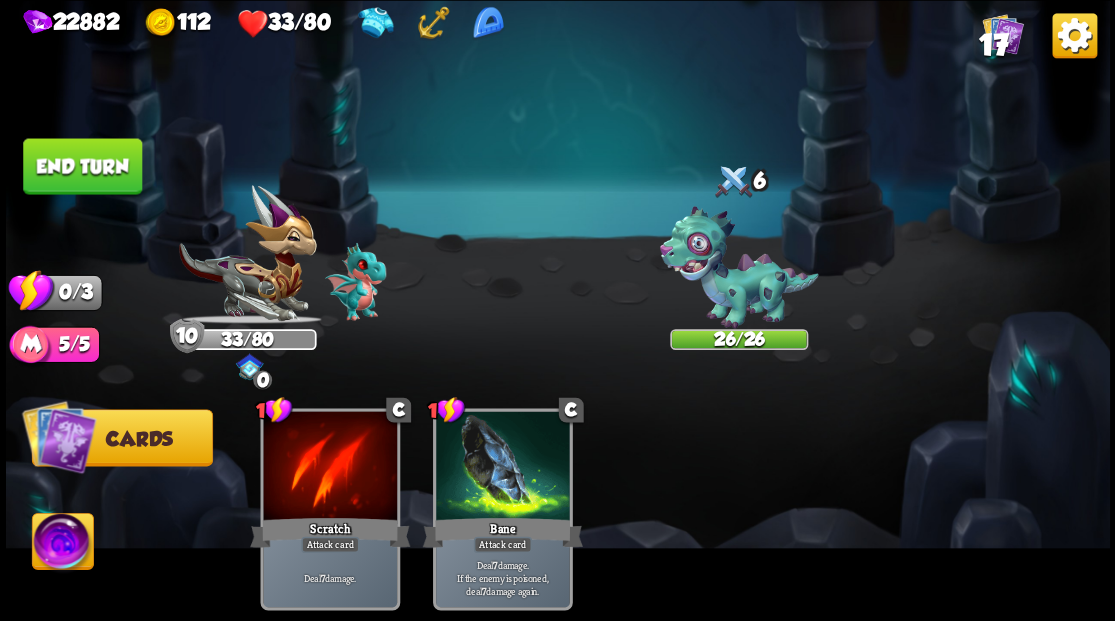 click on "End turn" at bounding box center [82, 166] 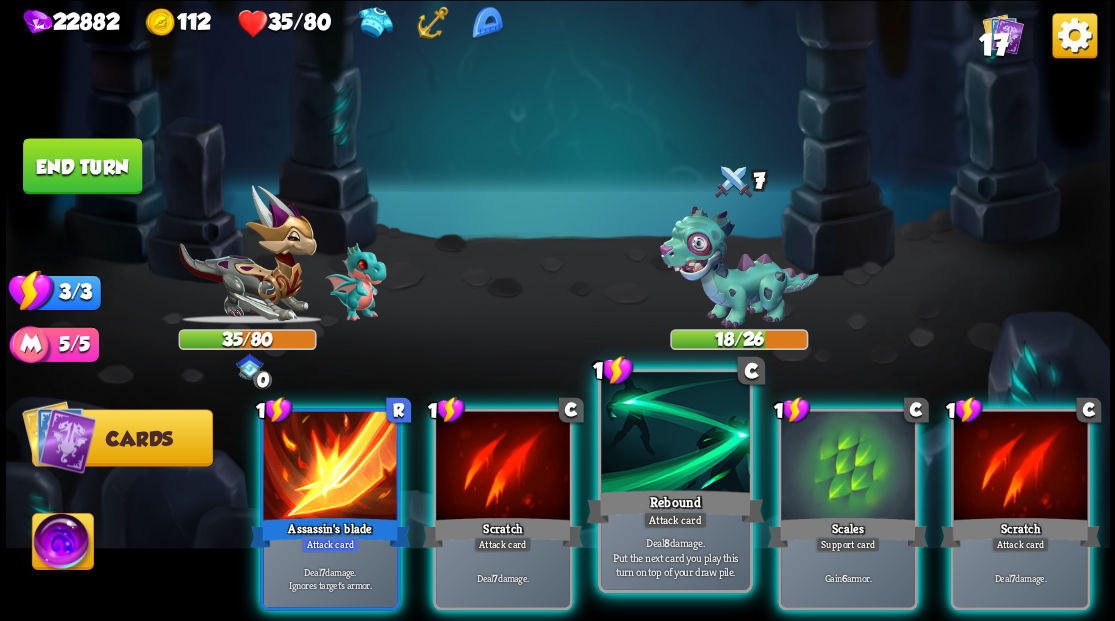 click at bounding box center [675, 434] 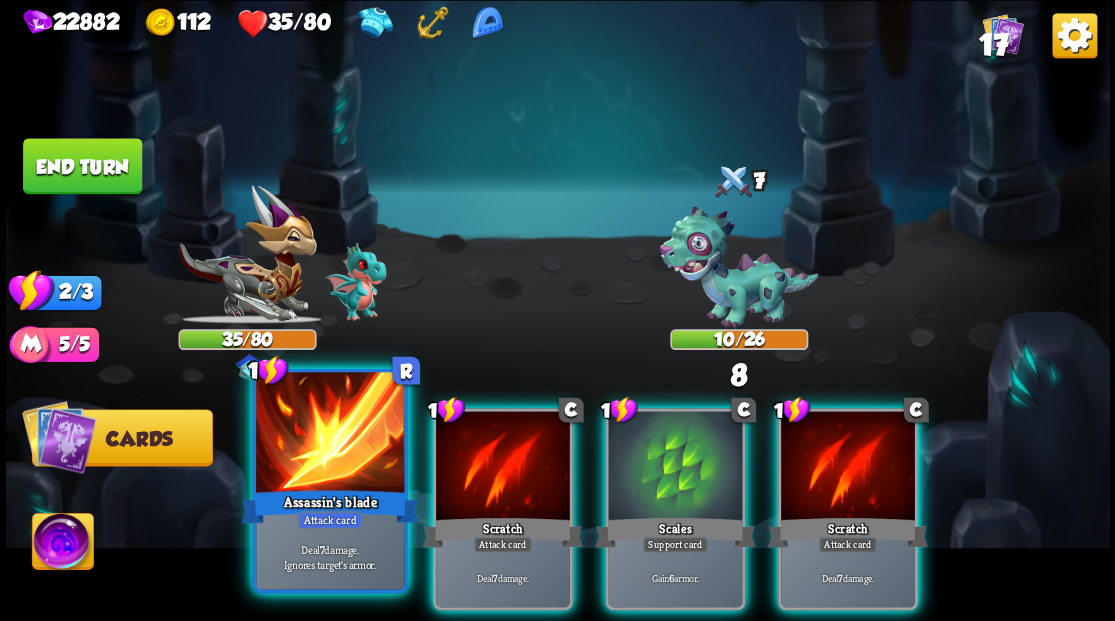 click at bounding box center (330, 434) 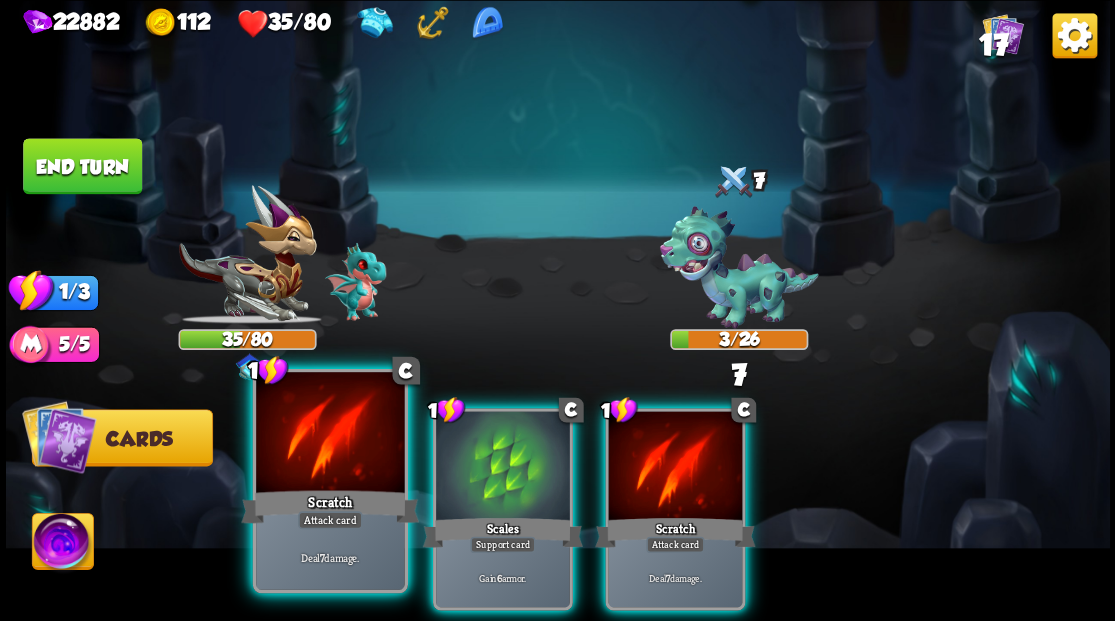 click at bounding box center (330, 434) 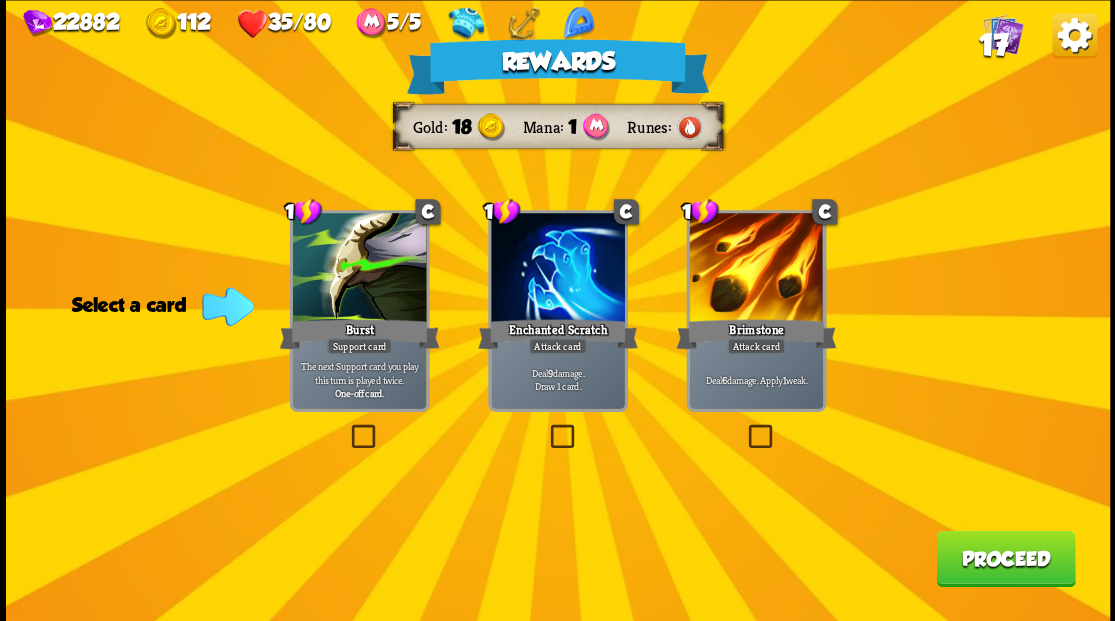 click at bounding box center (744, 427) 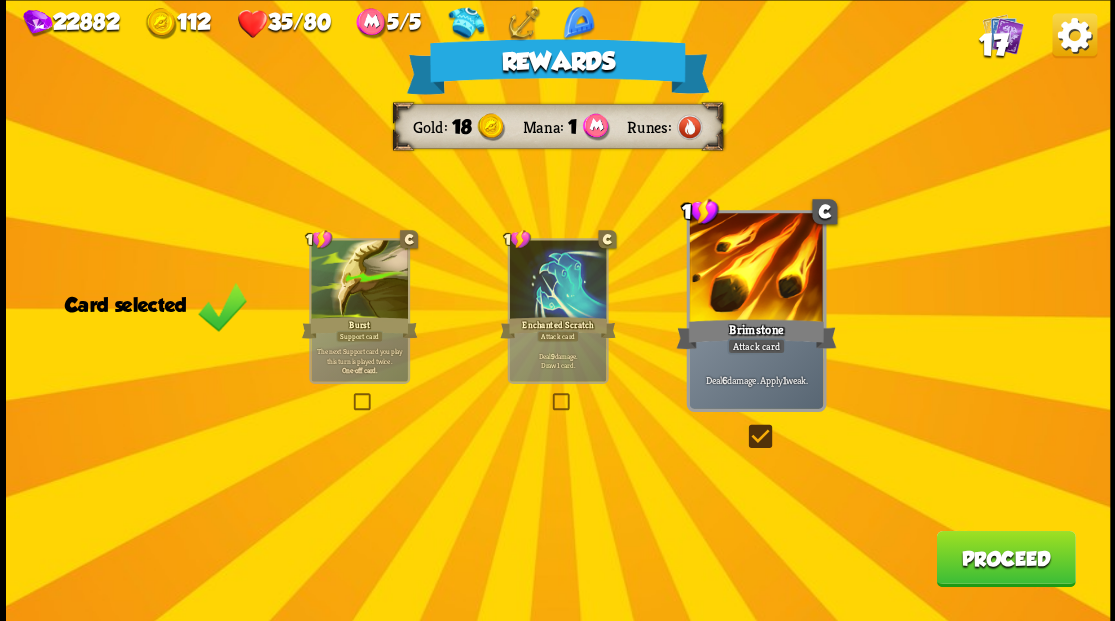 click at bounding box center [744, 427] 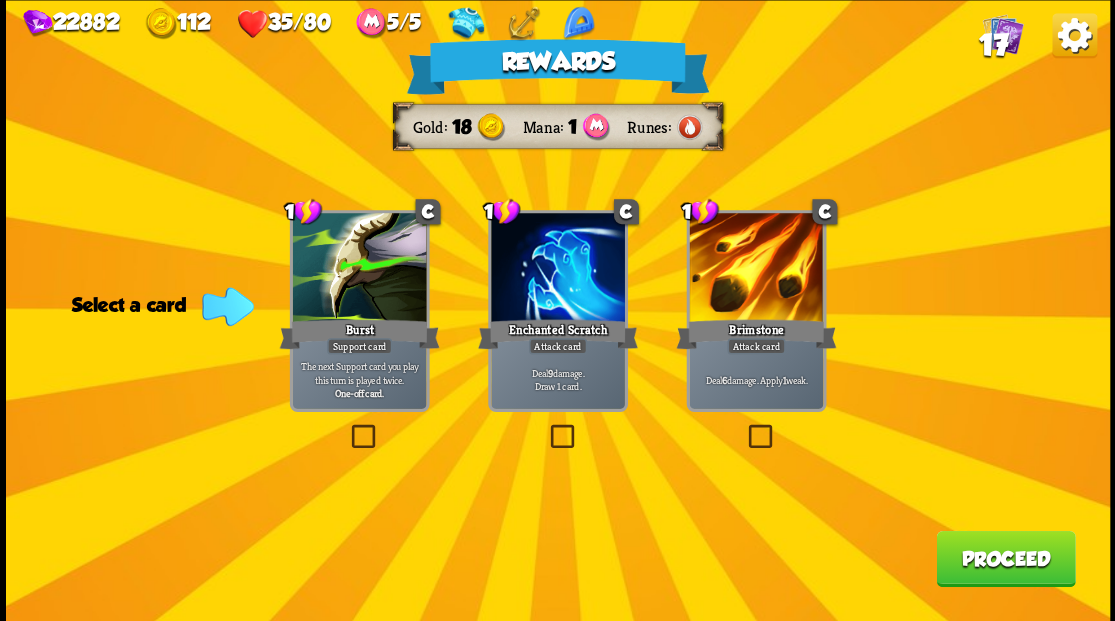 click at bounding box center (744, 427) 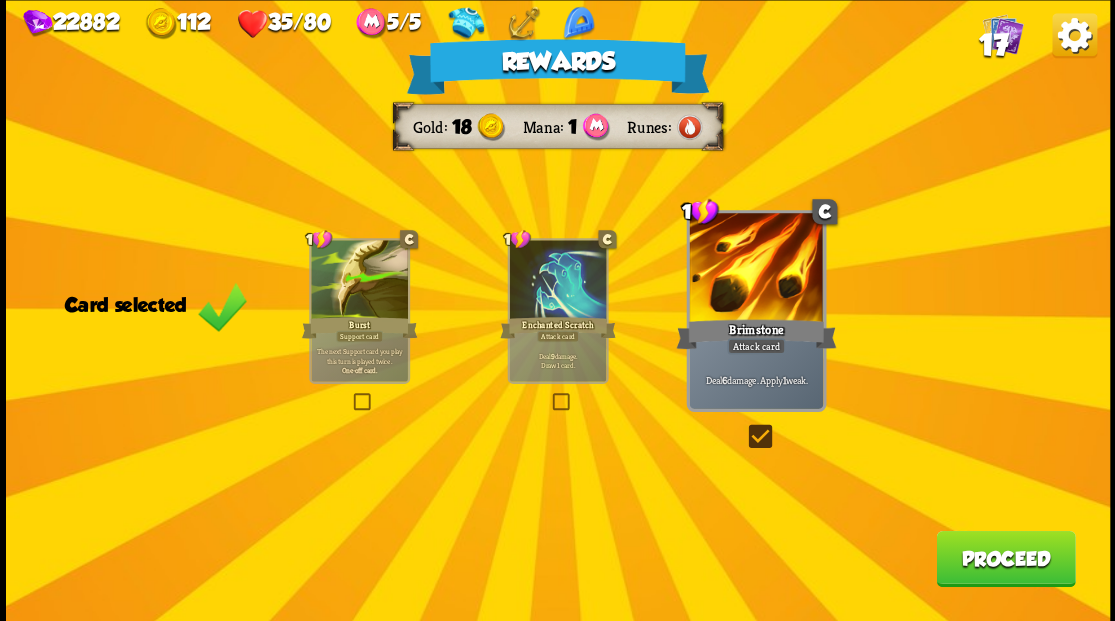 click on "Proceed" at bounding box center [1005, 558] 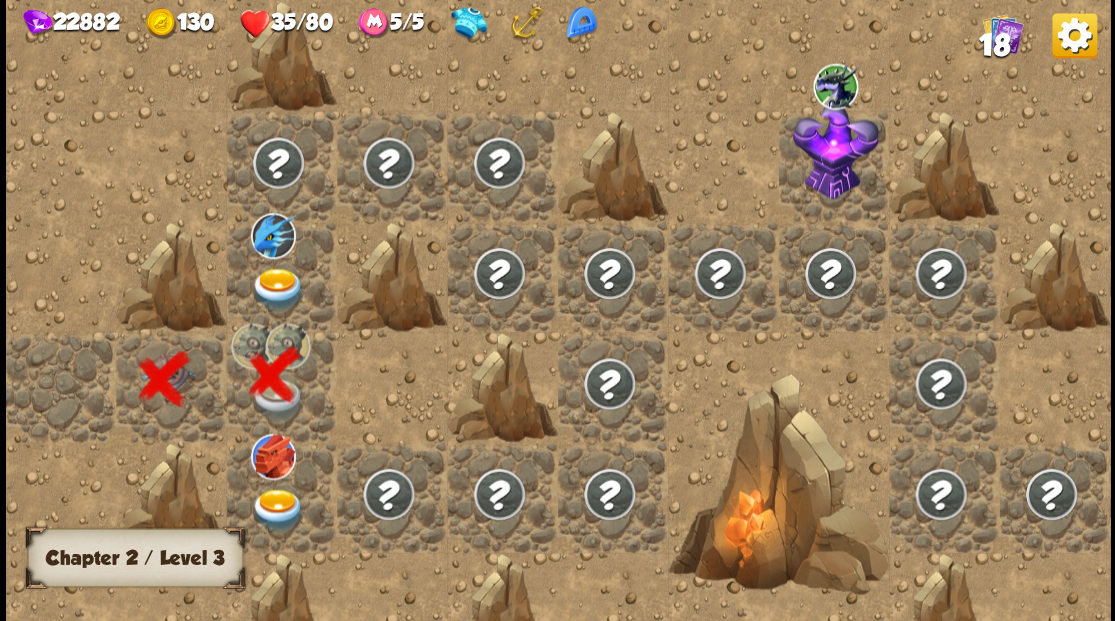 click at bounding box center (277, 288) 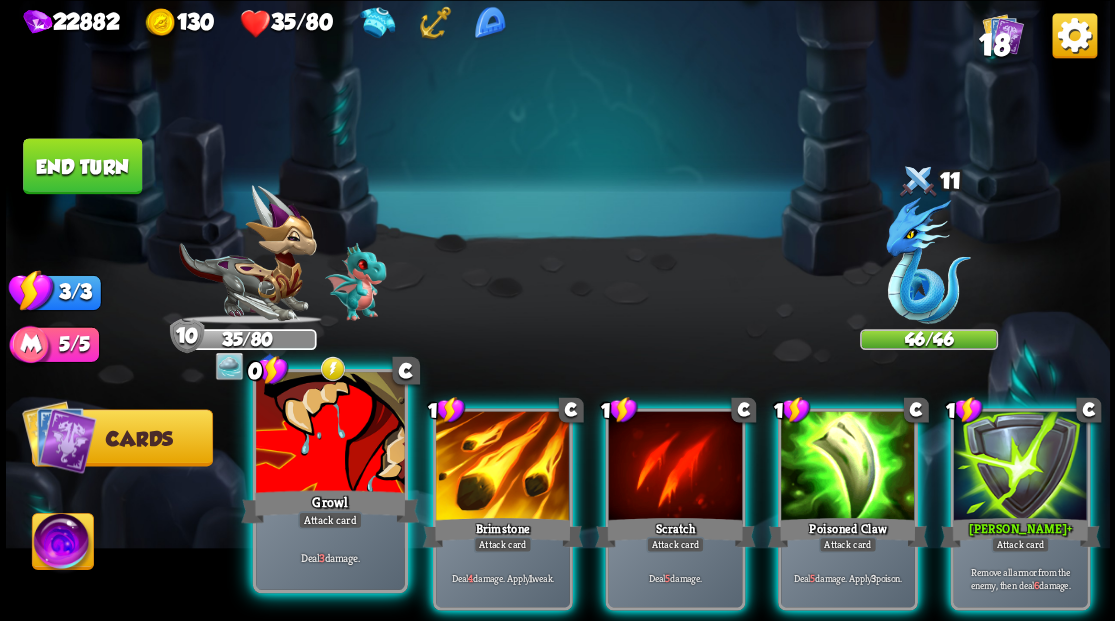 click at bounding box center (330, 434) 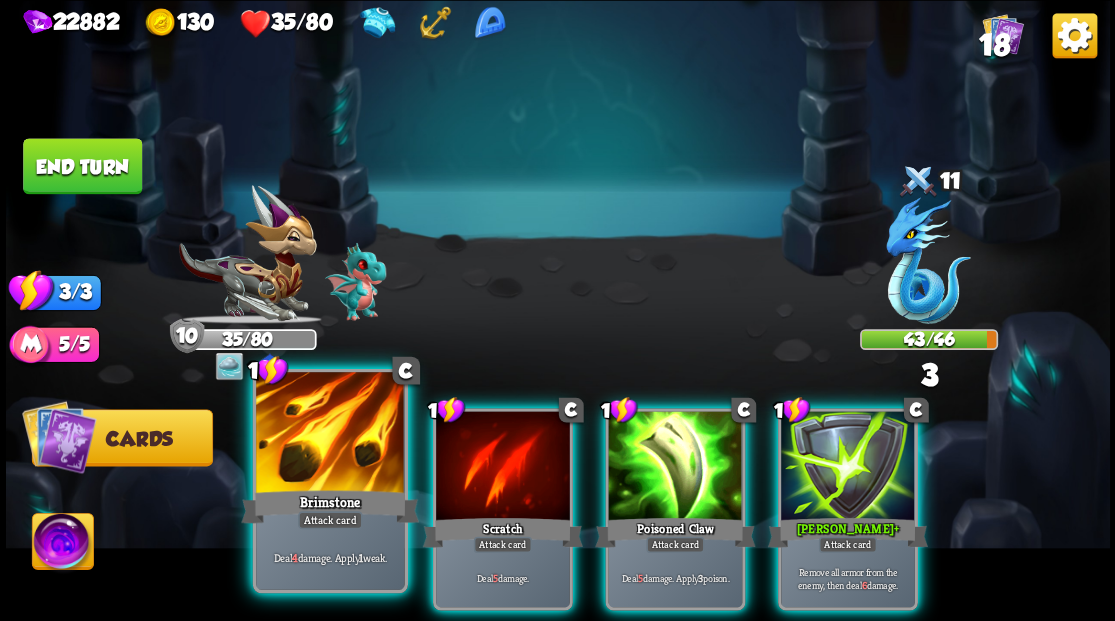 click at bounding box center (330, 434) 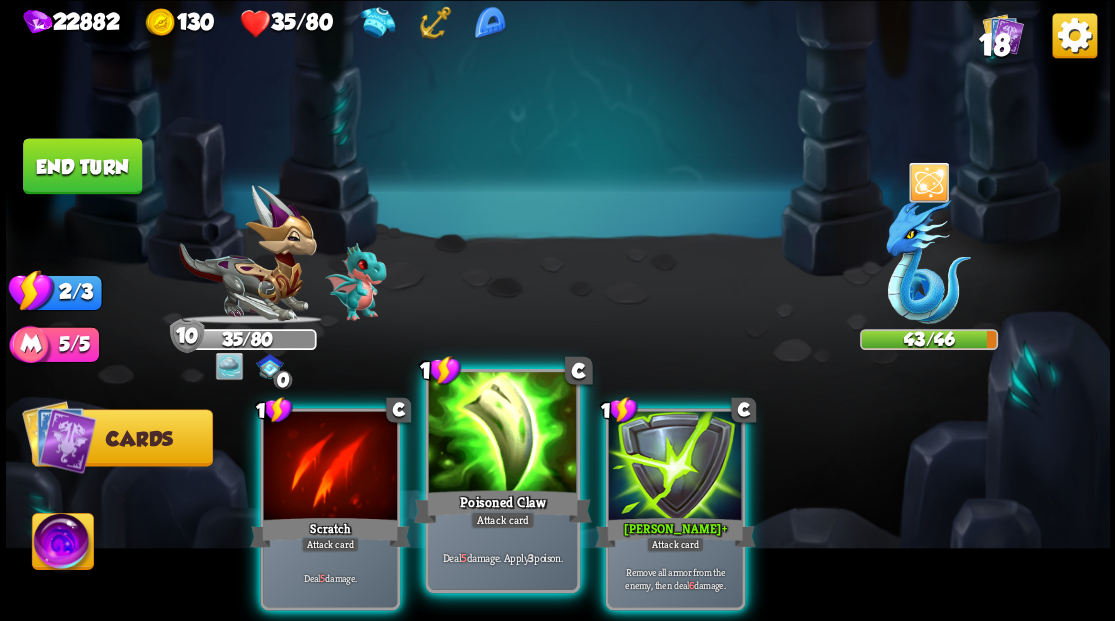 click at bounding box center (502, 434) 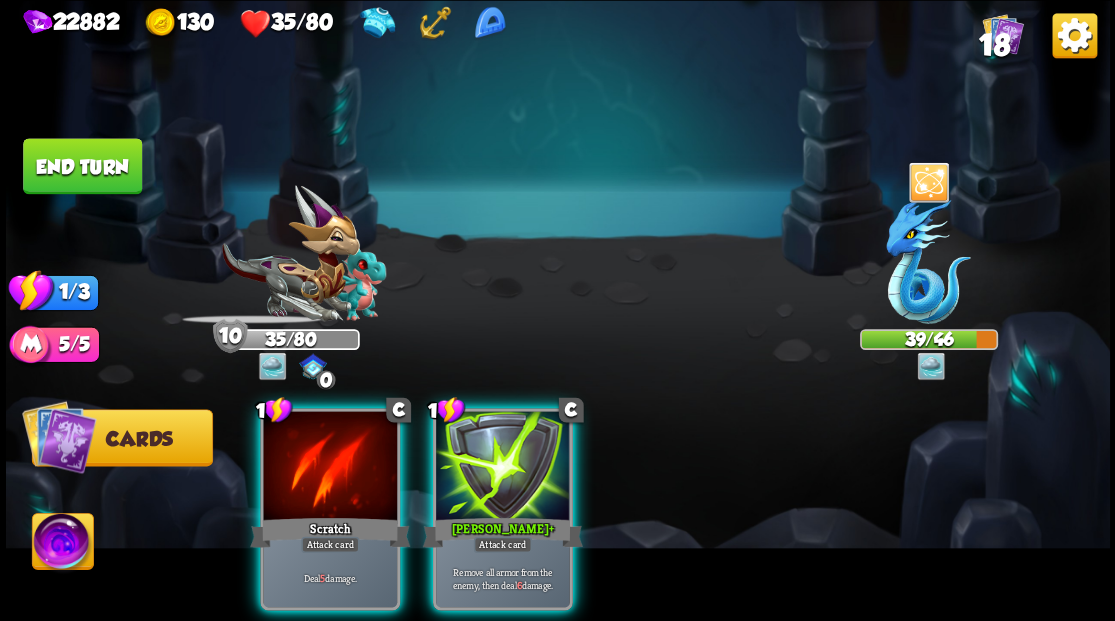 click at bounding box center (503, 467) 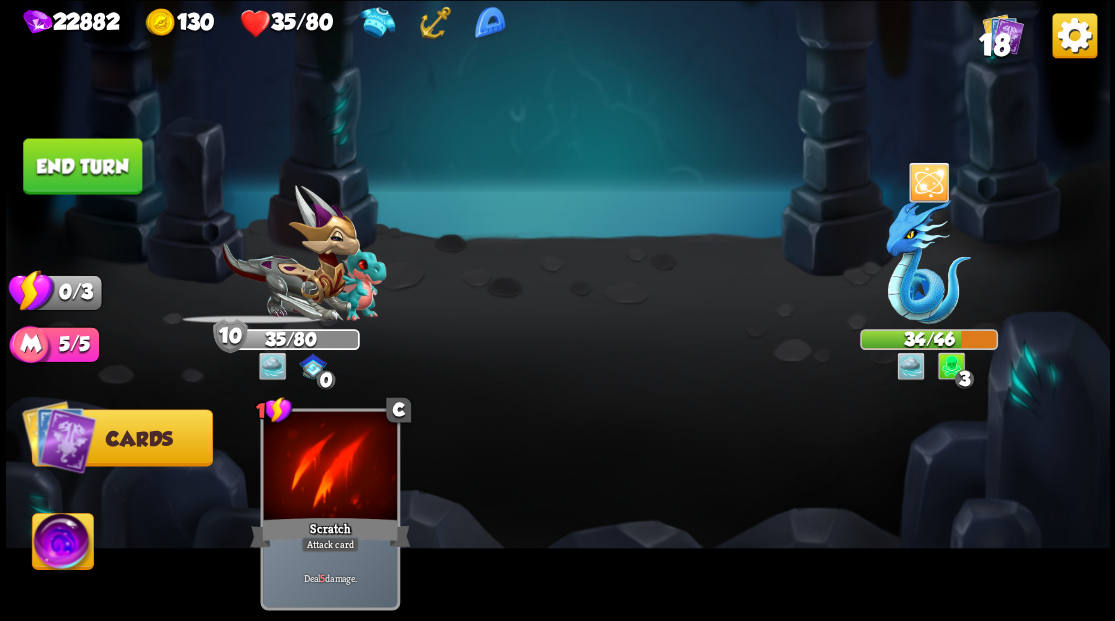 click on "End turn" at bounding box center (82, 166) 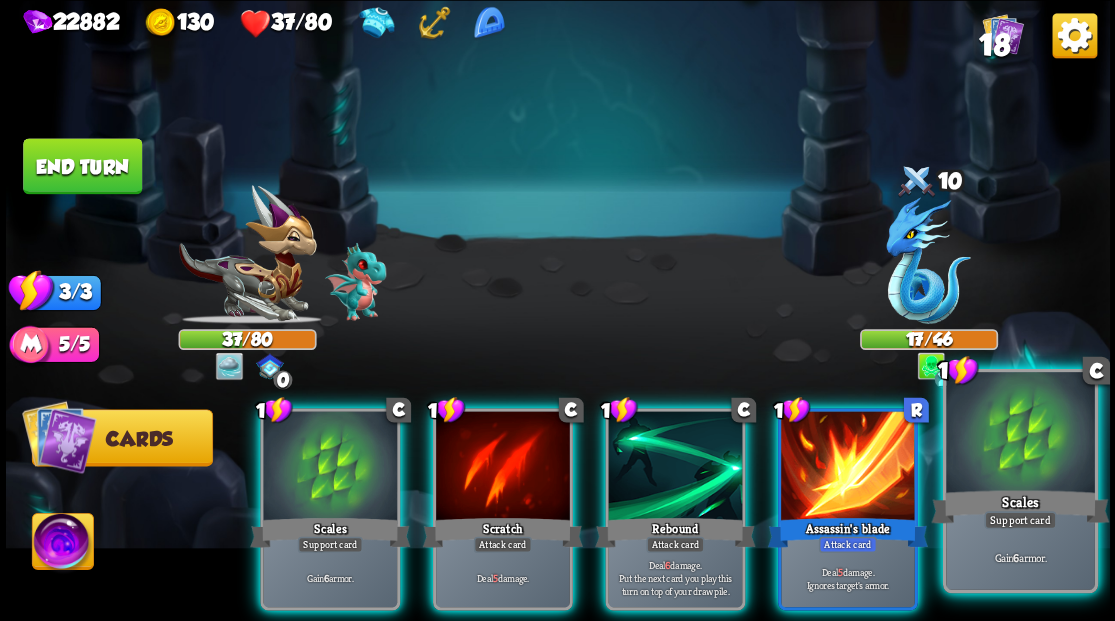 click on "Scales" at bounding box center [1020, 506] 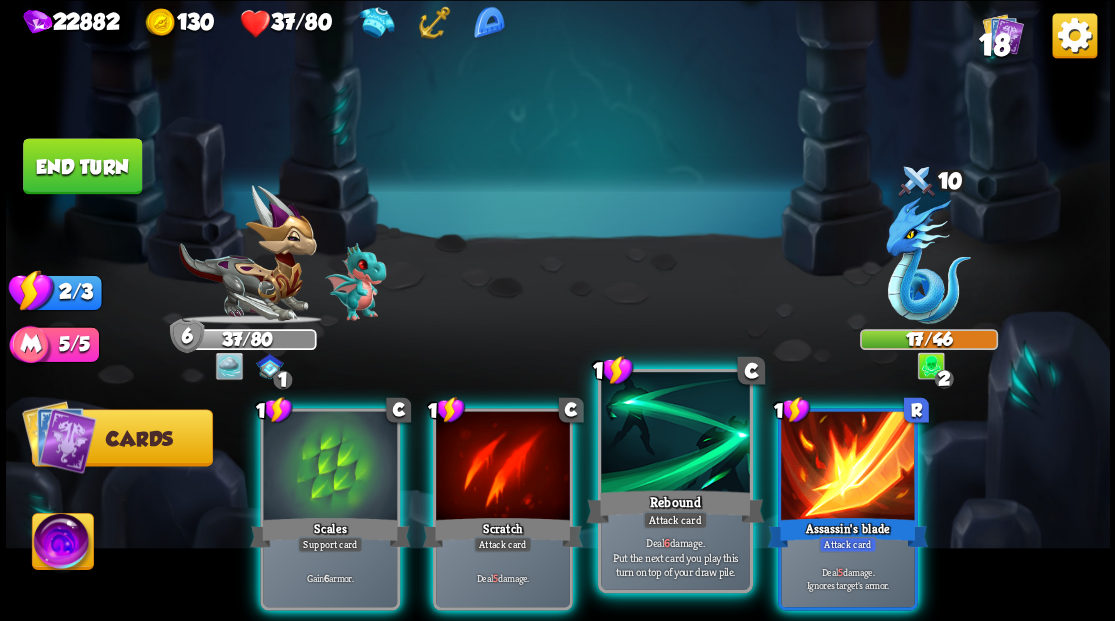 click at bounding box center [675, 434] 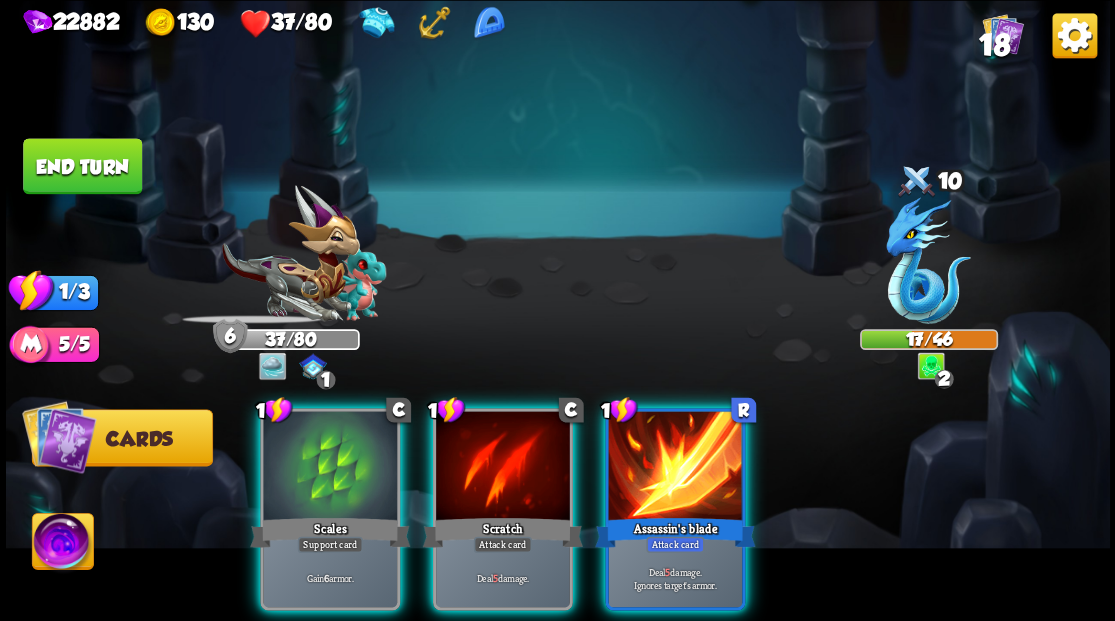 click at bounding box center (675, 467) 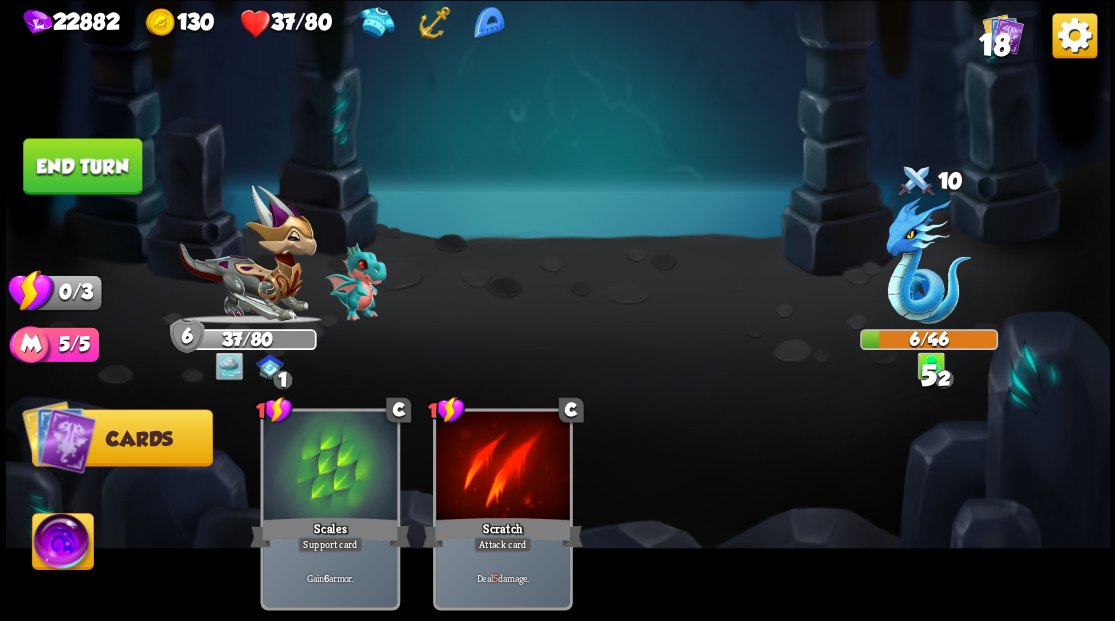 click on "End turn" at bounding box center (82, 166) 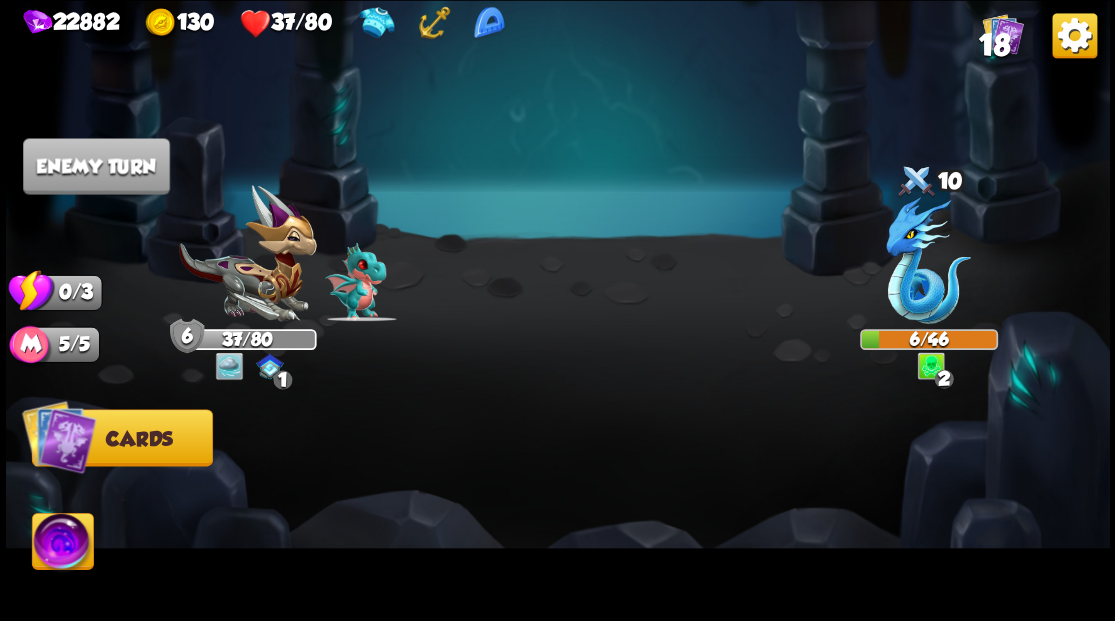 click at bounding box center (558, 310) 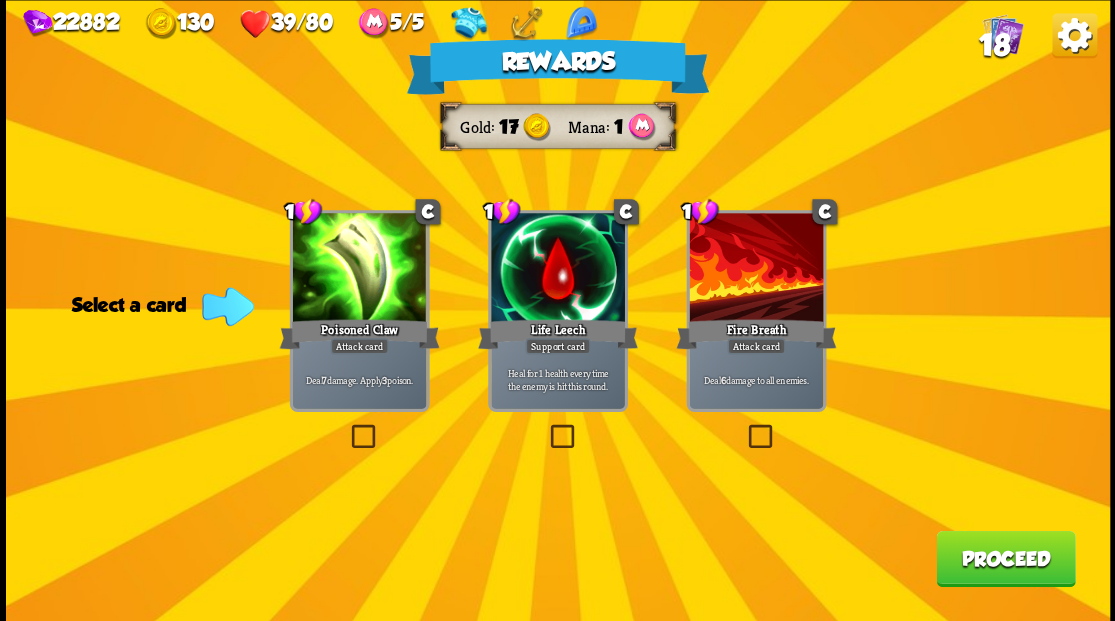 click at bounding box center [744, 427] 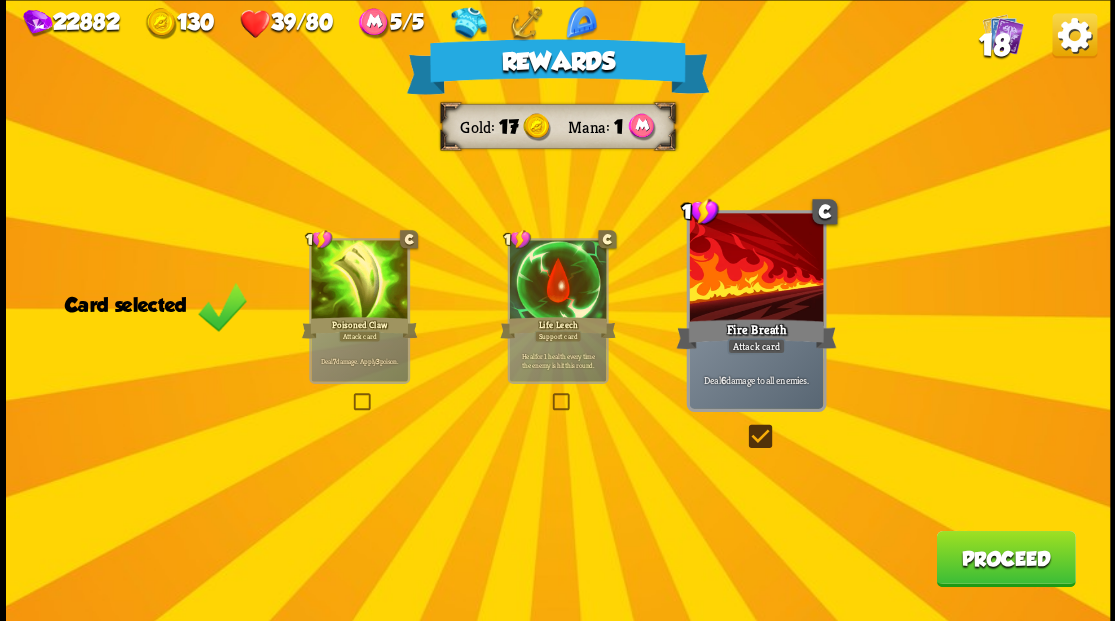 click on "Proceed" at bounding box center (1005, 558) 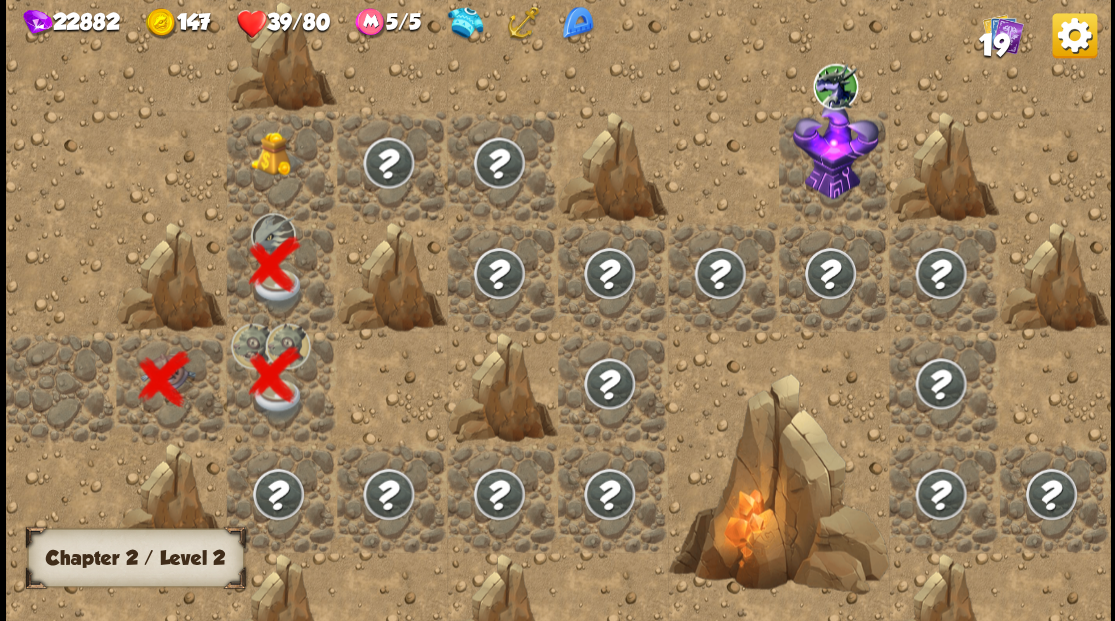 click at bounding box center [277, 153] 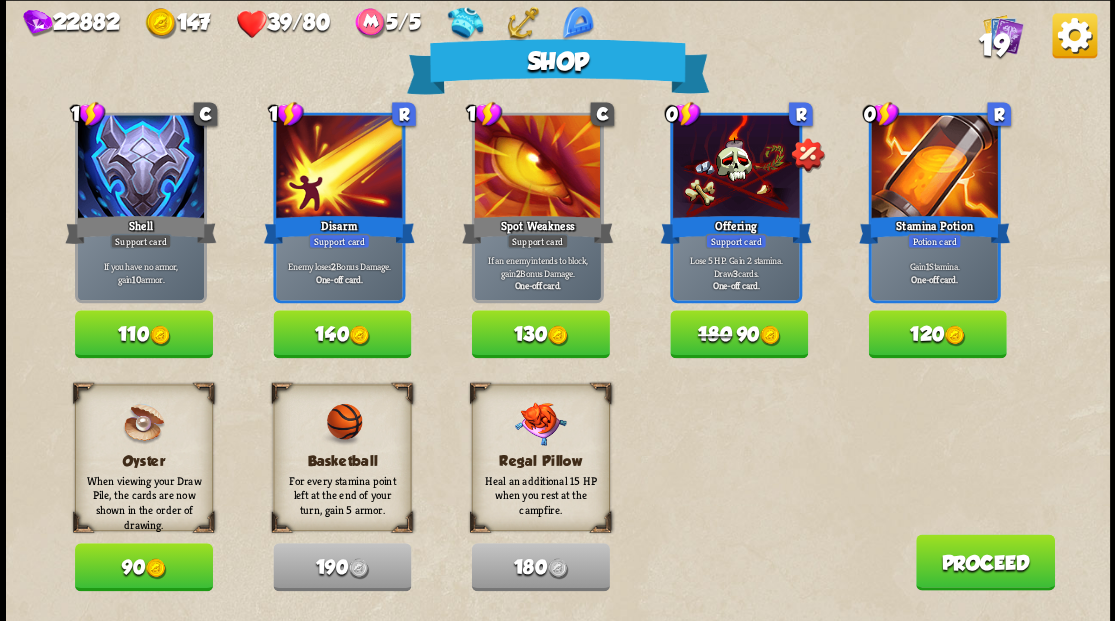 click on "Proceed" at bounding box center (984, 562) 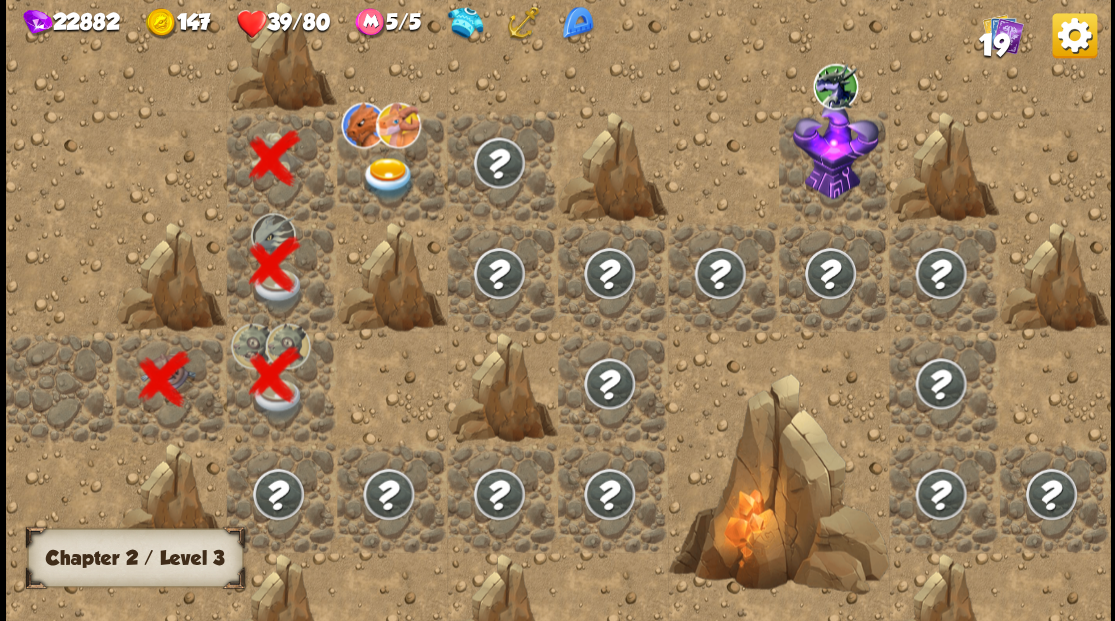 click at bounding box center [388, 178] 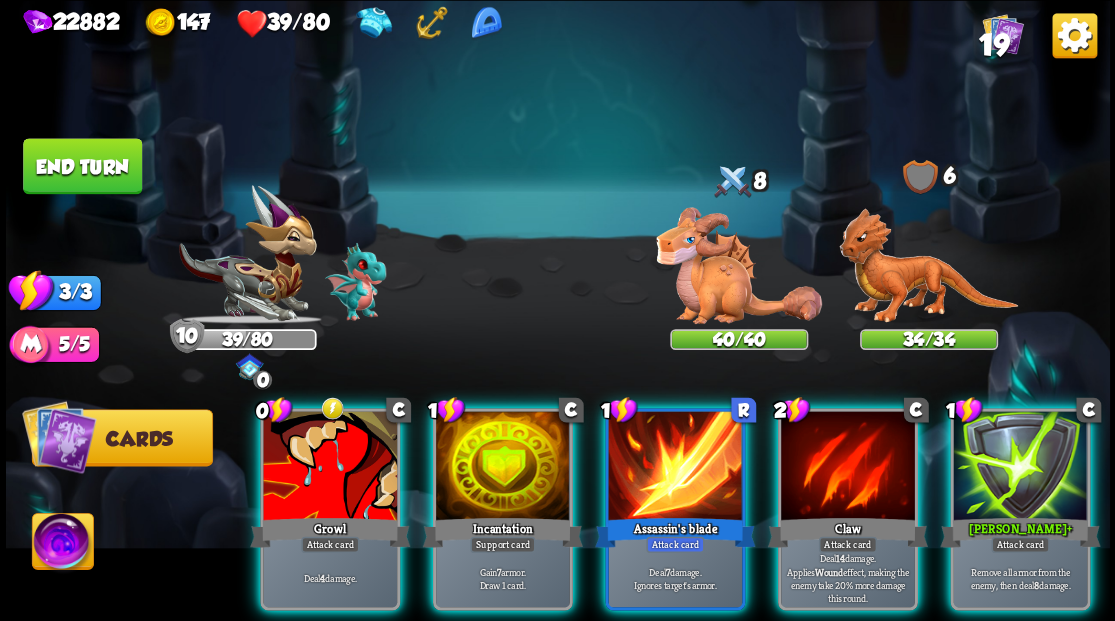 click on "22882
147
39/80
19" at bounding box center [558, 20] 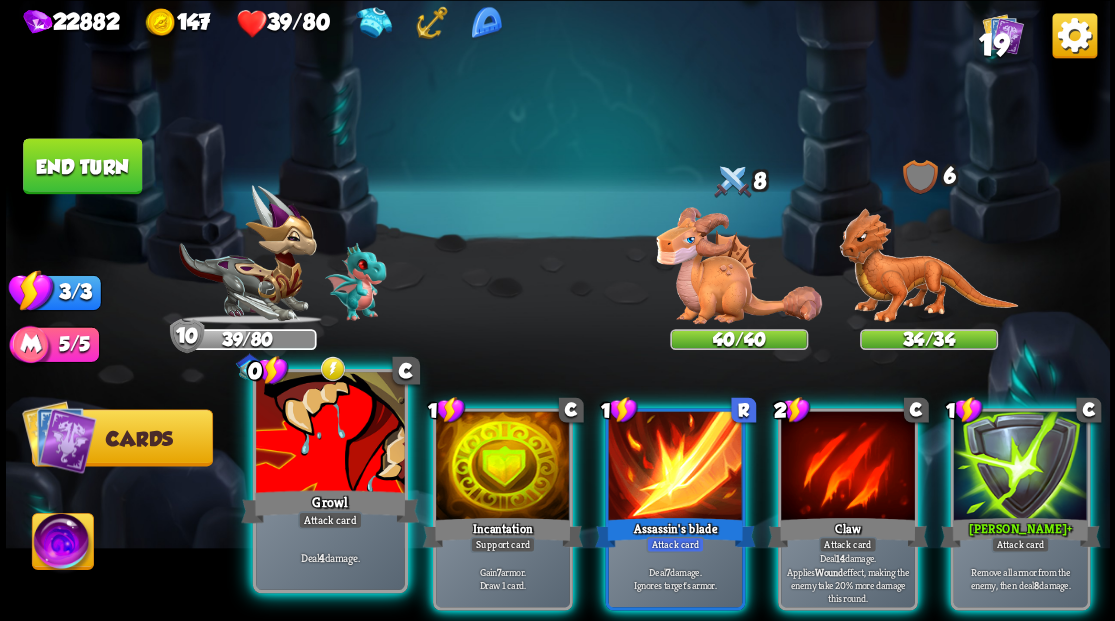 click at bounding box center (330, 434) 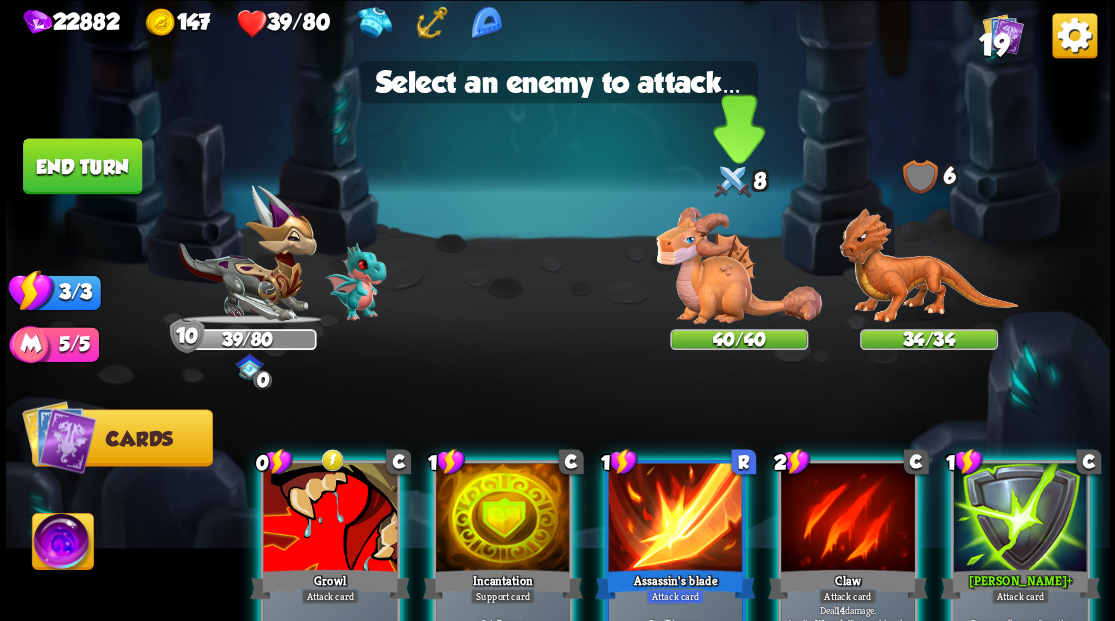 click at bounding box center (739, 265) 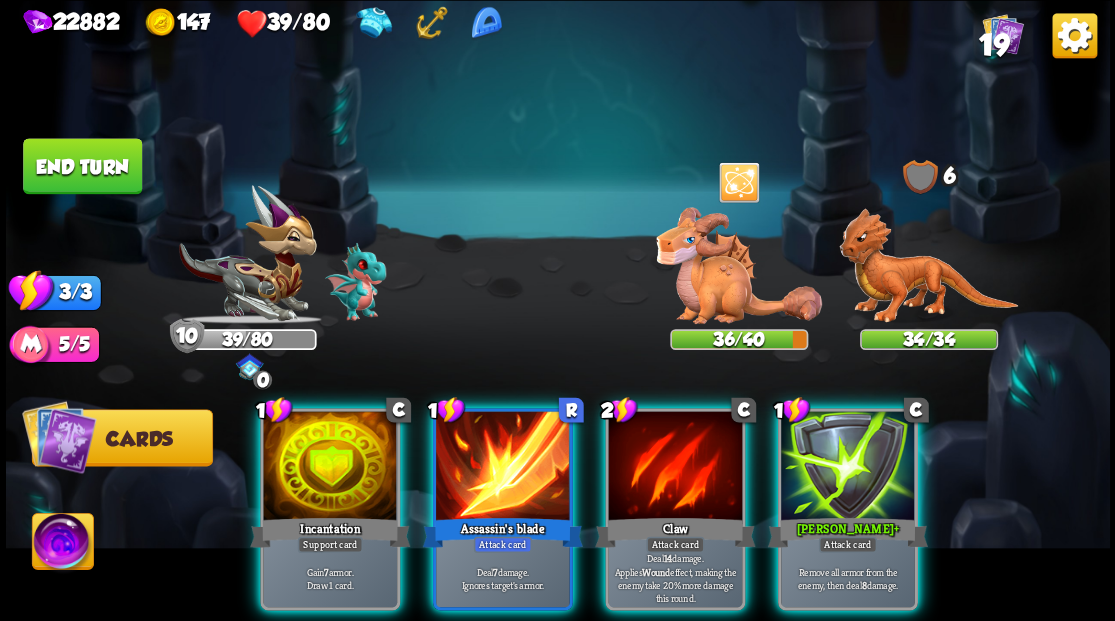 click at bounding box center [928, 266] 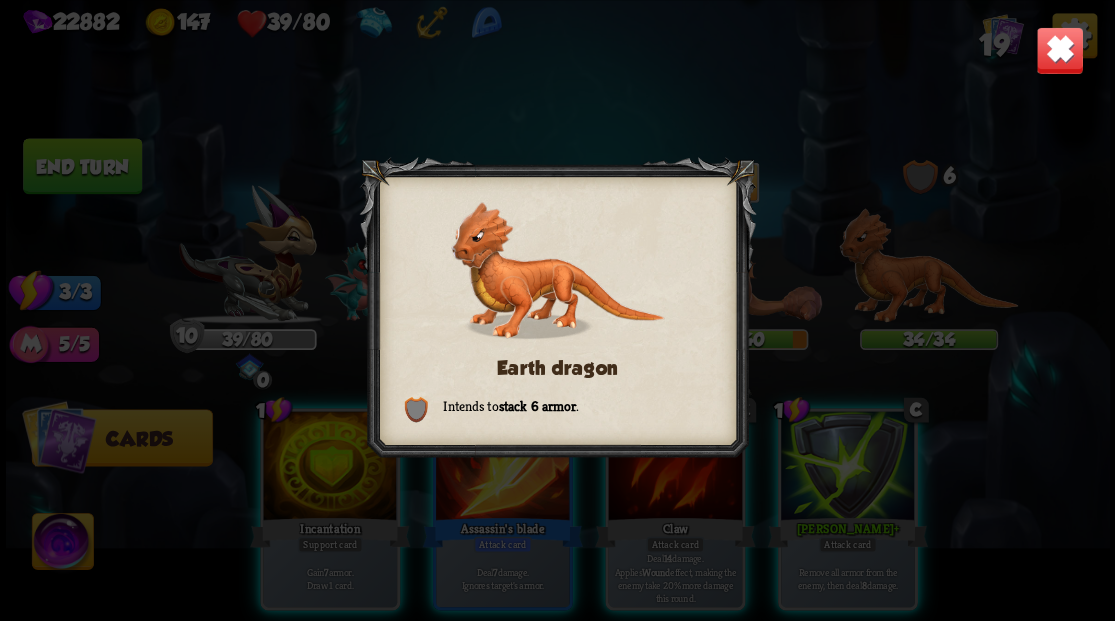 click at bounding box center (1059, 50) 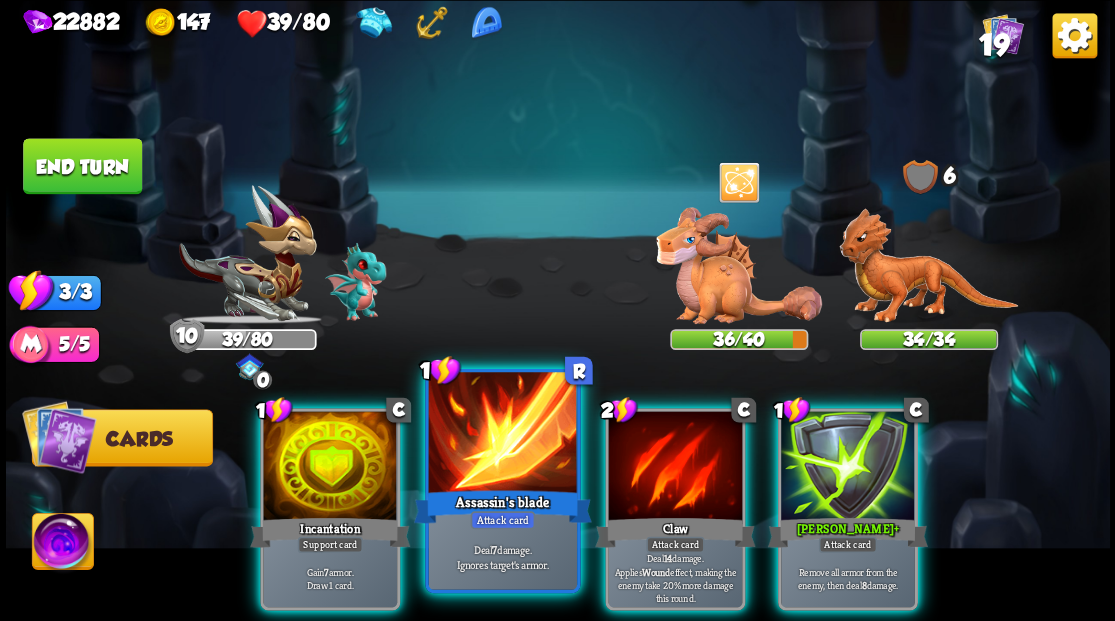 click at bounding box center [502, 434] 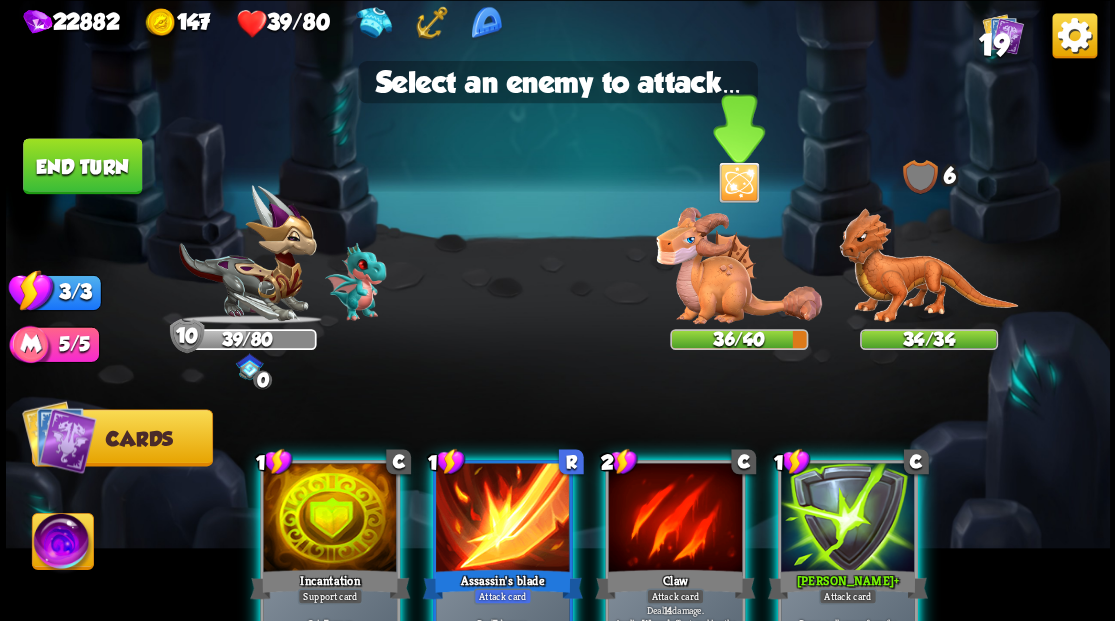 click at bounding box center (739, 265) 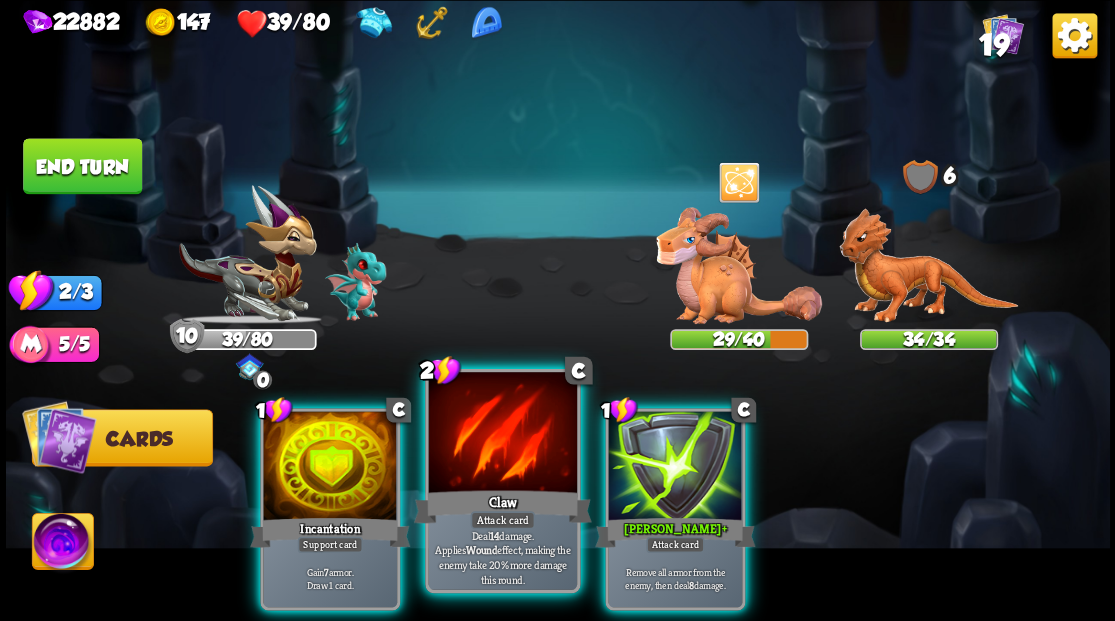 click at bounding box center (502, 434) 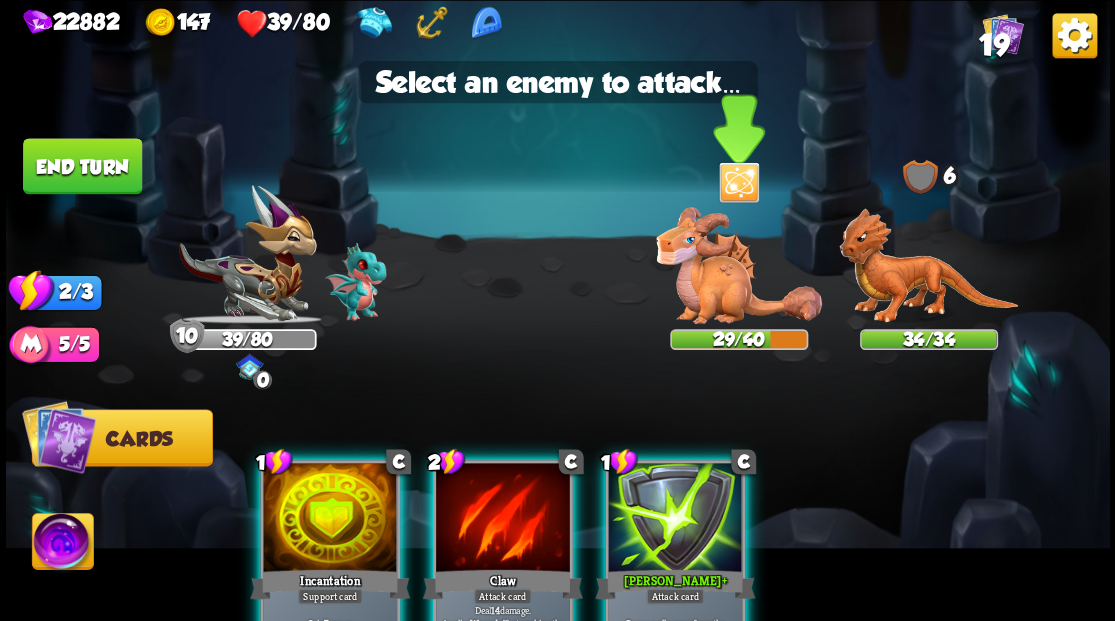 click at bounding box center [739, 265] 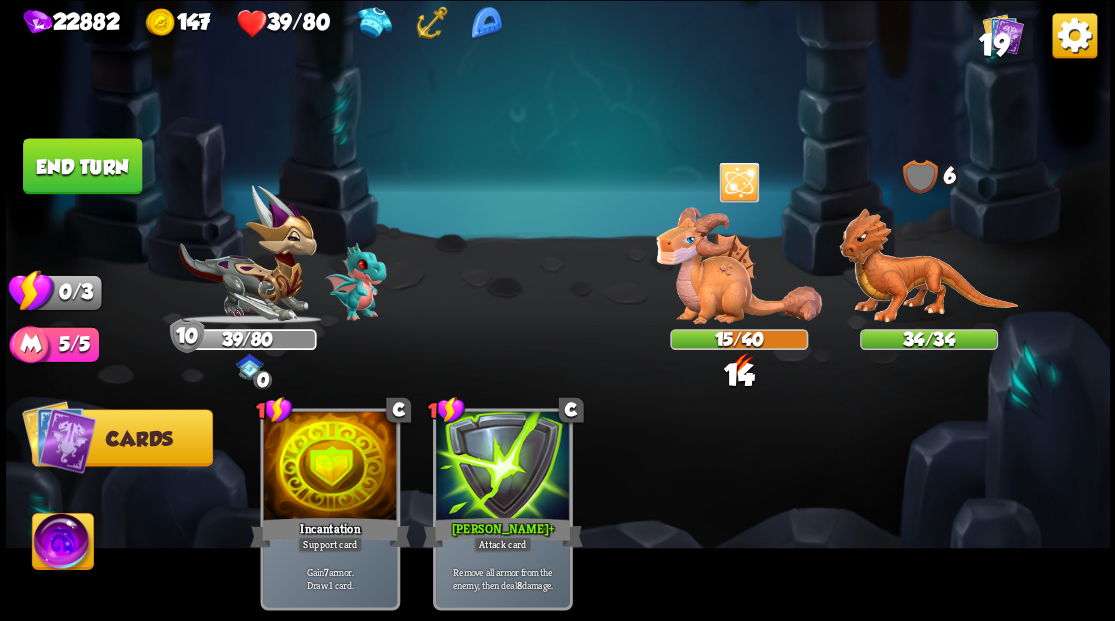 click on "End turn" at bounding box center [82, 166] 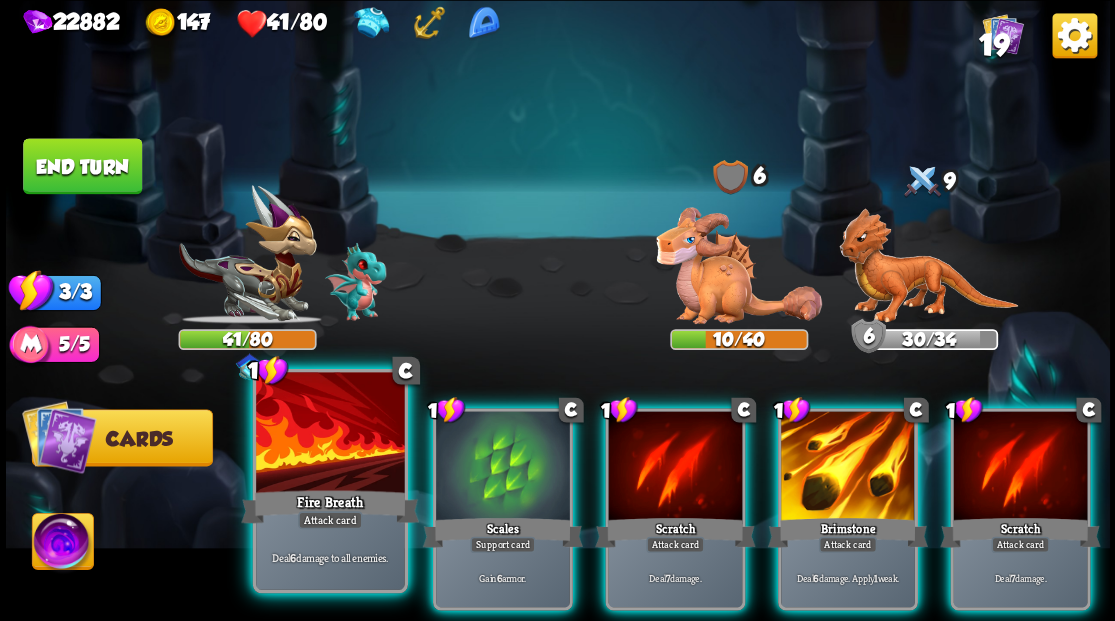 drag, startPoint x: 310, startPoint y: 473, endPoint x: 300, endPoint y: 468, distance: 11.18034 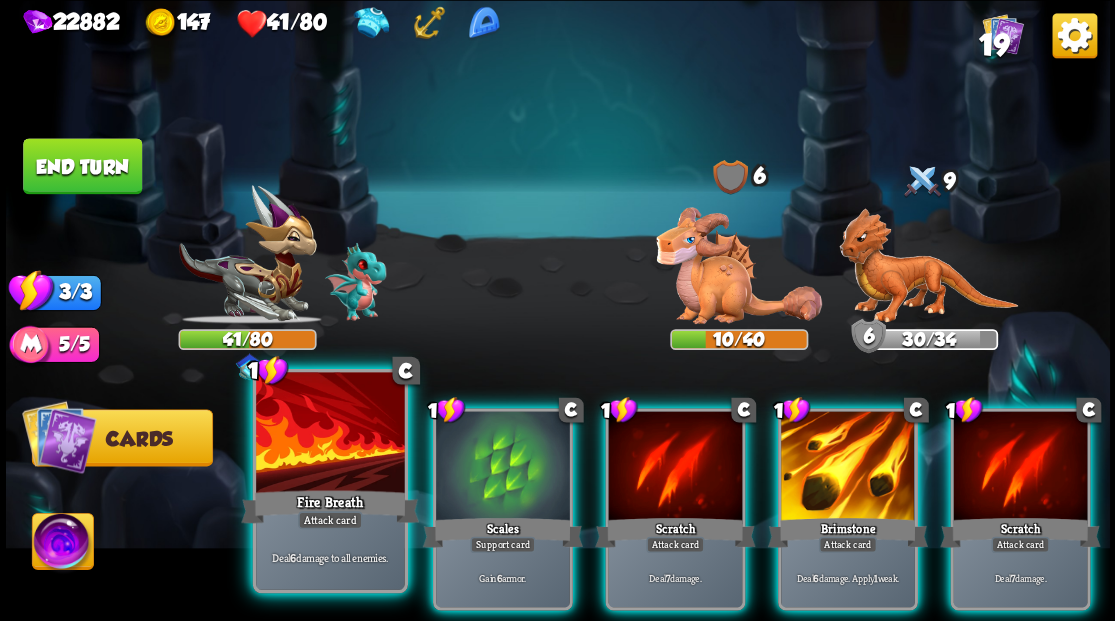 click at bounding box center [330, 434] 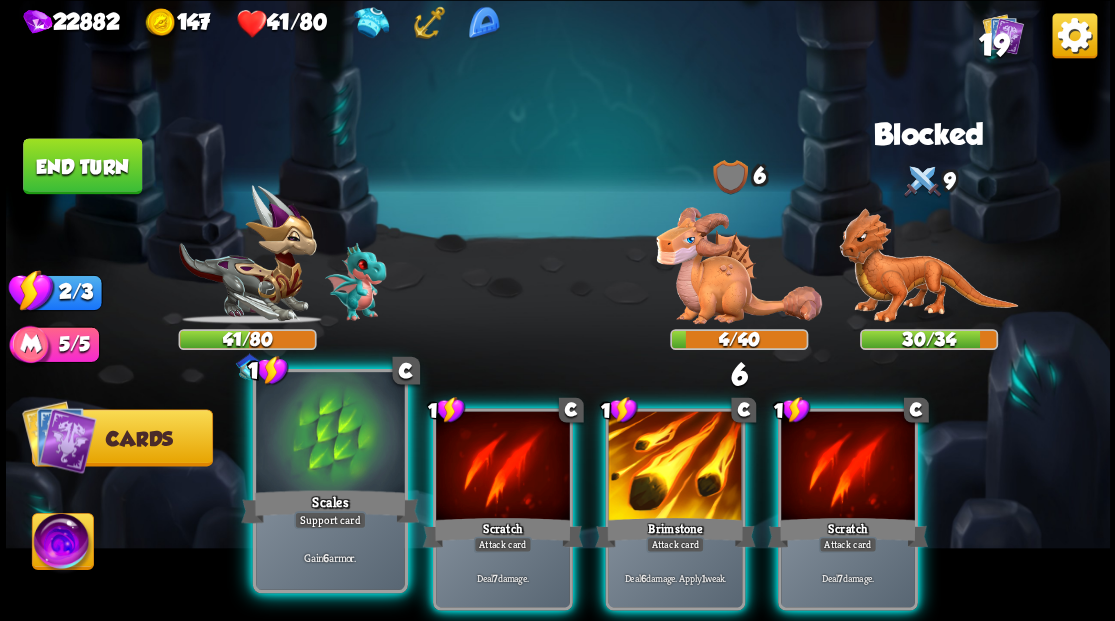 click at bounding box center [330, 434] 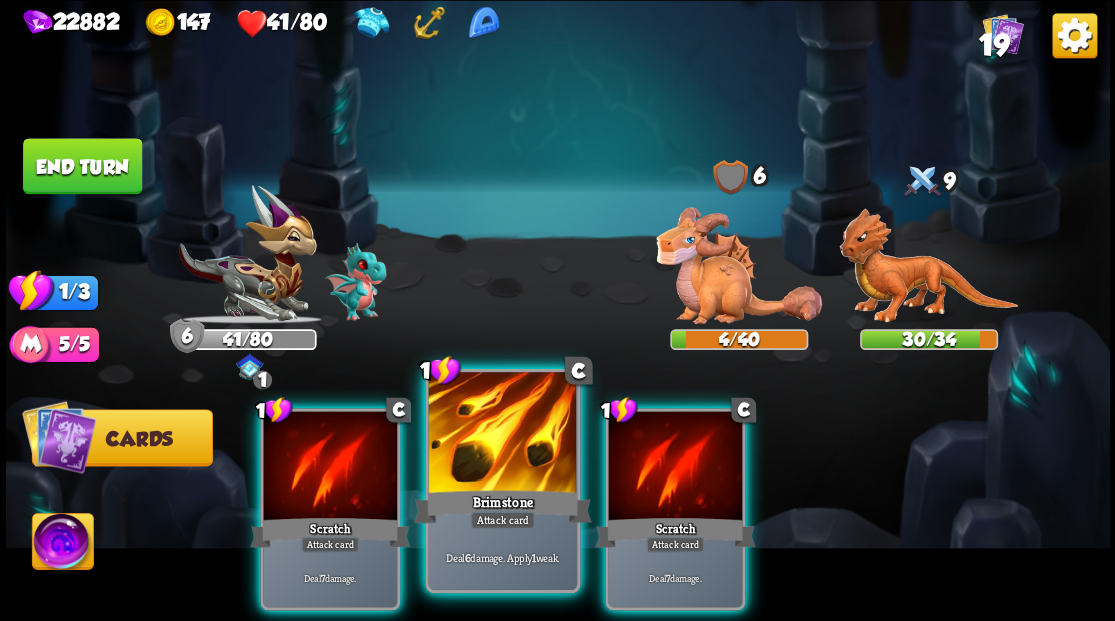 drag, startPoint x: 496, startPoint y: 477, endPoint x: 484, endPoint y: 472, distance: 13 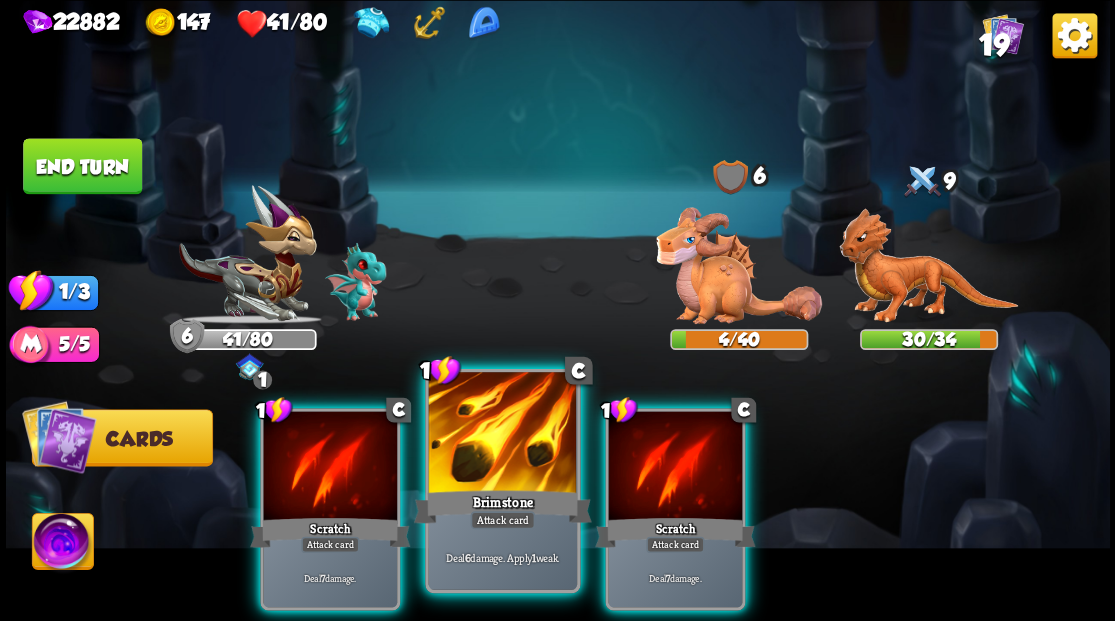 click at bounding box center [502, 434] 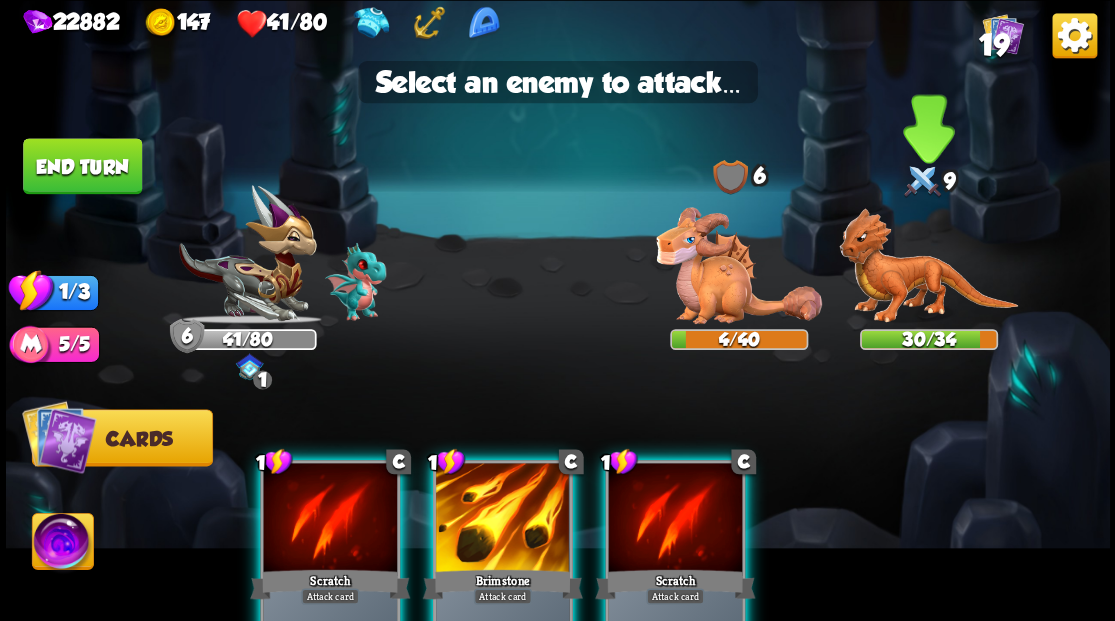 click at bounding box center (928, 266) 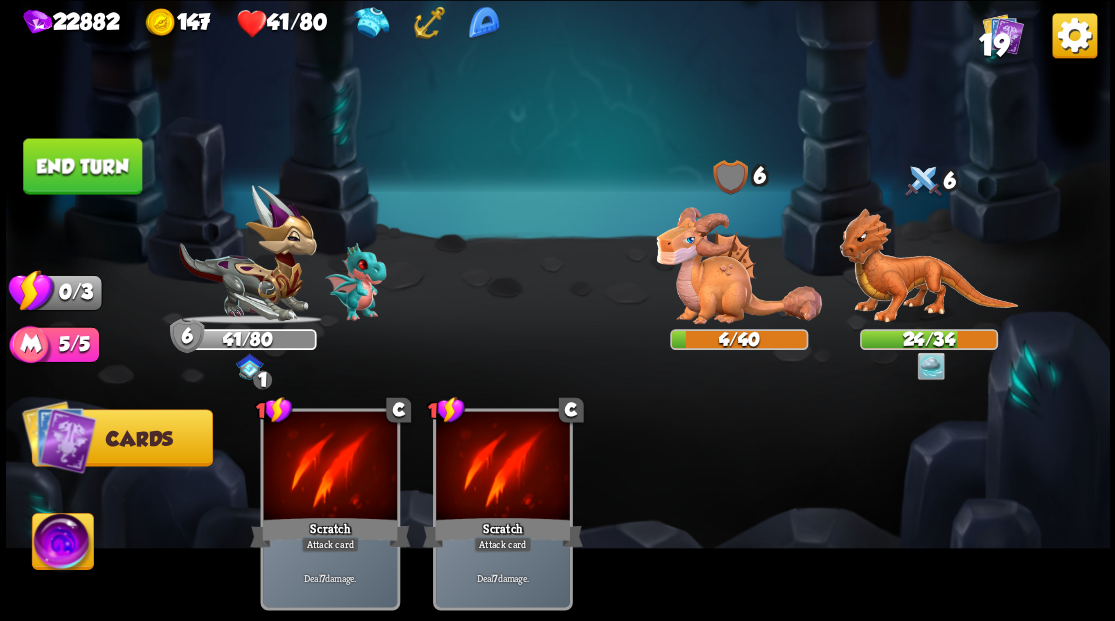 click on "End turn" at bounding box center [82, 166] 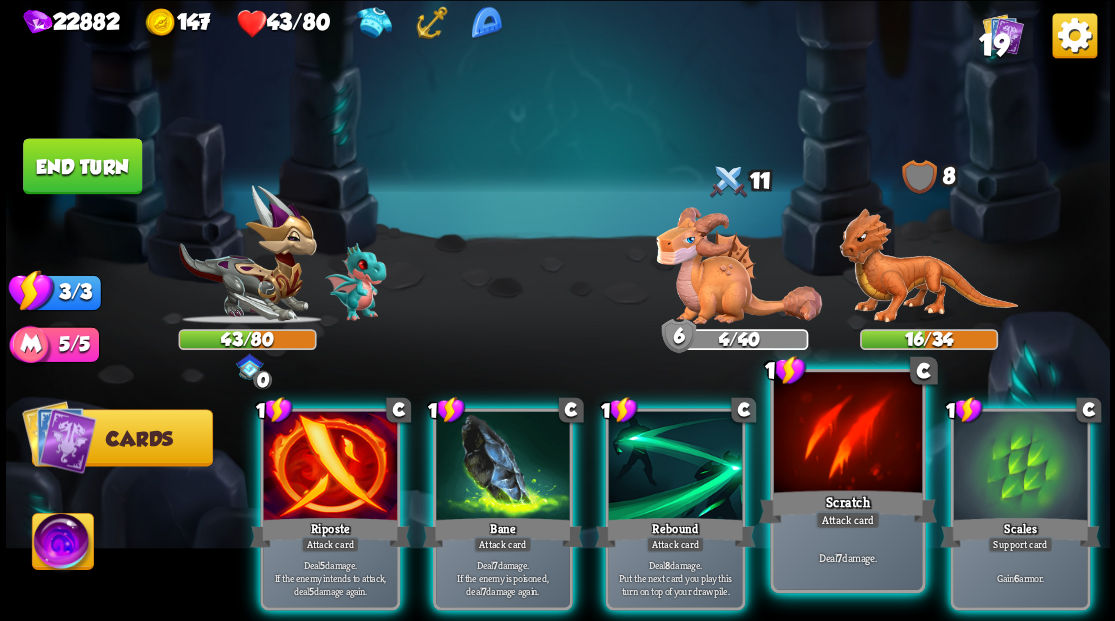 click at bounding box center [847, 434] 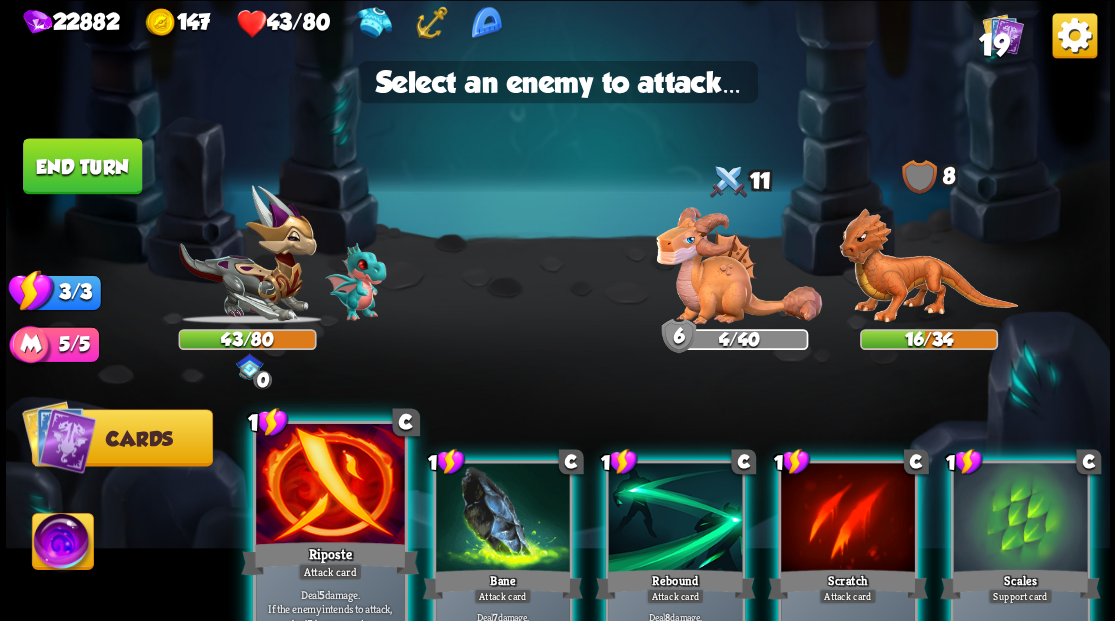 click at bounding box center [330, 485] 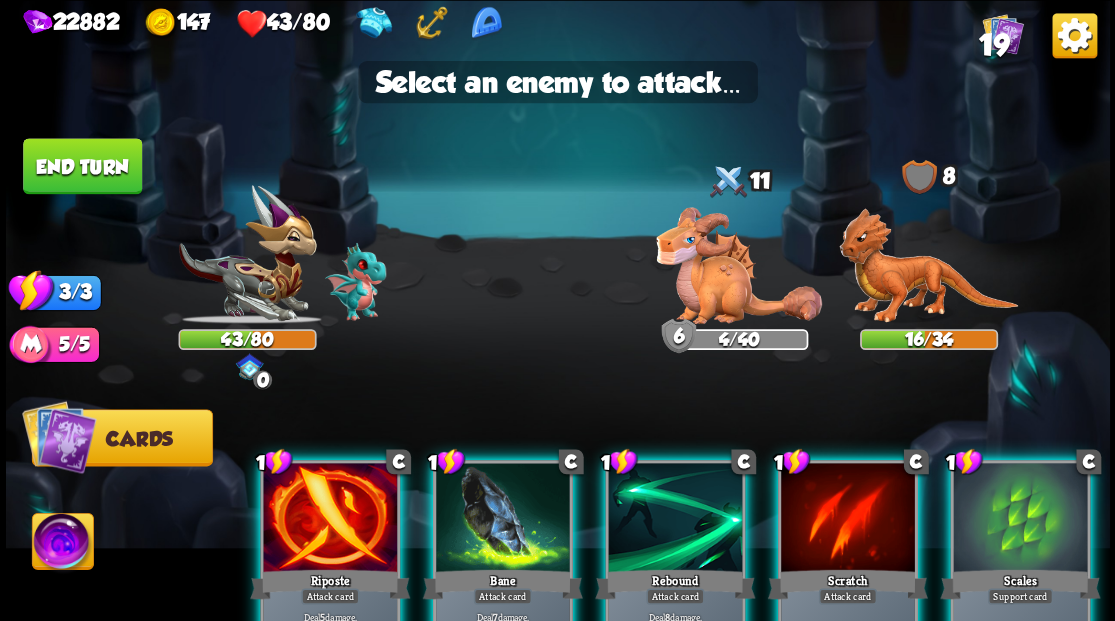 click at bounding box center (330, 519) 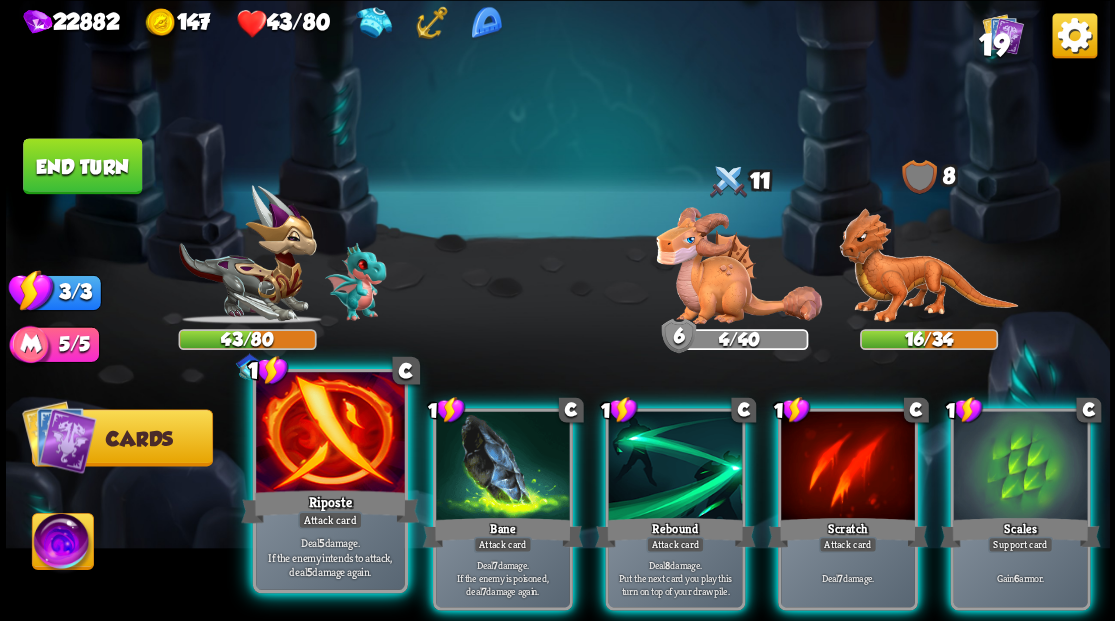 click at bounding box center (330, 434) 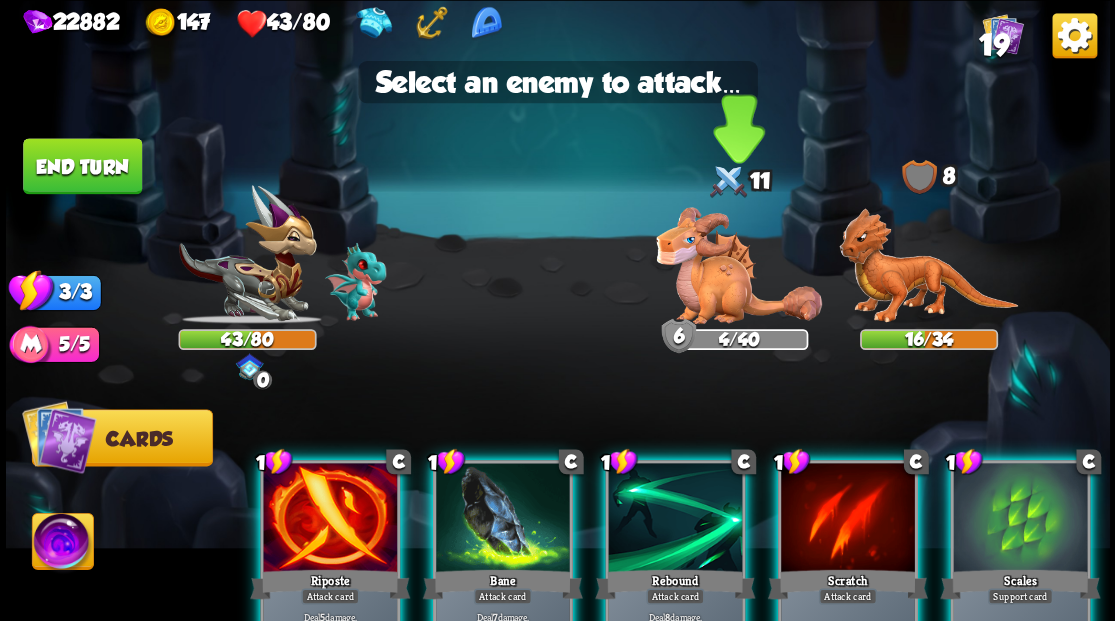 click at bounding box center [739, 265] 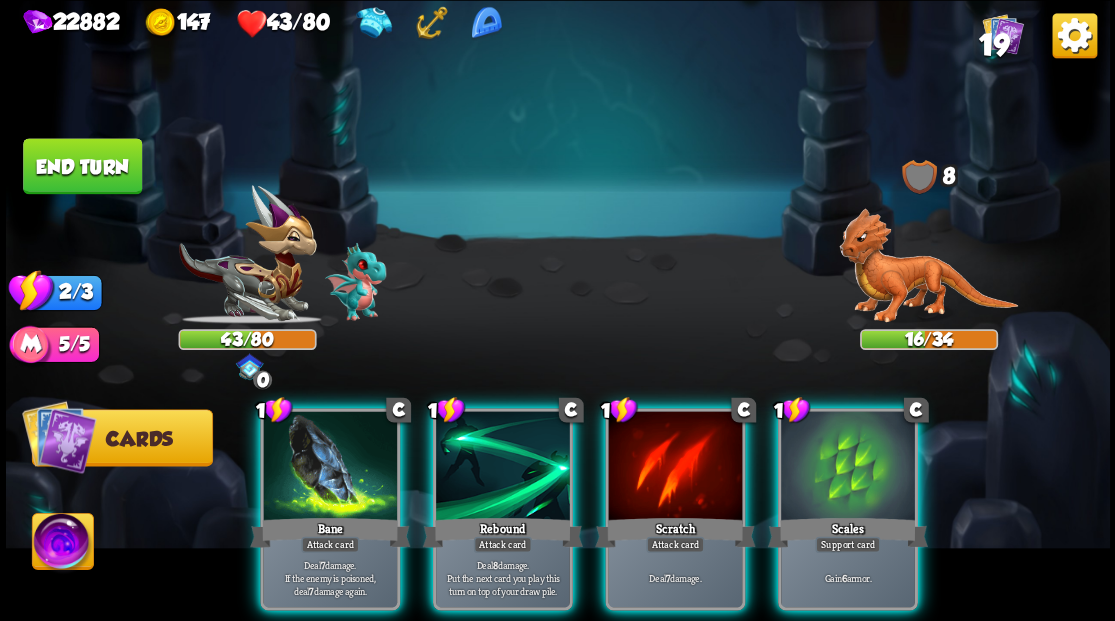click at bounding box center (928, 266) 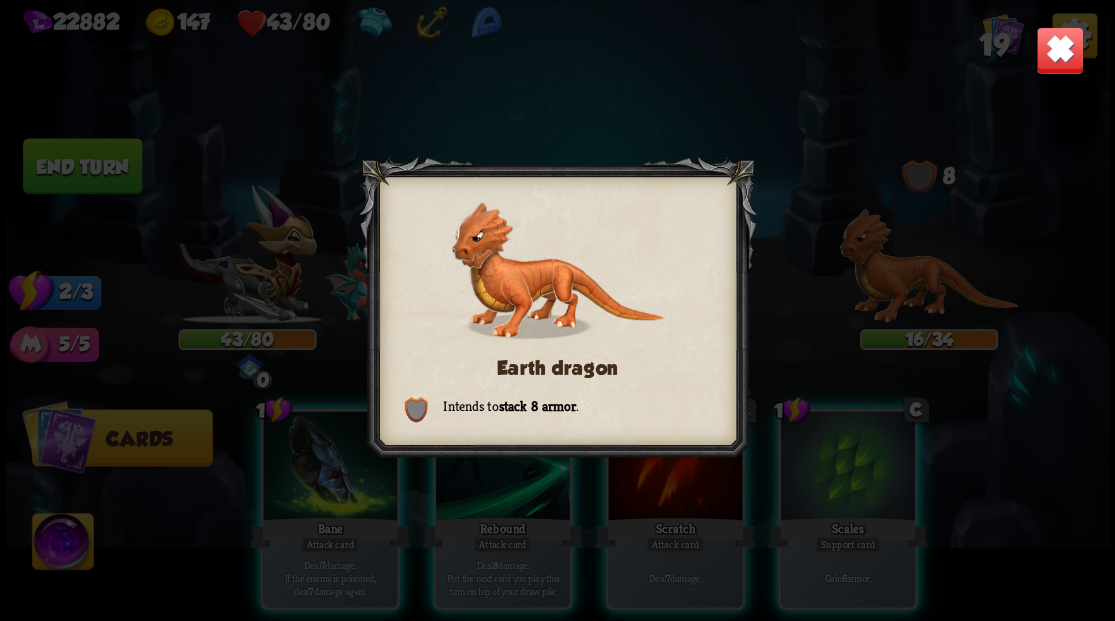 click at bounding box center [1059, 50] 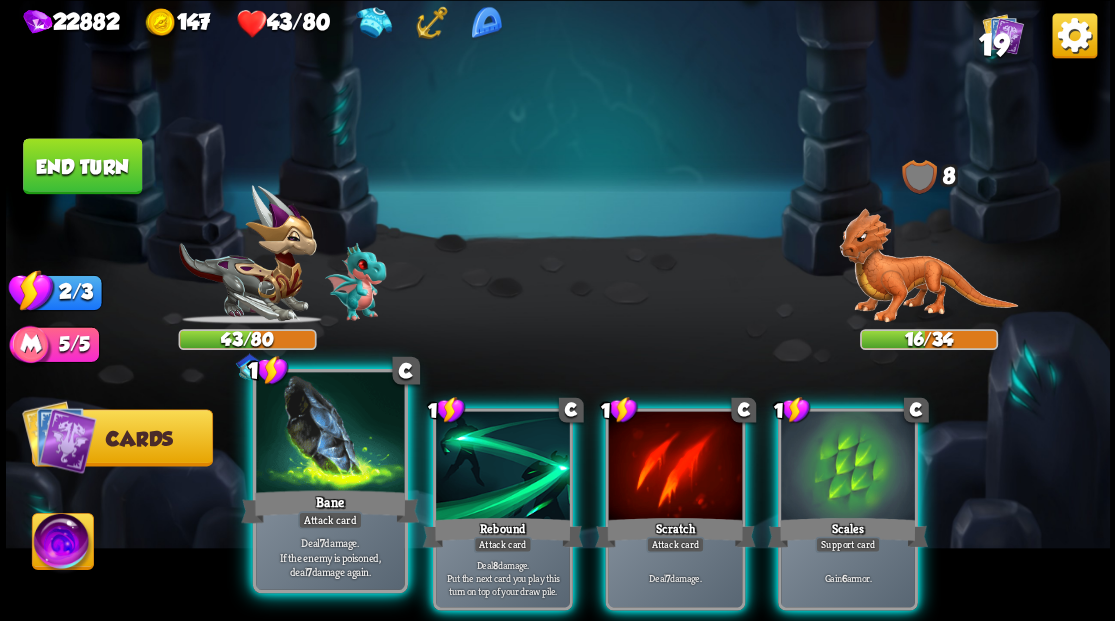 click at bounding box center [330, 434] 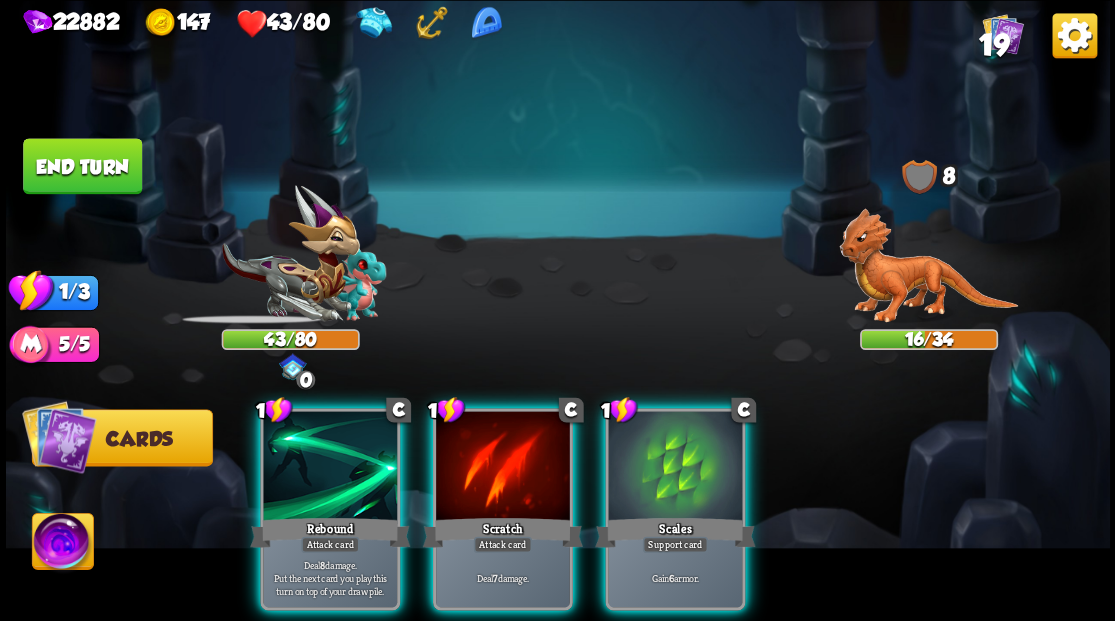 click at bounding box center [330, 467] 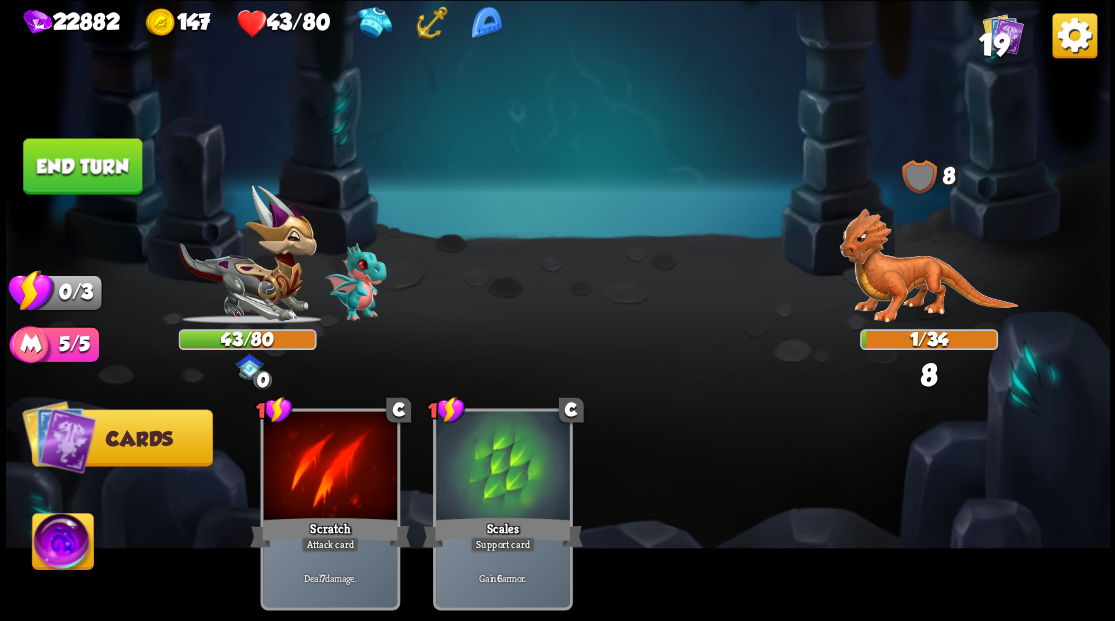 click on "End turn" at bounding box center [82, 166] 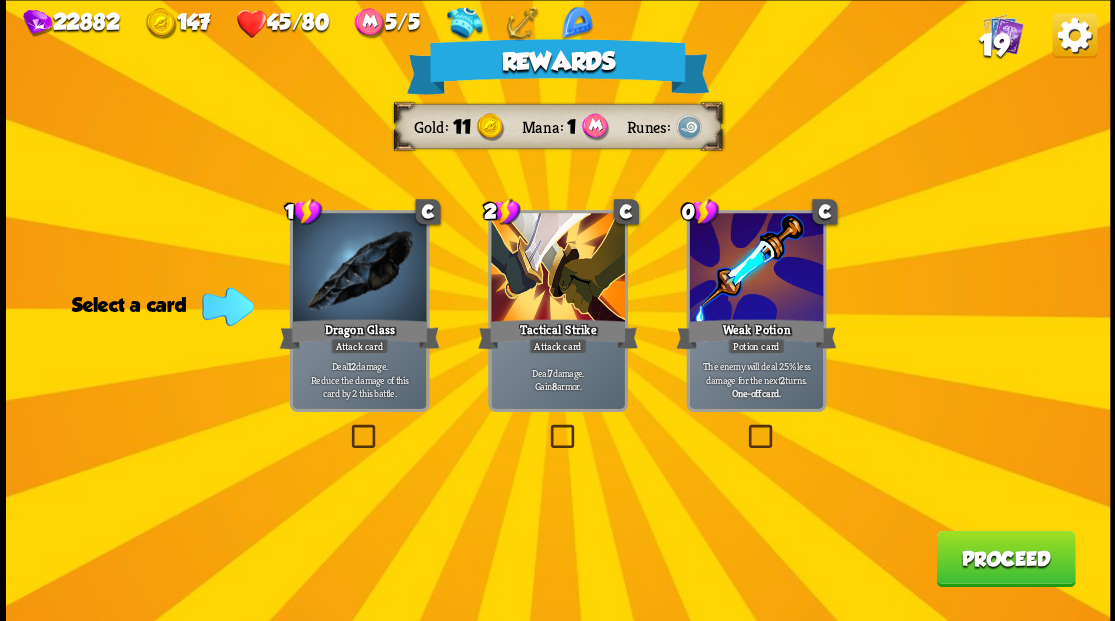click at bounding box center [347, 427] 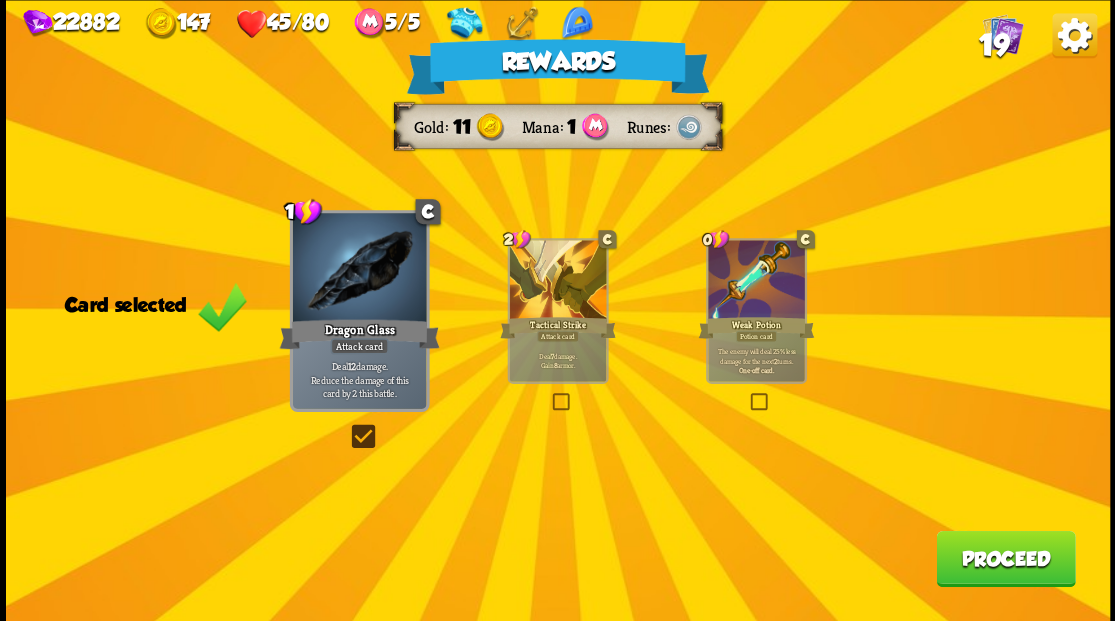 click on "Proceed" at bounding box center (1005, 558) 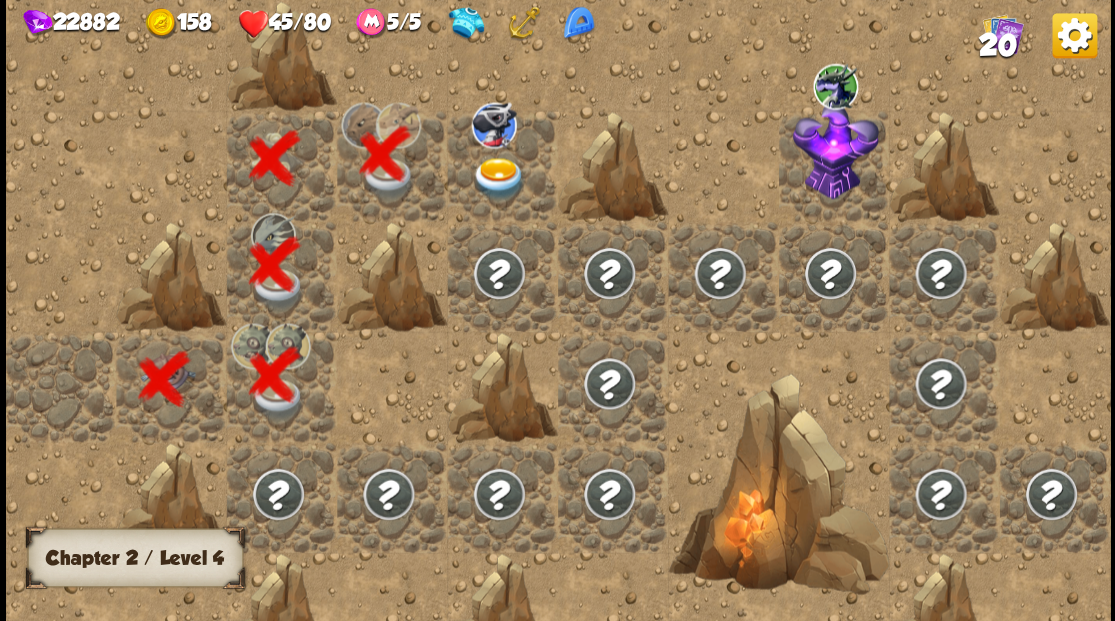 click at bounding box center [498, 178] 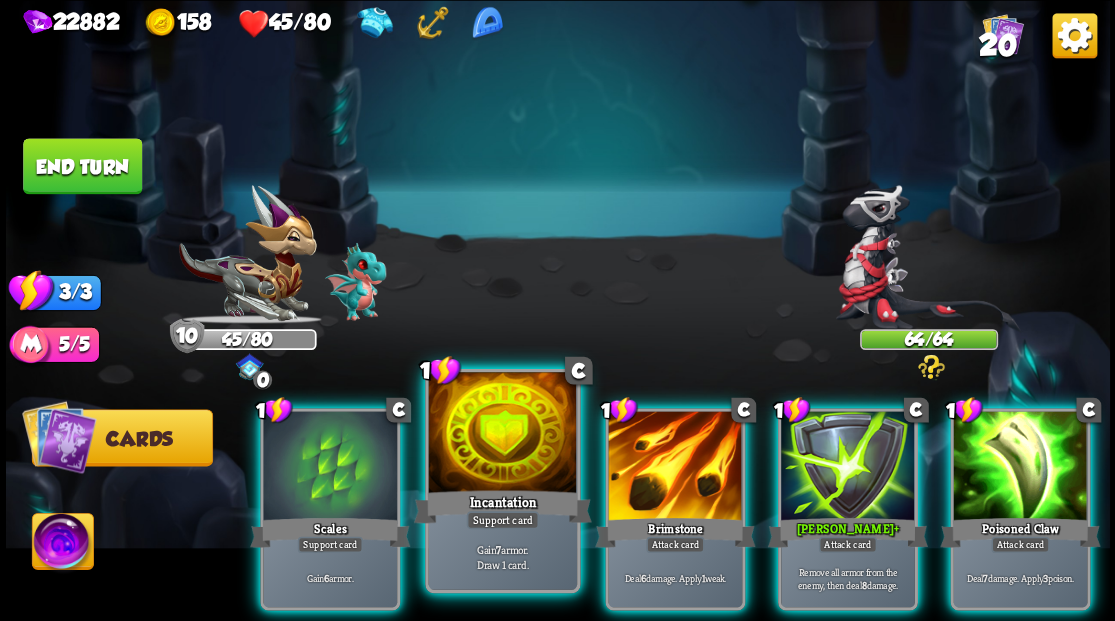 click at bounding box center (502, 434) 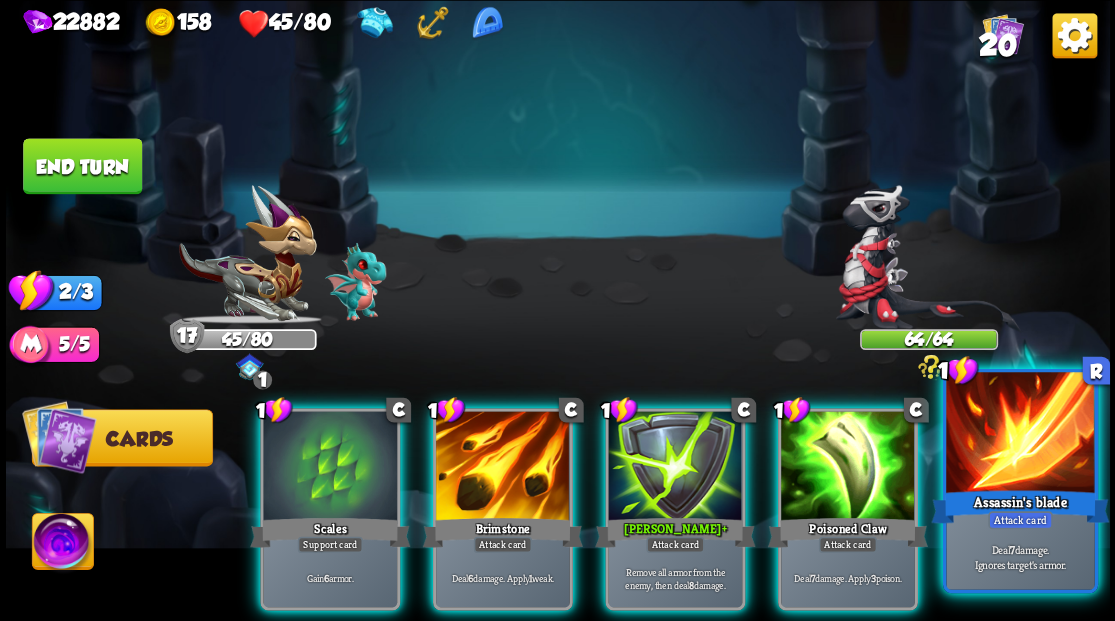 click at bounding box center (1020, 434) 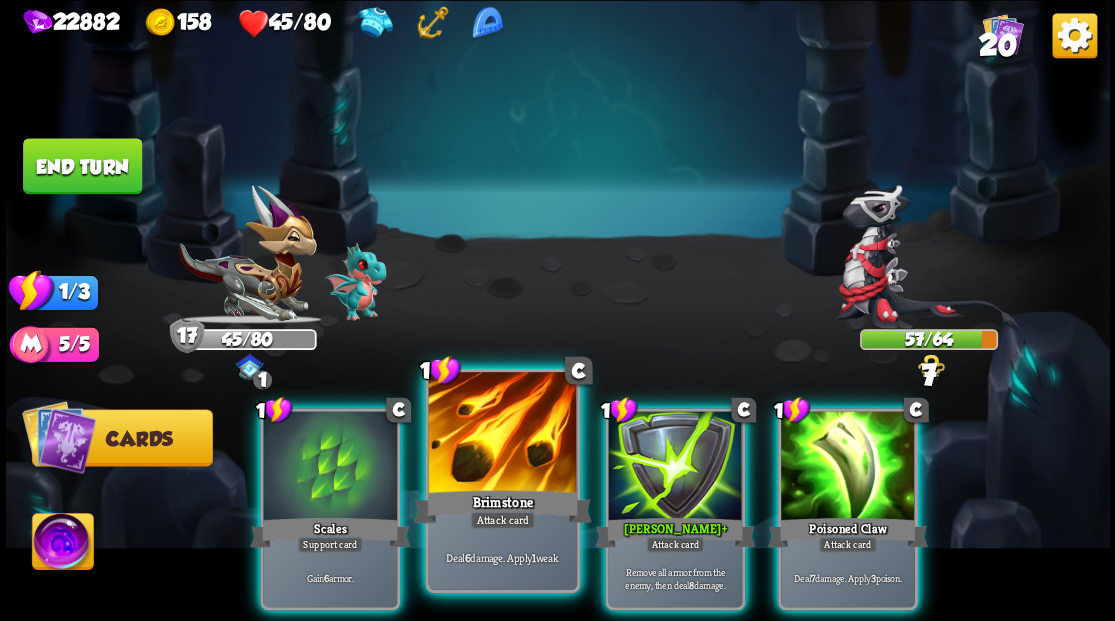 click at bounding box center [502, 434] 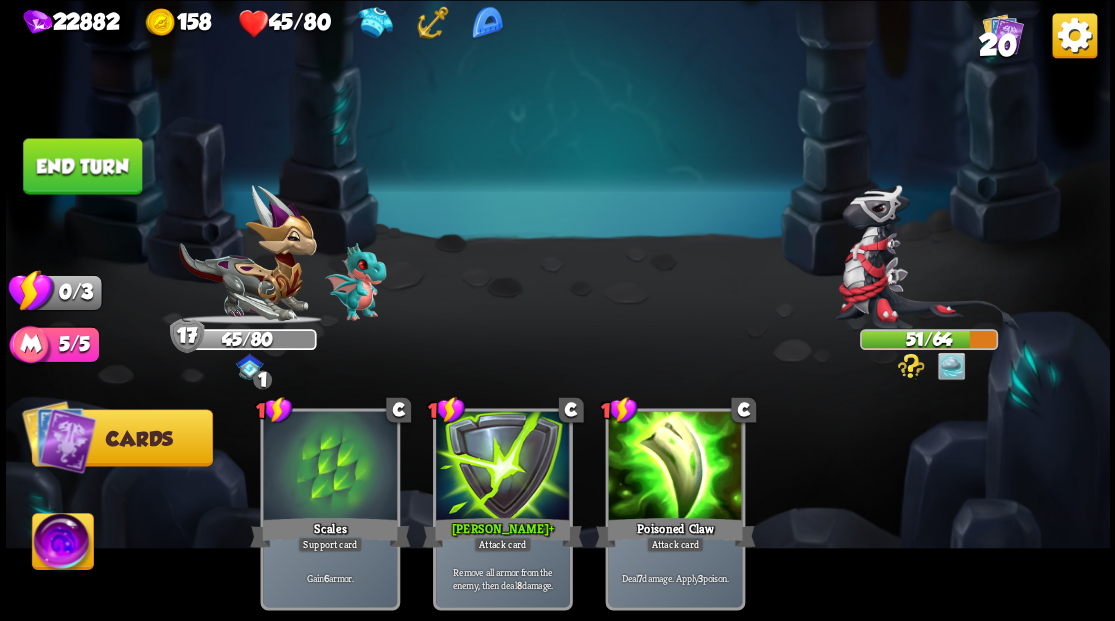 click on "End turn" at bounding box center (82, 166) 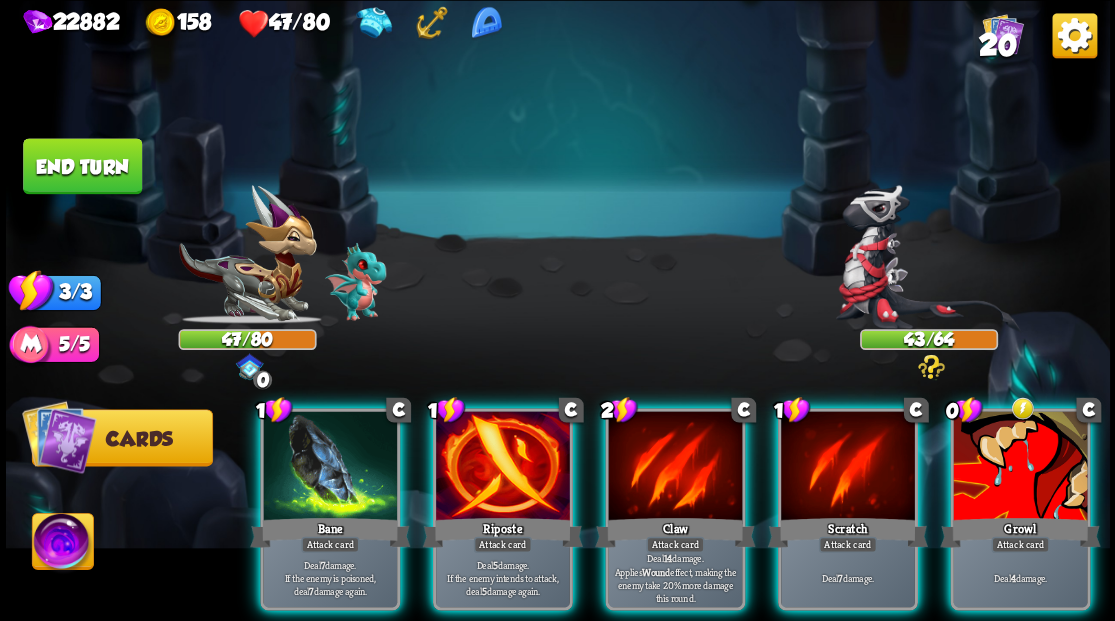 click at bounding box center (1020, 467) 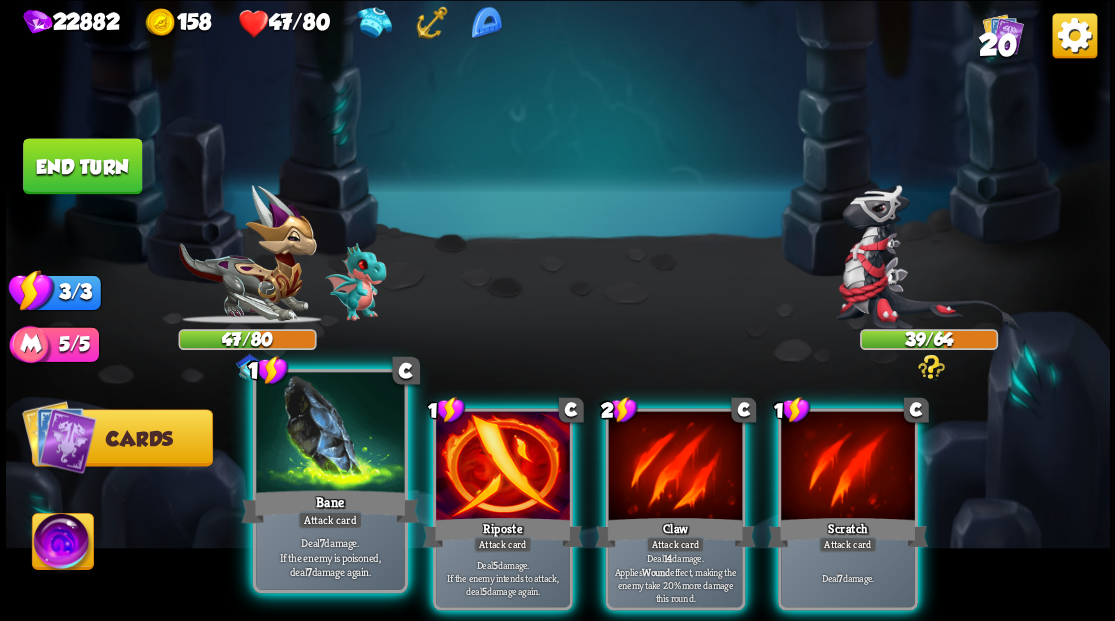 click at bounding box center [330, 434] 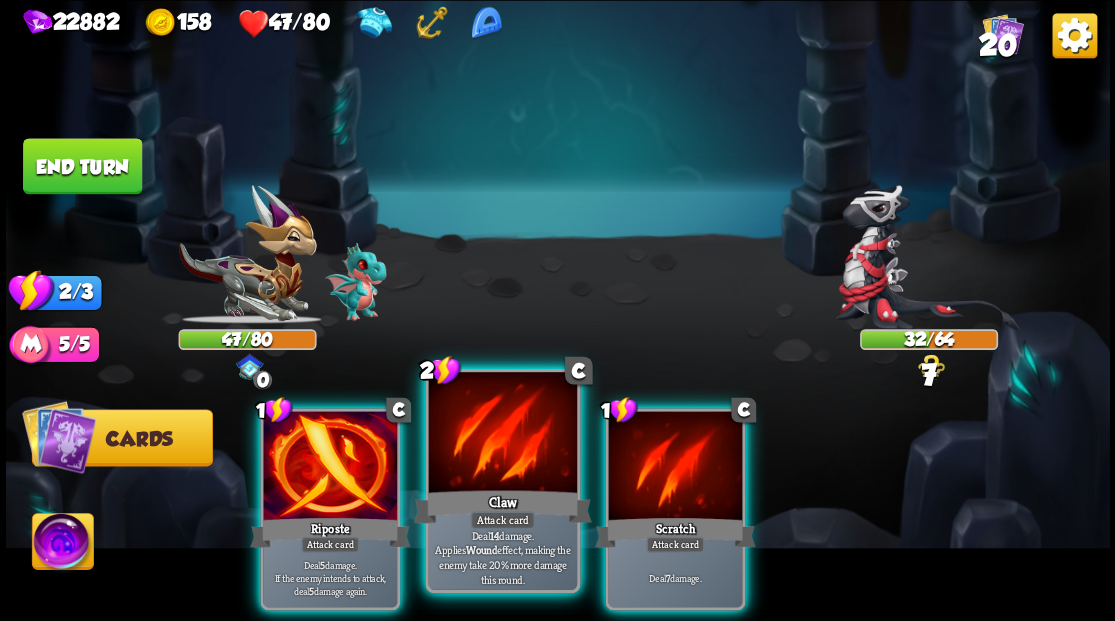 click at bounding box center (502, 434) 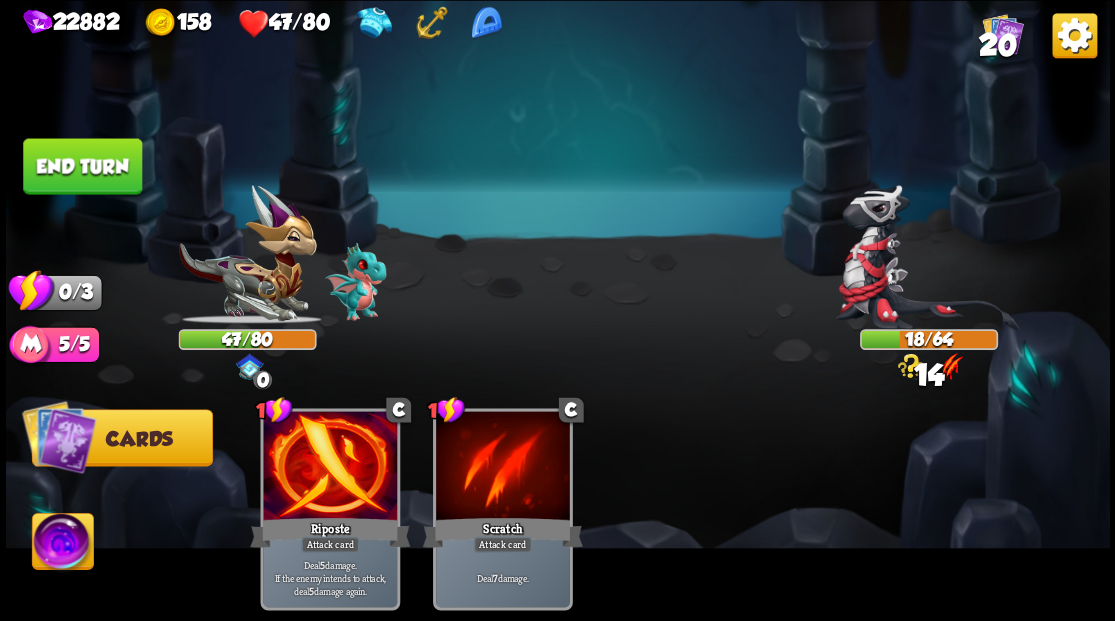 click on "End turn" at bounding box center [82, 166] 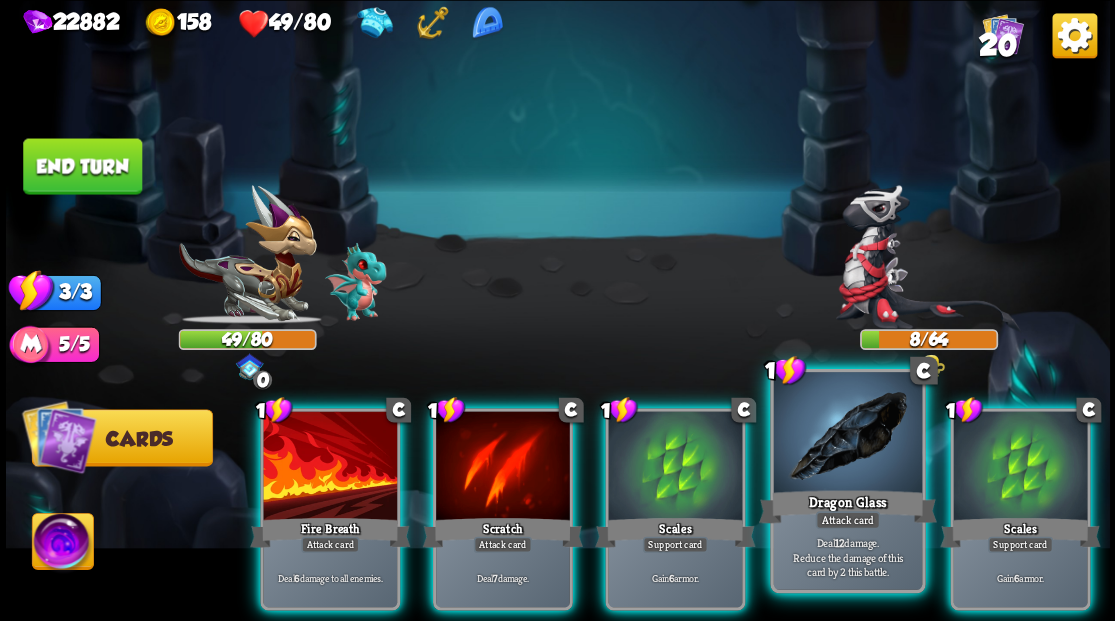 click at bounding box center (847, 434) 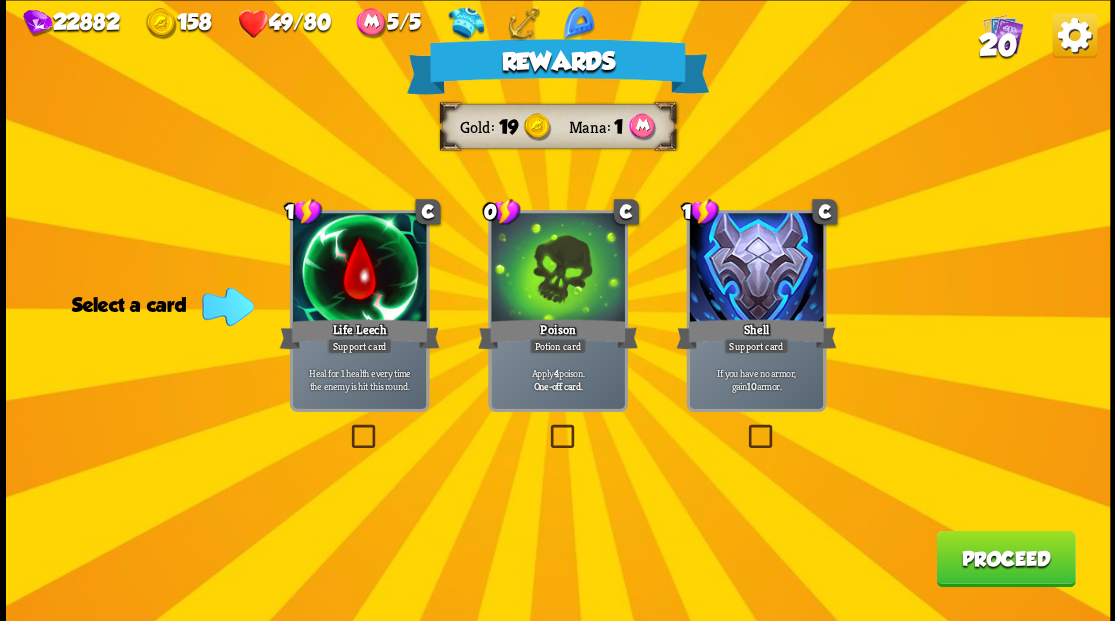 click on "20" at bounding box center (997, 45) 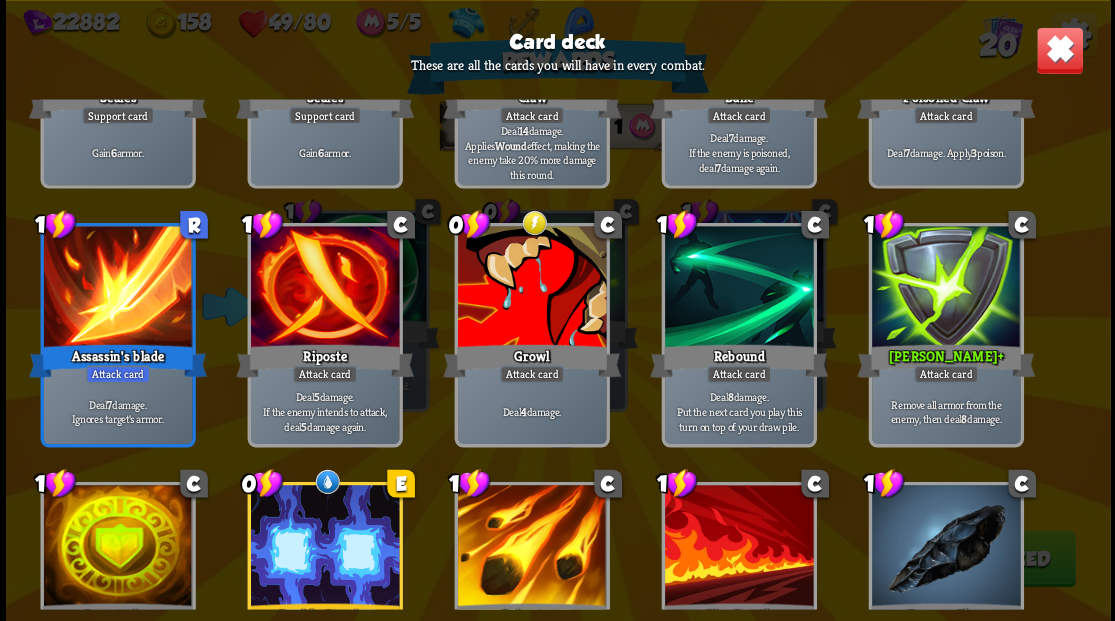 scroll, scrollTop: 629, scrollLeft: 0, axis: vertical 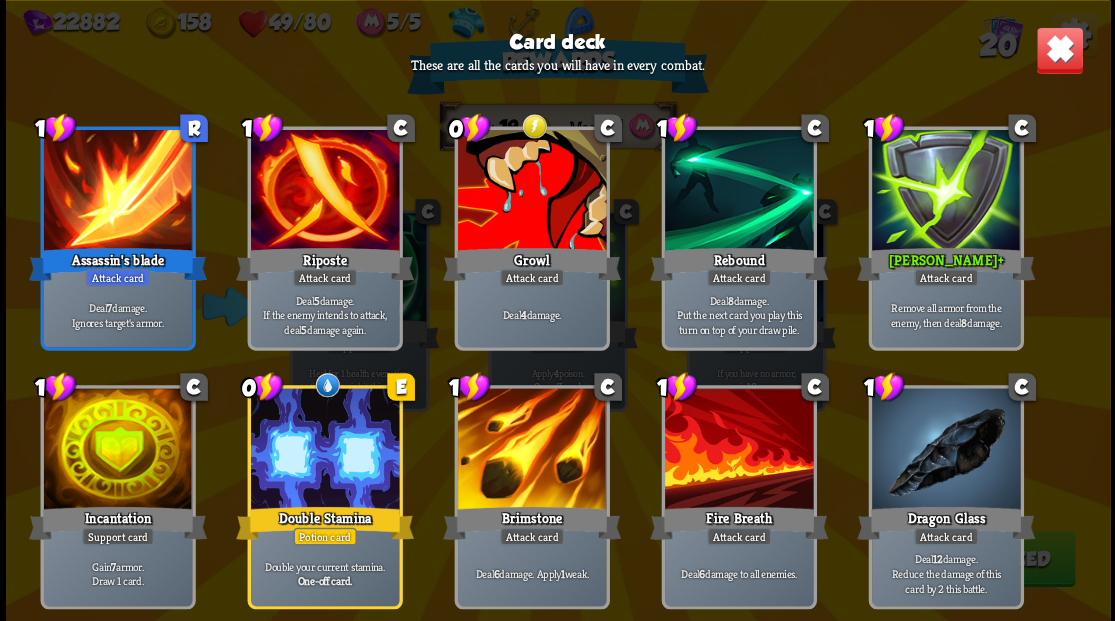 click at bounding box center (1059, 50) 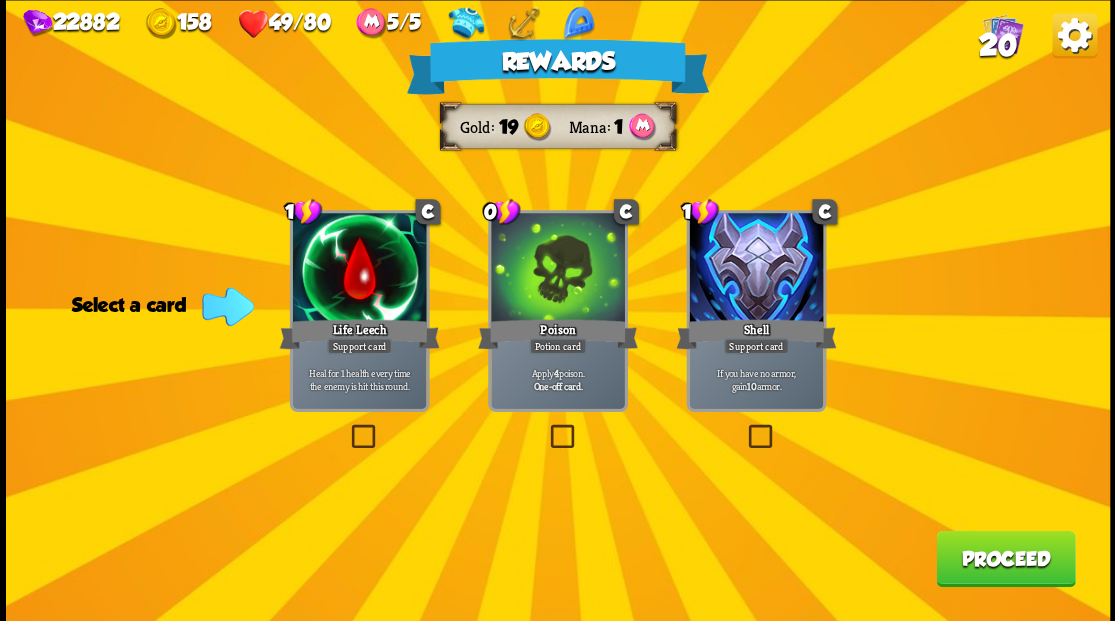 click on "Proceed" at bounding box center [1005, 558] 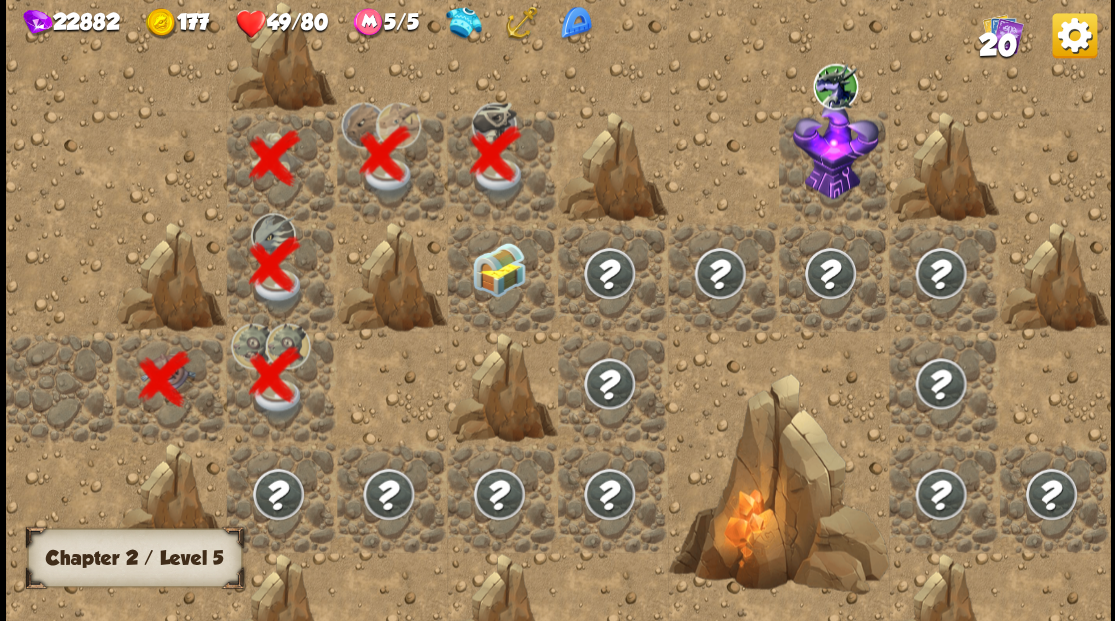 click at bounding box center (498, 269) 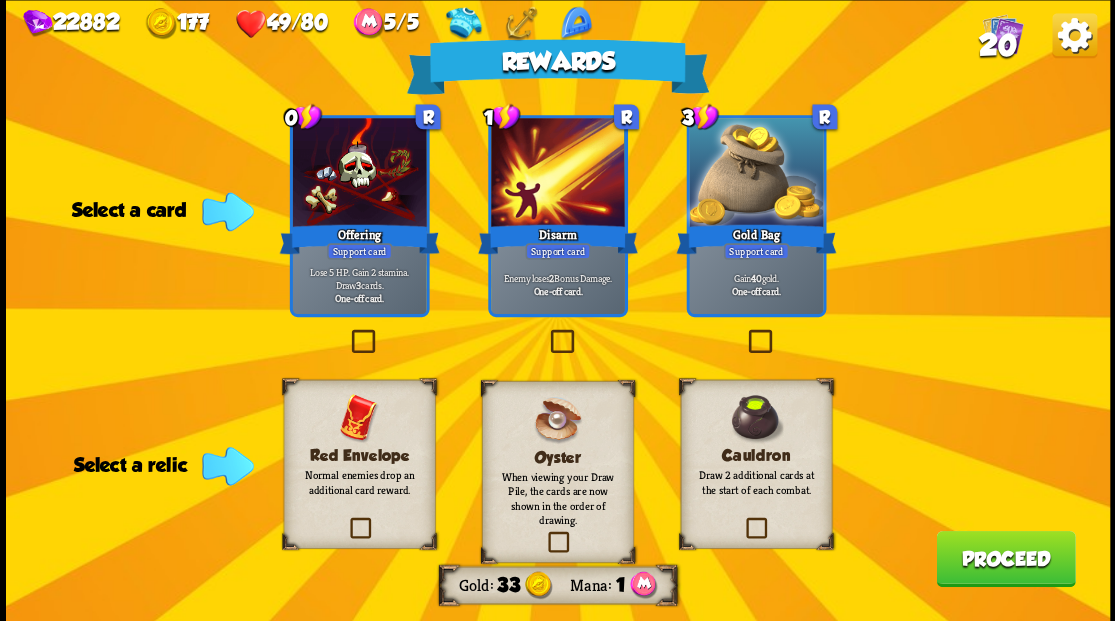 click at bounding box center (346, 520) 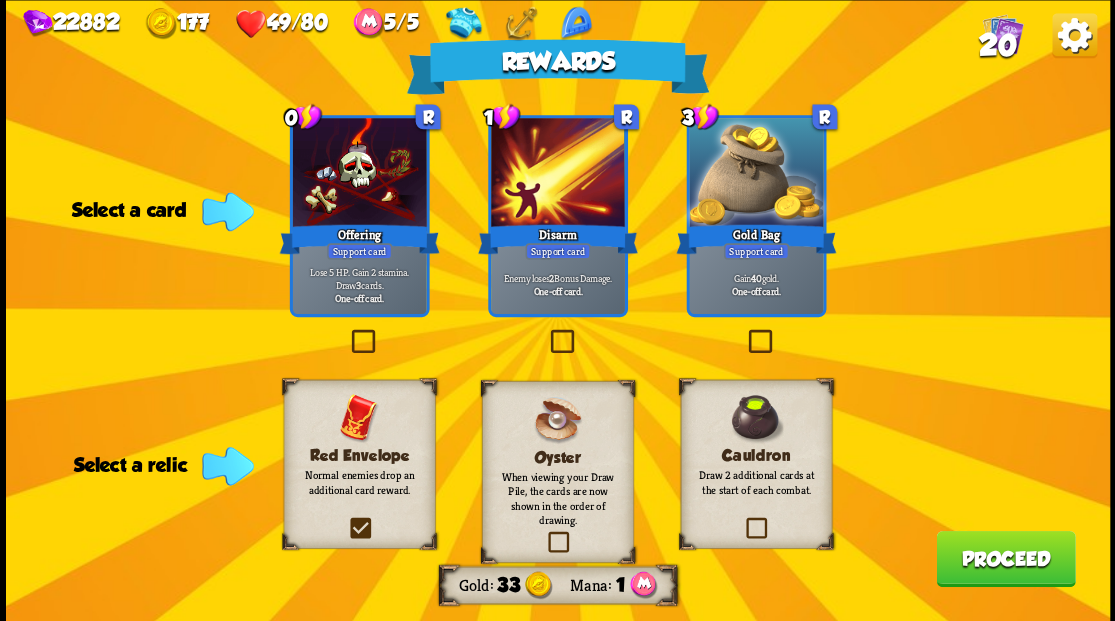 click at bounding box center (0, 0) 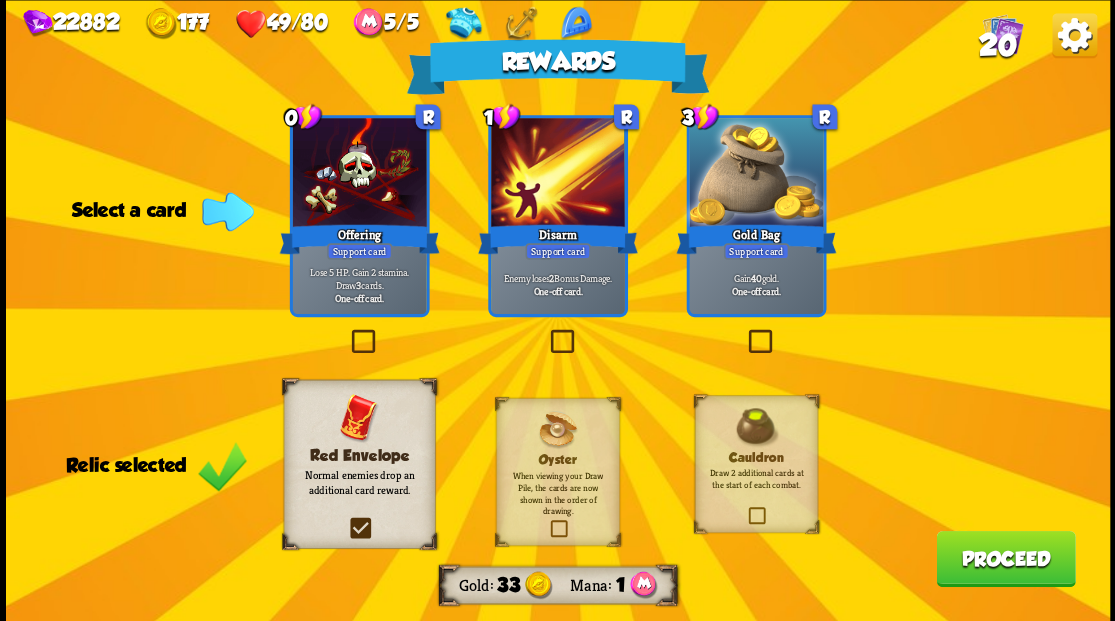 click on "Proceed" at bounding box center [1005, 558] 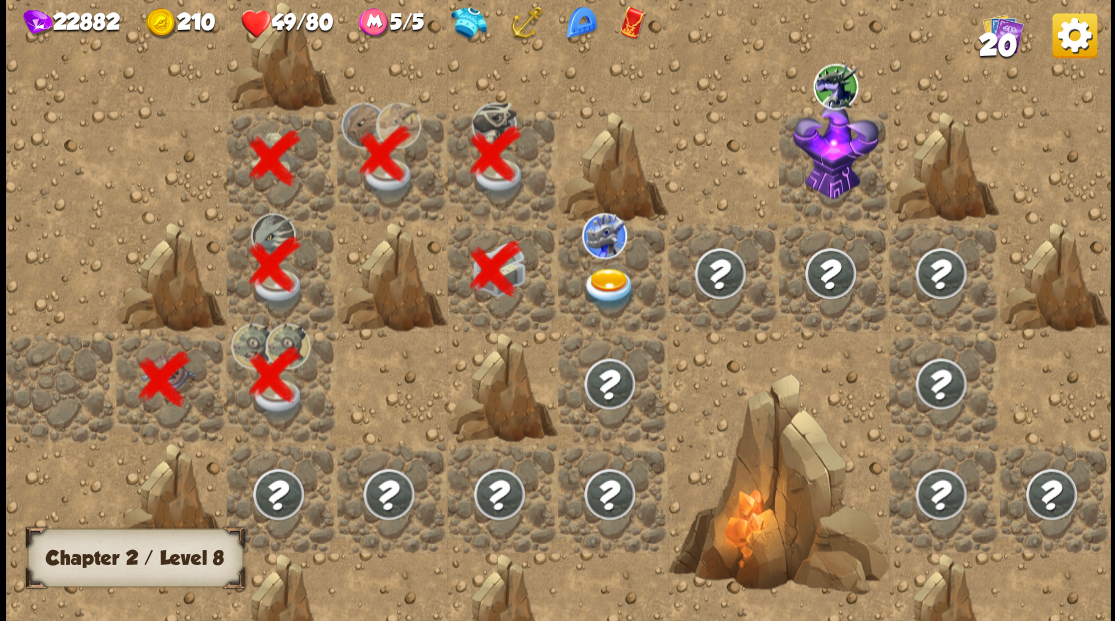 click at bounding box center [609, 288] 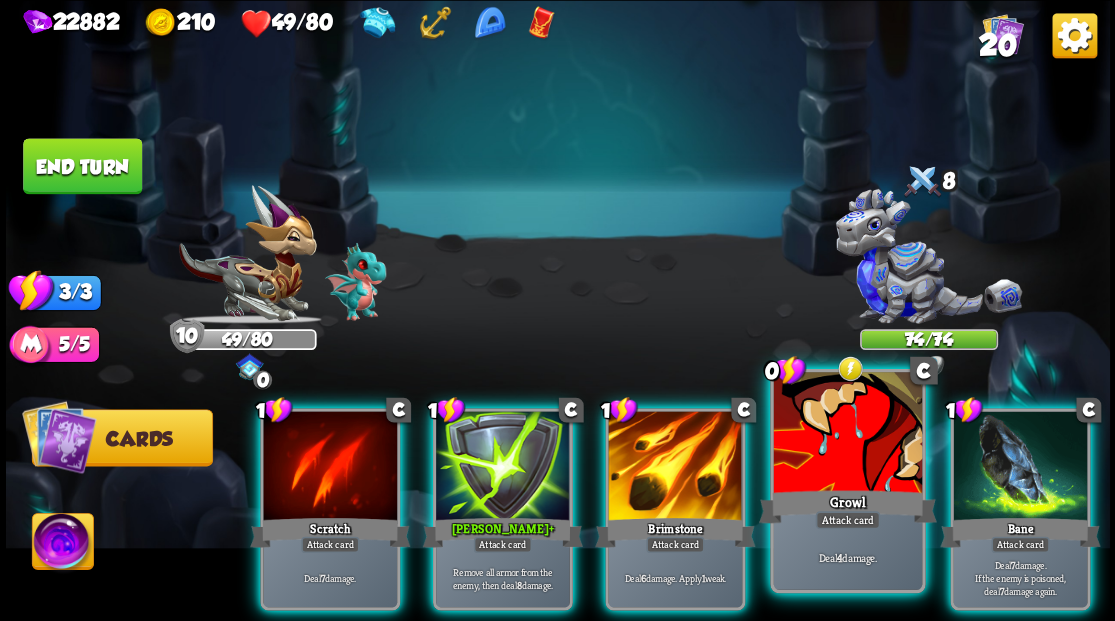 click at bounding box center [847, 434] 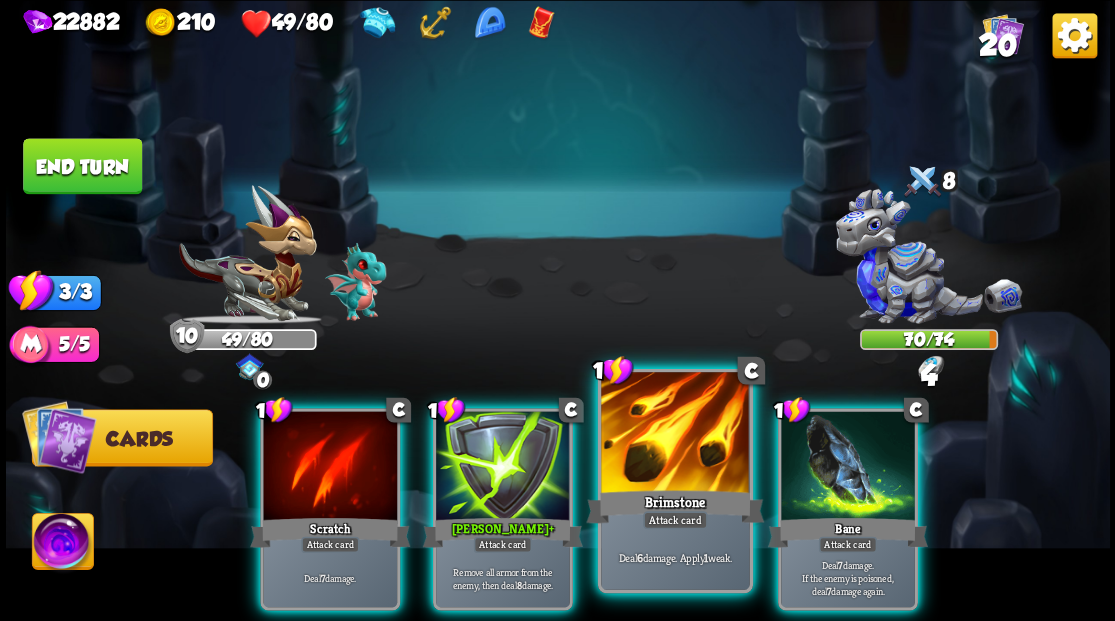 click at bounding box center [675, 434] 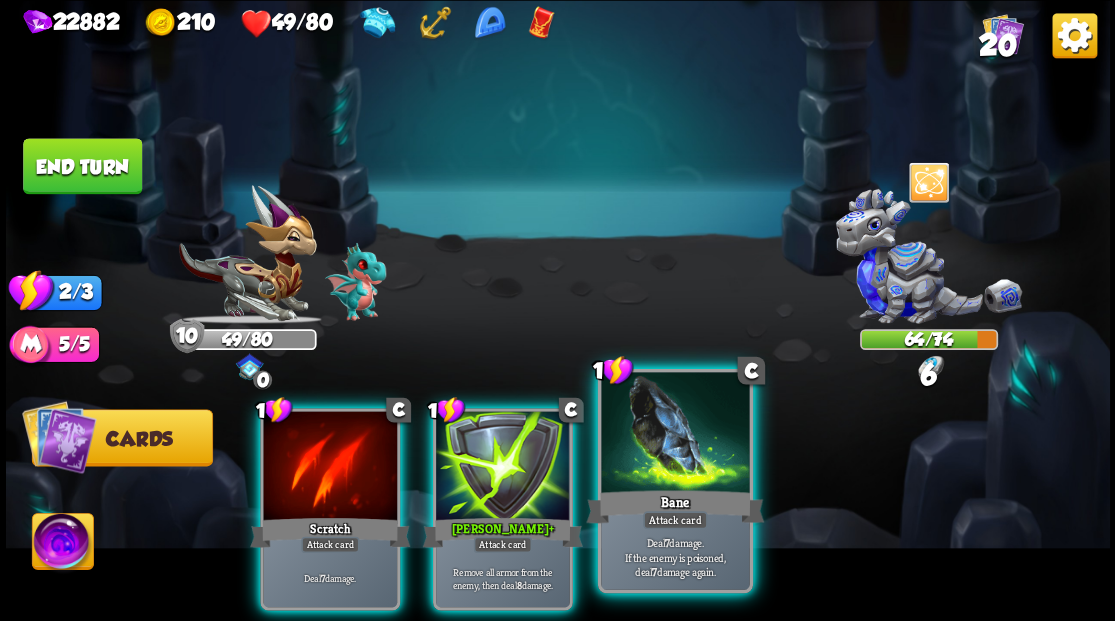 click at bounding box center (675, 434) 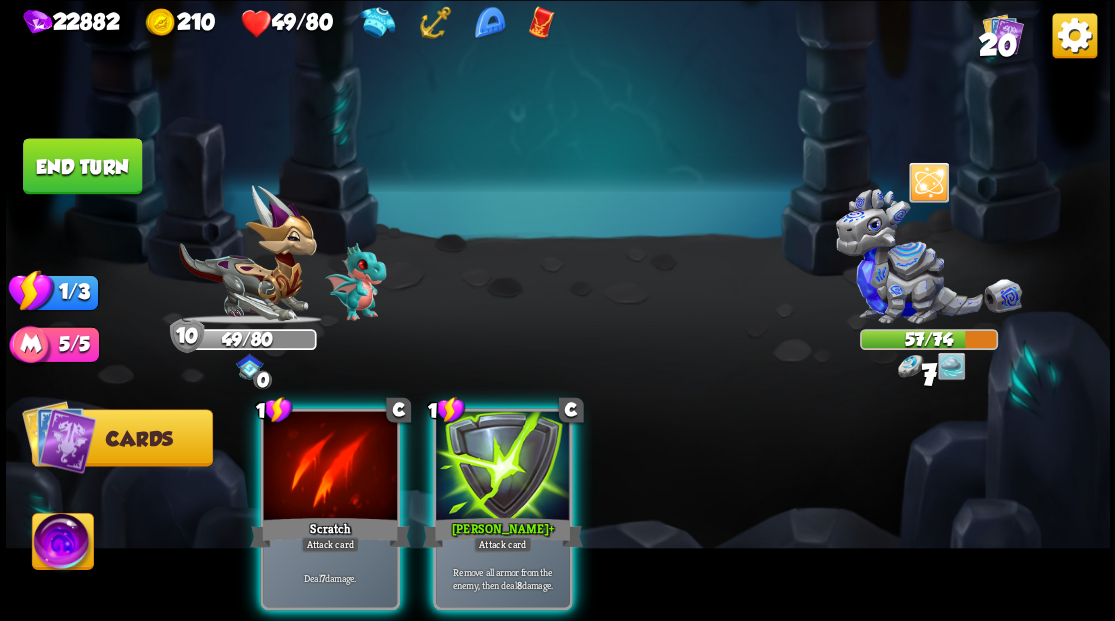 click at bounding box center [503, 467] 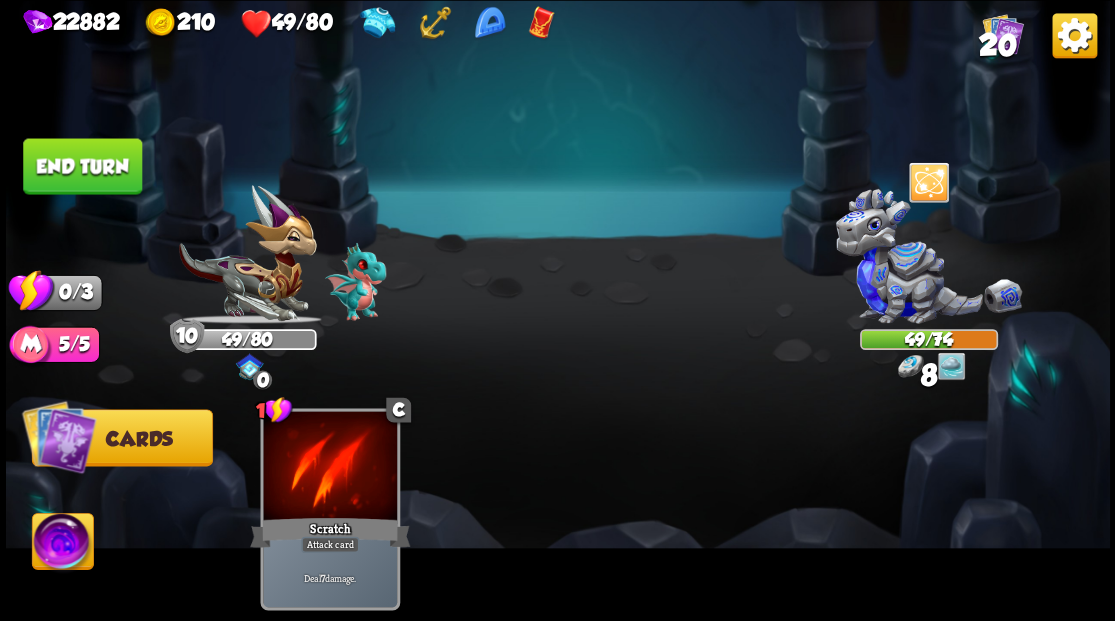 click on "End turn" at bounding box center [82, 166] 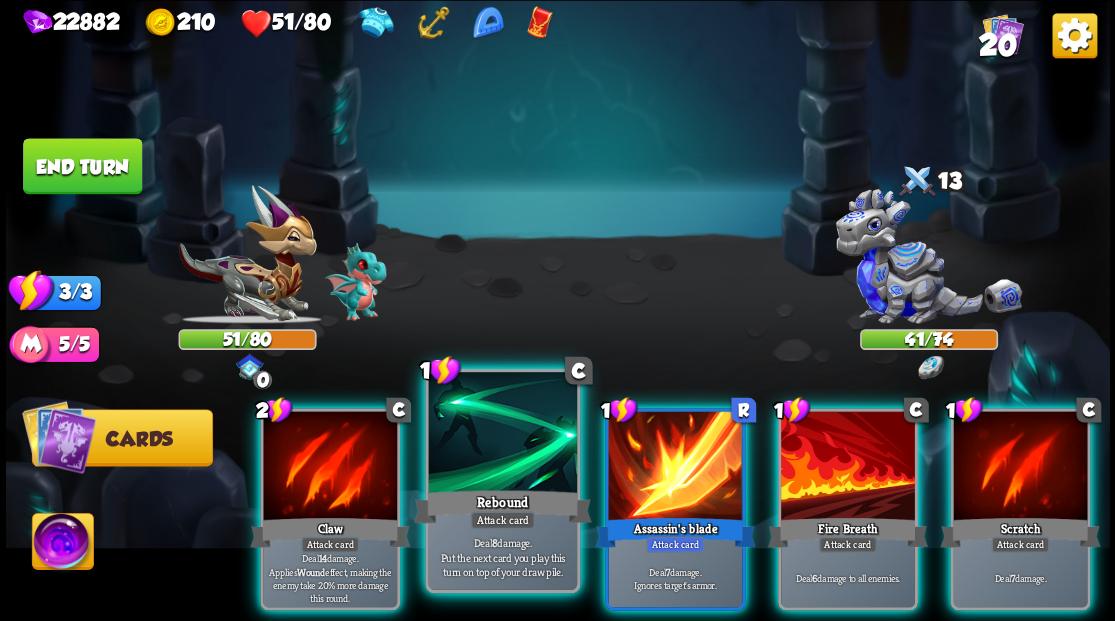 click at bounding box center [502, 434] 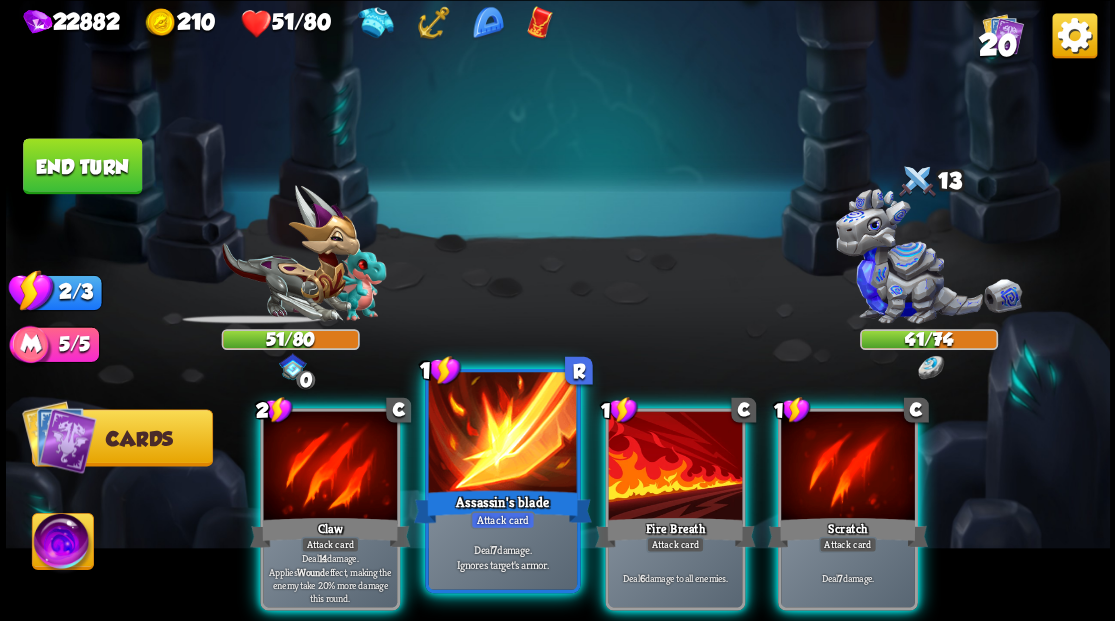 click on "Assassin's blade" at bounding box center [502, 506] 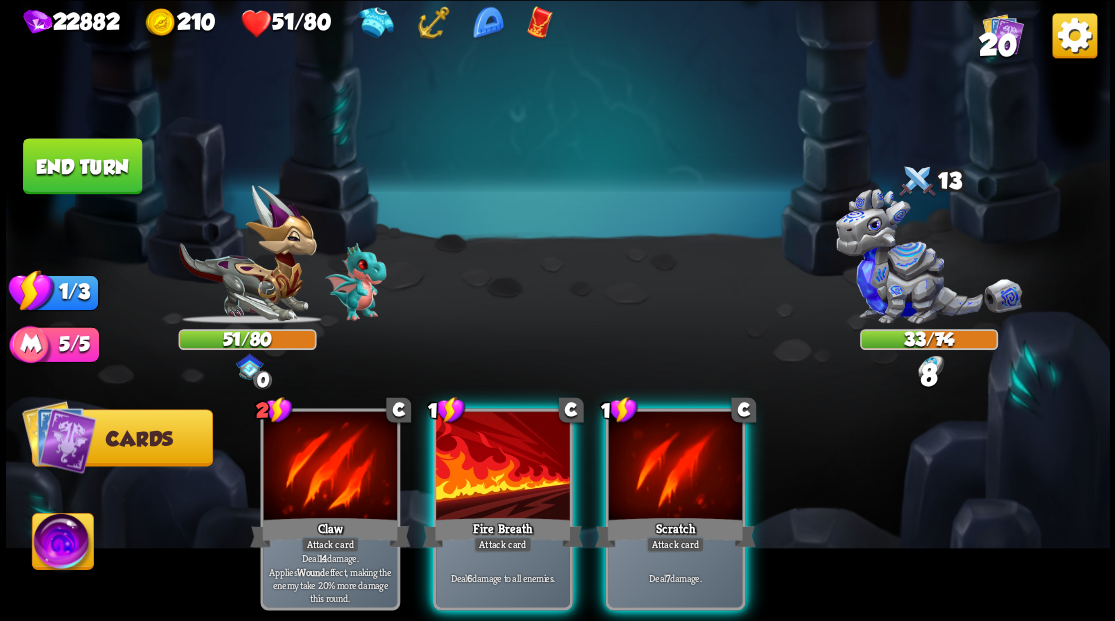 click on "Fire Breath" at bounding box center (502, 532) 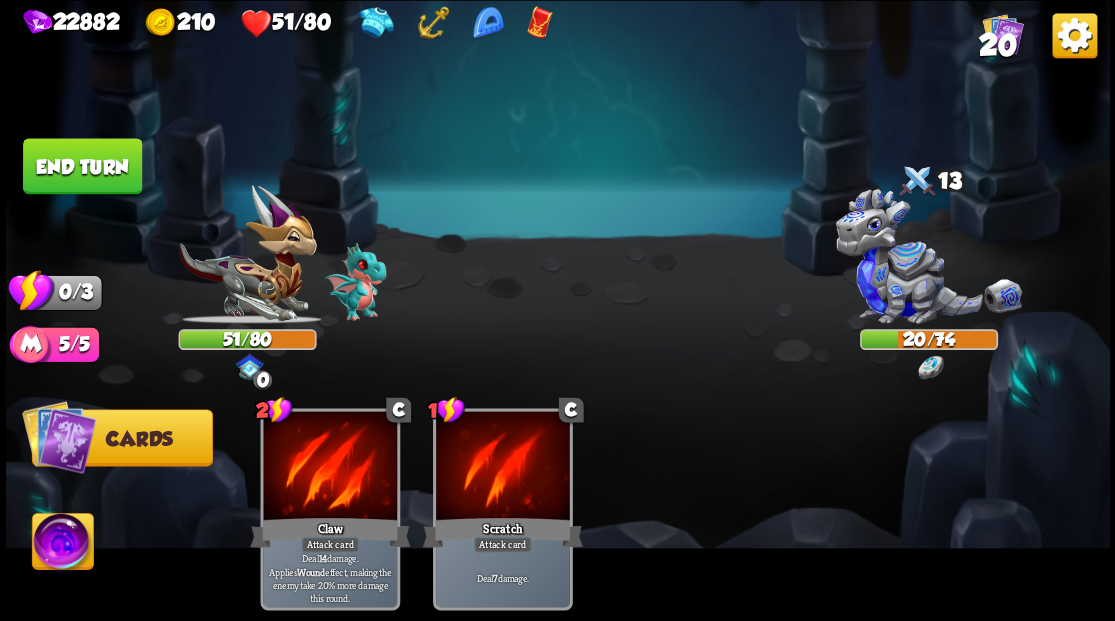 click on "End turn" at bounding box center [82, 166] 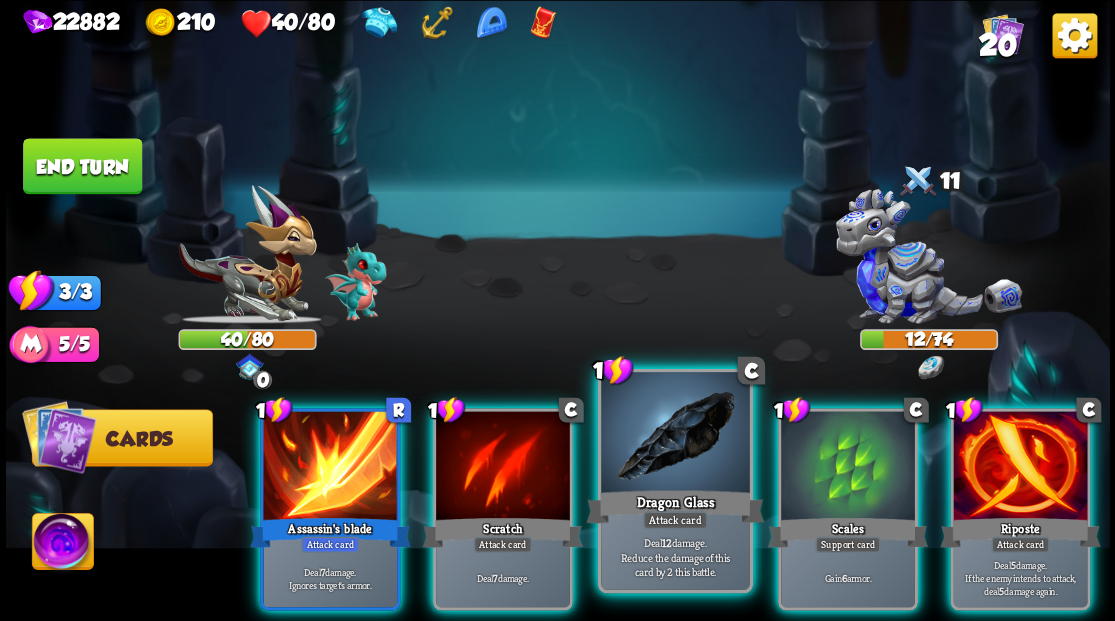 click at bounding box center [675, 434] 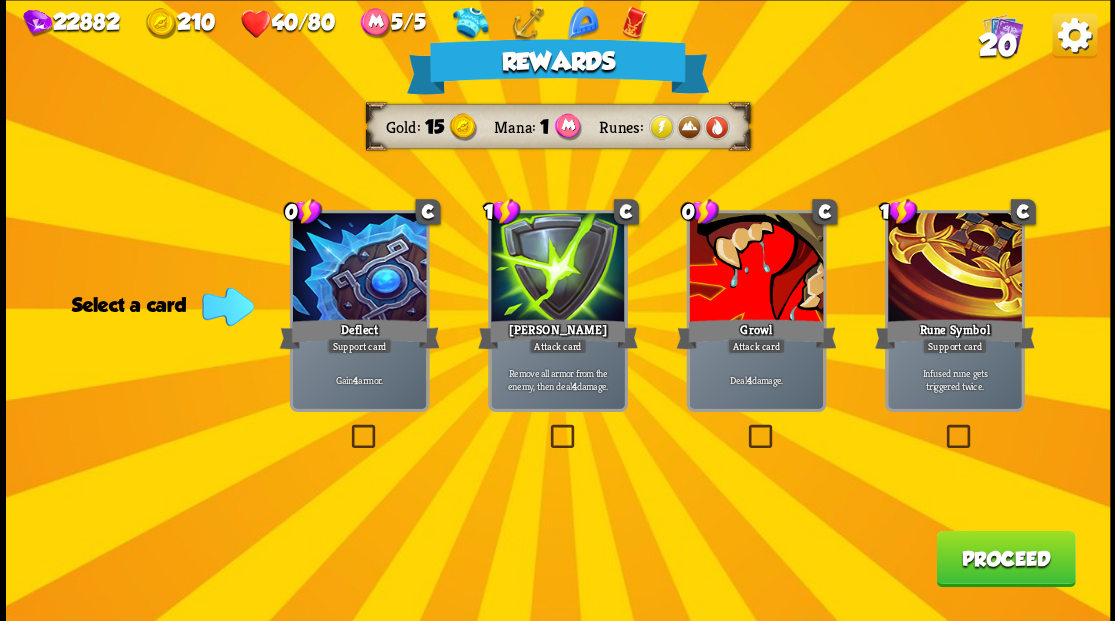 click at bounding box center [347, 427] 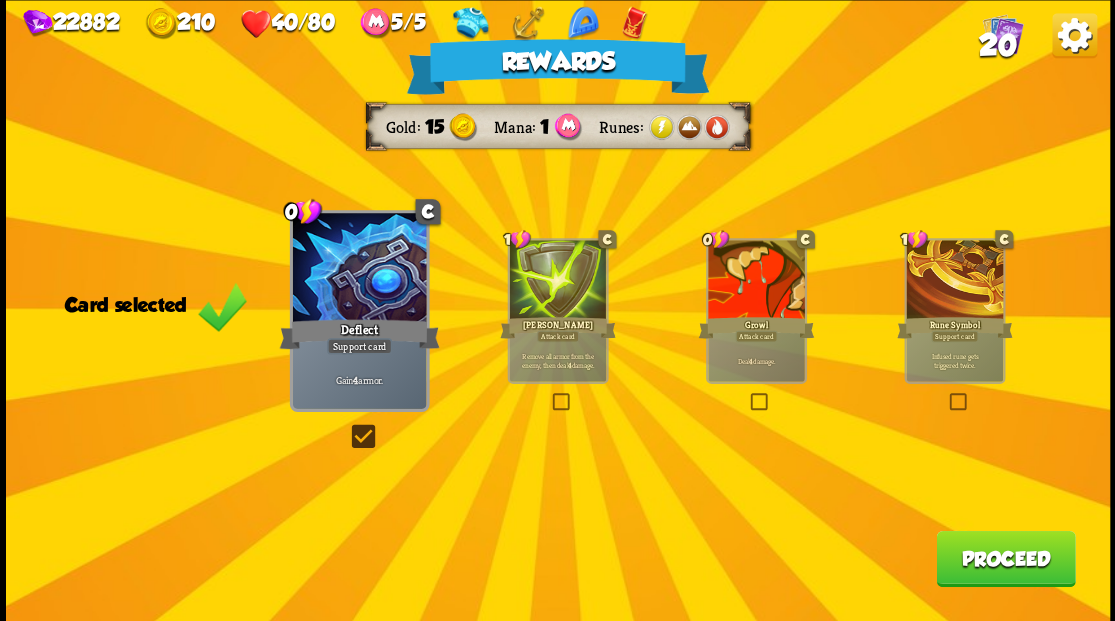click on "Proceed" at bounding box center [1005, 558] 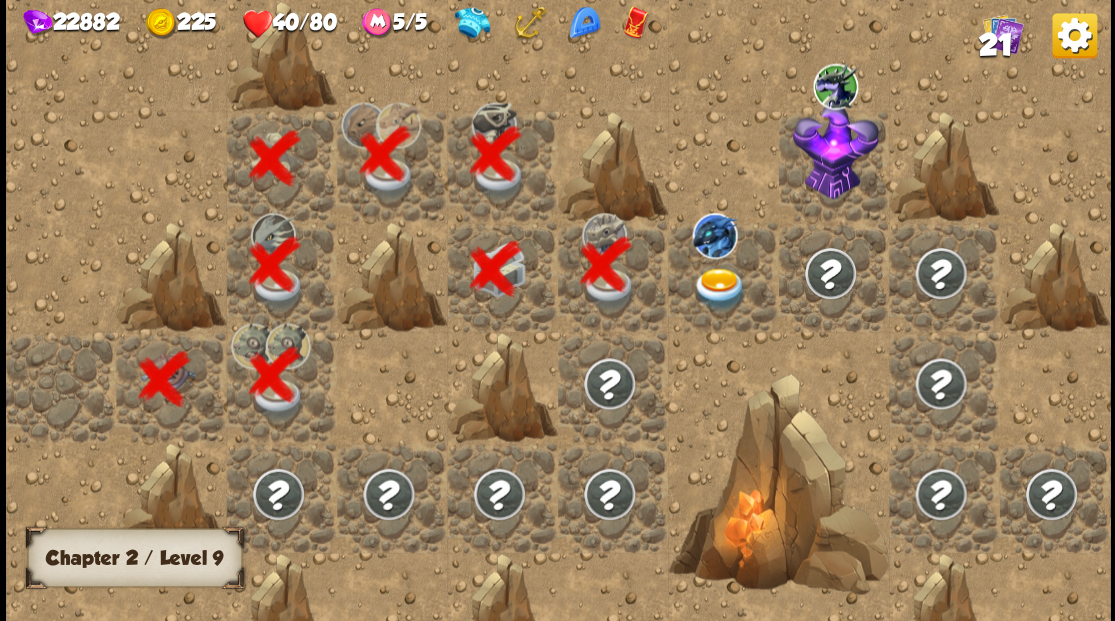 click at bounding box center [719, 288] 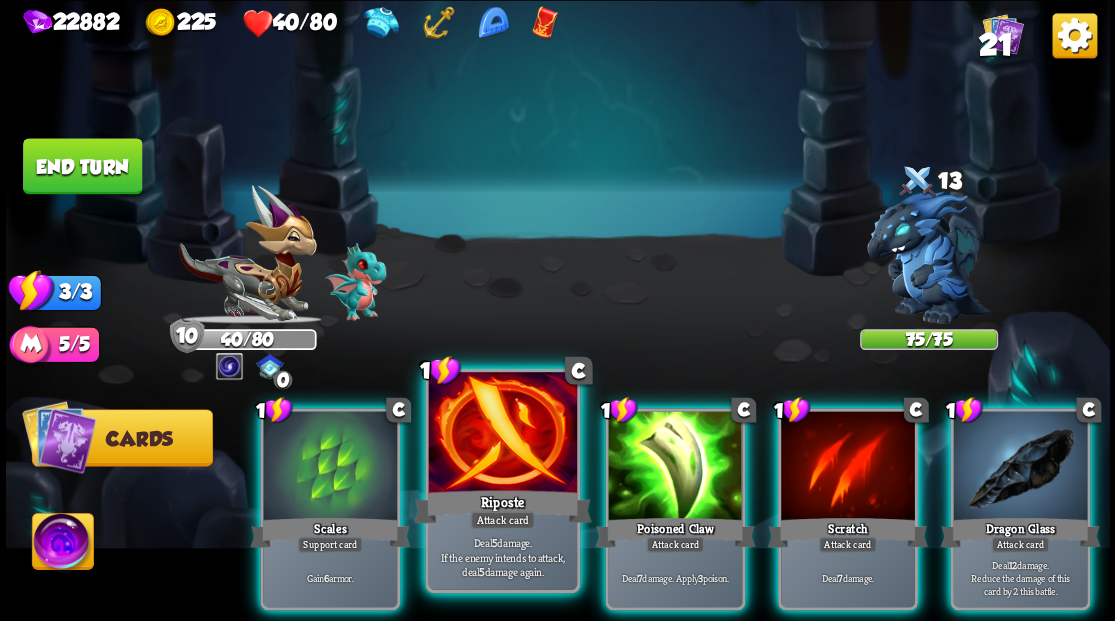 click at bounding box center [502, 434] 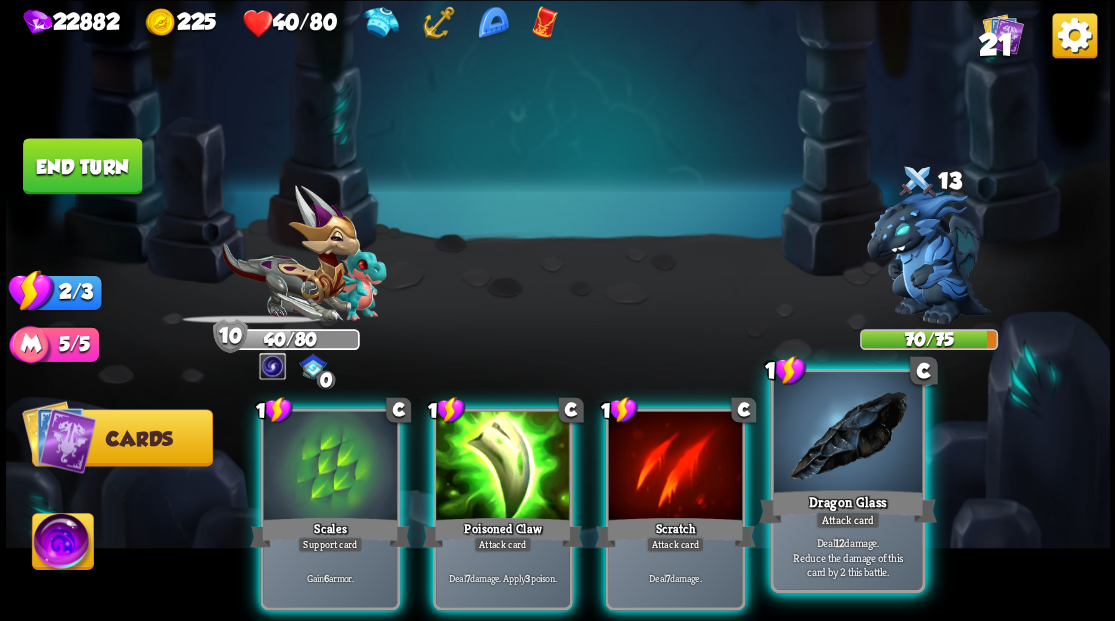 click at bounding box center [847, 434] 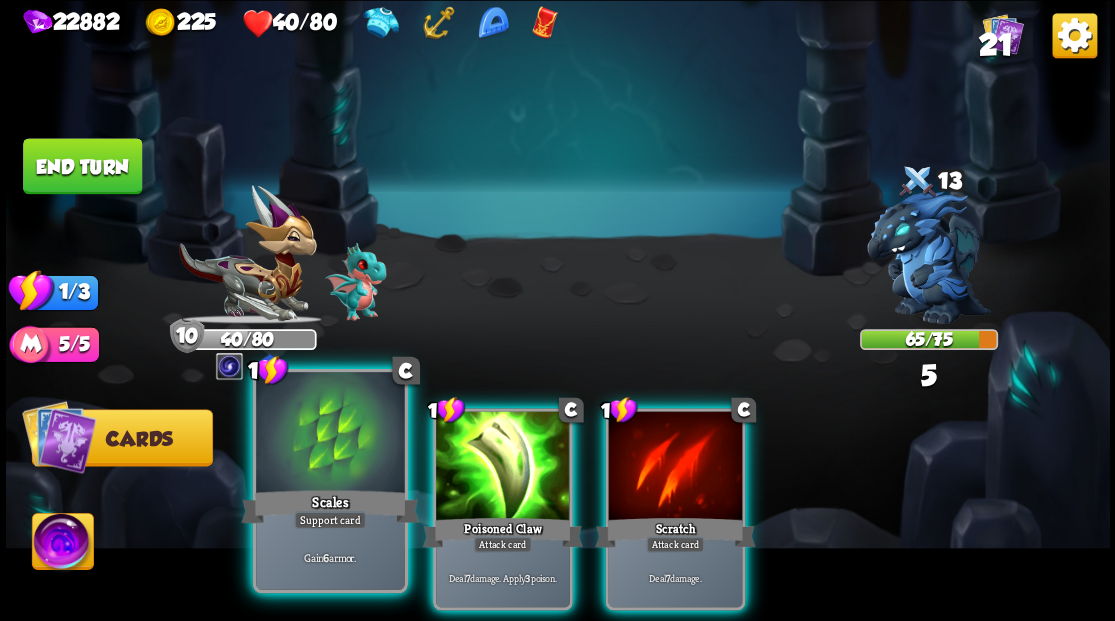 click at bounding box center [330, 434] 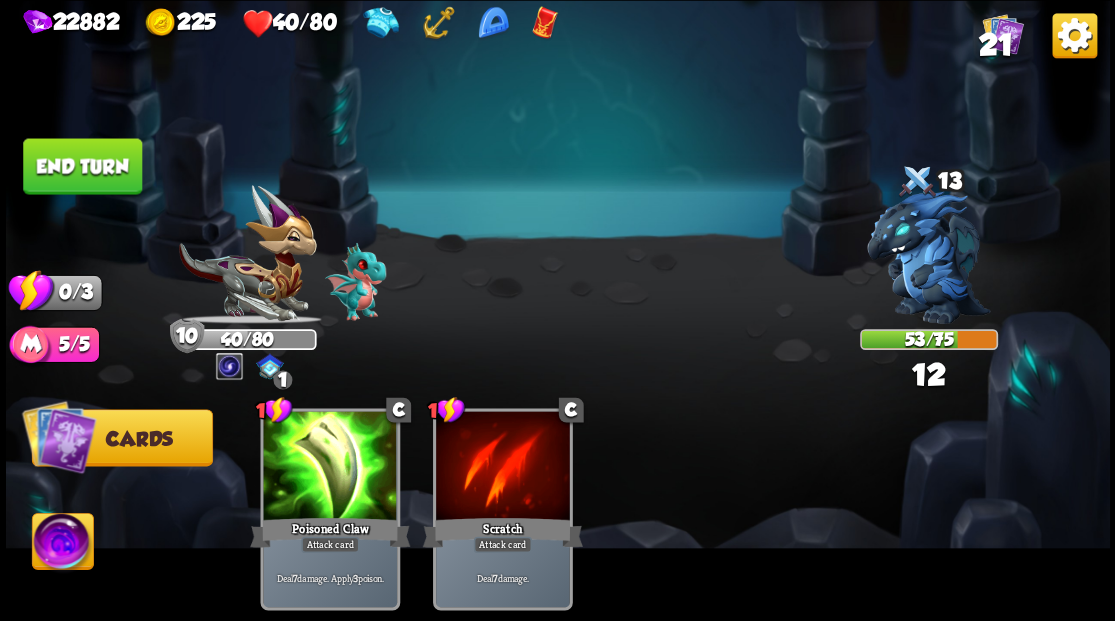 click on "End turn" at bounding box center [82, 166] 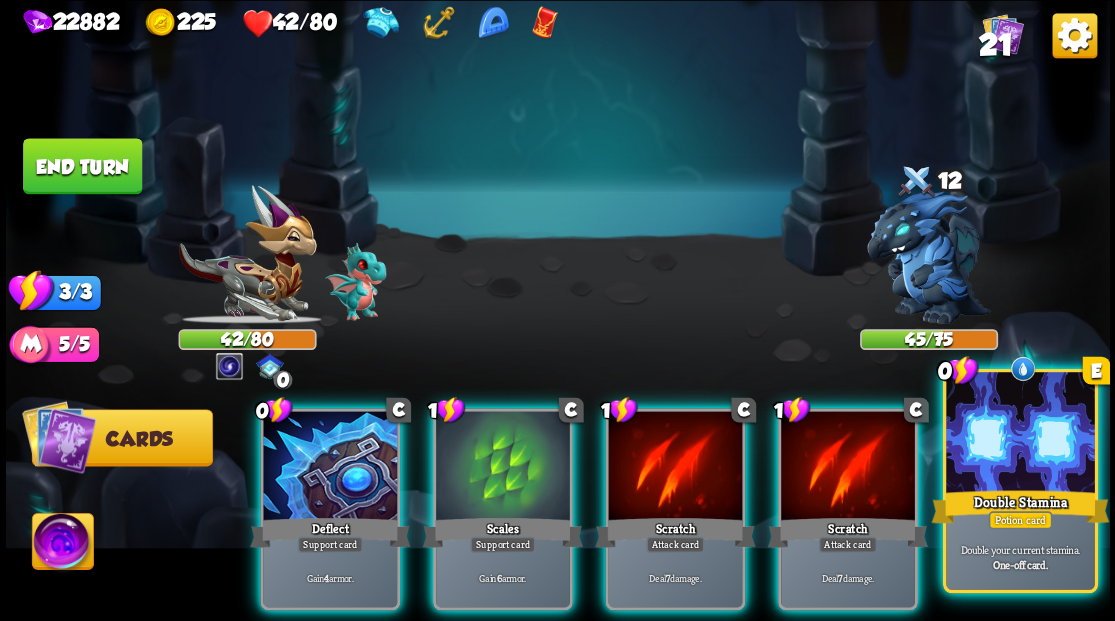 click at bounding box center (1020, 434) 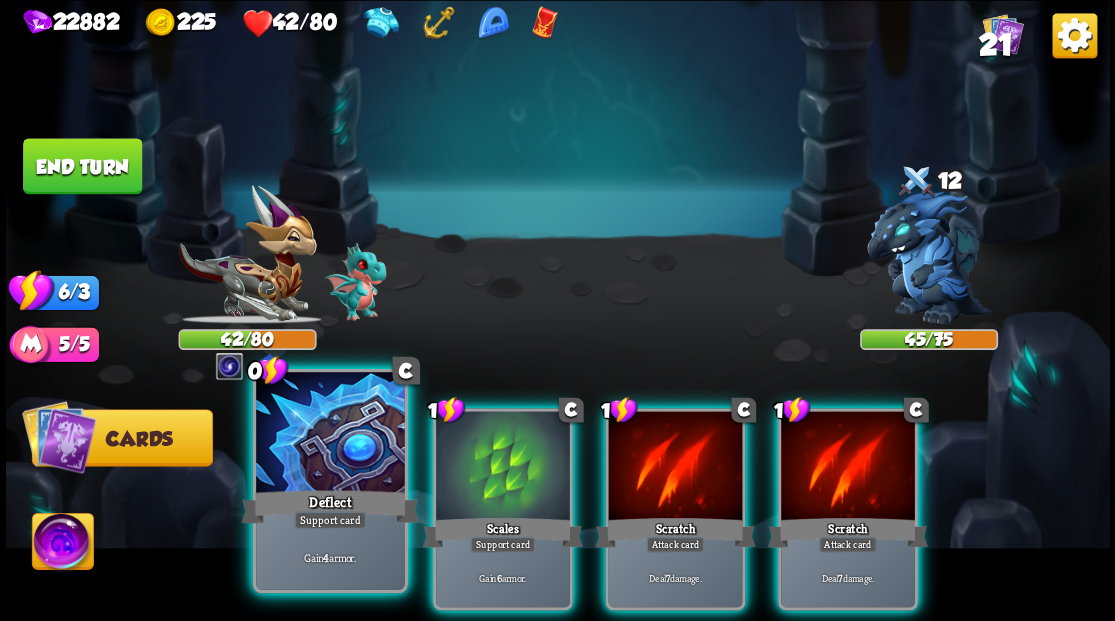 click at bounding box center (330, 434) 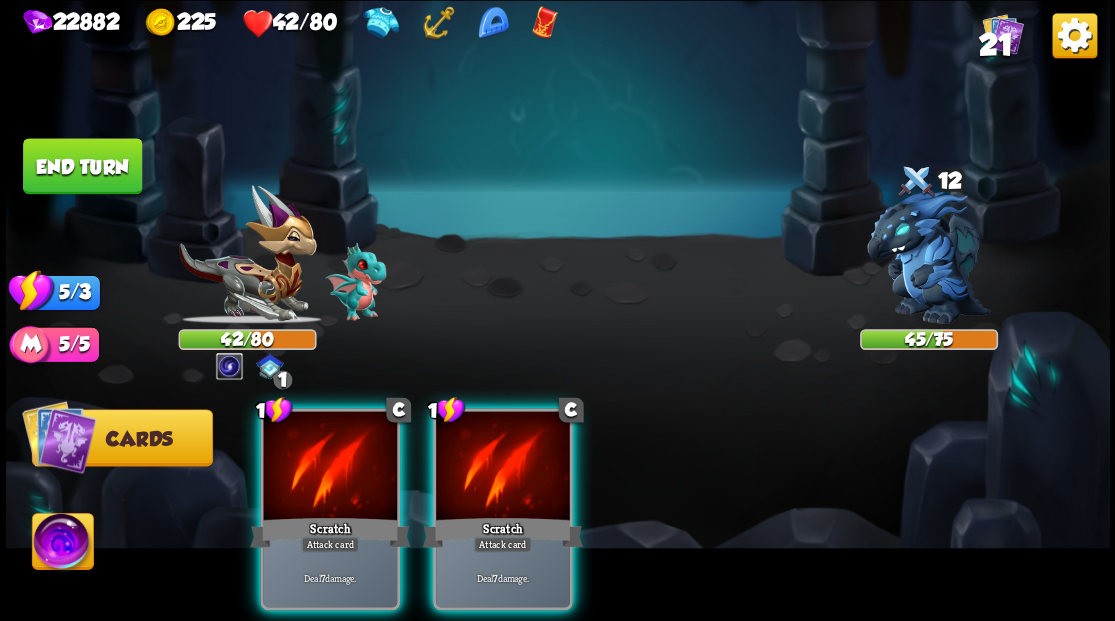 click at bounding box center (330, 467) 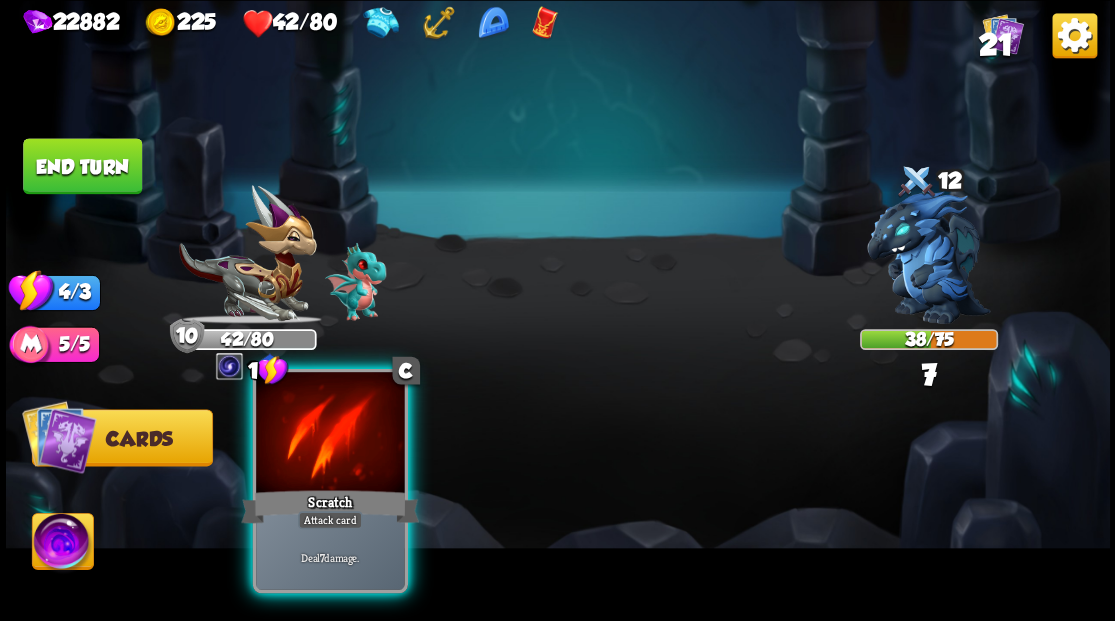 click at bounding box center [330, 434] 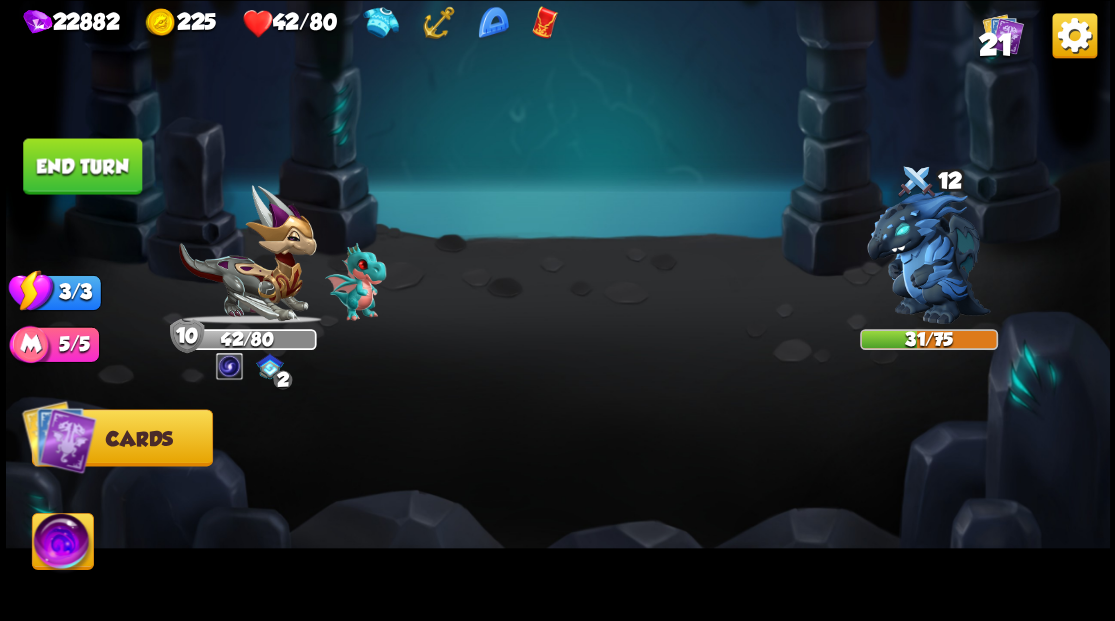 click on "End turn" at bounding box center [82, 166] 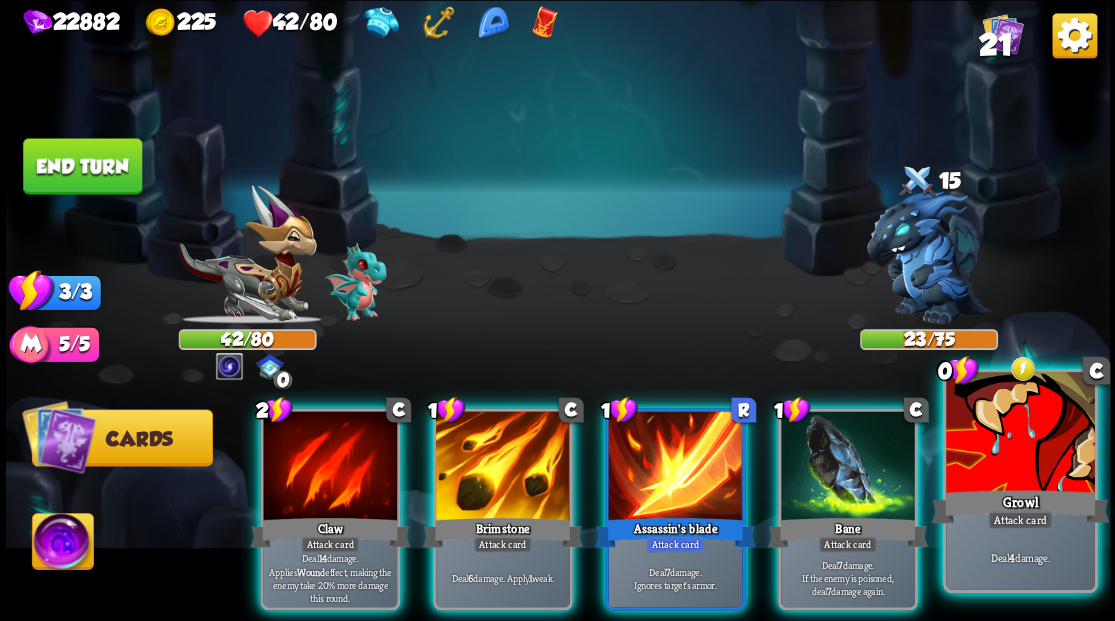 click at bounding box center [1020, 434] 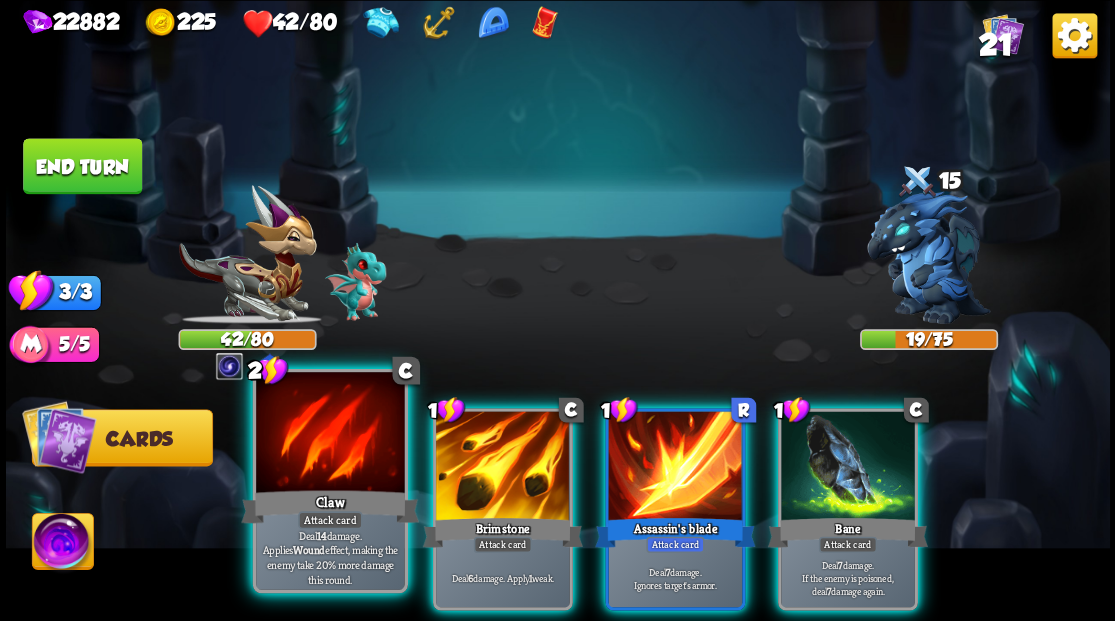 click at bounding box center [330, 434] 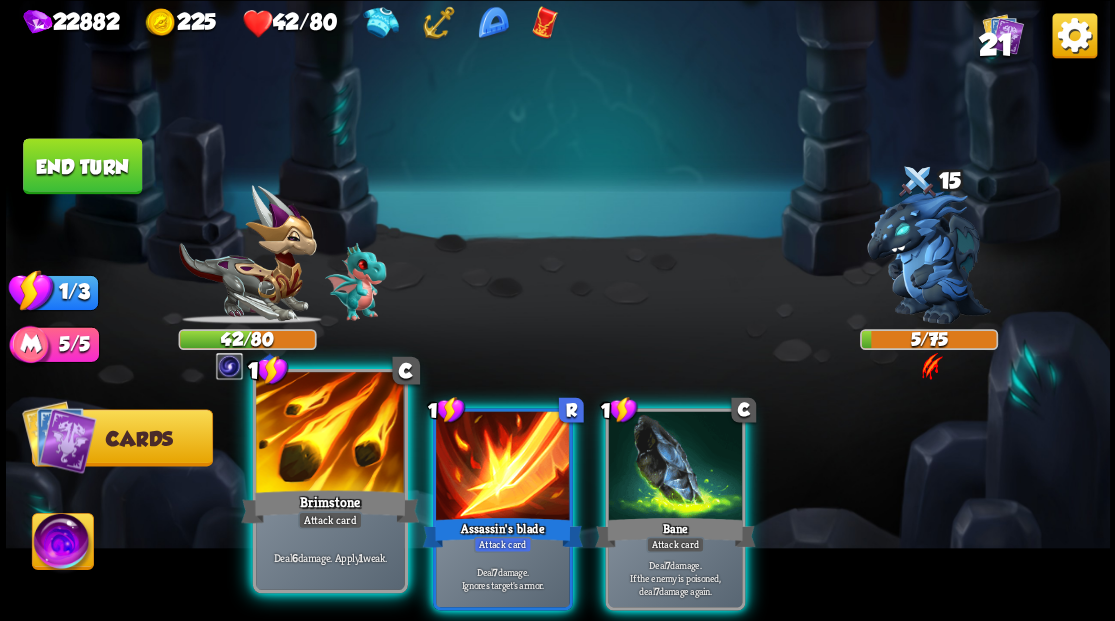 click at bounding box center [330, 434] 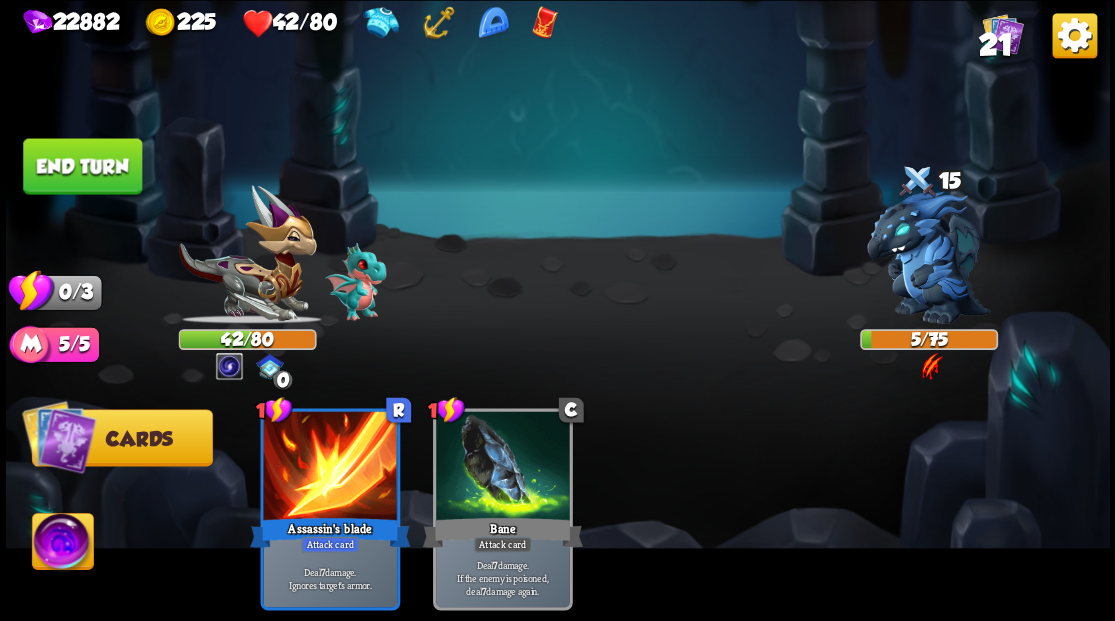 click at bounding box center (330, 467) 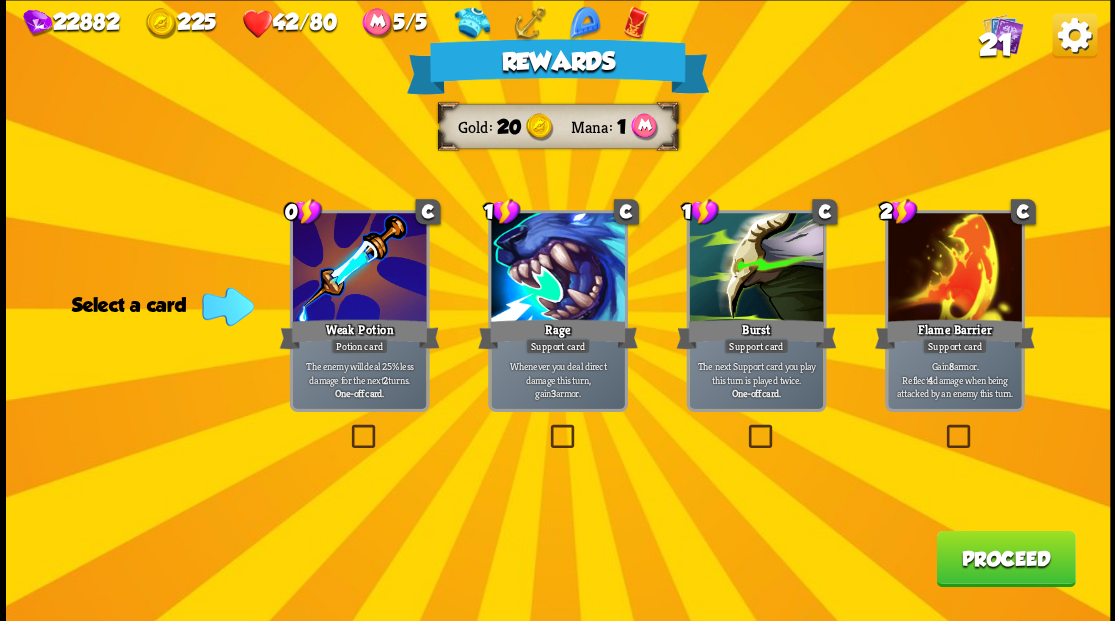 click at bounding box center (347, 427) 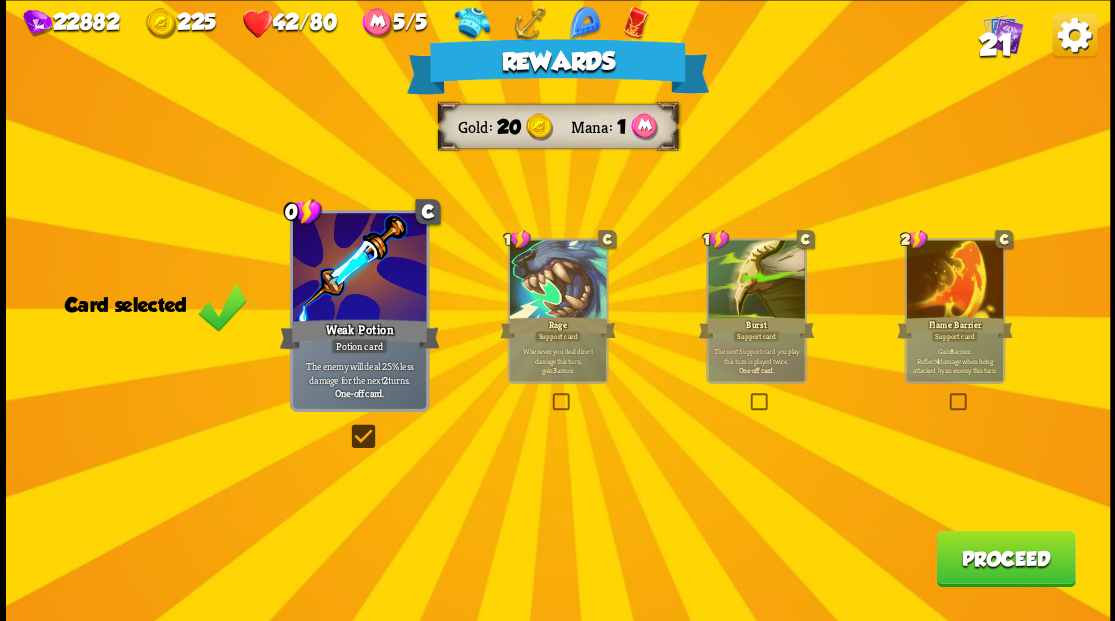 click on "Proceed" at bounding box center (1005, 558) 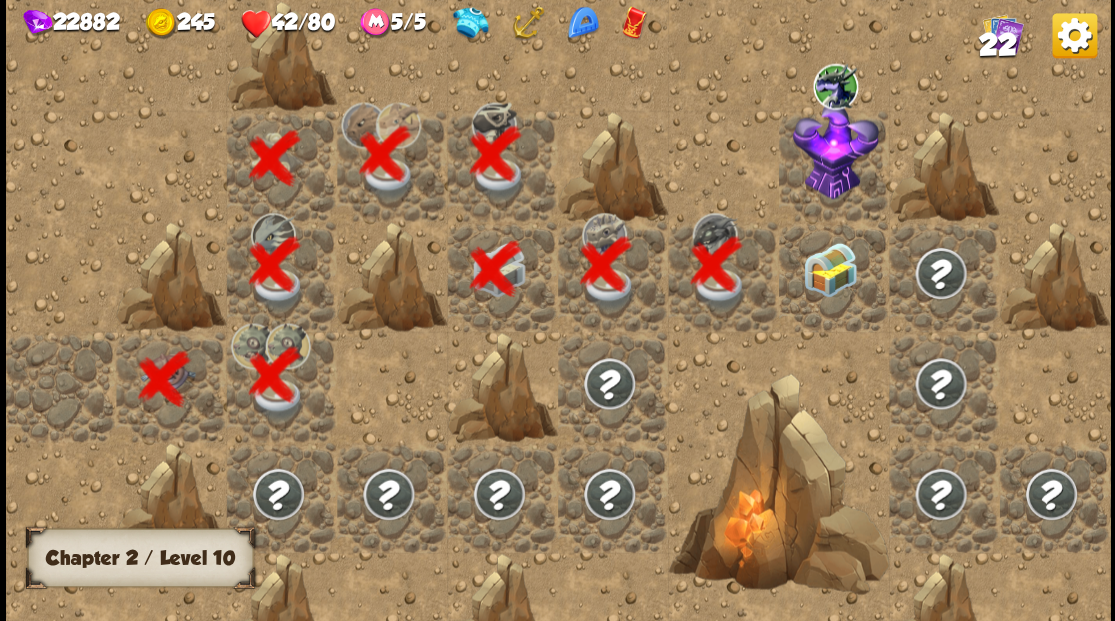 click at bounding box center (829, 269) 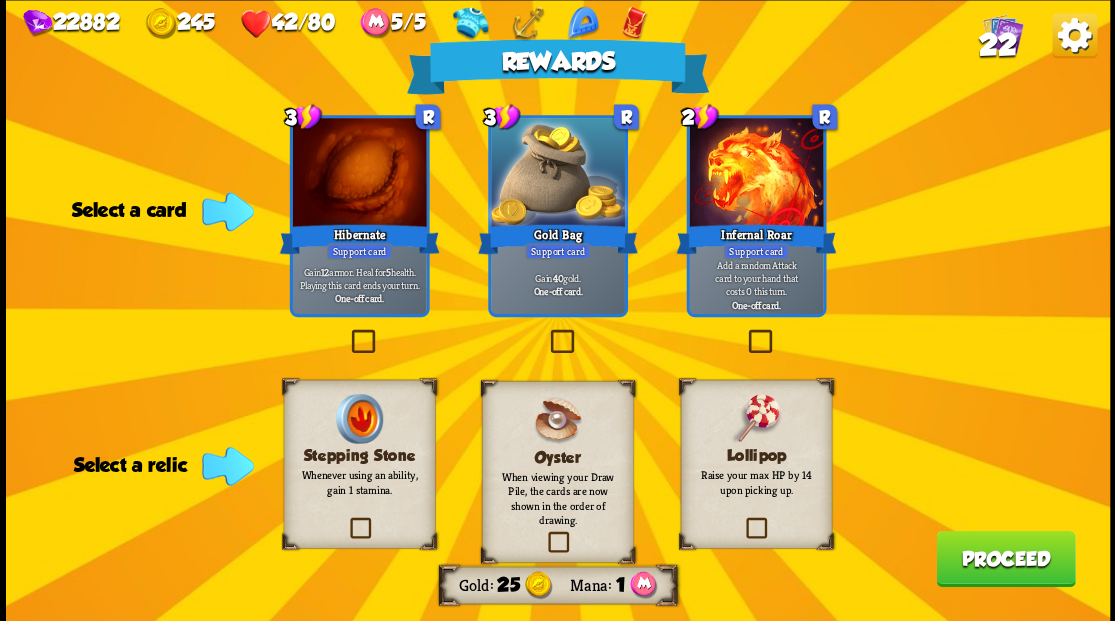 click at bounding box center (743, 520) 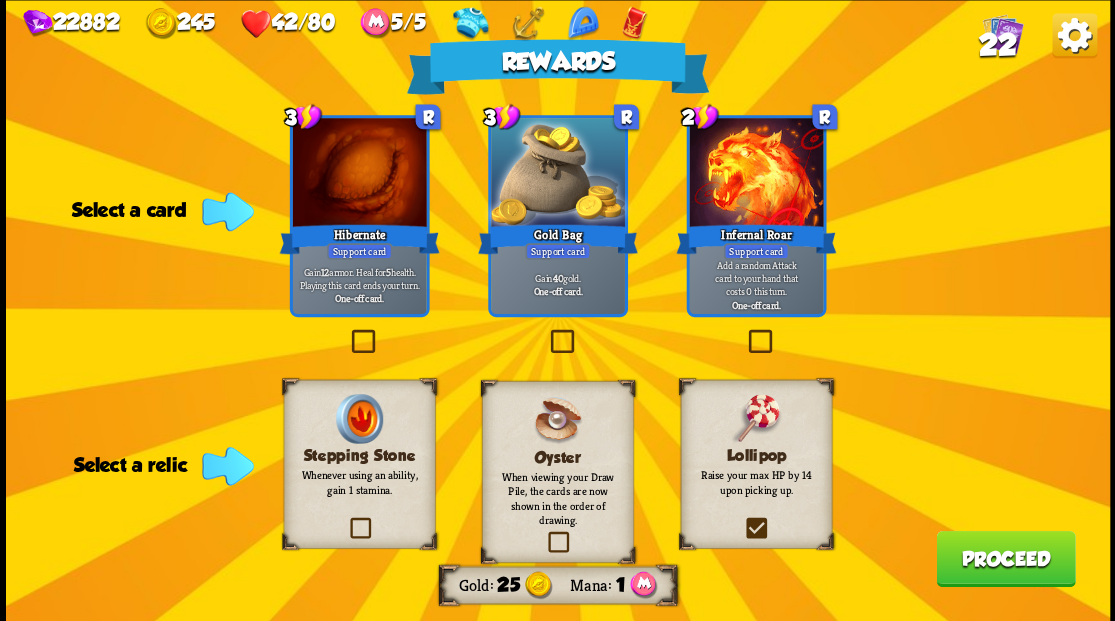 click at bounding box center (0, 0) 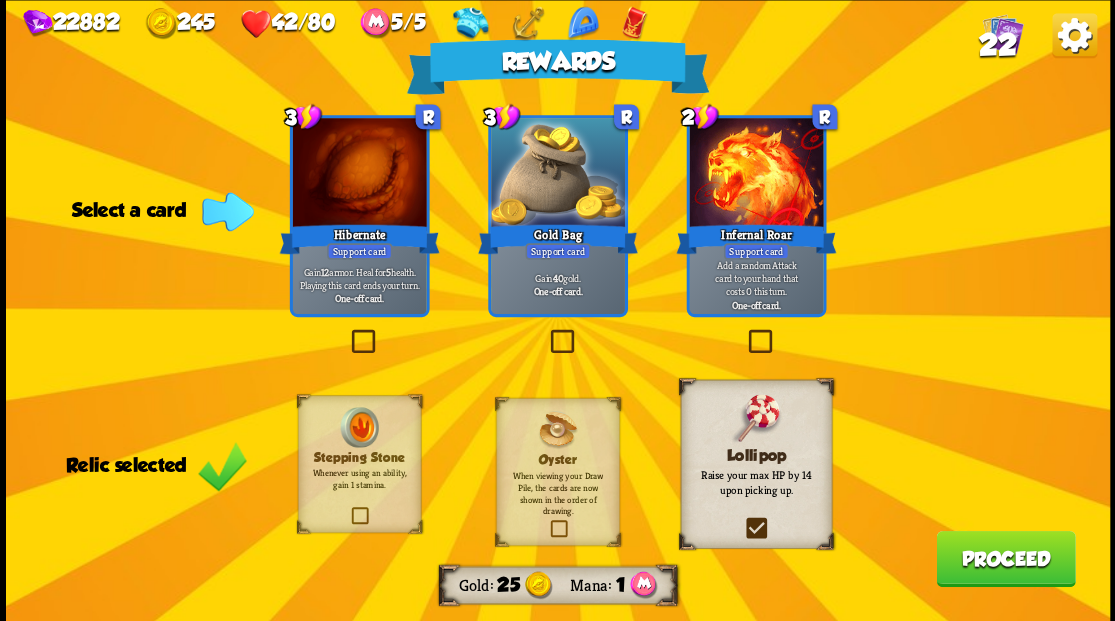 click on "Proceed" at bounding box center [1005, 558] 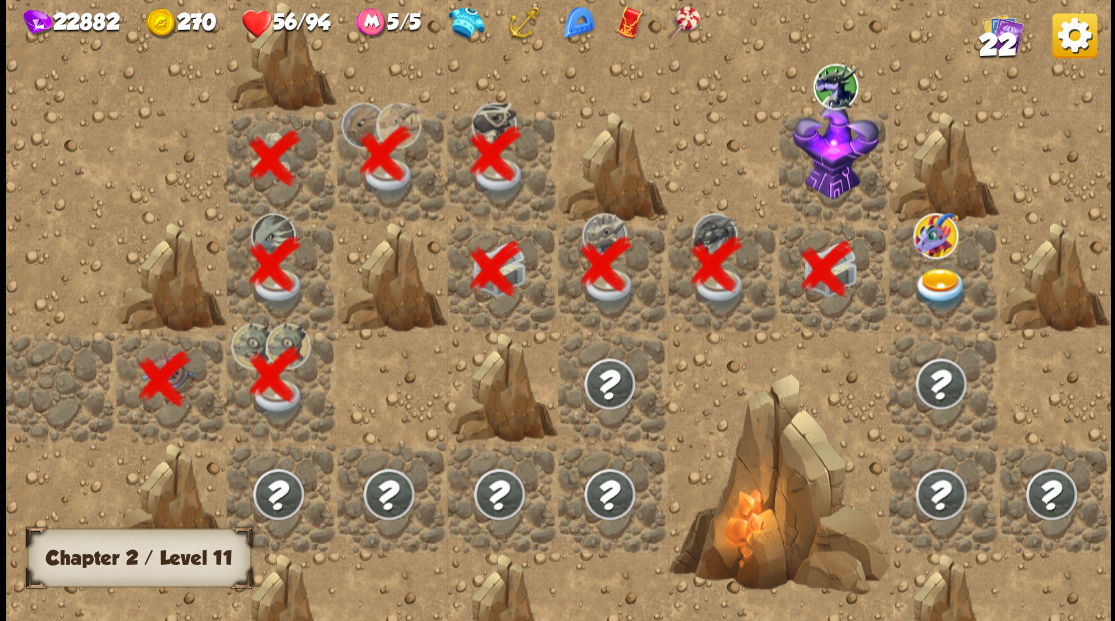 scroll, scrollTop: 0, scrollLeft: 384, axis: horizontal 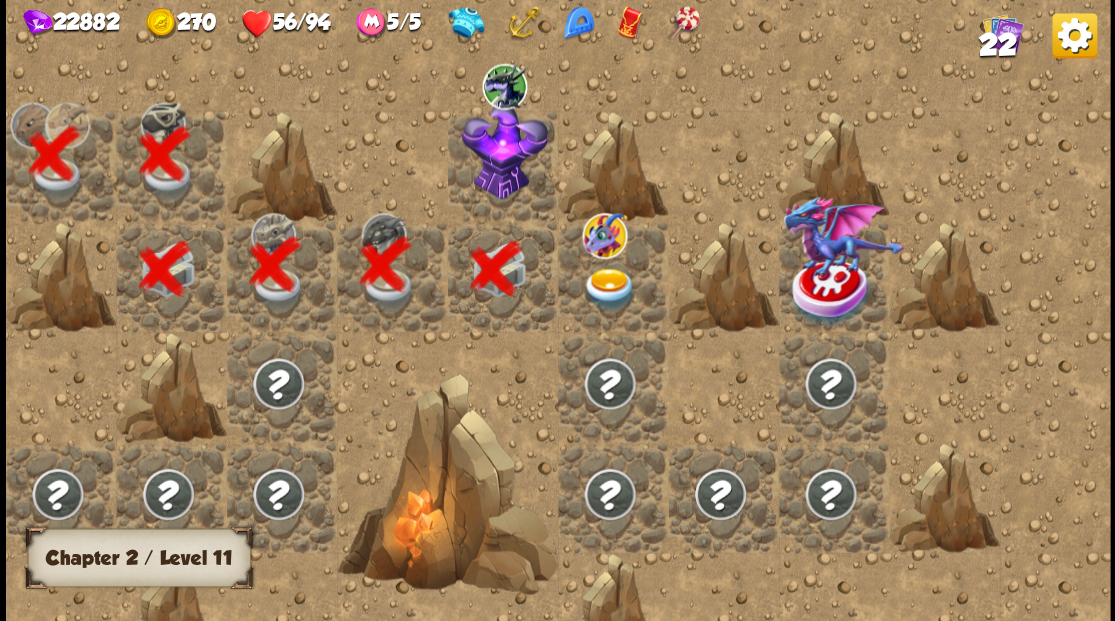 click at bounding box center [504, 150] 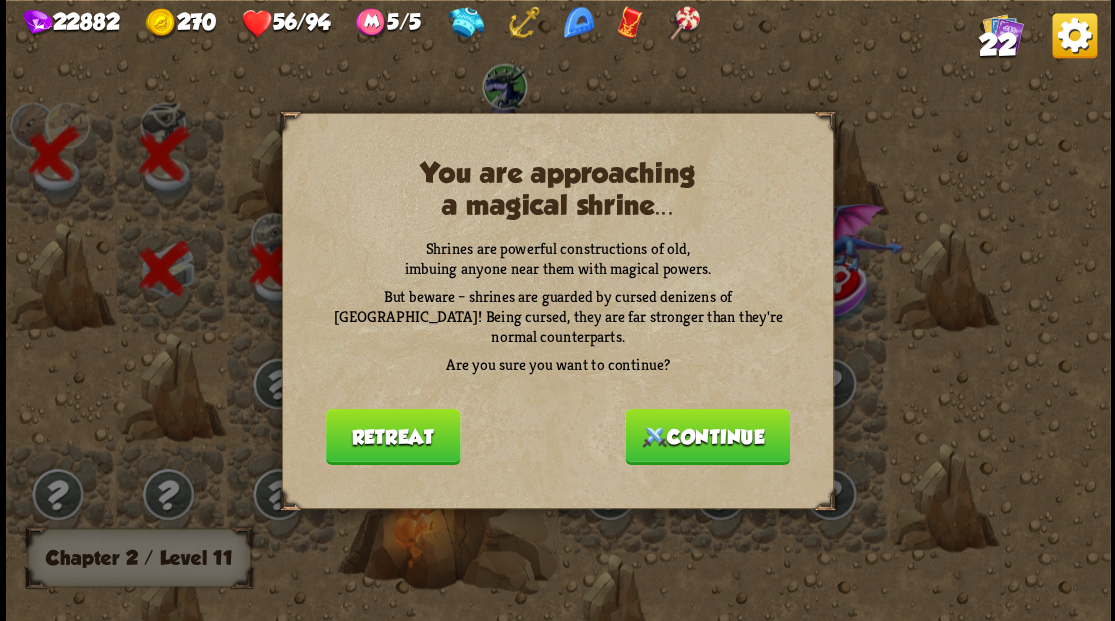 click on "Continue" at bounding box center (707, 436) 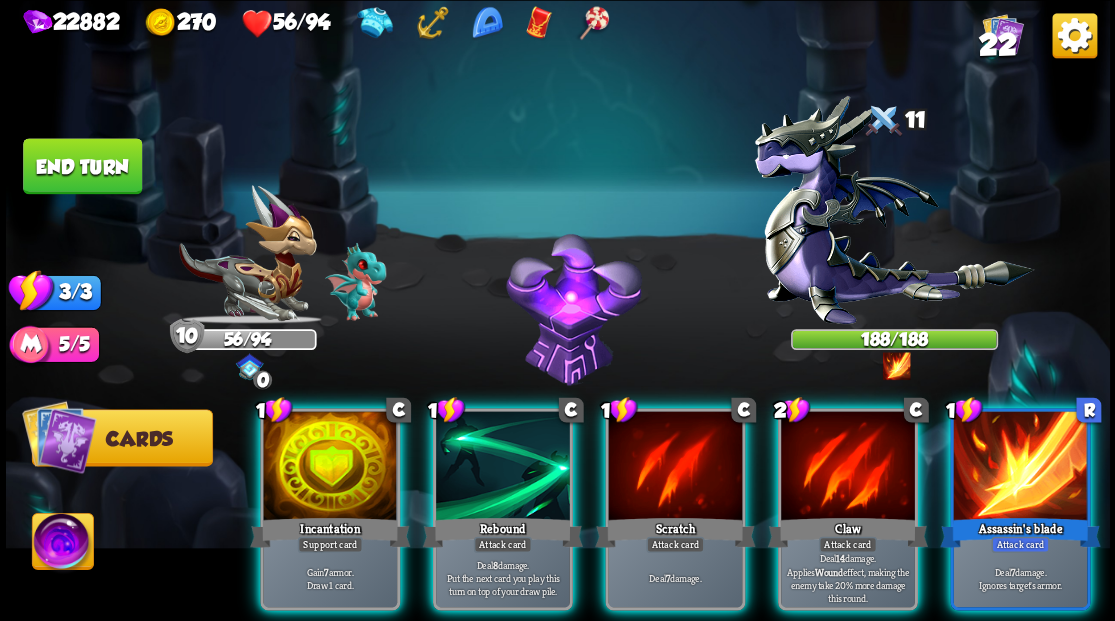 click at bounding box center [62, 544] 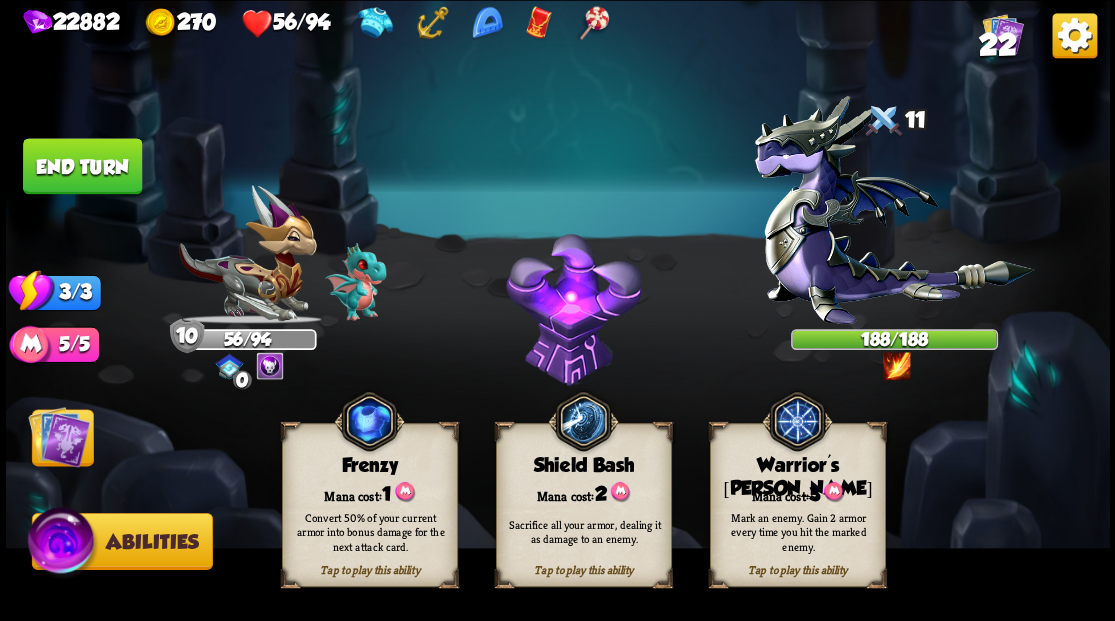 click on "Mana cost:  3" at bounding box center (797, 492) 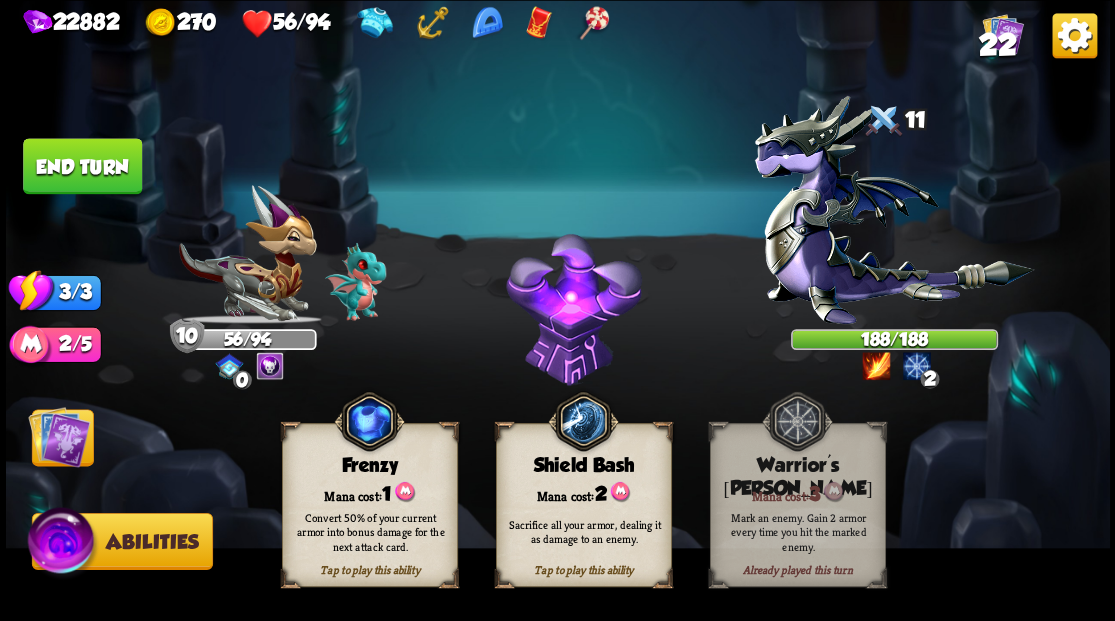 click at bounding box center (59, 436) 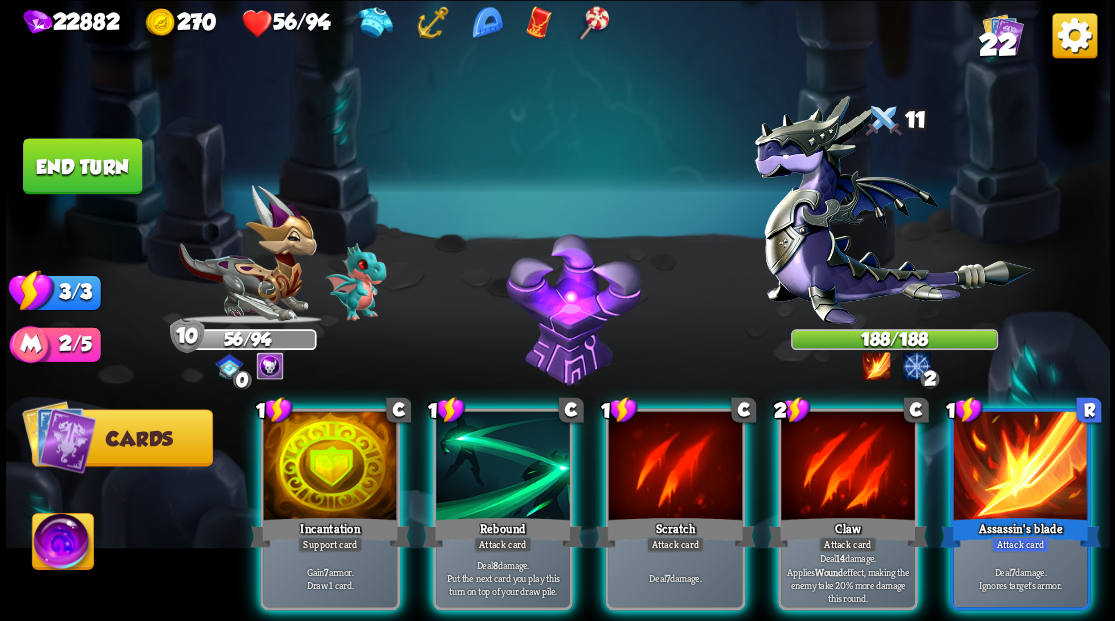 drag, startPoint x: 287, startPoint y: 474, endPoint x: 245, endPoint y: 472, distance: 42.047592 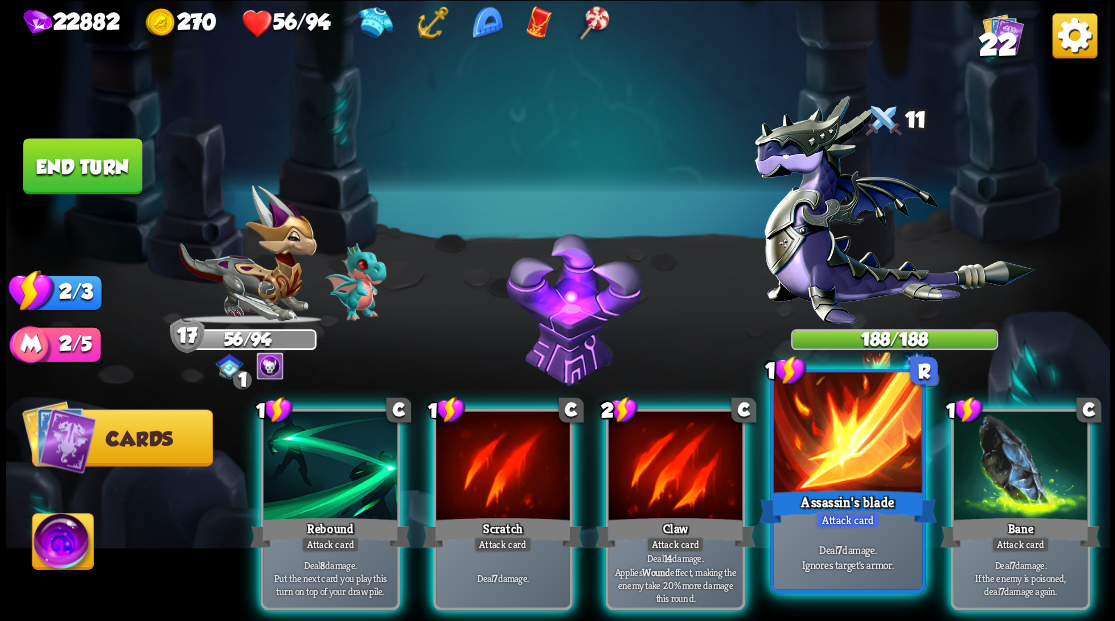 click at bounding box center (847, 434) 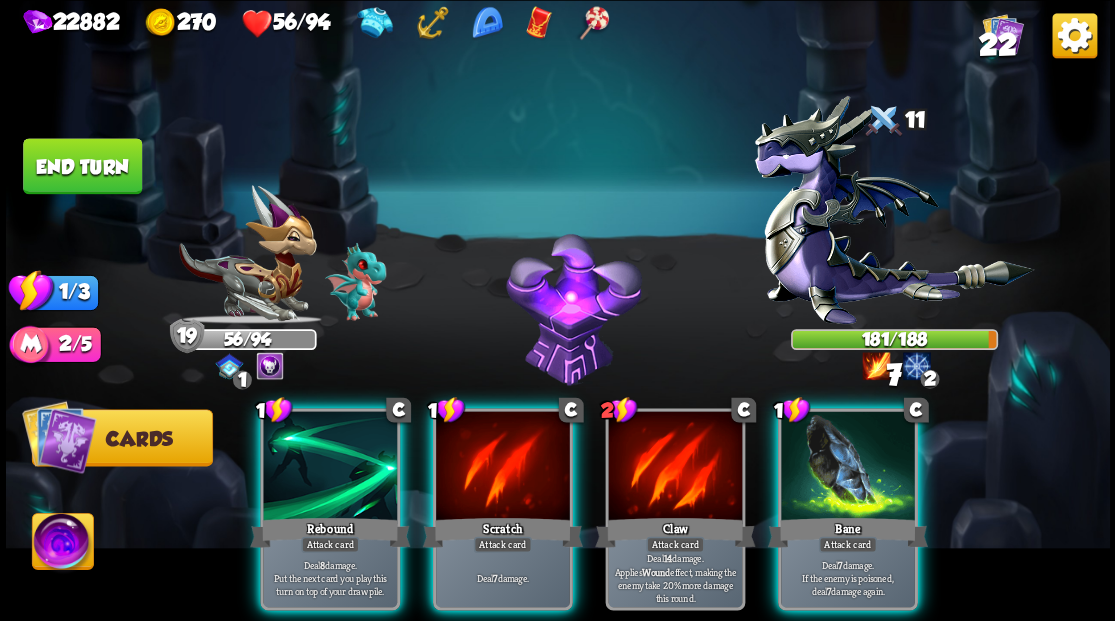 click at bounding box center [848, 467] 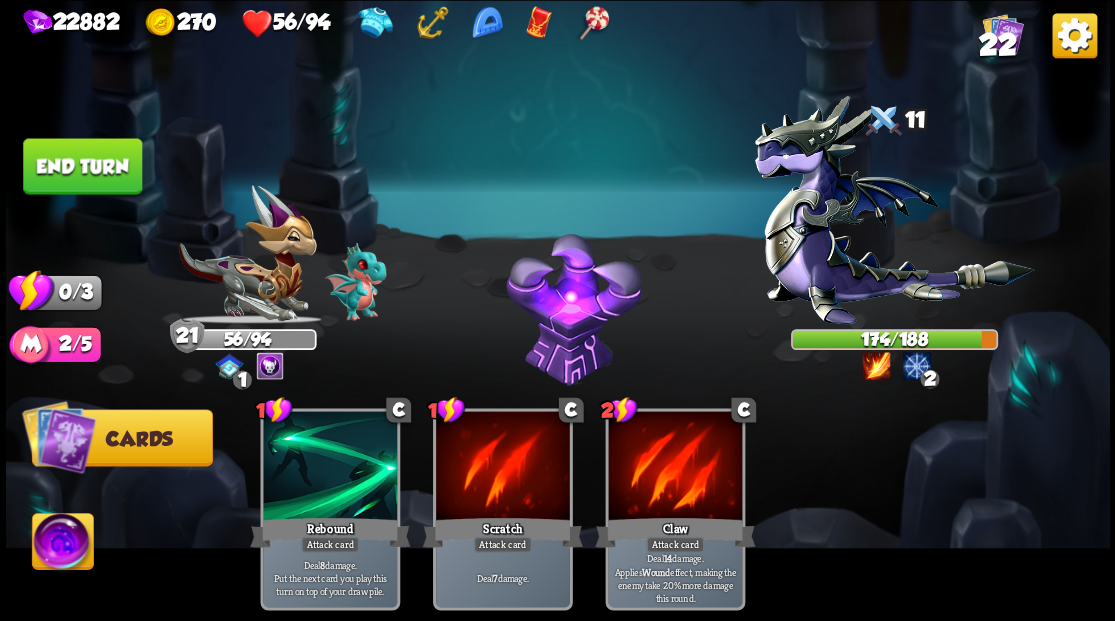 click on "End turn" at bounding box center (82, 166) 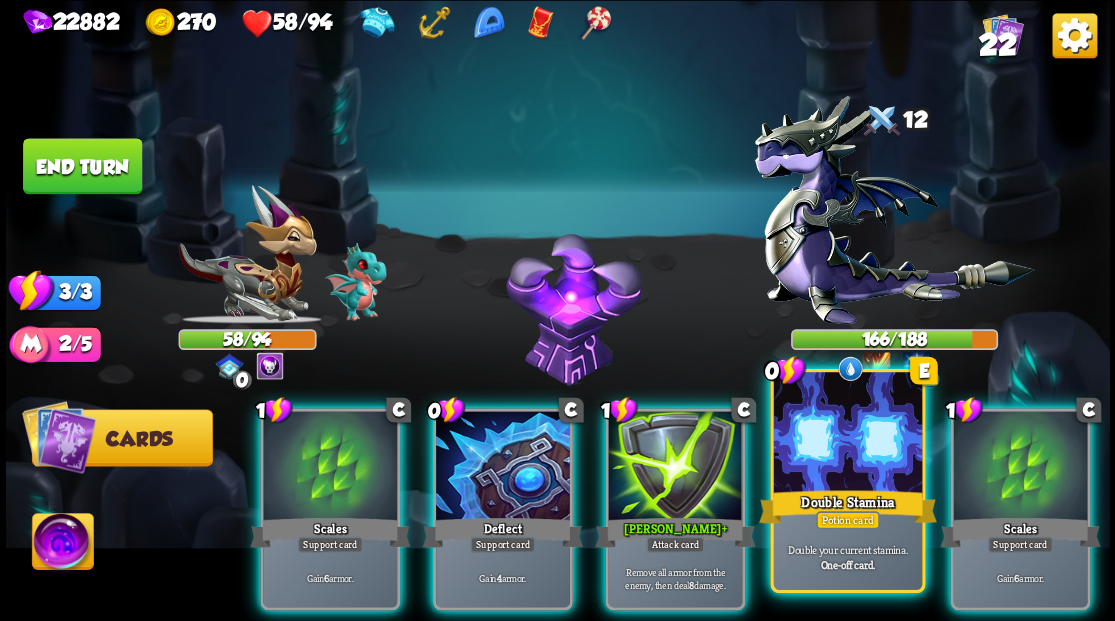click at bounding box center [847, 434] 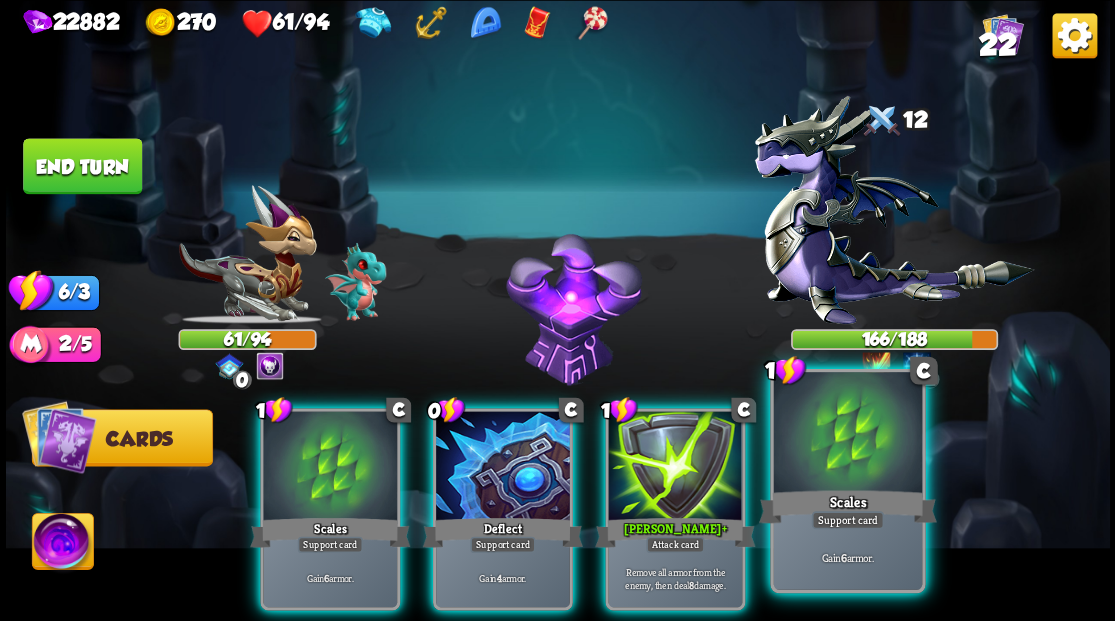 click at bounding box center [847, 434] 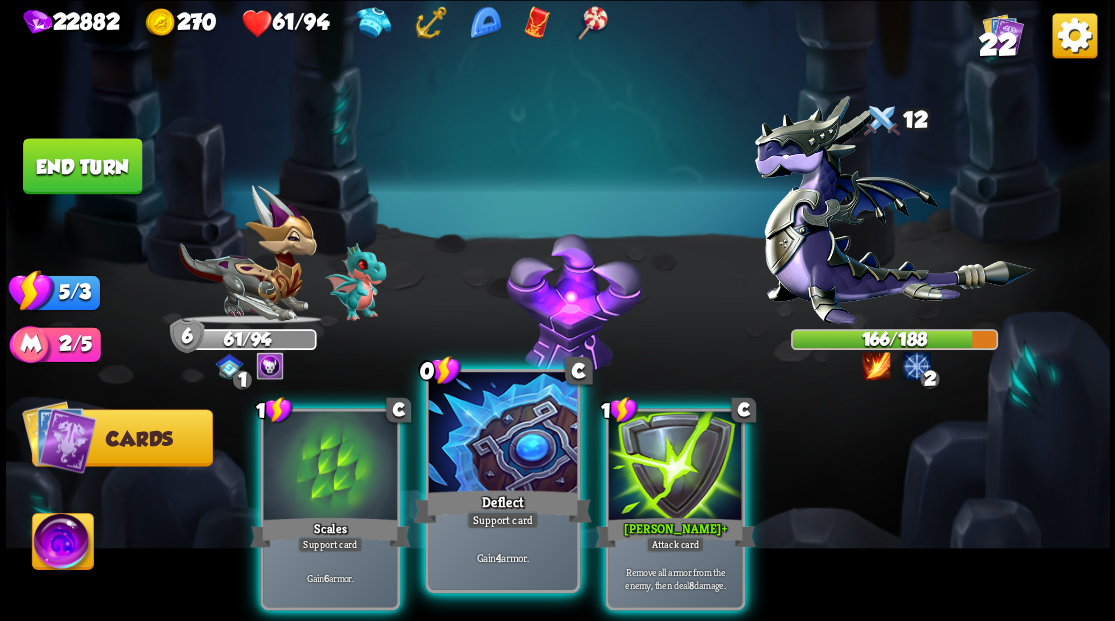 click at bounding box center [502, 434] 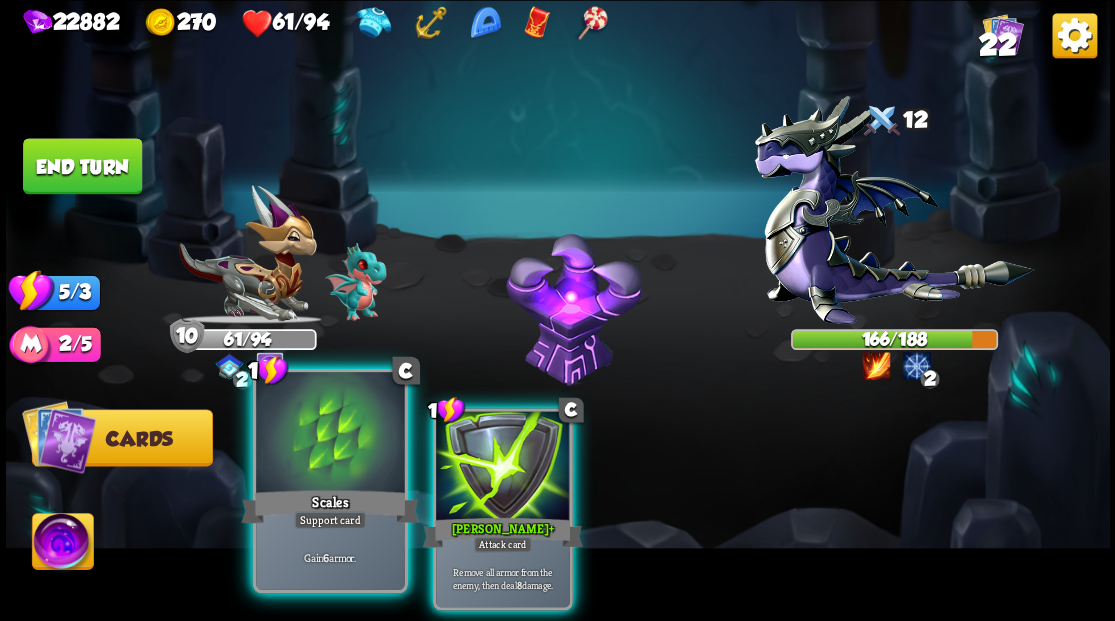 click at bounding box center (330, 434) 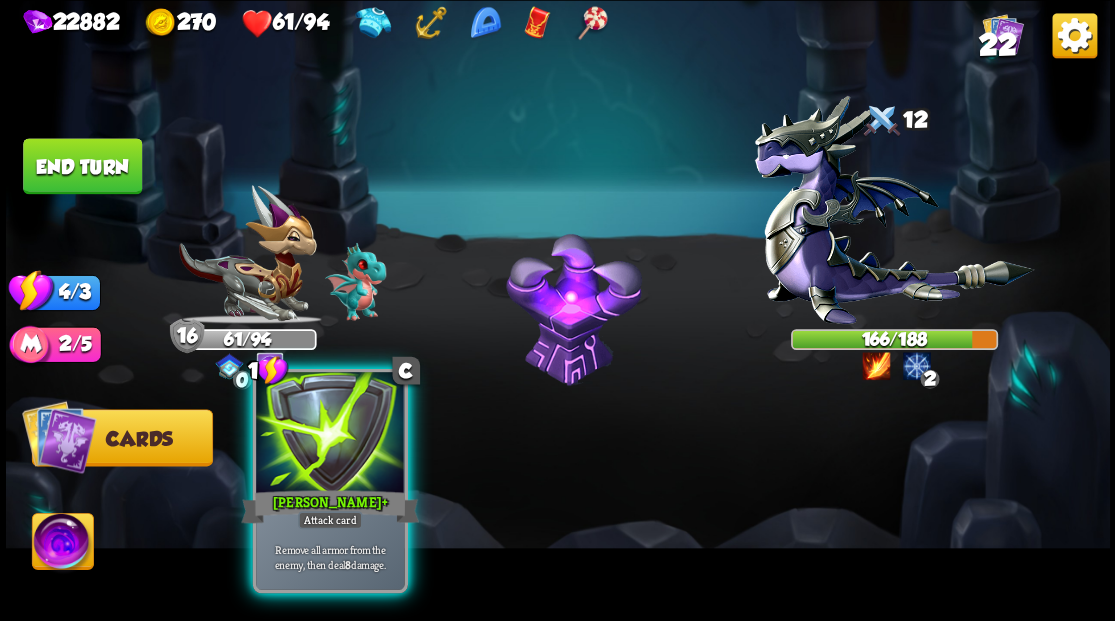 click at bounding box center [330, 434] 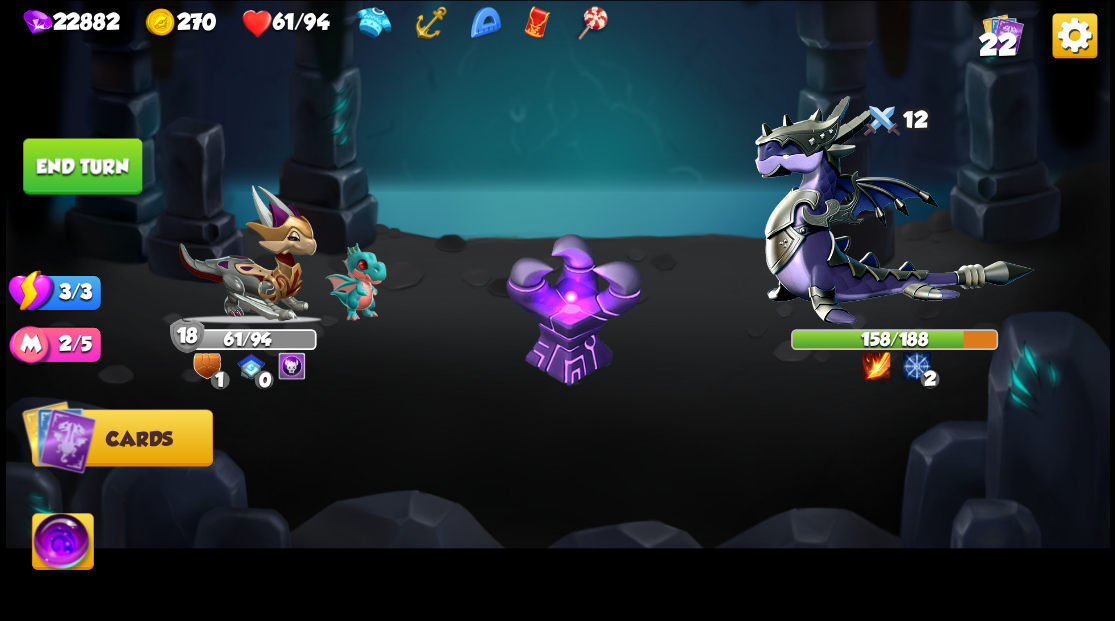 click on "End turn" at bounding box center (82, 166) 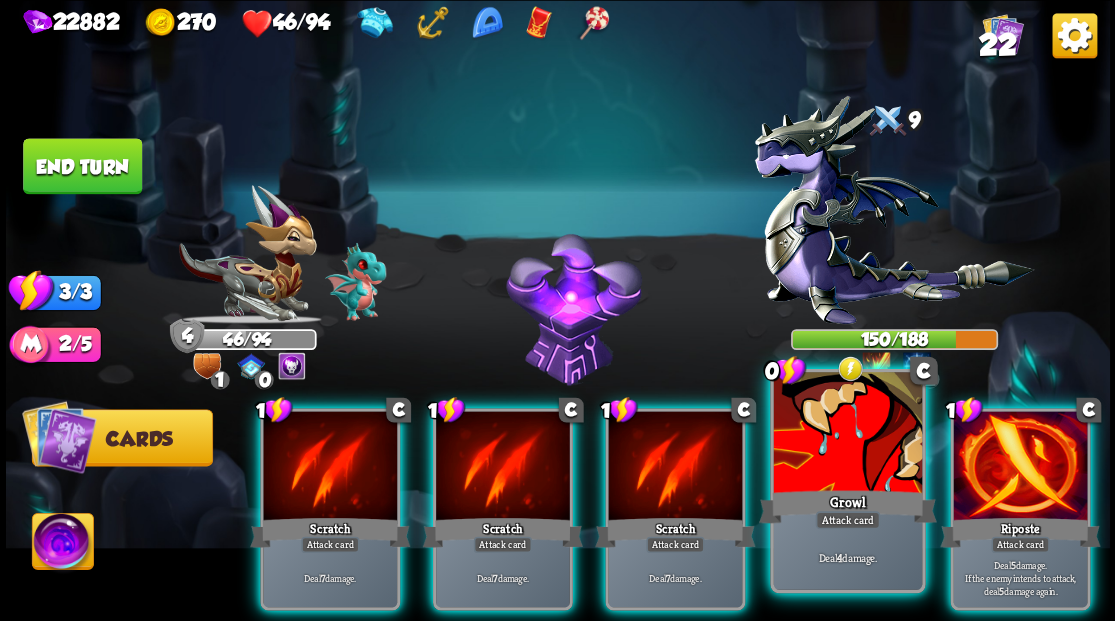 click at bounding box center (847, 434) 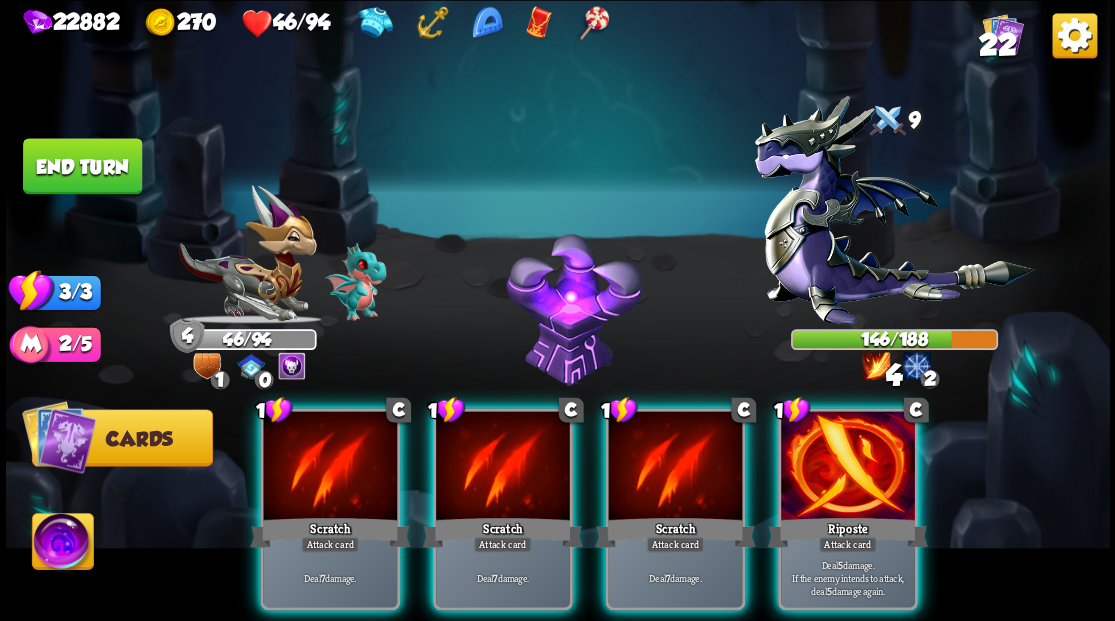 click at bounding box center (848, 467) 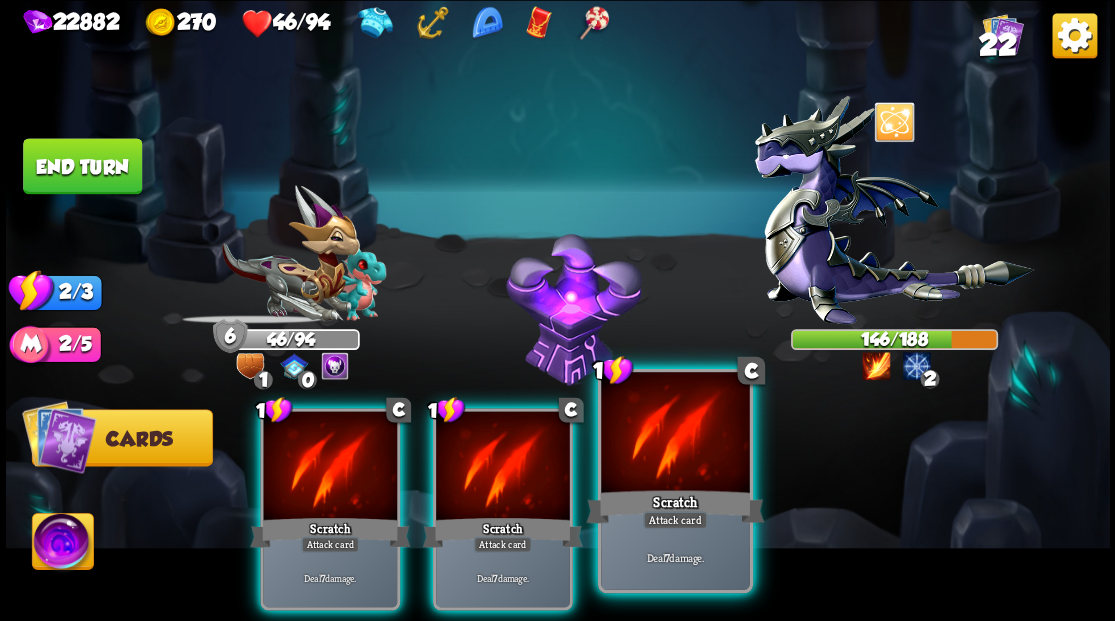 click at bounding box center (675, 434) 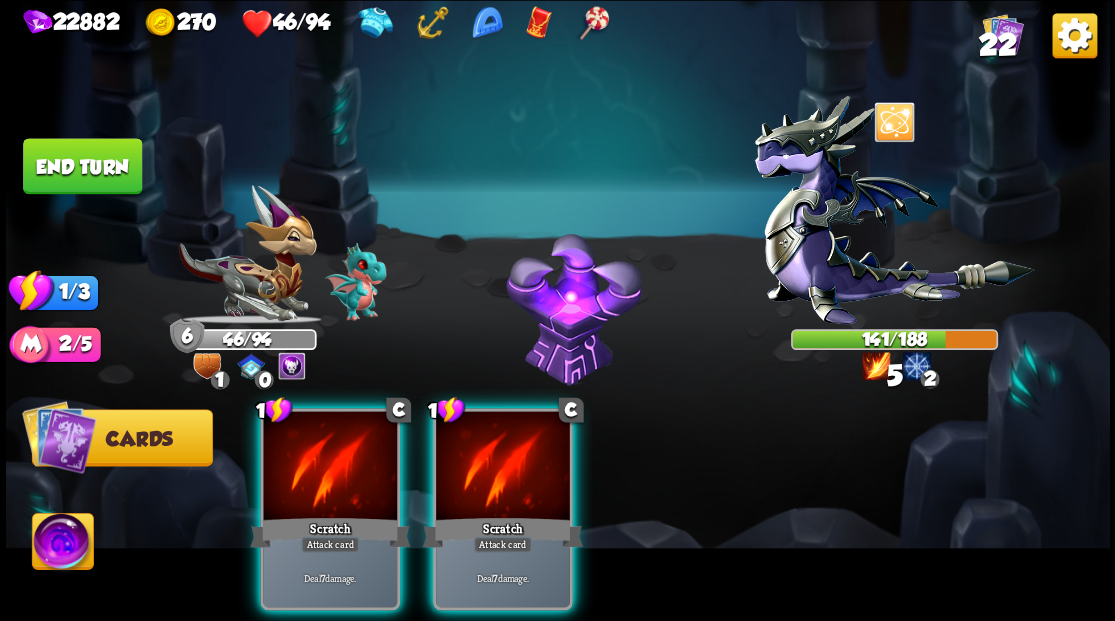 click at bounding box center [503, 467] 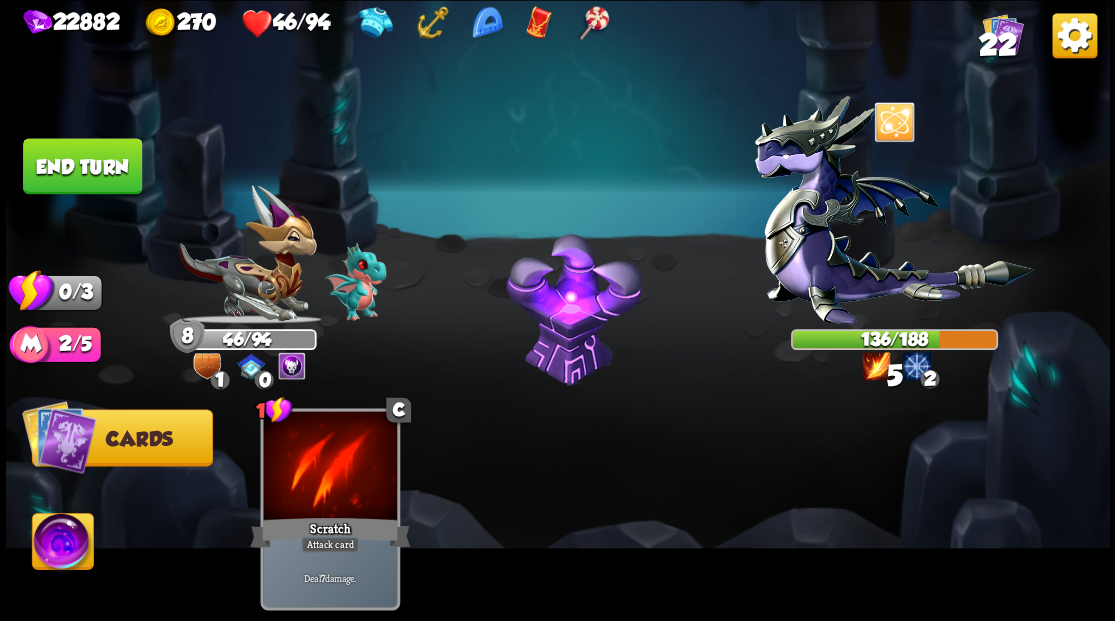 click on "End turn" at bounding box center [82, 166] 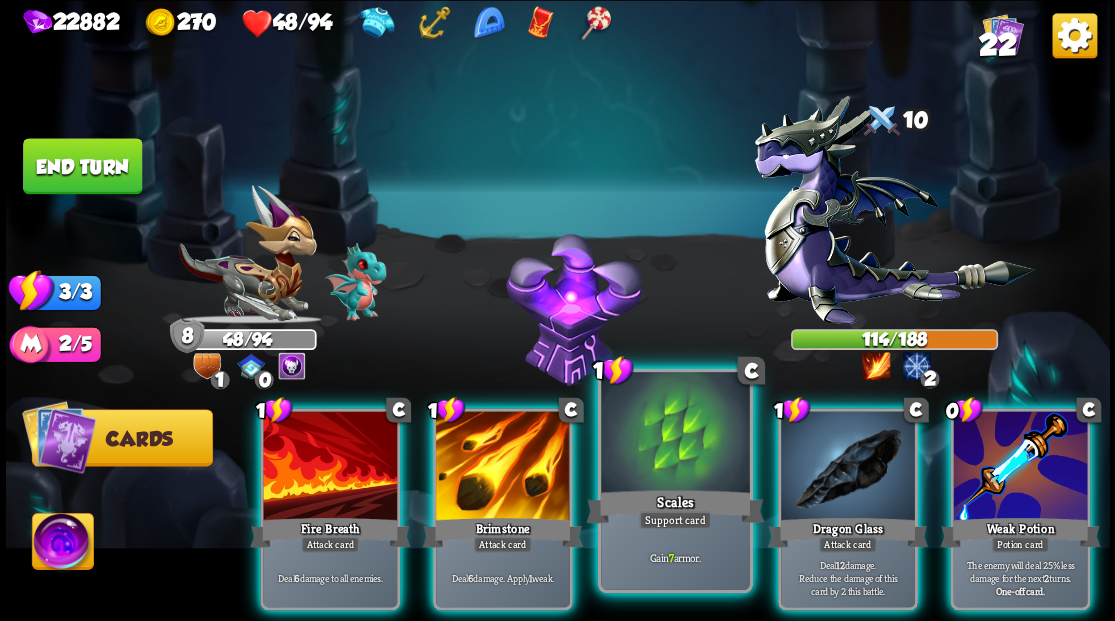 click at bounding box center (675, 434) 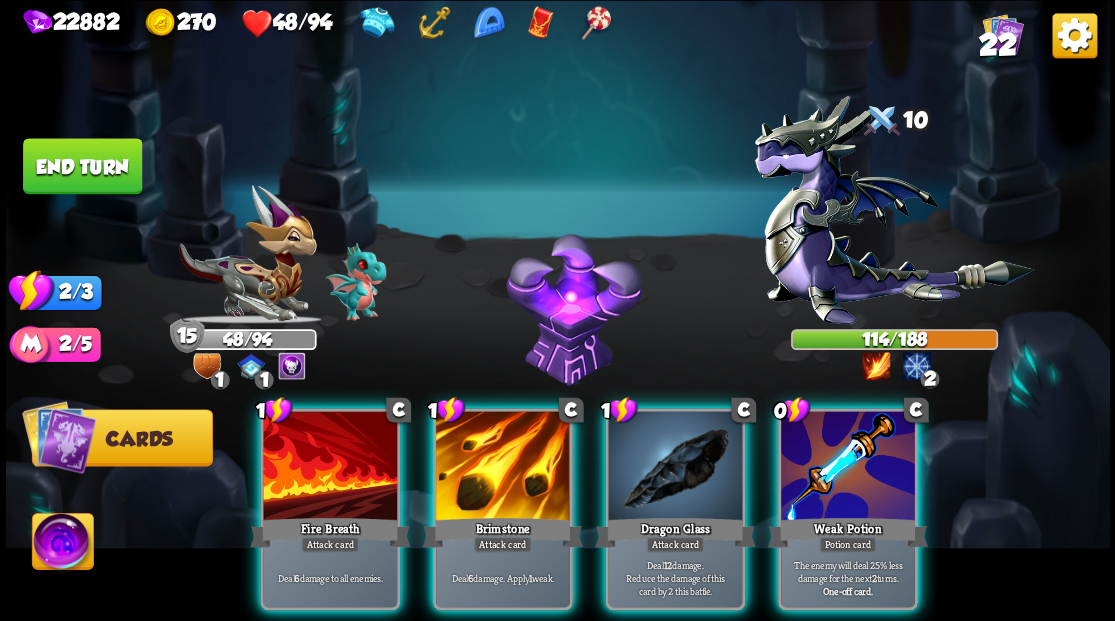 drag, startPoint x: 662, startPoint y: 408, endPoint x: 661, endPoint y: 380, distance: 28.01785 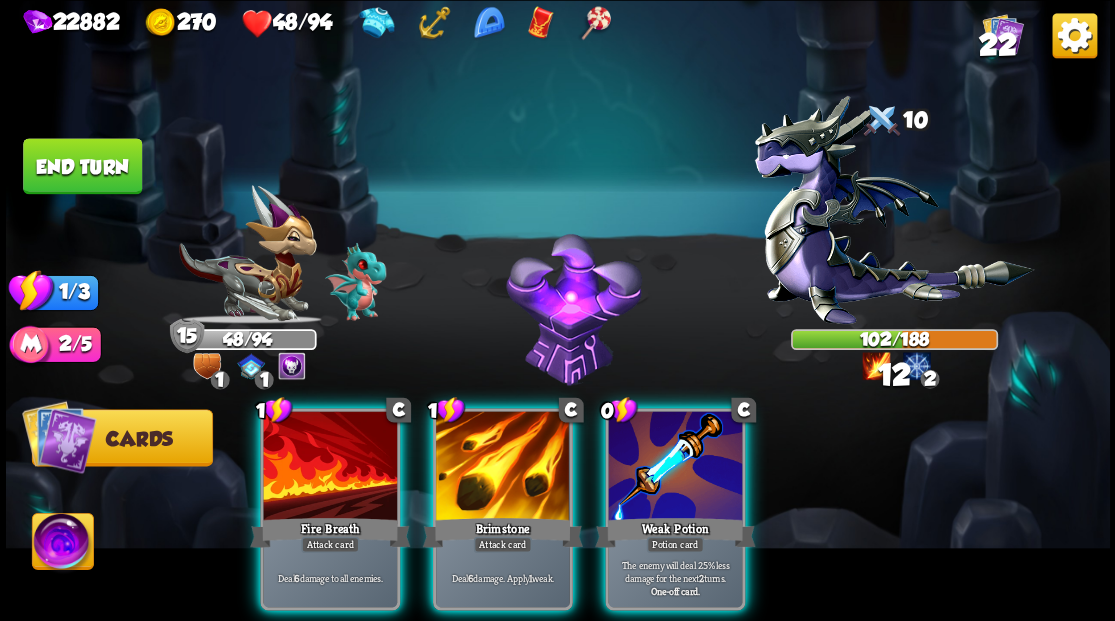drag, startPoint x: 645, startPoint y: 446, endPoint x: 648, endPoint y: 430, distance: 16.27882 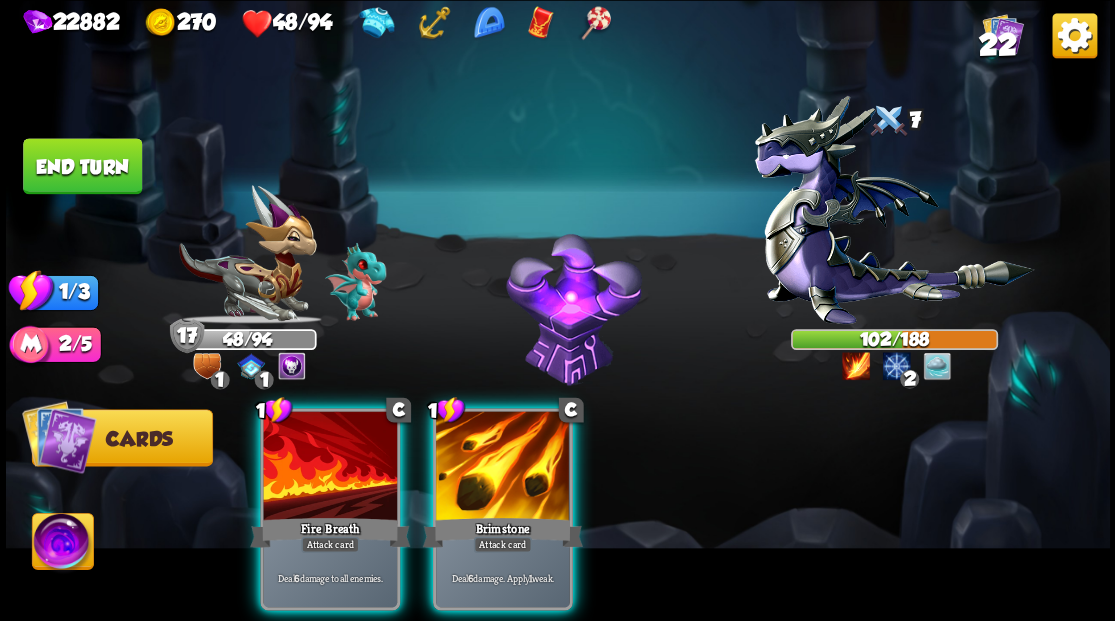 click at bounding box center [503, 467] 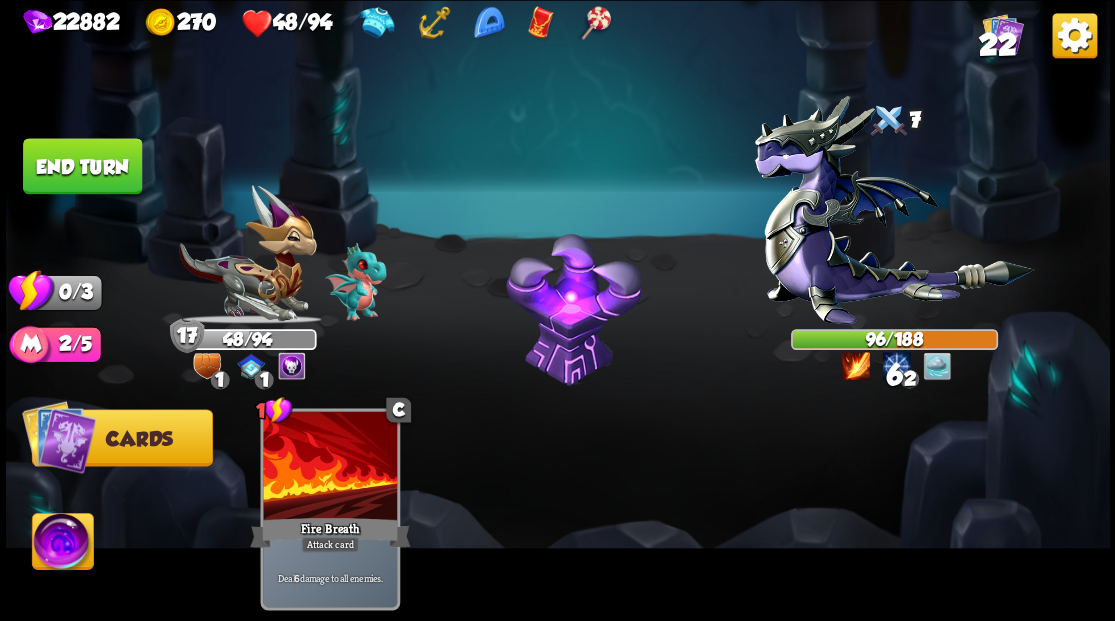 click on "End turn" at bounding box center [82, 166] 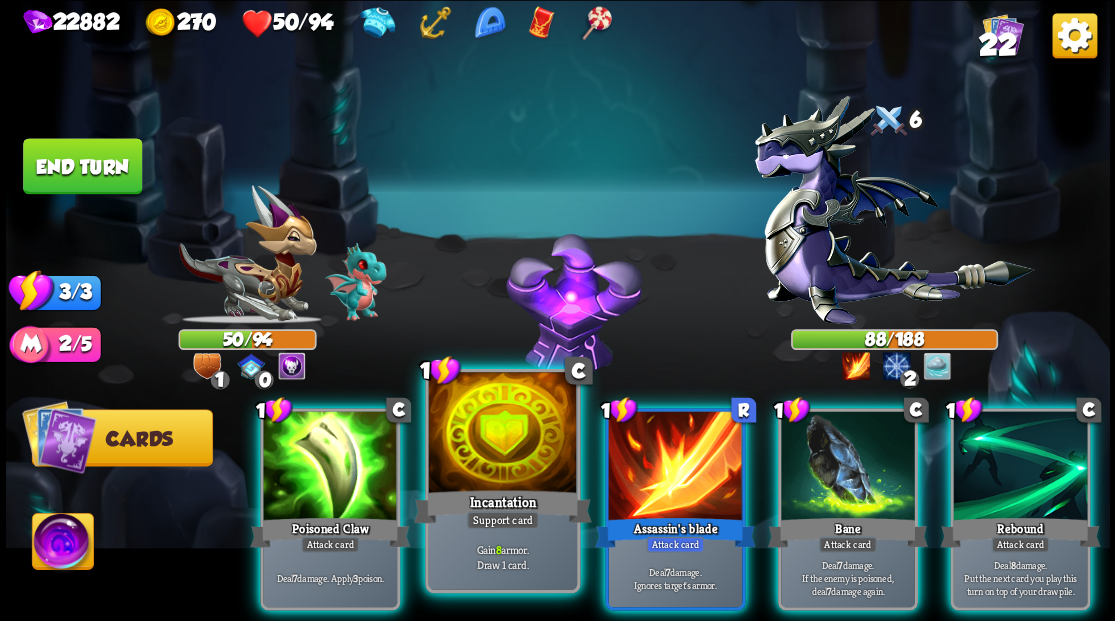 click at bounding box center [502, 434] 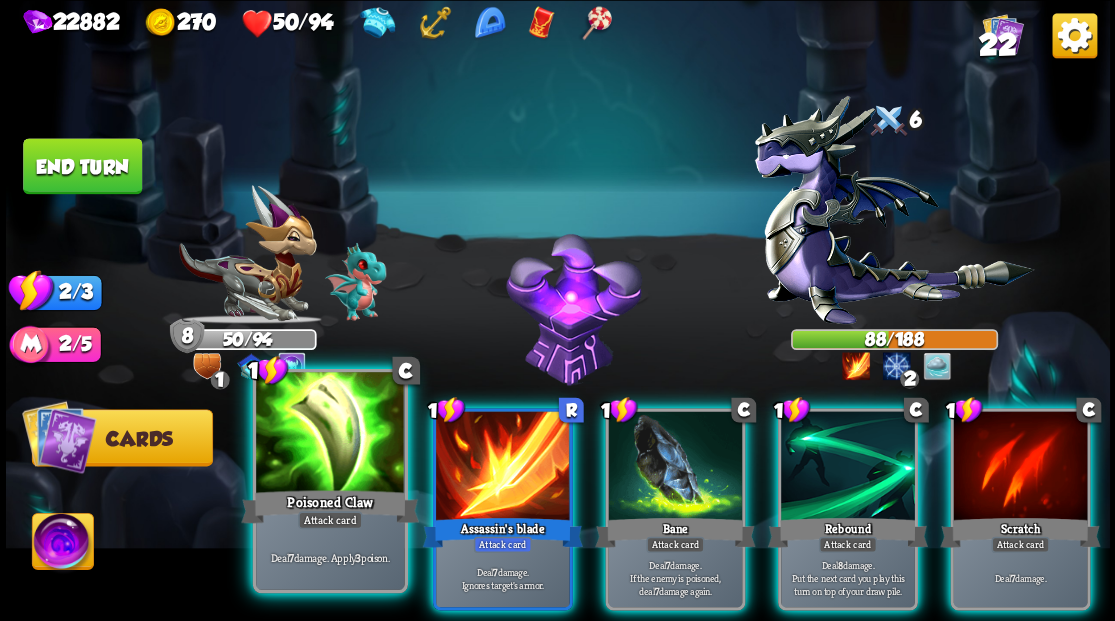 click at bounding box center (330, 434) 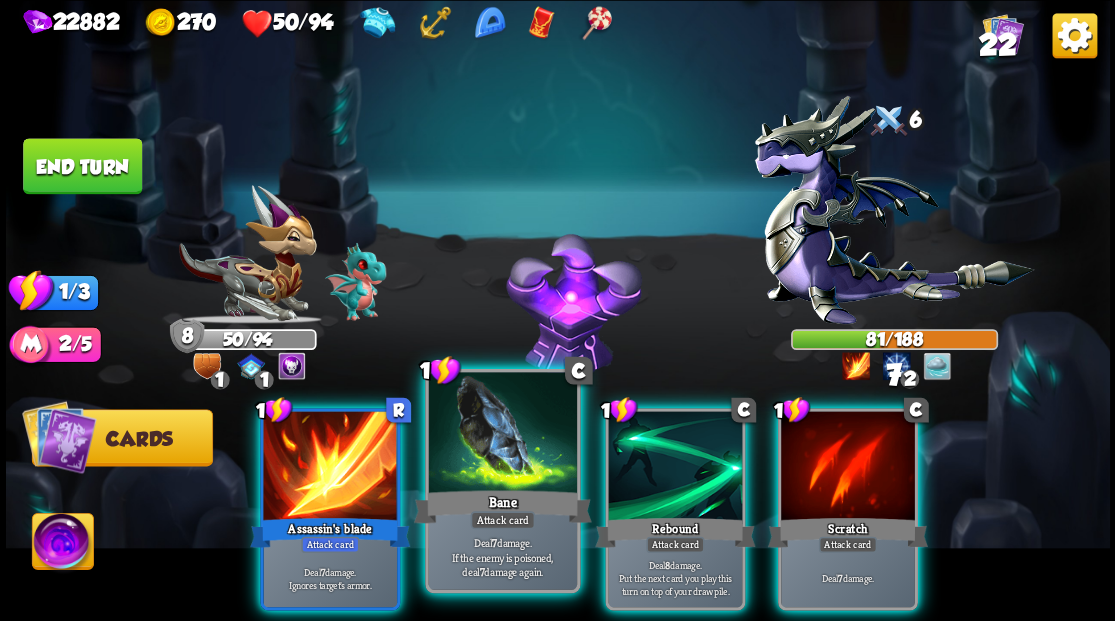 click at bounding box center (502, 434) 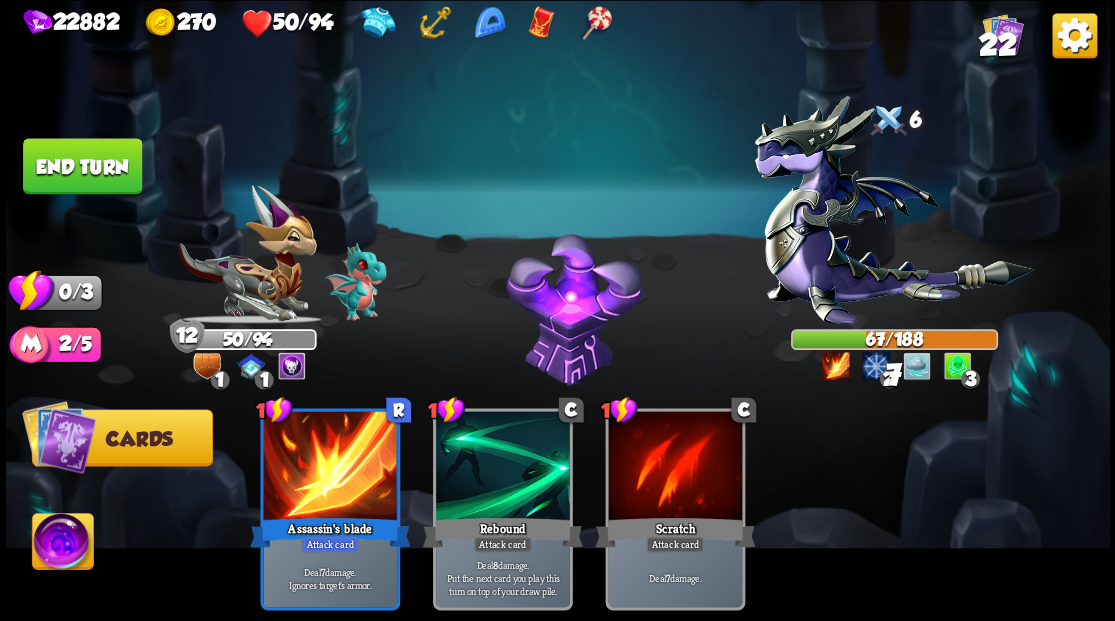 click on "End turn" at bounding box center [82, 166] 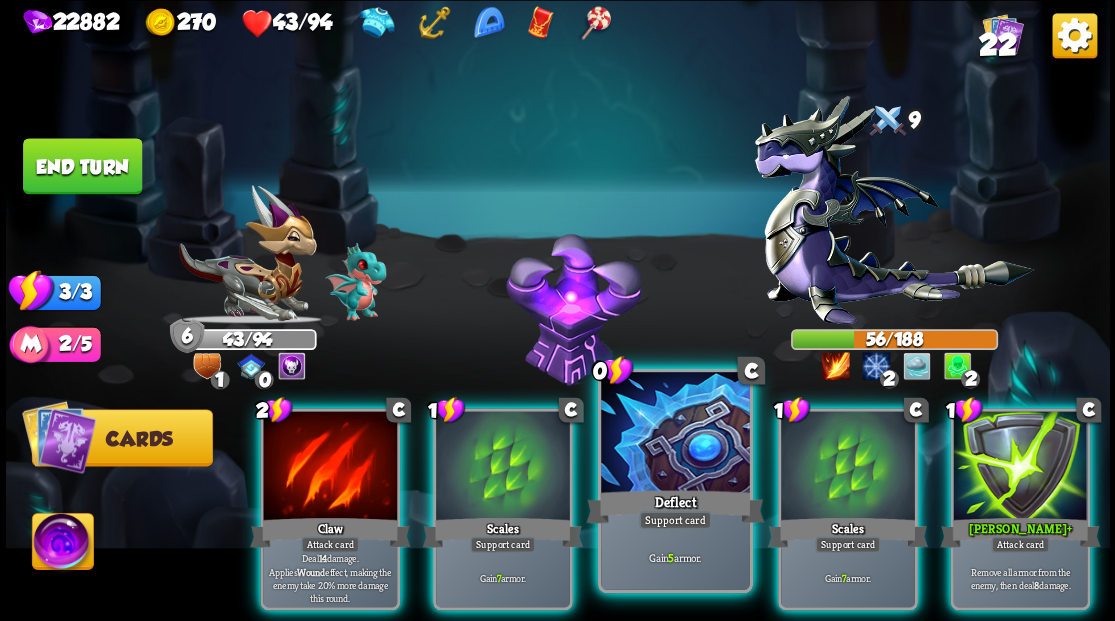 click at bounding box center [675, 434] 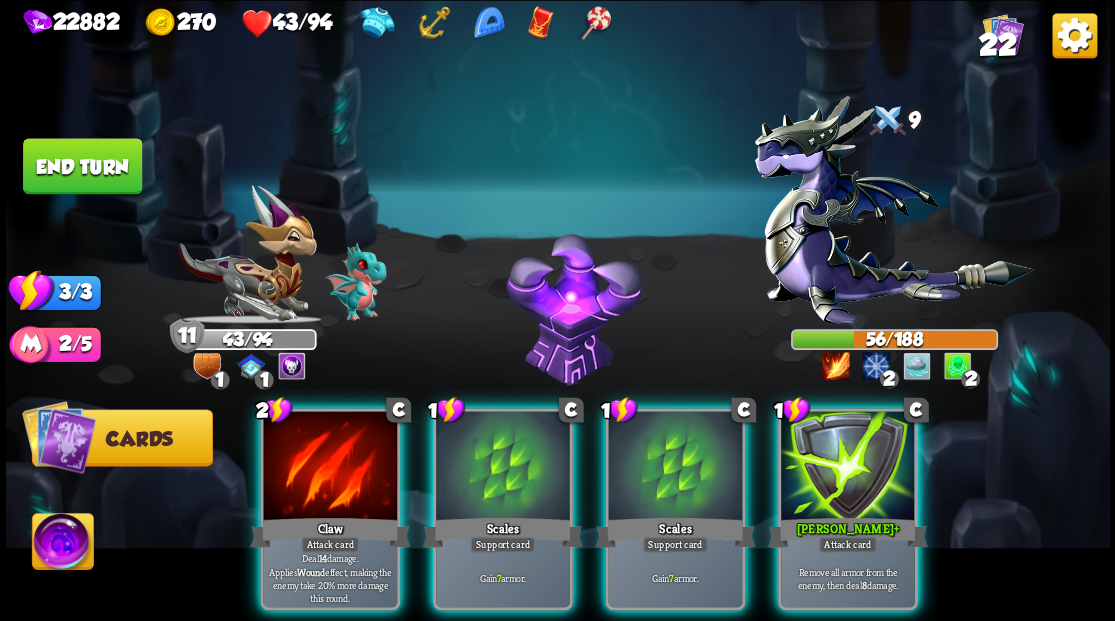 click at bounding box center [675, 467] 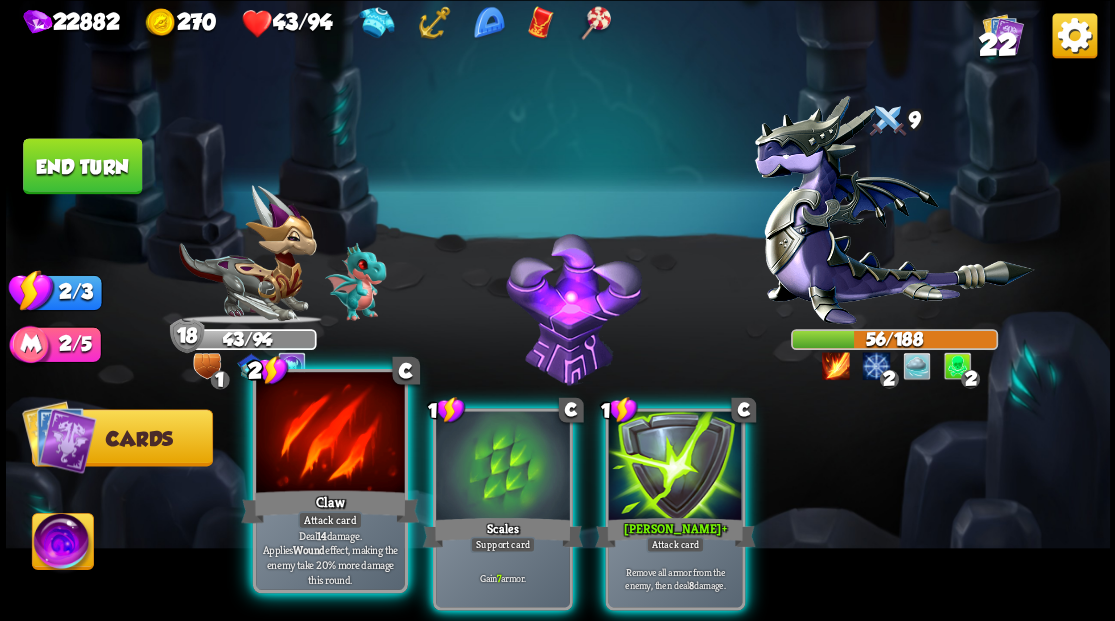 click at bounding box center [330, 434] 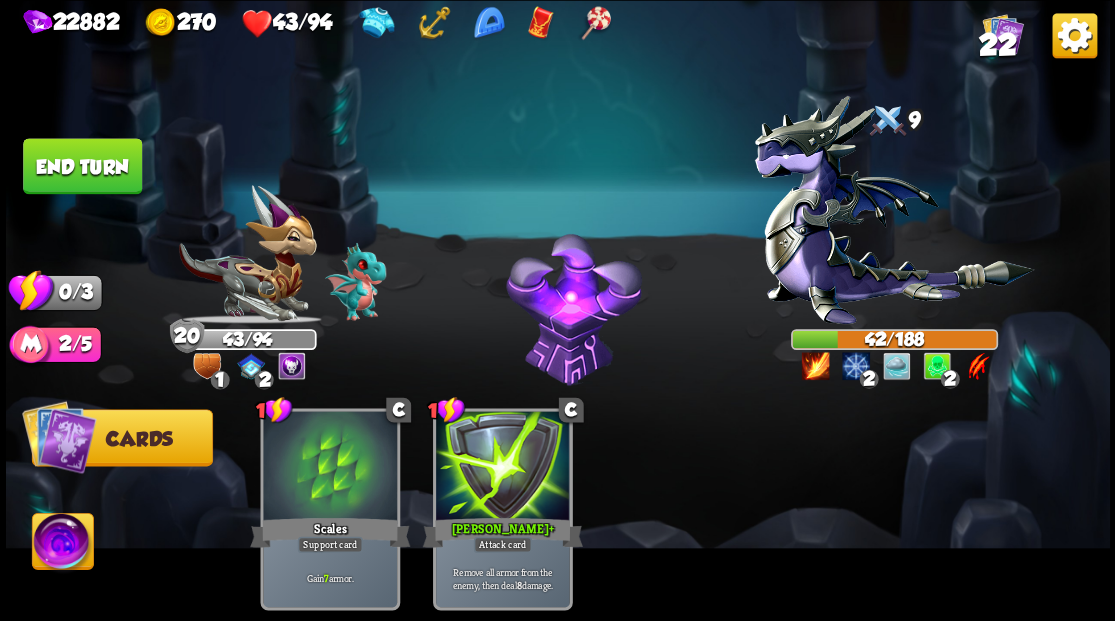 click on "End turn" at bounding box center (82, 166) 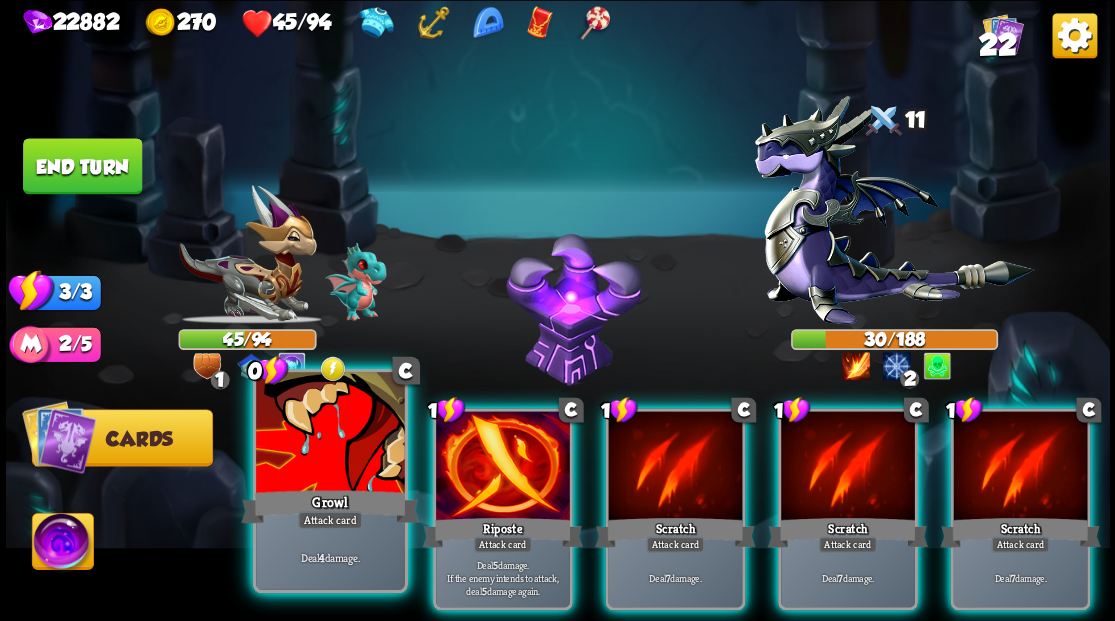 click on "Growl" at bounding box center [330, 506] 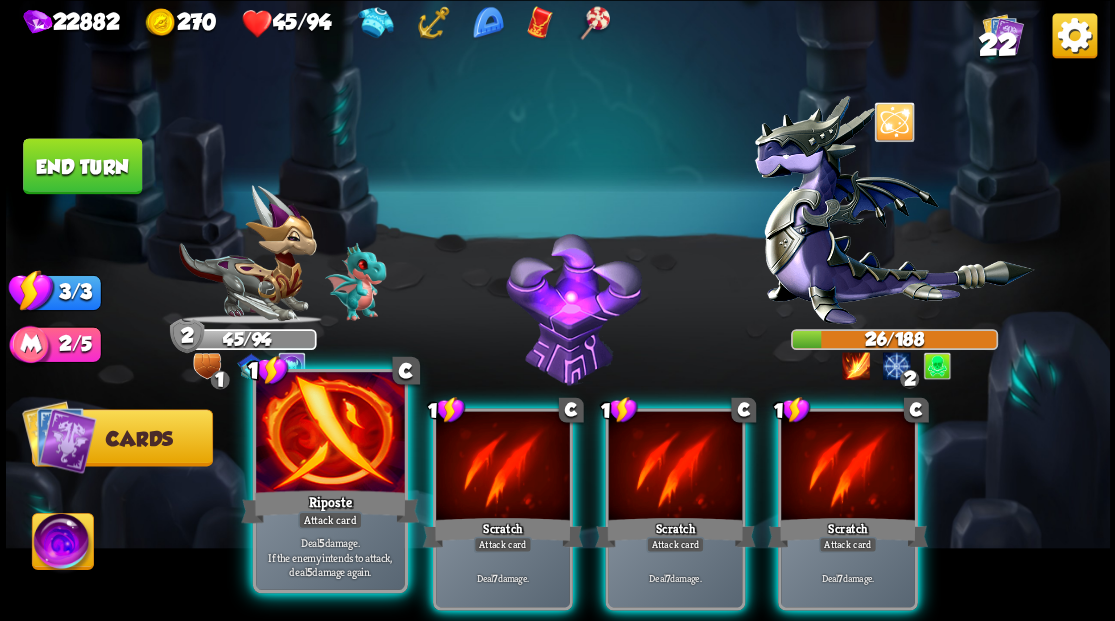 click at bounding box center [330, 434] 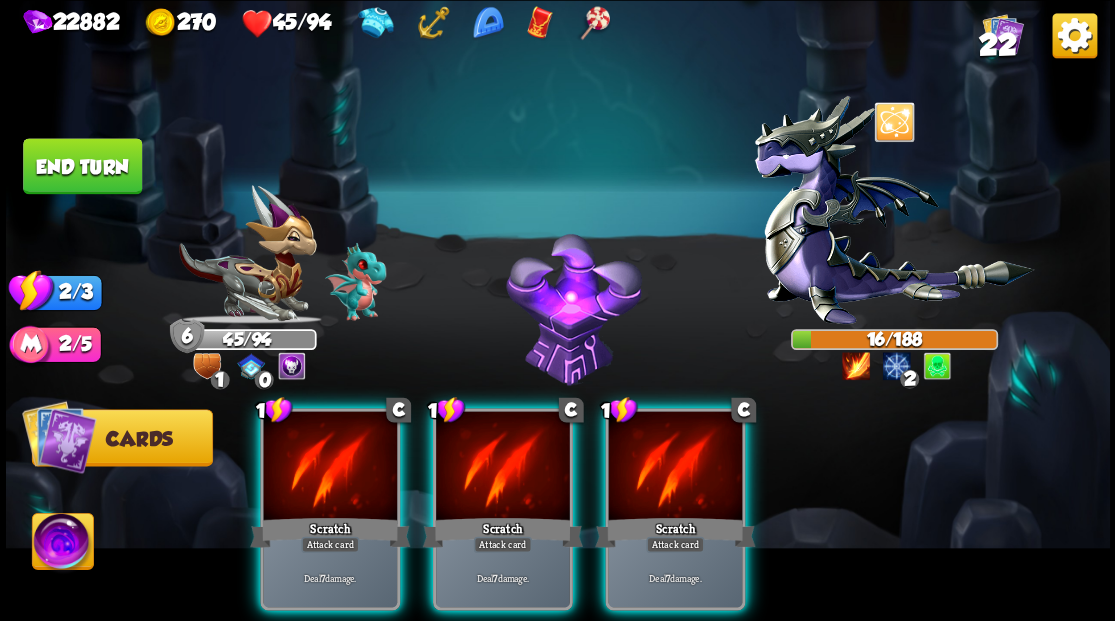 click at bounding box center [330, 467] 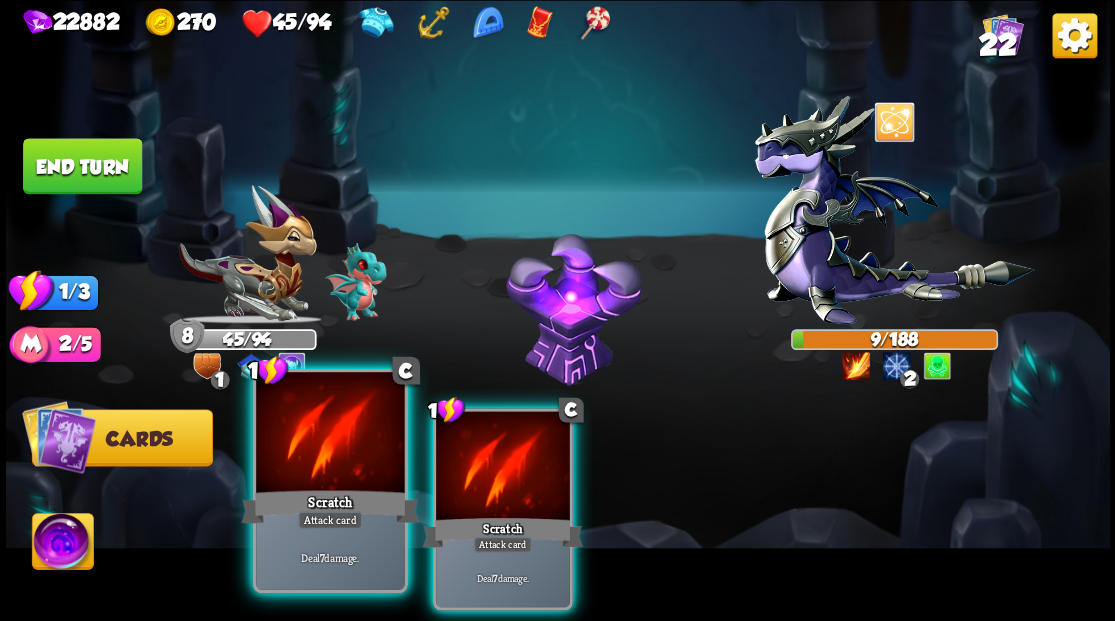 click at bounding box center [330, 434] 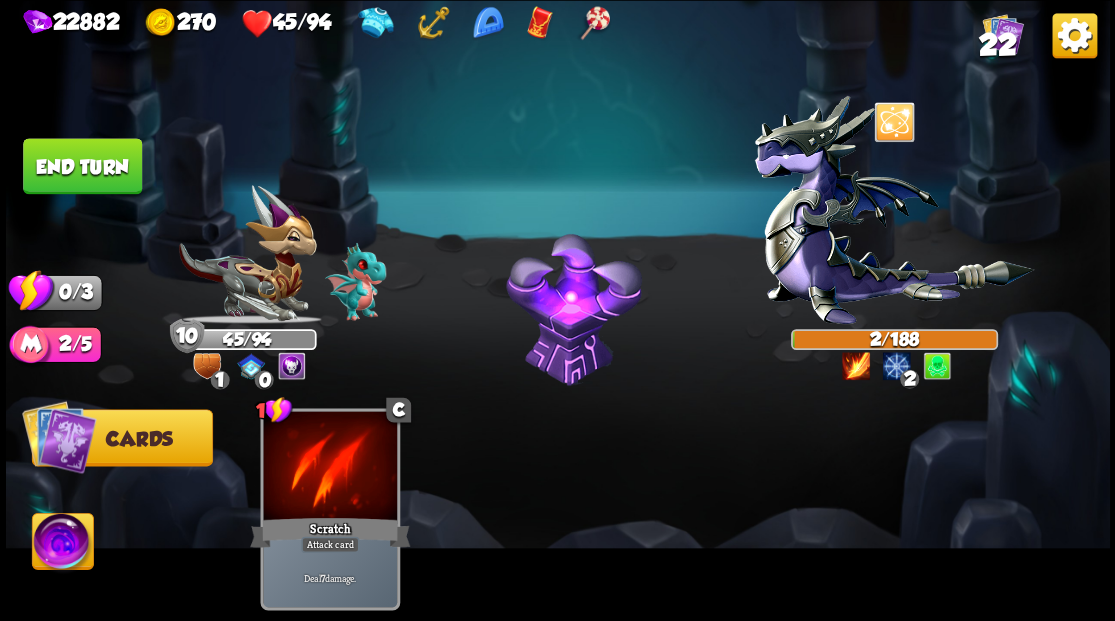 click on "End turn" at bounding box center [82, 166] 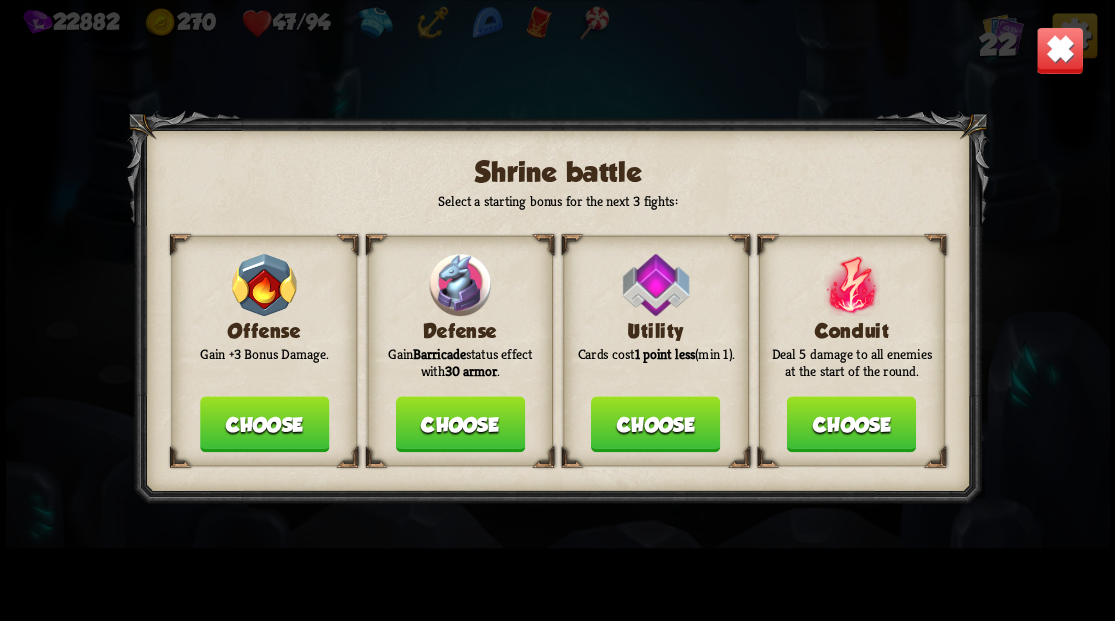 click on "Choose" at bounding box center [459, 424] 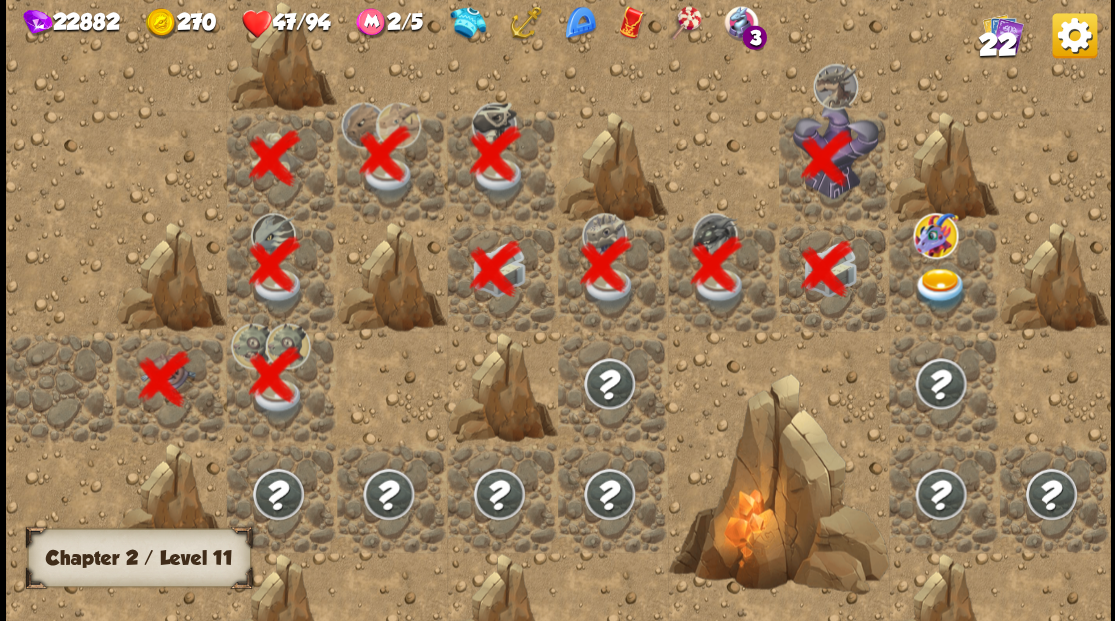 scroll, scrollTop: 0, scrollLeft: 384, axis: horizontal 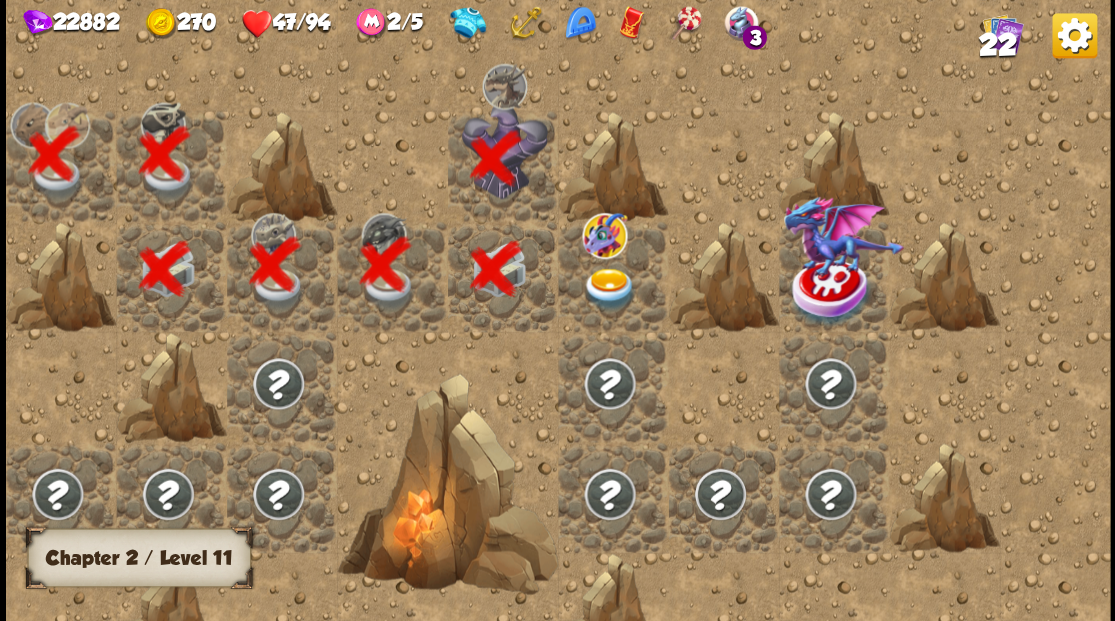 click at bounding box center (447, 483) 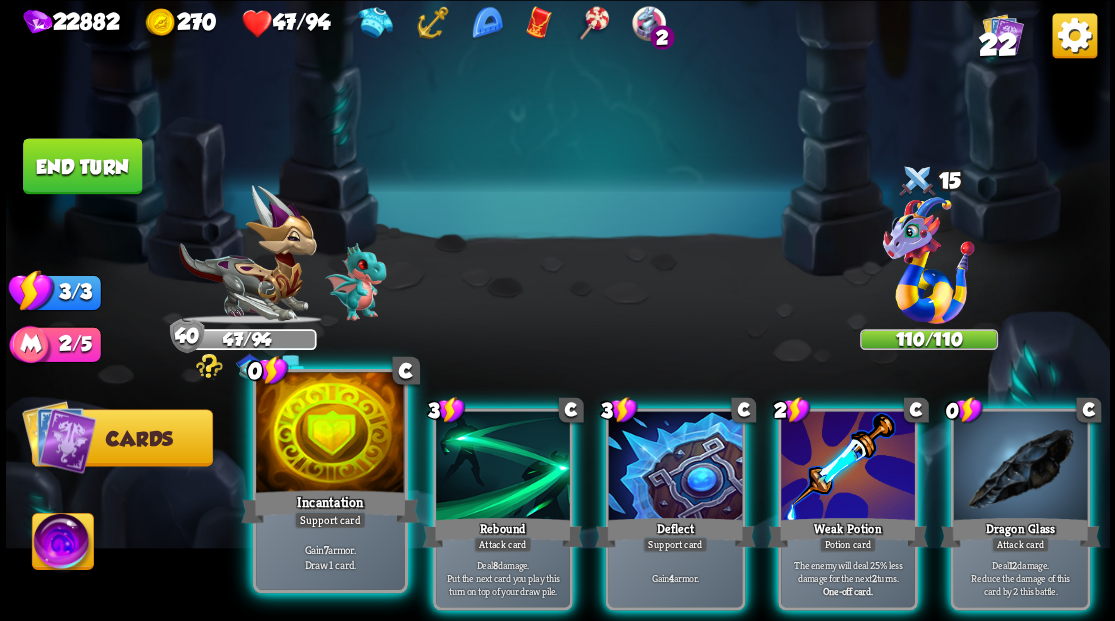 click at bounding box center [330, 434] 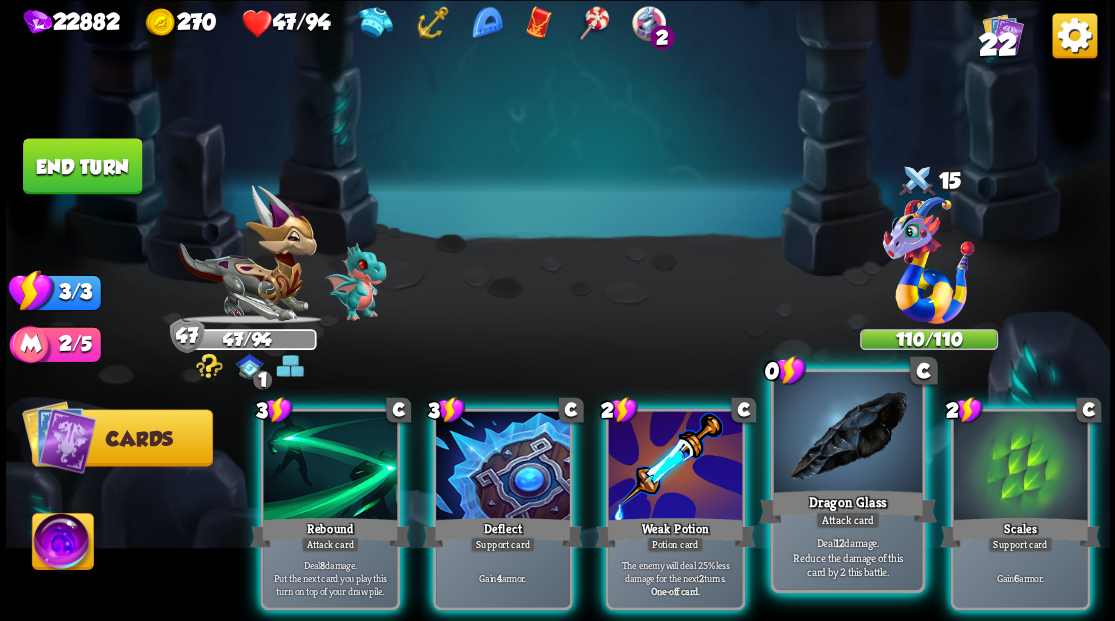 drag, startPoint x: 843, startPoint y: 446, endPoint x: 840, endPoint y: 436, distance: 10.440307 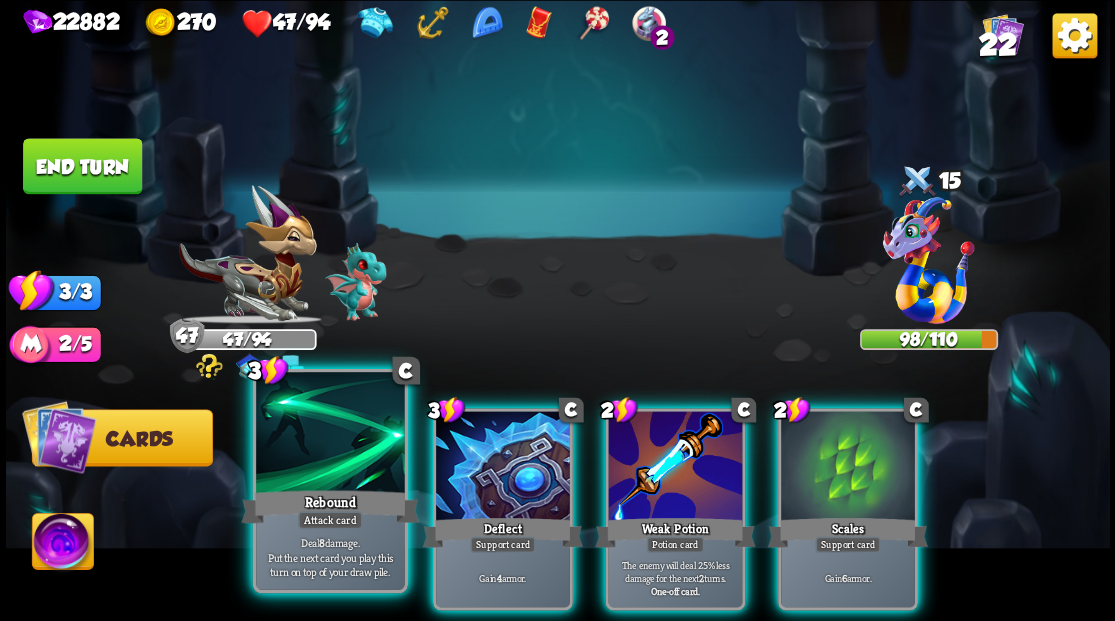 click at bounding box center [330, 434] 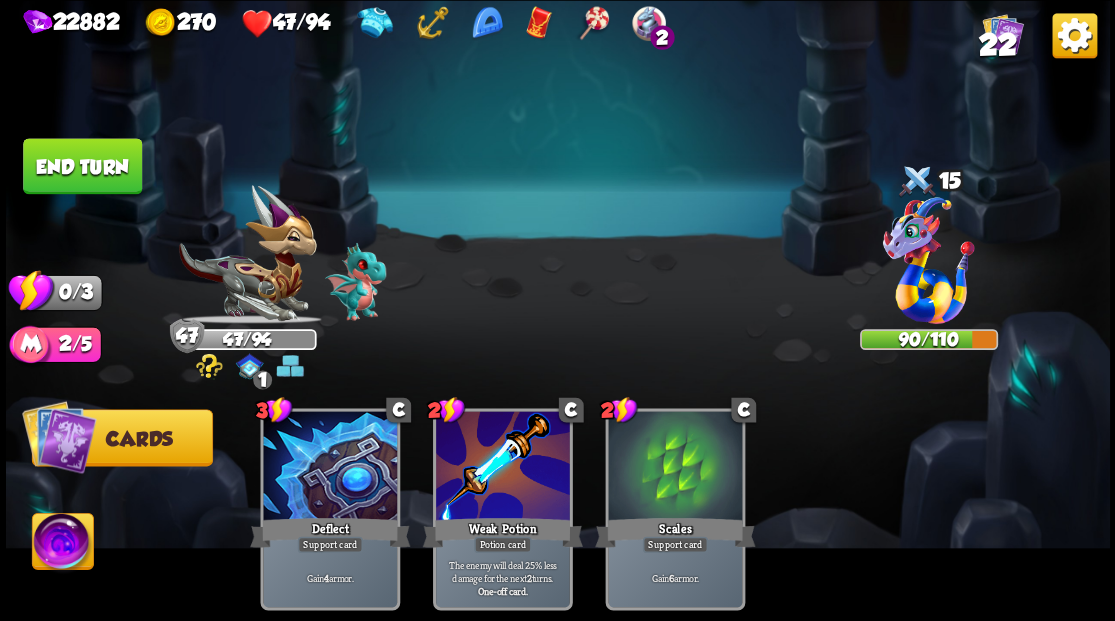 click on "End turn" at bounding box center (82, 166) 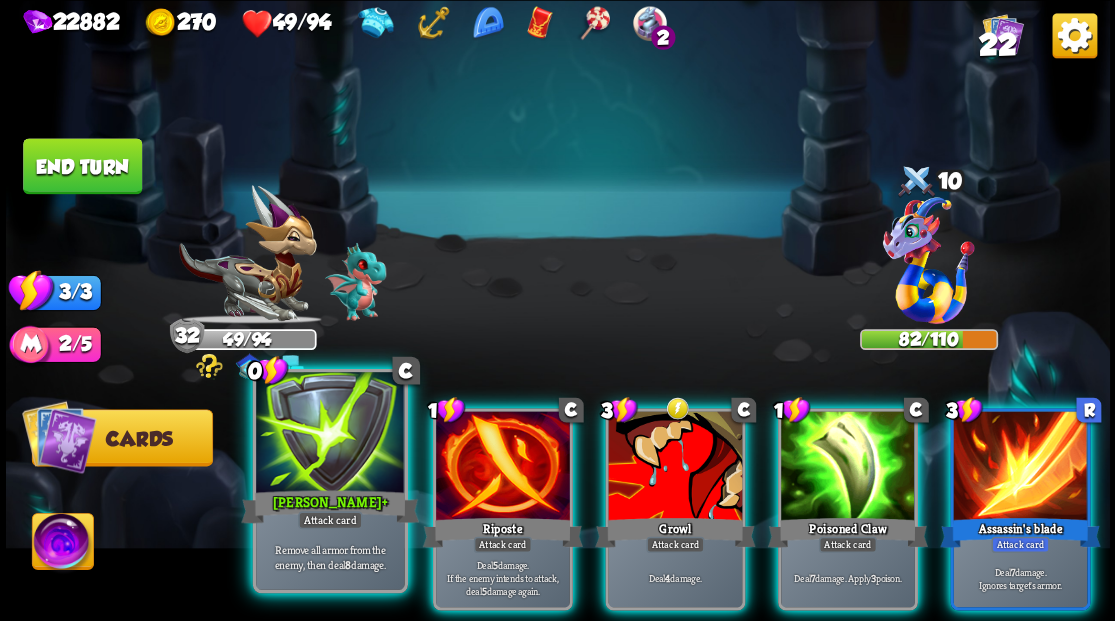click at bounding box center (330, 434) 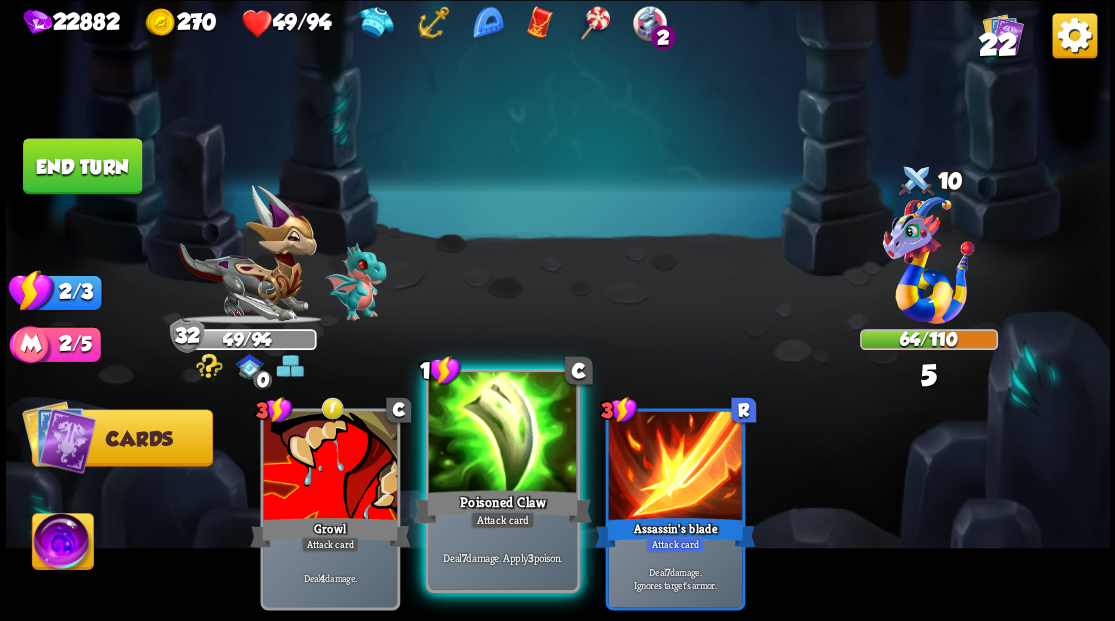 click at bounding box center (502, 434) 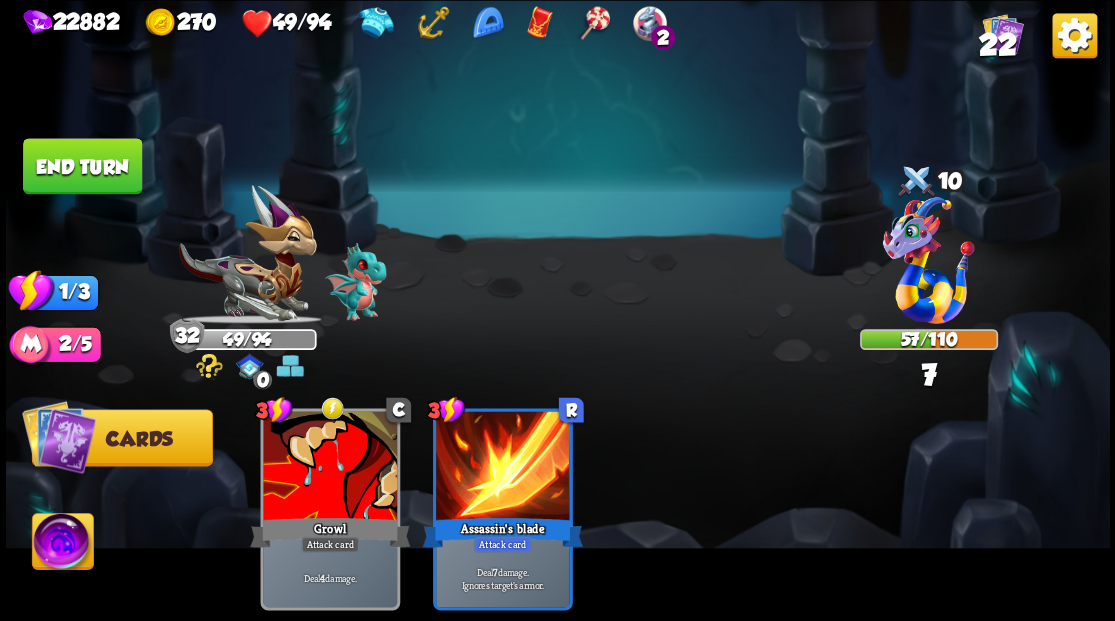 click on "End turn" at bounding box center (82, 166) 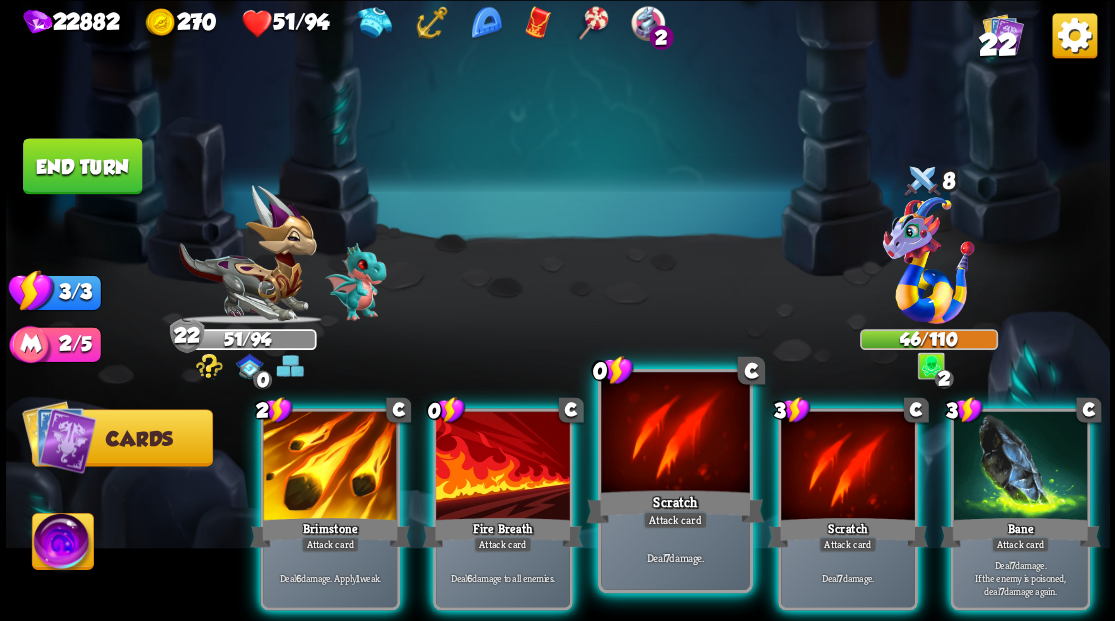 click at bounding box center (675, 434) 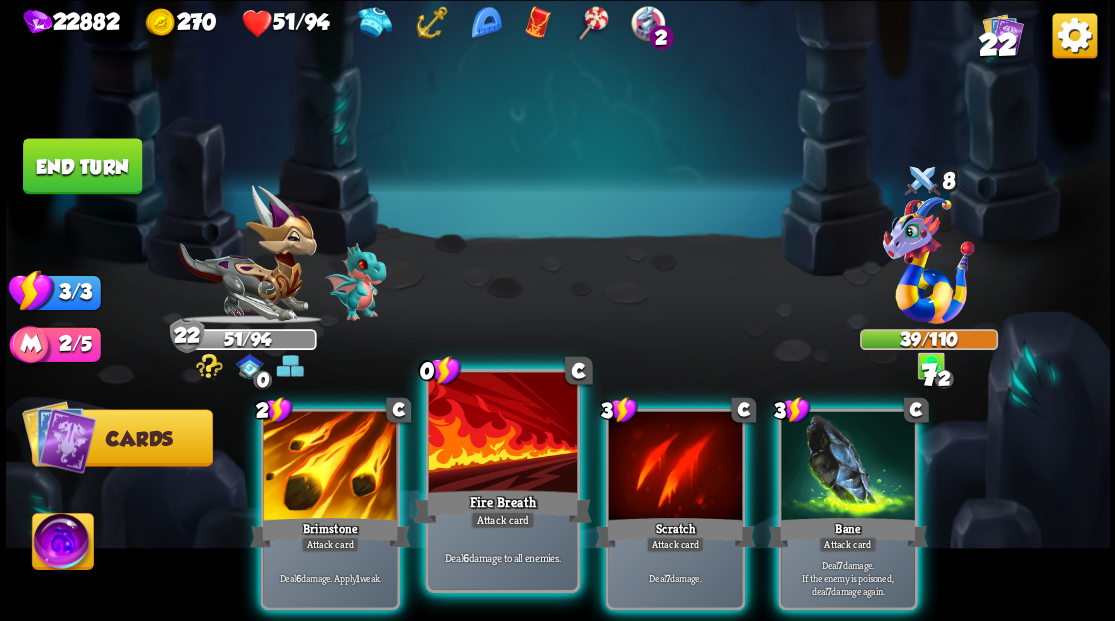 click at bounding box center (502, 434) 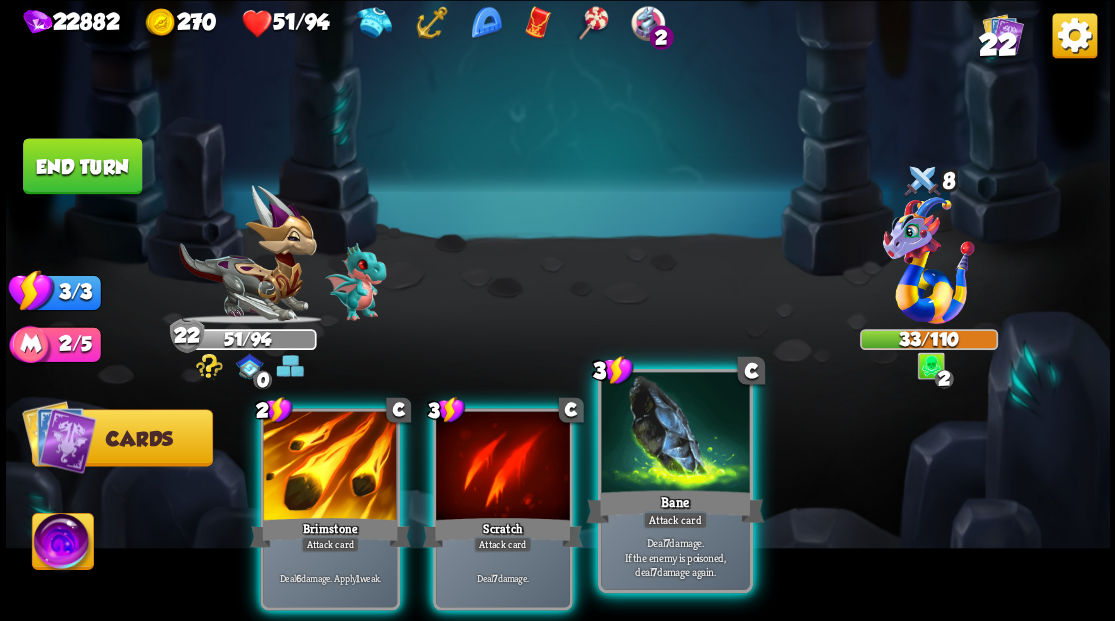 click at bounding box center [675, 434] 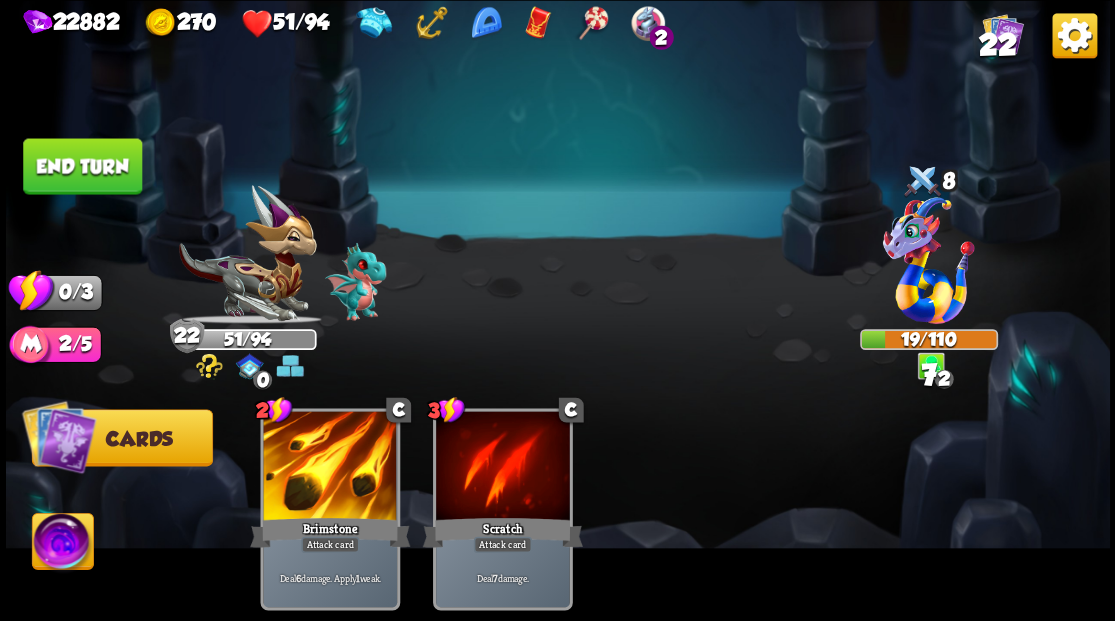 click on "End turn" at bounding box center [82, 166] 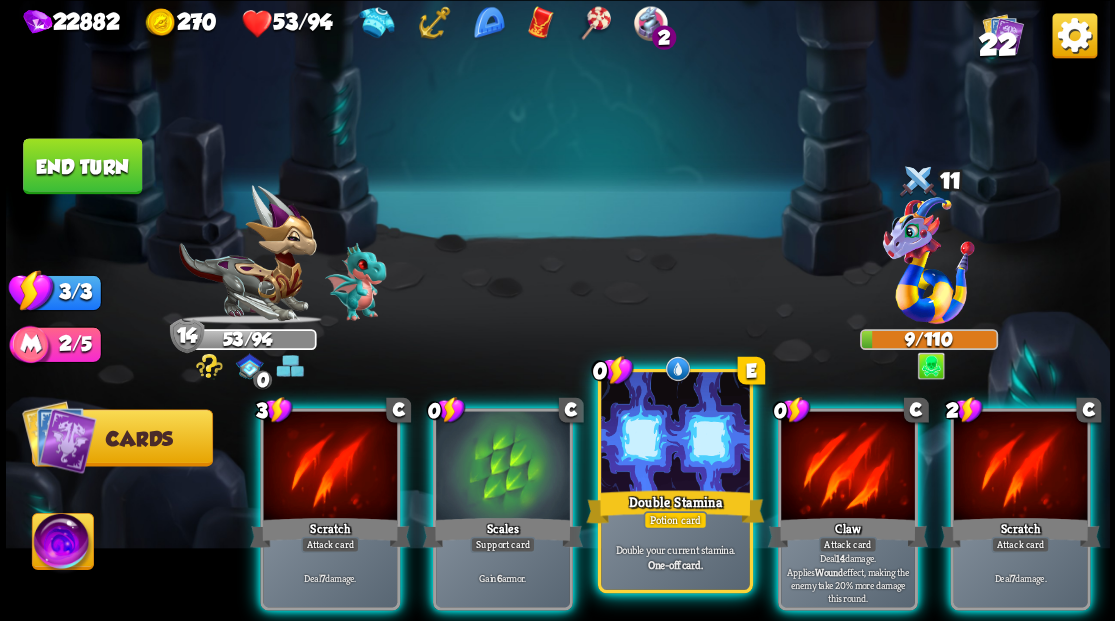 click at bounding box center [675, 434] 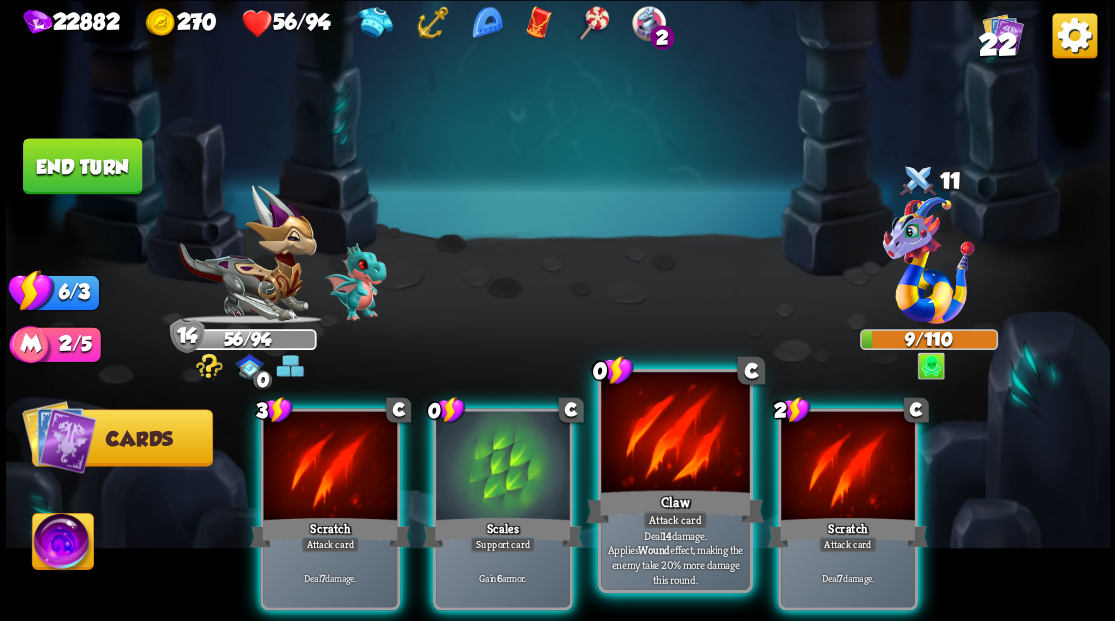 click at bounding box center [675, 434] 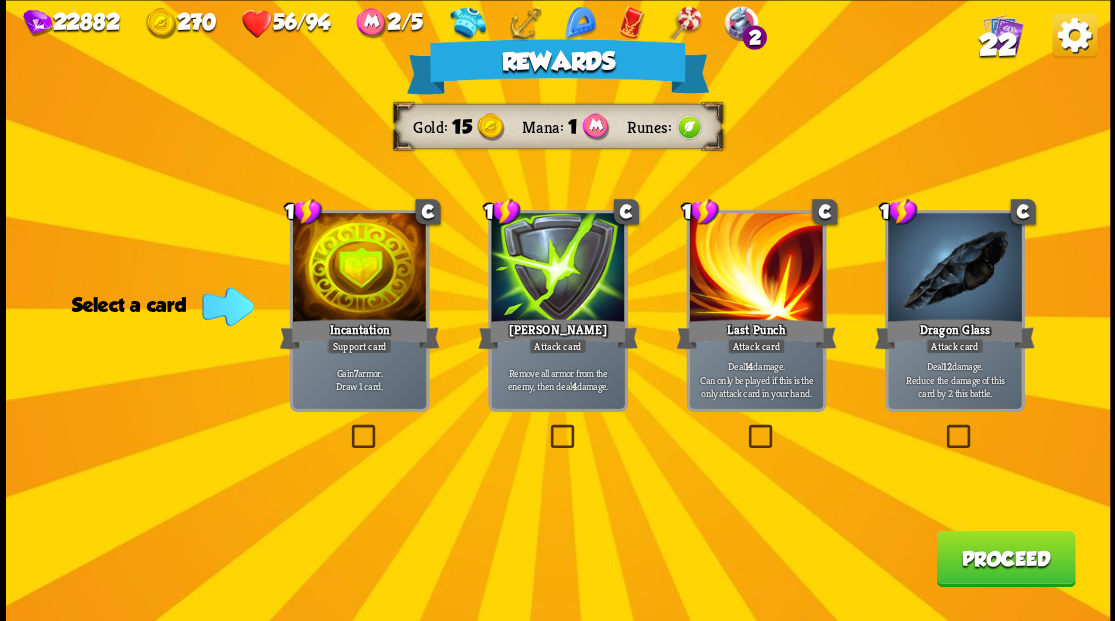 click at bounding box center (546, 427) 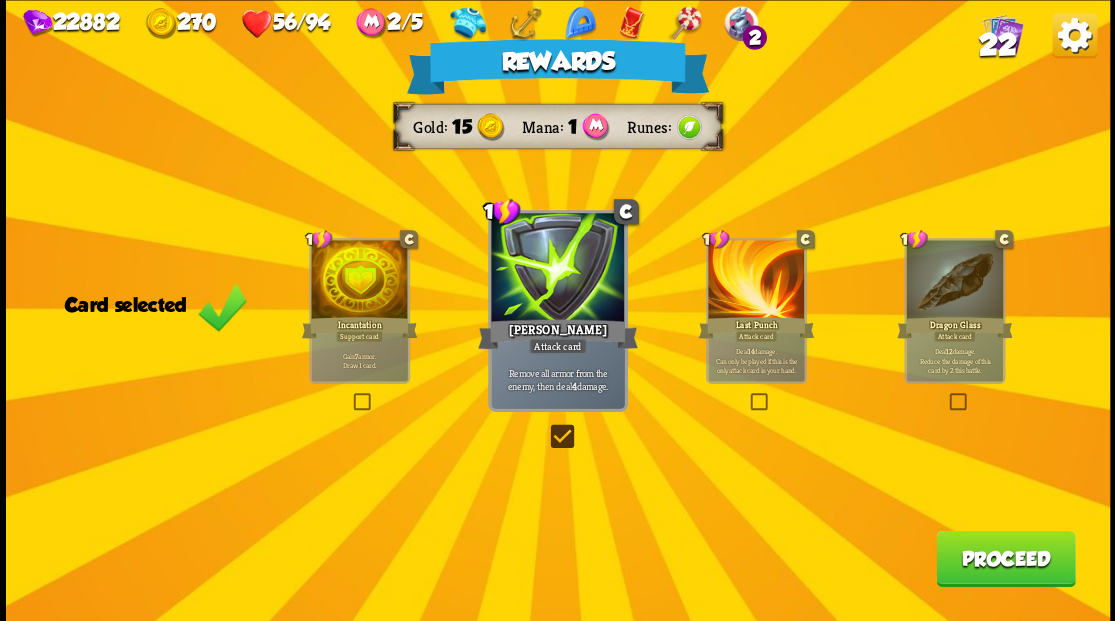 click on "Proceed" at bounding box center [1005, 558] 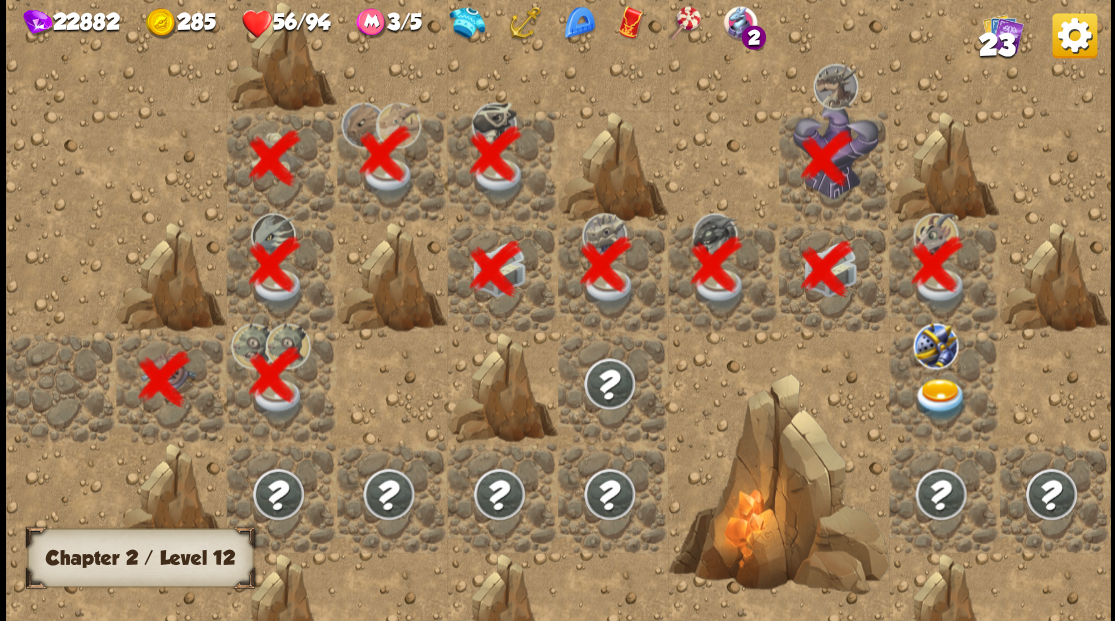 scroll, scrollTop: 0, scrollLeft: 384, axis: horizontal 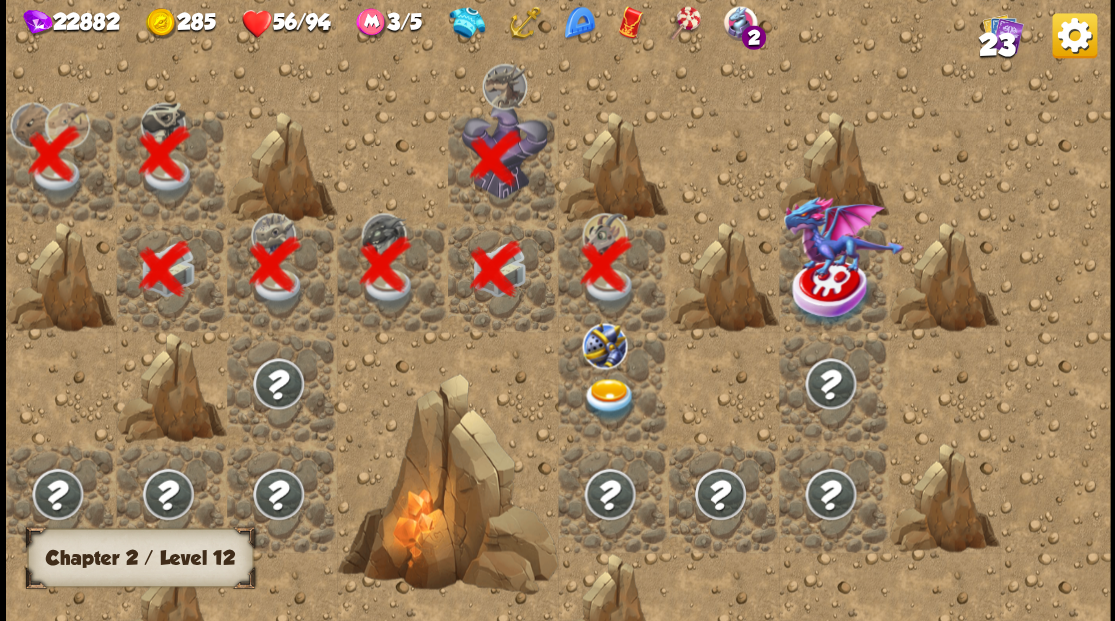 click at bounding box center (609, 399) 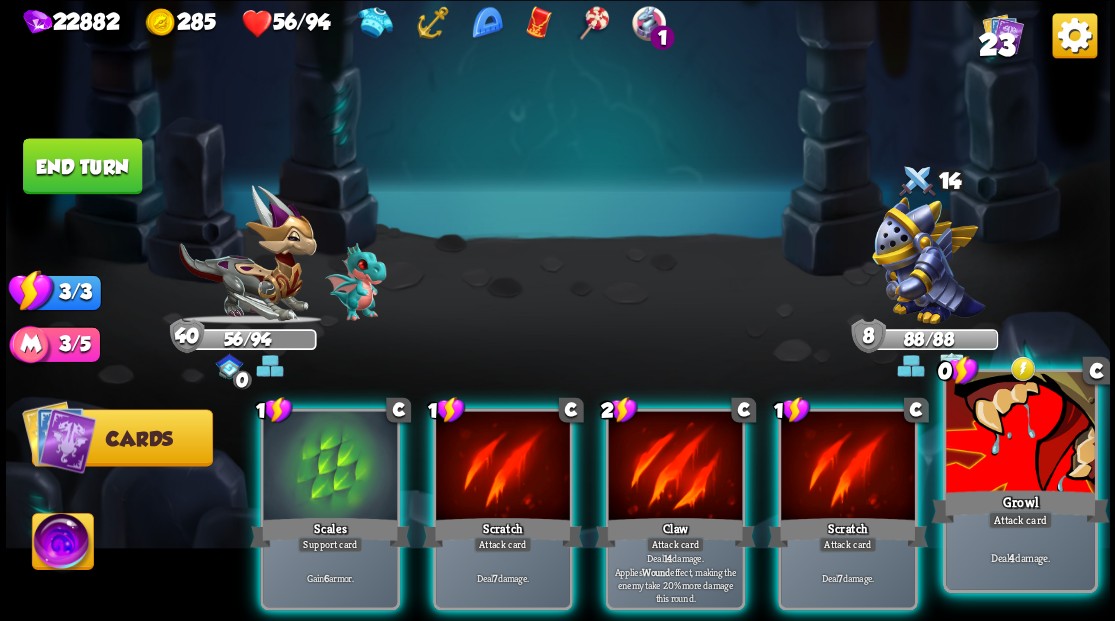 click at bounding box center (1020, 434) 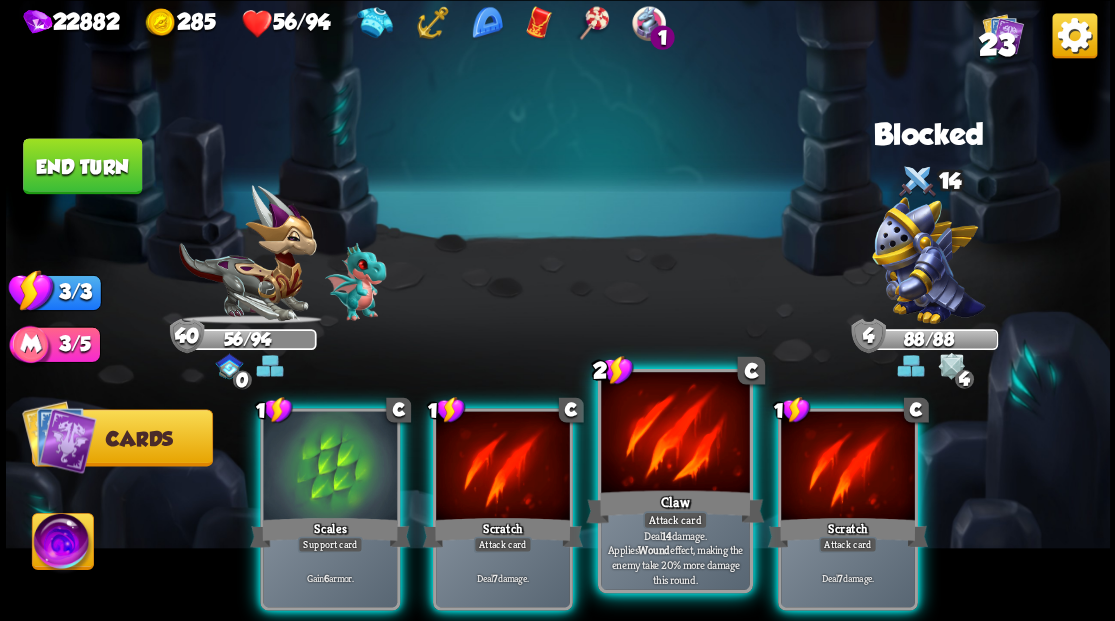 click at bounding box center [675, 434] 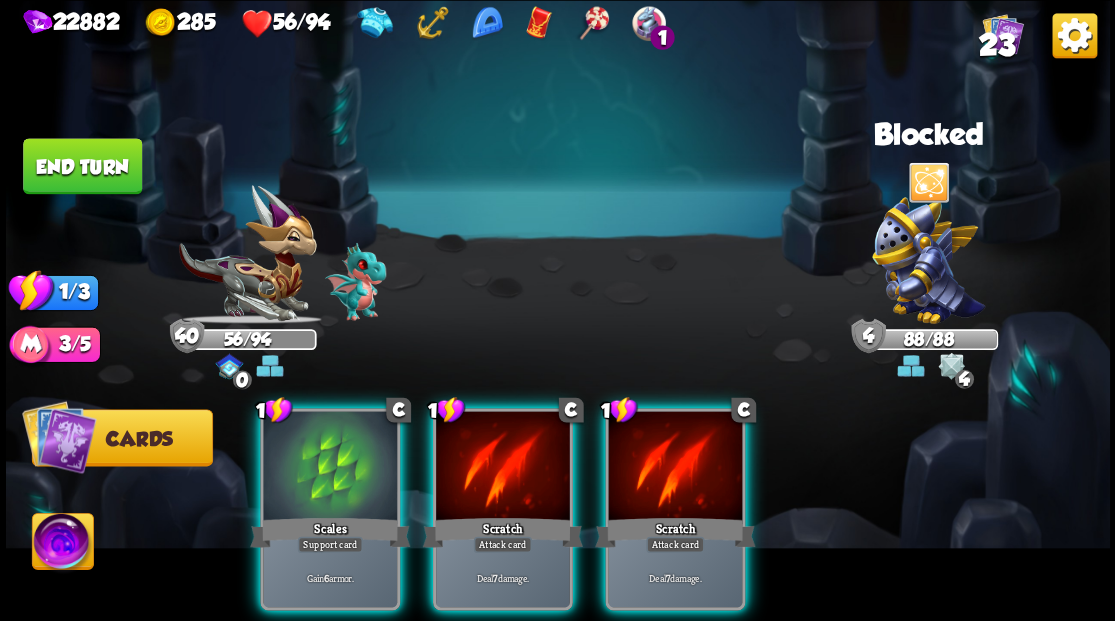 click at bounding box center [675, 467] 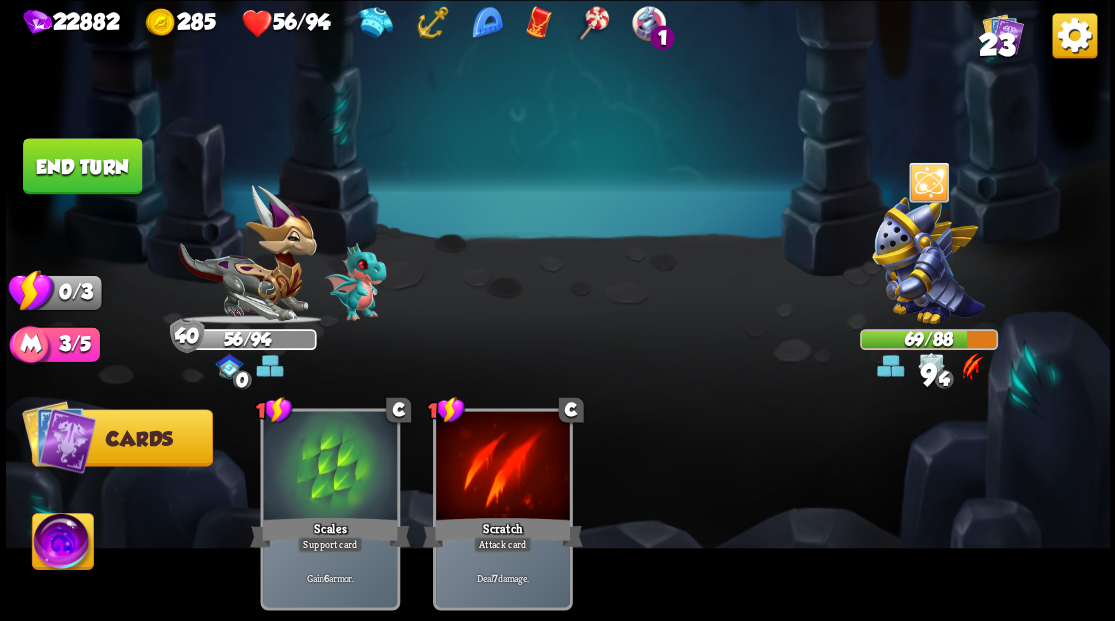 click on "End turn" at bounding box center [82, 166] 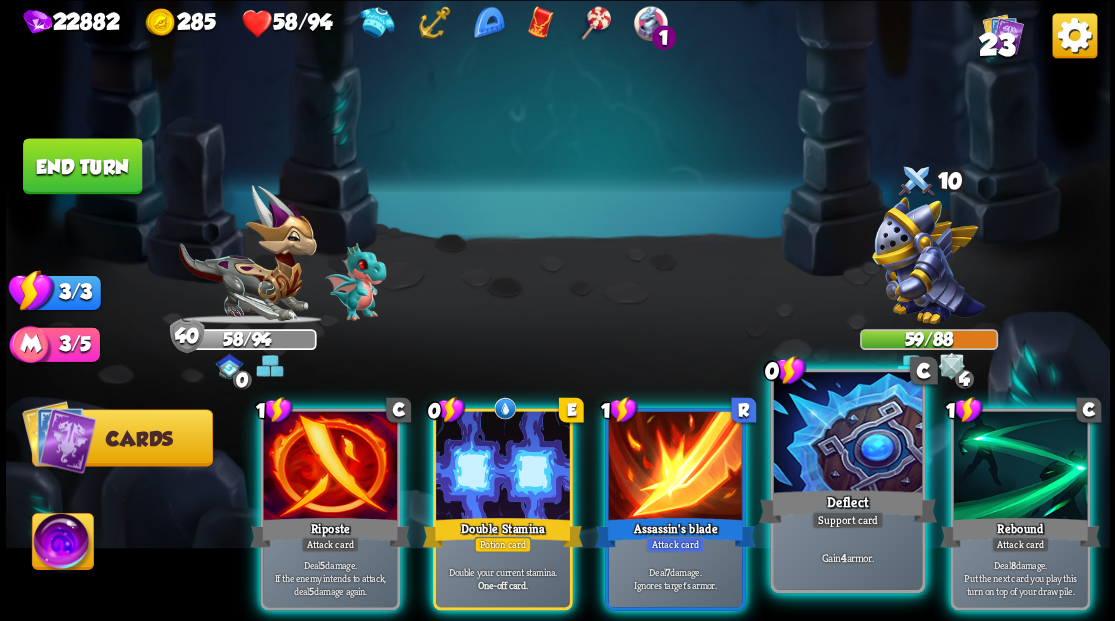 click at bounding box center (847, 434) 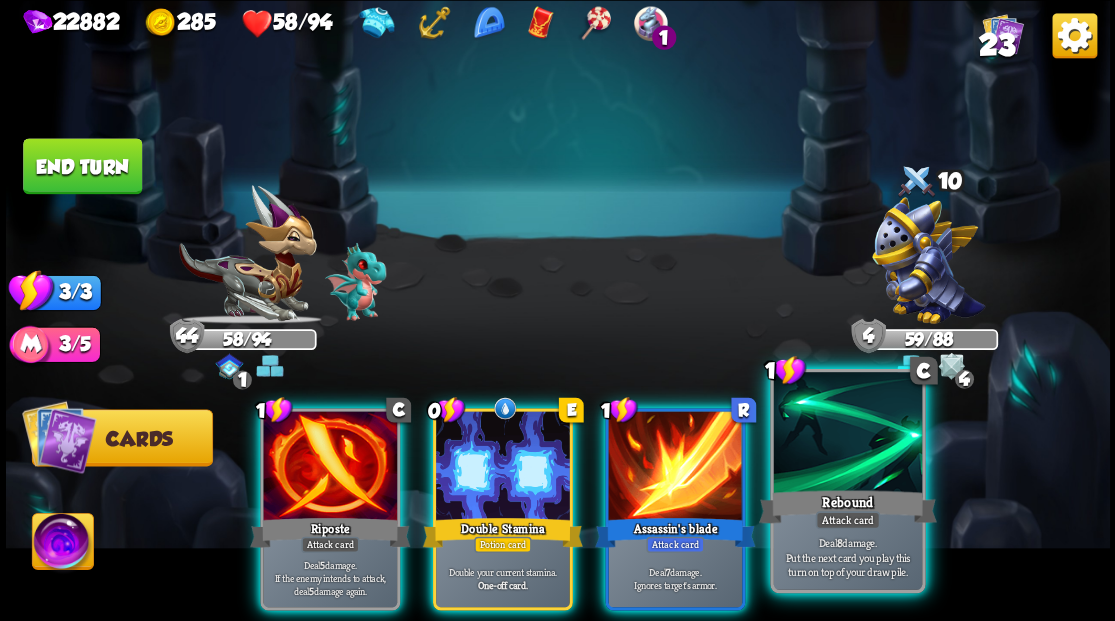 click at bounding box center [847, 434] 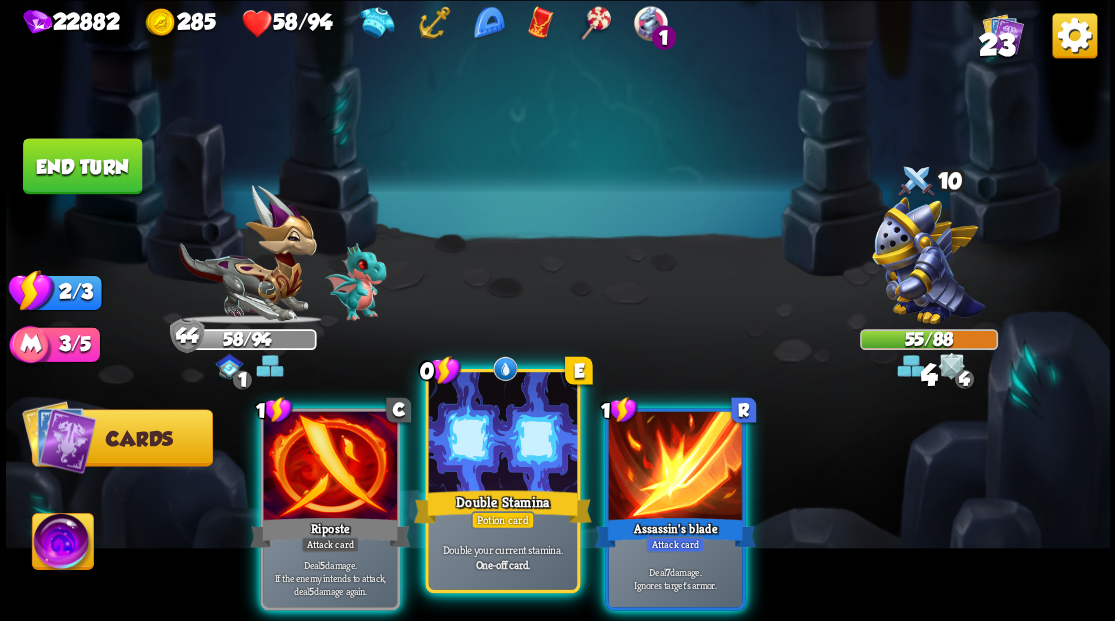 click at bounding box center [502, 434] 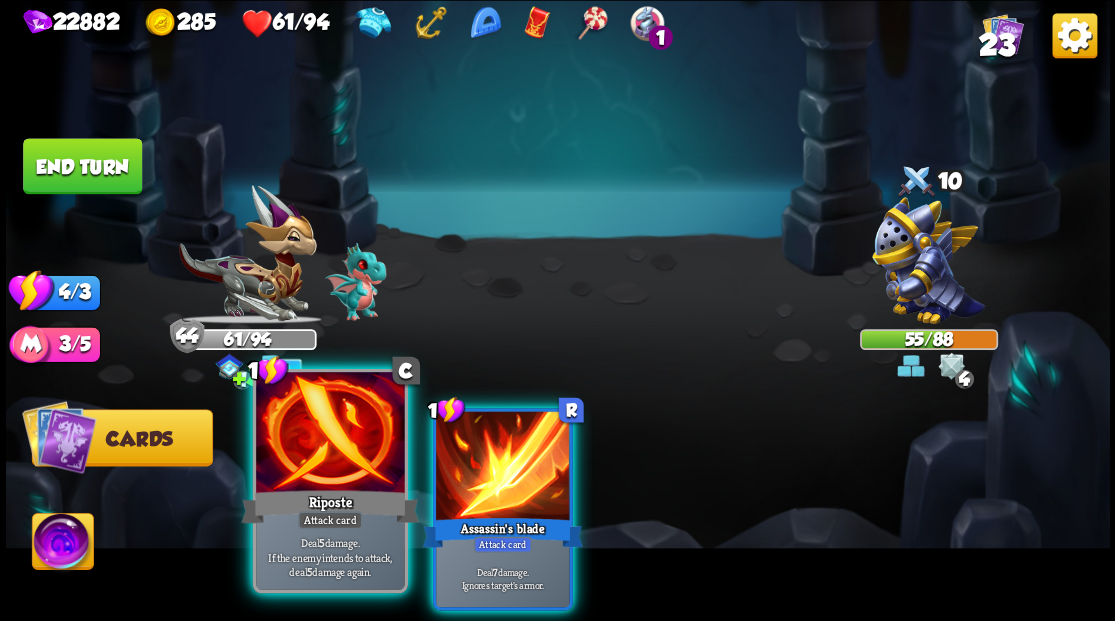 click at bounding box center (330, 434) 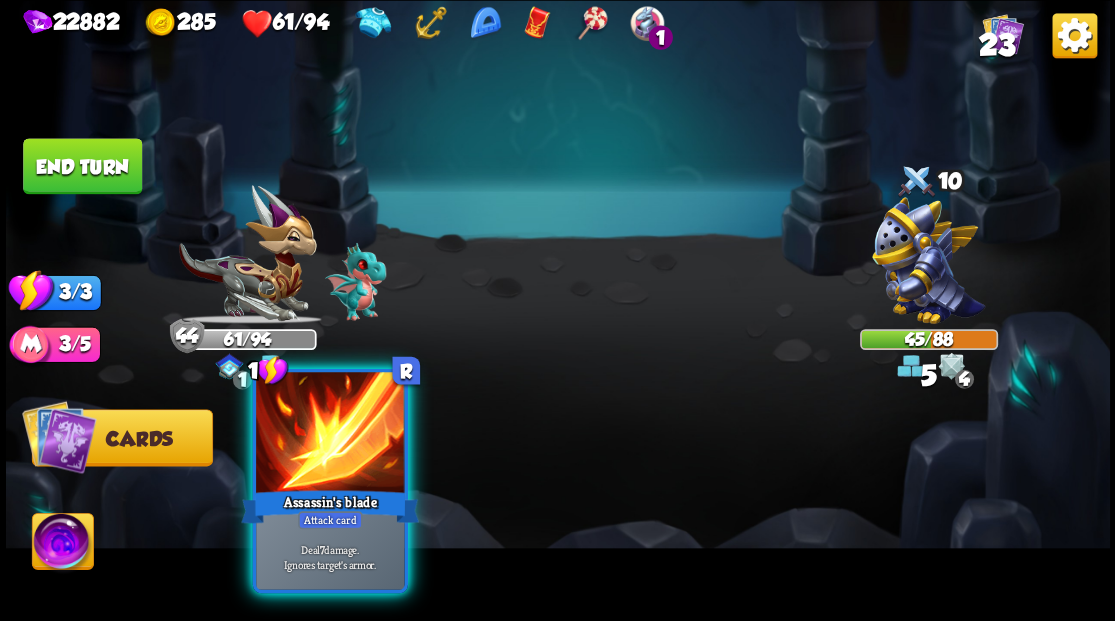 click at bounding box center (330, 434) 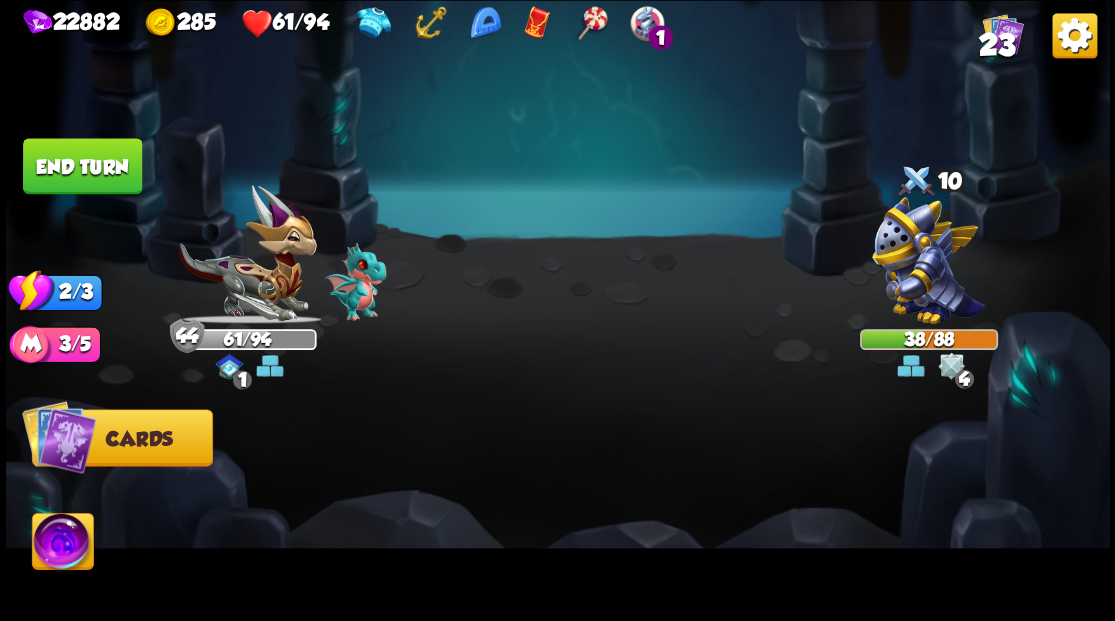 click on "End turn" at bounding box center [82, 166] 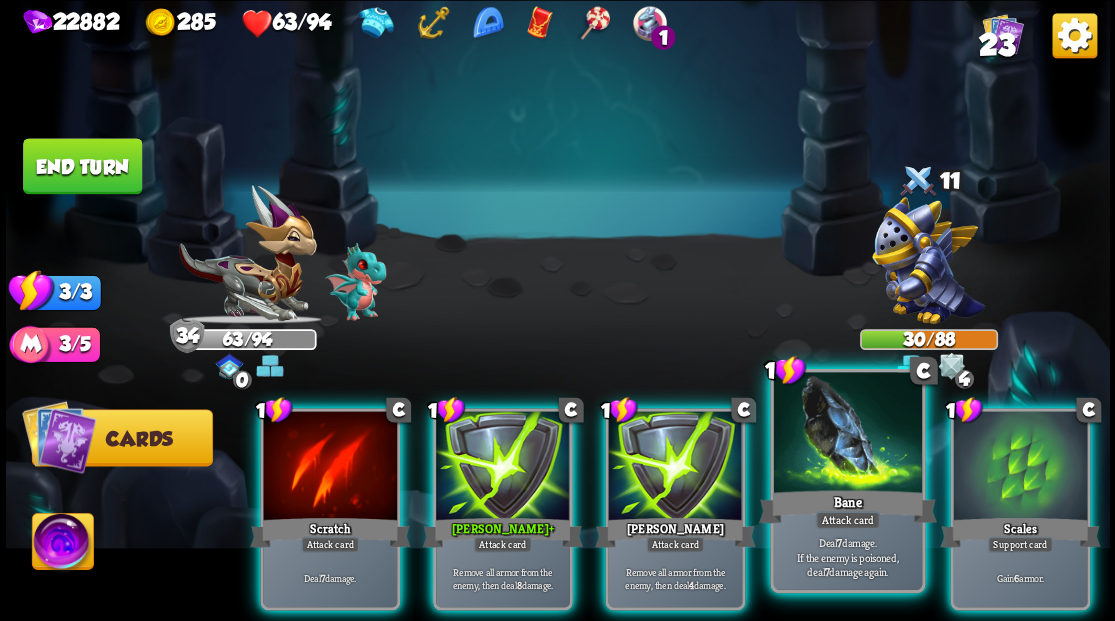 click at bounding box center [847, 434] 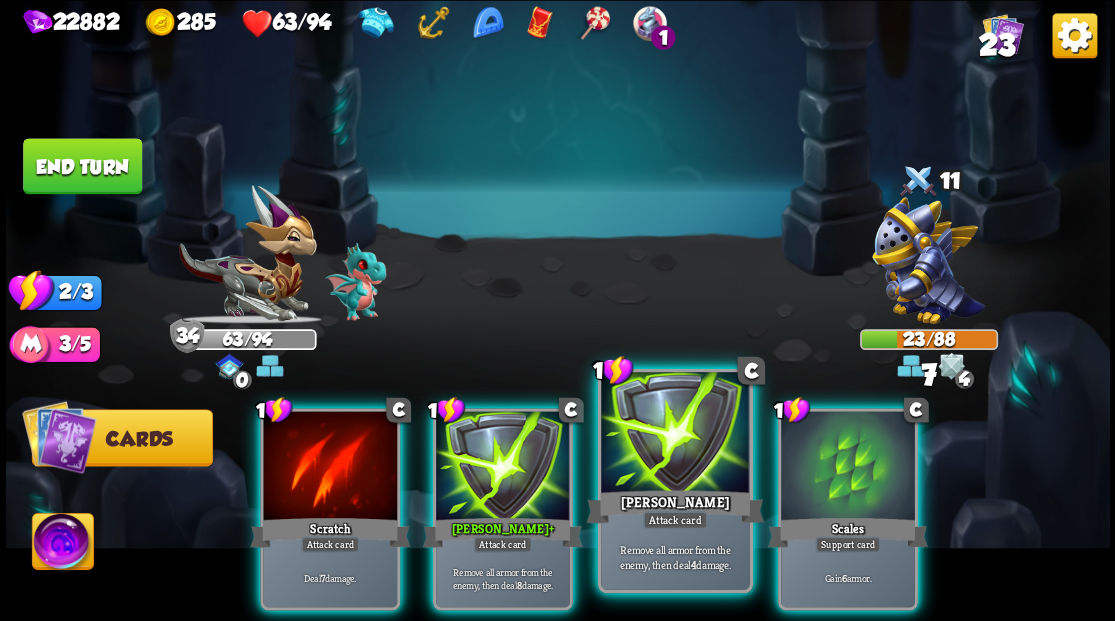 click at bounding box center (675, 434) 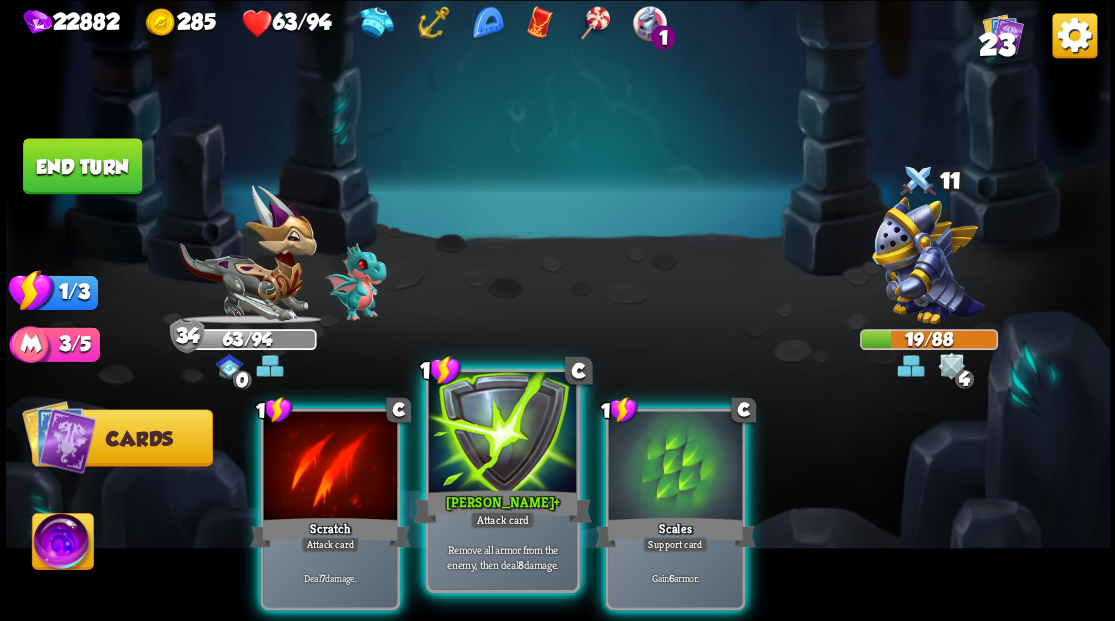 click at bounding box center [502, 434] 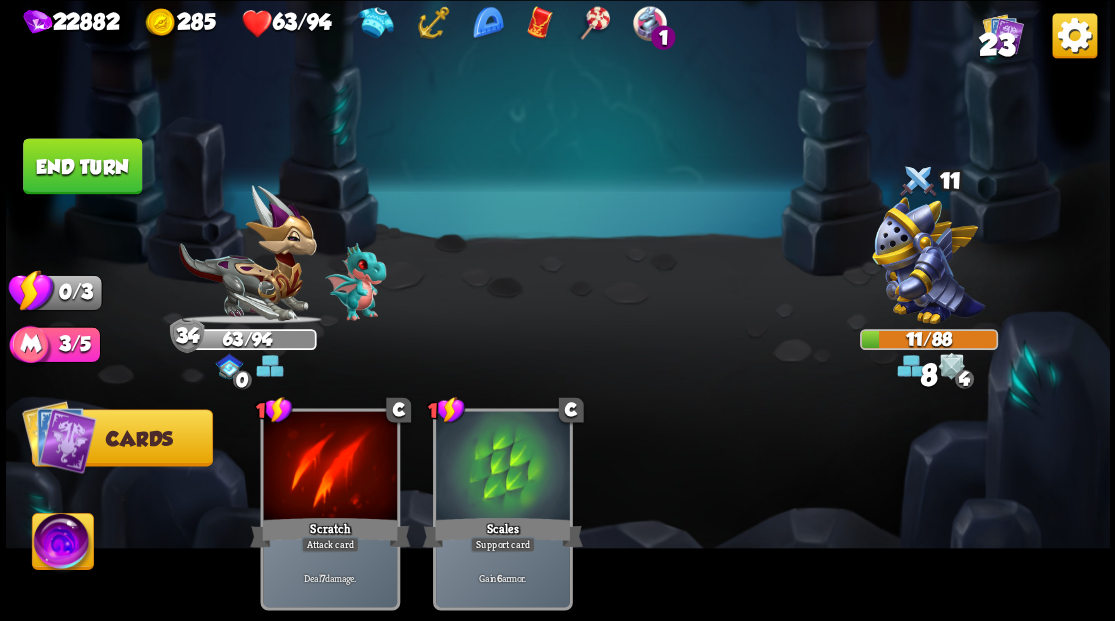 click on "End turn" at bounding box center (82, 166) 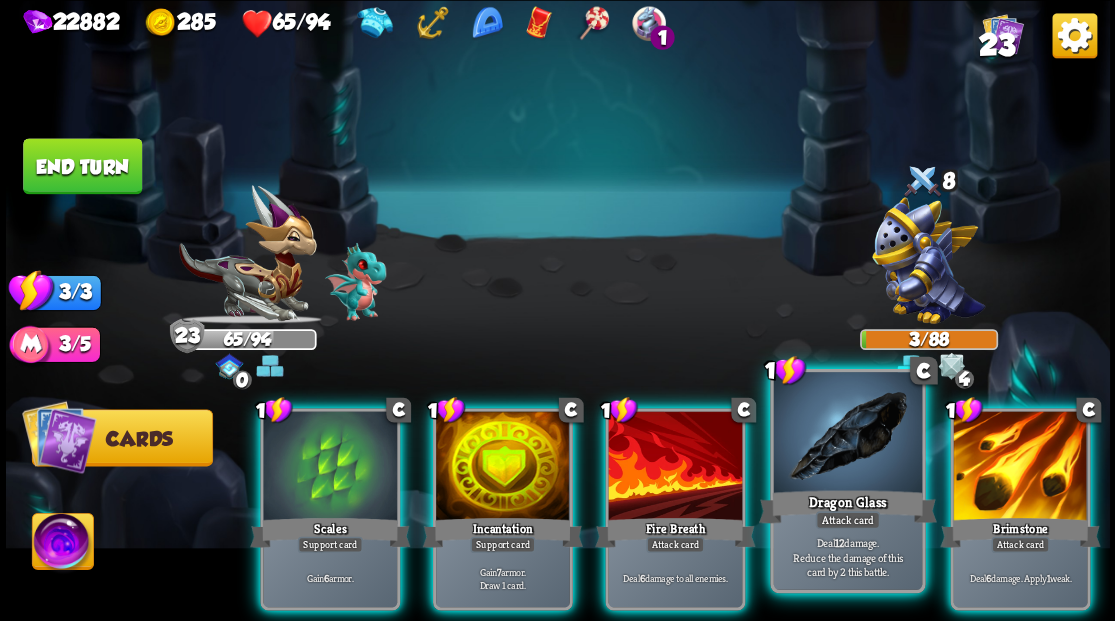 click at bounding box center [847, 434] 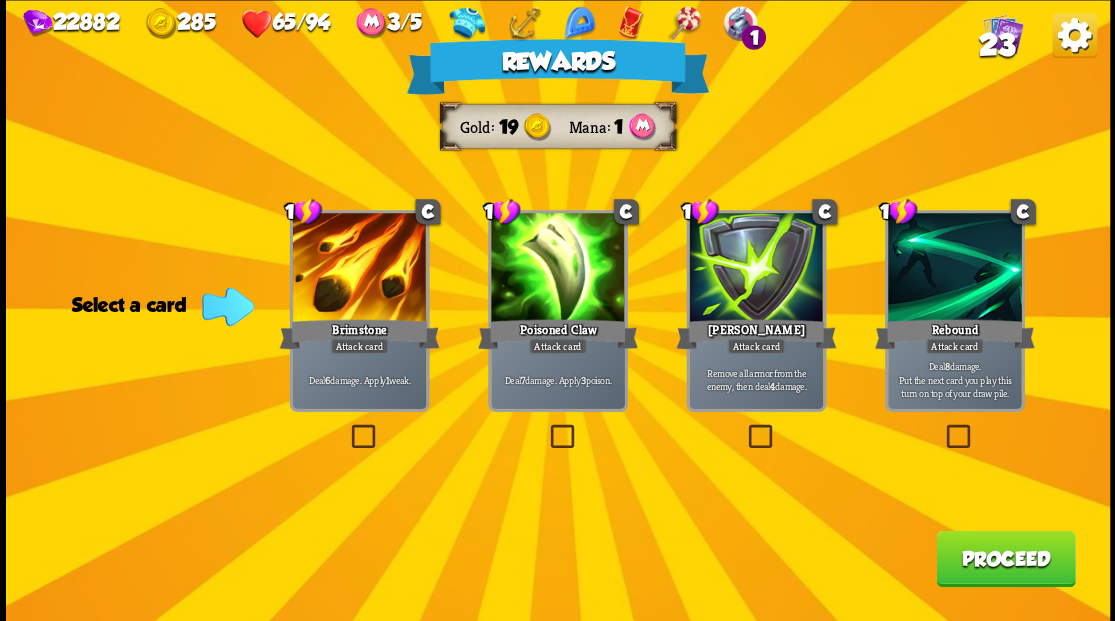 click on "Proceed" at bounding box center [1005, 558] 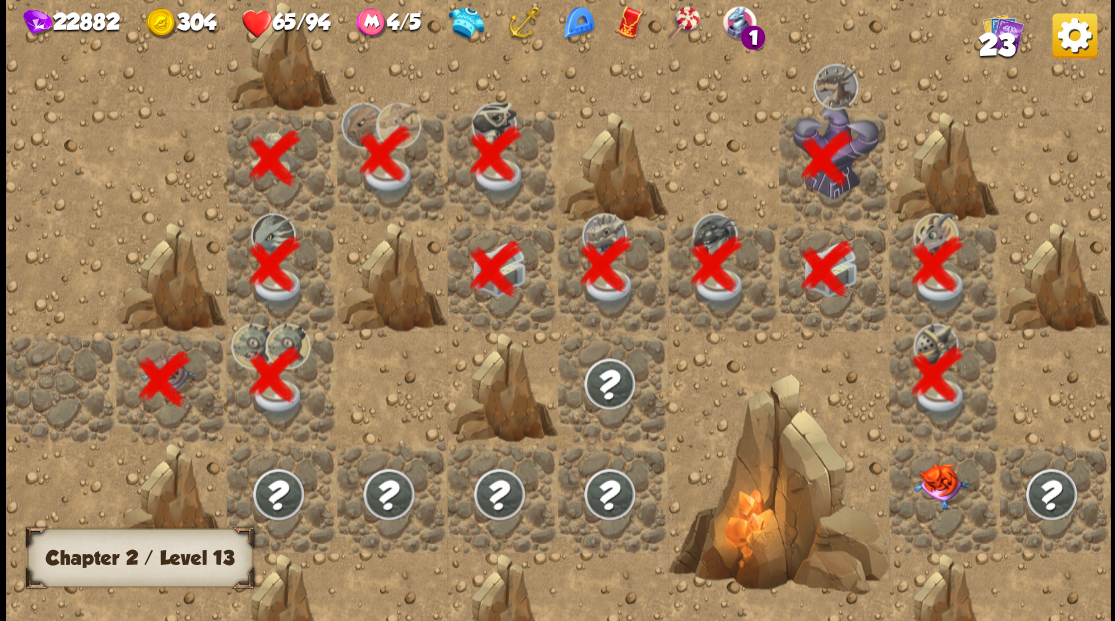 scroll, scrollTop: 0, scrollLeft: 384, axis: horizontal 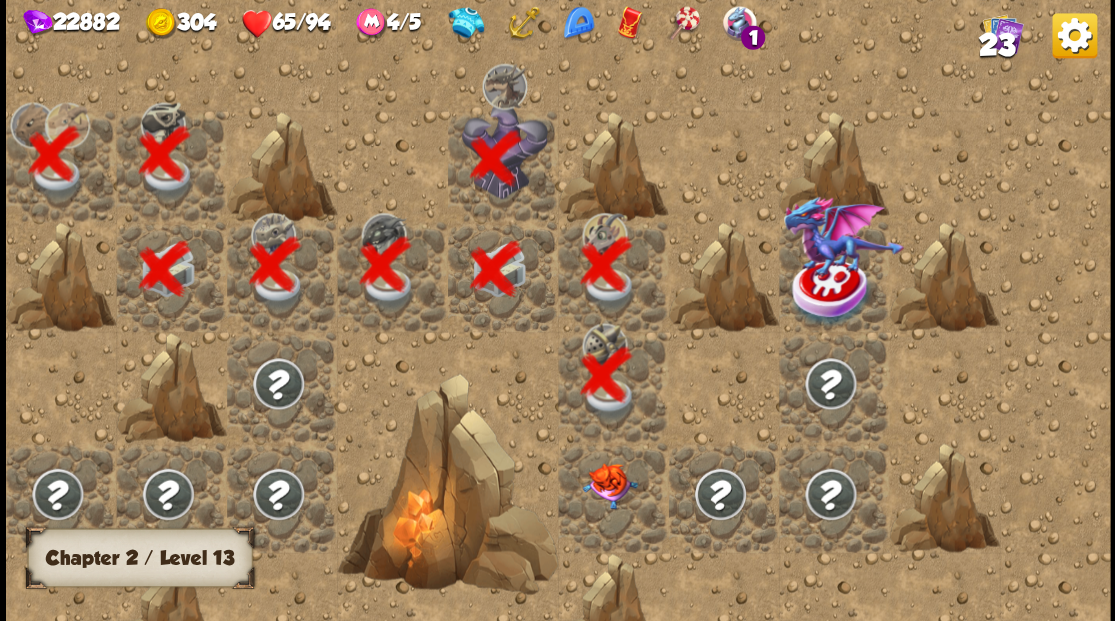 click at bounding box center (609, 485) 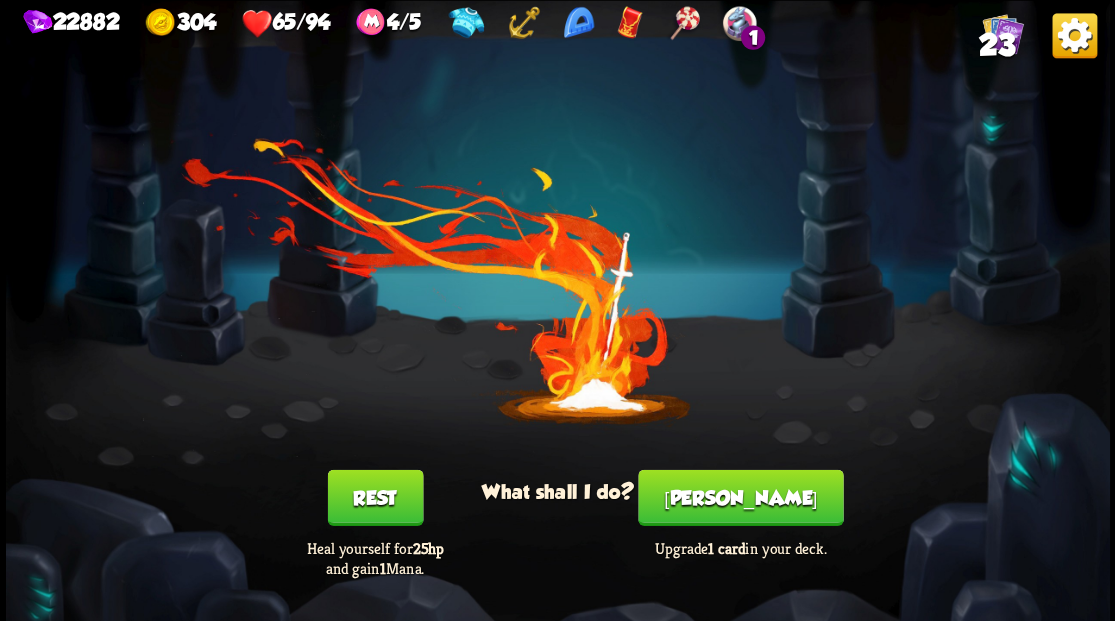 click on "[PERSON_NAME]" at bounding box center (740, 497) 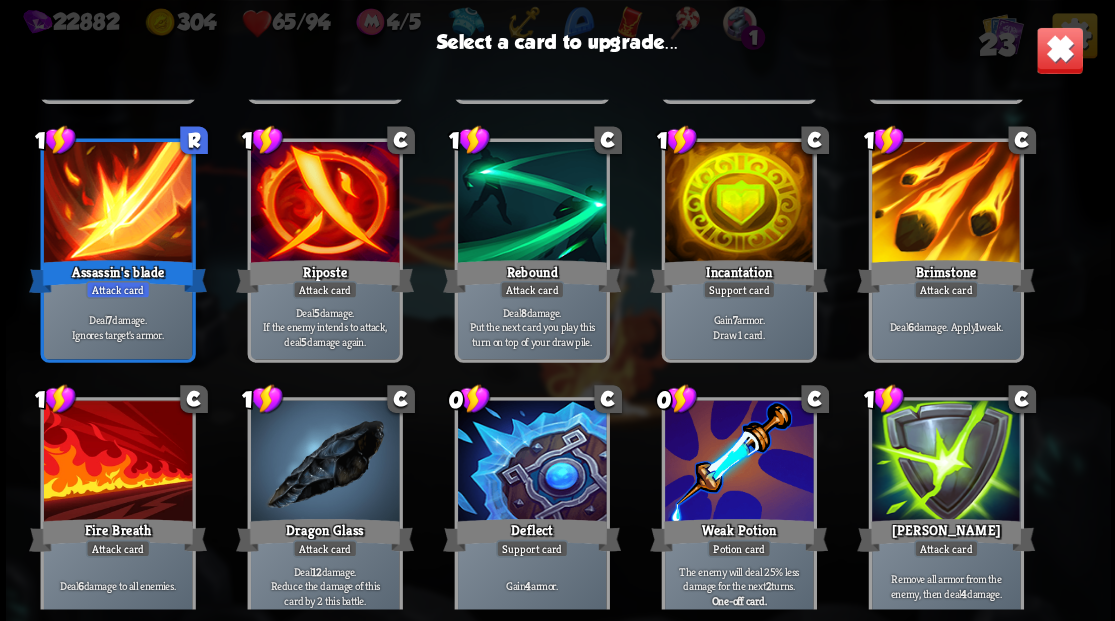 scroll, scrollTop: 629, scrollLeft: 0, axis: vertical 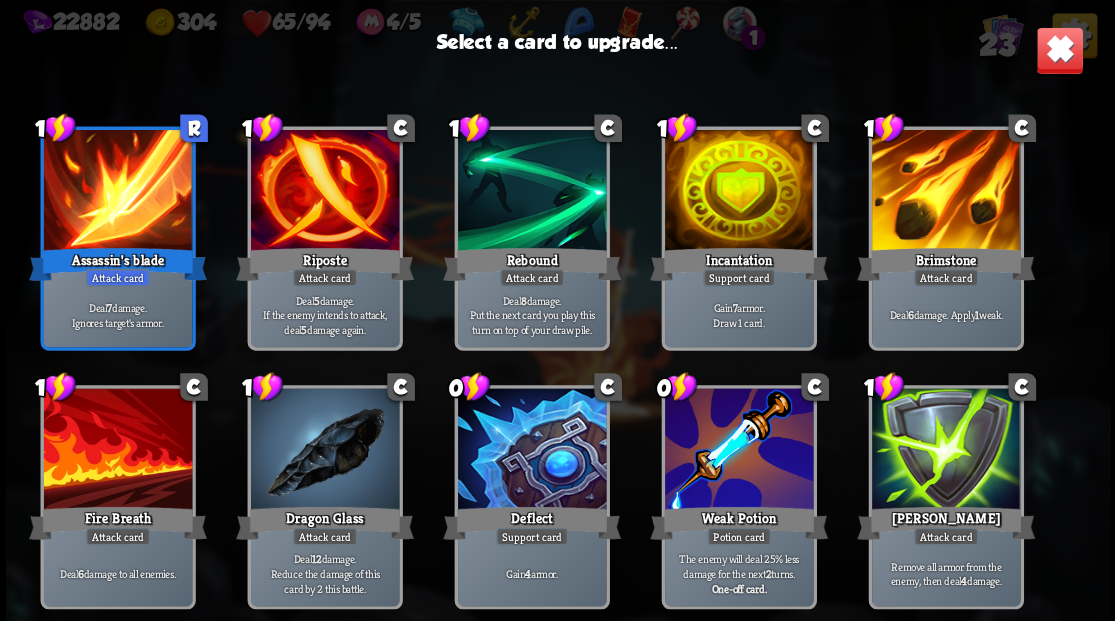 click at bounding box center [945, 450] 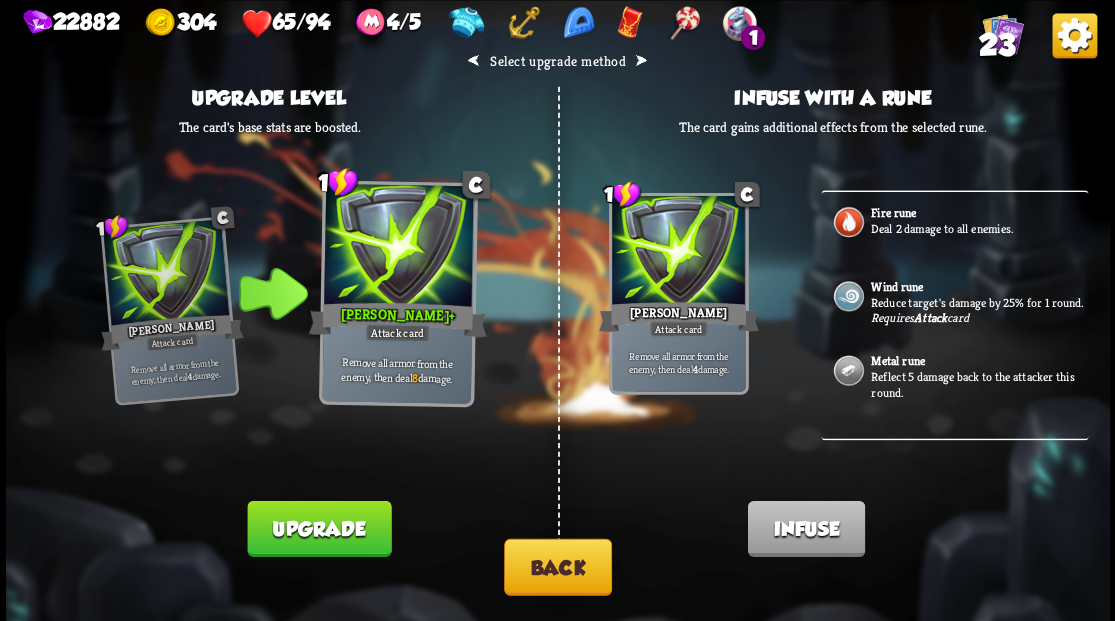 click on "Upgrade" at bounding box center [319, 528] 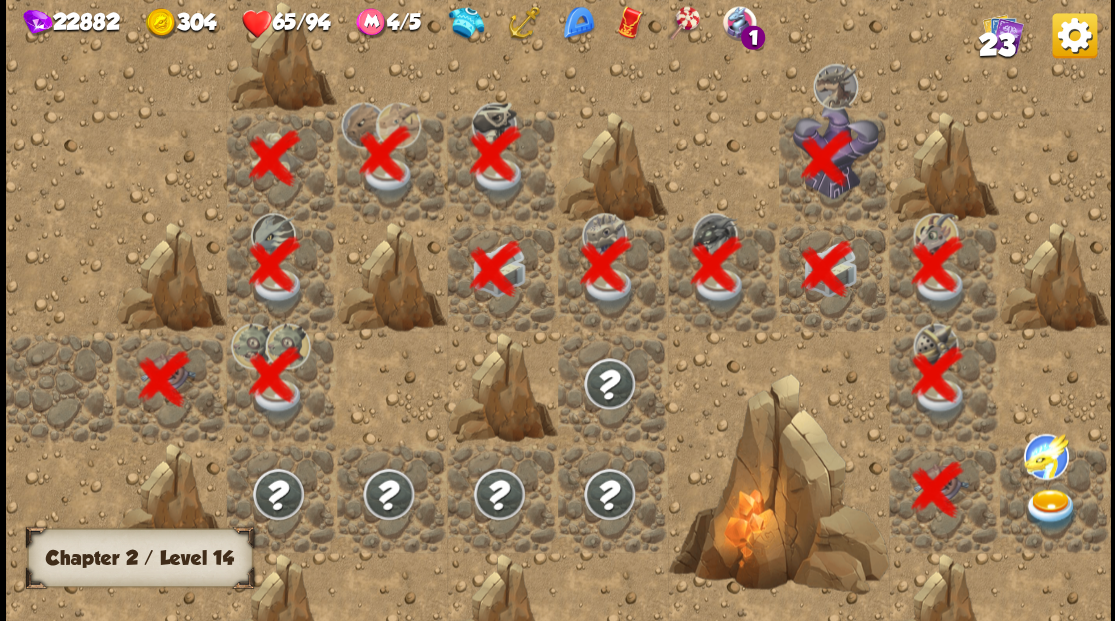 scroll, scrollTop: 0, scrollLeft: 384, axis: horizontal 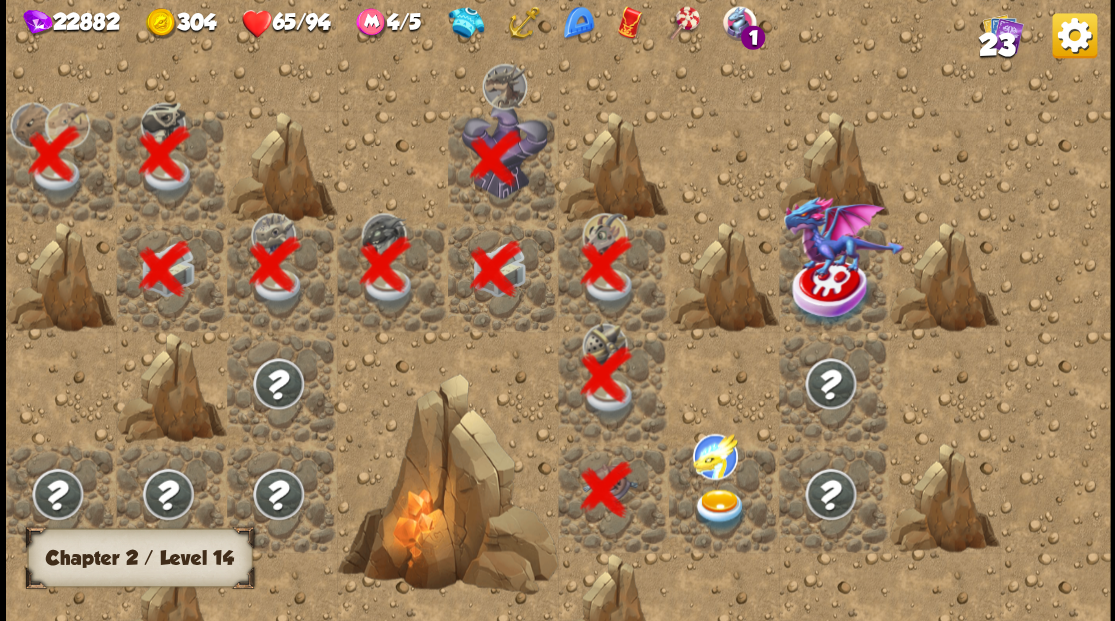 click at bounding box center [719, 509] 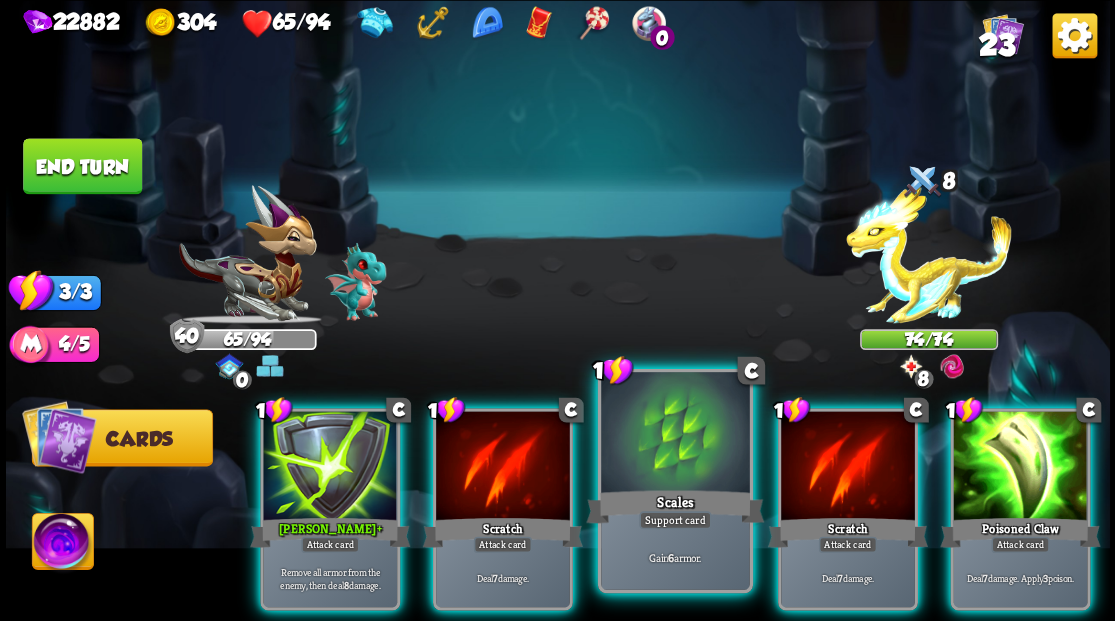 click at bounding box center [675, 434] 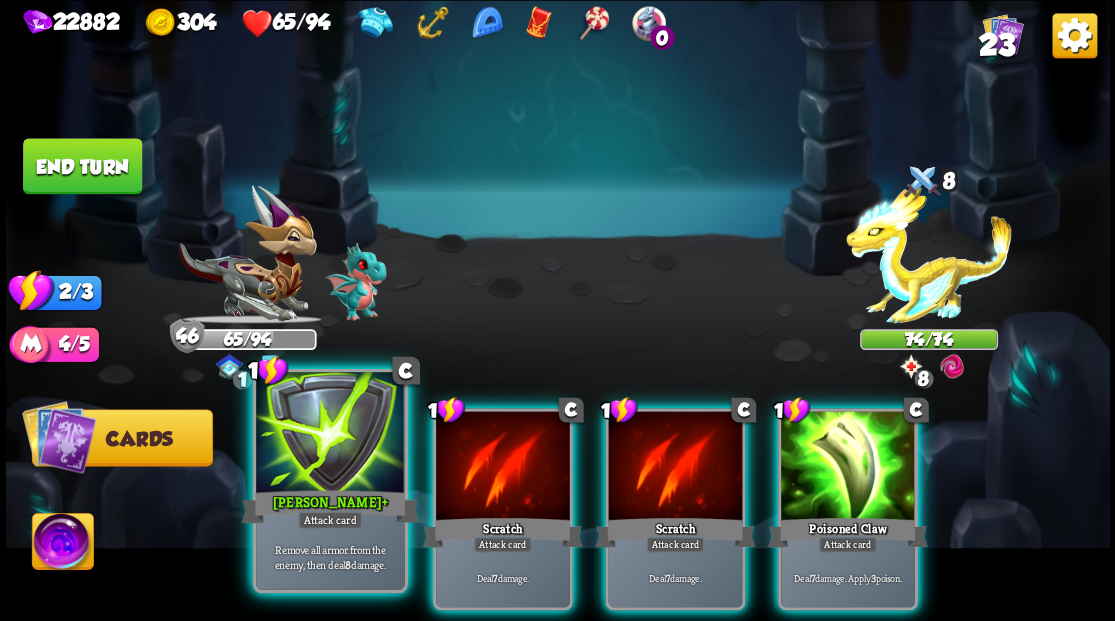 click on "[PERSON_NAME] +" at bounding box center (330, 506) 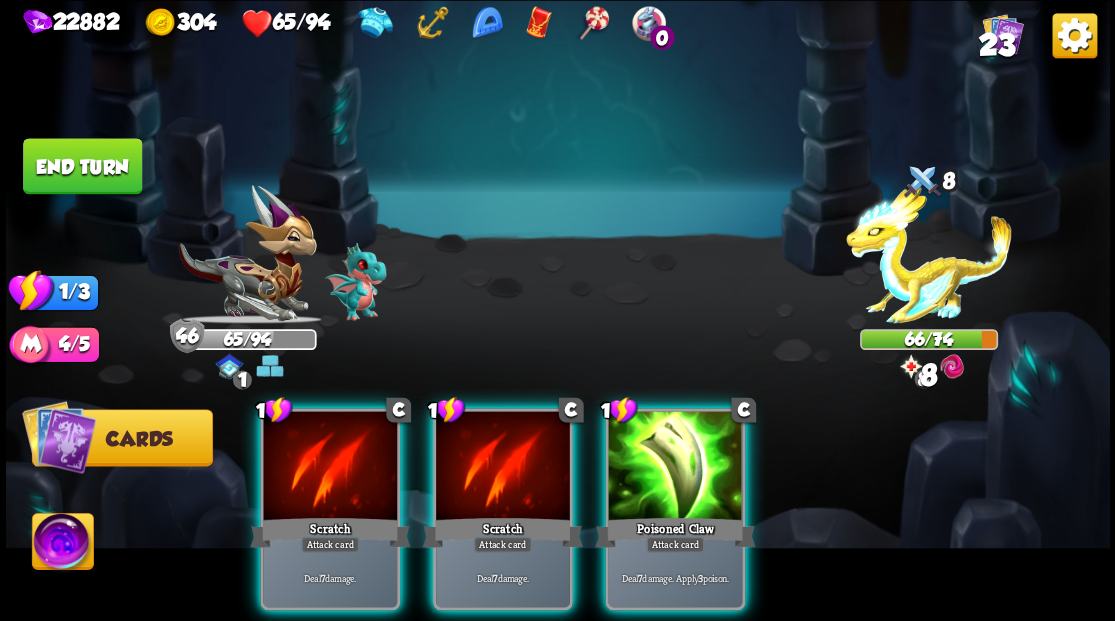drag, startPoint x: 680, startPoint y: 457, endPoint x: 608, endPoint y: 459, distance: 72.02777 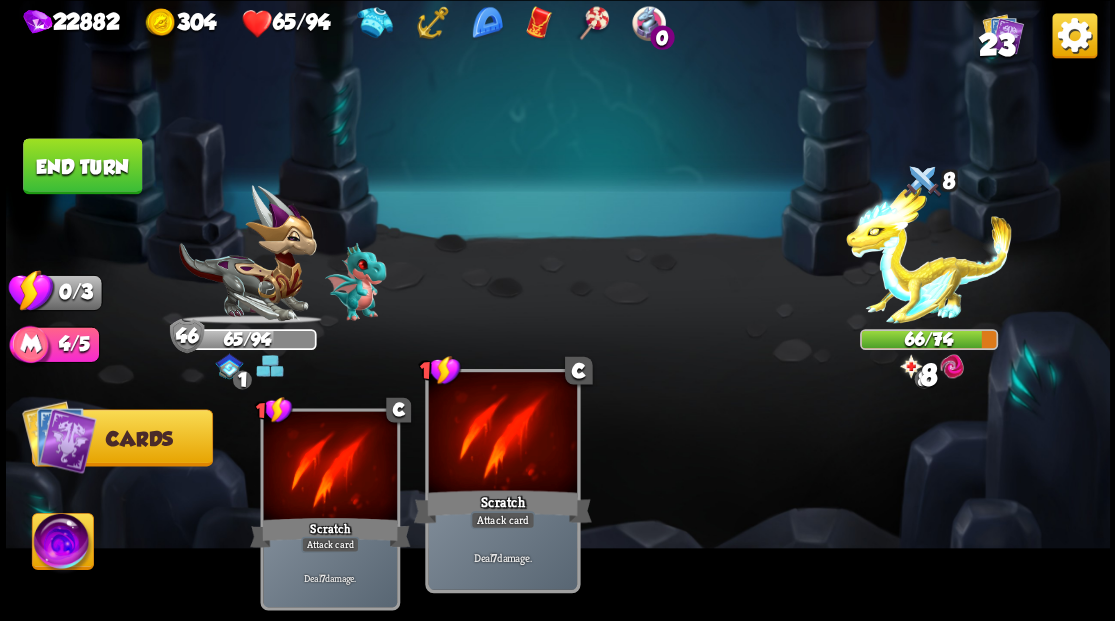 click at bounding box center [502, 434] 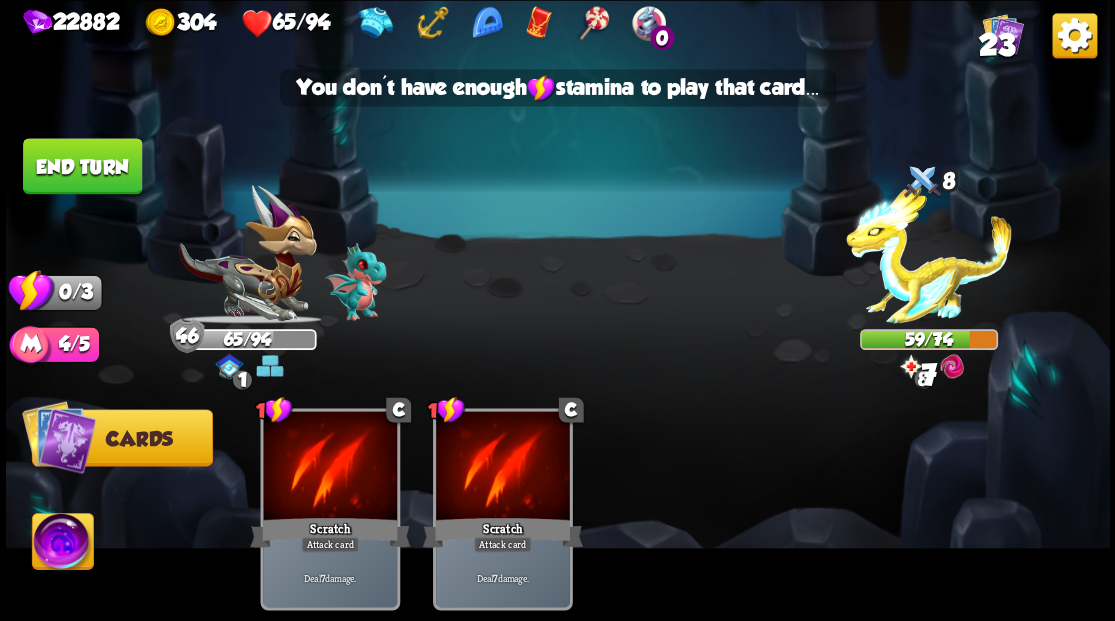 click on "End turn" at bounding box center (82, 166) 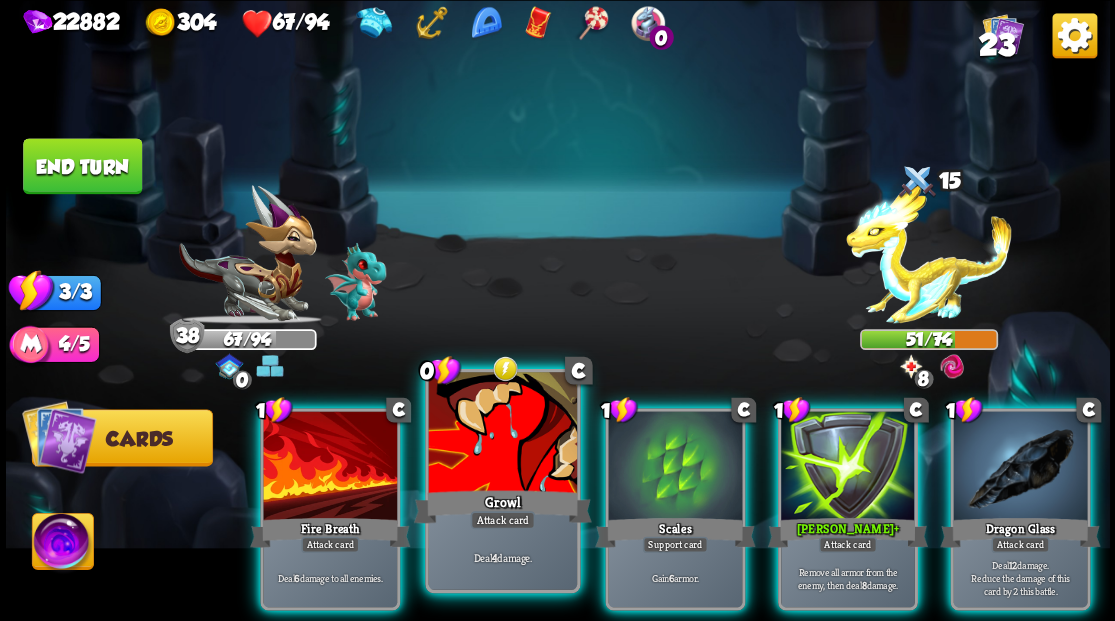 click at bounding box center (502, 434) 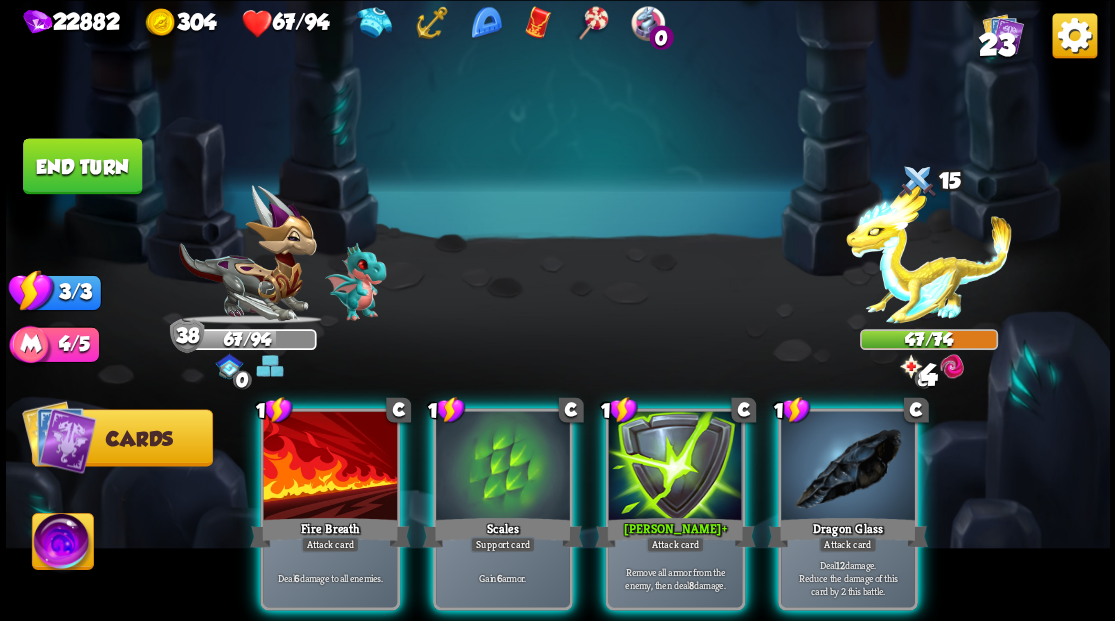drag, startPoint x: 824, startPoint y: 442, endPoint x: 820, endPoint y: 422, distance: 20.396078 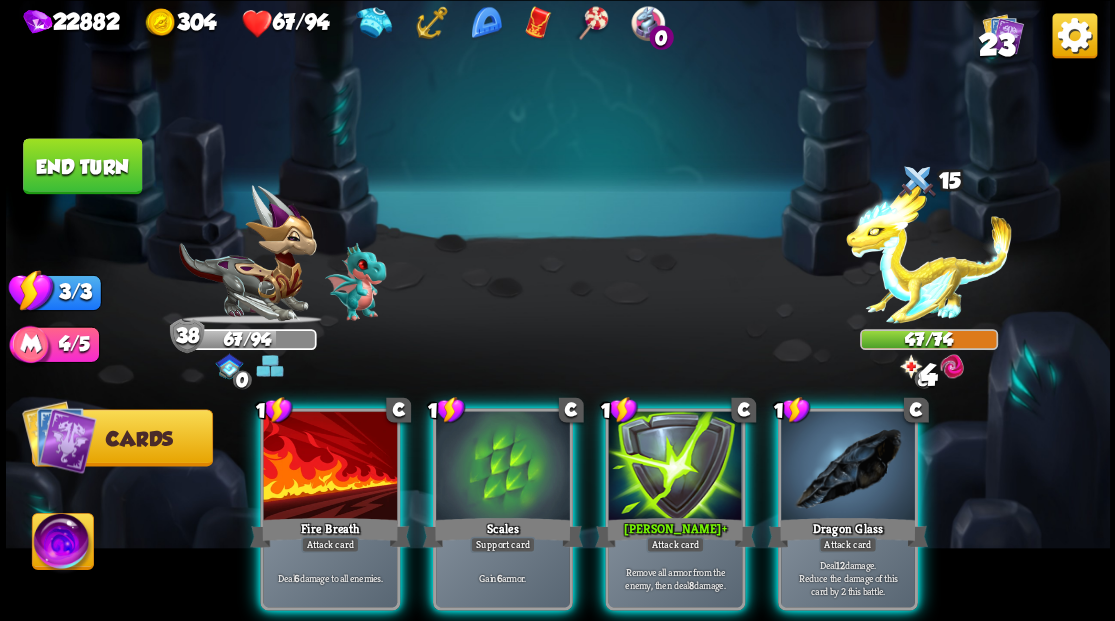 click at bounding box center [848, 467] 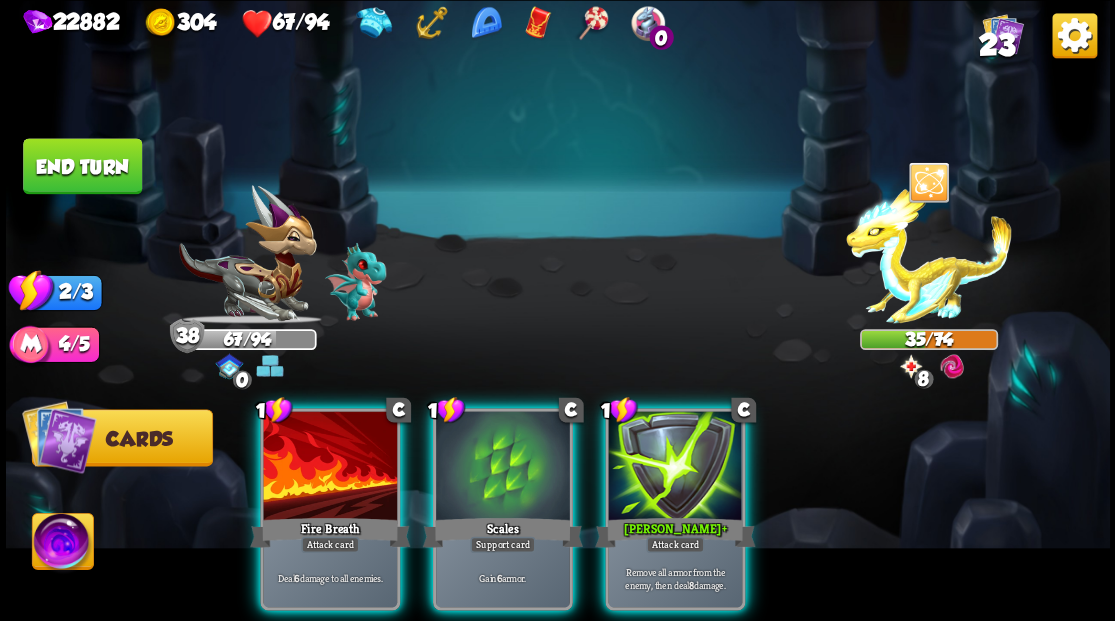 click on "[PERSON_NAME] +" at bounding box center [675, 532] 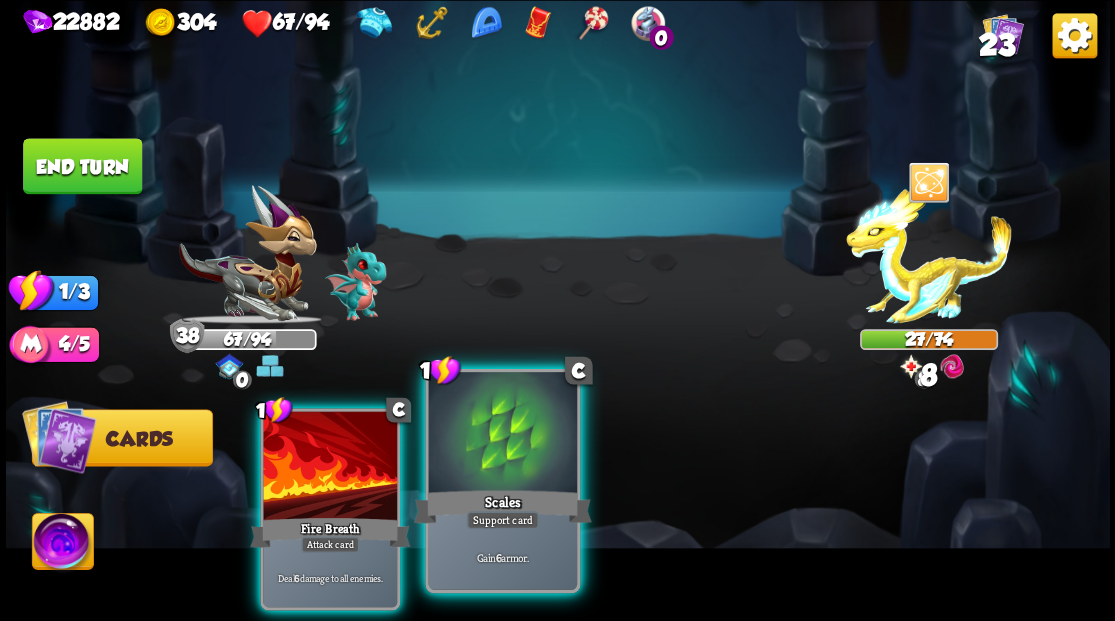 click on "Scales" at bounding box center [502, 506] 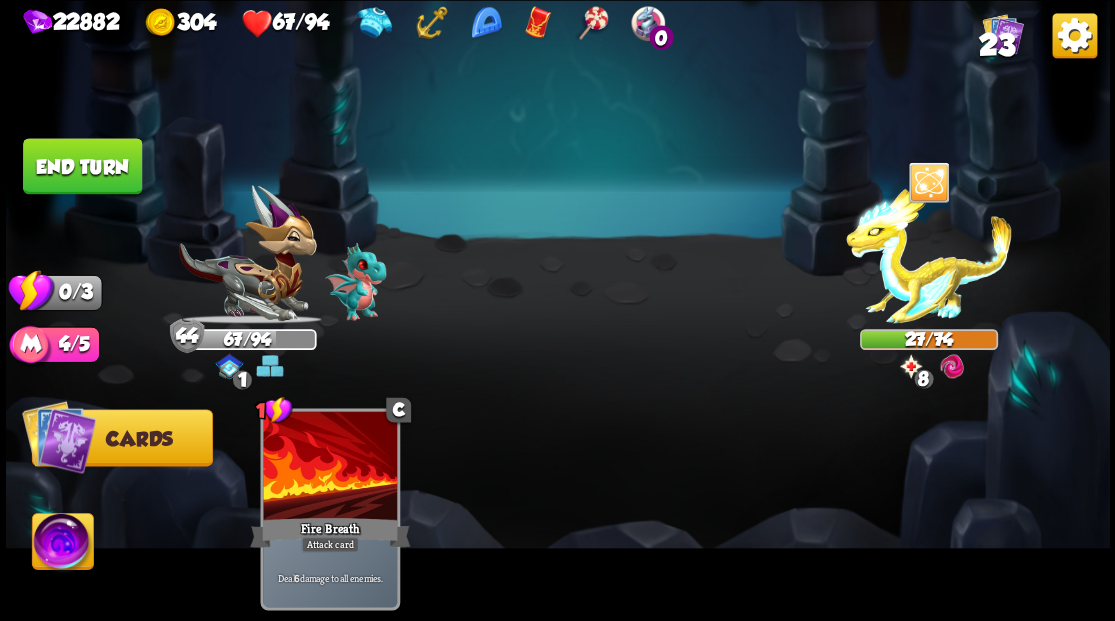 click on "End turn" at bounding box center [82, 166] 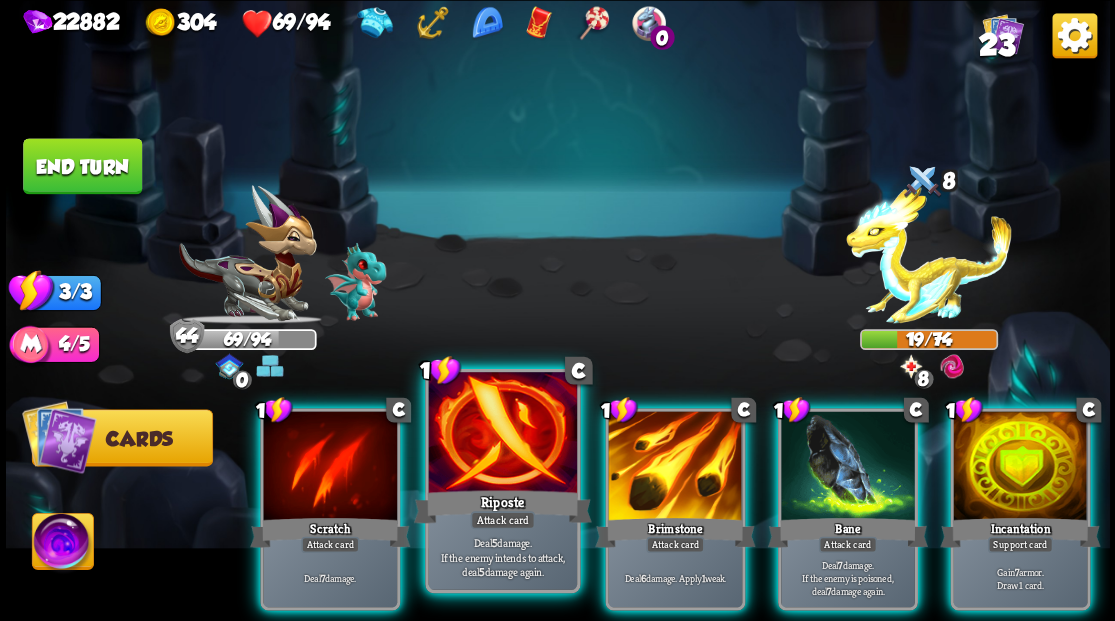 click at bounding box center [502, 434] 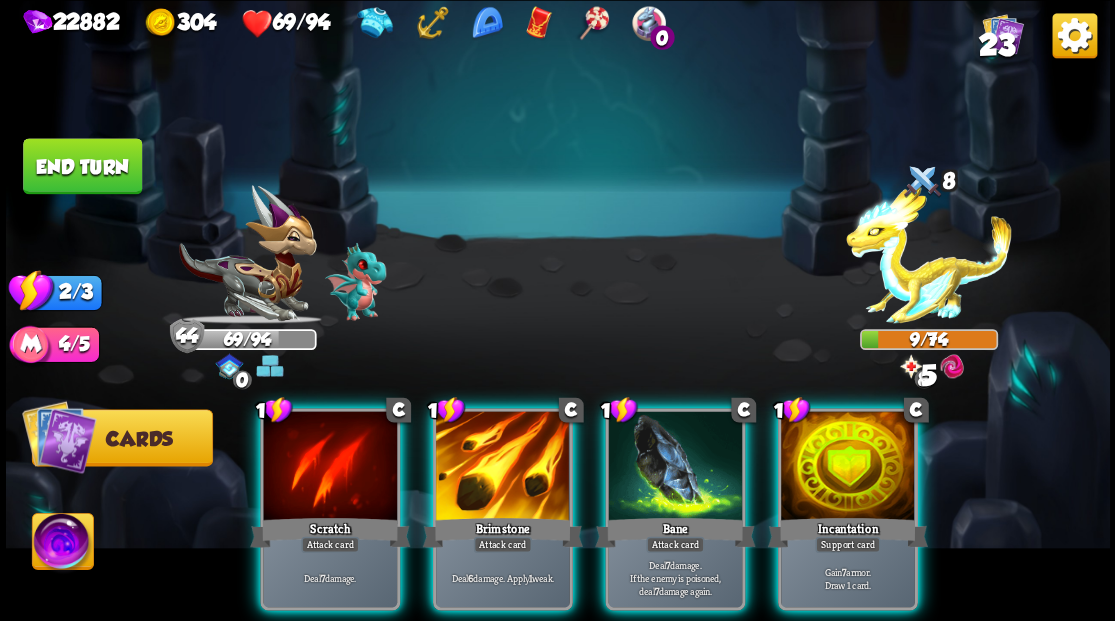 click at bounding box center [503, 467] 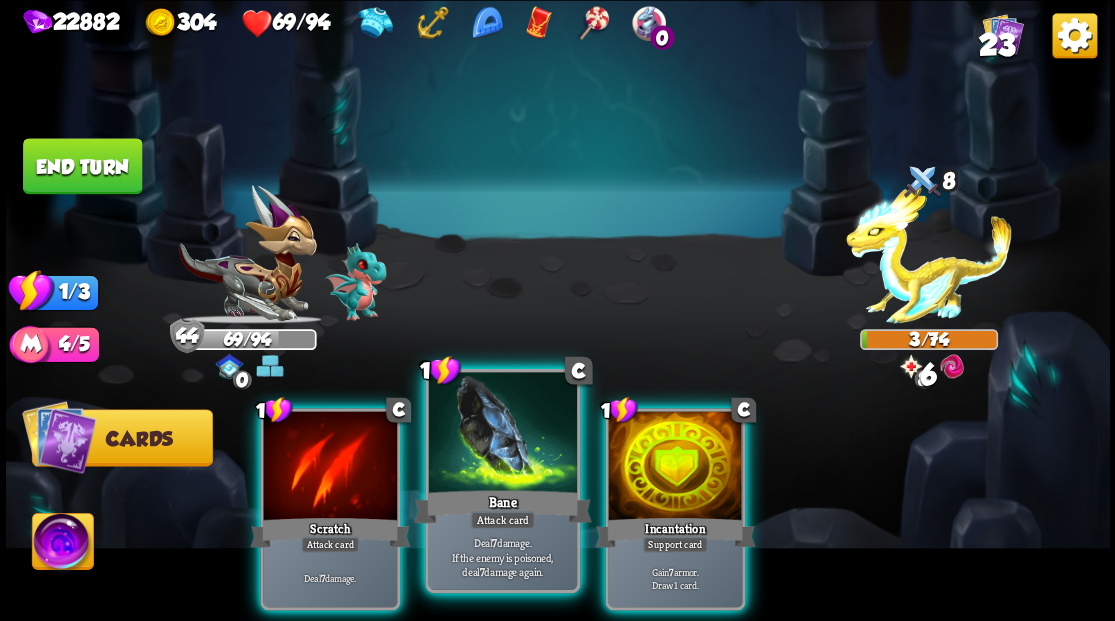 click at bounding box center [502, 434] 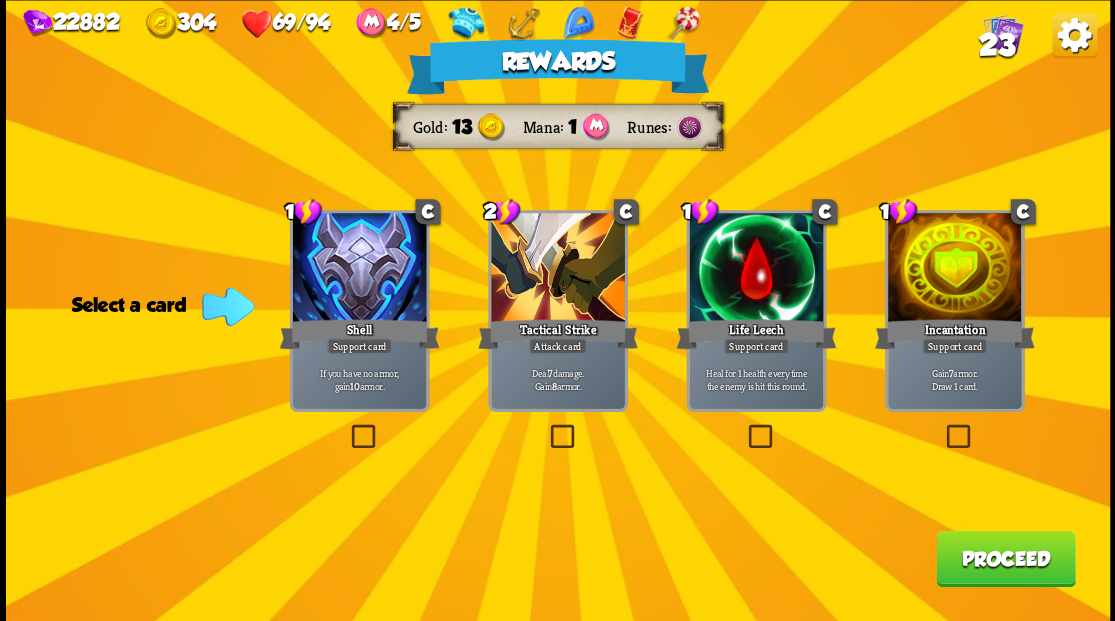 click on "23" at bounding box center [996, 45] 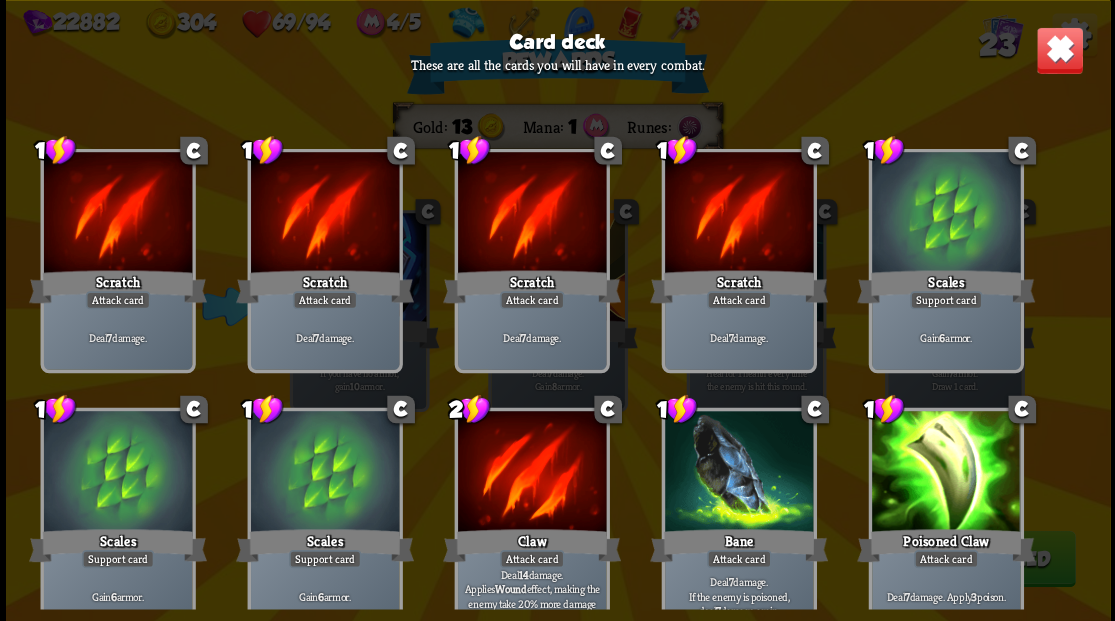 scroll, scrollTop: 0, scrollLeft: 0, axis: both 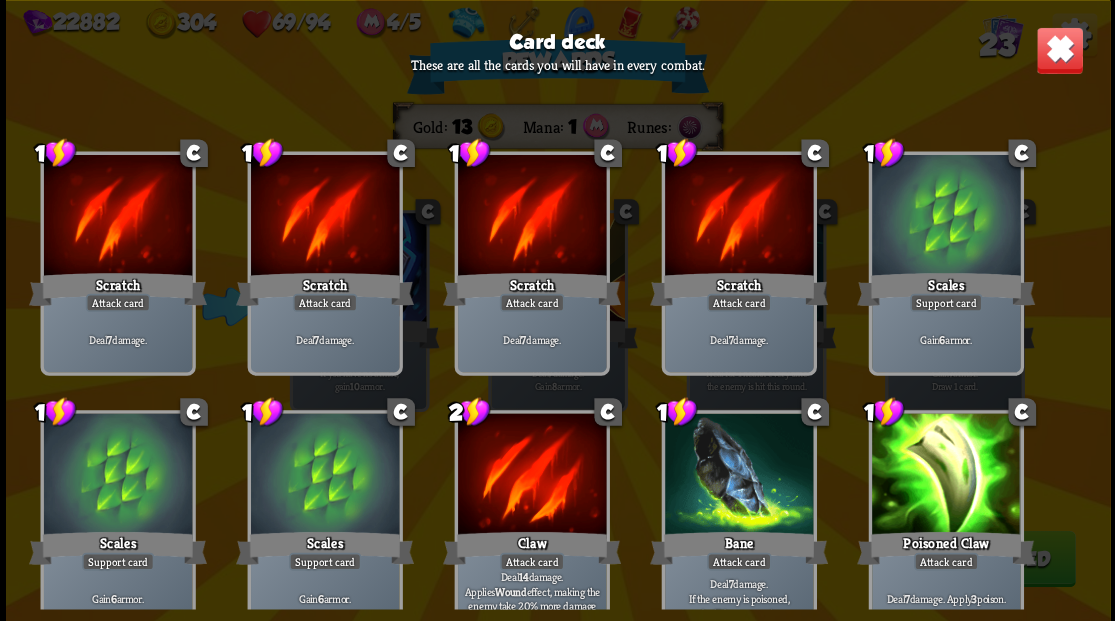 click at bounding box center [1059, 50] 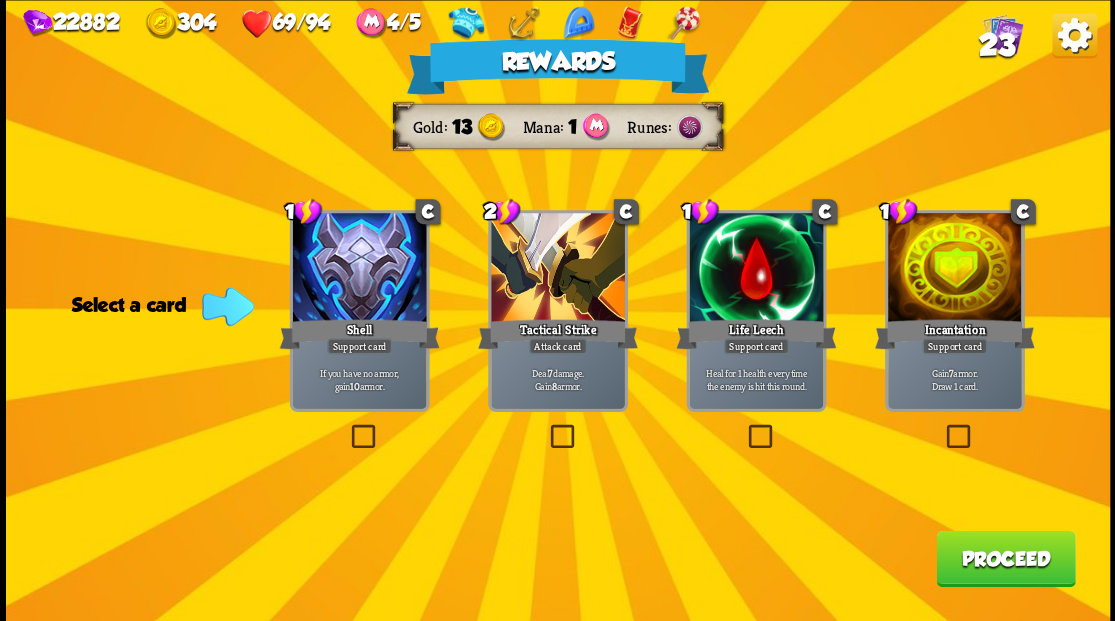 click at bounding box center [943, 427] 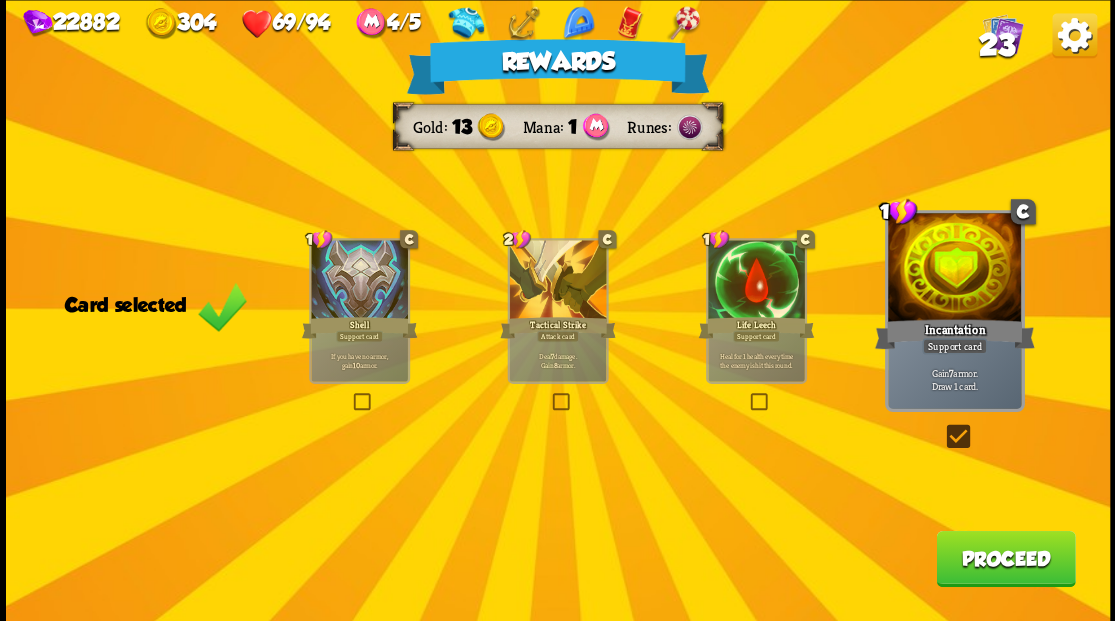 click on "Proceed" at bounding box center (1005, 558) 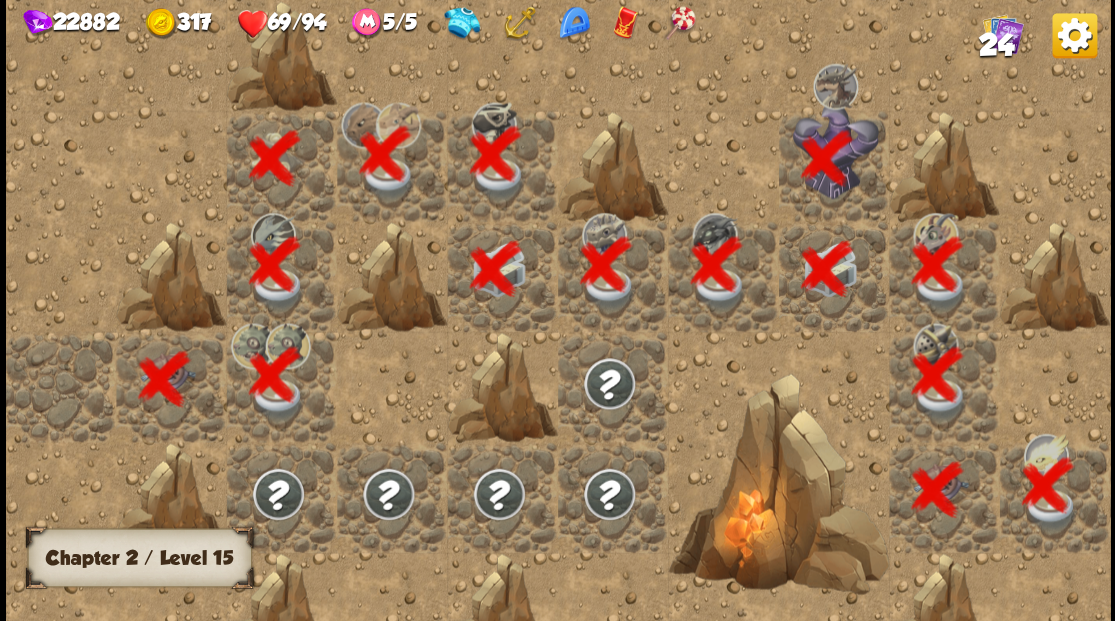 scroll, scrollTop: 0, scrollLeft: 384, axis: horizontal 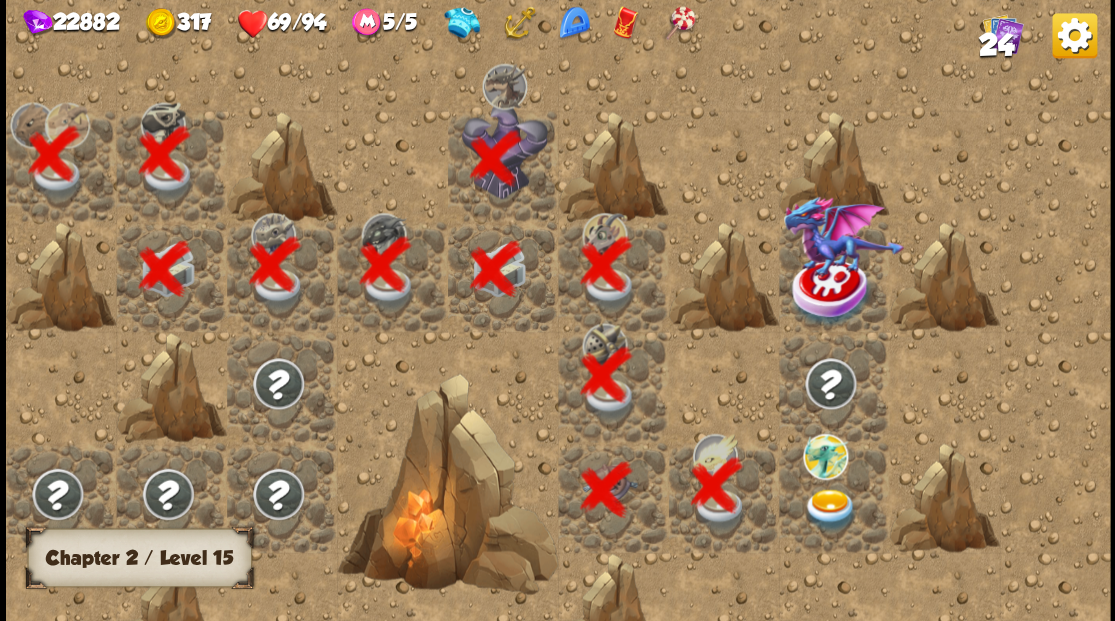 click at bounding box center (829, 509) 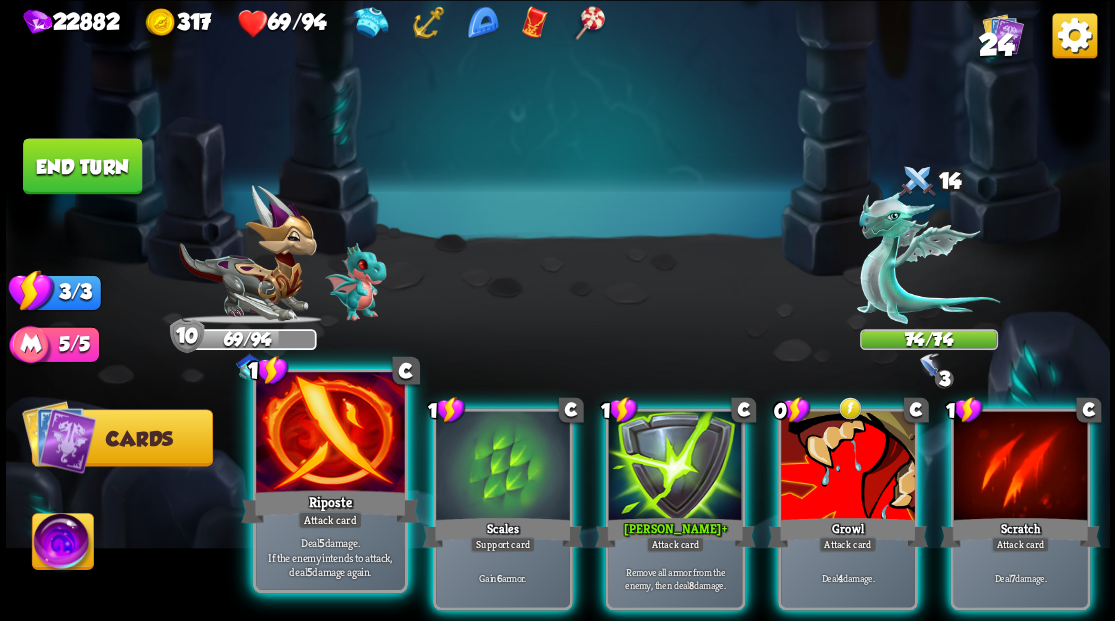 click at bounding box center [330, 434] 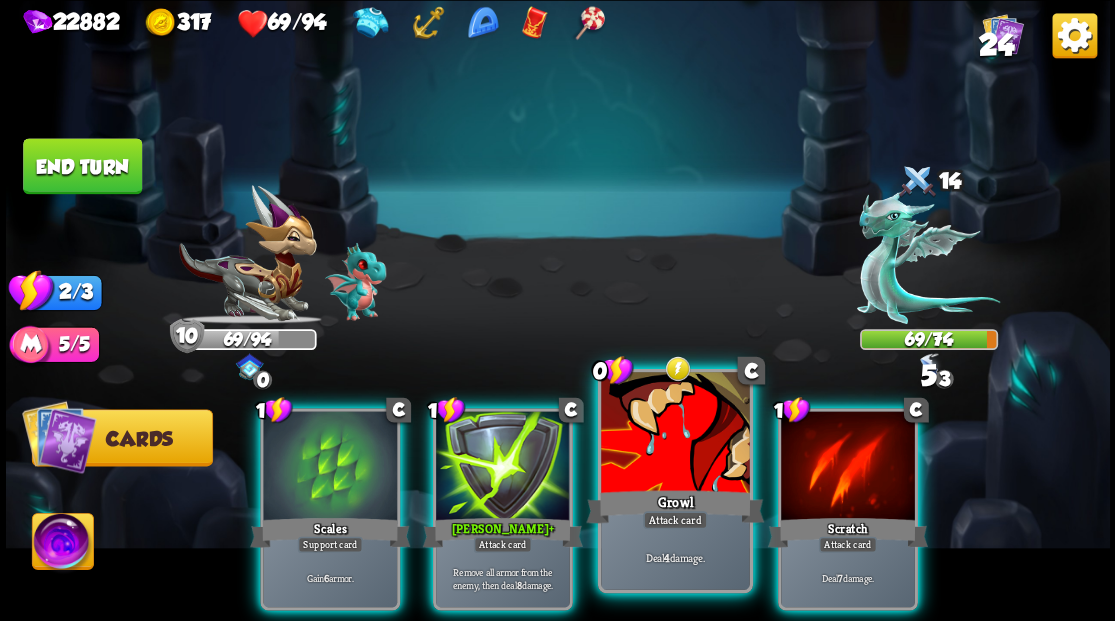 drag, startPoint x: 660, startPoint y: 462, endPoint x: 656, endPoint y: 434, distance: 28.284271 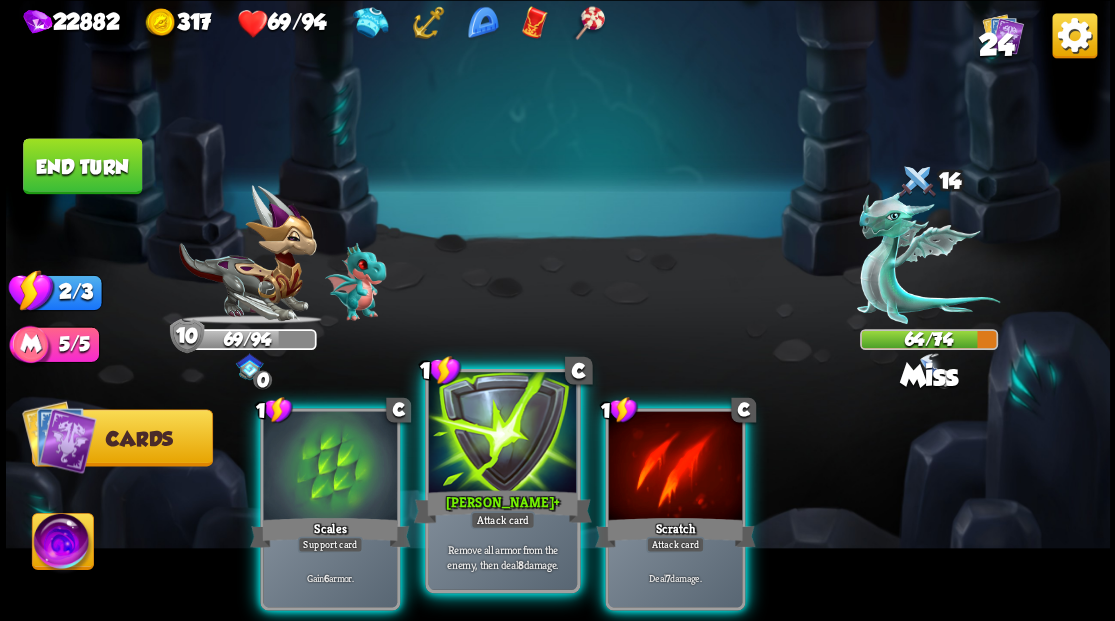 click at bounding box center (502, 434) 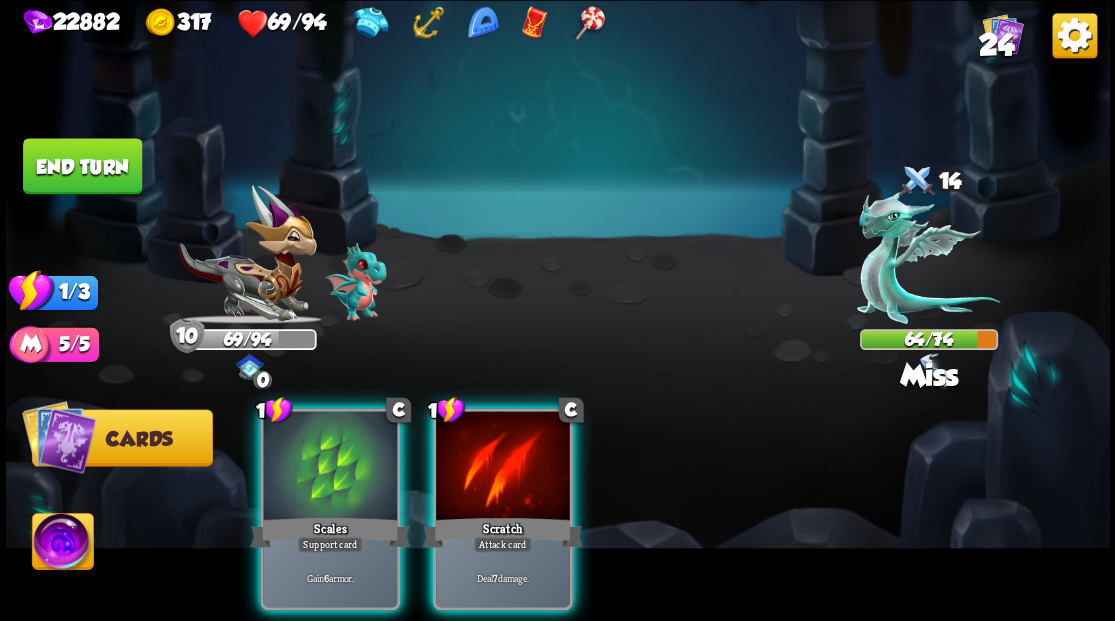 click at bounding box center [503, 467] 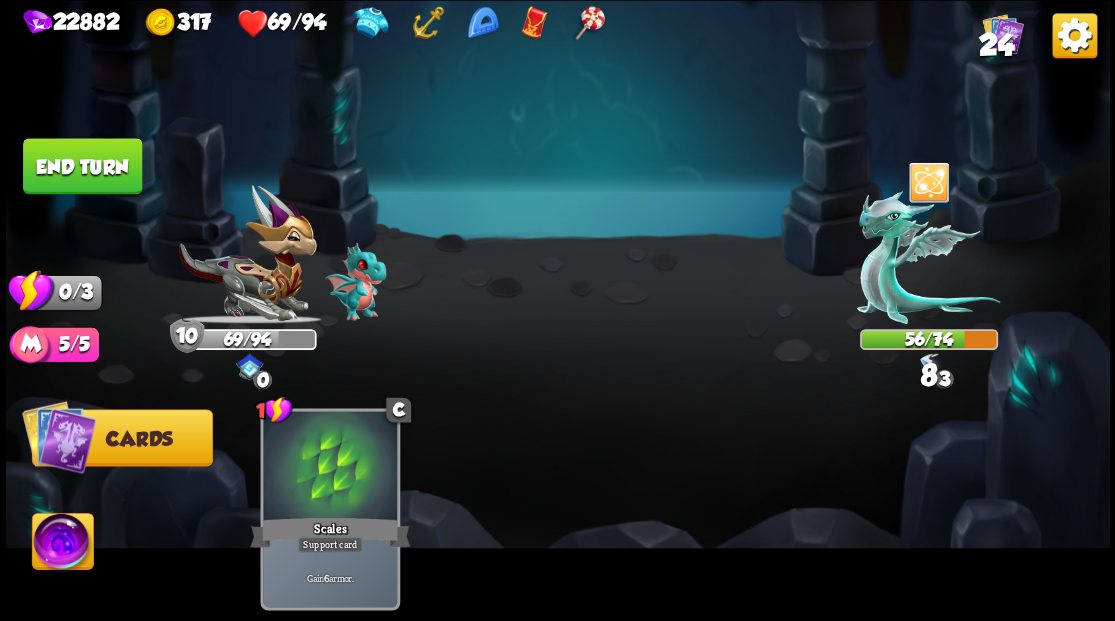 click on "End turn" at bounding box center (82, 166) 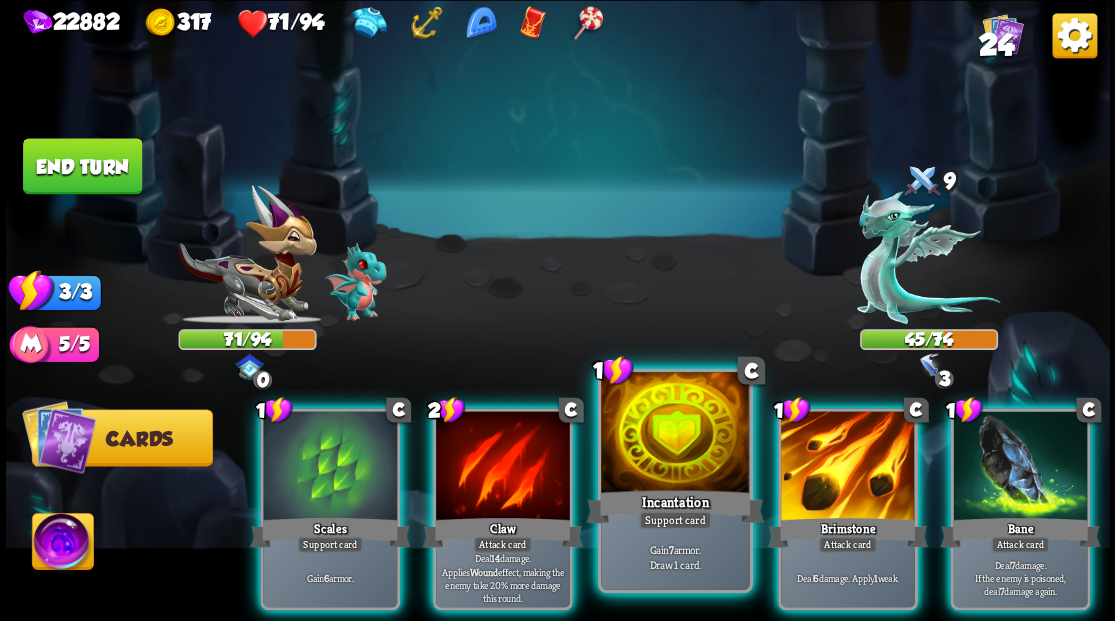 click at bounding box center (675, 434) 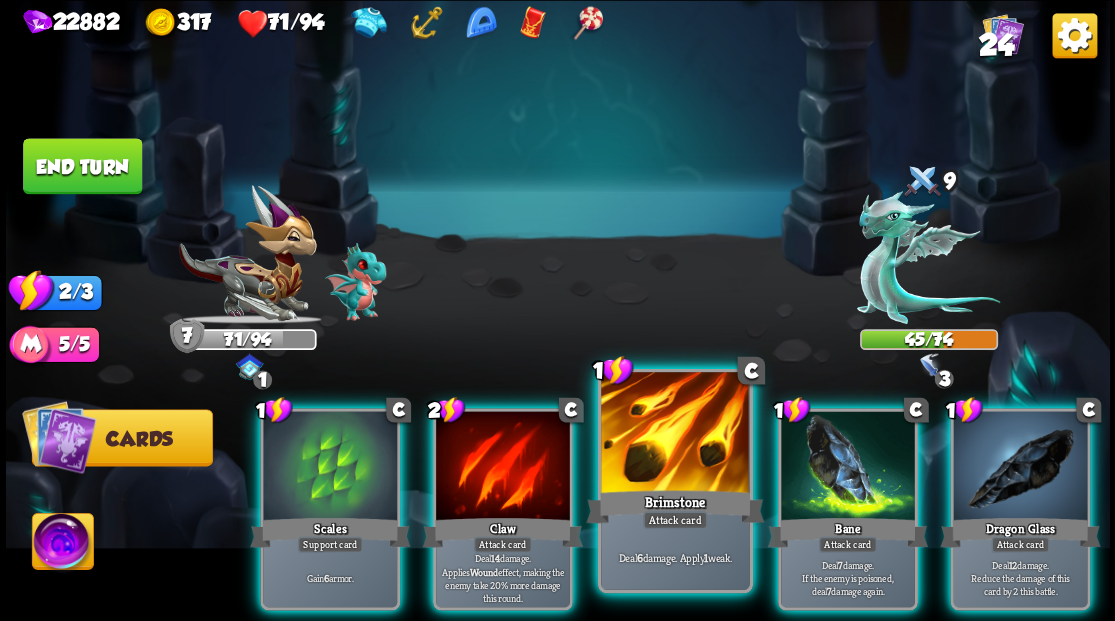 click at bounding box center [675, 434] 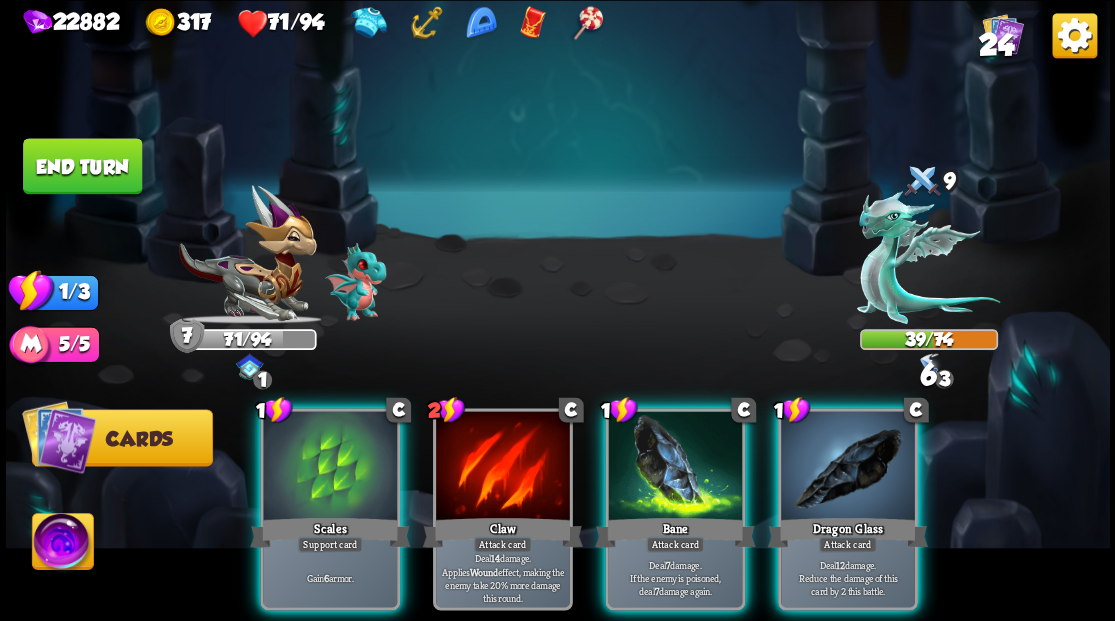 drag, startPoint x: 860, startPoint y: 462, endPoint x: 846, endPoint y: 420, distance: 44.27189 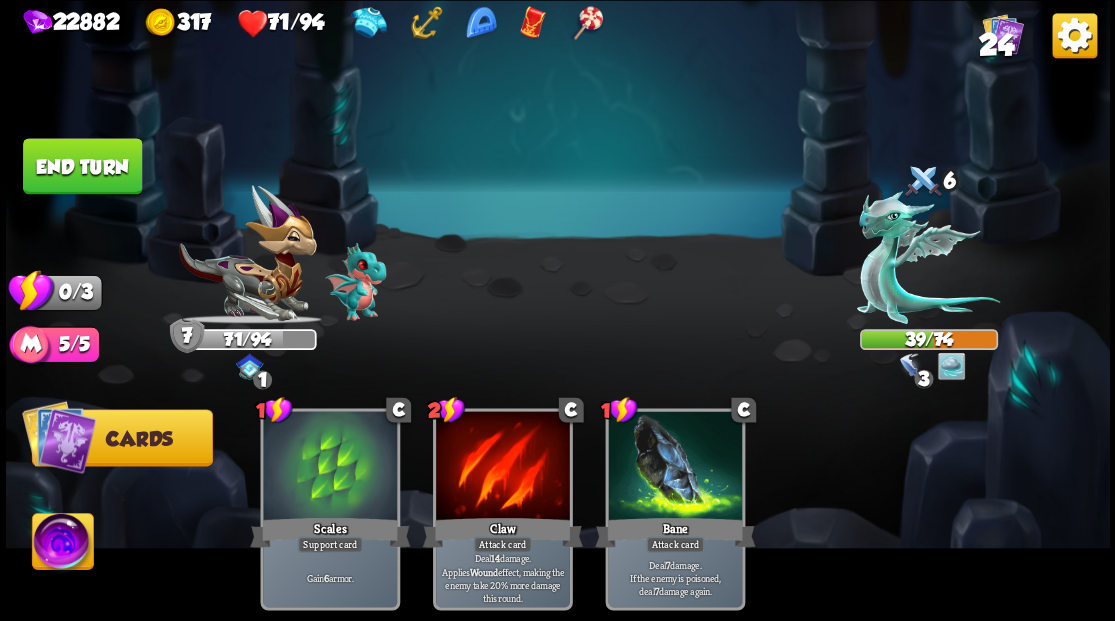 click on "End turn" at bounding box center [82, 166] 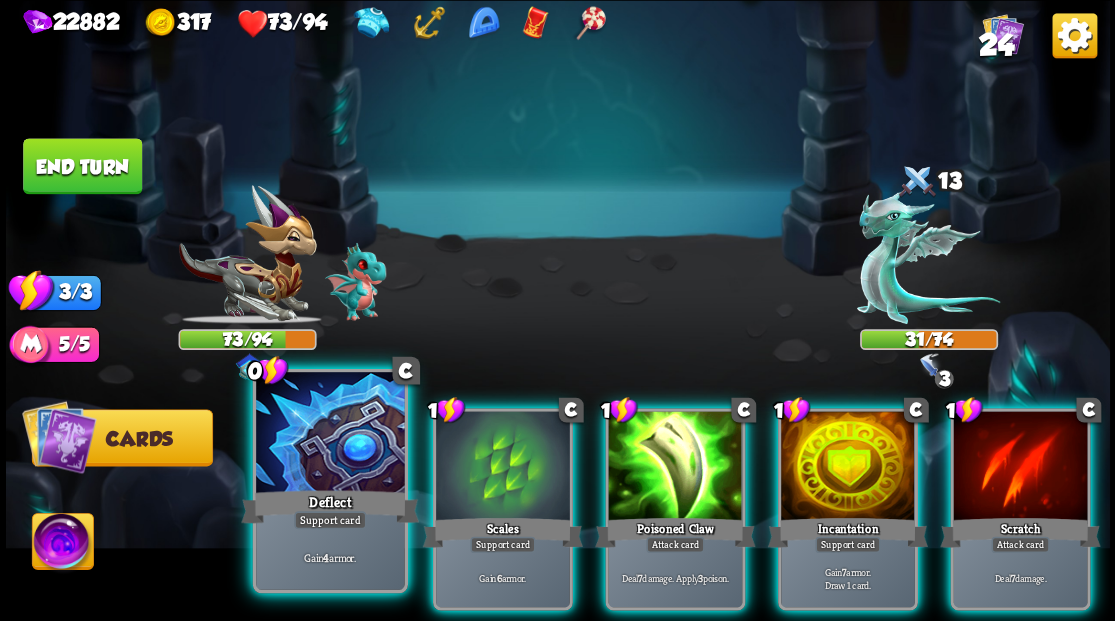 click at bounding box center [330, 434] 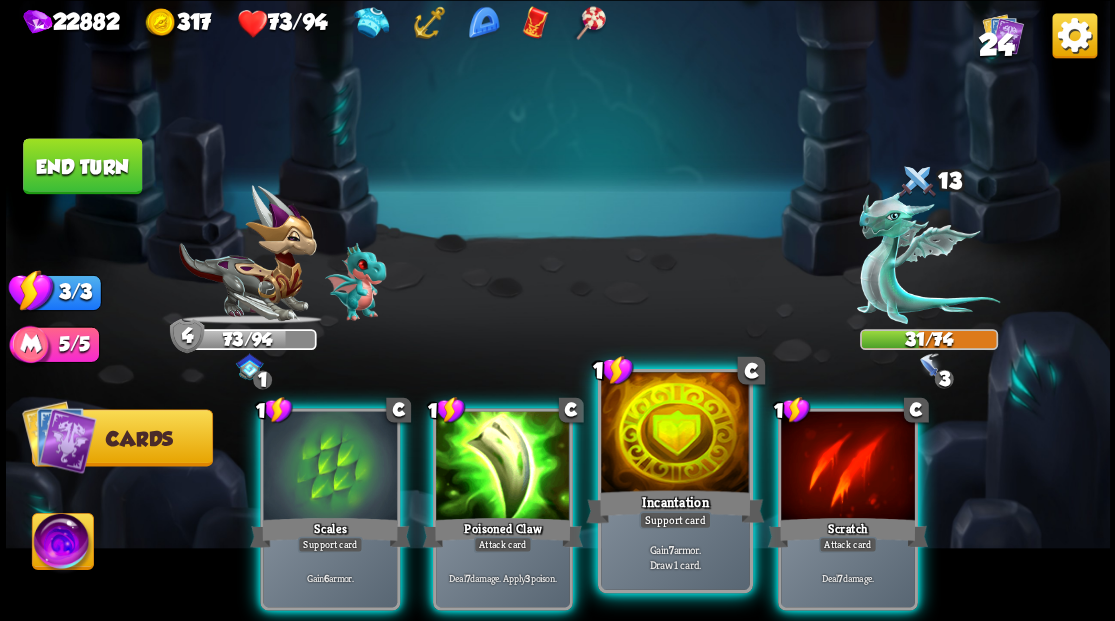 click at bounding box center (675, 434) 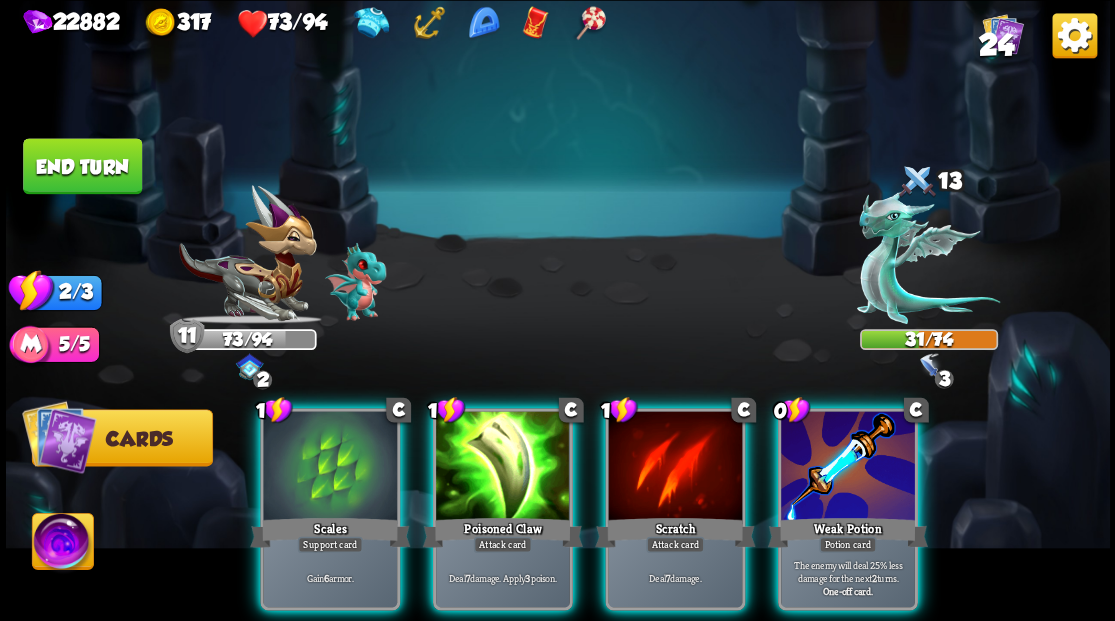 drag, startPoint x: 836, startPoint y: 446, endPoint x: 831, endPoint y: 437, distance: 10.29563 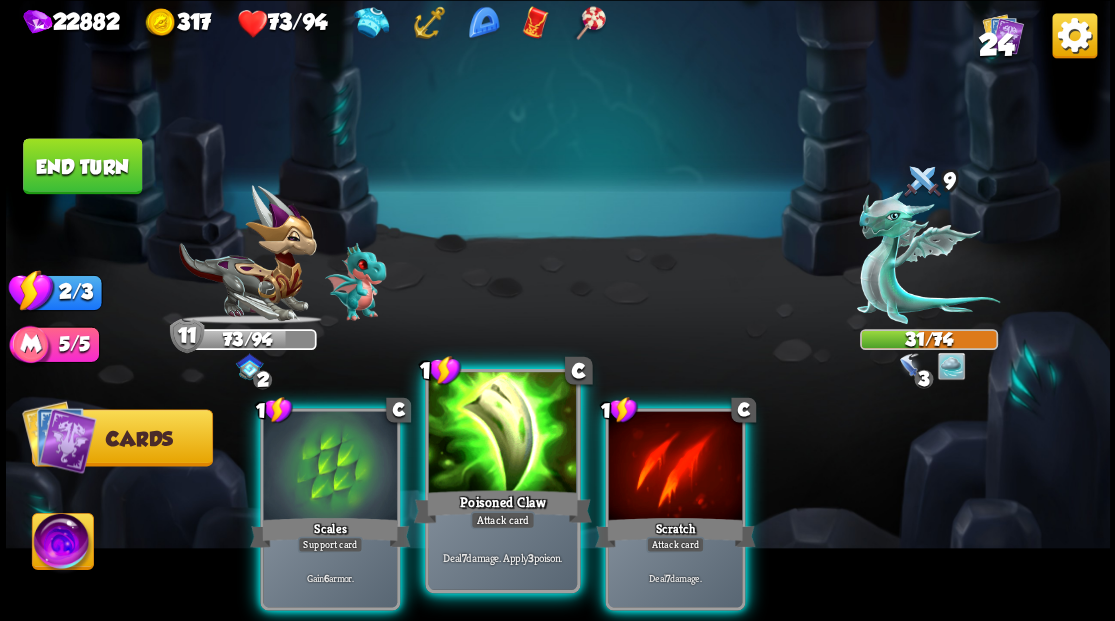 click at bounding box center (502, 434) 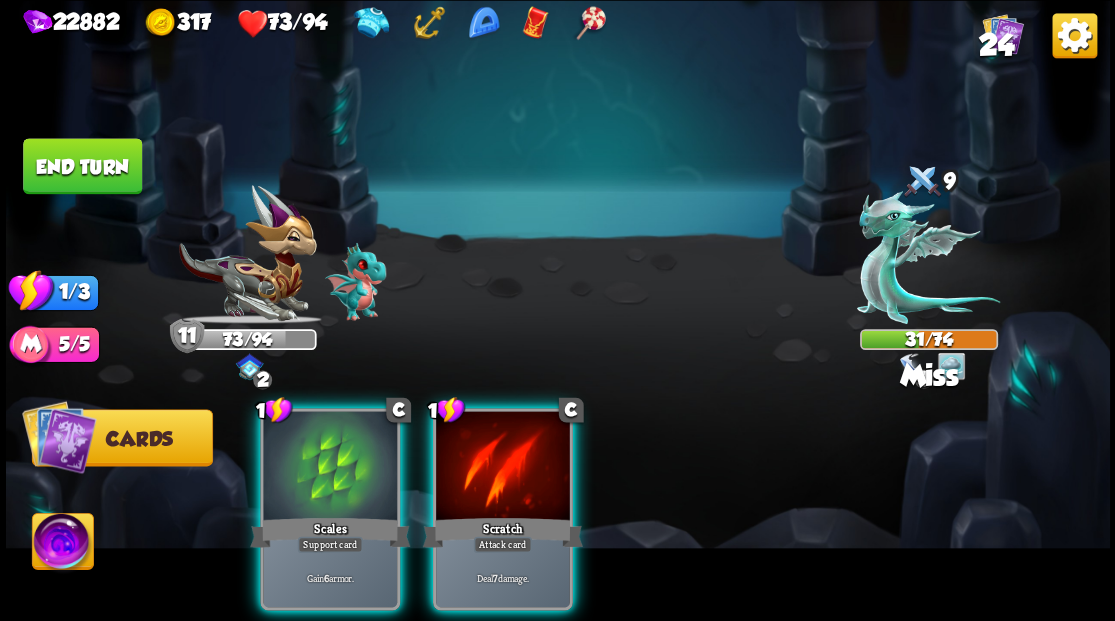 drag, startPoint x: 495, startPoint y: 460, endPoint x: 512, endPoint y: 423, distance: 40.718548 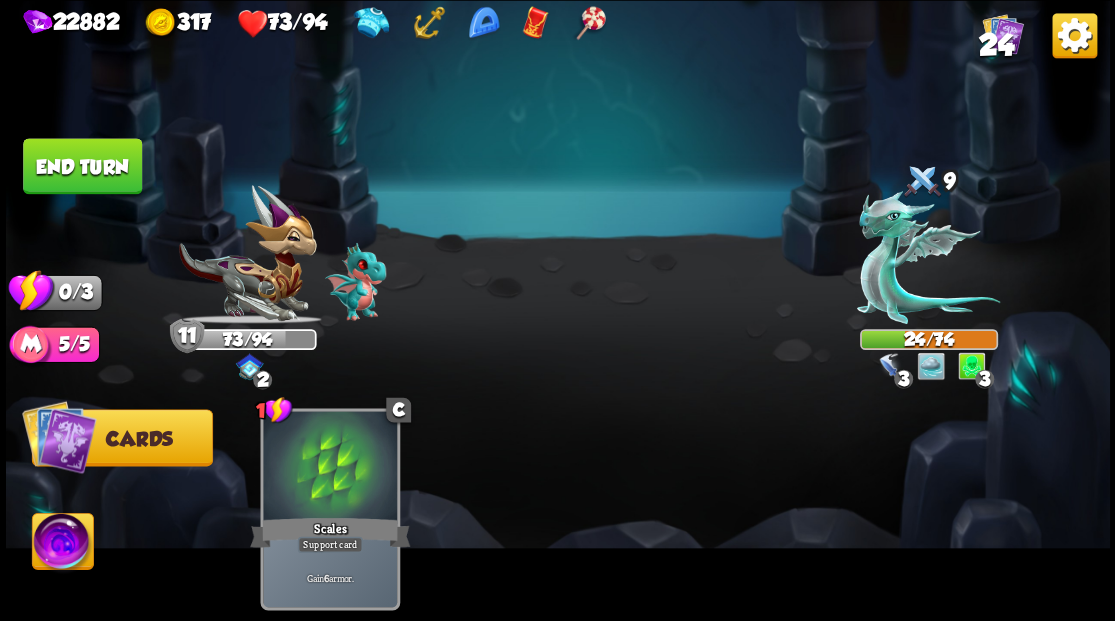 click on "End turn" at bounding box center [82, 166] 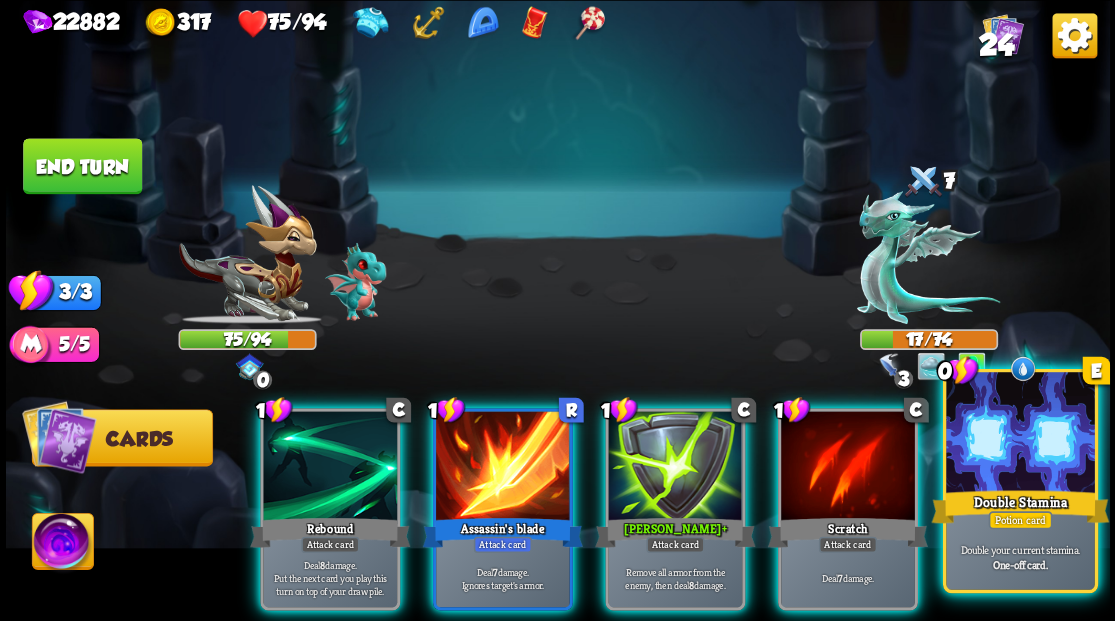 click at bounding box center [1020, 434] 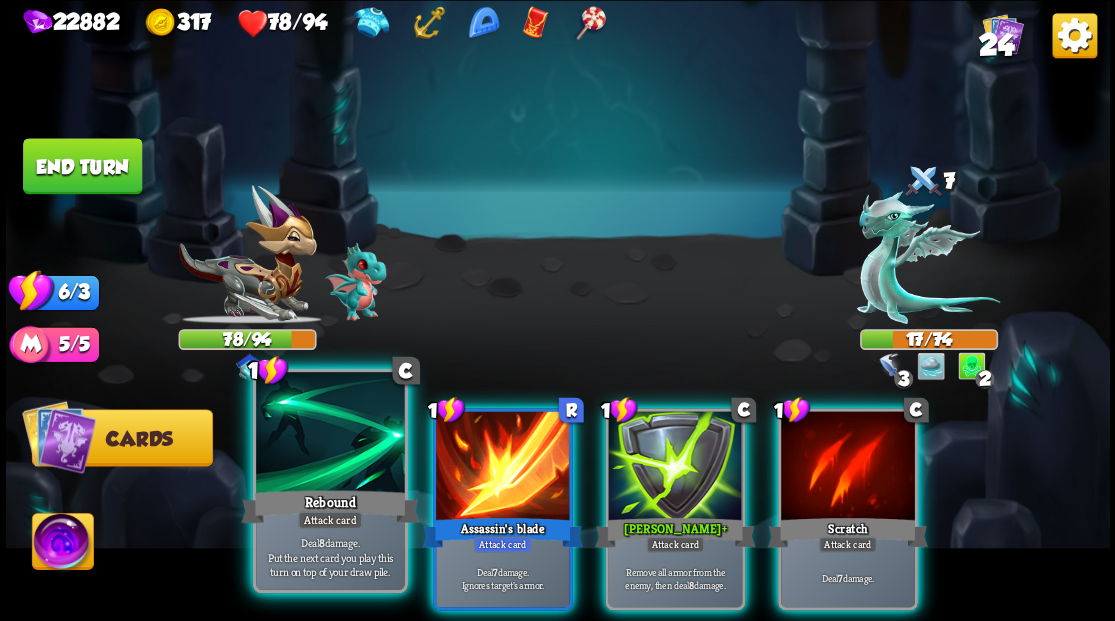 click at bounding box center (330, 434) 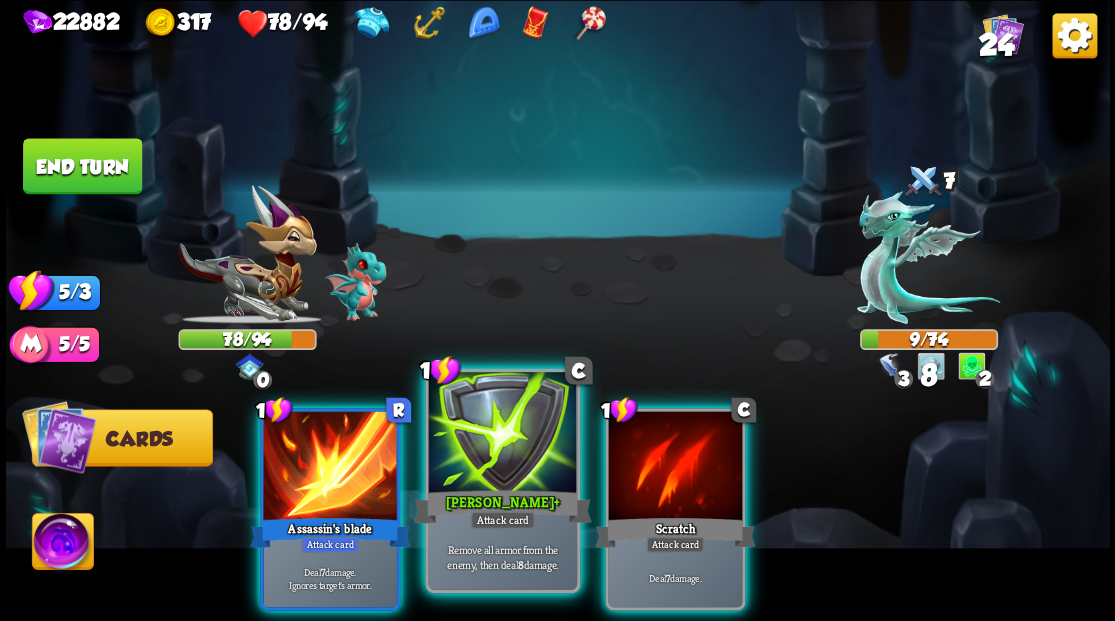 click at bounding box center (502, 434) 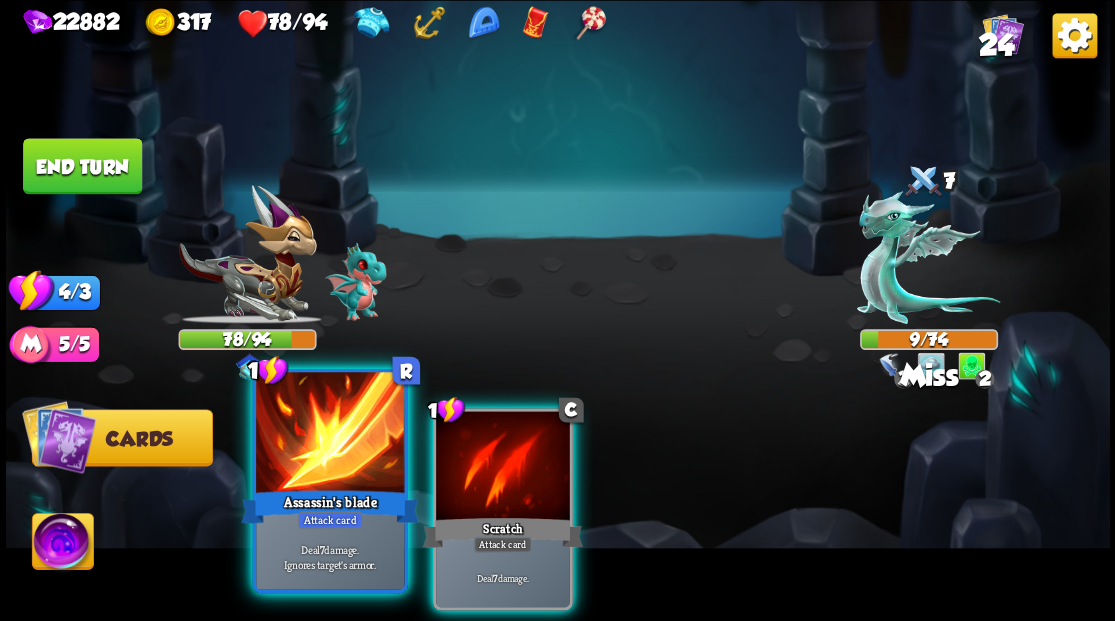 click at bounding box center (330, 434) 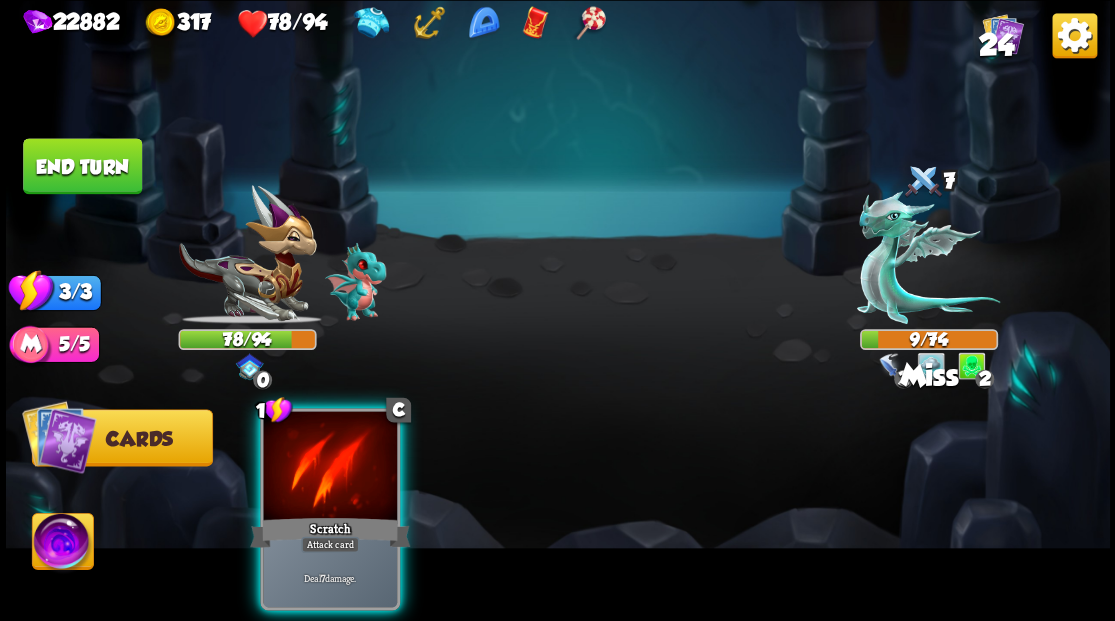 click at bounding box center (330, 467) 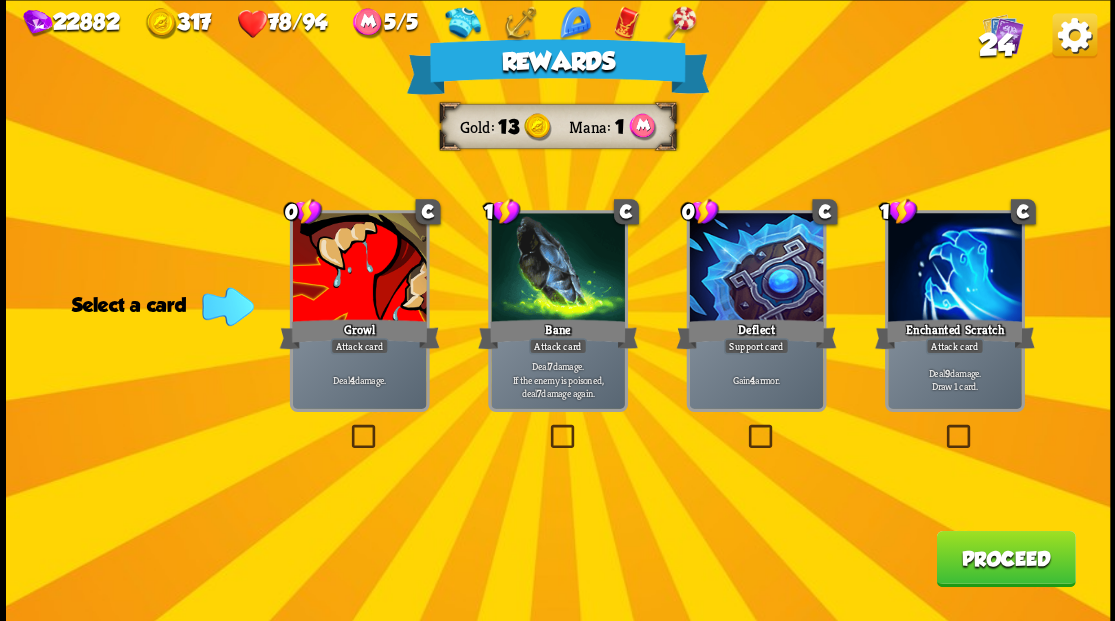 click at bounding box center [347, 427] 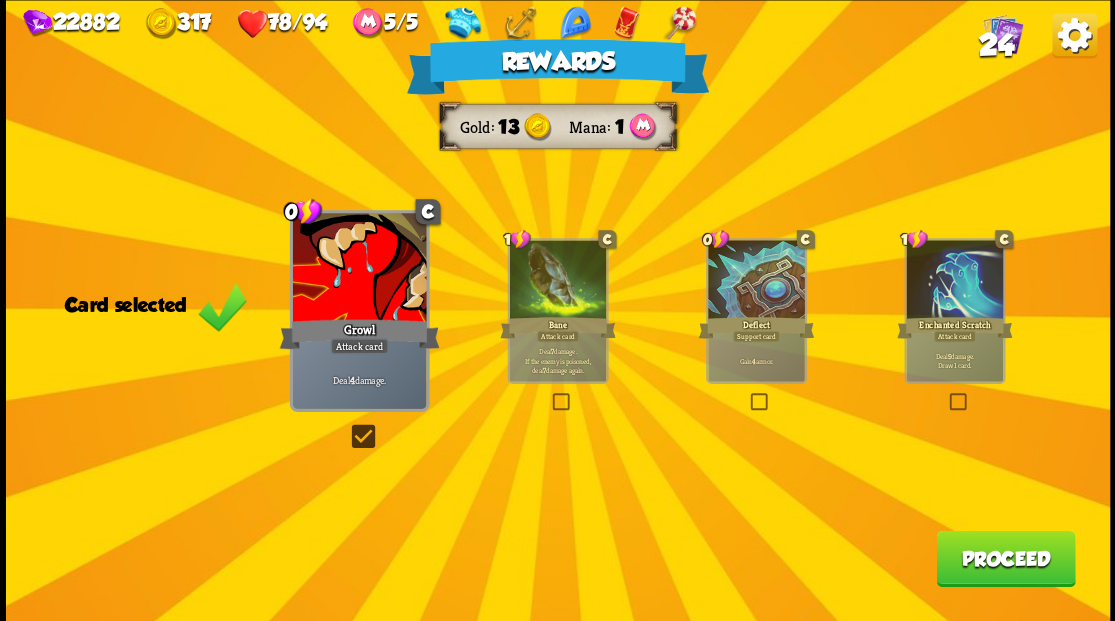 drag, startPoint x: 966, startPoint y: 560, endPoint x: 963, endPoint y: 550, distance: 10.440307 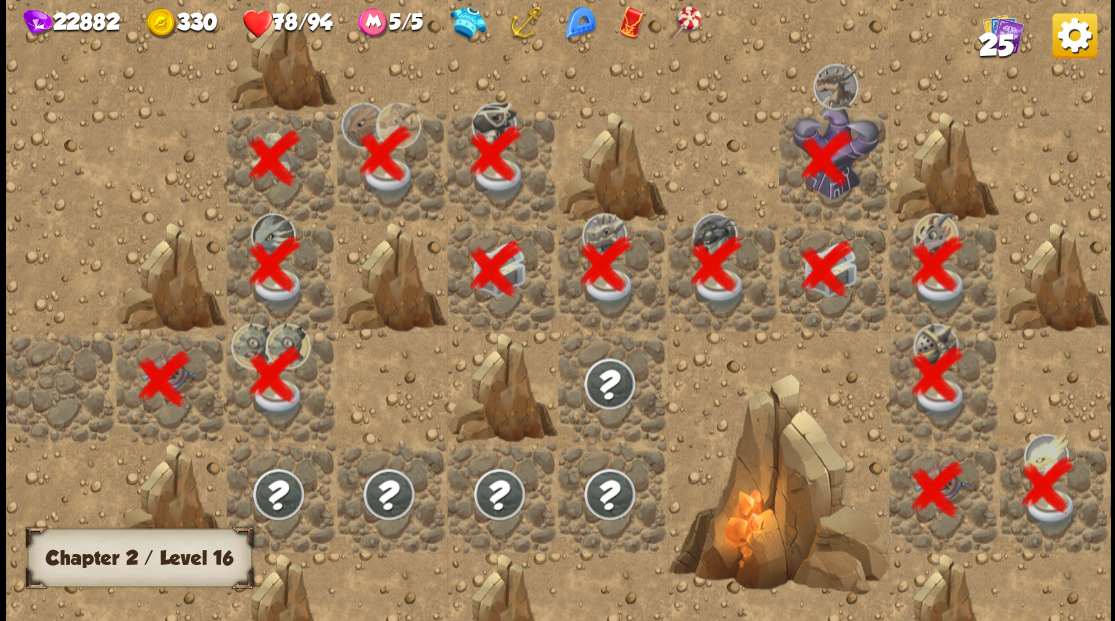 scroll, scrollTop: 0, scrollLeft: 384, axis: horizontal 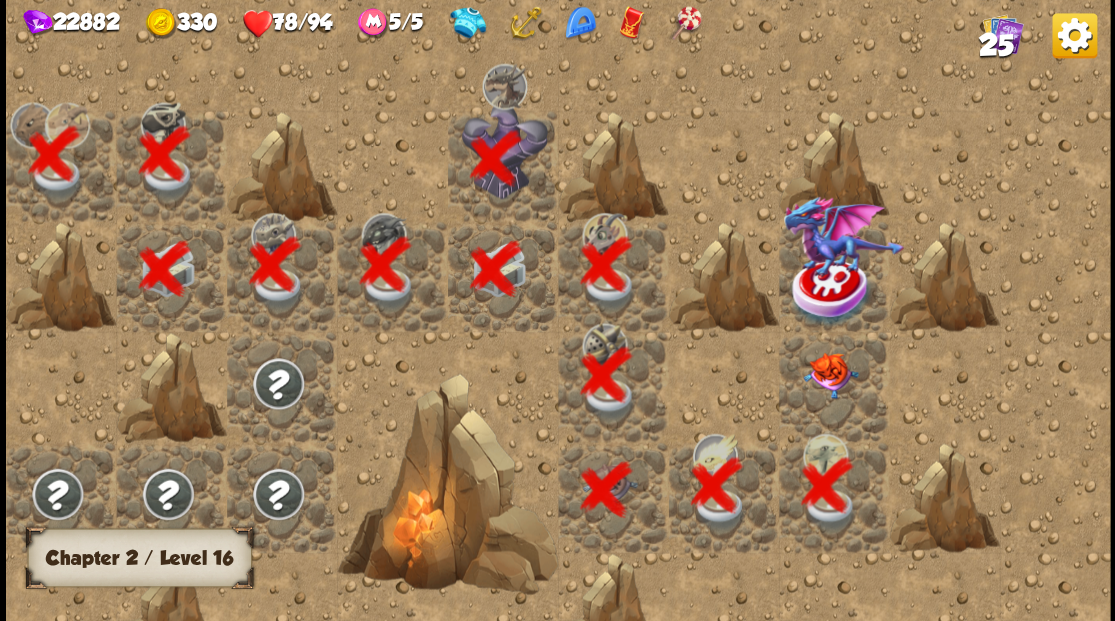 click at bounding box center (829, 375) 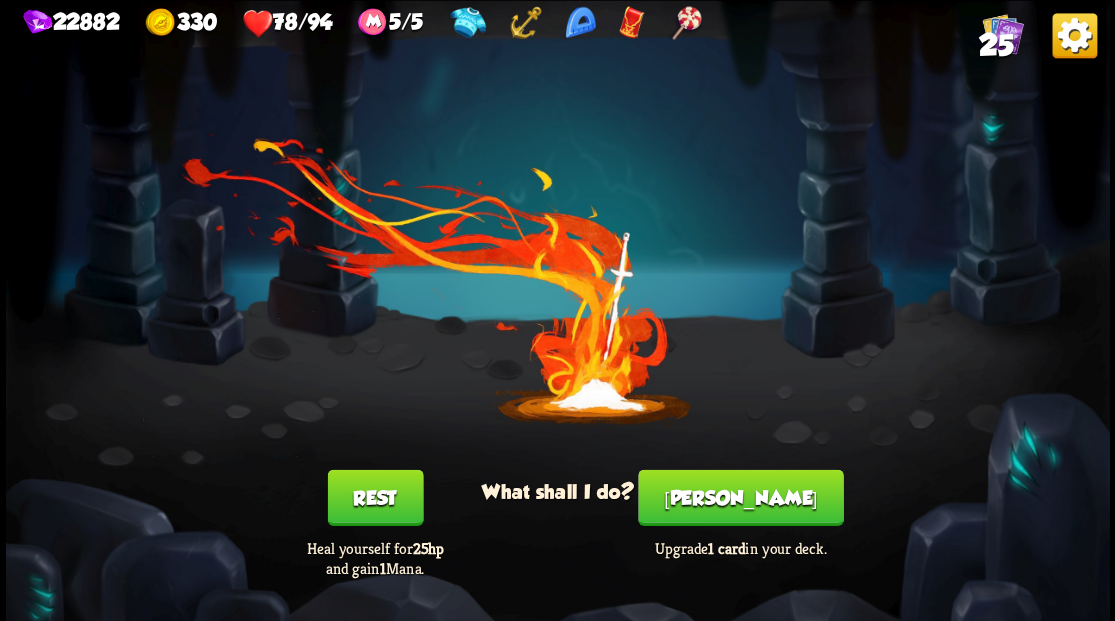 click on "[PERSON_NAME]" at bounding box center [740, 497] 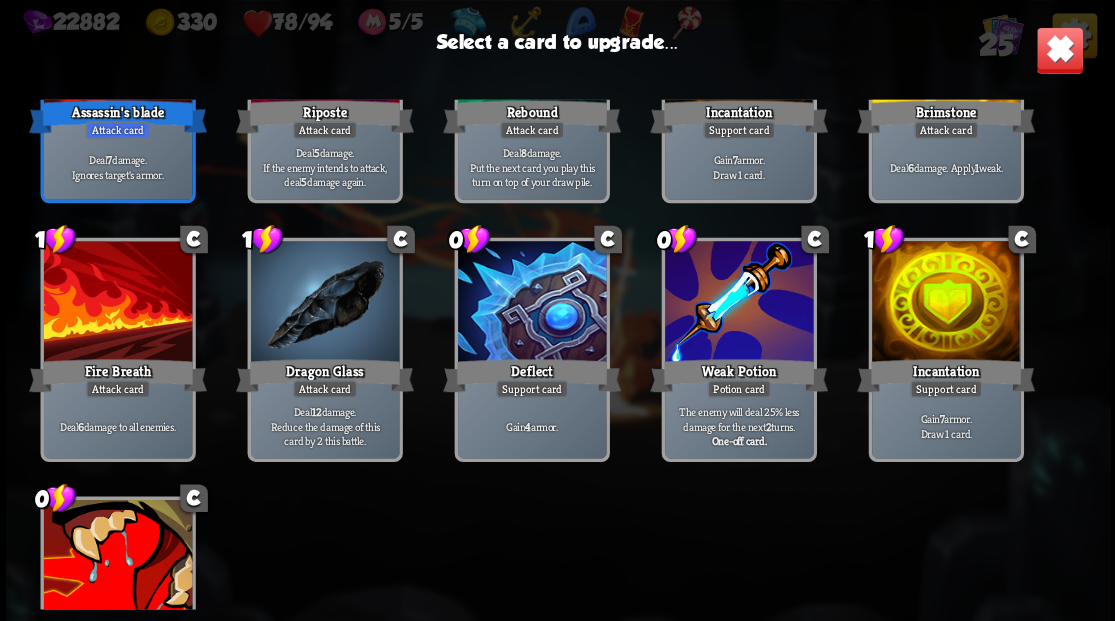 scroll, scrollTop: 929, scrollLeft: 0, axis: vertical 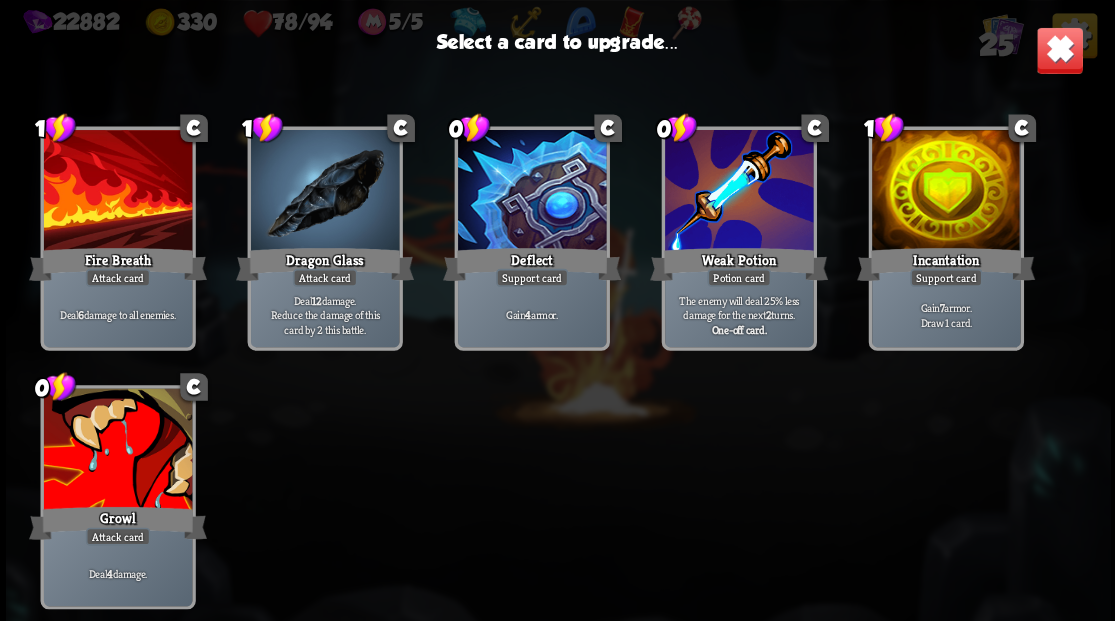 click at bounding box center [117, 450] 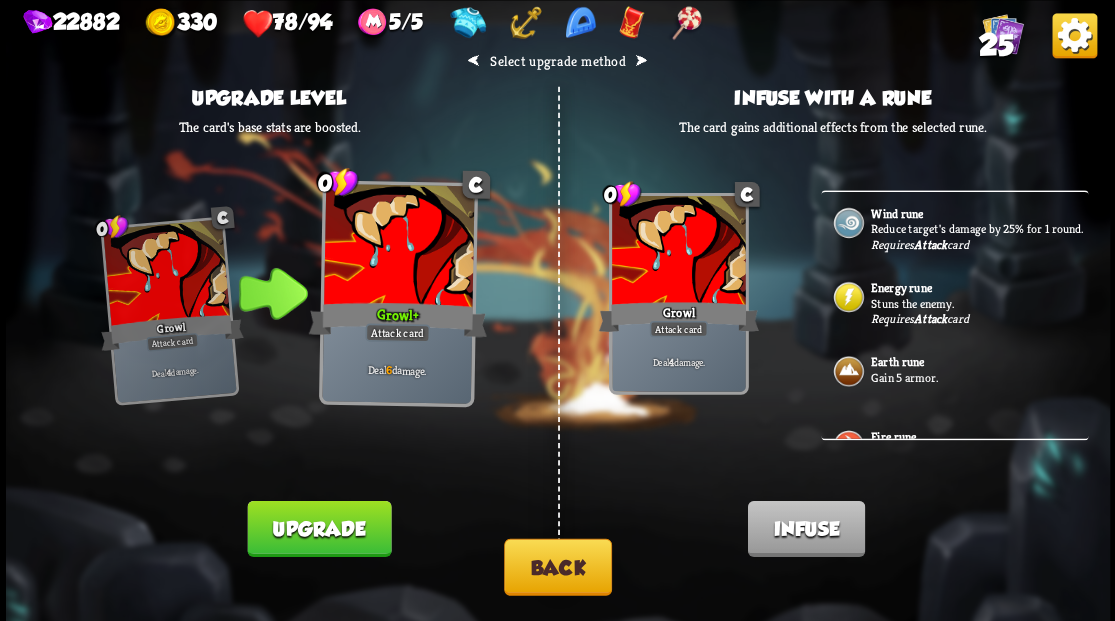 scroll, scrollTop: 600, scrollLeft: 0, axis: vertical 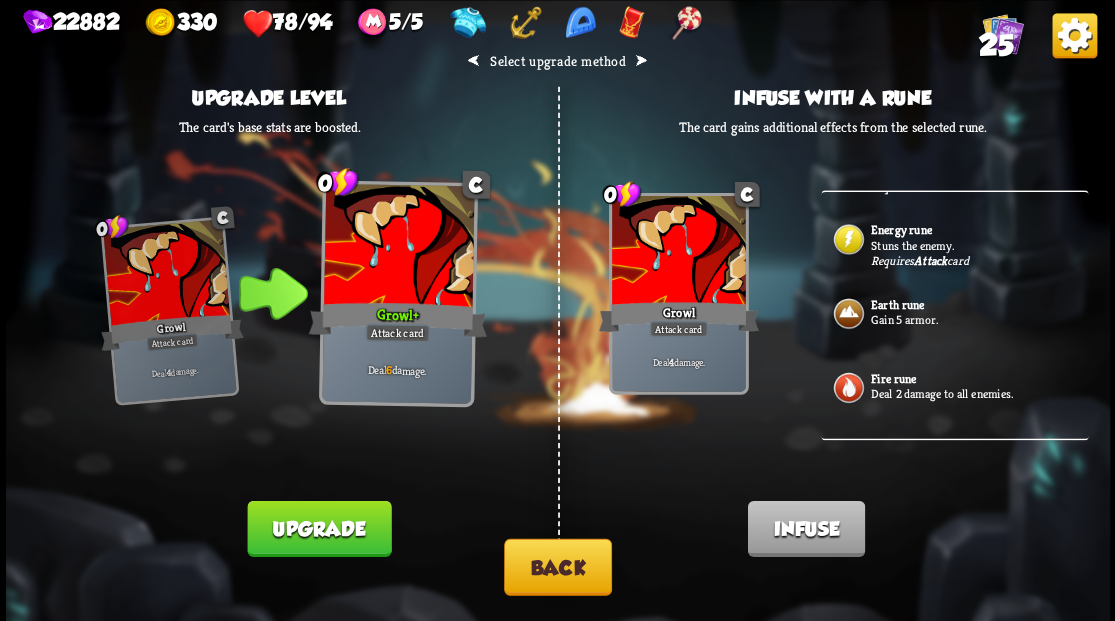 click on "Stuns the enemy." at bounding box center (977, 245) 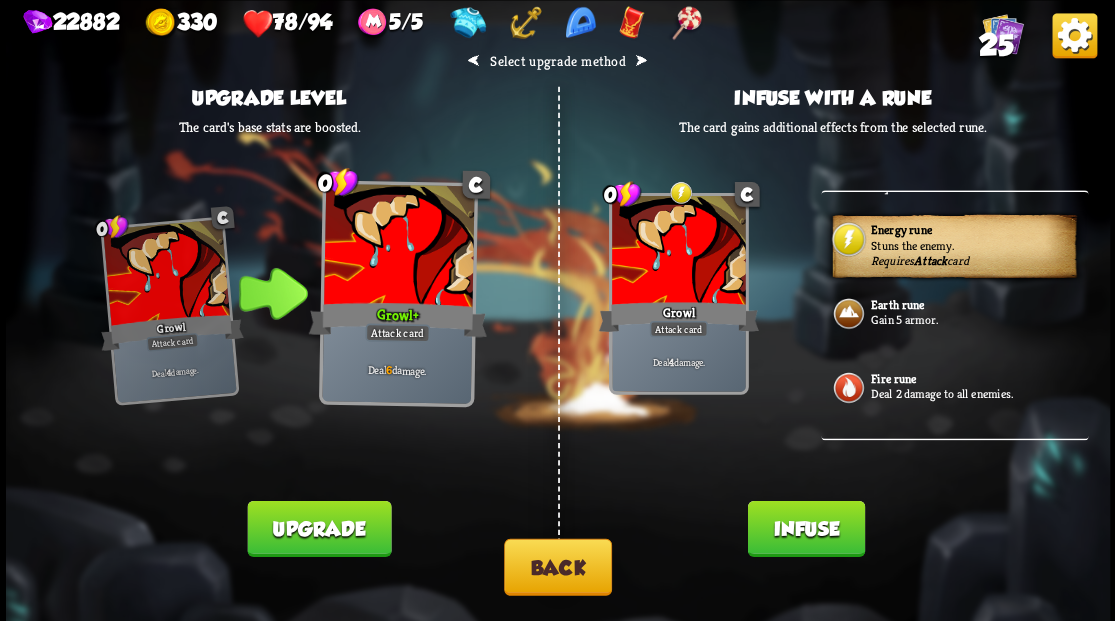 drag, startPoint x: 799, startPoint y: 534, endPoint x: 782, endPoint y: 494, distance: 43.462627 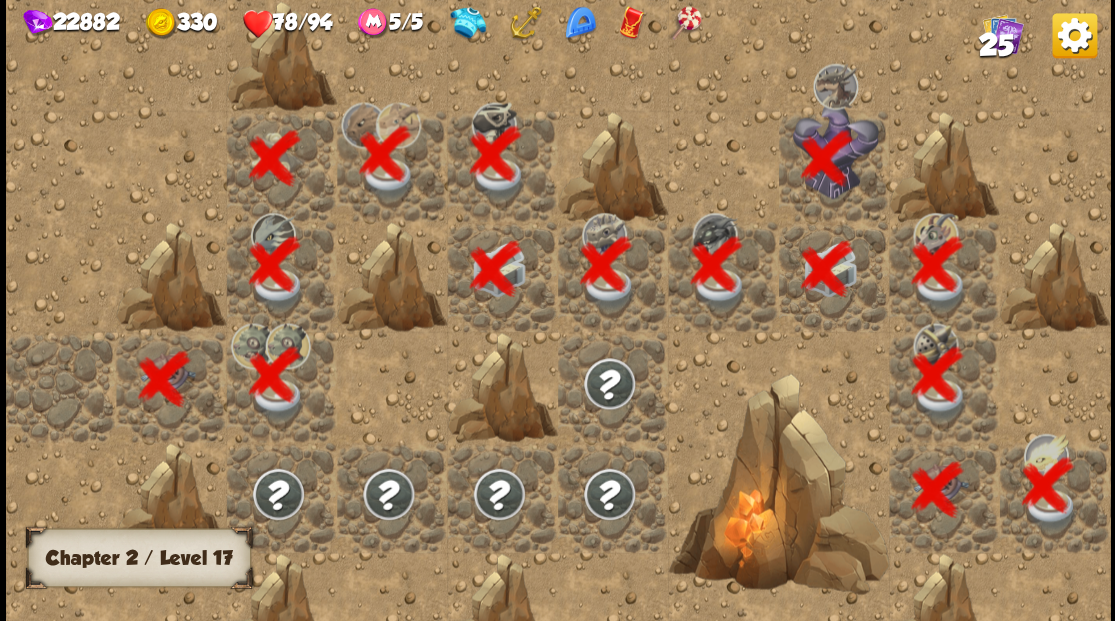 scroll, scrollTop: 0, scrollLeft: 384, axis: horizontal 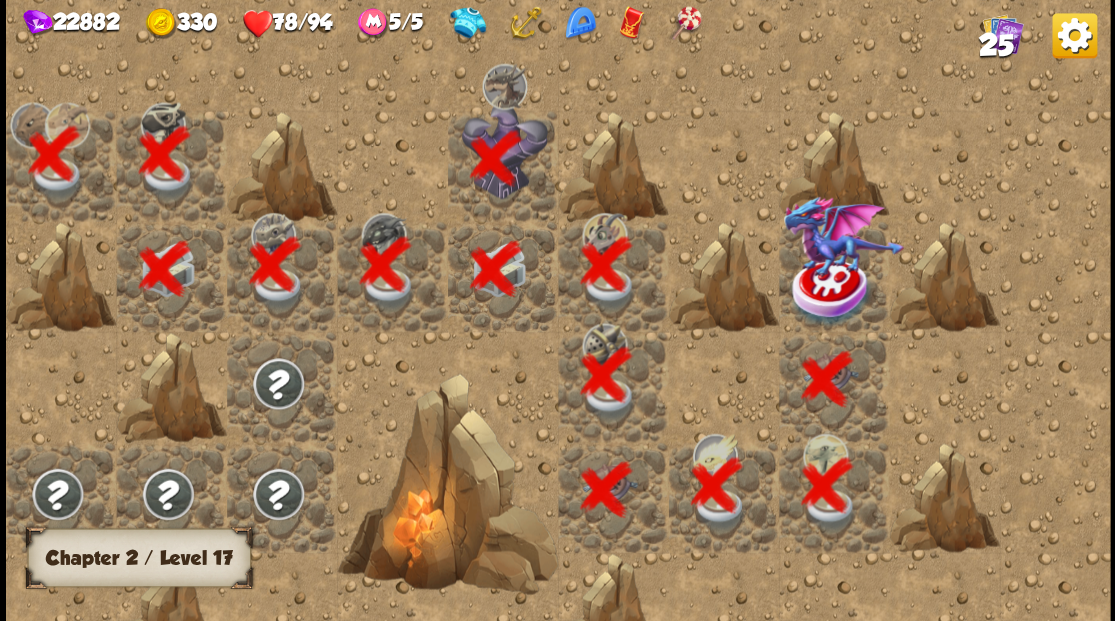 click at bounding box center [843, 236] 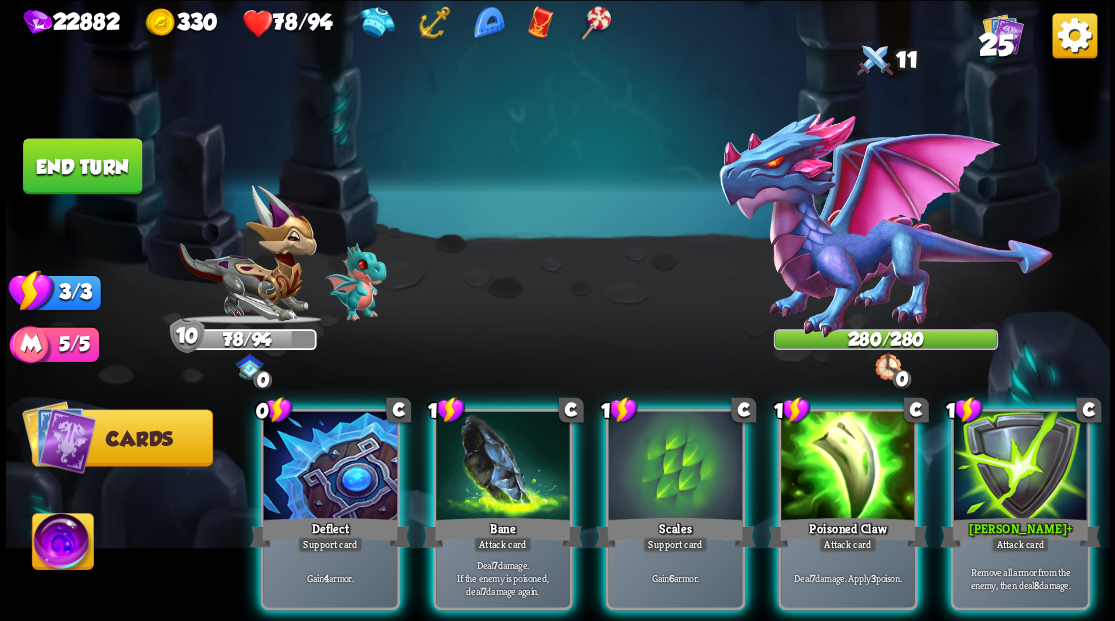 click at bounding box center [62, 544] 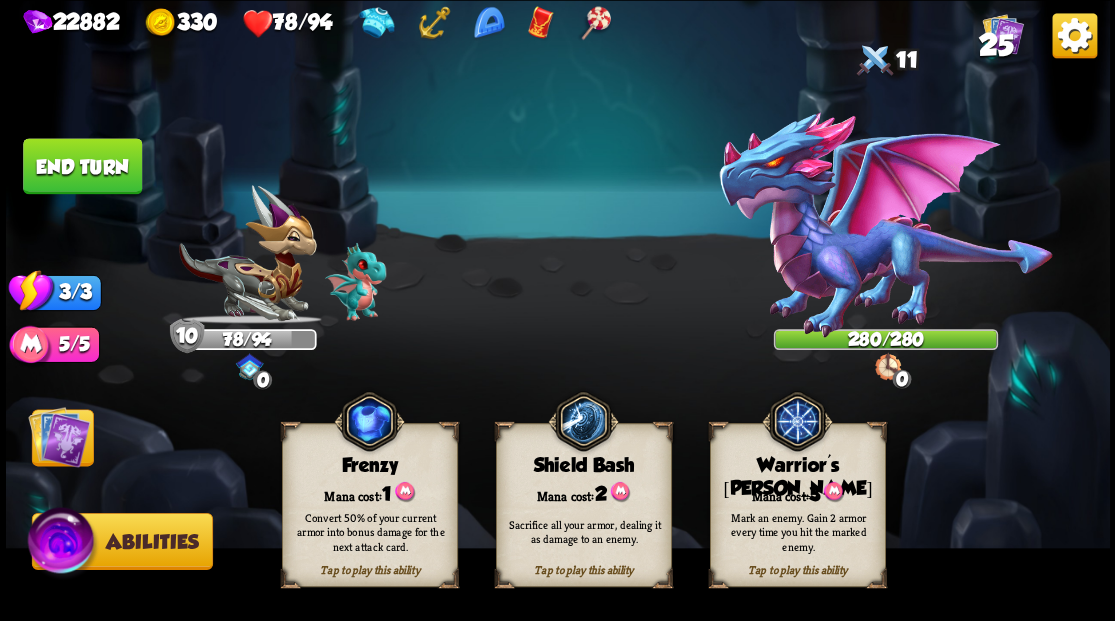 click on "Mana cost:  3" at bounding box center (797, 492) 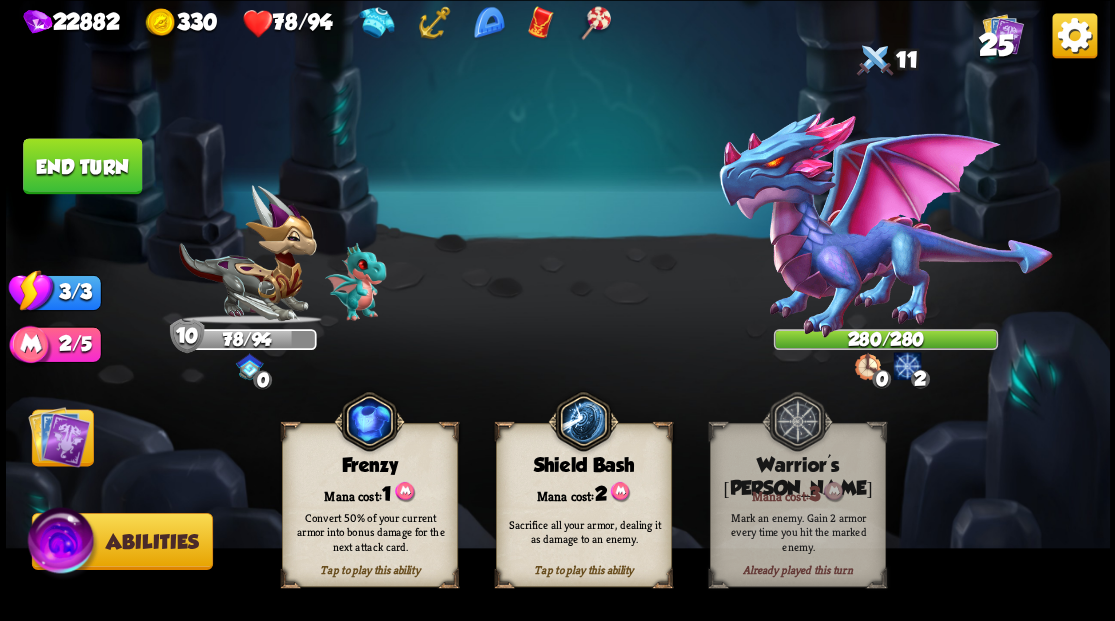click at bounding box center [59, 436] 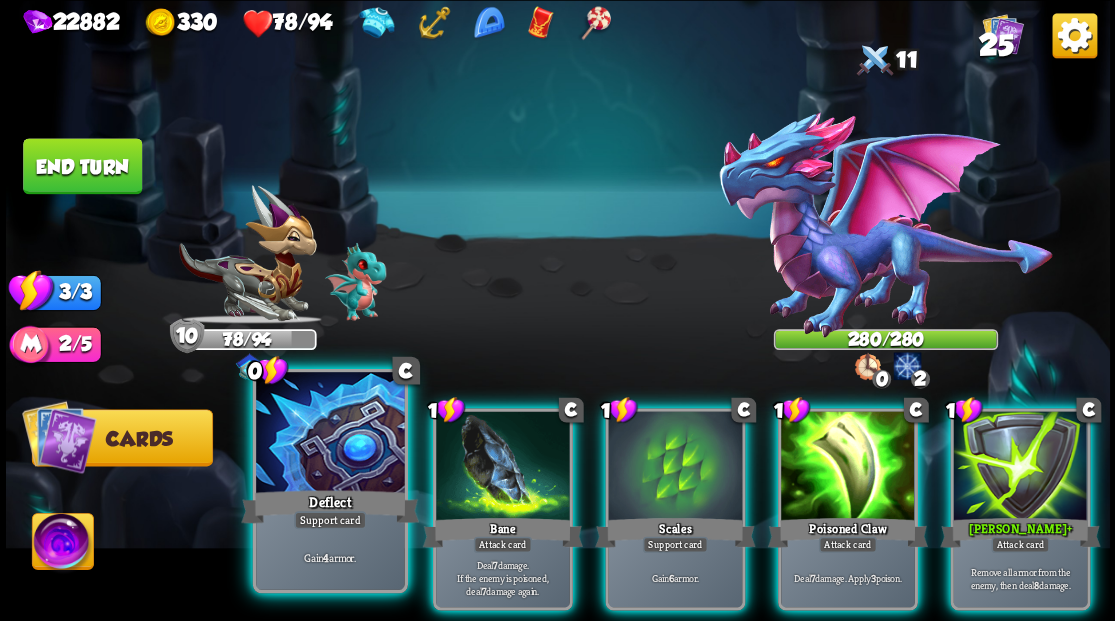 click at bounding box center [330, 434] 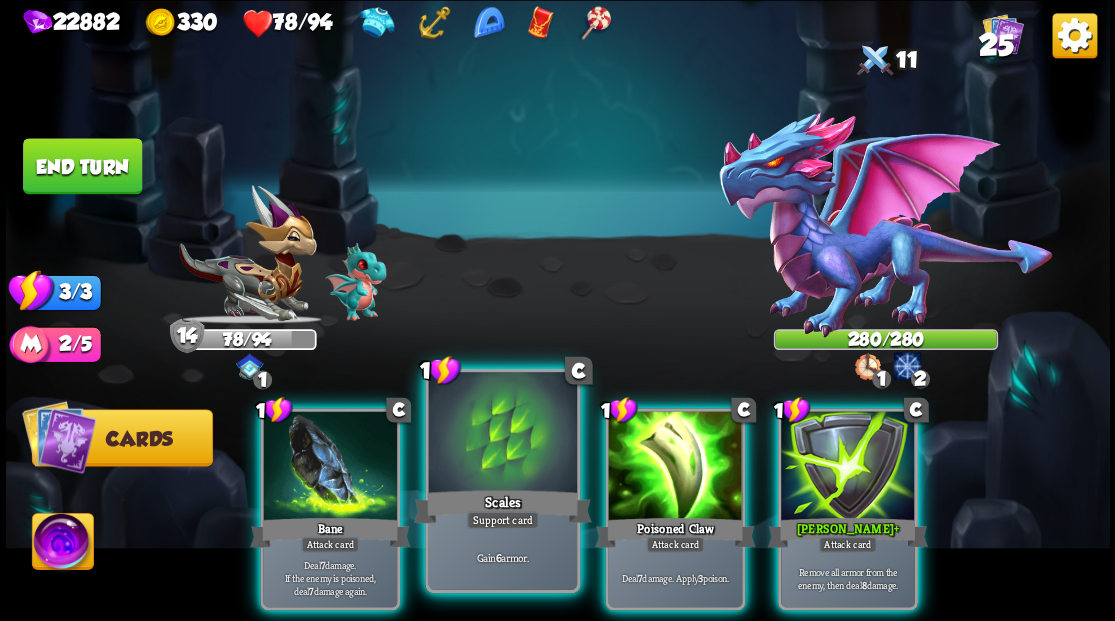 drag, startPoint x: 500, startPoint y: 466, endPoint x: 495, endPoint y: 454, distance: 13 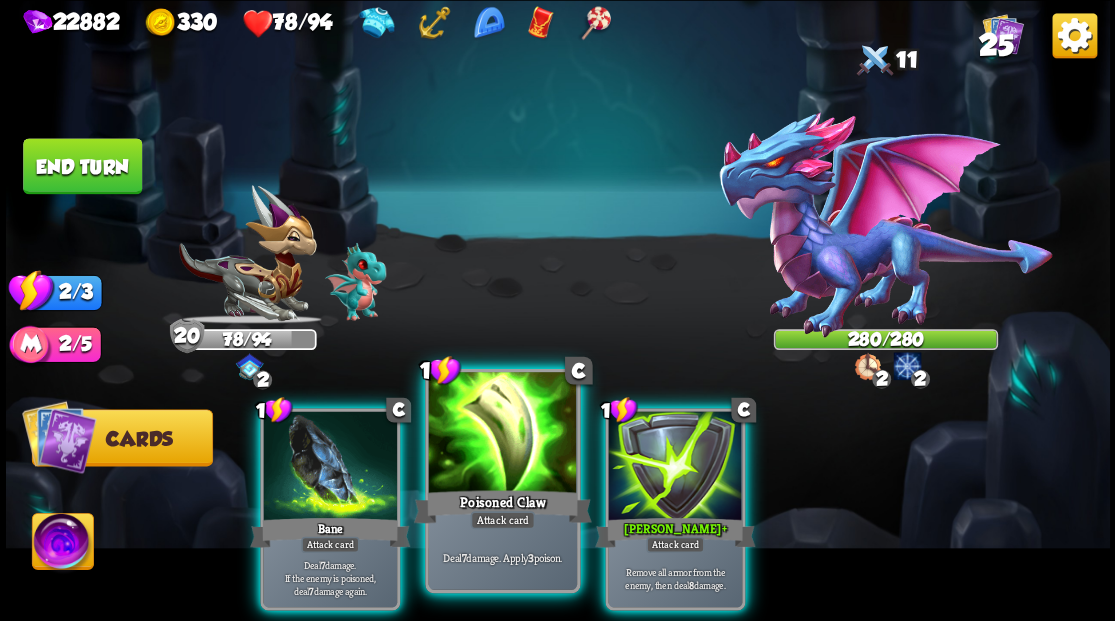 click at bounding box center (502, 434) 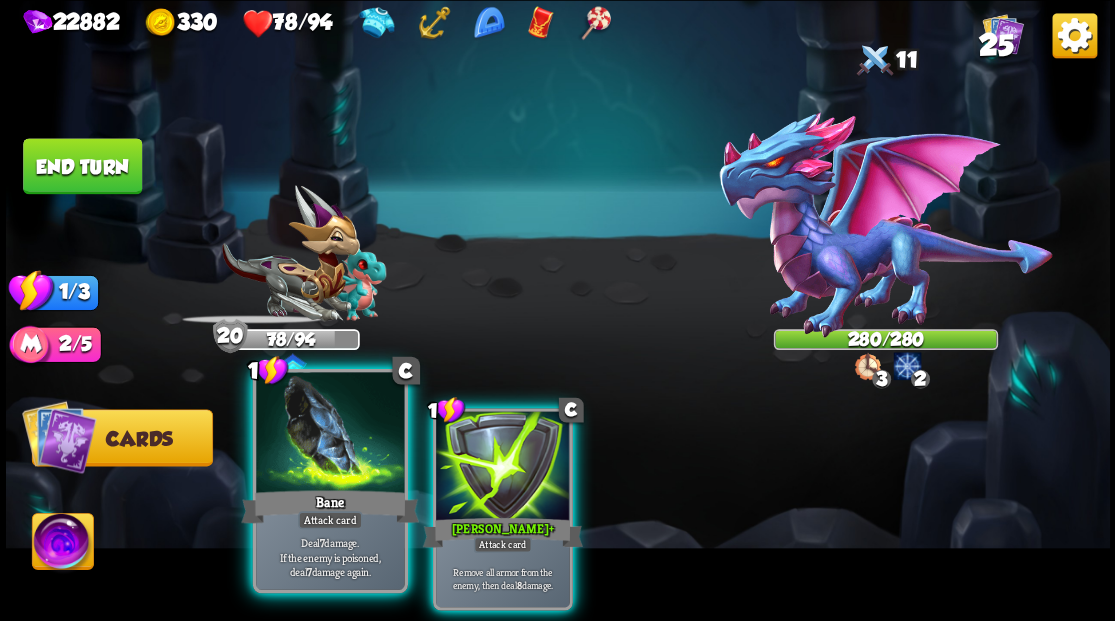click at bounding box center [330, 434] 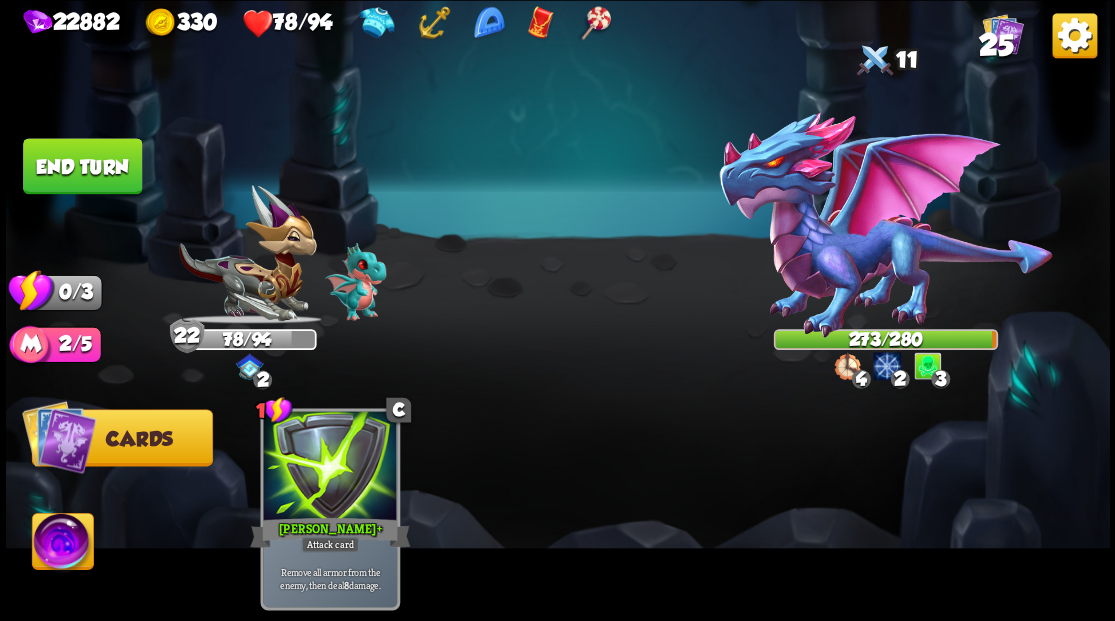 click on "End turn" at bounding box center (82, 166) 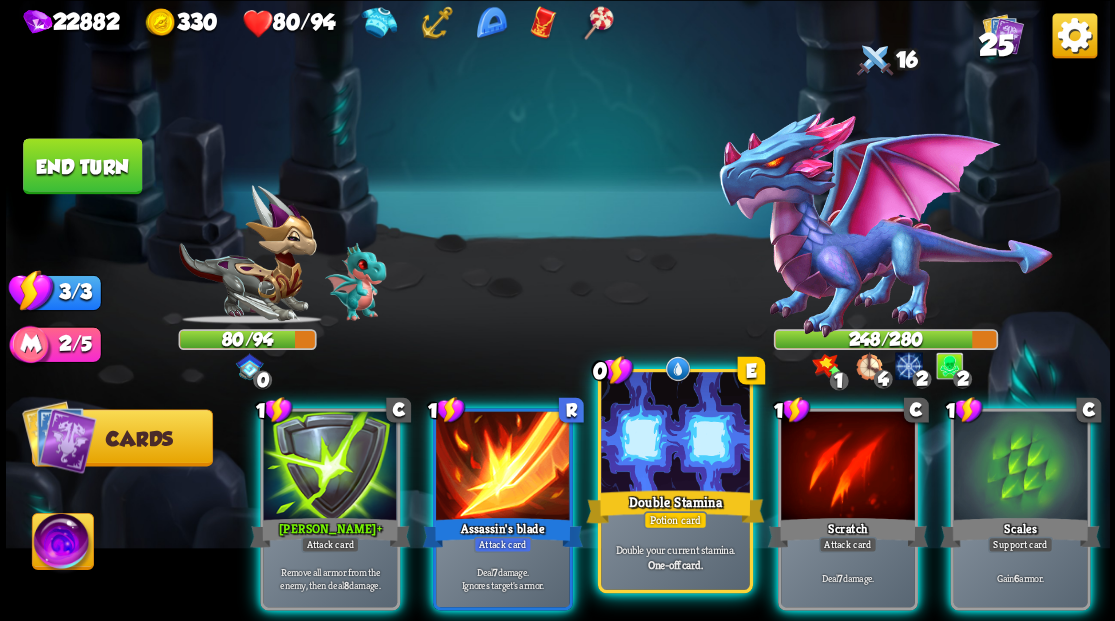 click at bounding box center [675, 434] 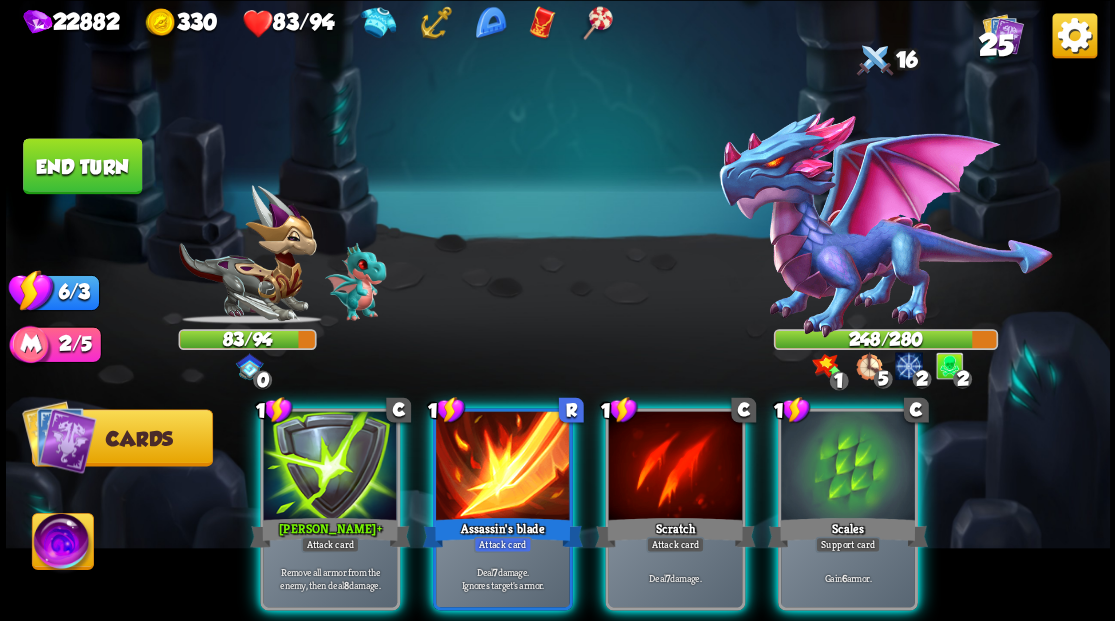 click at bounding box center [848, 467] 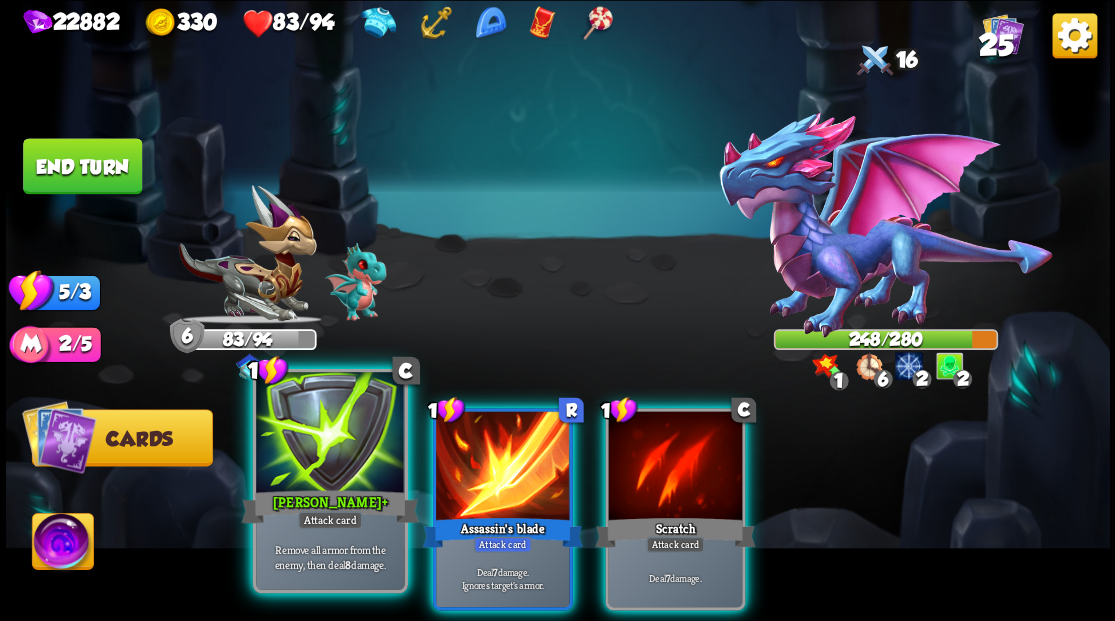 click at bounding box center [330, 434] 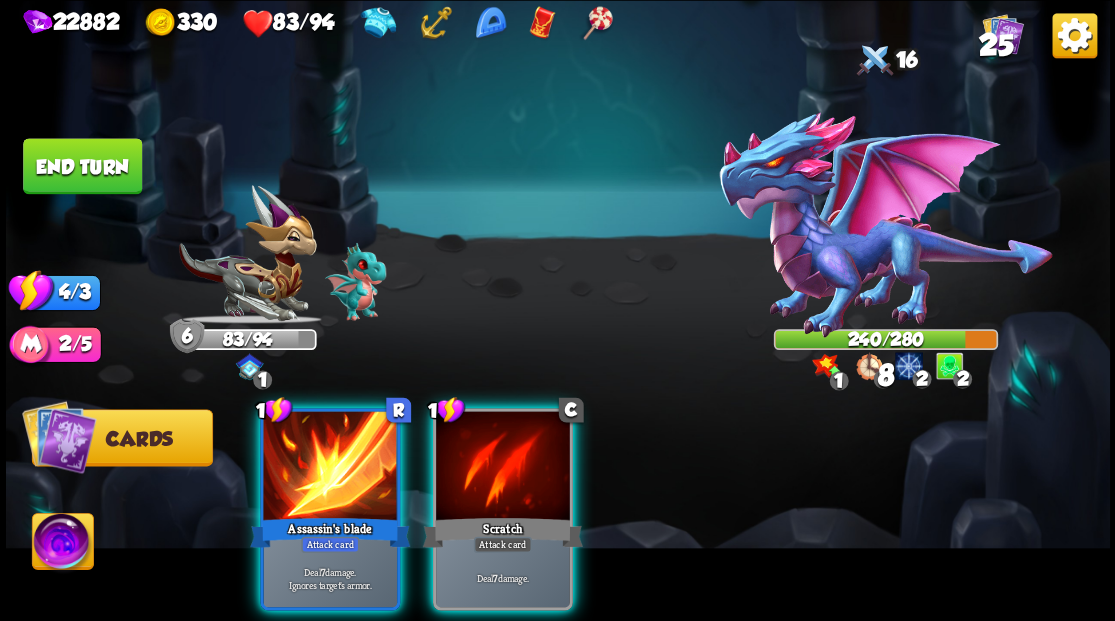 click at bounding box center (330, 467) 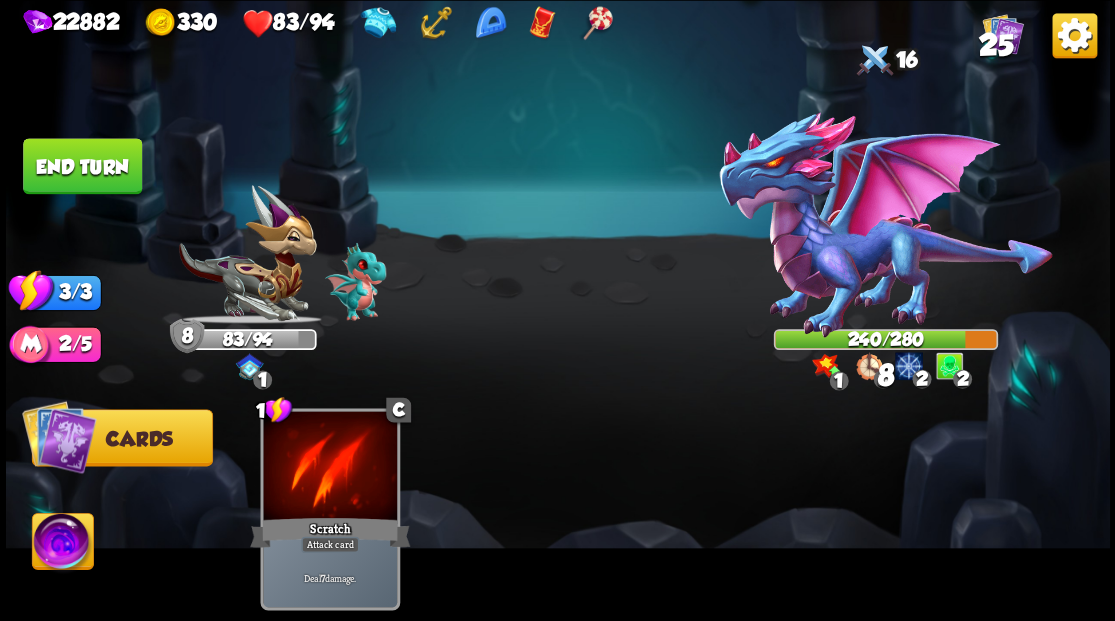 click at bounding box center (330, 467) 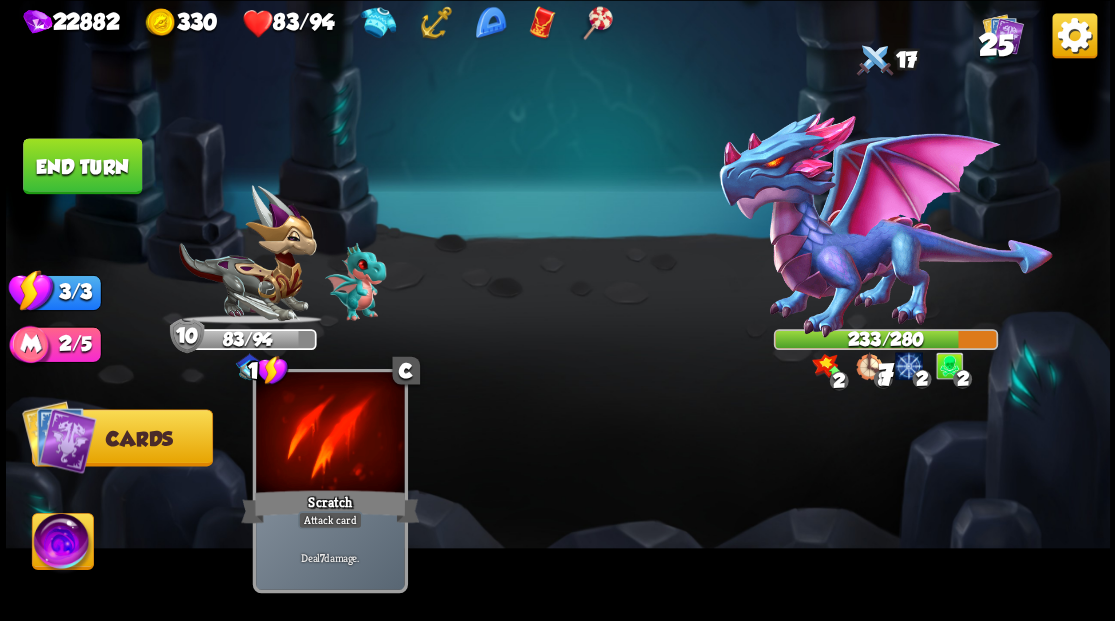 click at bounding box center (330, 434) 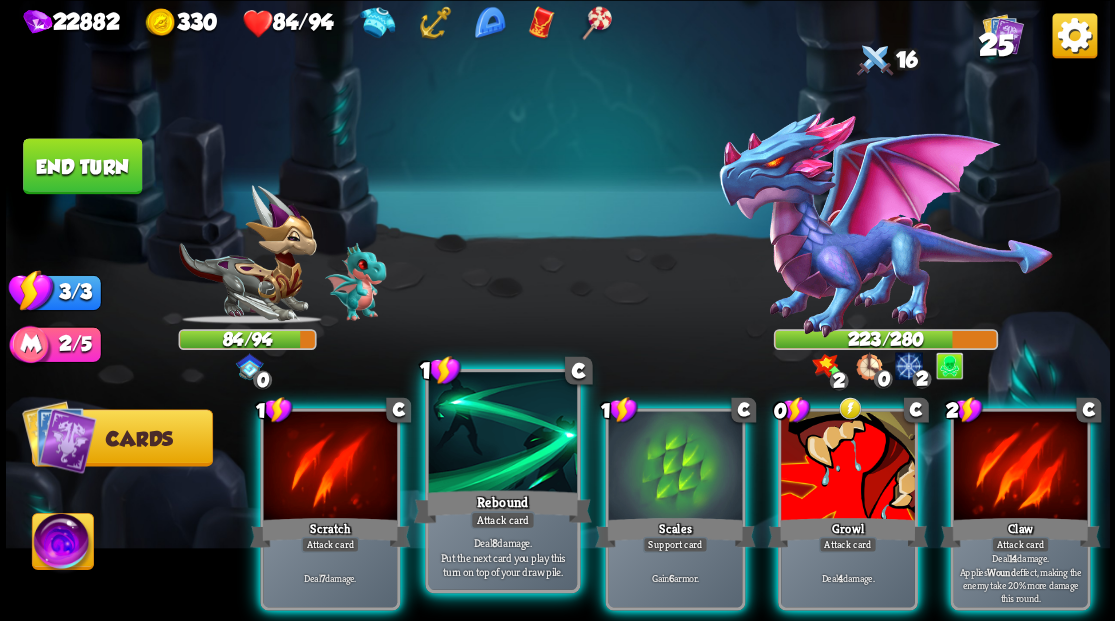 click at bounding box center [502, 434] 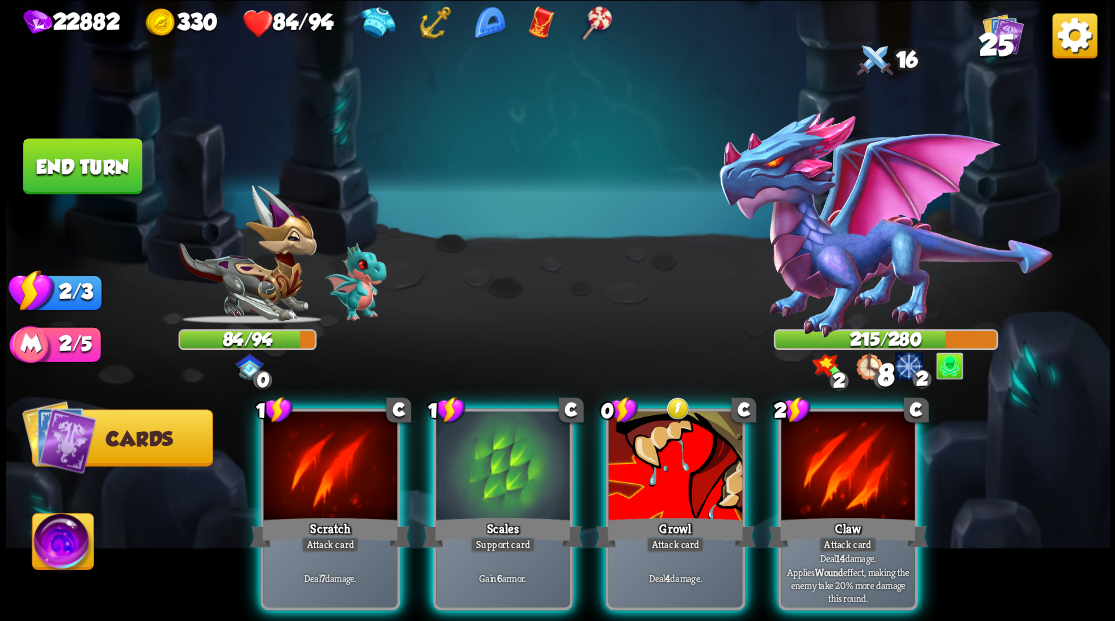 drag, startPoint x: 681, startPoint y: 434, endPoint x: 678, endPoint y: 407, distance: 27.166155 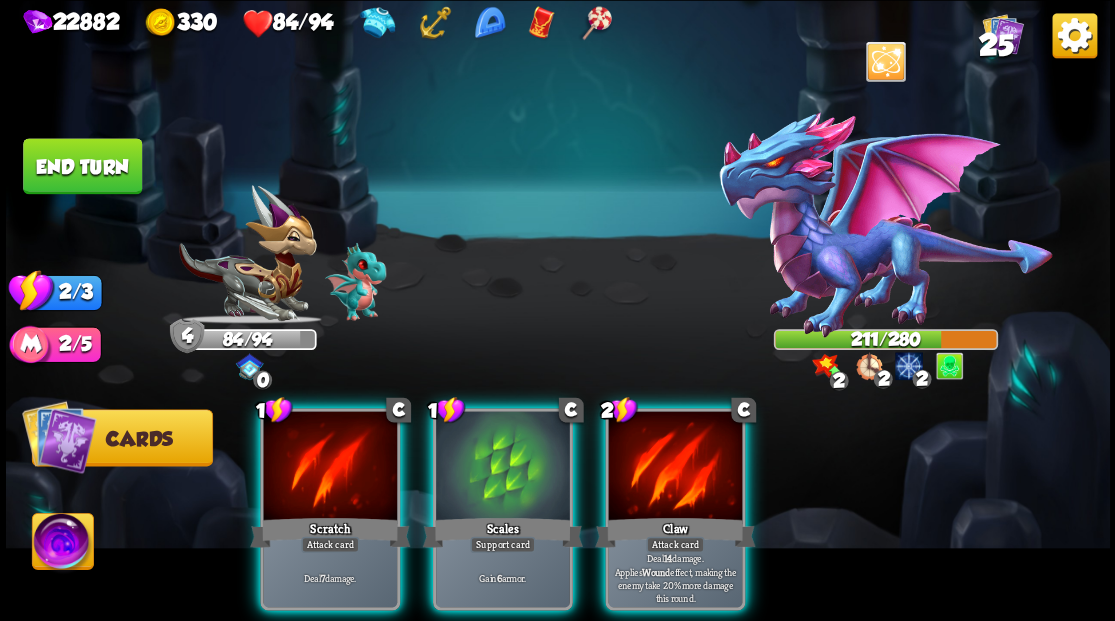 click at bounding box center (675, 467) 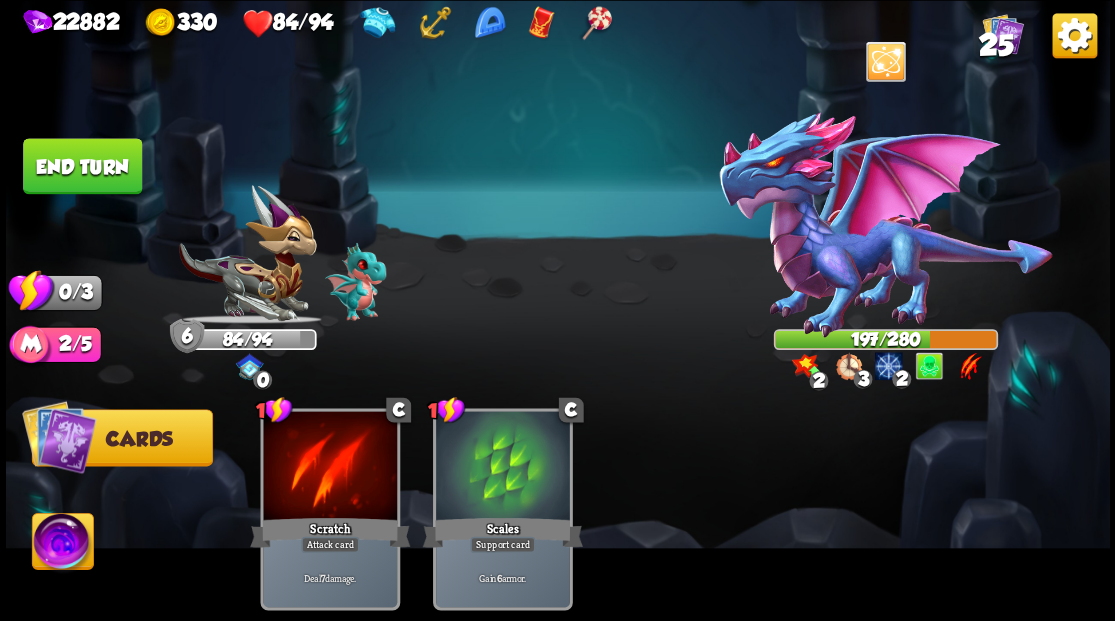 click on "End turn" at bounding box center (82, 166) 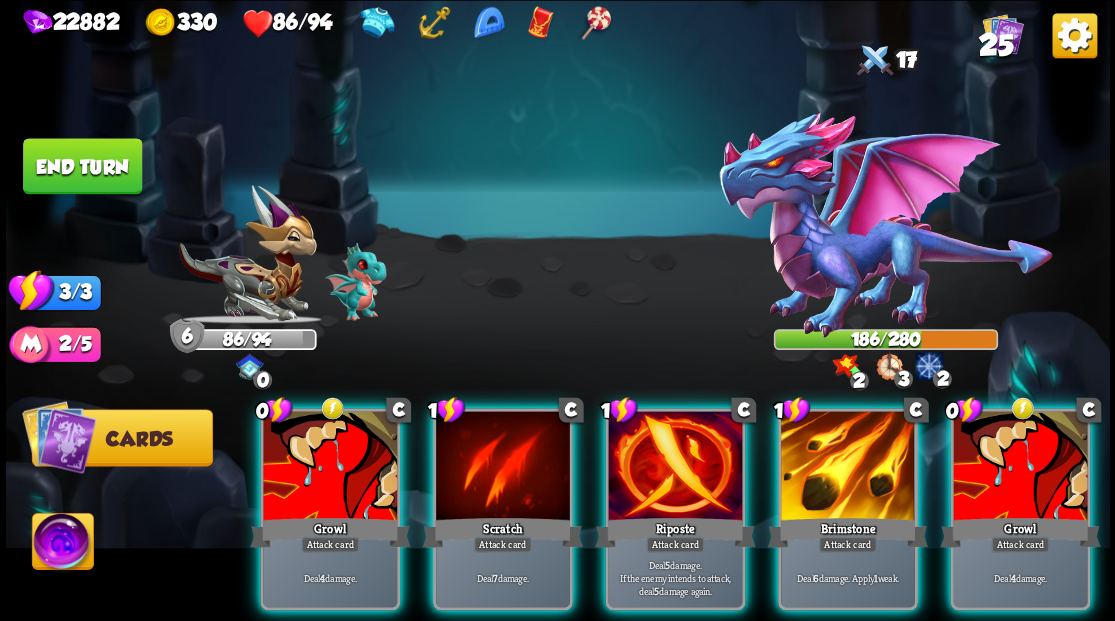 click at bounding box center [1020, 467] 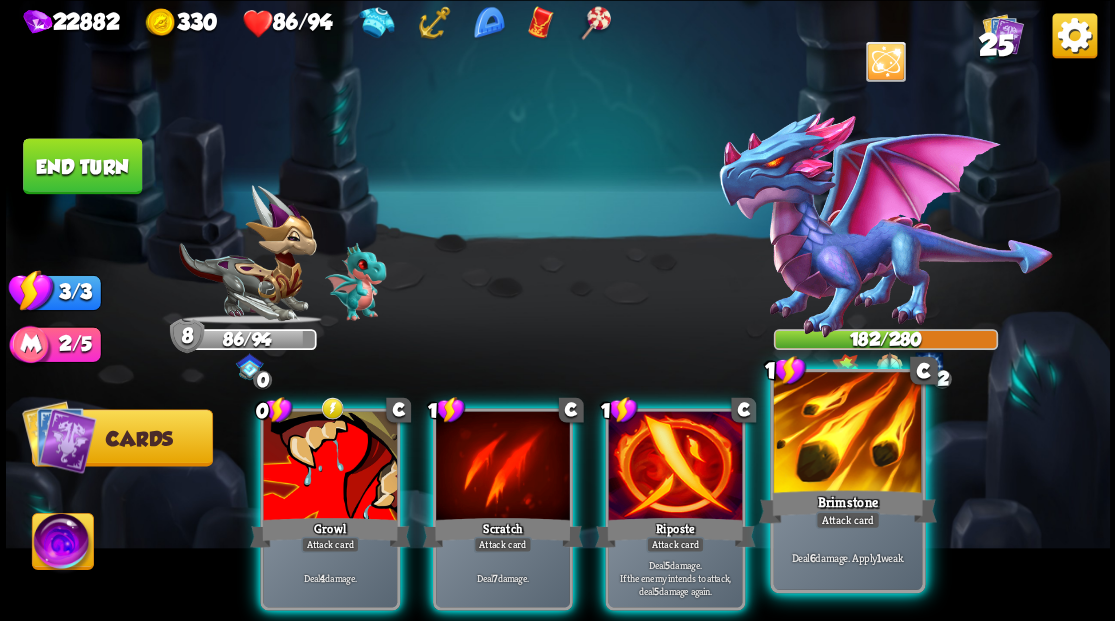 click at bounding box center (847, 434) 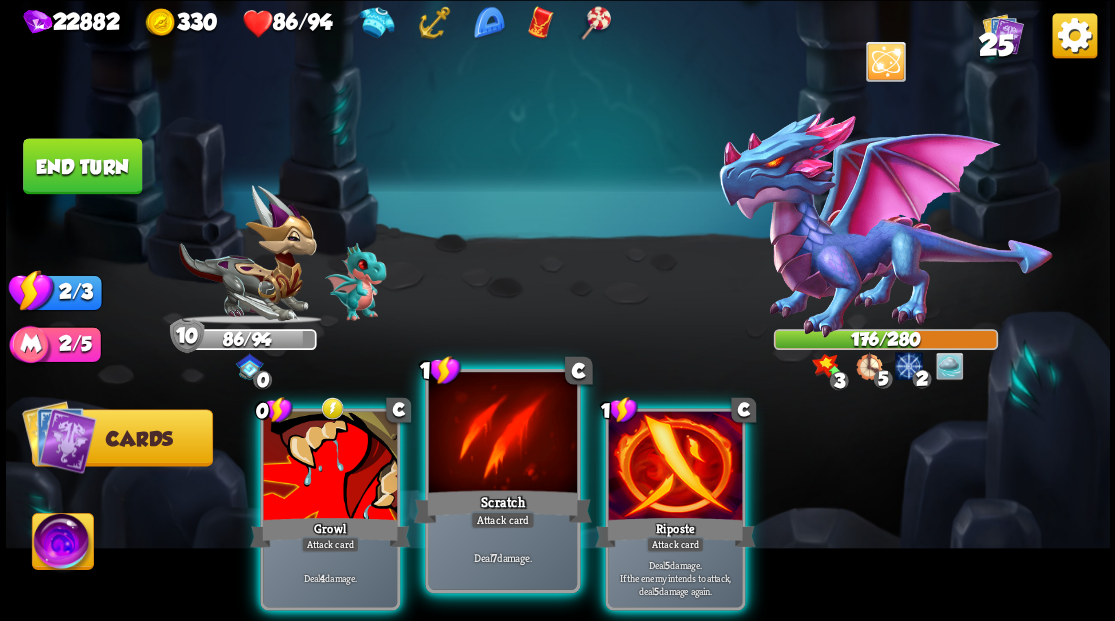click at bounding box center [502, 434] 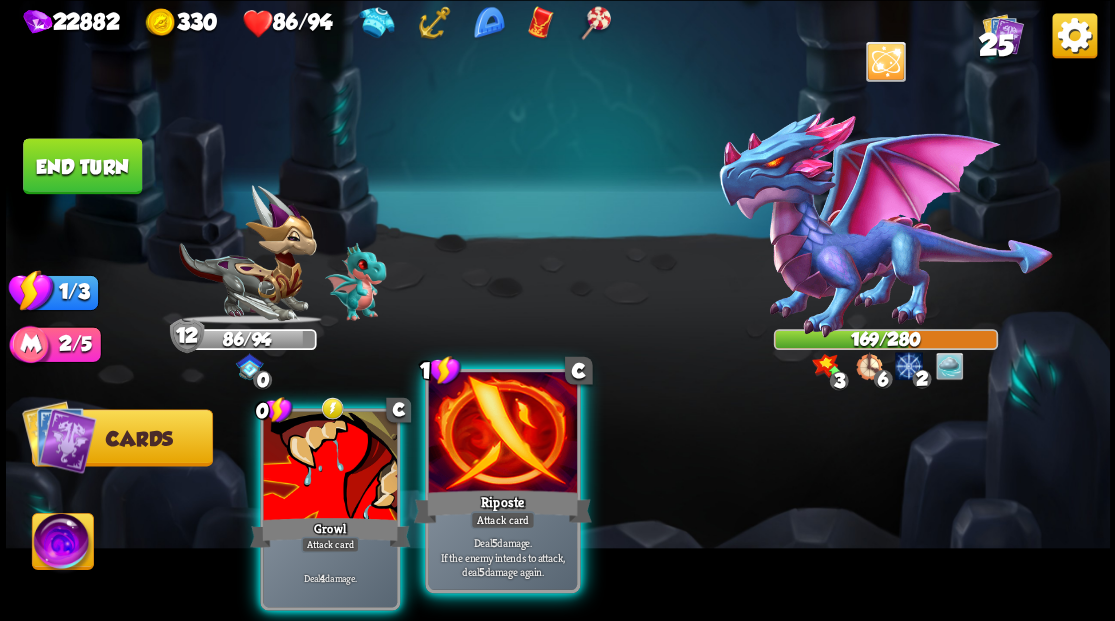 click at bounding box center [502, 434] 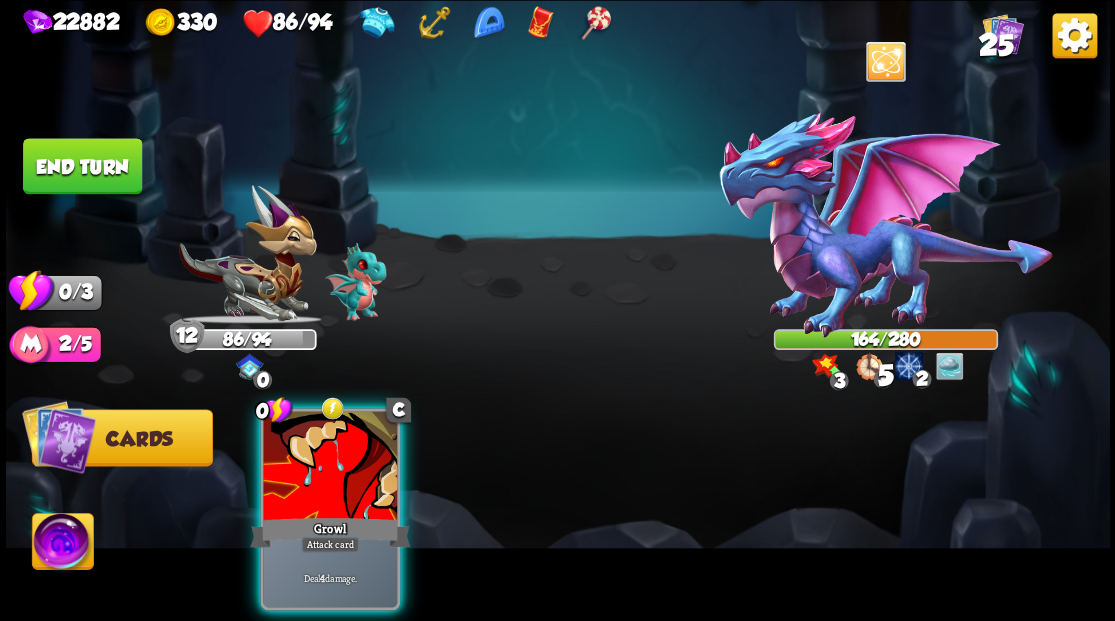 click on "End turn" at bounding box center [82, 166] 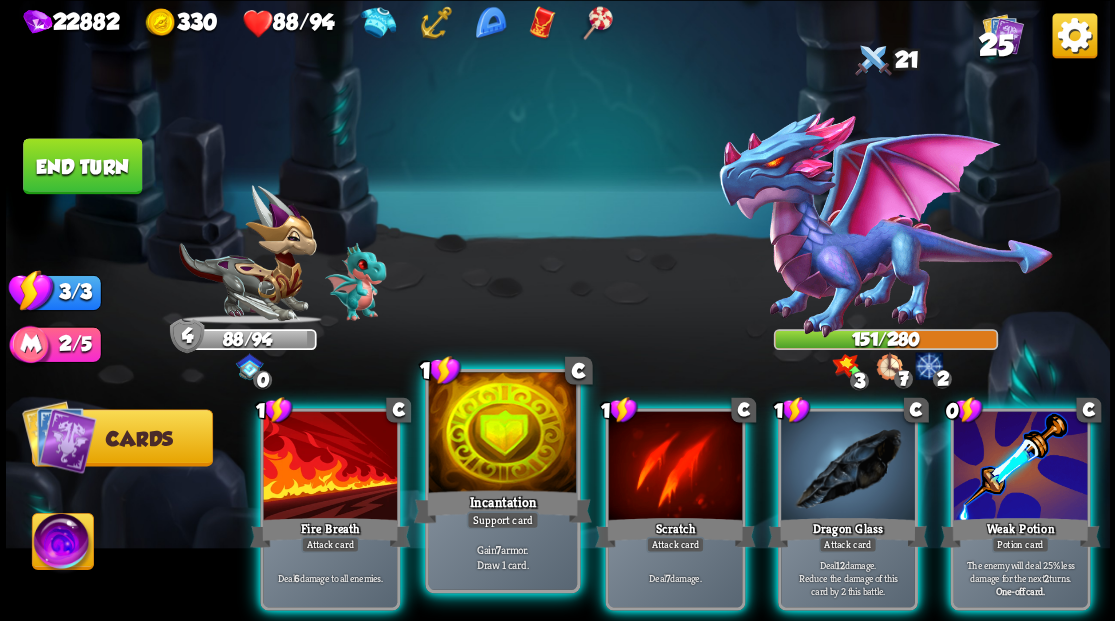 click at bounding box center (502, 434) 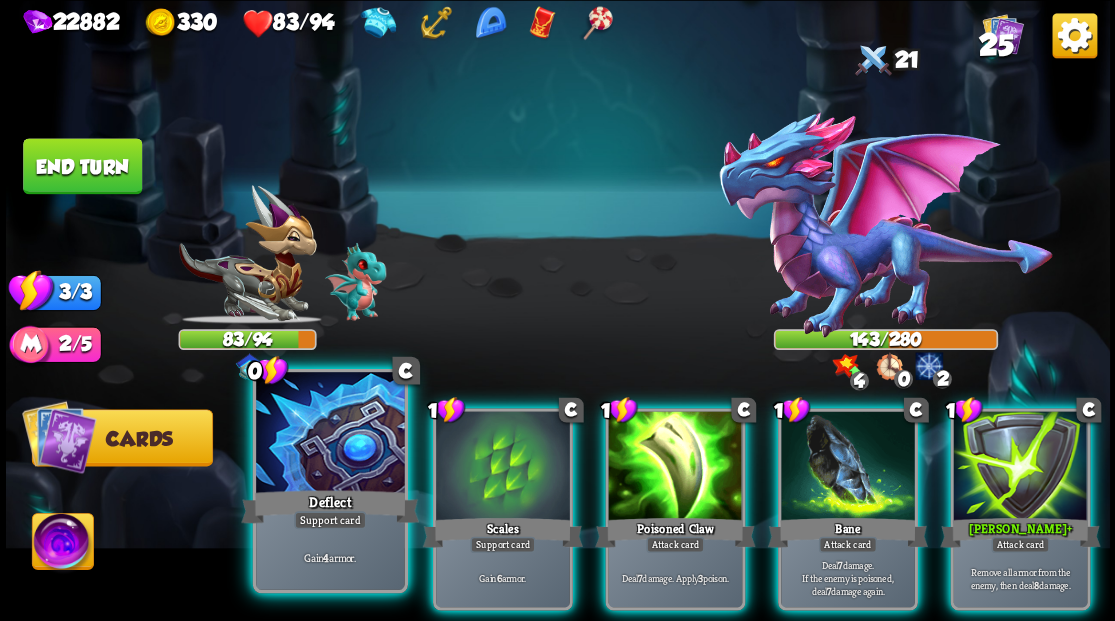 click at bounding box center [330, 434] 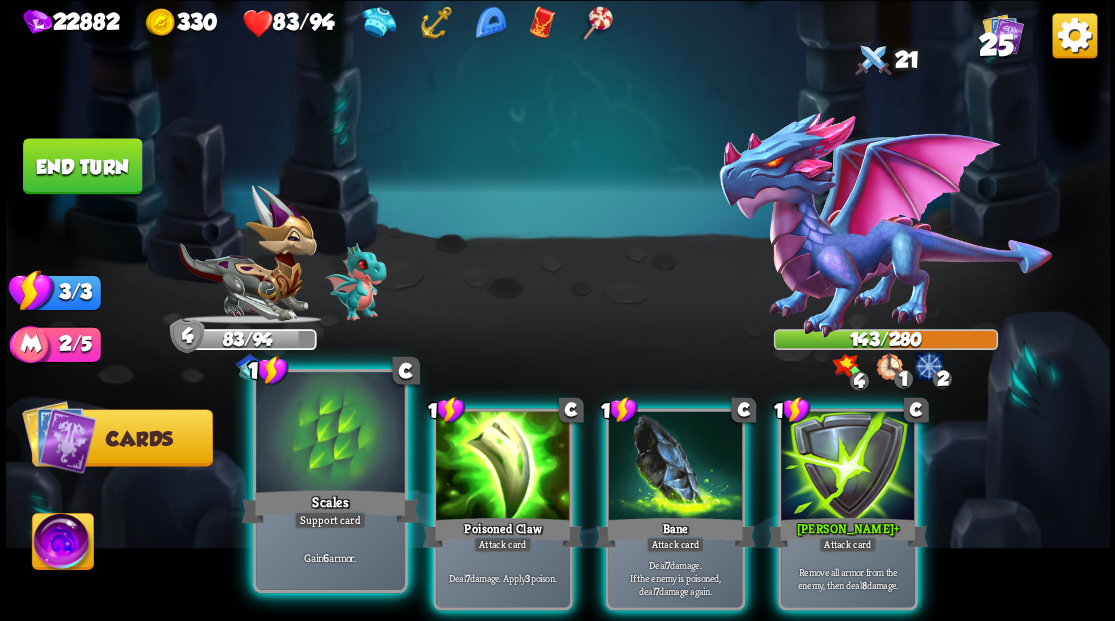 click at bounding box center (330, 434) 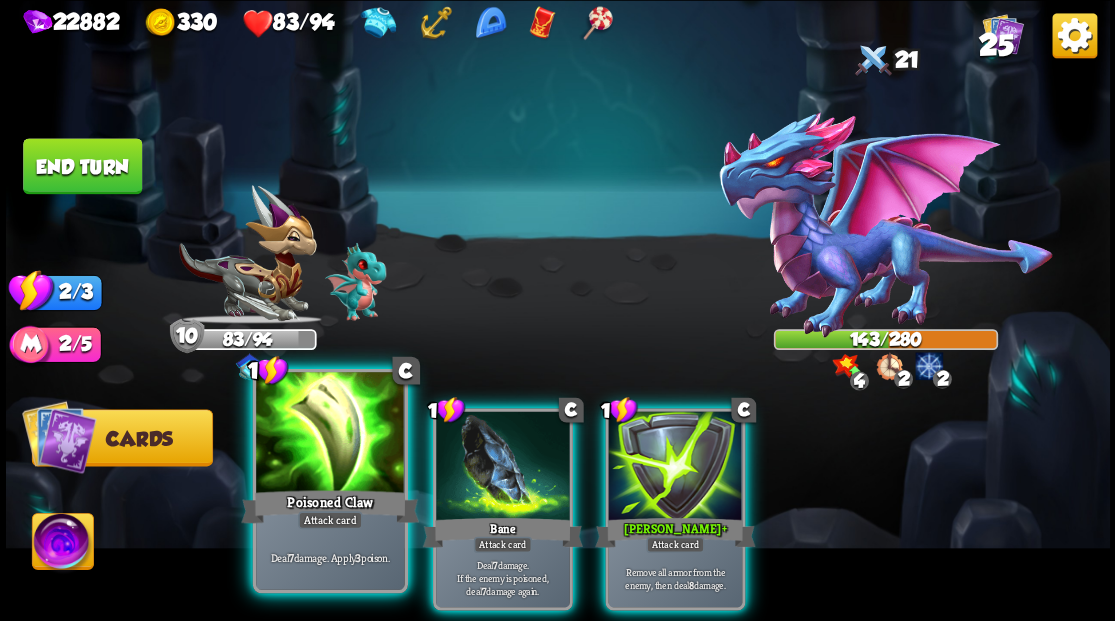 click at bounding box center (330, 434) 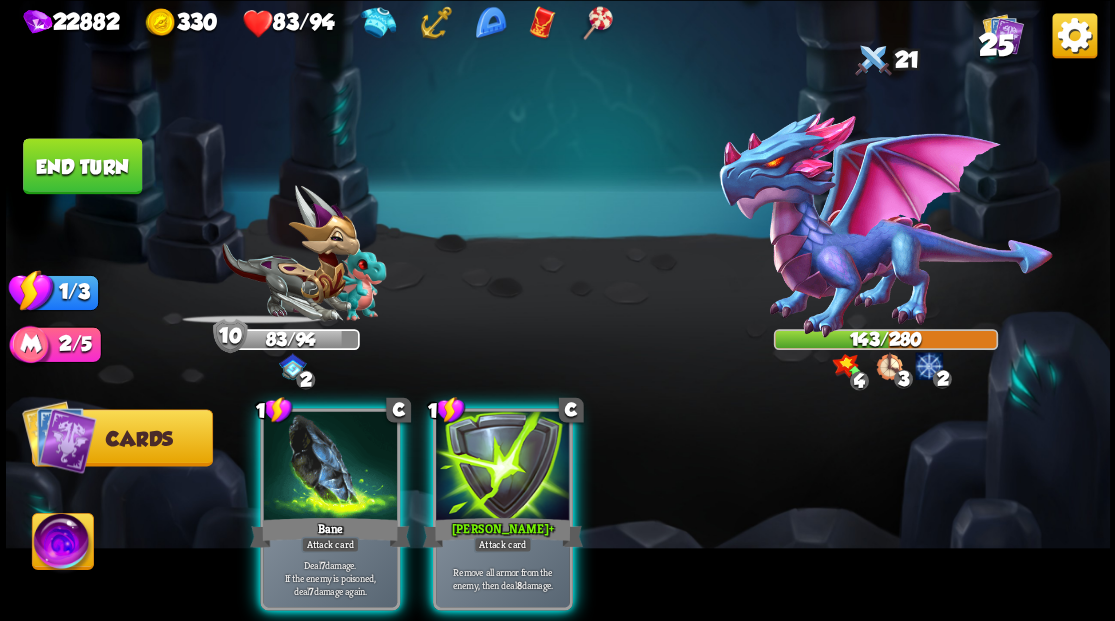 click at bounding box center [330, 467] 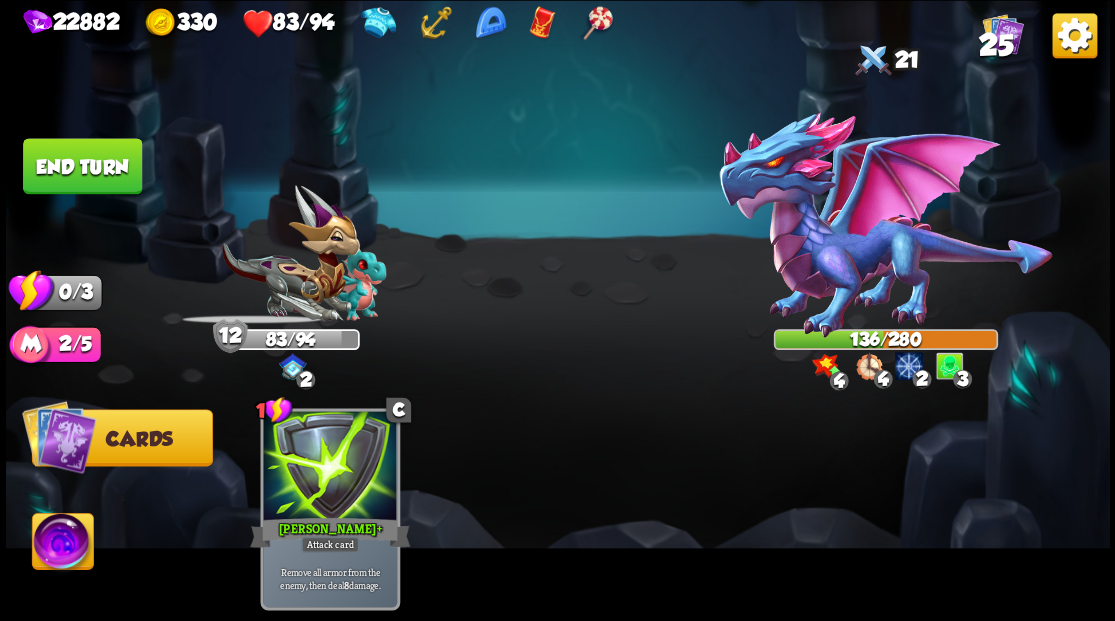 click on "End turn" at bounding box center [82, 166] 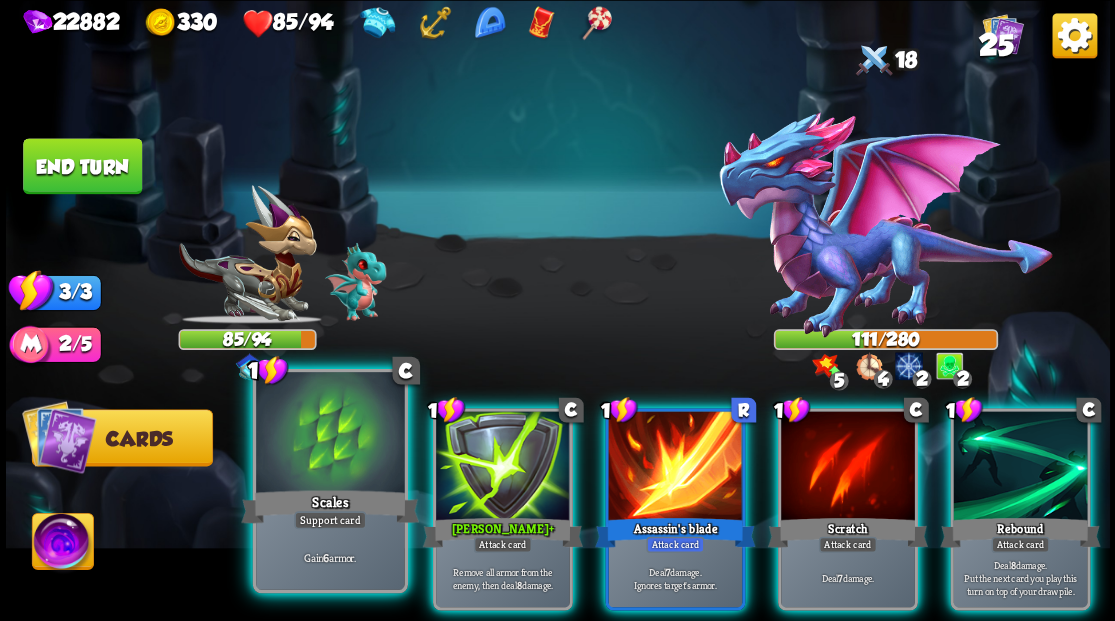 click at bounding box center [330, 434] 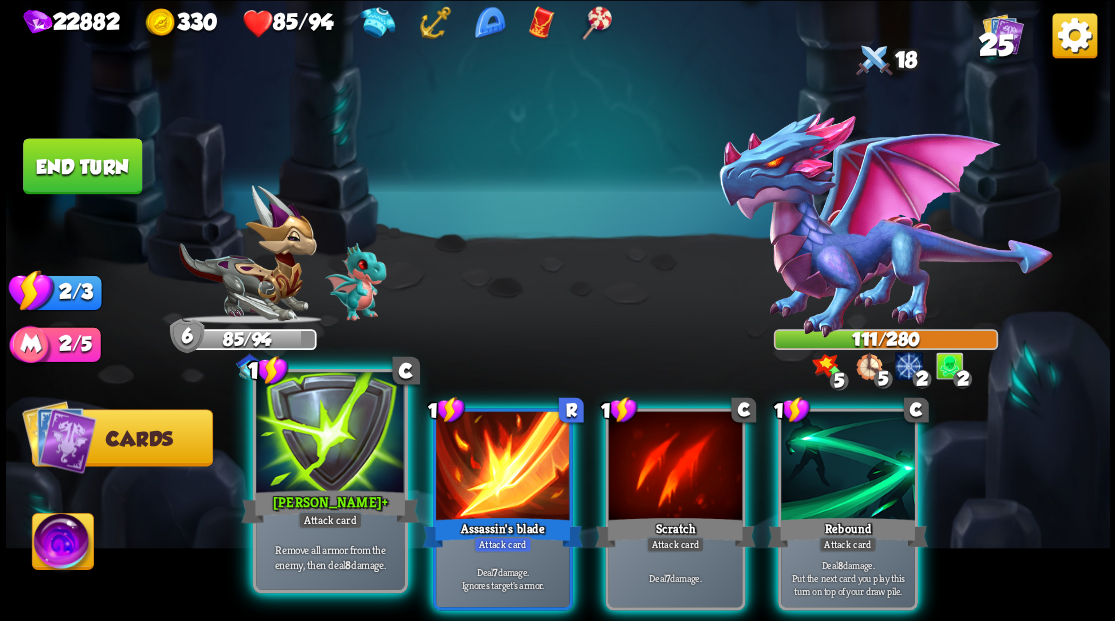 click at bounding box center [330, 434] 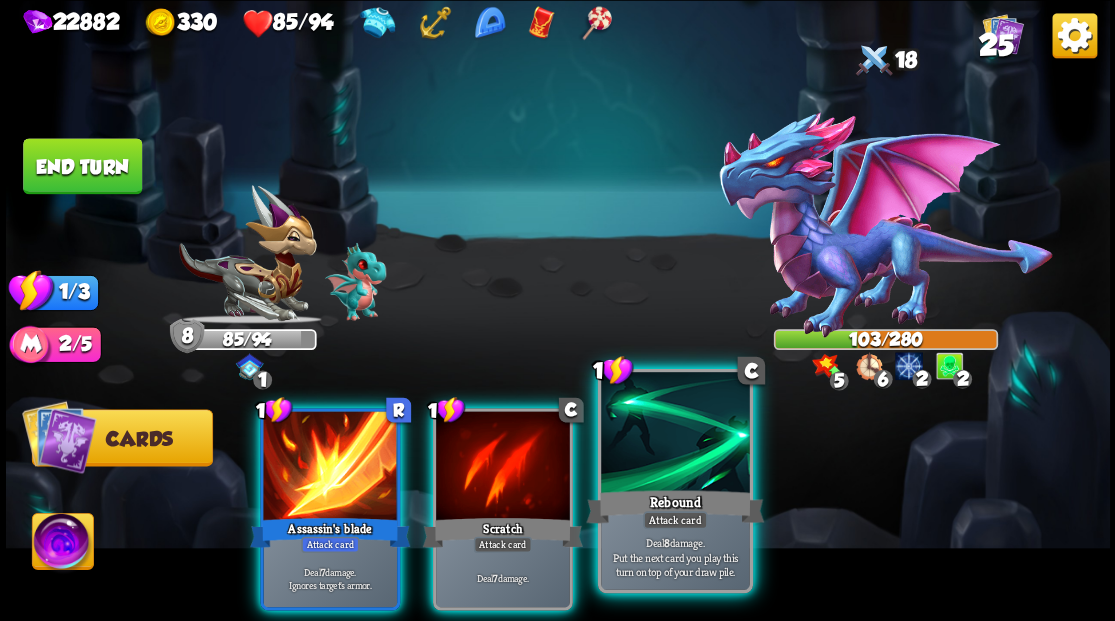 click at bounding box center [675, 434] 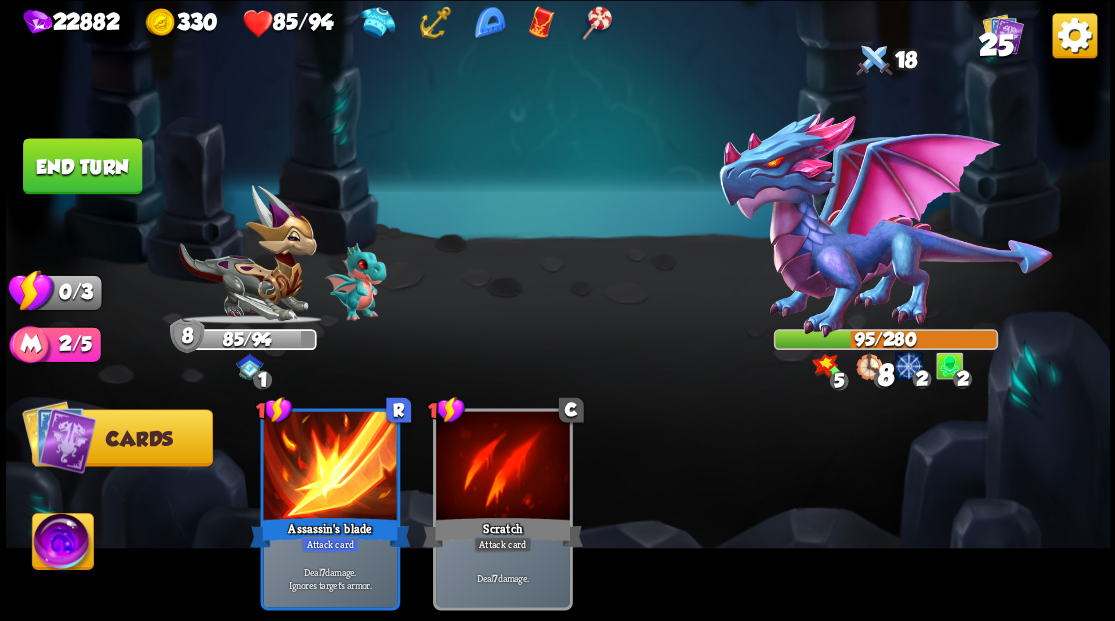 drag, startPoint x: 82, startPoint y: 174, endPoint x: 186, endPoint y: 176, distance: 104.019226 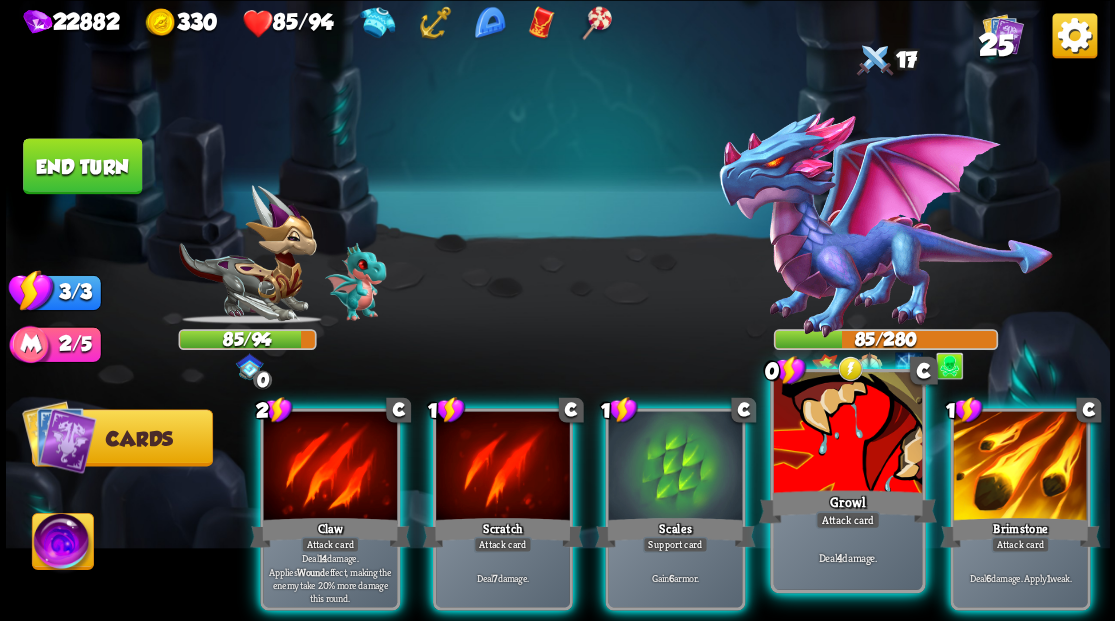 click at bounding box center (847, 434) 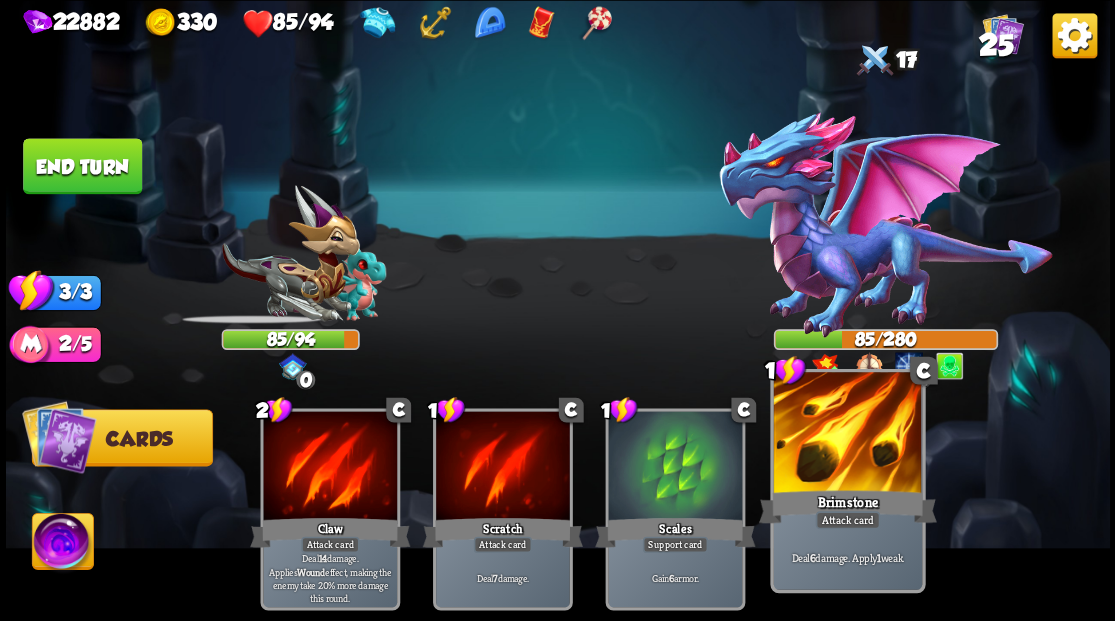 click at bounding box center [847, 434] 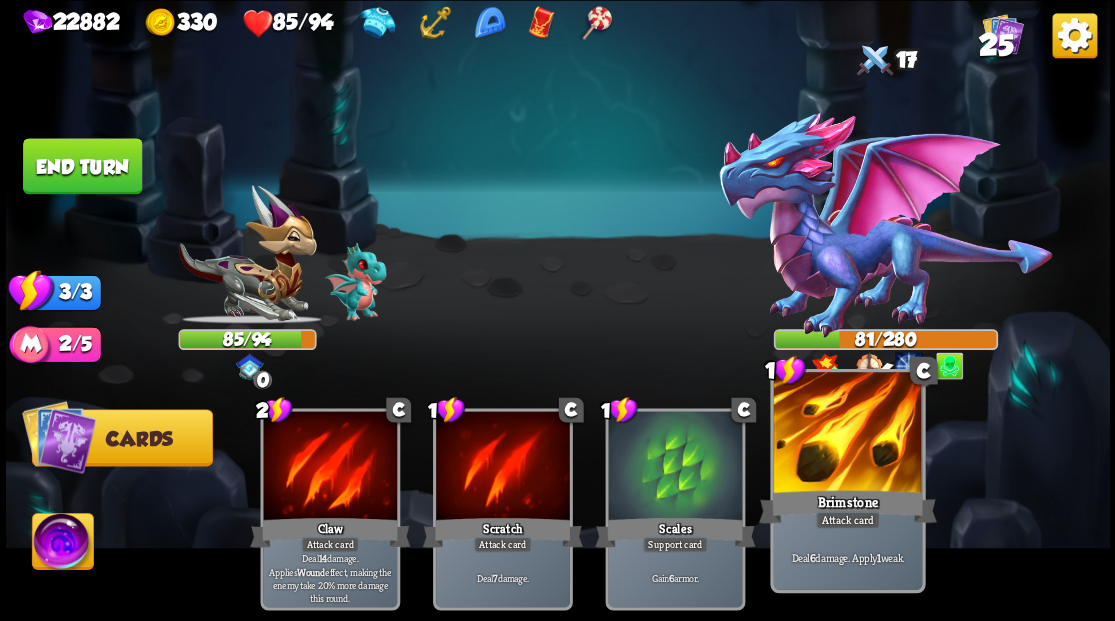 click at bounding box center [847, 434] 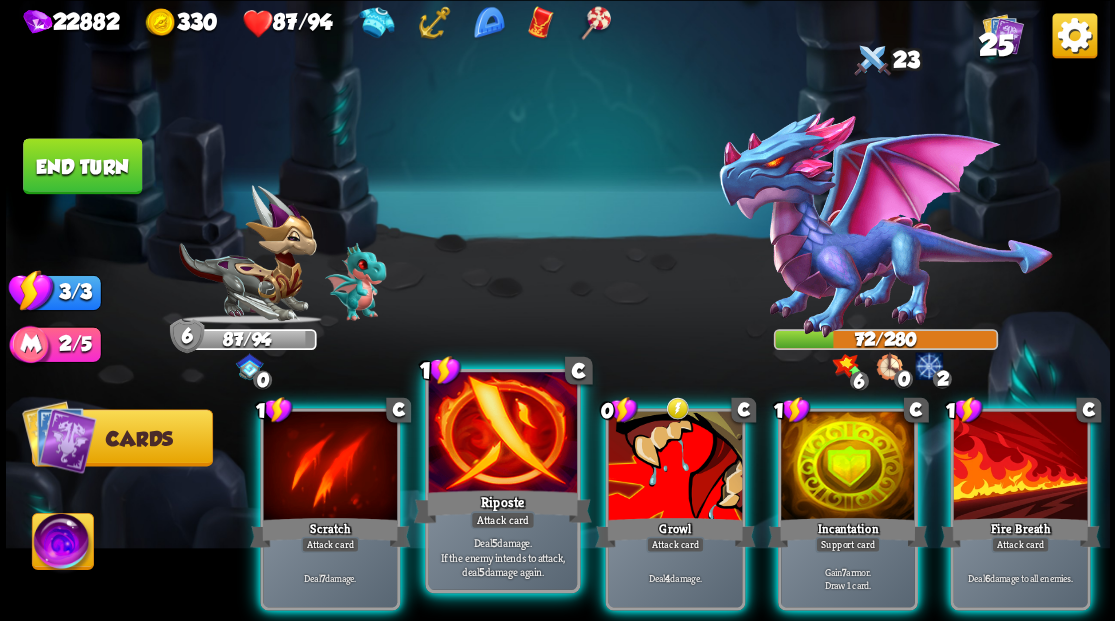 click at bounding box center (502, 434) 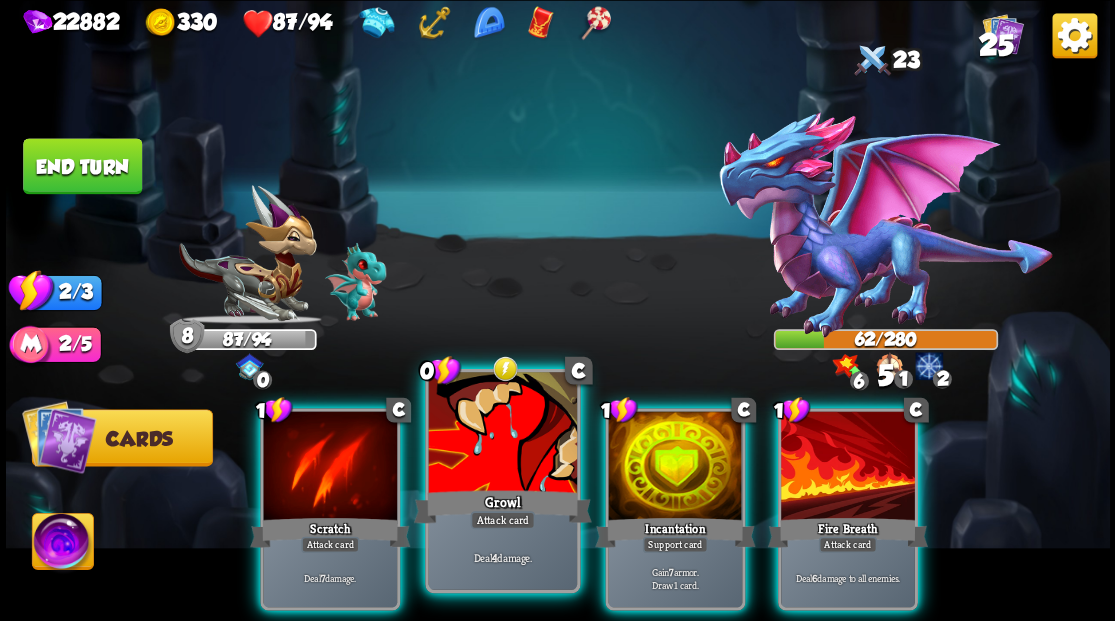 click at bounding box center (502, 434) 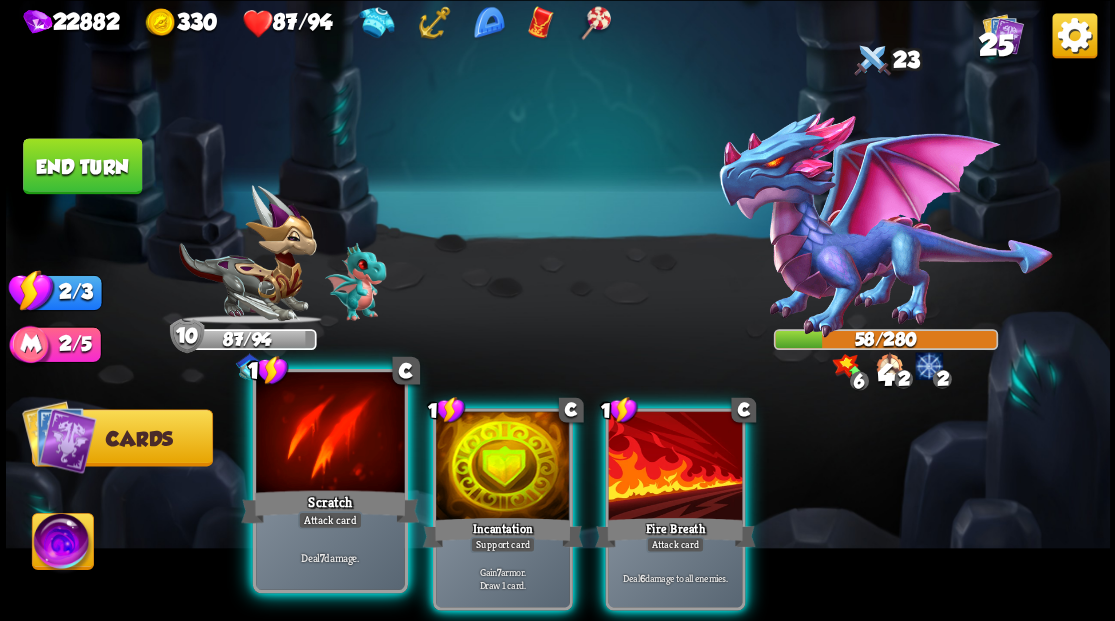 click at bounding box center (330, 434) 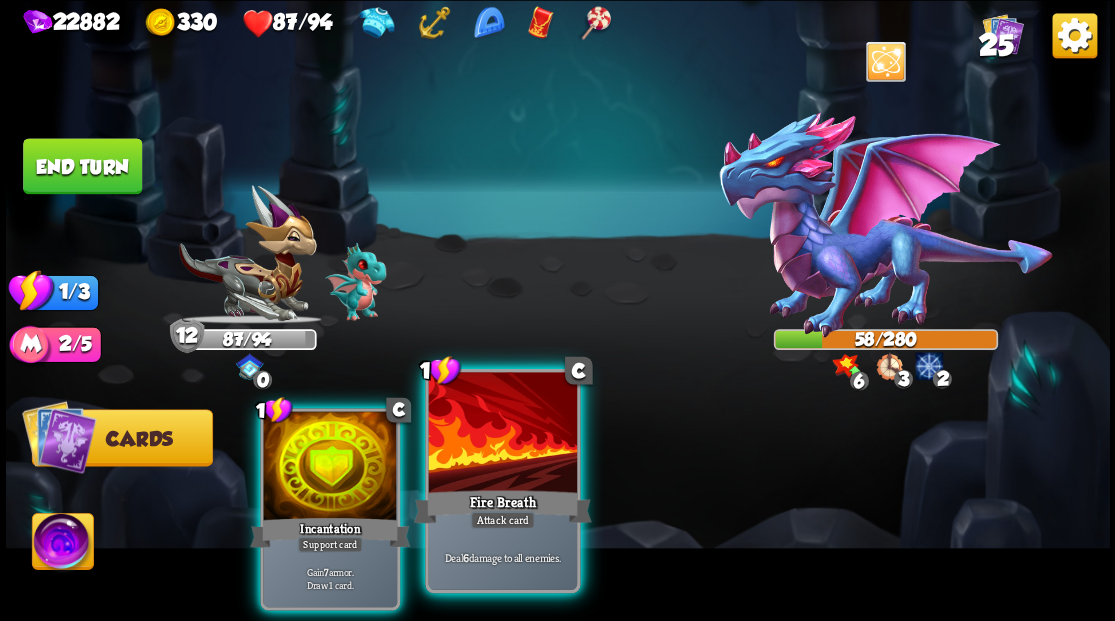 click at bounding box center (502, 434) 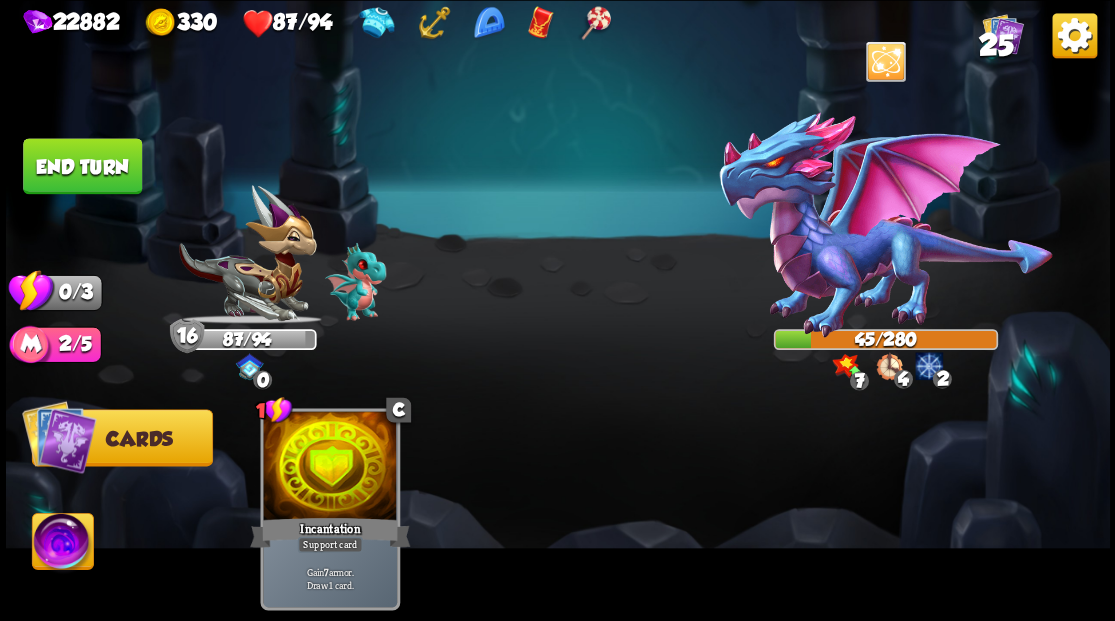 click on "End turn" at bounding box center [82, 166] 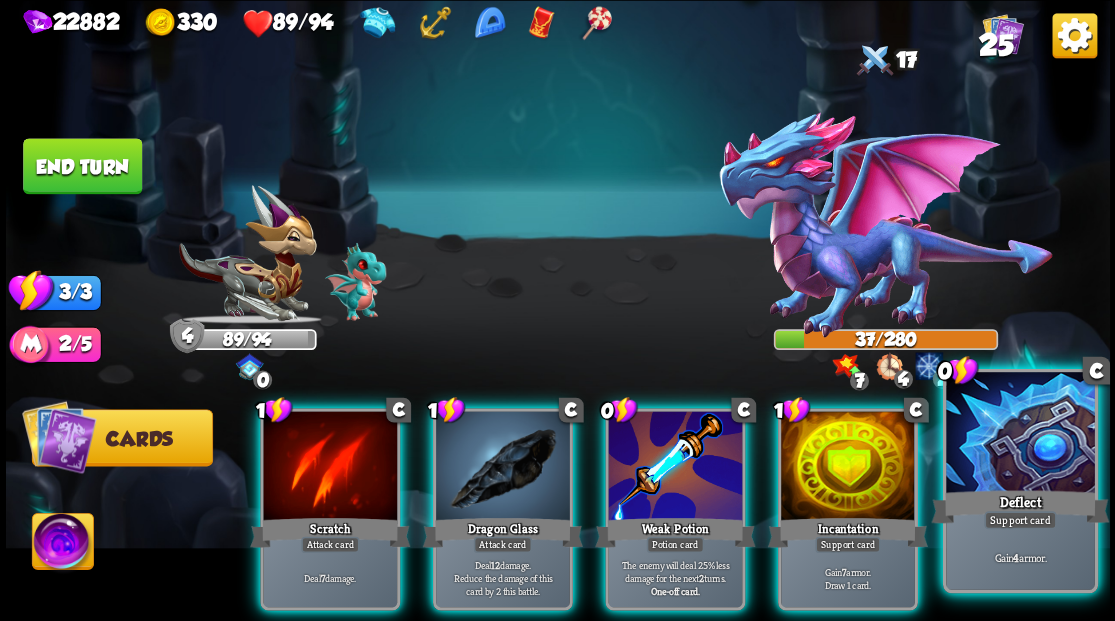 click on "Deflect" at bounding box center [1020, 506] 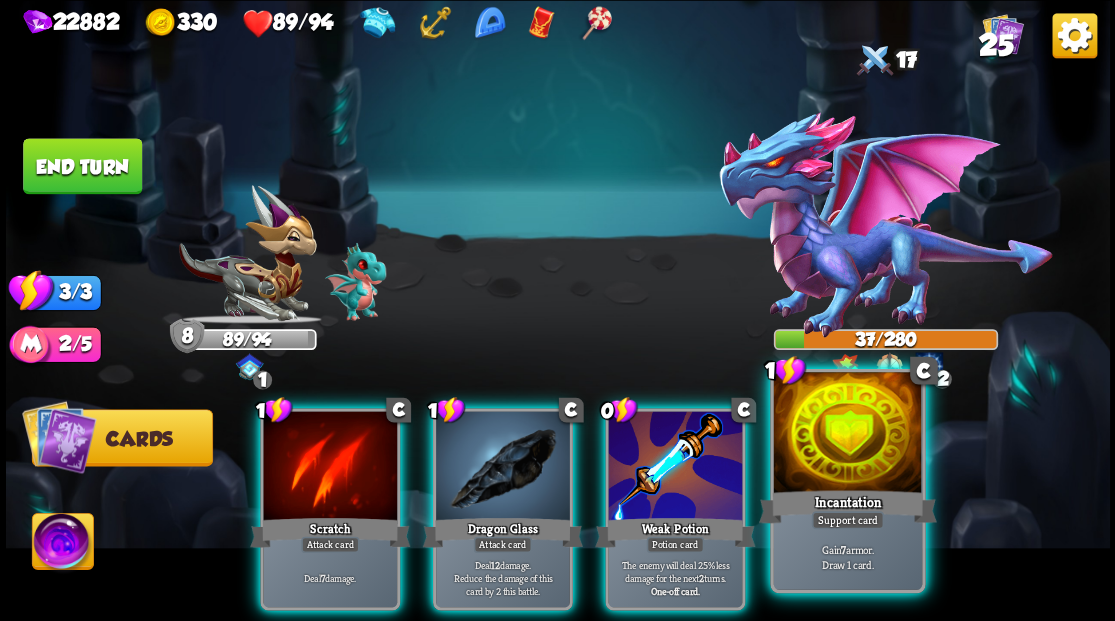 click at bounding box center [847, 434] 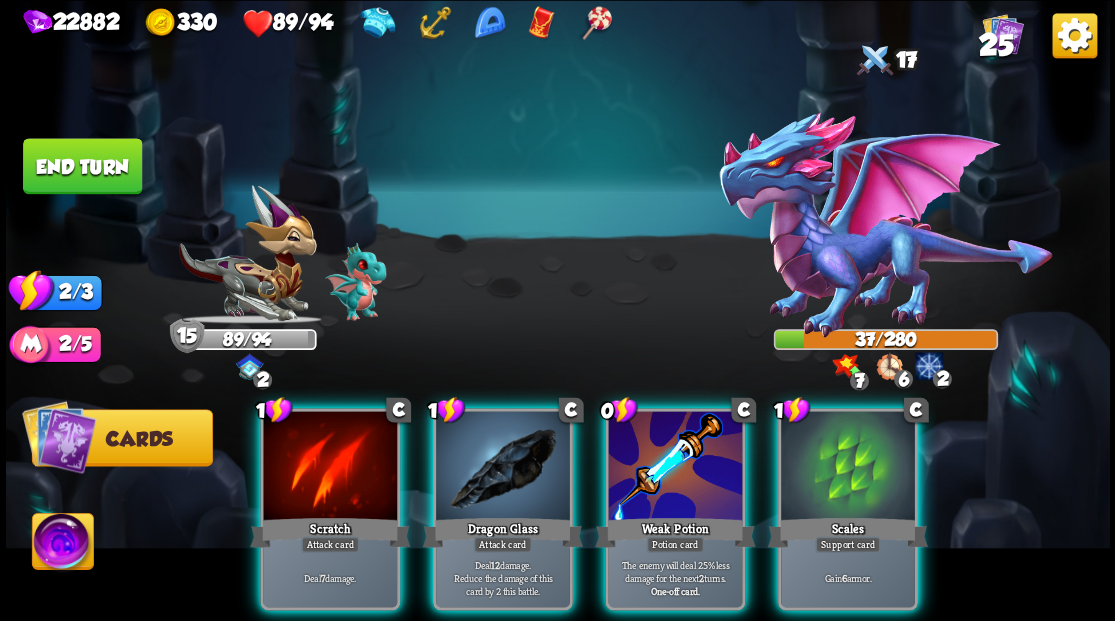 click at bounding box center [848, 467] 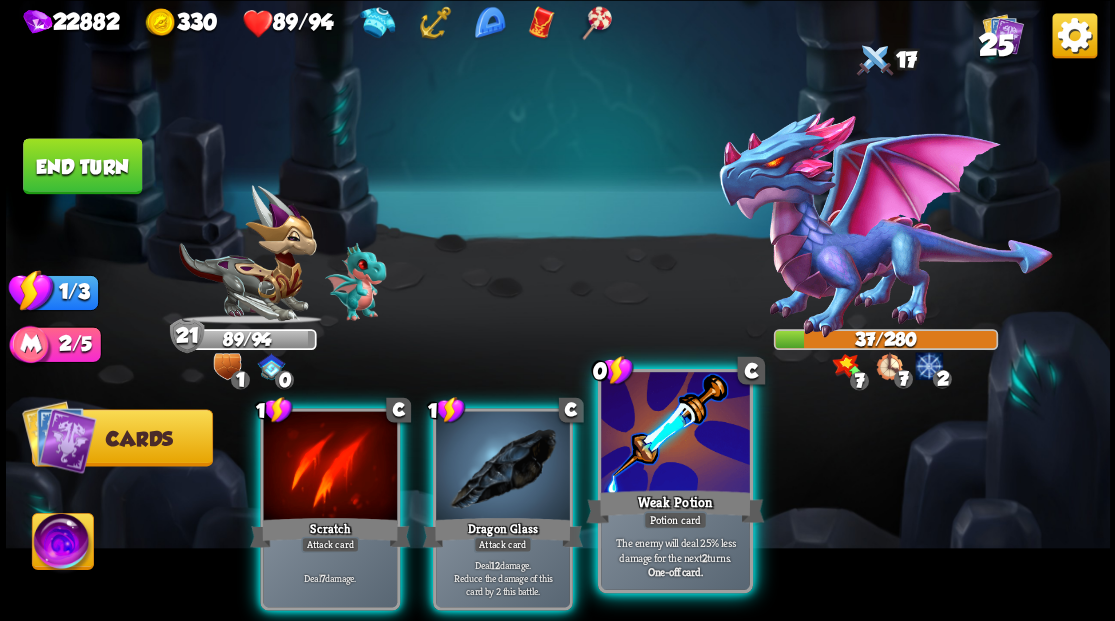 click at bounding box center (675, 434) 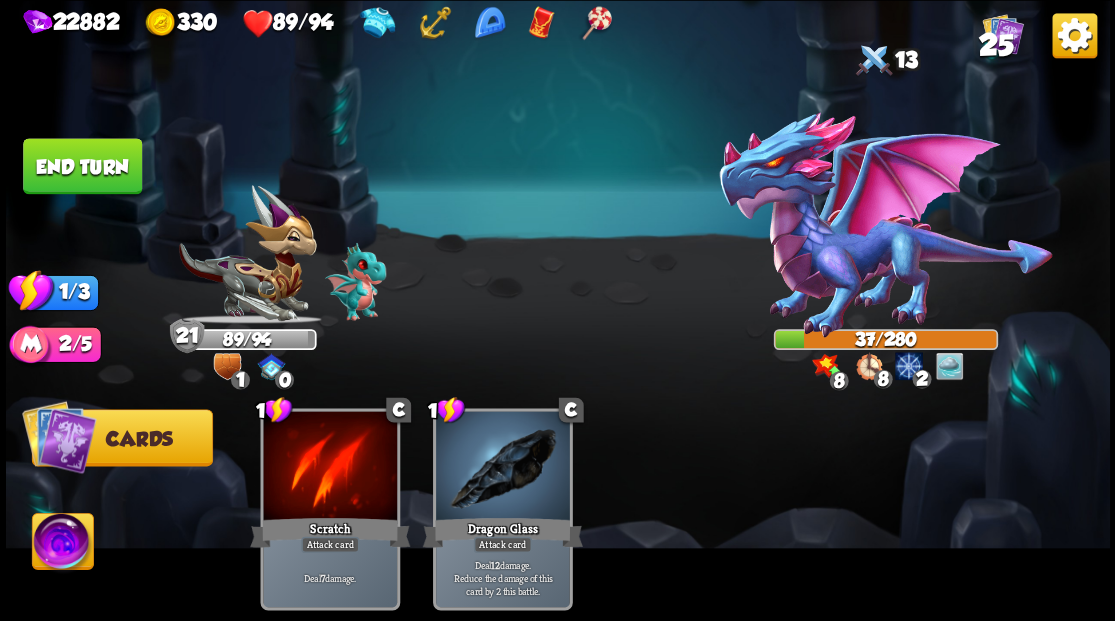 click on "1
C   Scratch     Attack card   Deal  7  damage.
1
C   Dragon Glass     Attack card   Deal  12  damage. Reduce the damage of this card by 2 this battle." at bounding box center (667, 483) 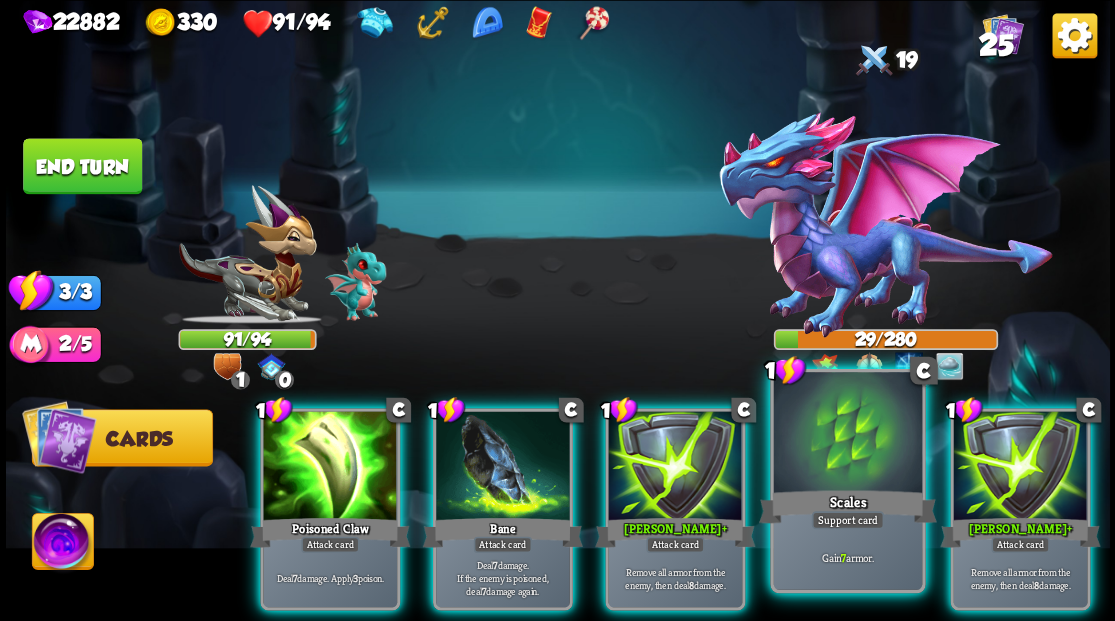 click at bounding box center (847, 434) 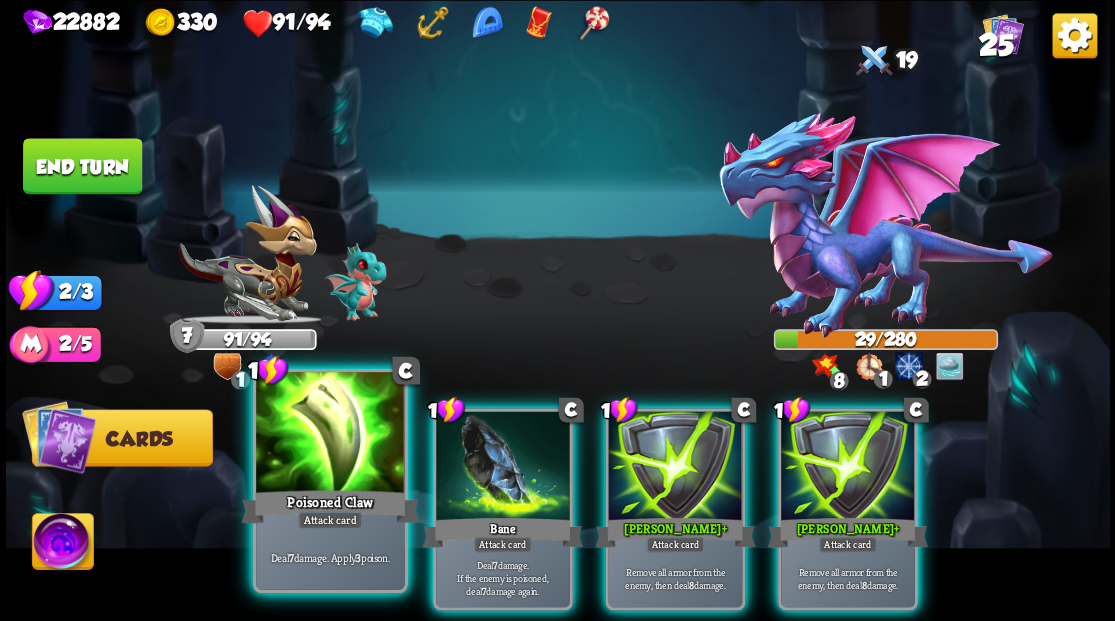 click at bounding box center (330, 434) 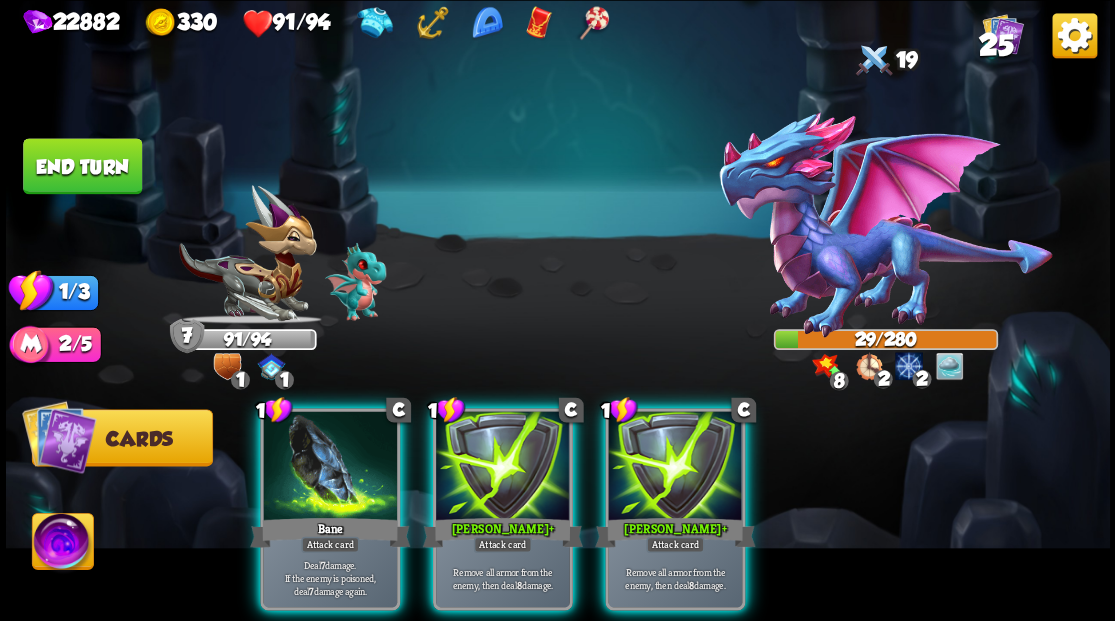 click at bounding box center [330, 467] 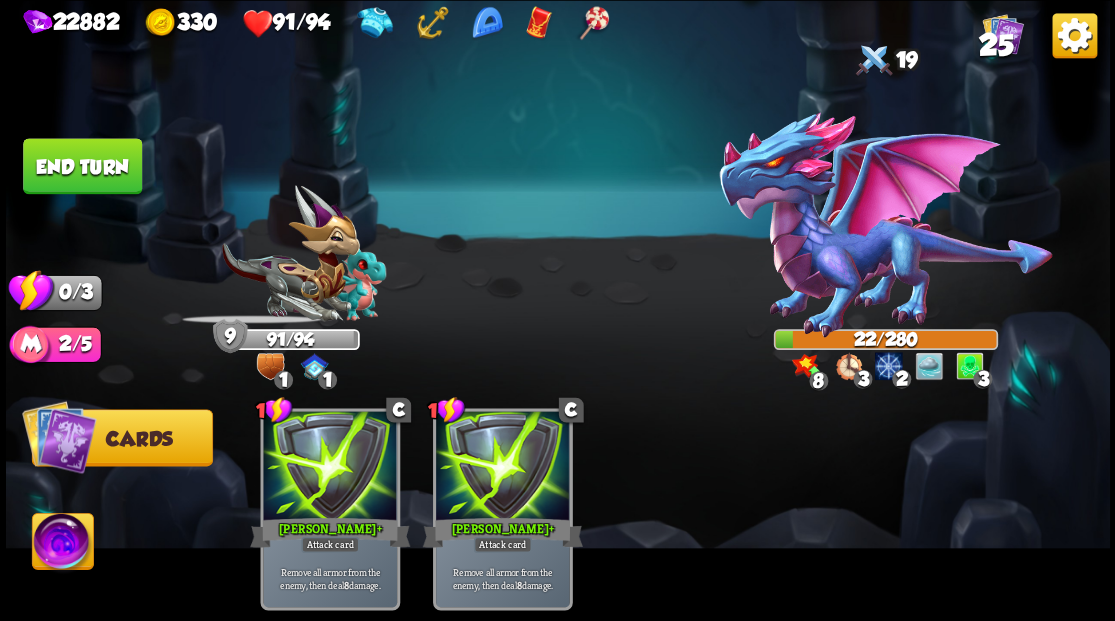 click on "End turn" at bounding box center [82, 166] 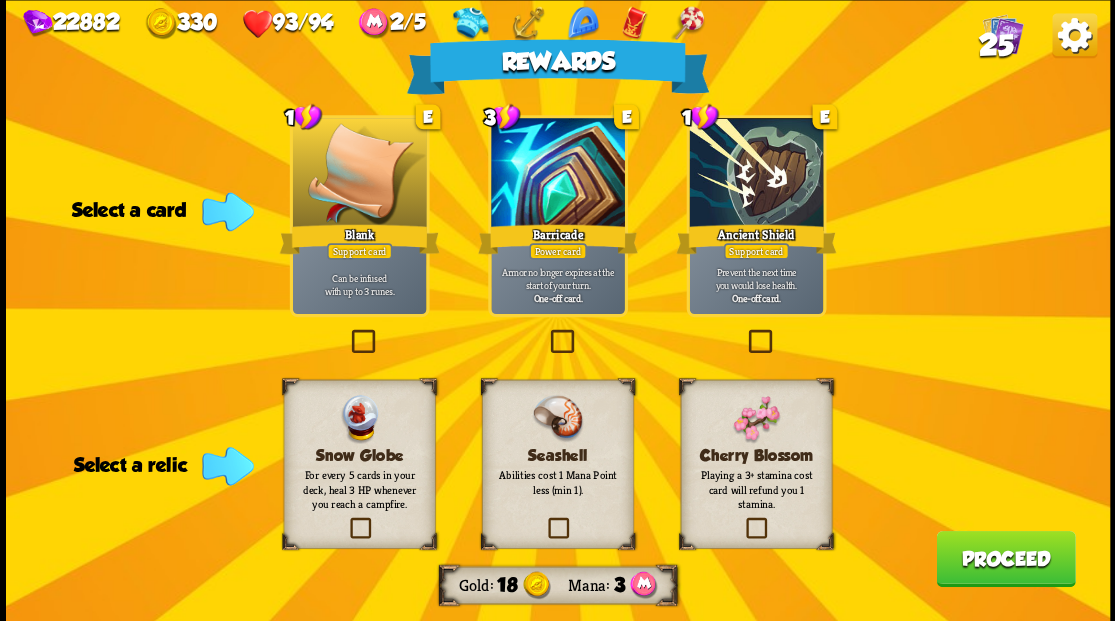 click at bounding box center (546, 332) 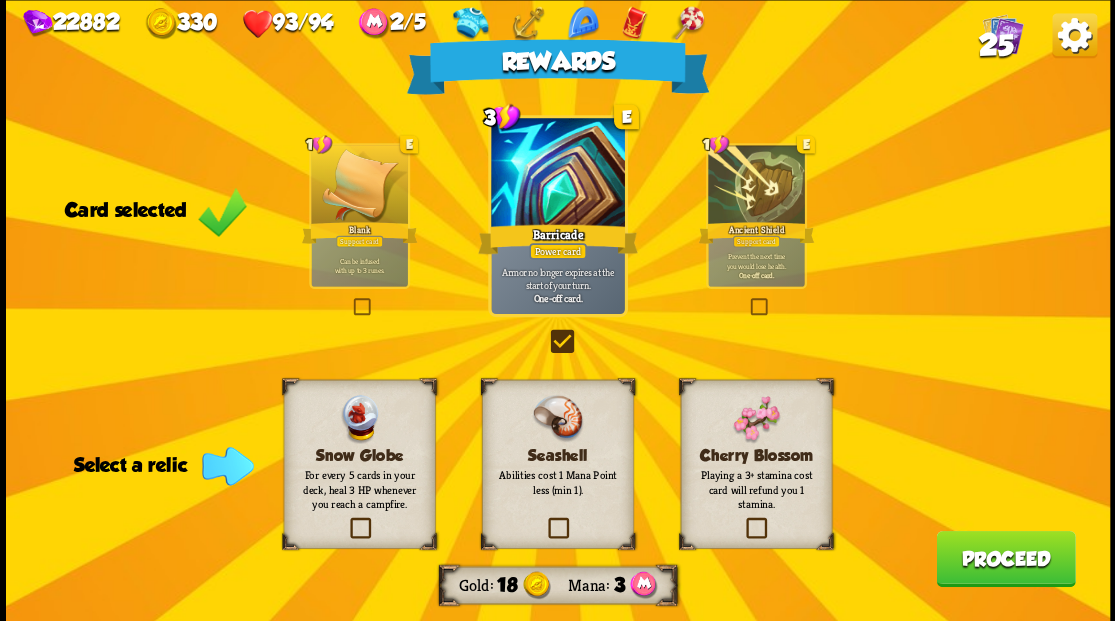 click at bounding box center [546, 332] 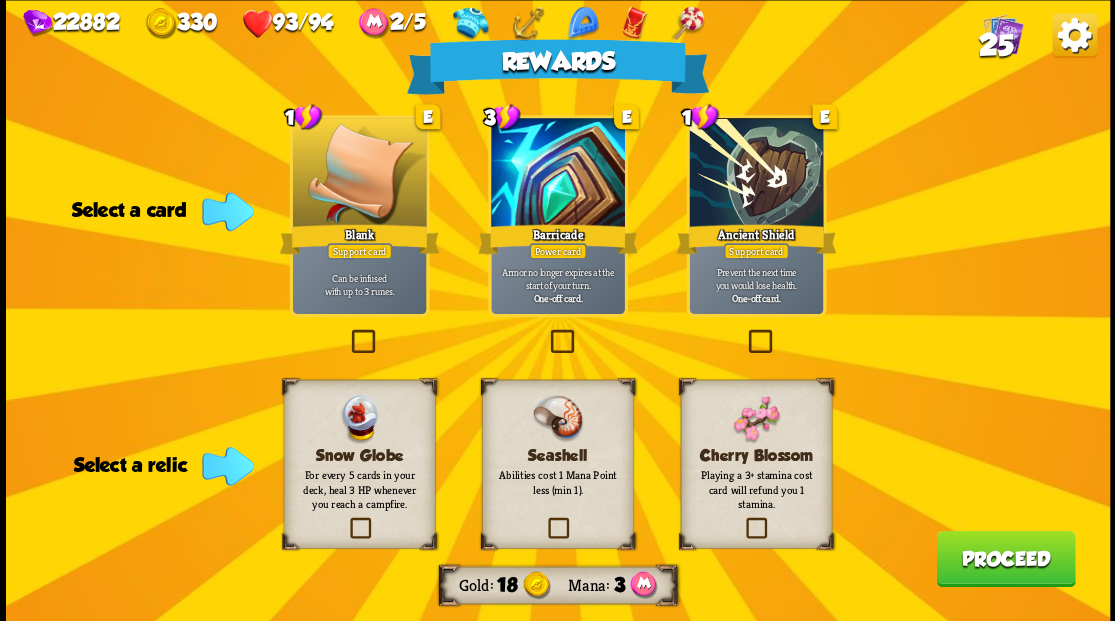 click at bounding box center [546, 332] 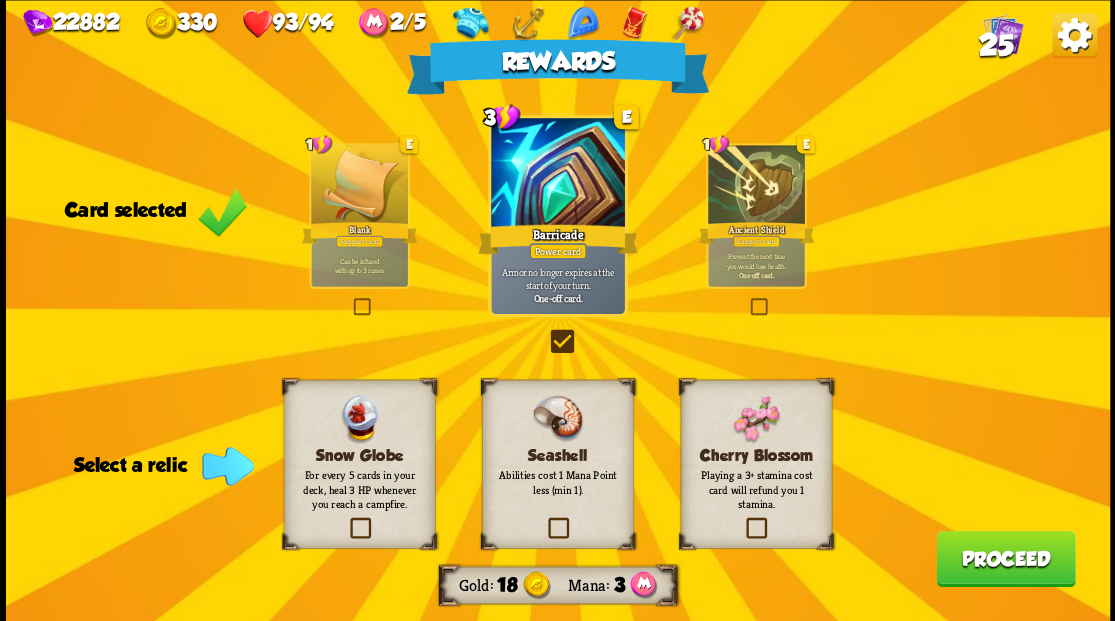 click at bounding box center [544, 520] 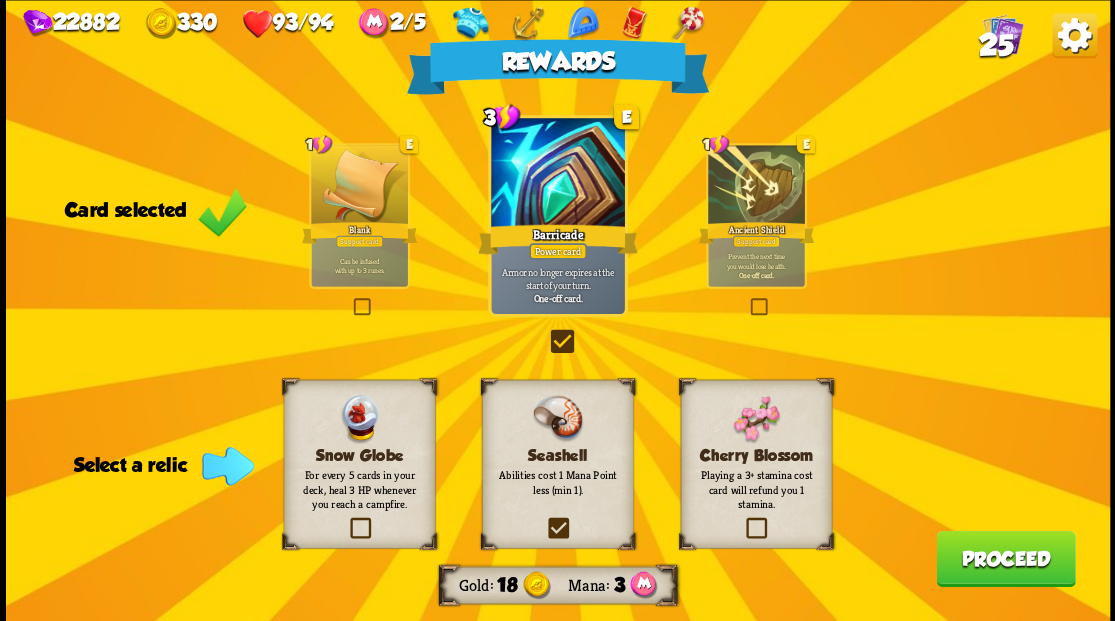 click at bounding box center [0, 0] 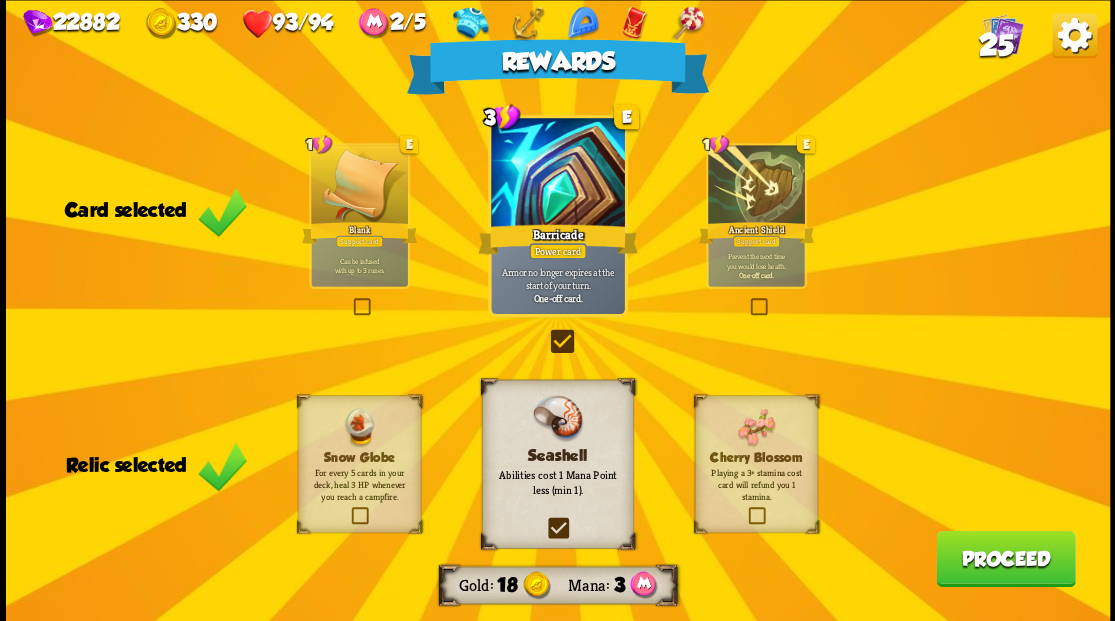 click on "Proceed" at bounding box center (1005, 558) 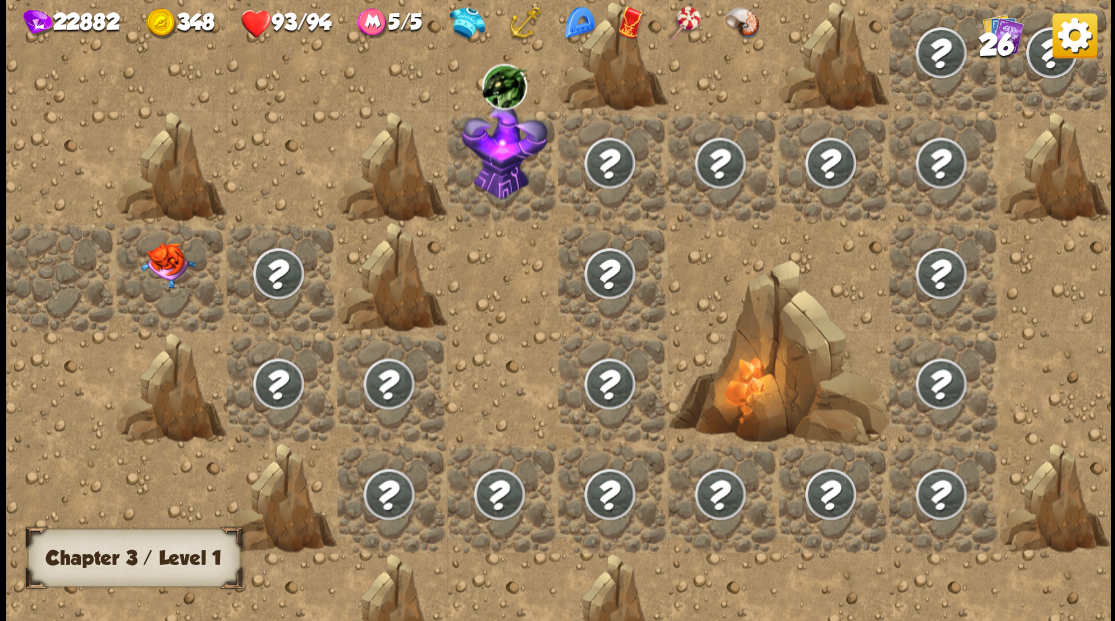 click at bounding box center (167, 265) 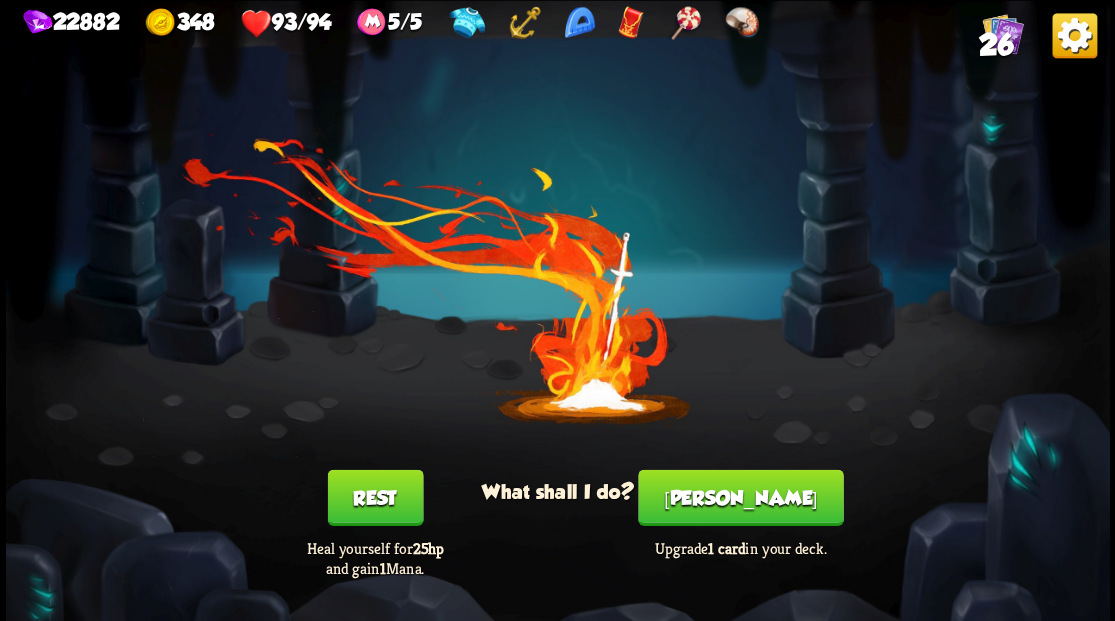 click on "[PERSON_NAME]" at bounding box center [740, 497] 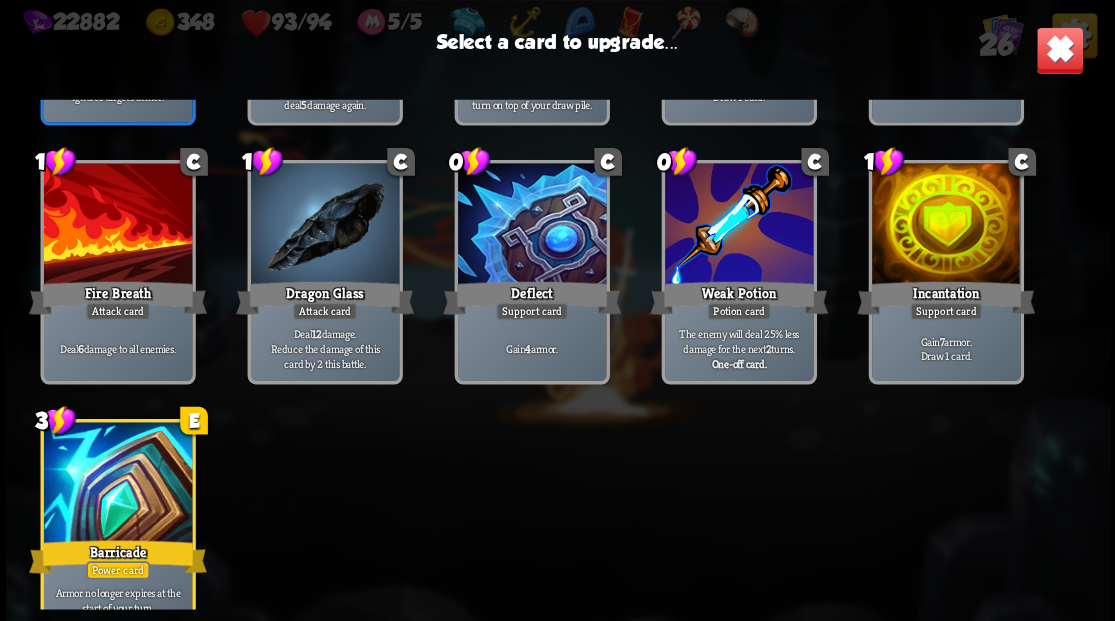 scroll, scrollTop: 929, scrollLeft: 0, axis: vertical 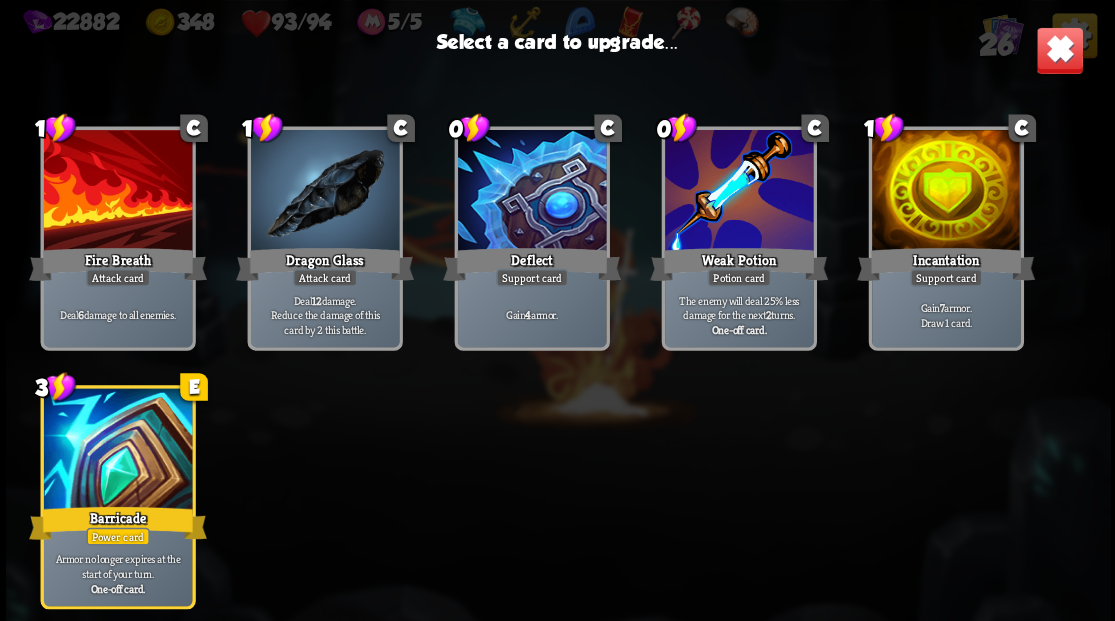 click at bounding box center [117, 450] 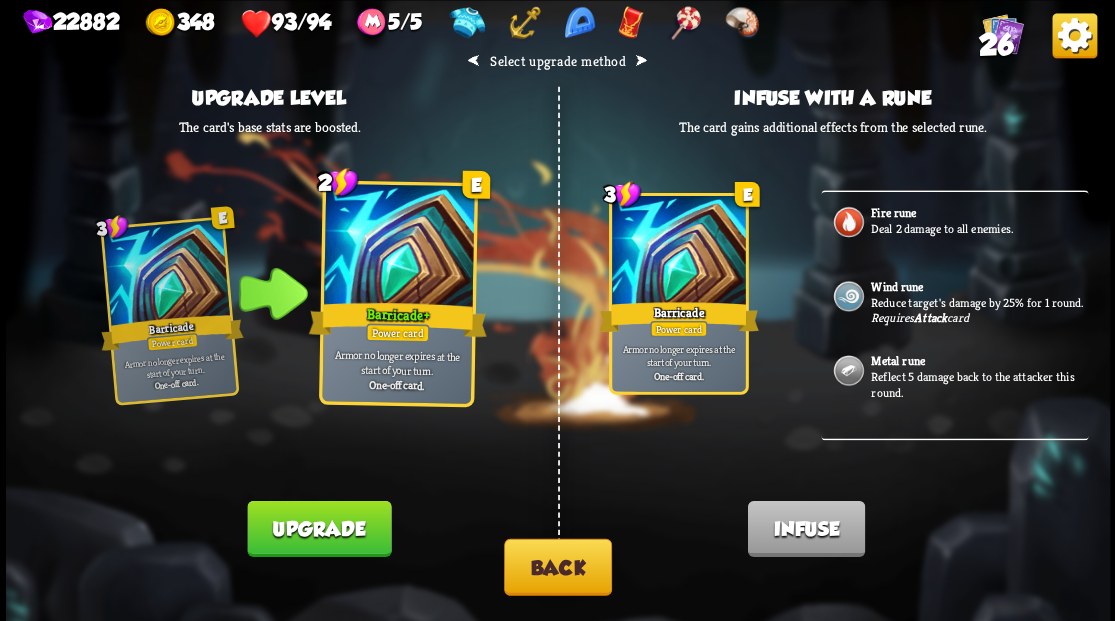click on "Upgrade" at bounding box center [319, 528] 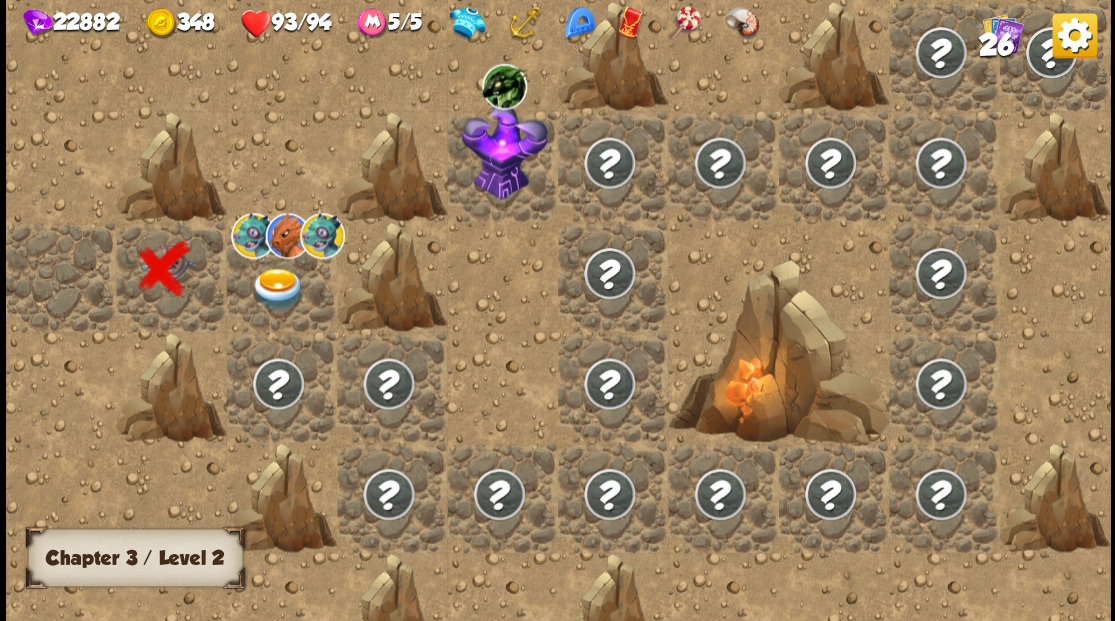 click at bounding box center [277, 288] 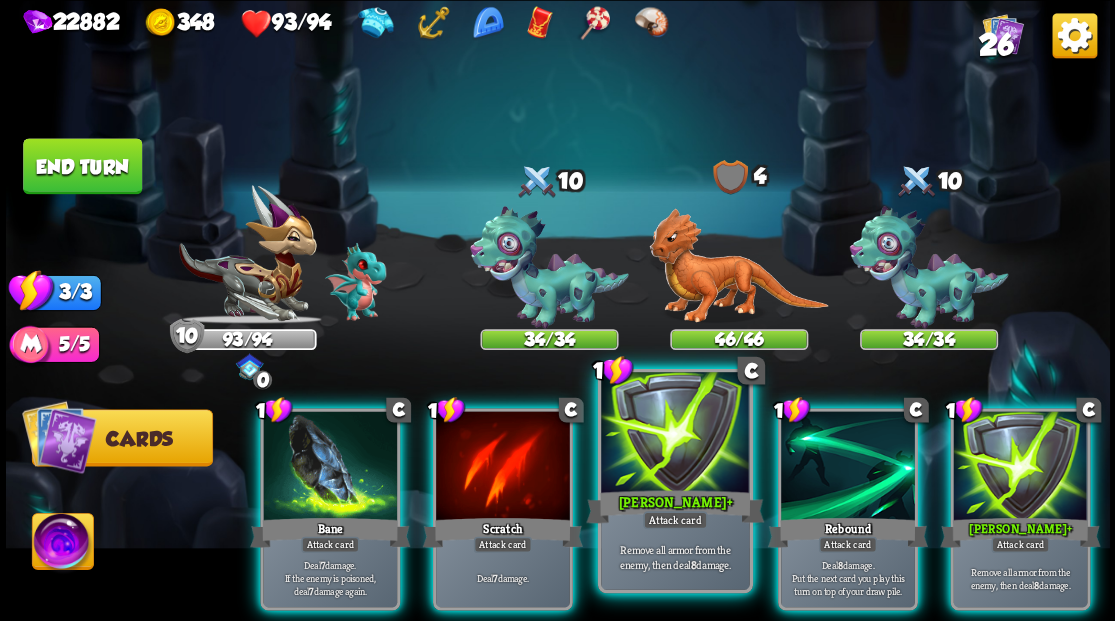 click at bounding box center [675, 434] 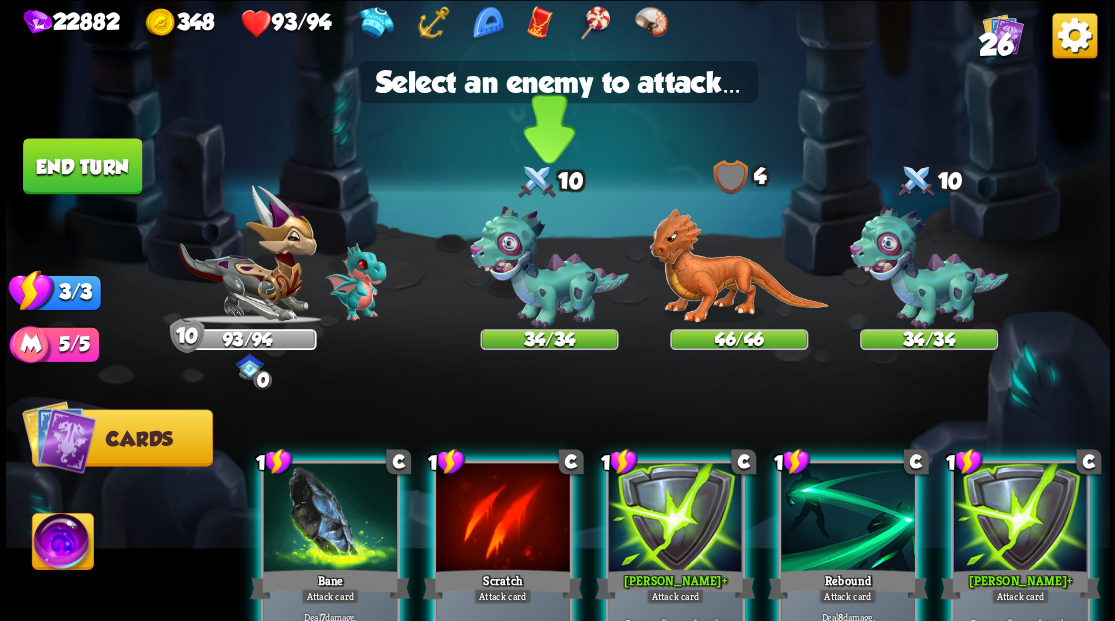 click at bounding box center (549, 267) 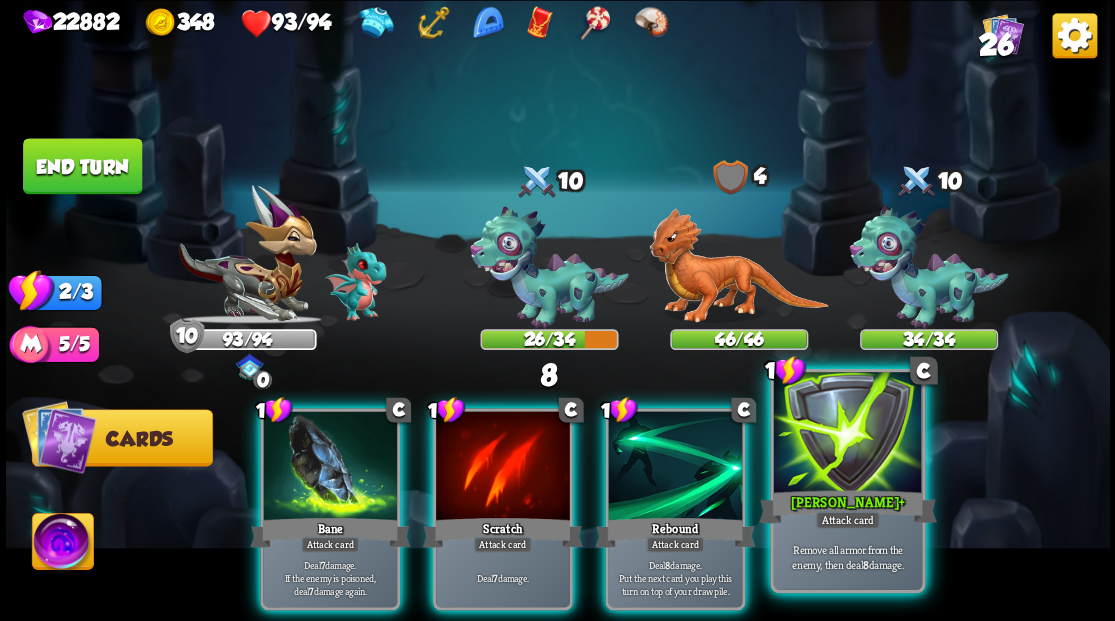 click at bounding box center (847, 434) 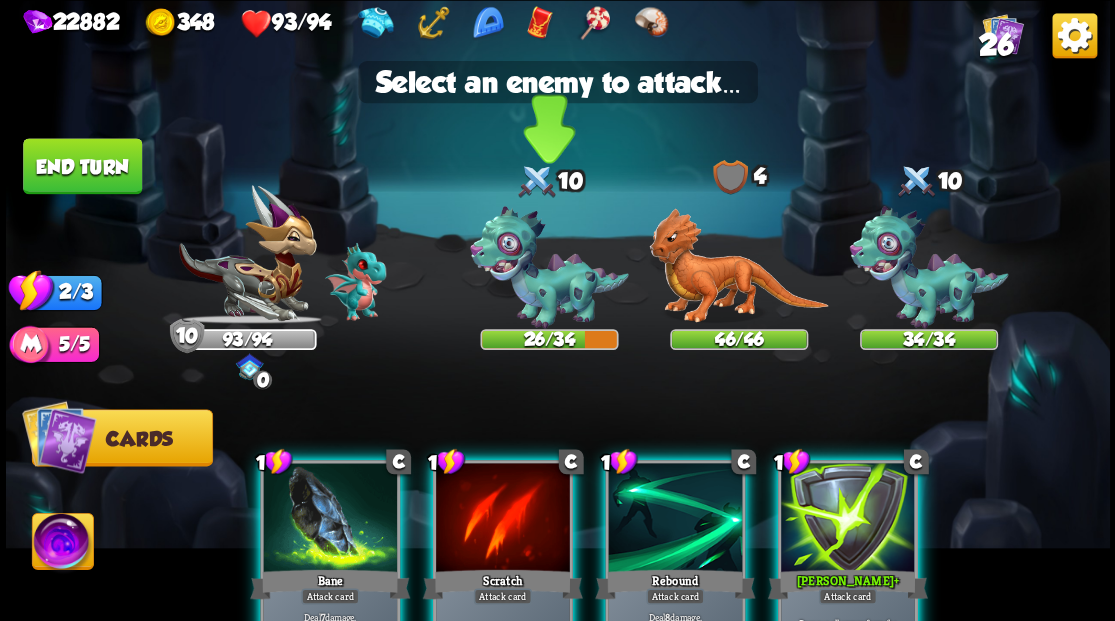 click at bounding box center [549, 267] 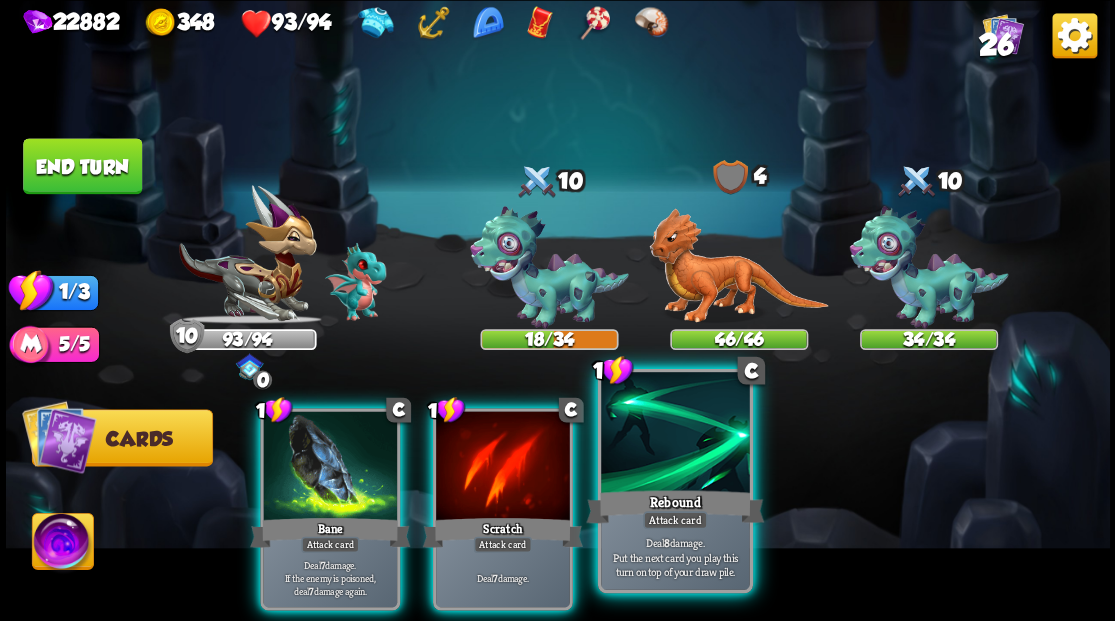 click at bounding box center [675, 434] 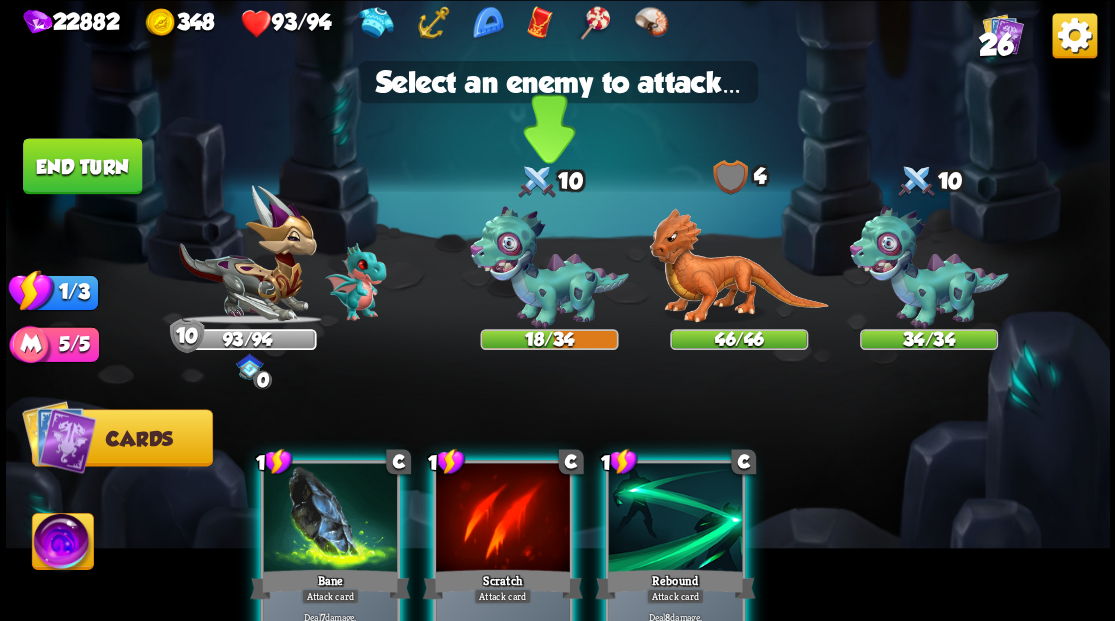 click at bounding box center (549, 267) 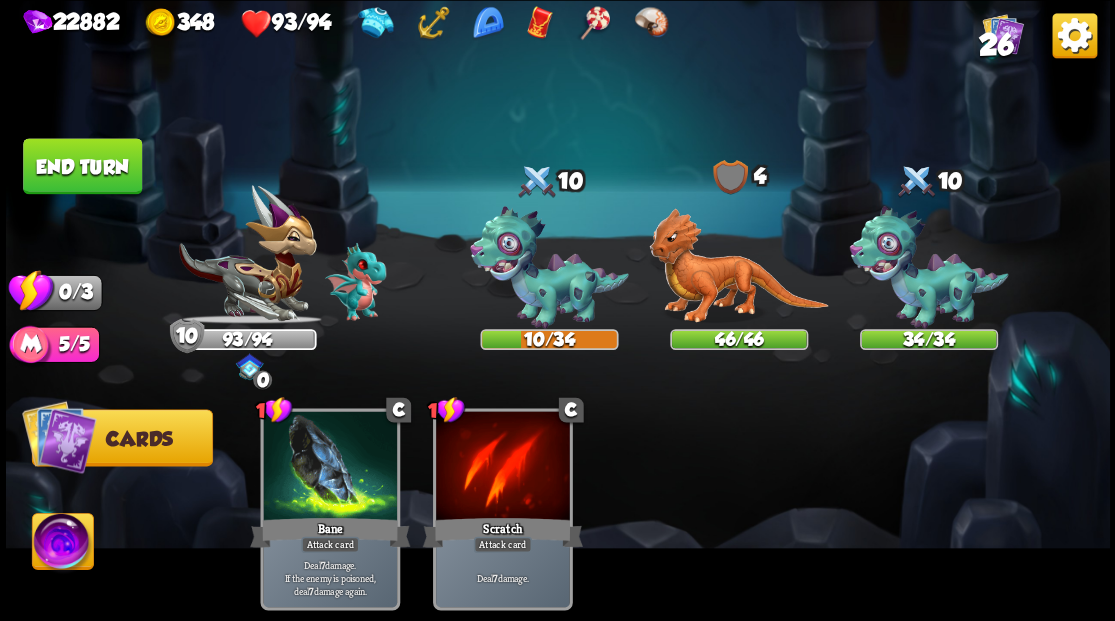 click on "End turn" at bounding box center [82, 165] 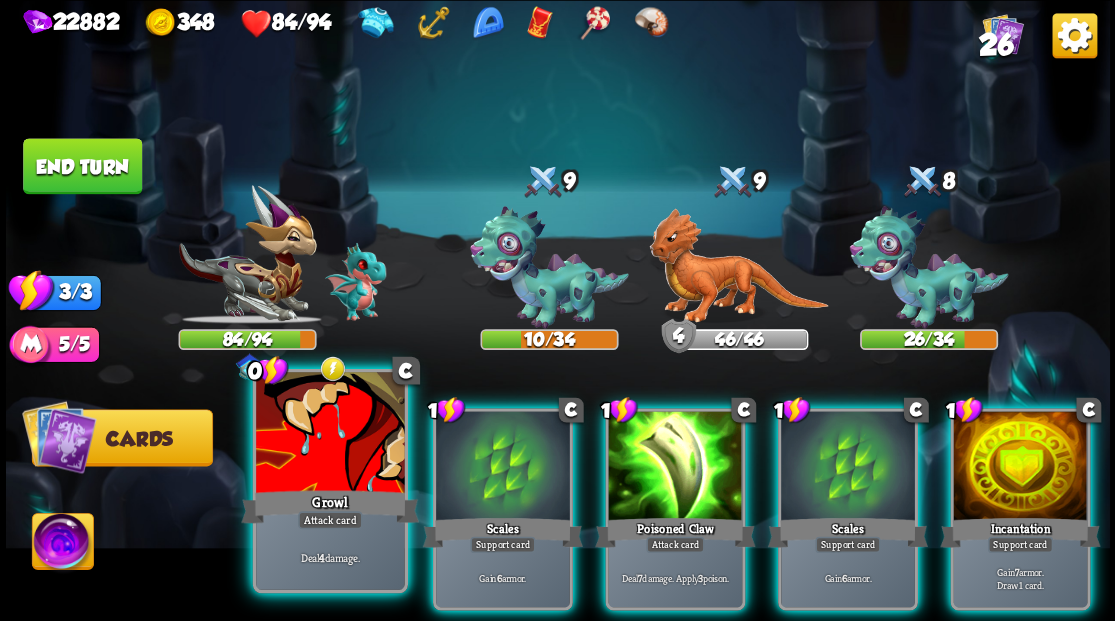 click at bounding box center [330, 434] 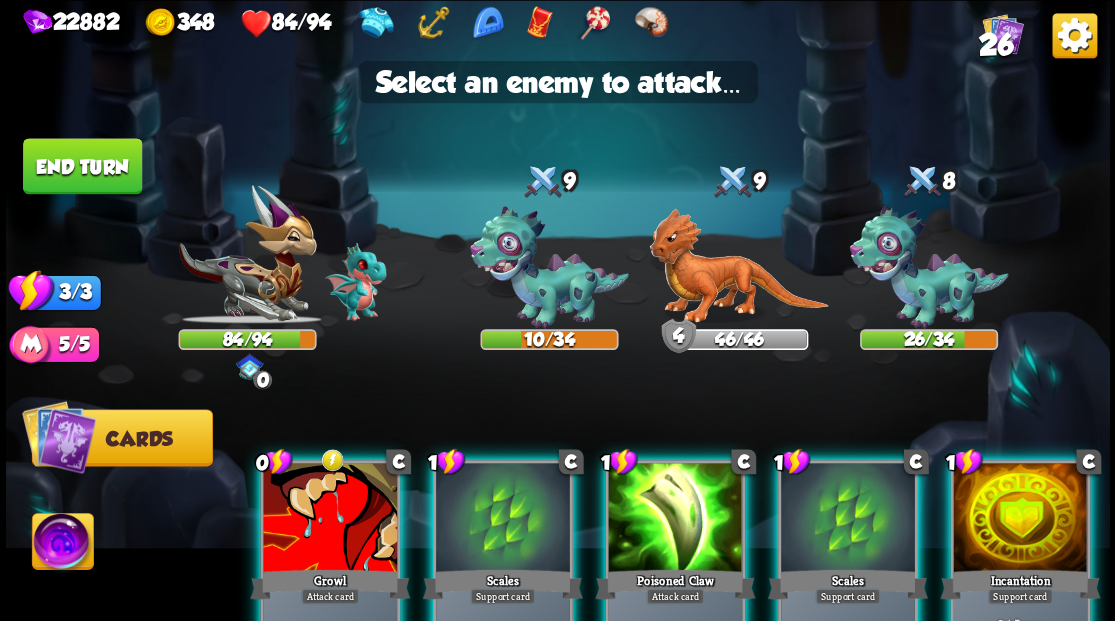 click on "0
C   Growl     Attack card   Deal  4  damage.
1
C   Scales     Support card   Gain  6  armor.
1
C   Poisoned Claw     Attack card   Deal  7  damage. Apply  3  poison.
1
C   Scales     Support card   Gain  6  armor.
1
C   Incantation     Support card   Gain  7  armor. Draw 1 card." at bounding box center (667, 535) 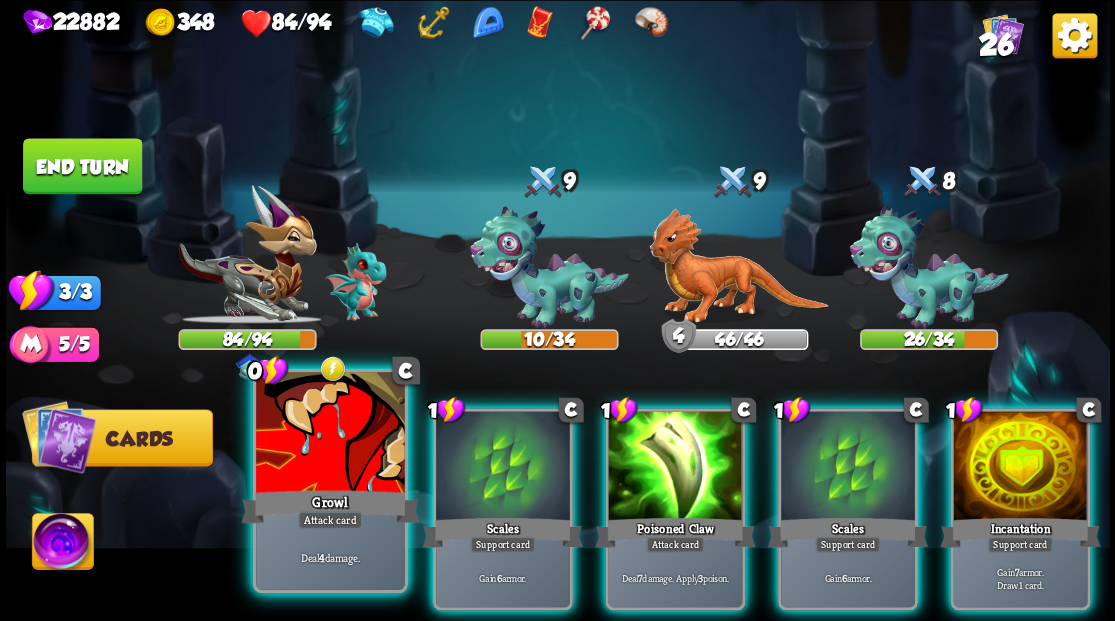 click at bounding box center [330, 434] 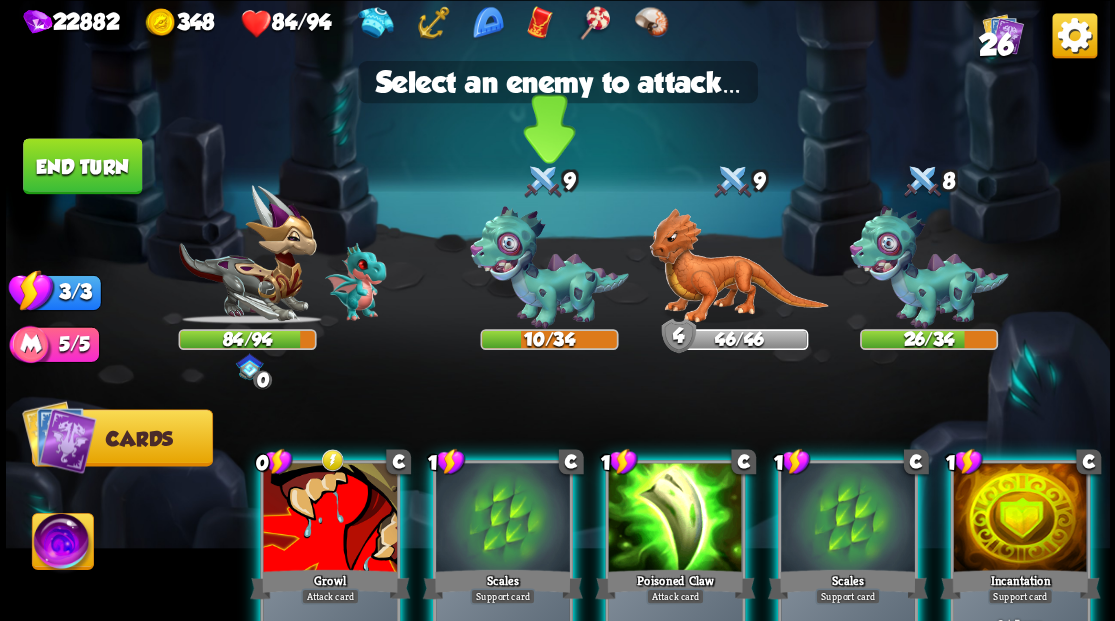 click at bounding box center [549, 267] 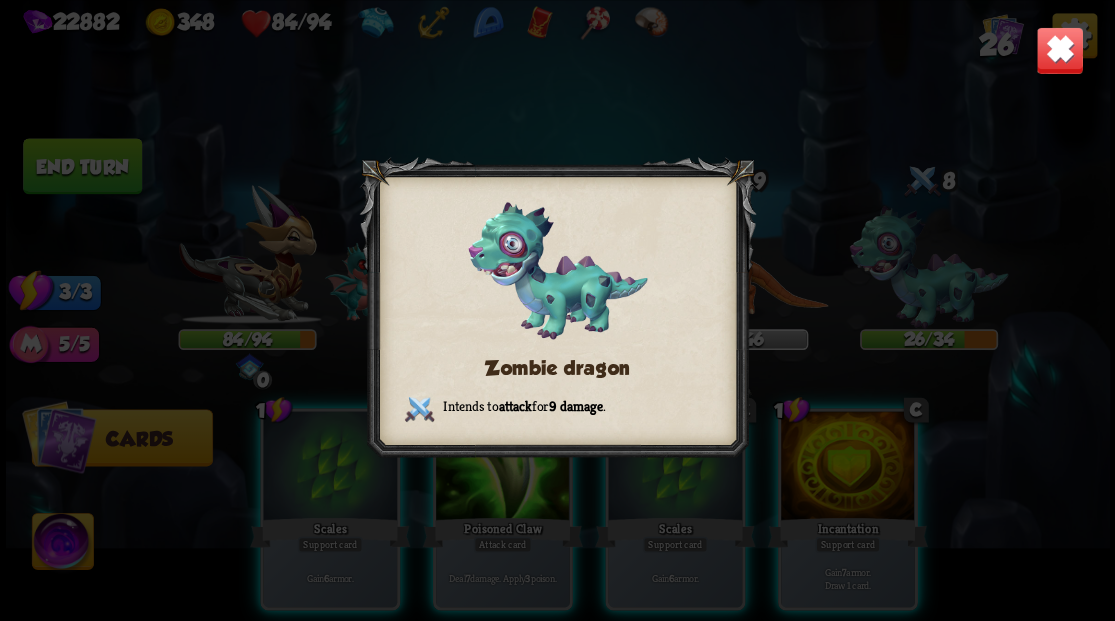 click at bounding box center (1059, 50) 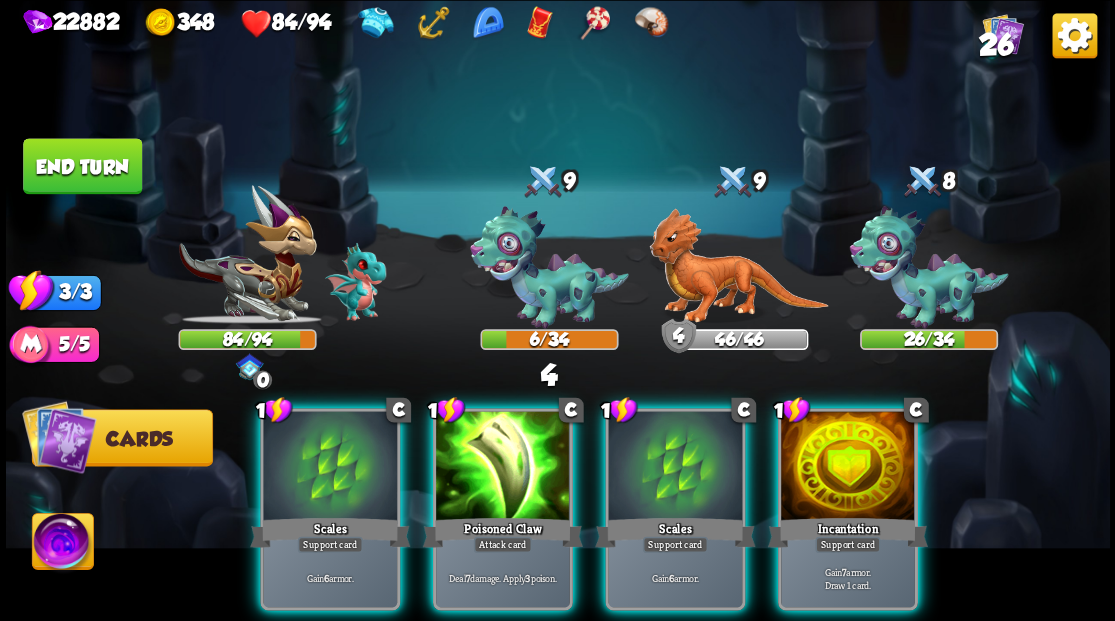 drag, startPoint x: 1066, startPoint y: 60, endPoint x: 980, endPoint y: 150, distance: 124.48293 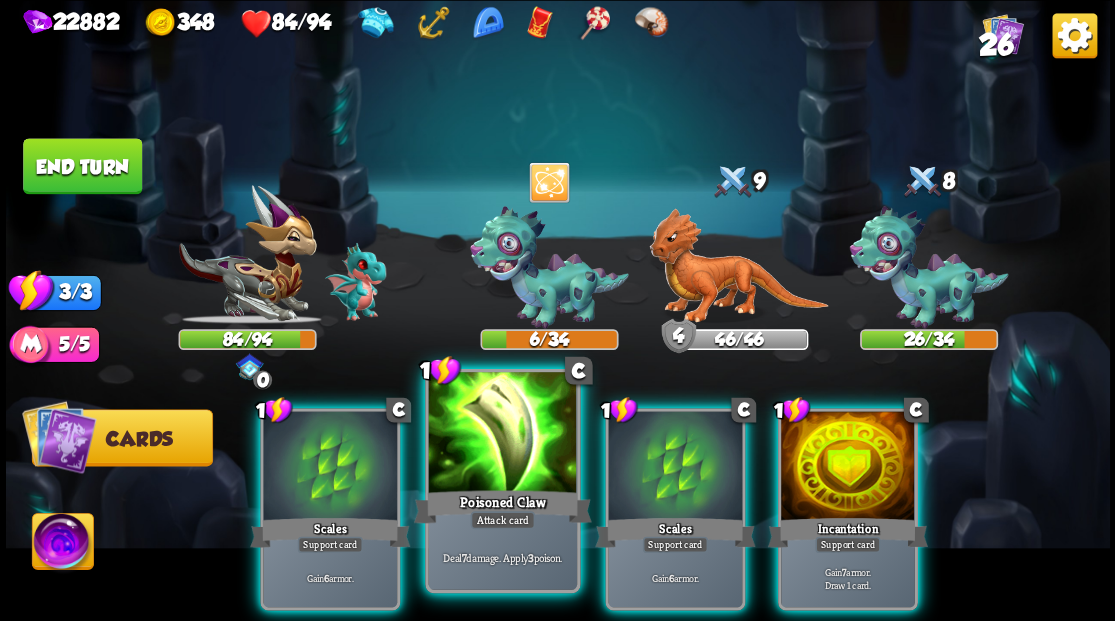 click at bounding box center [502, 434] 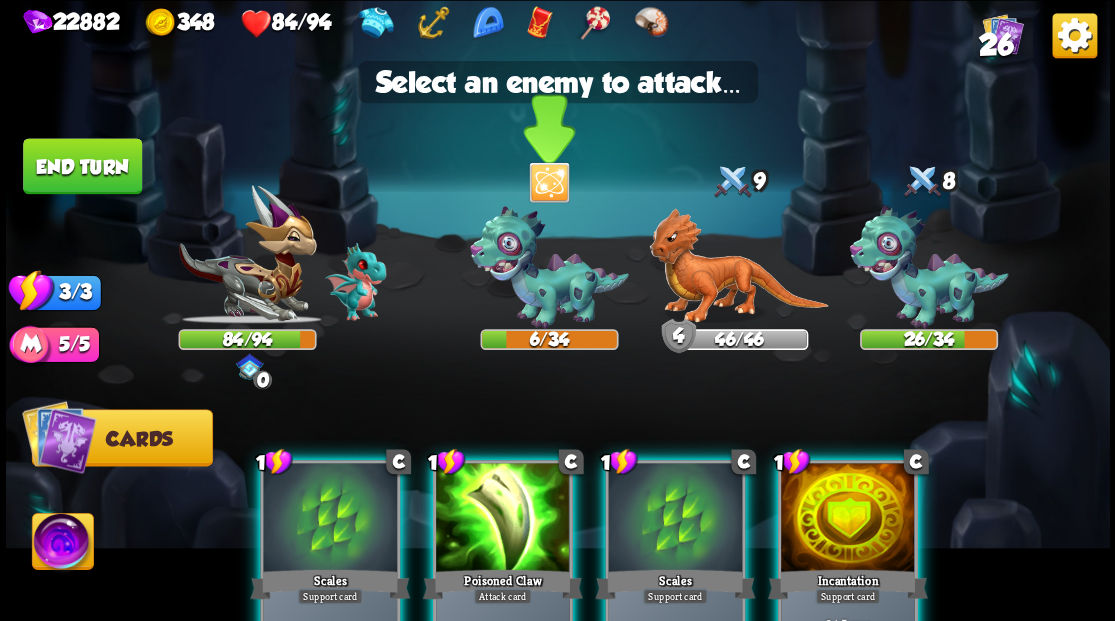 click at bounding box center [549, 267] 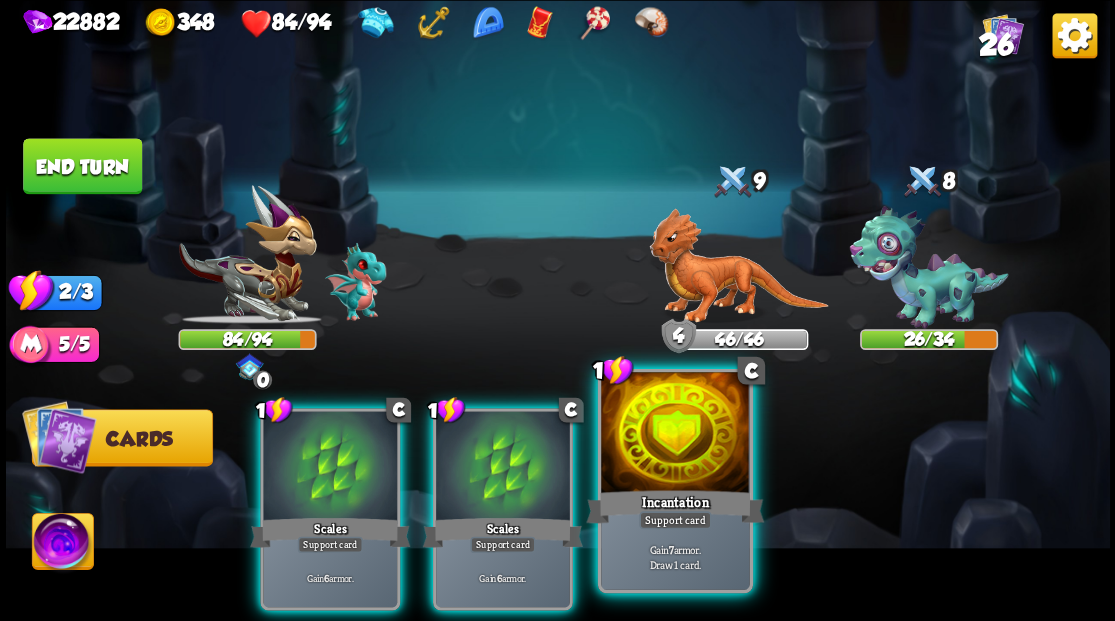 click at bounding box center [675, 434] 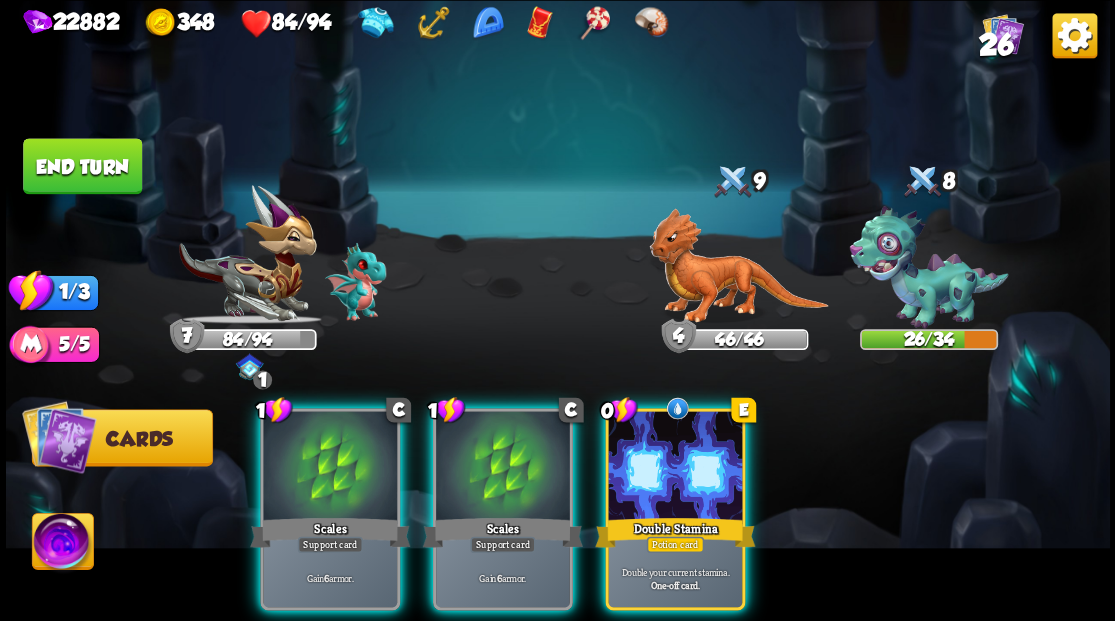 click at bounding box center (675, 467) 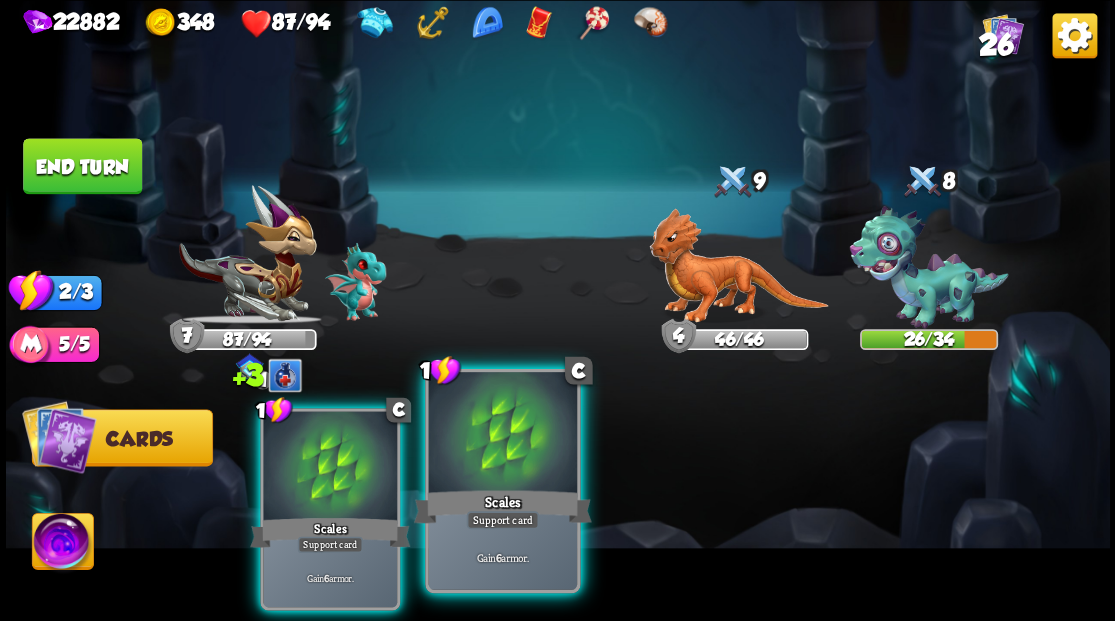 click at bounding box center [502, 434] 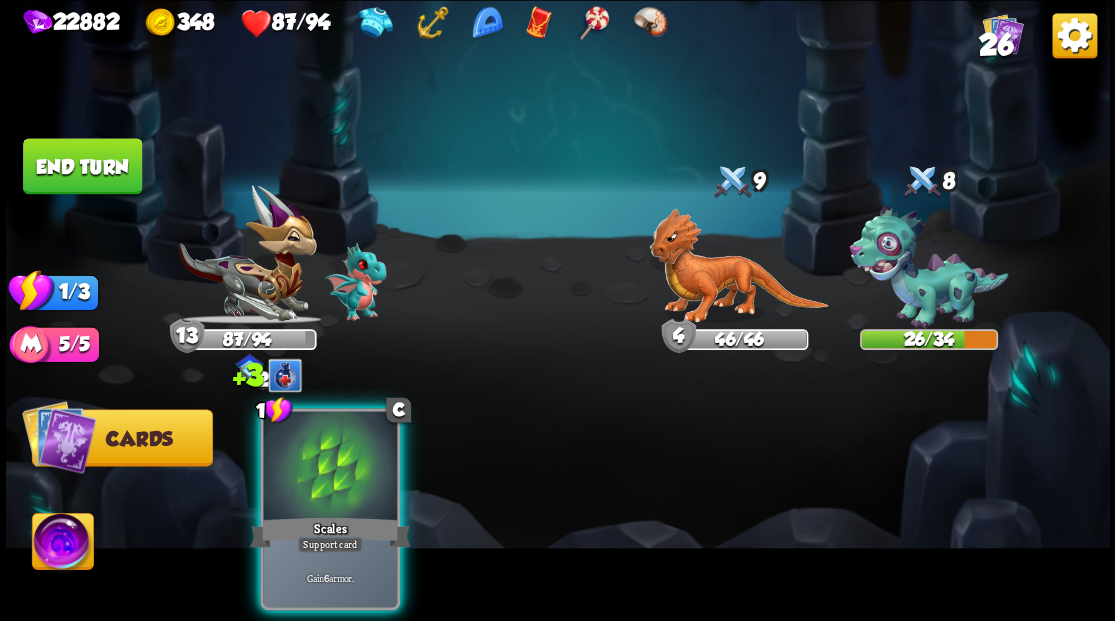 click at bounding box center [330, 467] 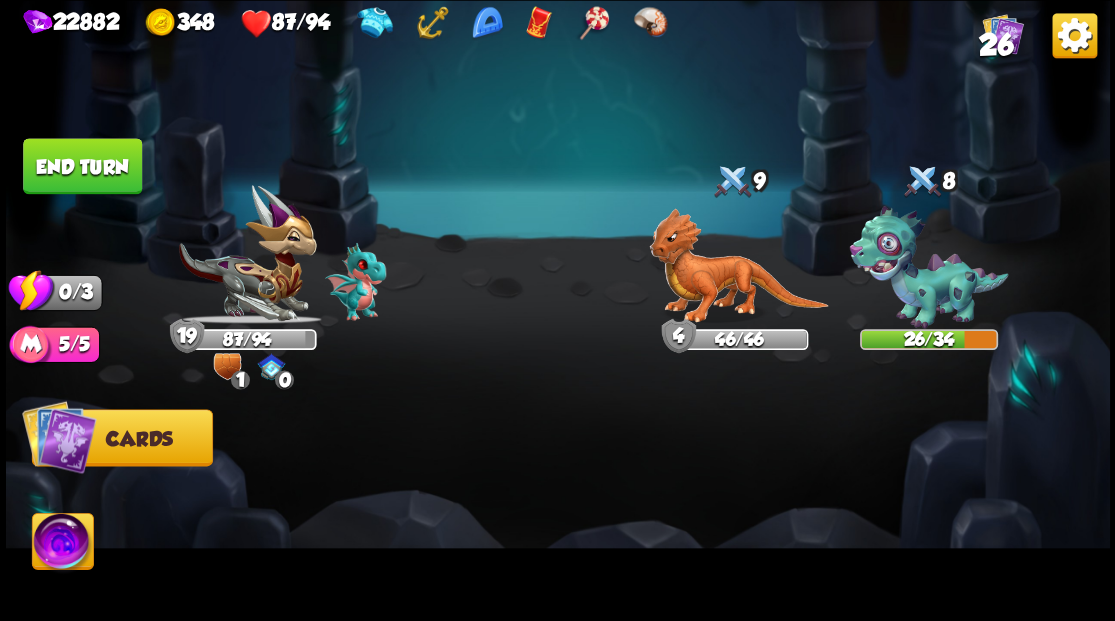 click on "End turn" at bounding box center [82, 166] 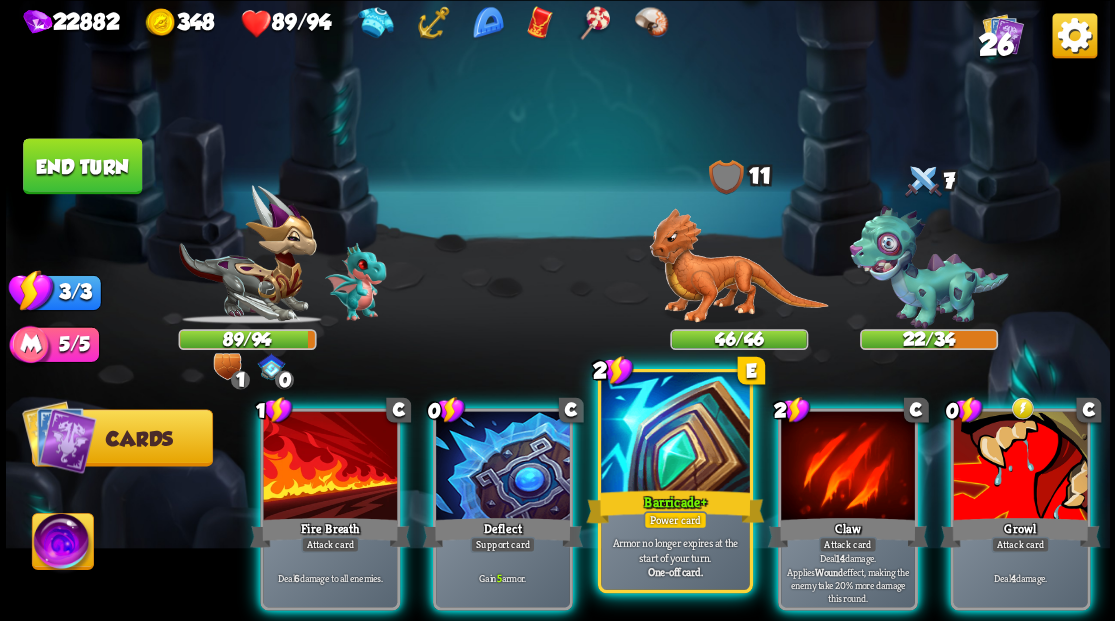 click at bounding box center [675, 434] 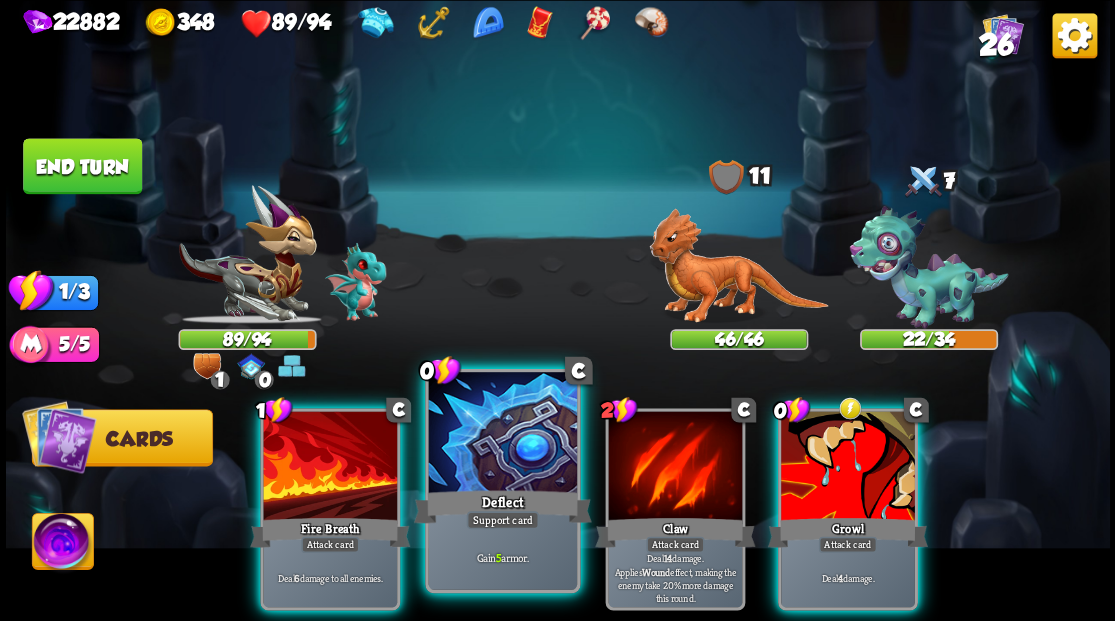 click at bounding box center [502, 434] 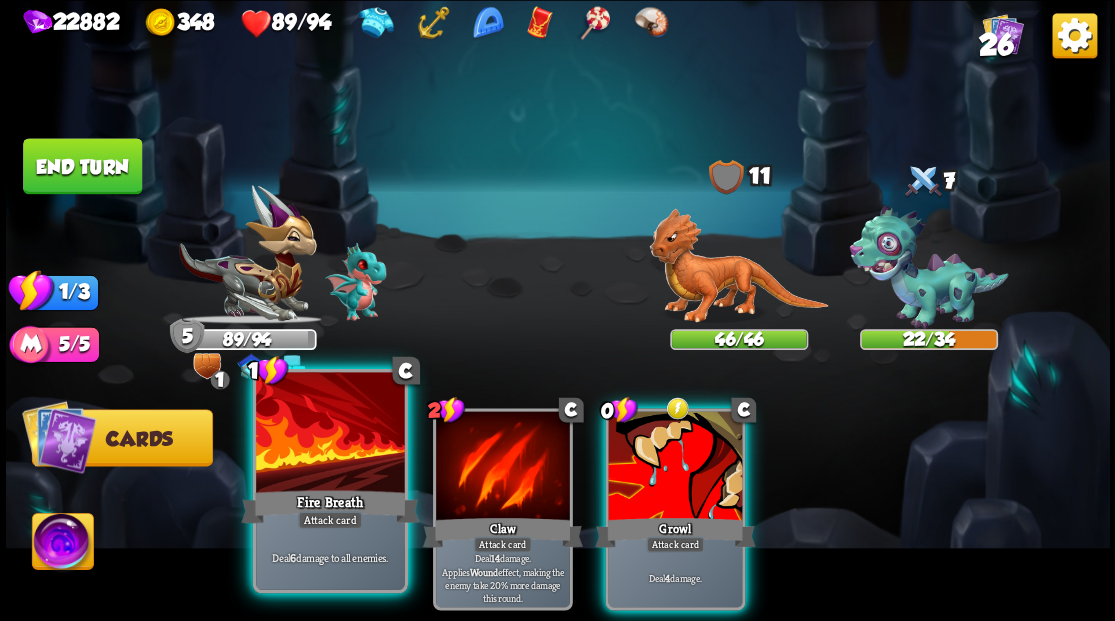 click at bounding box center (330, 434) 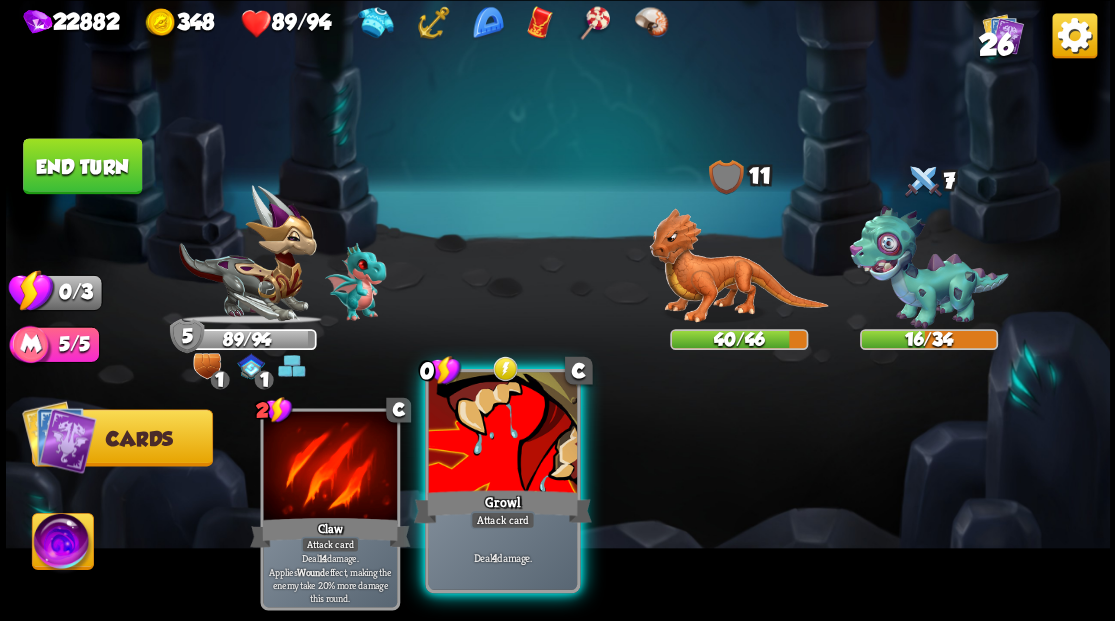 click at bounding box center [502, 434] 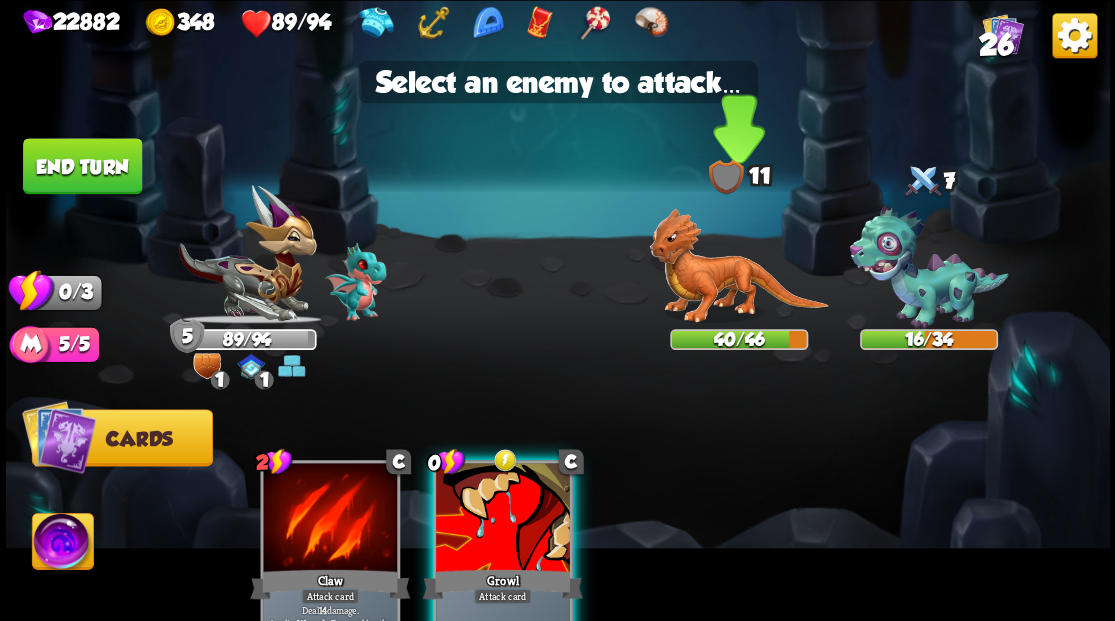 click at bounding box center (738, 266) 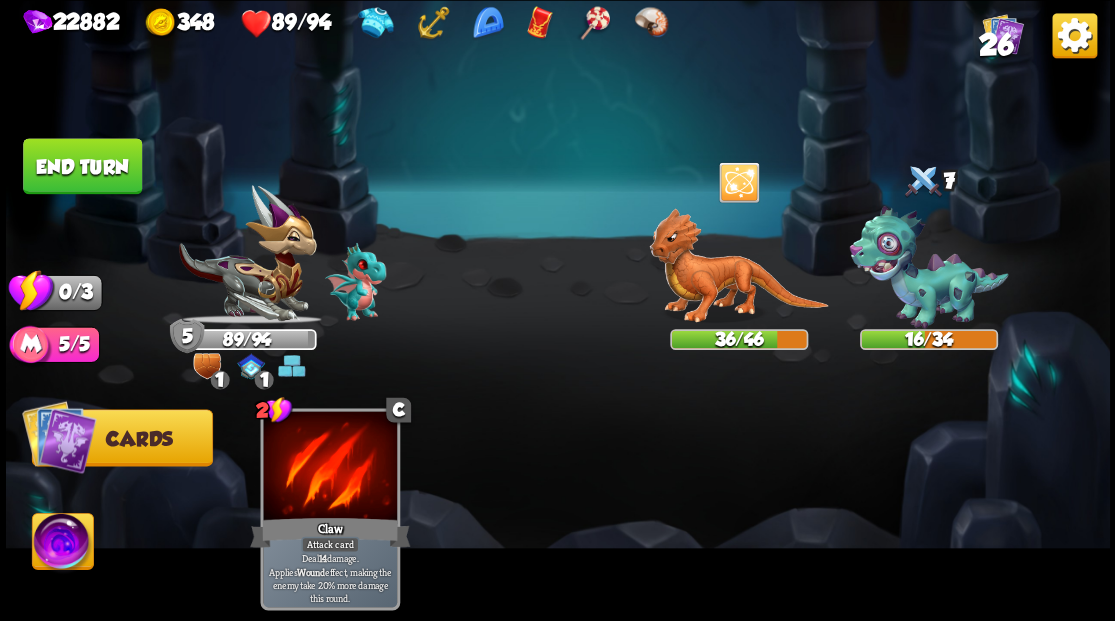 click on "End turn" at bounding box center (82, 166) 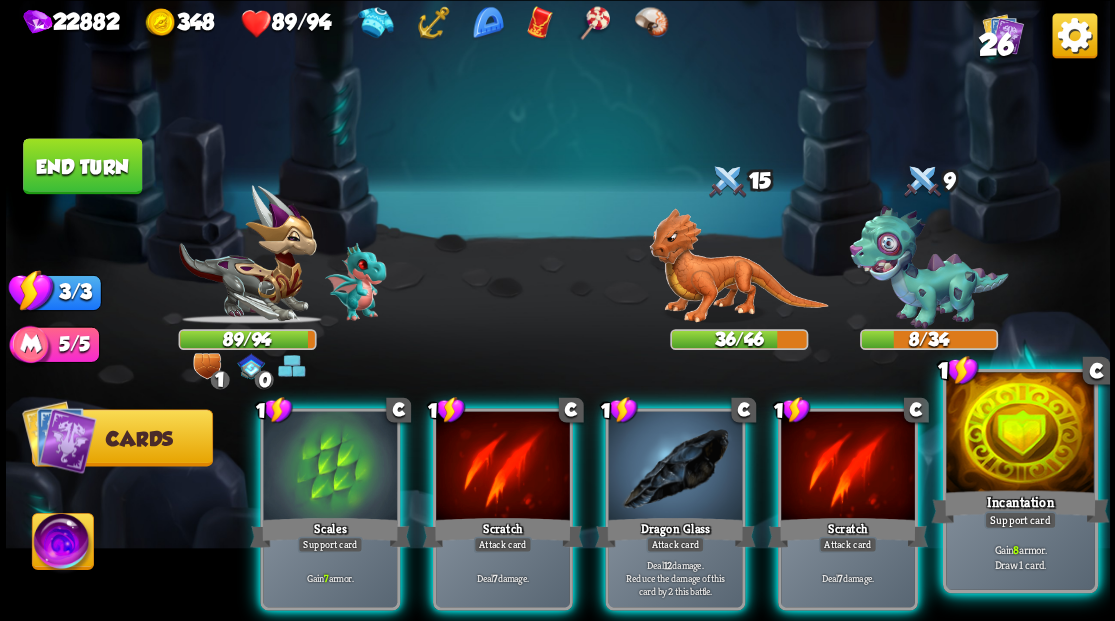 click at bounding box center [1020, 434] 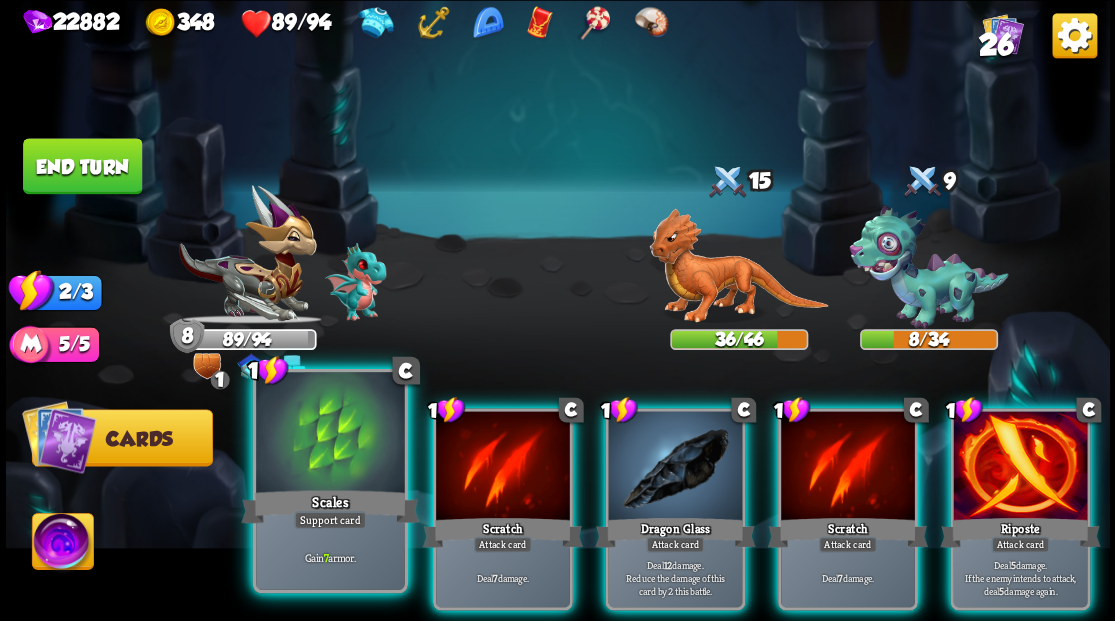 click at bounding box center [330, 434] 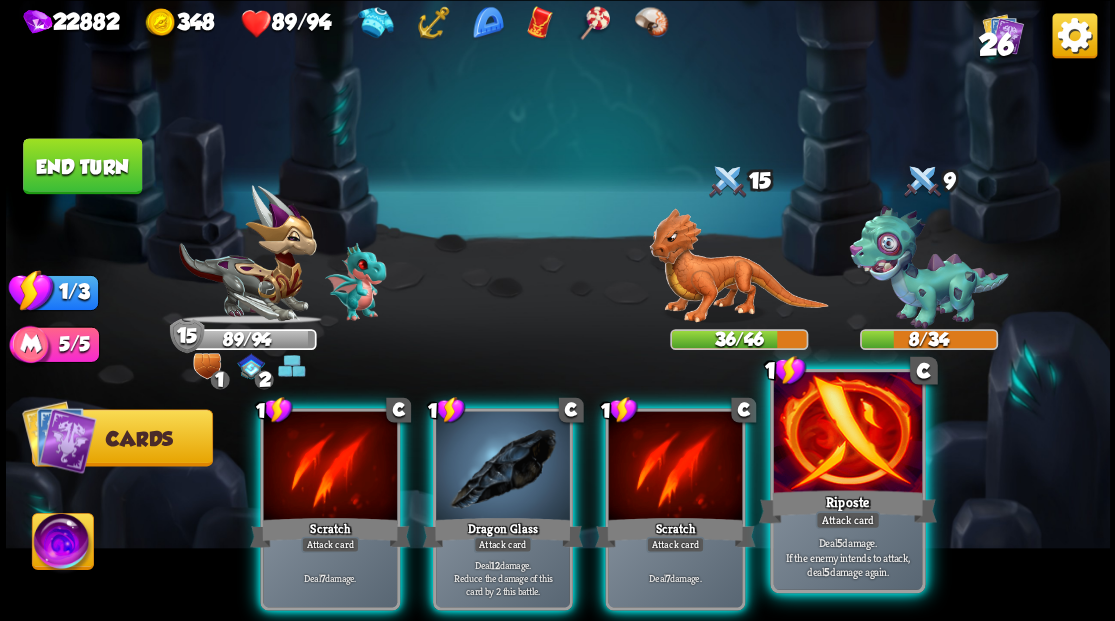 click at bounding box center [847, 434] 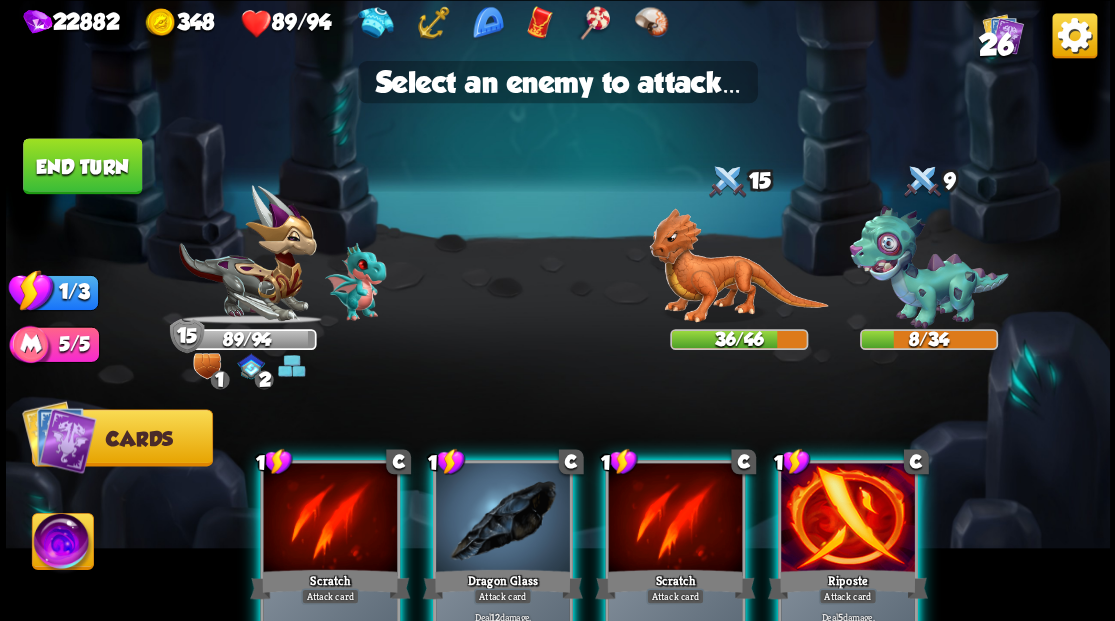 click at bounding box center [848, 519] 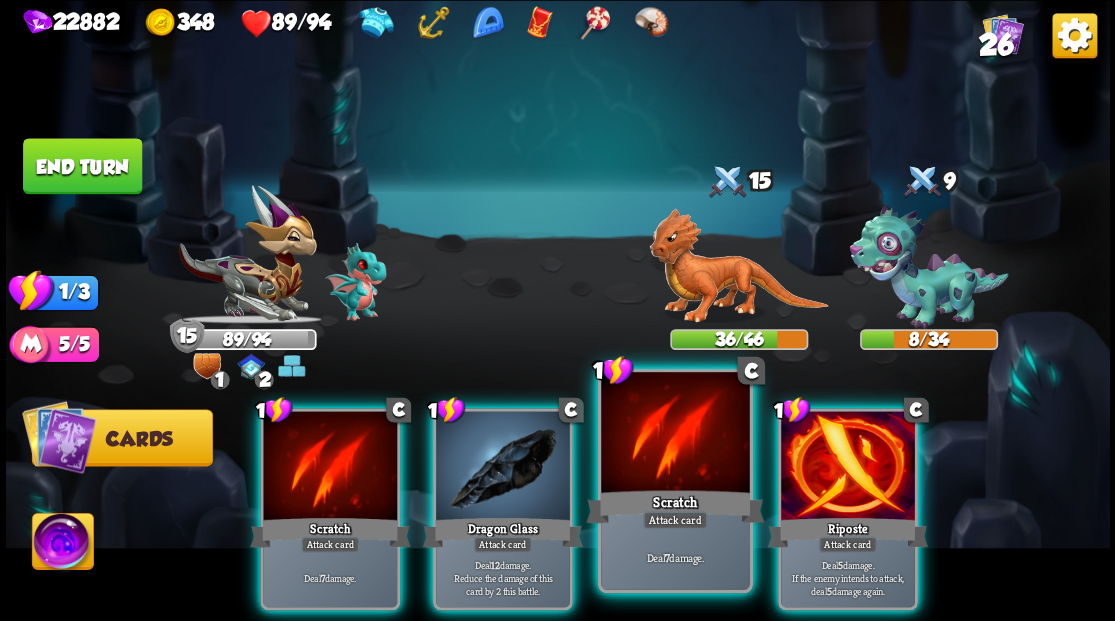 click at bounding box center [675, 434] 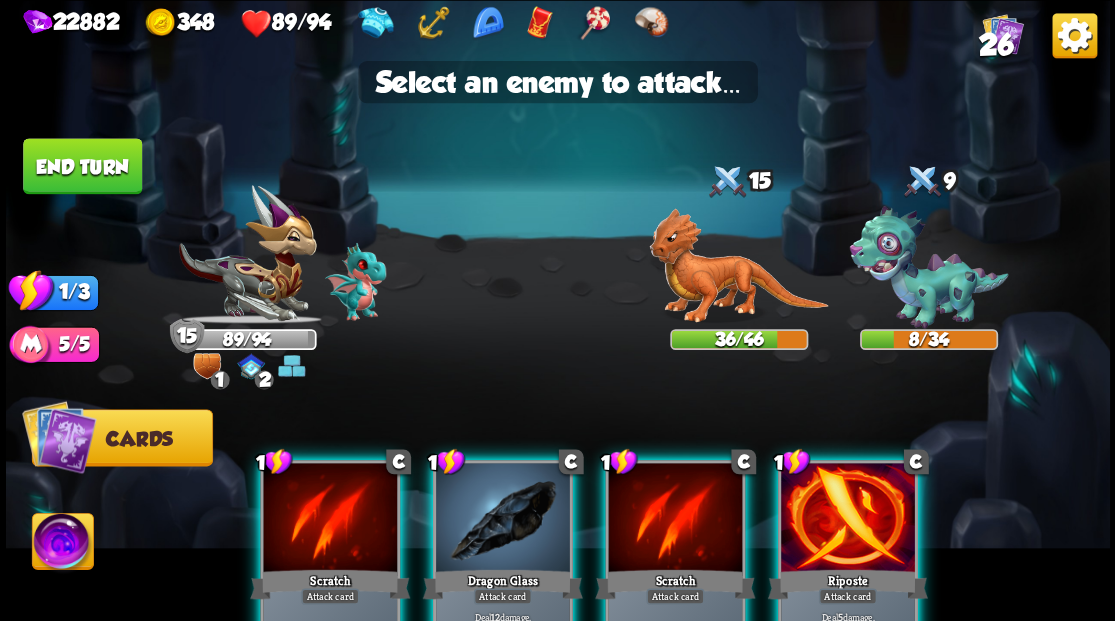 click at bounding box center (675, 519) 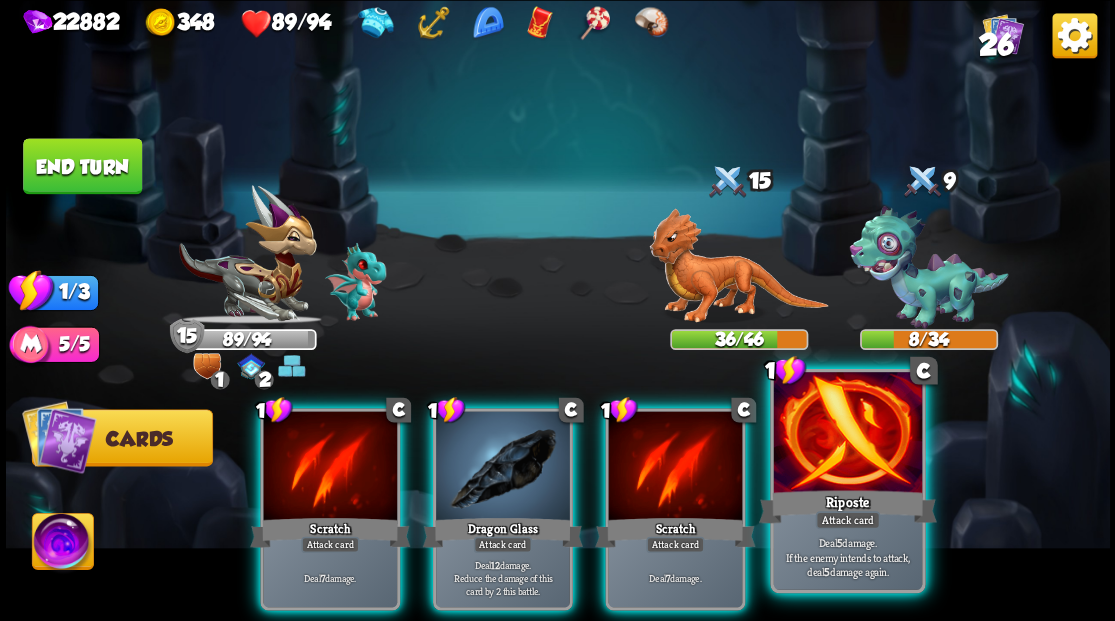 click at bounding box center (847, 434) 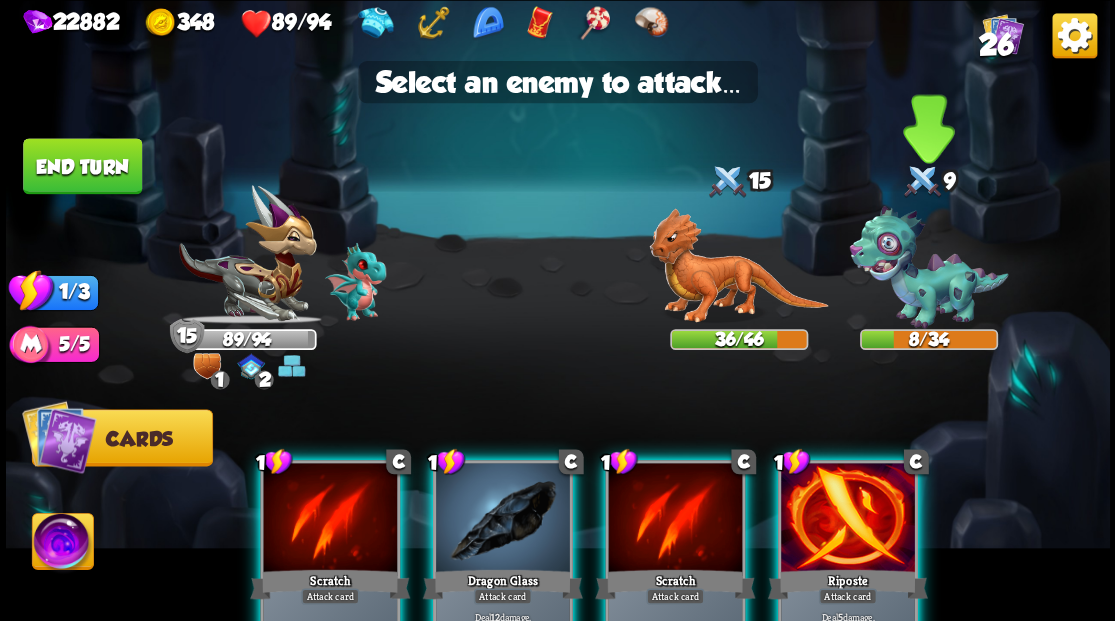 click at bounding box center [928, 267] 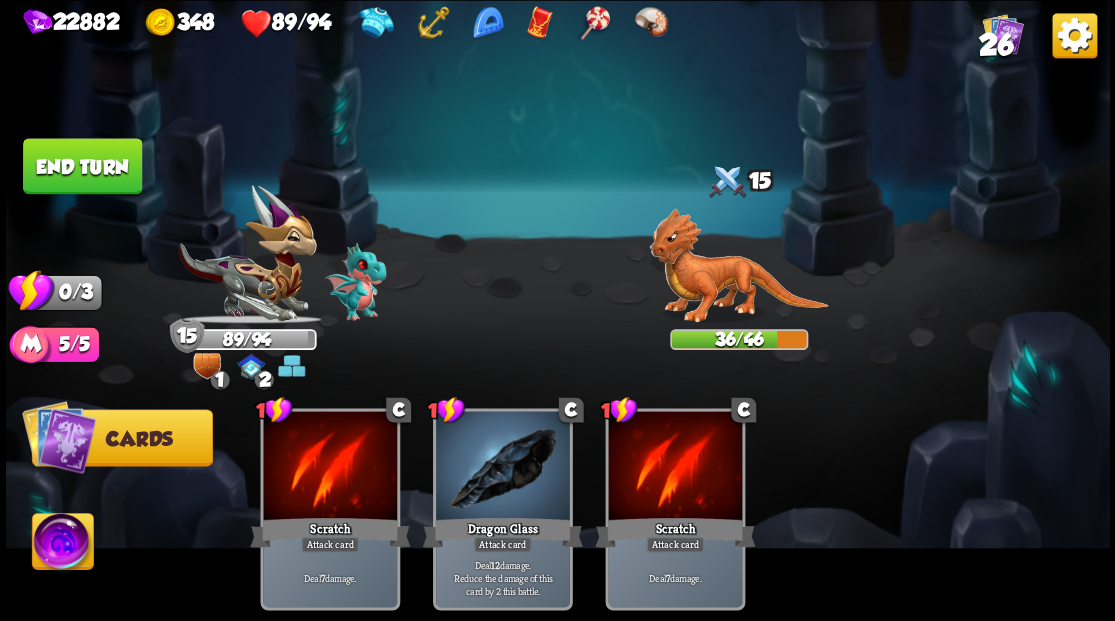 click on "End turn" at bounding box center [82, 166] 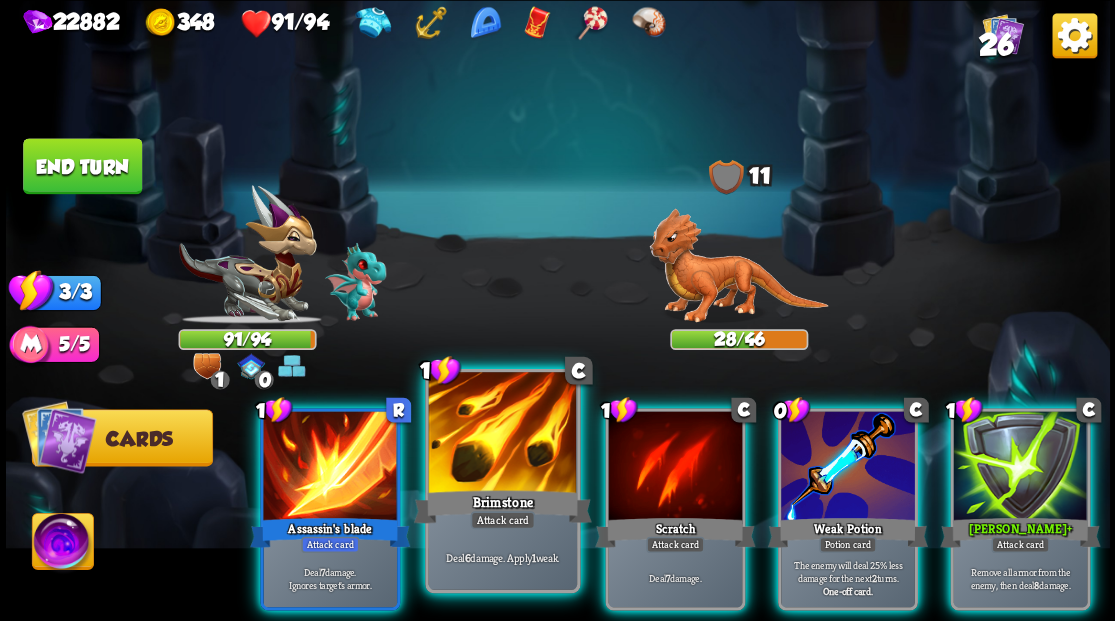 click at bounding box center [502, 434] 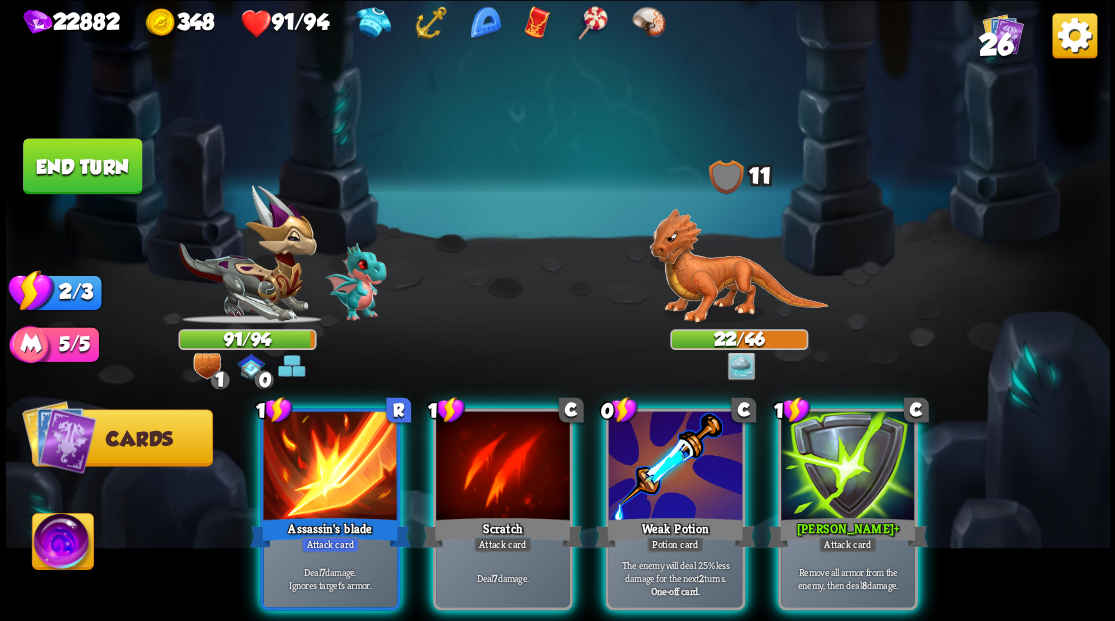 click at bounding box center [848, 467] 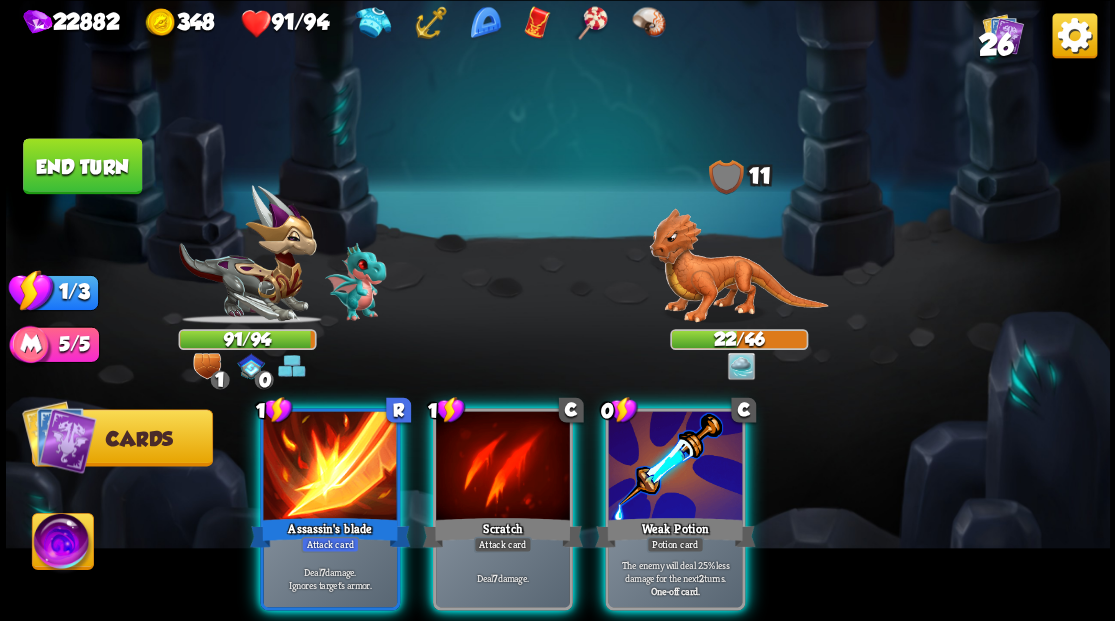 click on "1
R   Assassin's blade     Attack card   Deal  7  damage. Ignores target's armor.
1
C   Scratch     Attack card   Deal  7  damage.
0
C   Weak Potion     Potion card   The enemy will deal 25% less damage for the next  2  turns.   One-off card." at bounding box center (667, 483) 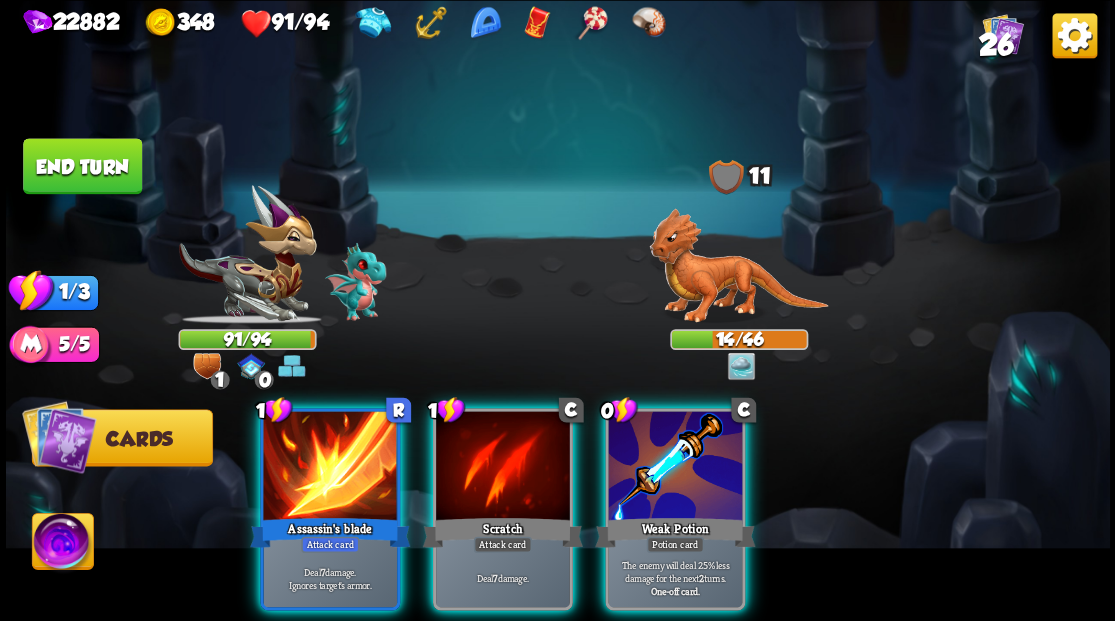 click at bounding box center (675, 467) 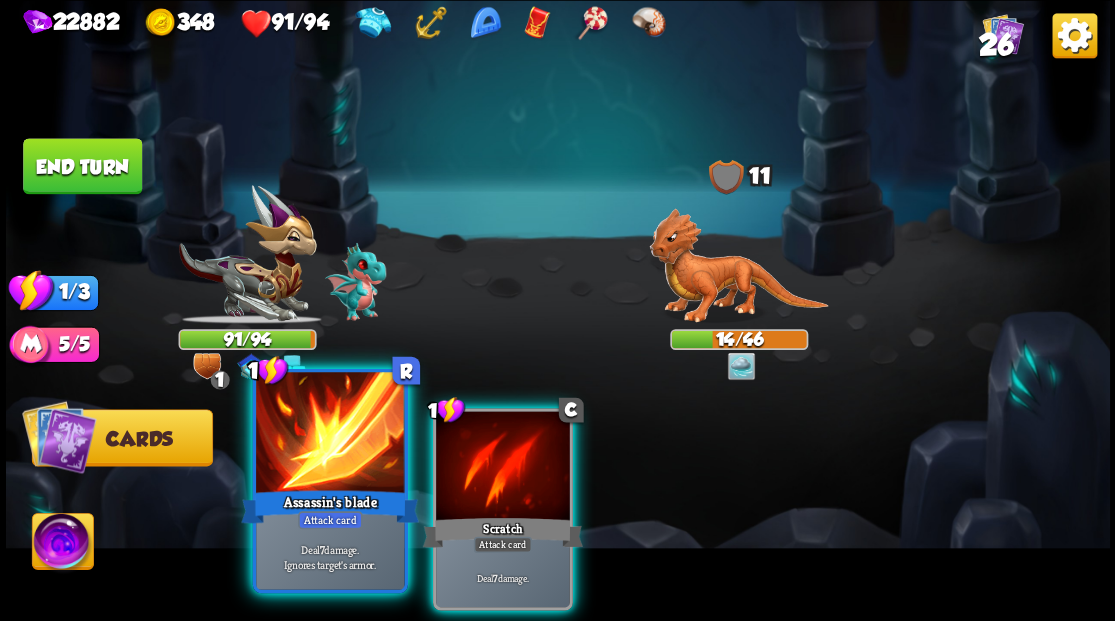 click at bounding box center (330, 434) 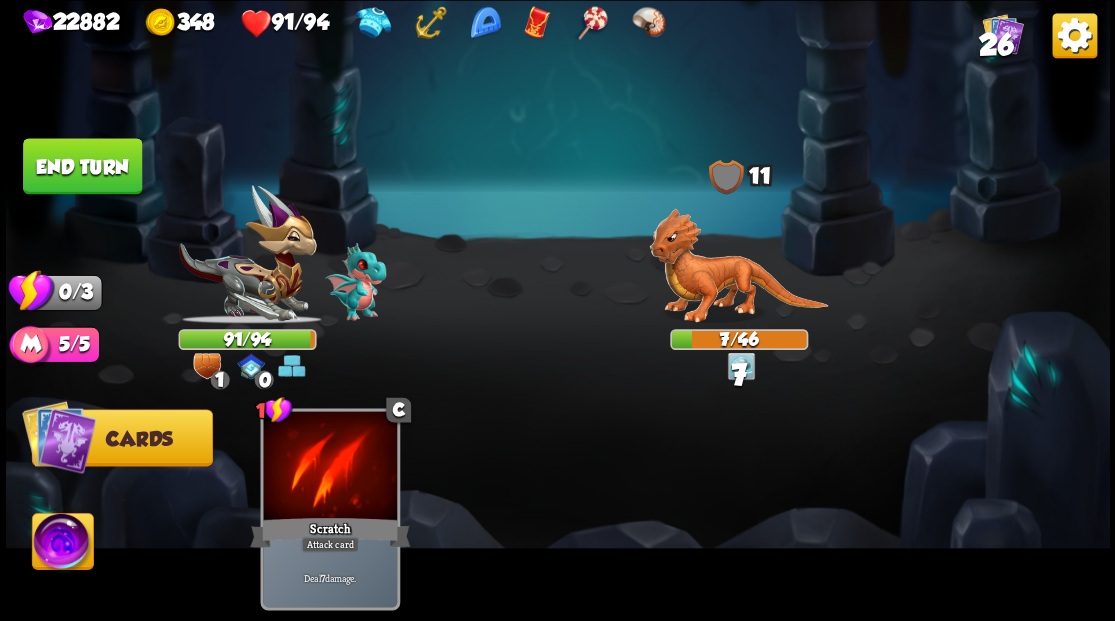 click on "End turn" at bounding box center (82, 166) 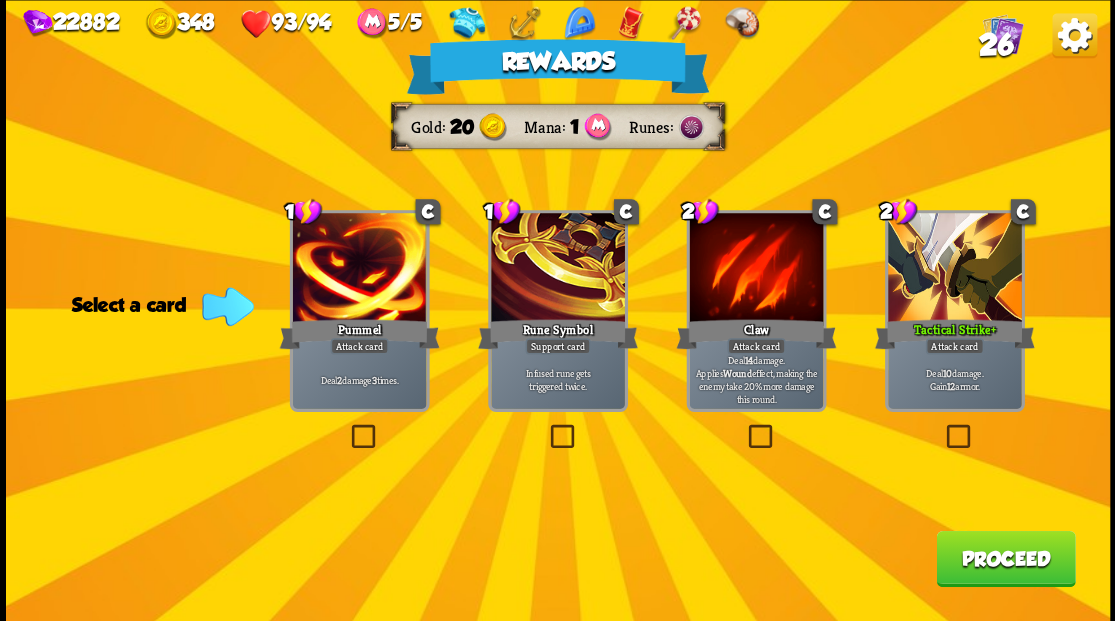 click on "Proceed" at bounding box center (1005, 558) 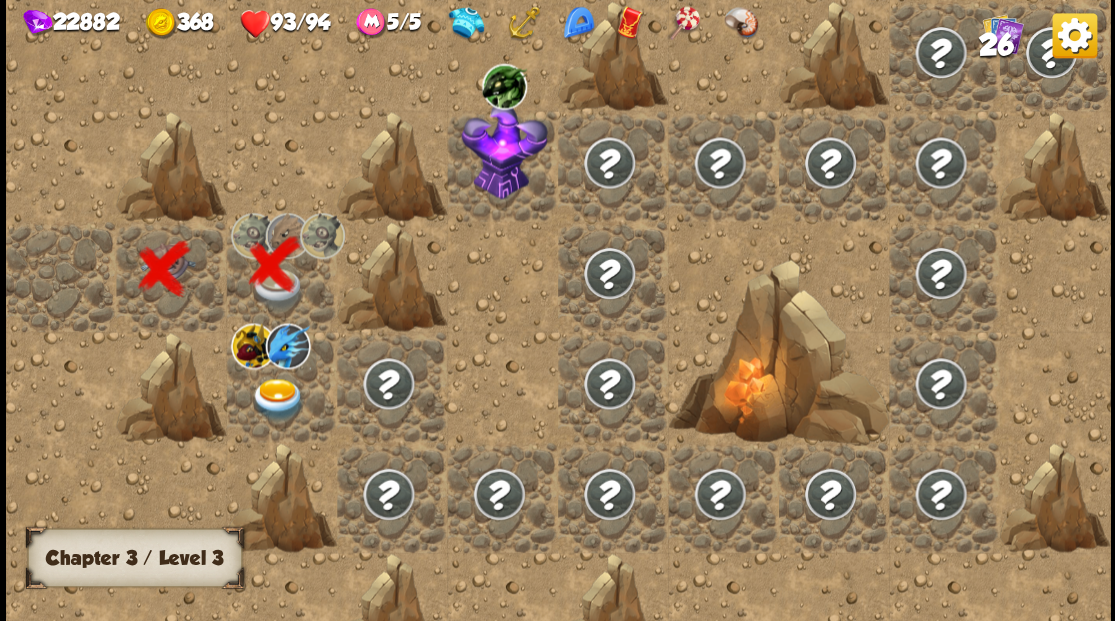 click at bounding box center [277, 399] 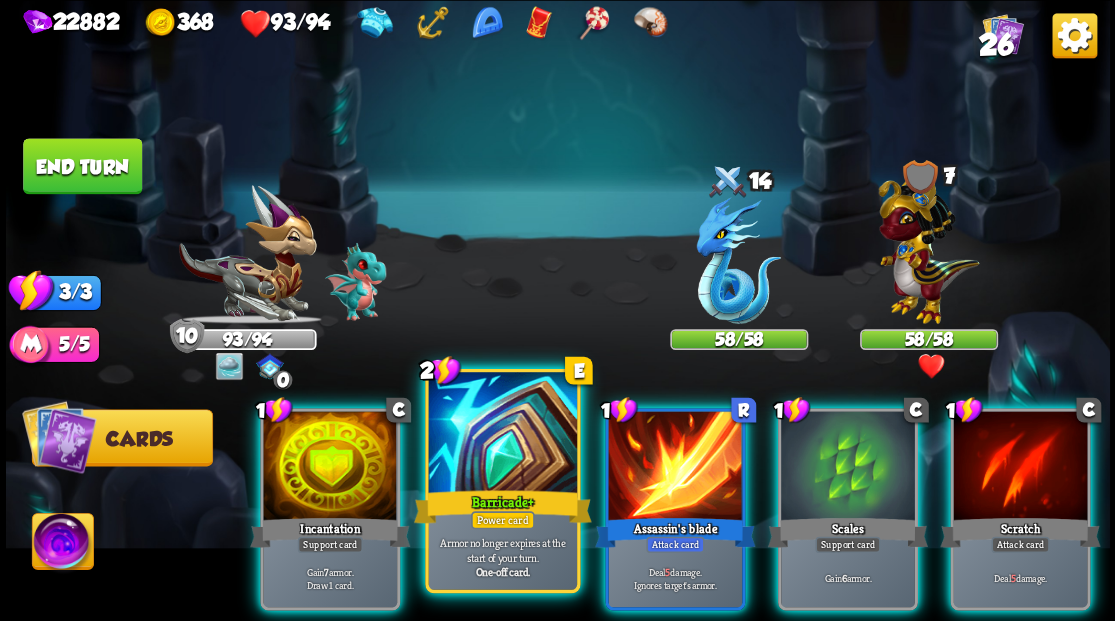click at bounding box center (502, 434) 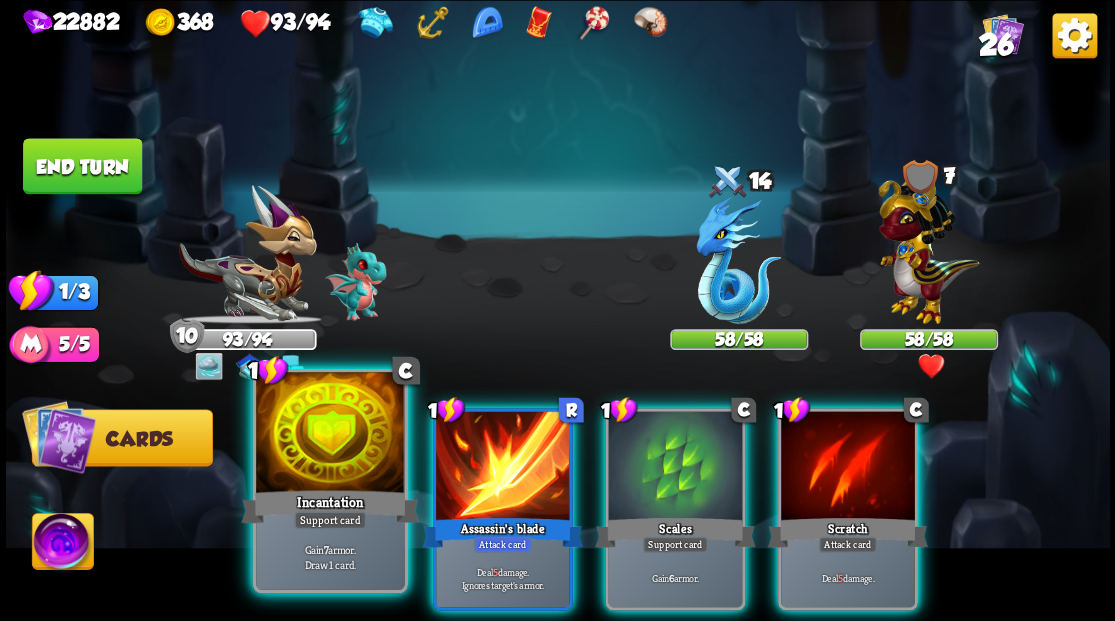 click at bounding box center [330, 434] 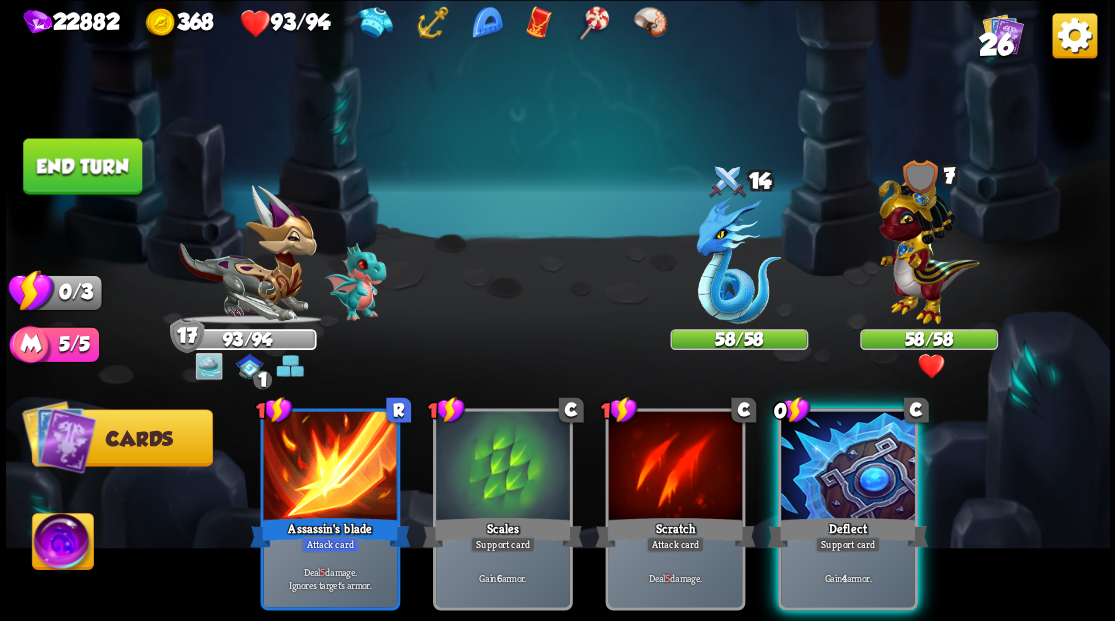 drag, startPoint x: 828, startPoint y: 449, endPoint x: 793, endPoint y: 355, distance: 100.304535 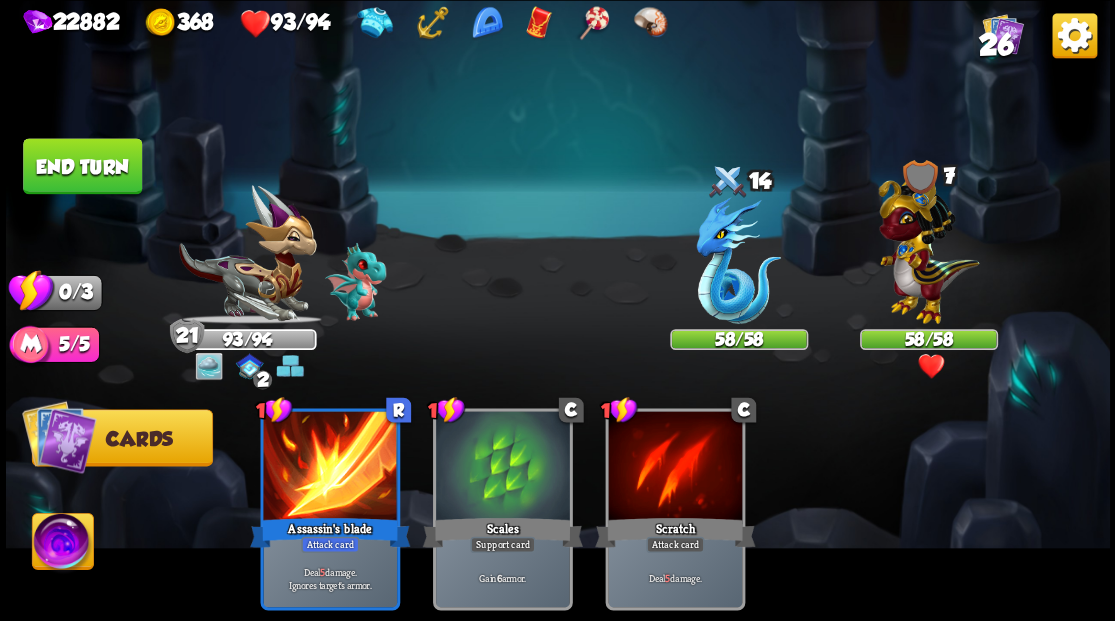 click on "End turn" at bounding box center [82, 166] 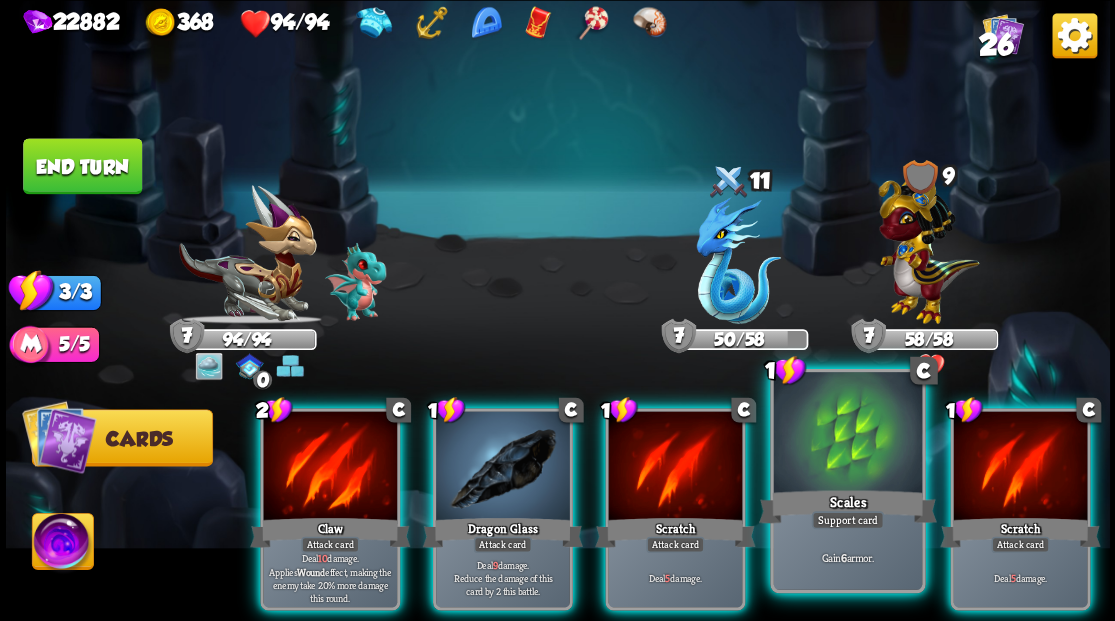 click at bounding box center (847, 434) 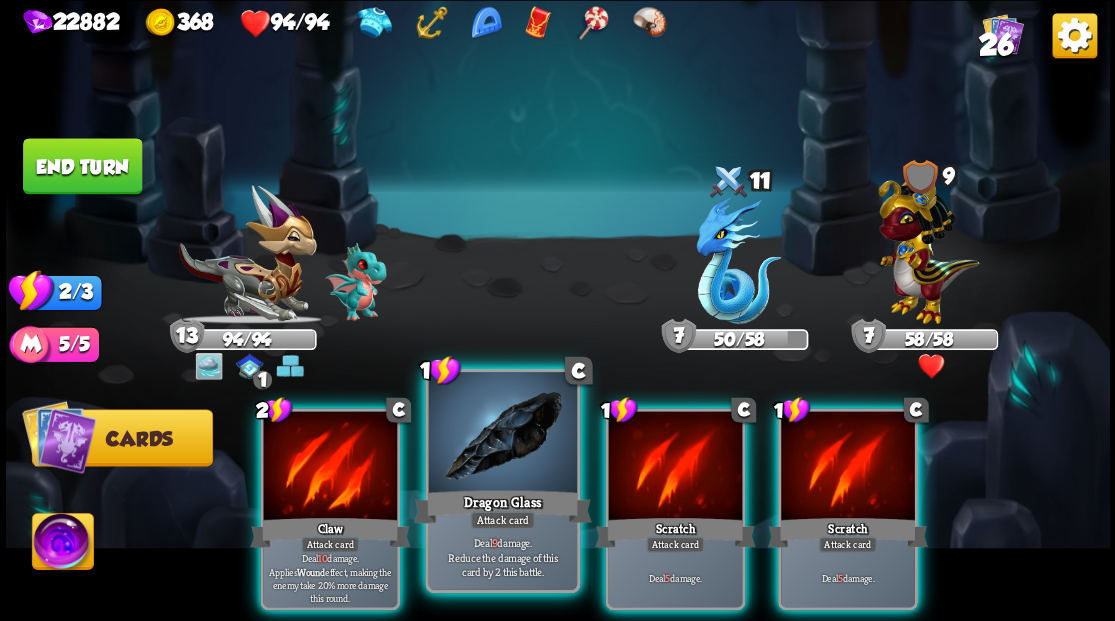 click at bounding box center [502, 434] 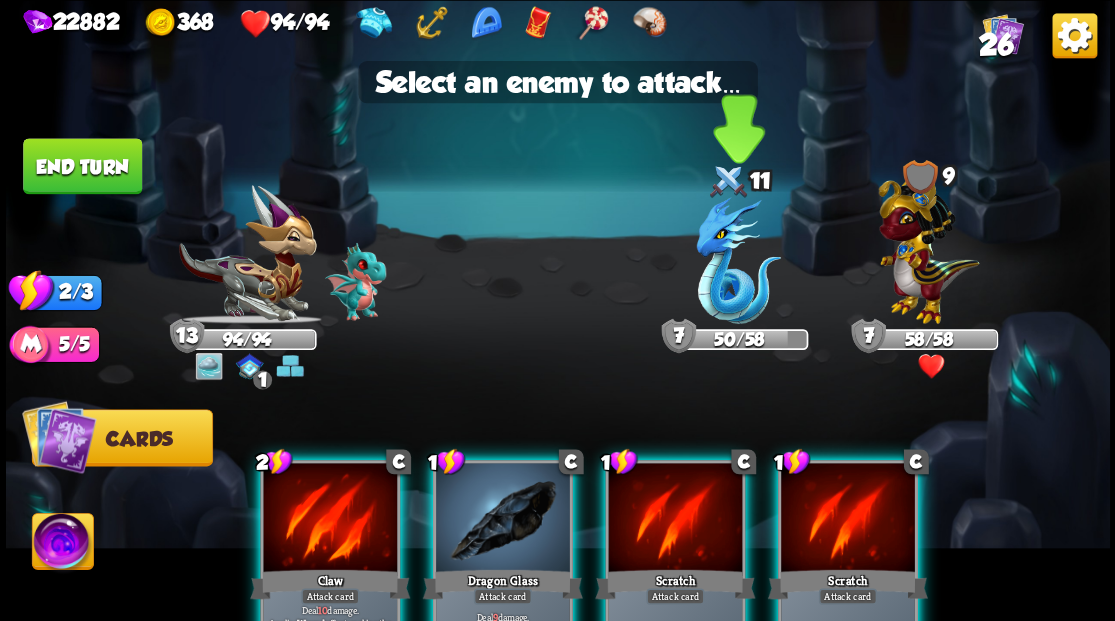 click at bounding box center (738, 260) 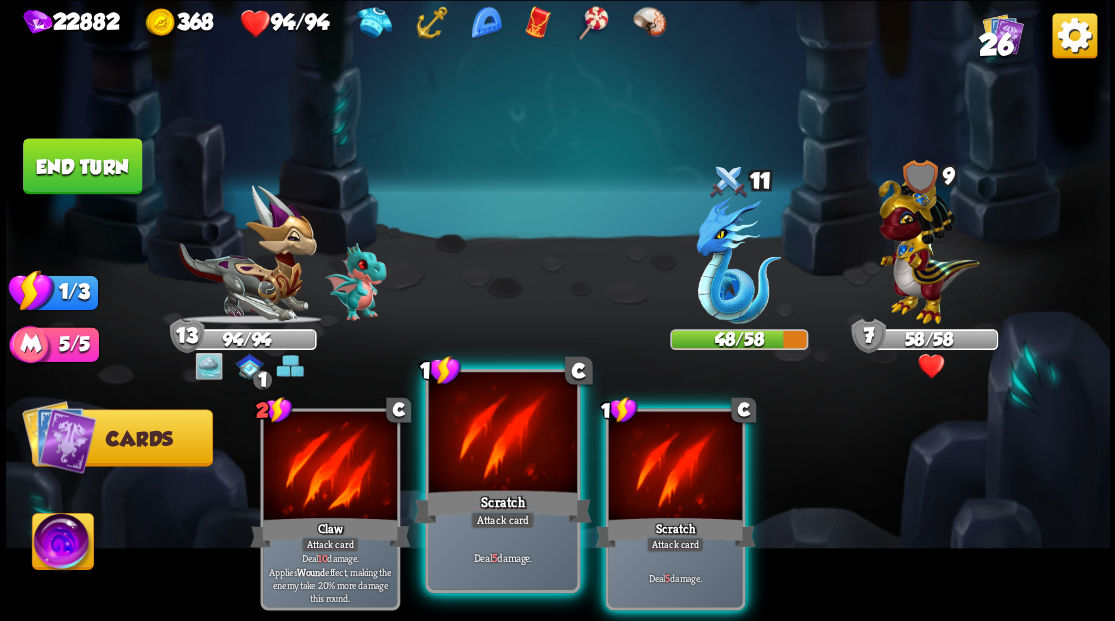 click at bounding box center [502, 434] 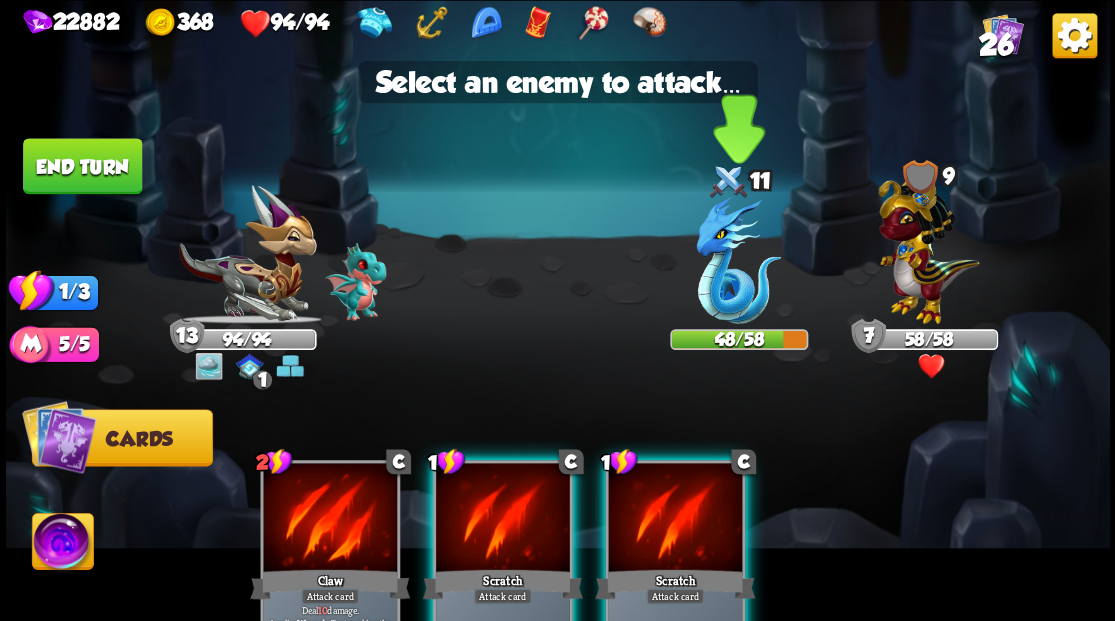 click at bounding box center (738, 260) 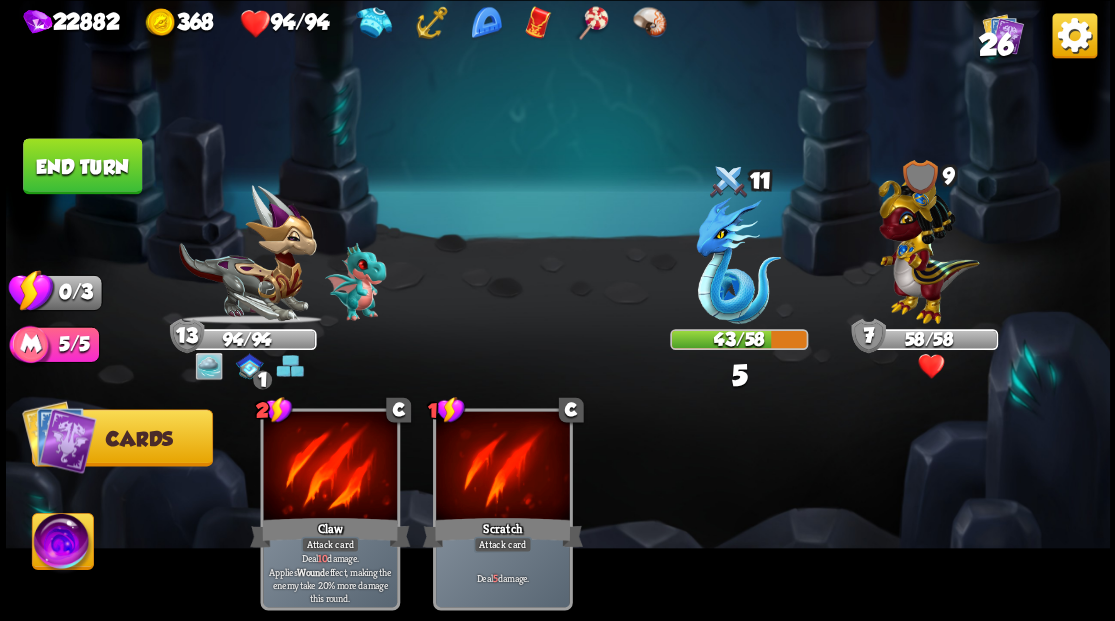click on "End turn" at bounding box center (82, 166) 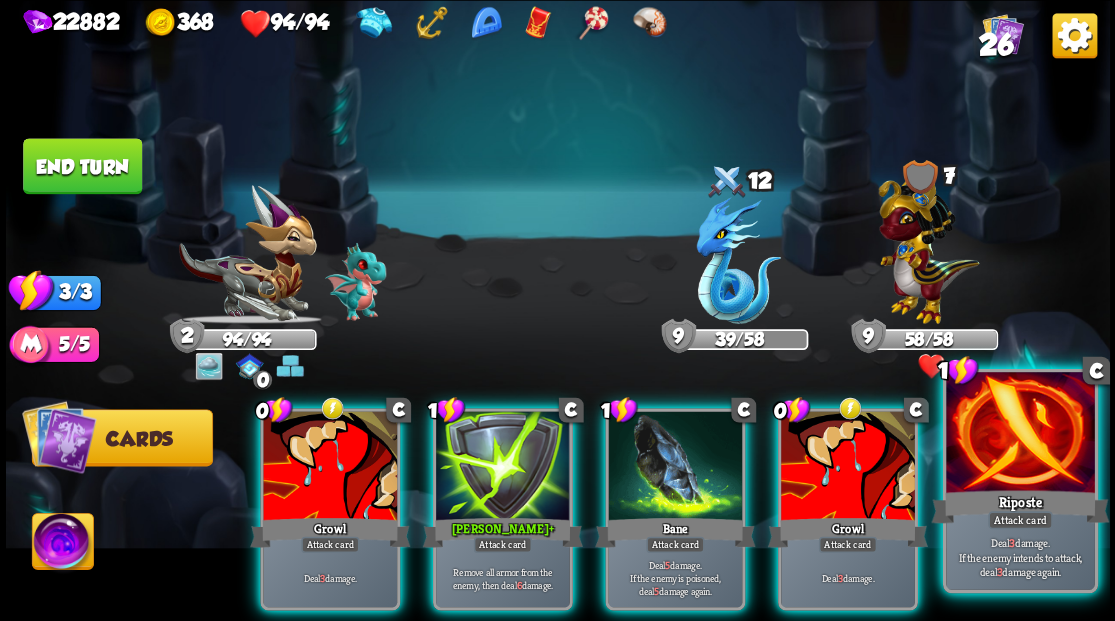 click at bounding box center (1020, 434) 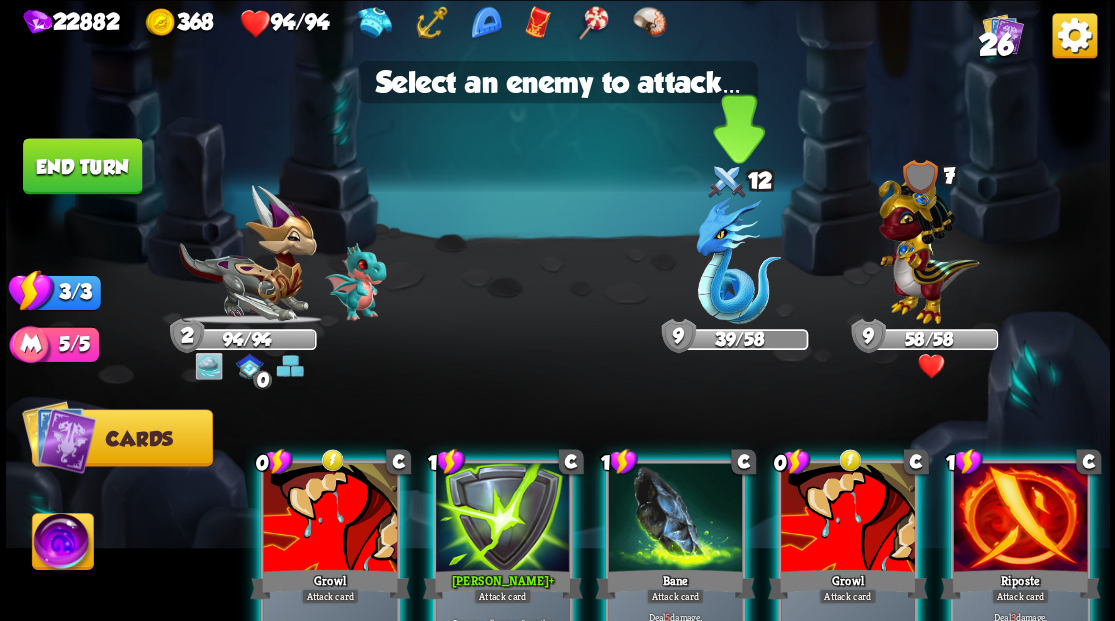 click at bounding box center (738, 260) 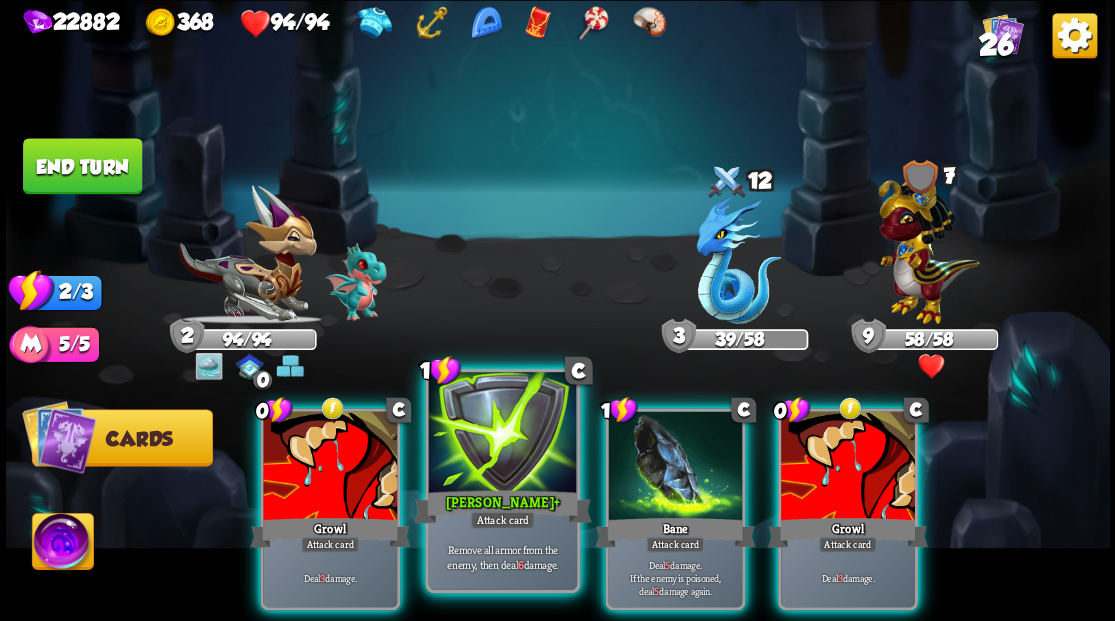 click at bounding box center [502, 434] 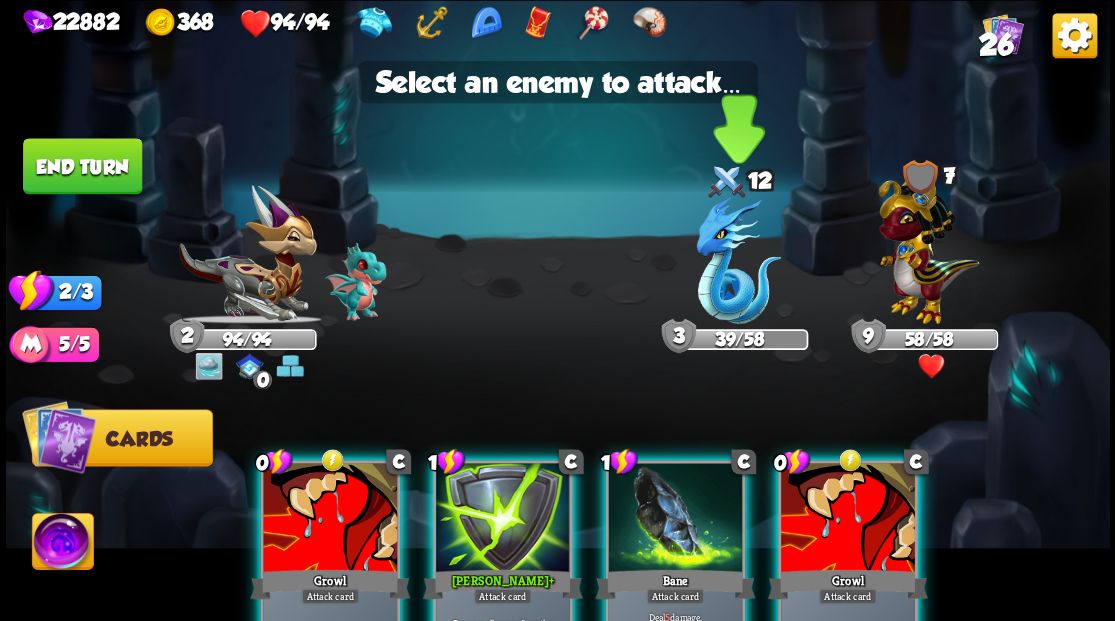 click at bounding box center [738, 260] 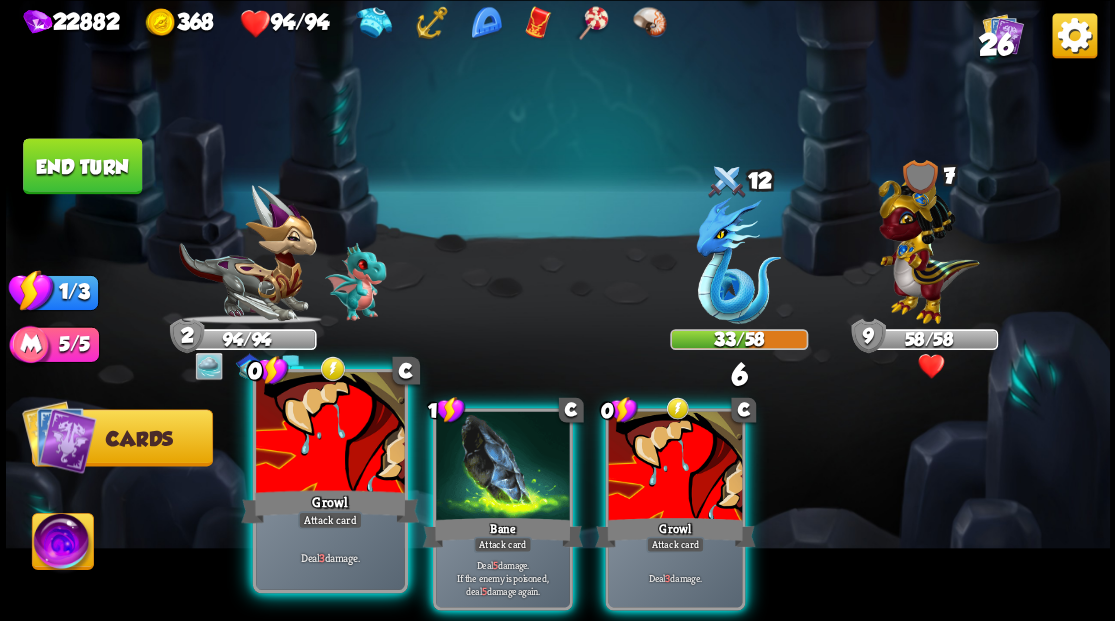 click at bounding box center (330, 434) 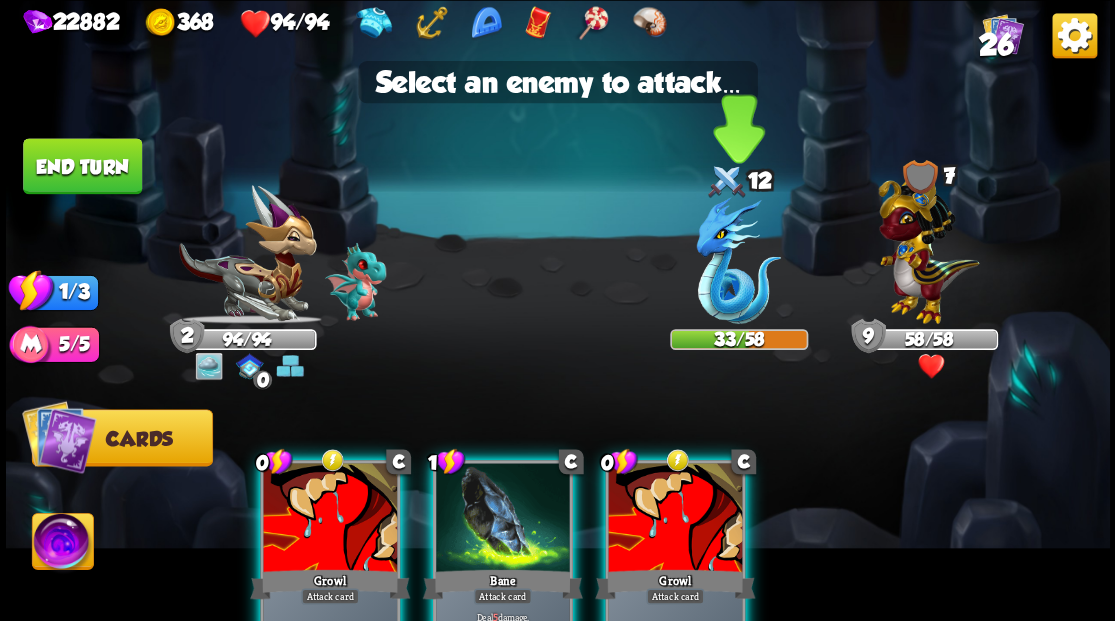 click at bounding box center [738, 260] 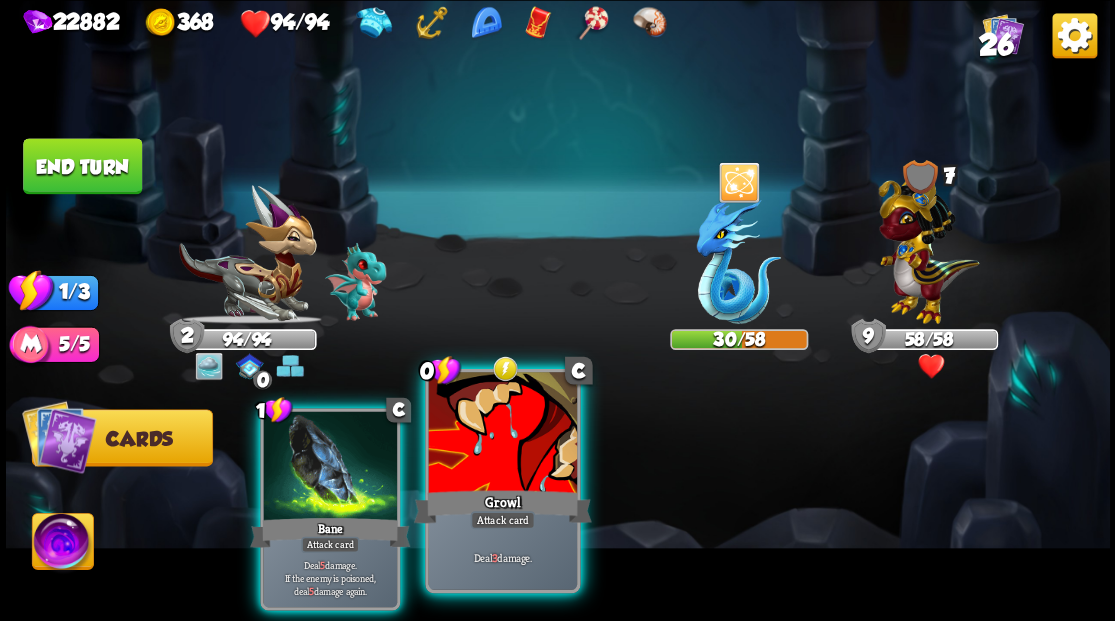 click at bounding box center [502, 434] 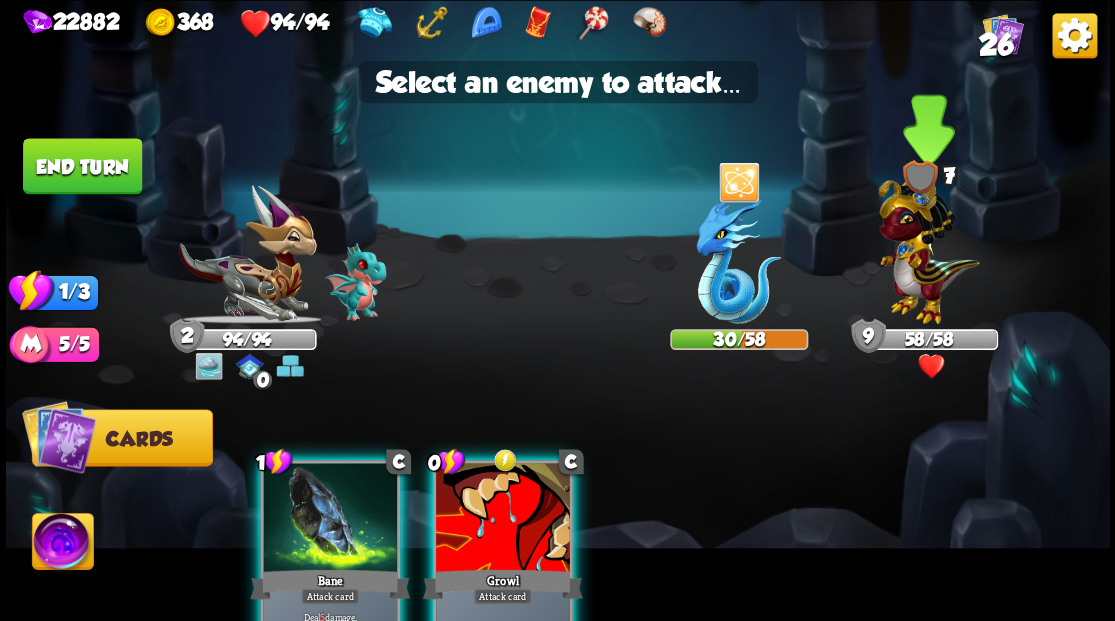 click at bounding box center [928, 244] 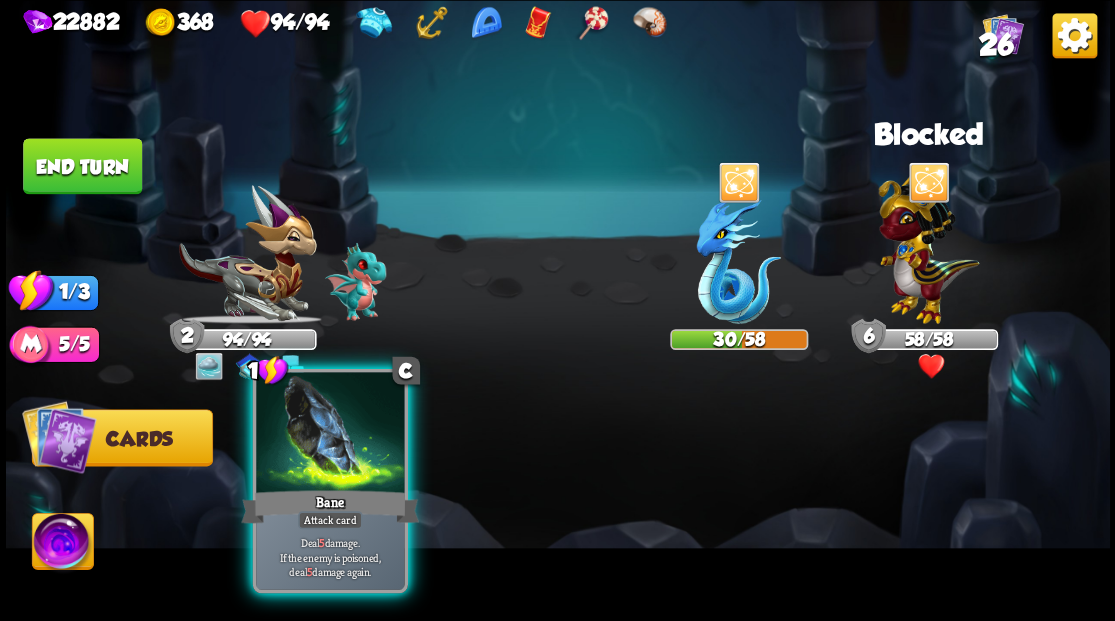 click at bounding box center (330, 434) 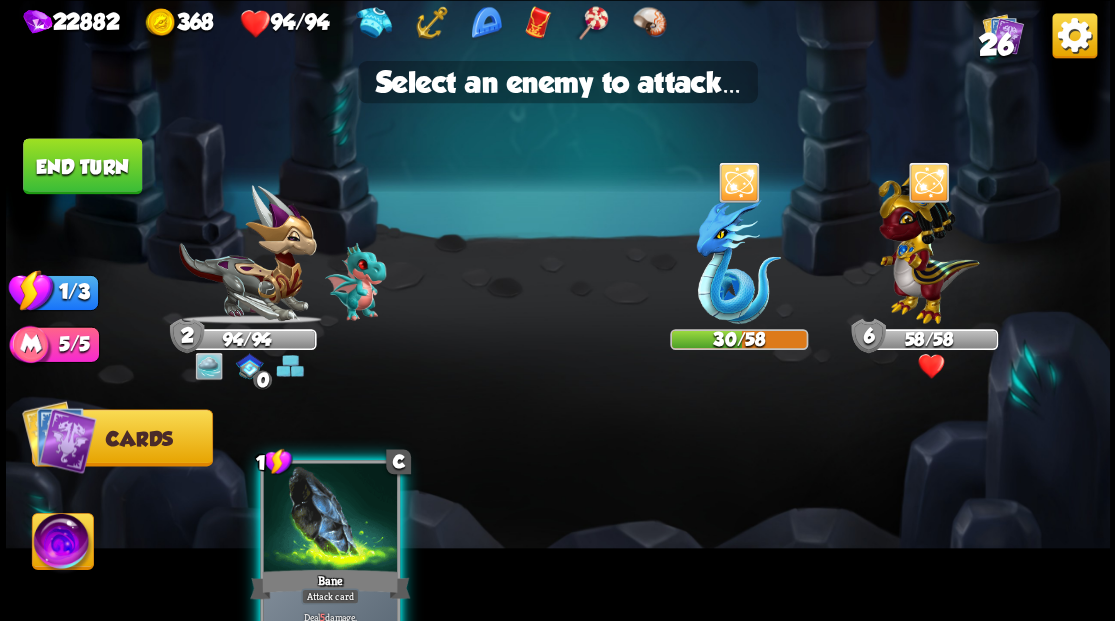 click at bounding box center [330, 519] 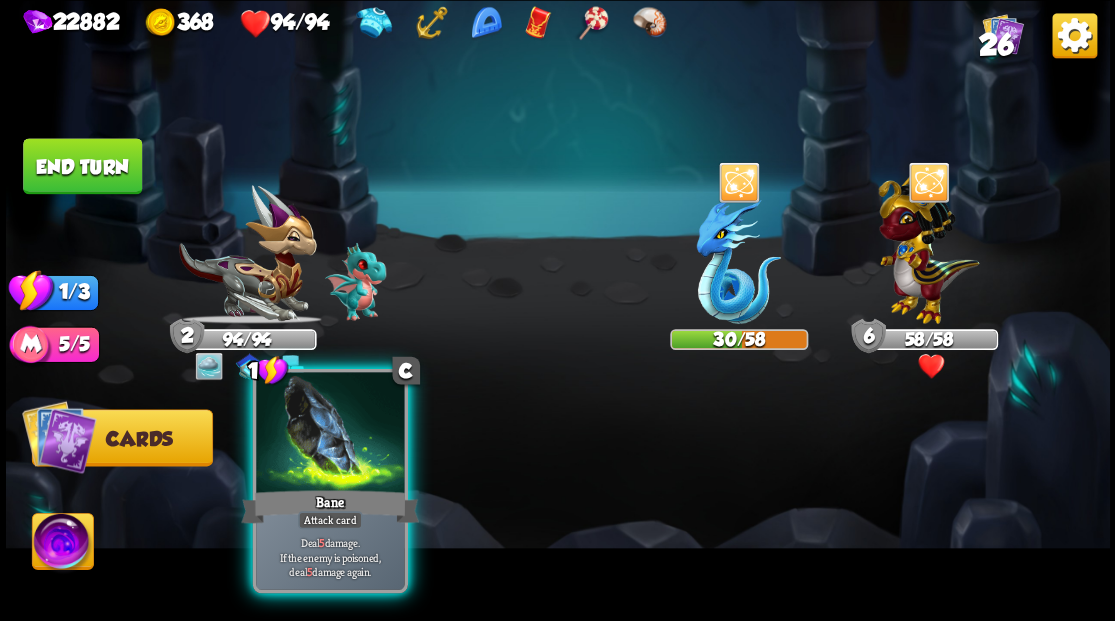 click at bounding box center (330, 434) 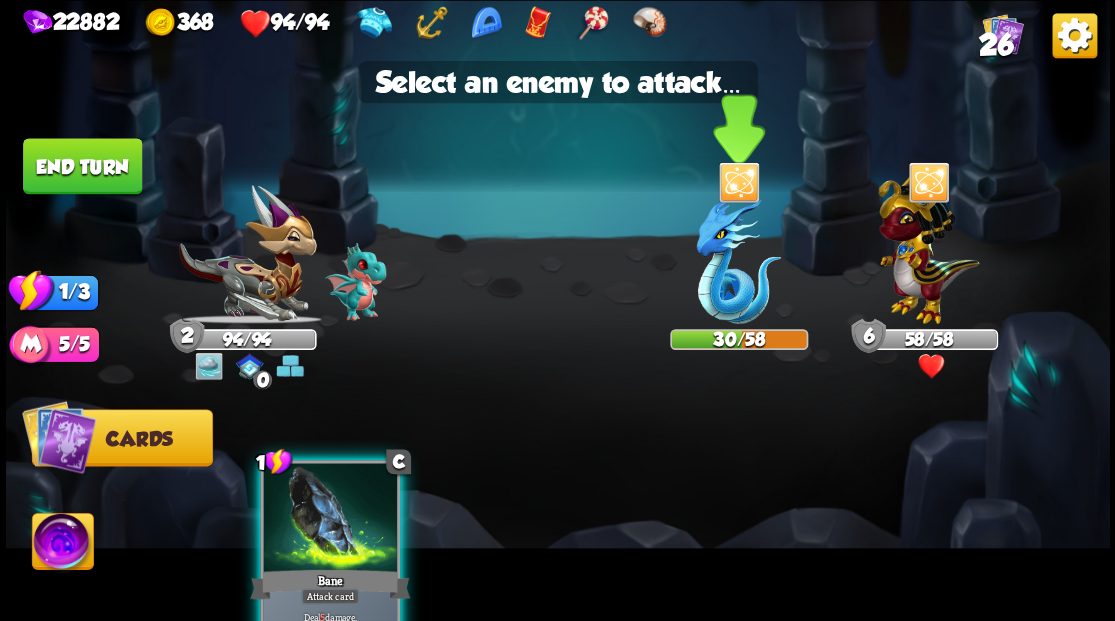click at bounding box center [738, 260] 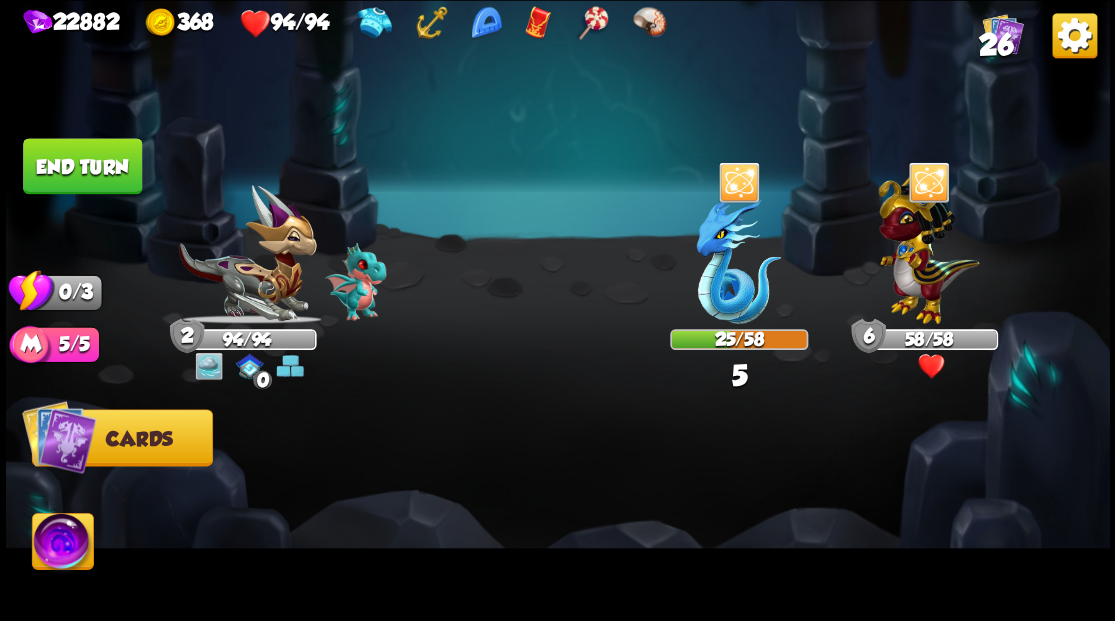 click on "End turn" at bounding box center (82, 166) 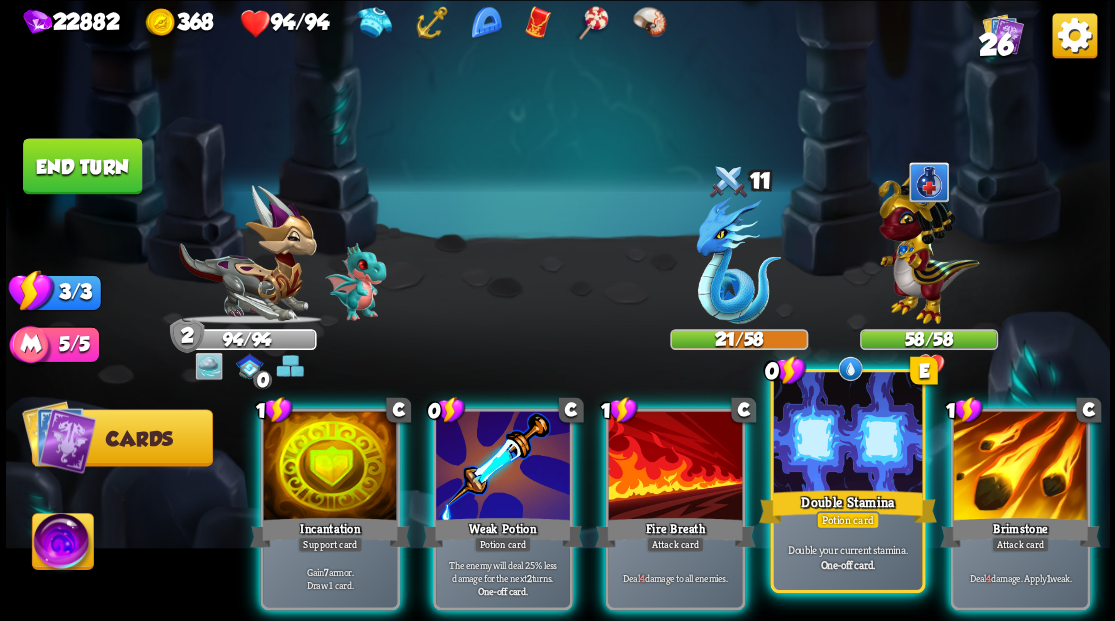 drag, startPoint x: 832, startPoint y: 446, endPoint x: 821, endPoint y: 426, distance: 22.825424 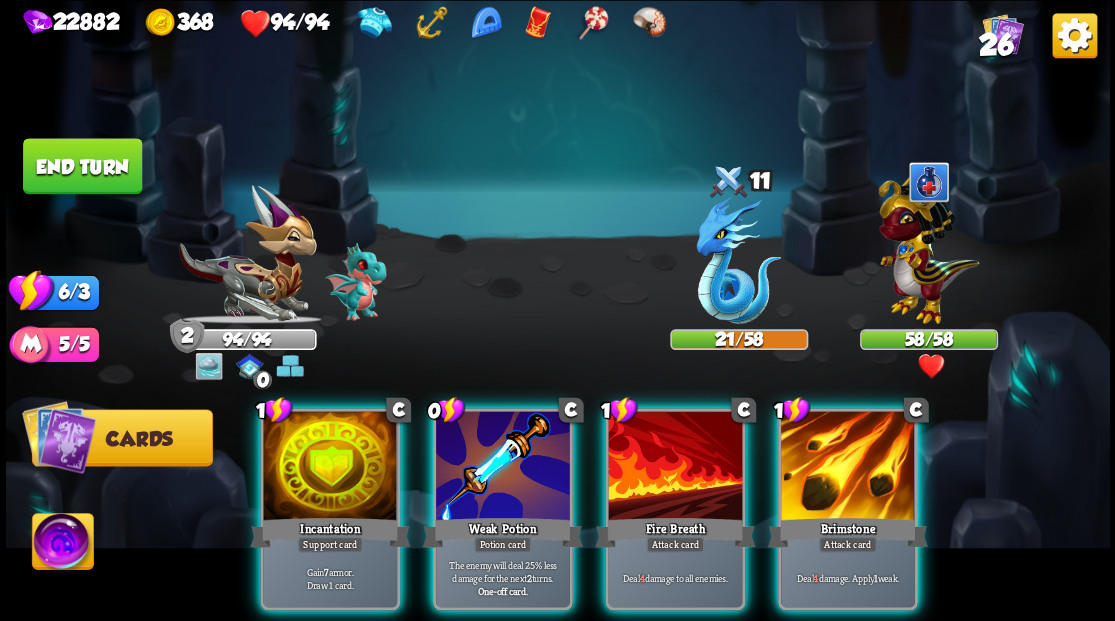 drag, startPoint x: 344, startPoint y: 432, endPoint x: 269, endPoint y: 353, distance: 108.93117 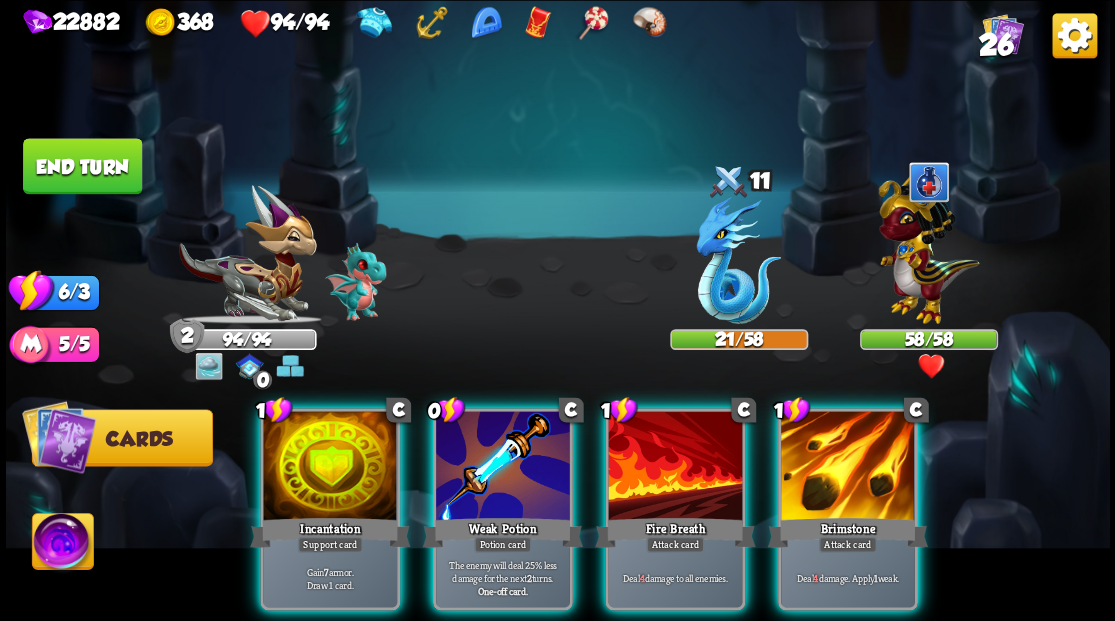 click on "1
C   Incantation     Support card   Gain  7  armor. Draw 1 card." at bounding box center (330, 509) 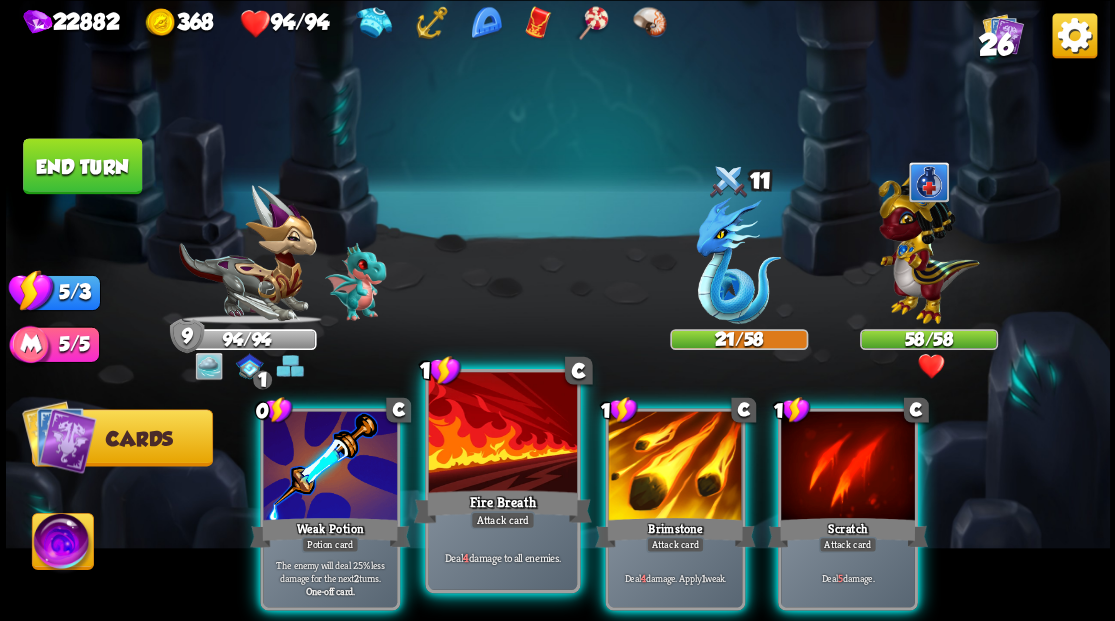 click at bounding box center (502, 434) 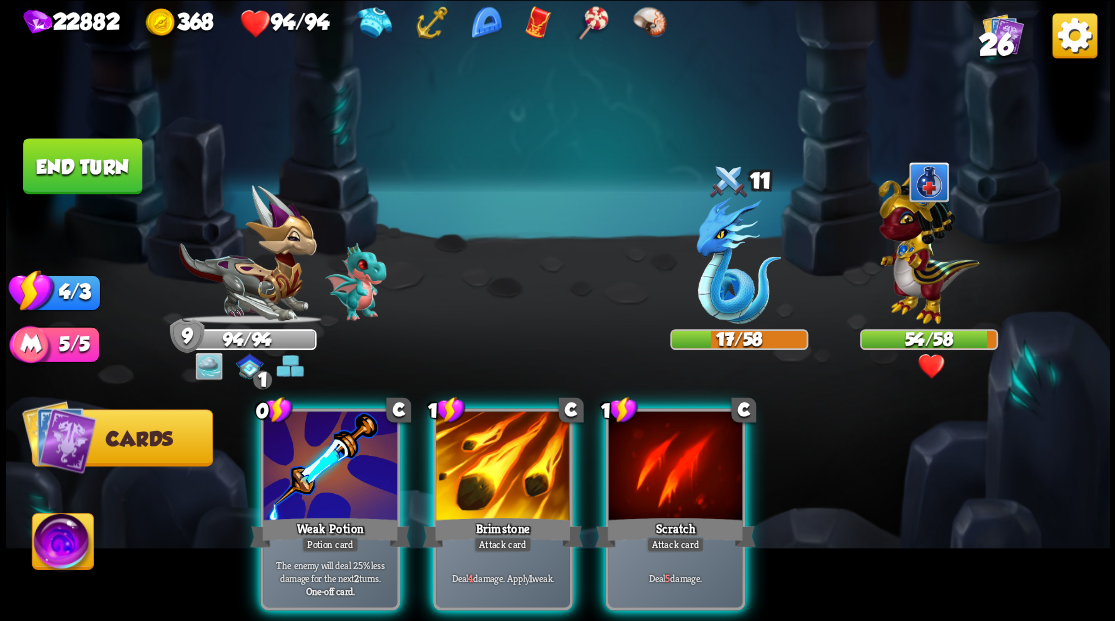 click at bounding box center [738, 260] 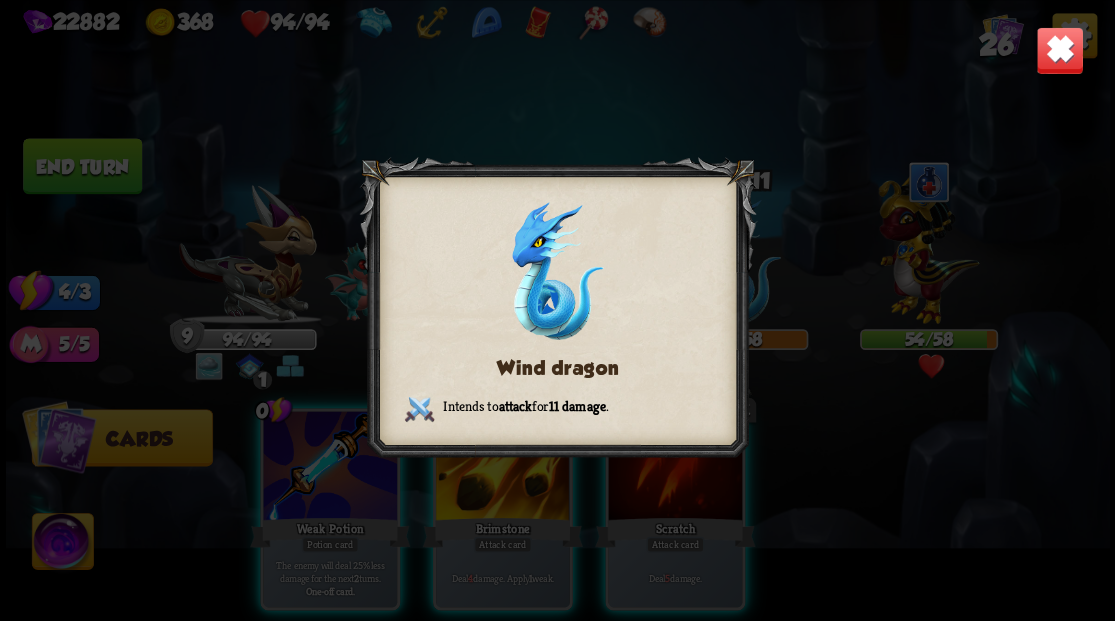 click at bounding box center (1059, 50) 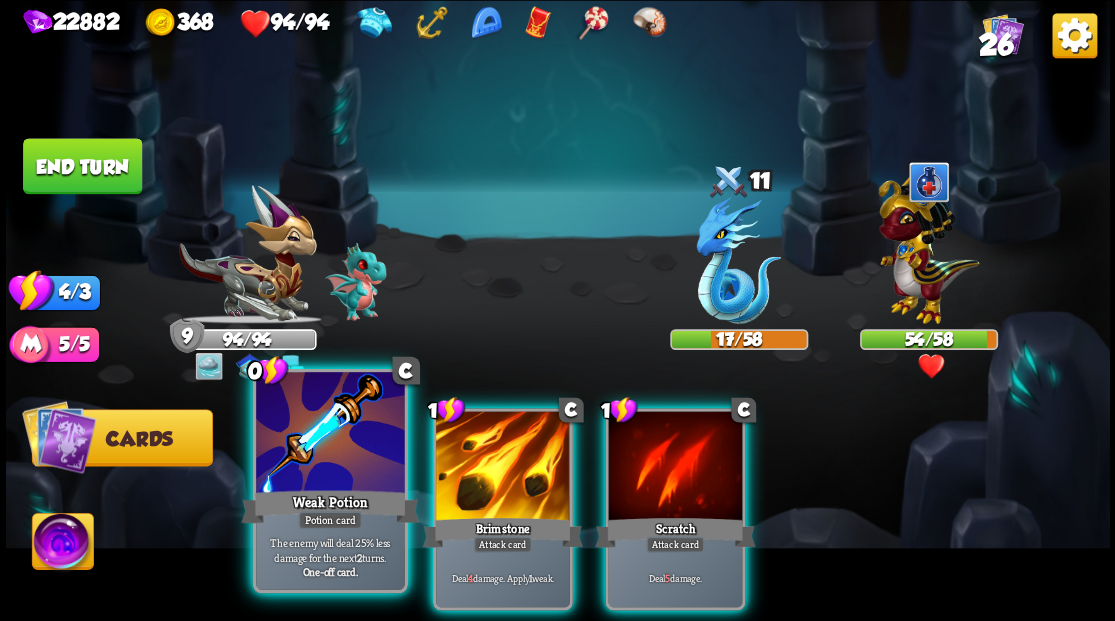 click at bounding box center [330, 434] 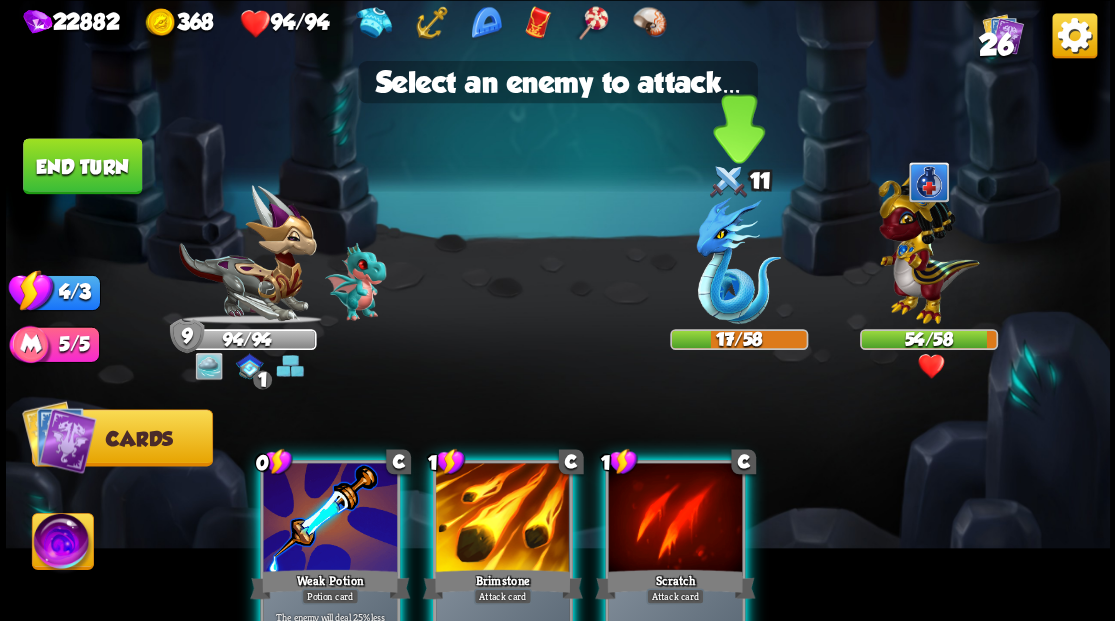 click at bounding box center [738, 260] 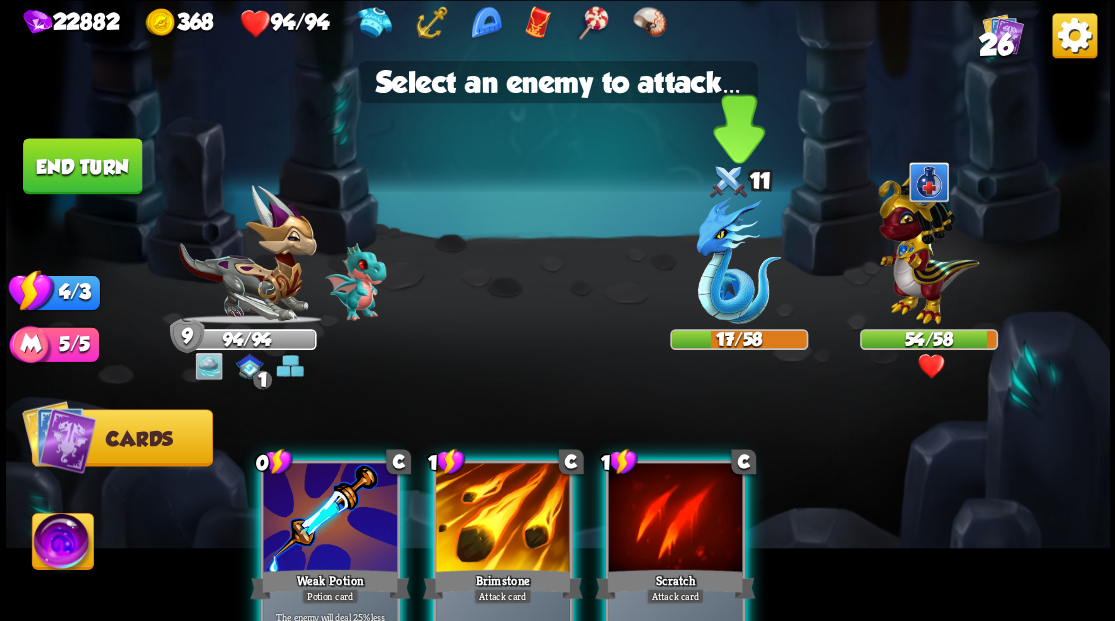 click at bounding box center [738, 260] 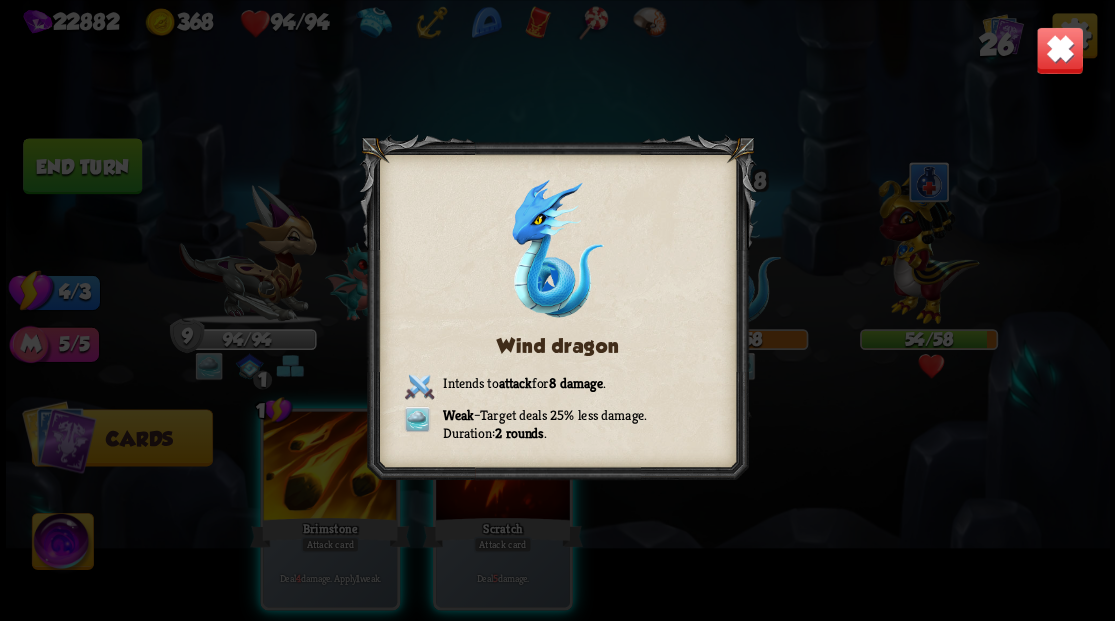 click at bounding box center [1059, 50] 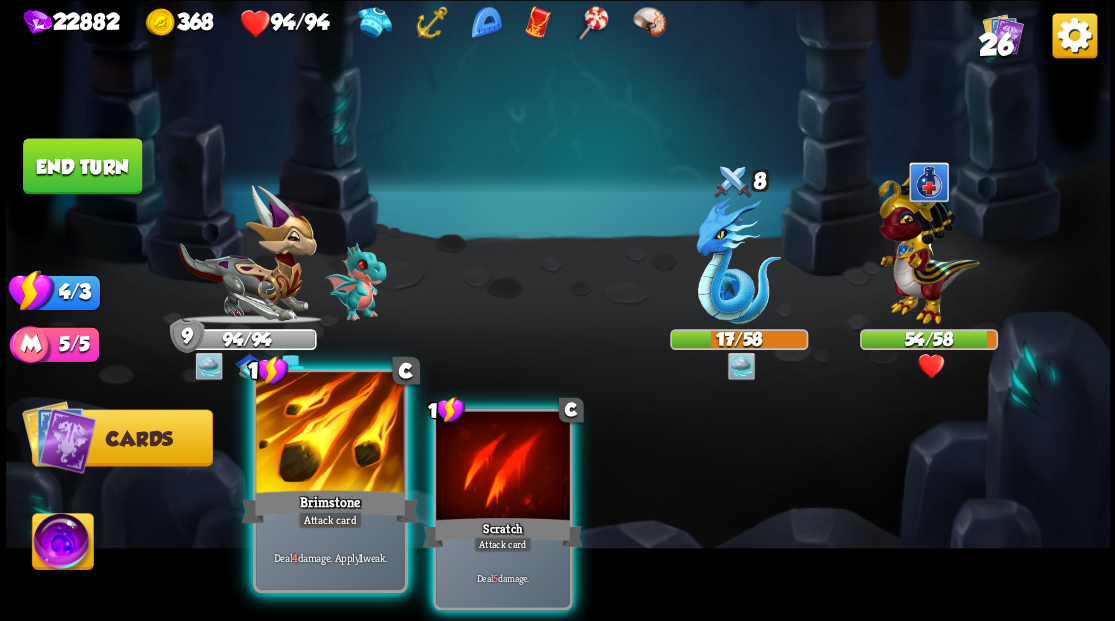 click at bounding box center (330, 434) 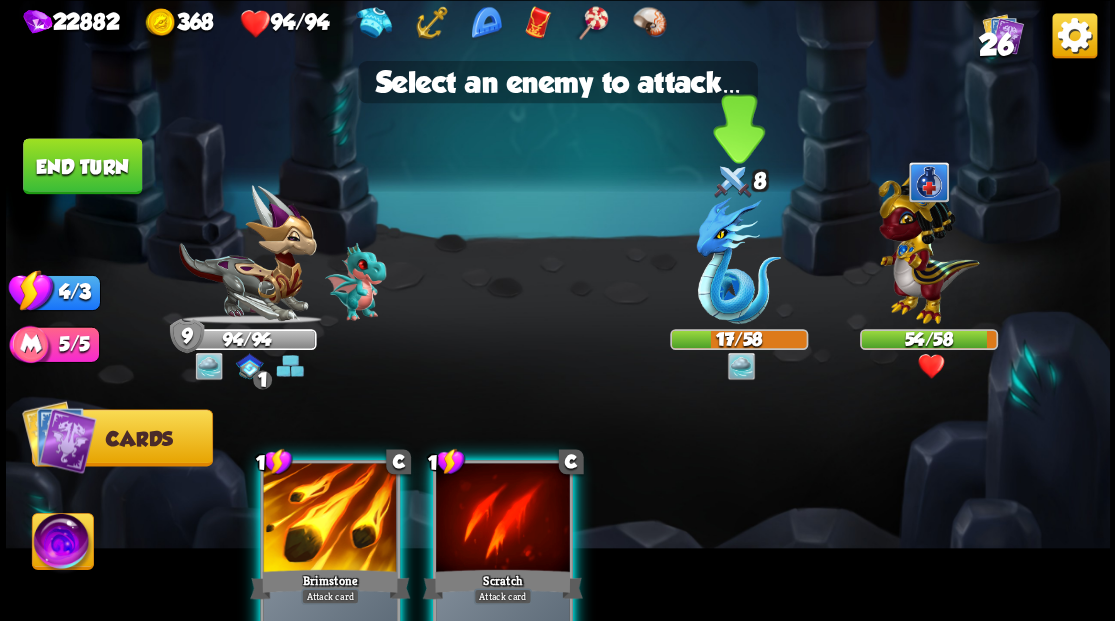 click at bounding box center (738, 260) 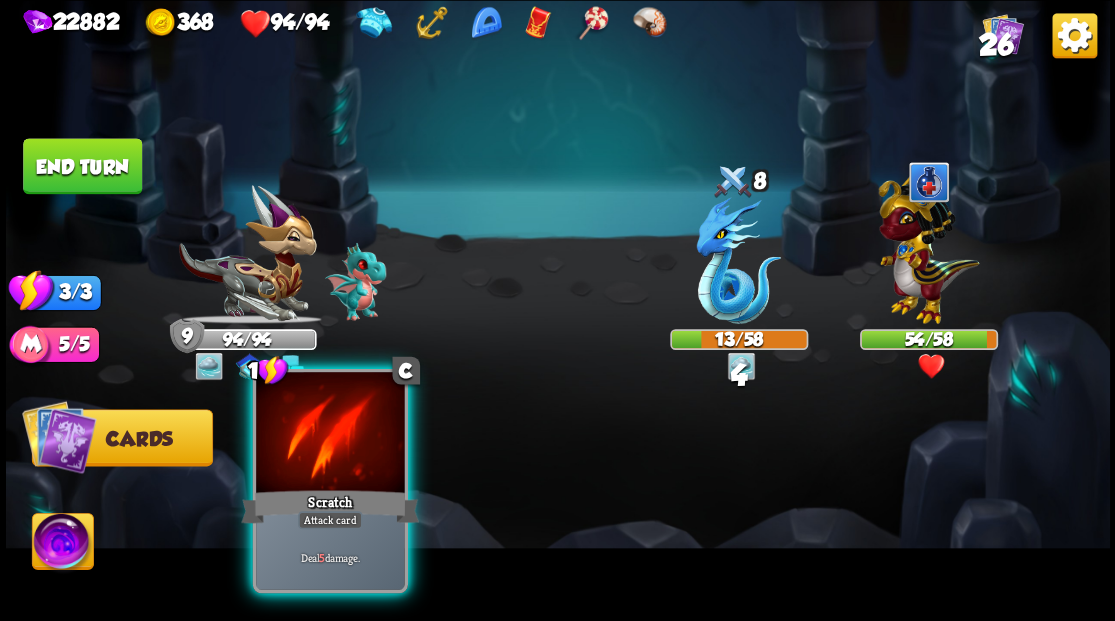 click at bounding box center (330, 434) 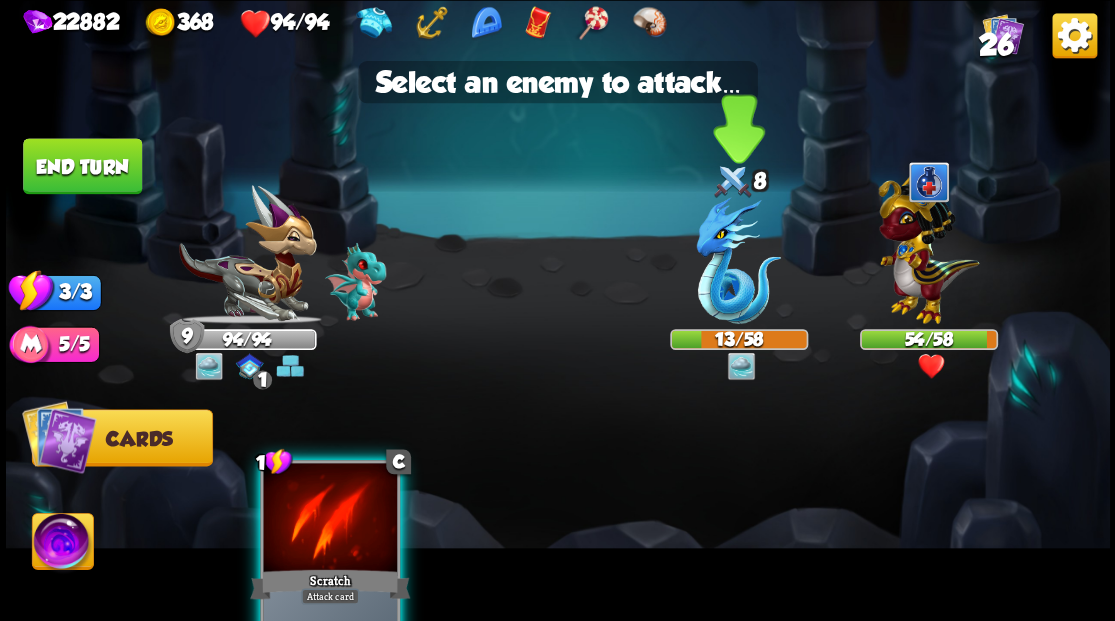 click at bounding box center [738, 260] 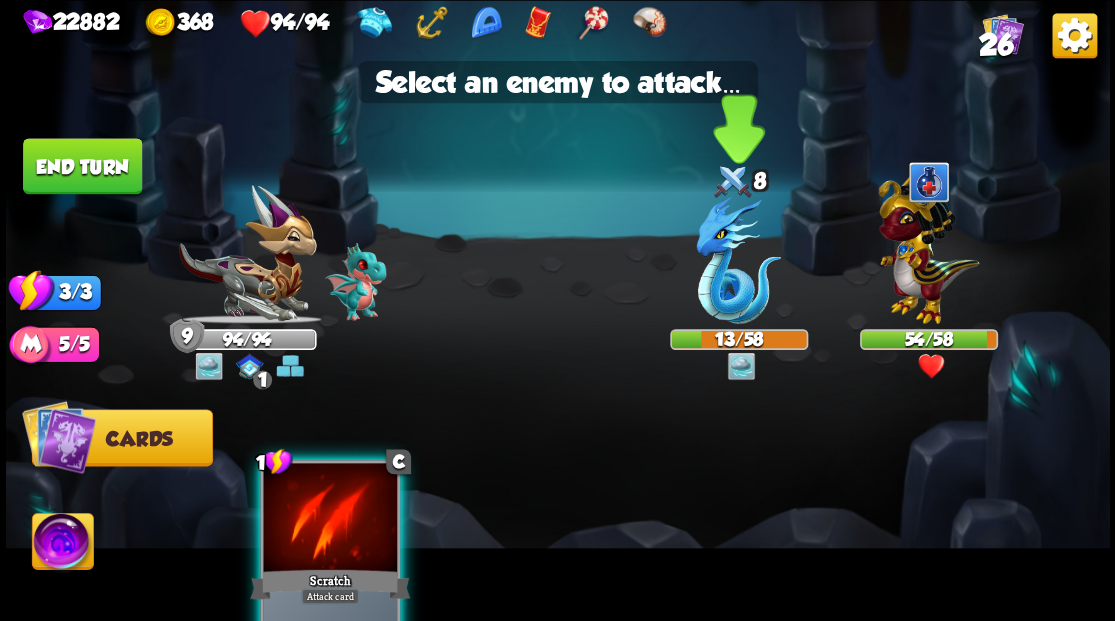 click at bounding box center (738, 260) 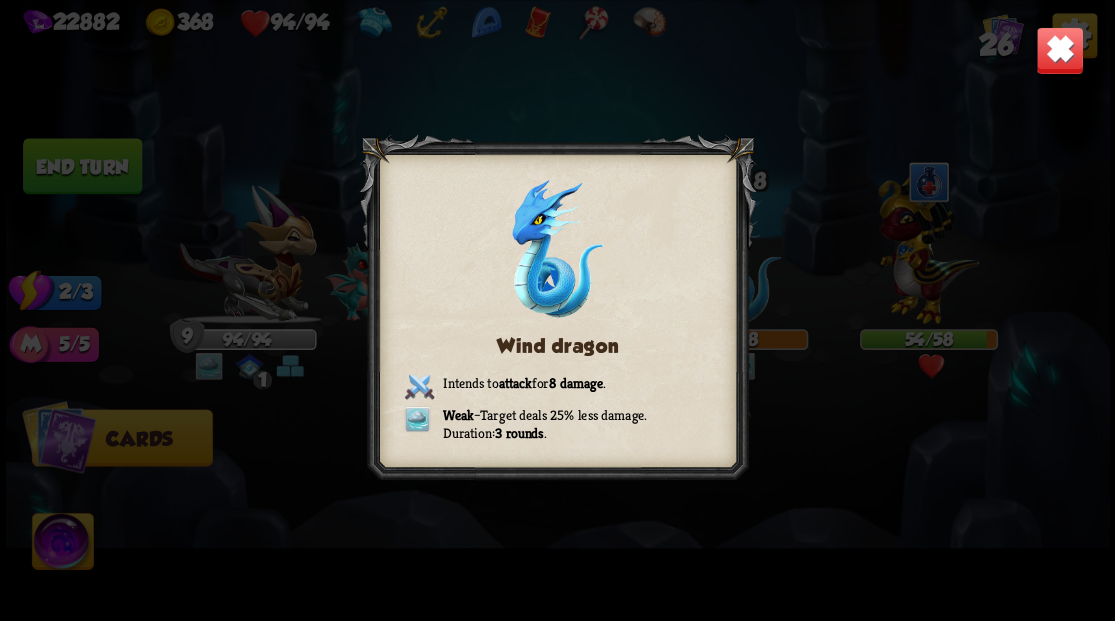 click on "Wind dragon
Intends to  attack  for  8 damage .
Weak
–
Target deals 25% less damage.
Duration:
3 rounds ." at bounding box center (558, 310) 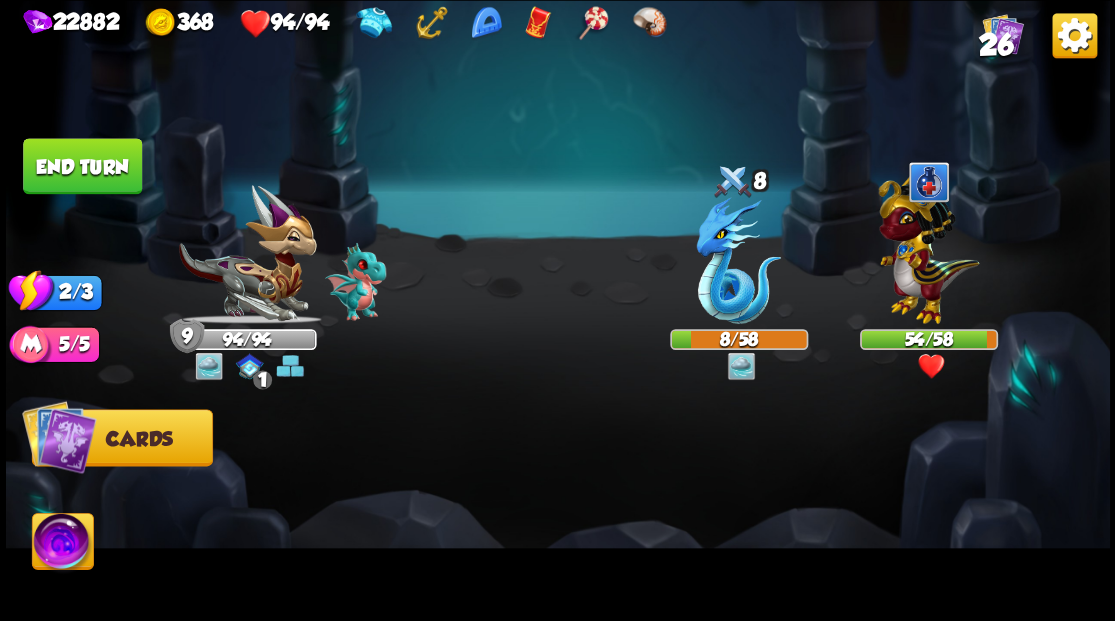 click on "End turn" at bounding box center [82, 166] 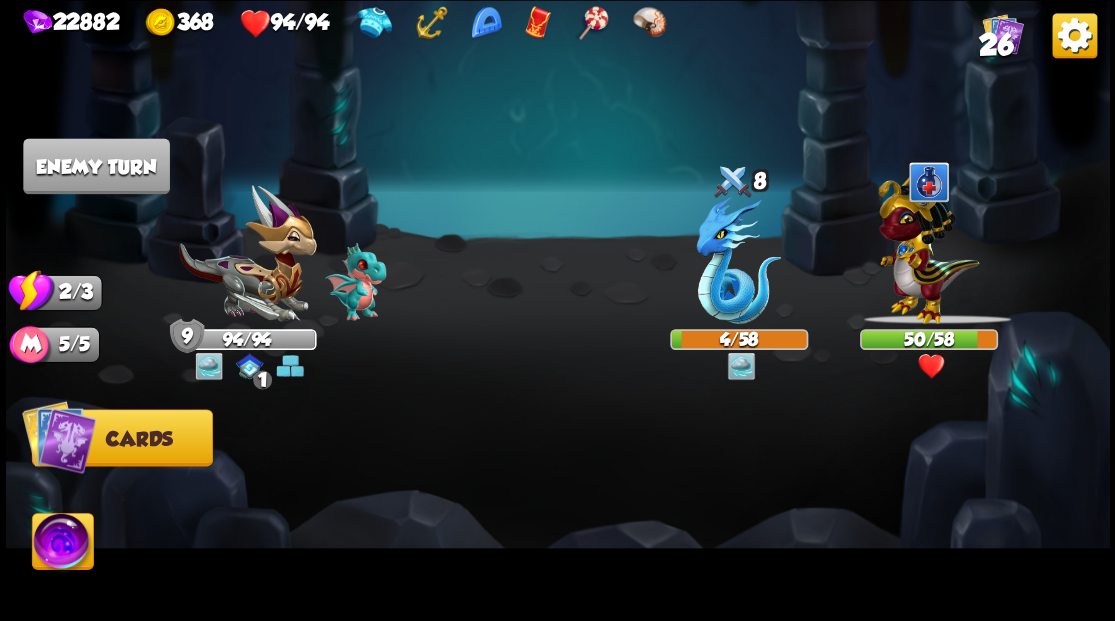 click on "26" at bounding box center (995, 45) 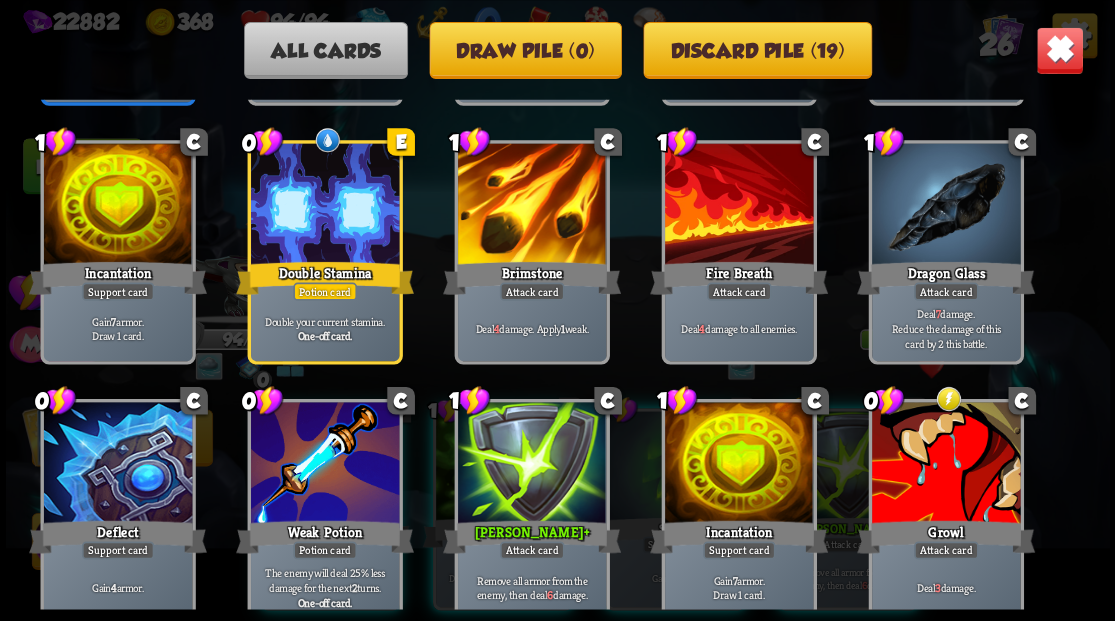 scroll, scrollTop: 1000, scrollLeft: 0, axis: vertical 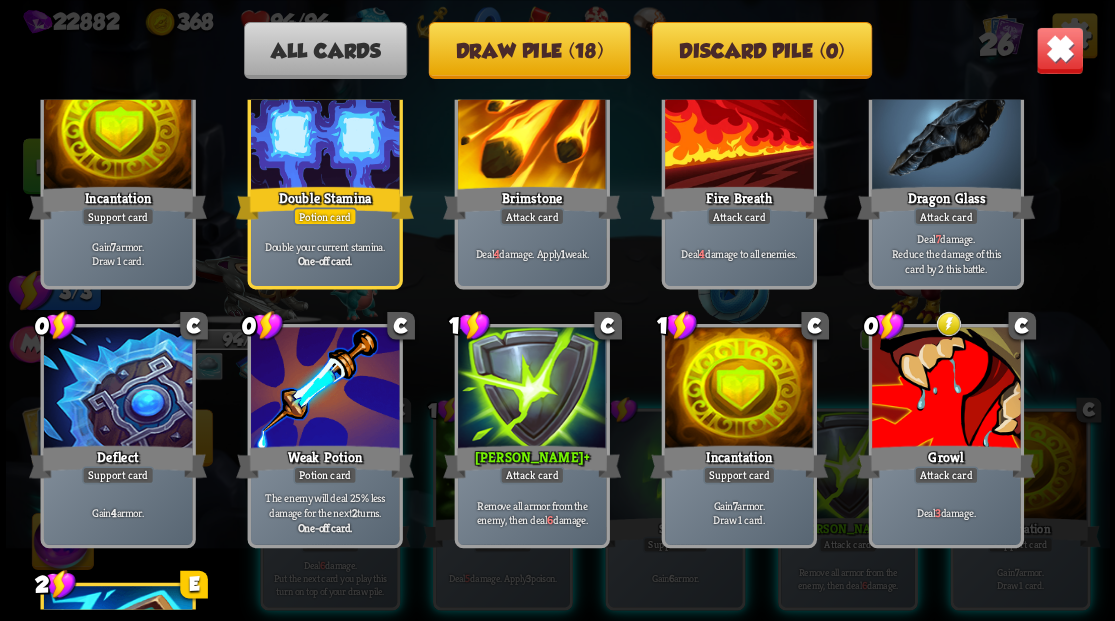 click at bounding box center [1059, 50] 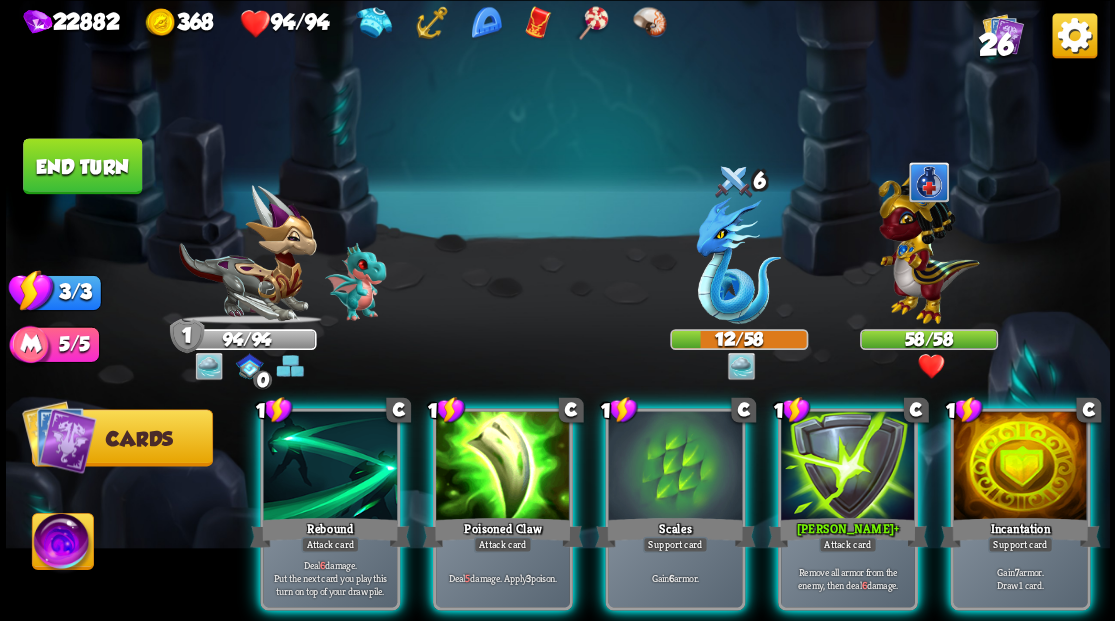 click at bounding box center (1020, 467) 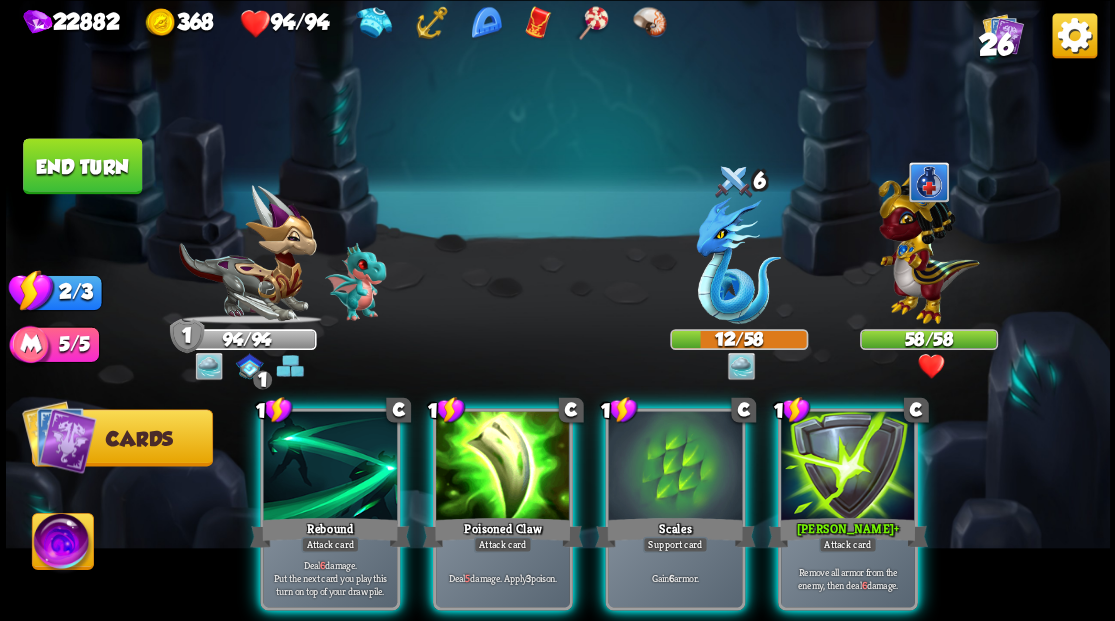 click on "1
C   Rebound     Attack card   Deal  6  damage. Put the next card you play this turn on top of your draw pile.
1
C   Poisoned Claw     Attack card   Deal  5  damage. Apply  3  poison.
1
C   Scales     Support card   Gain  6  armor.
1
[PERSON_NAME] +     Attack card   Remove all armor from the enemy, then deal  6  damage." at bounding box center (667, 483) 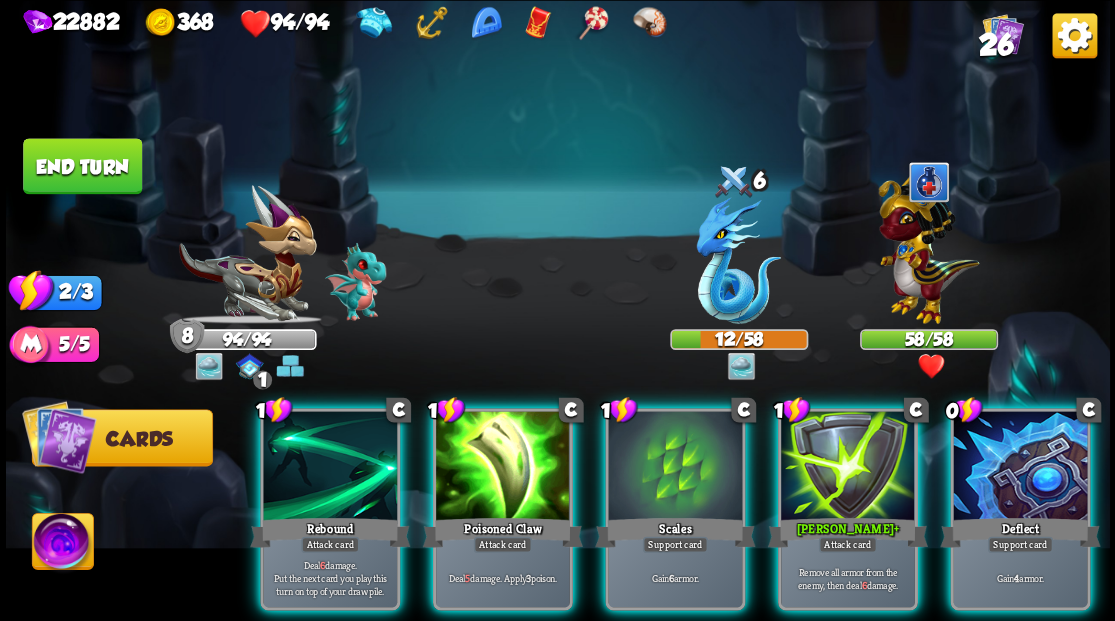 click at bounding box center [1020, 467] 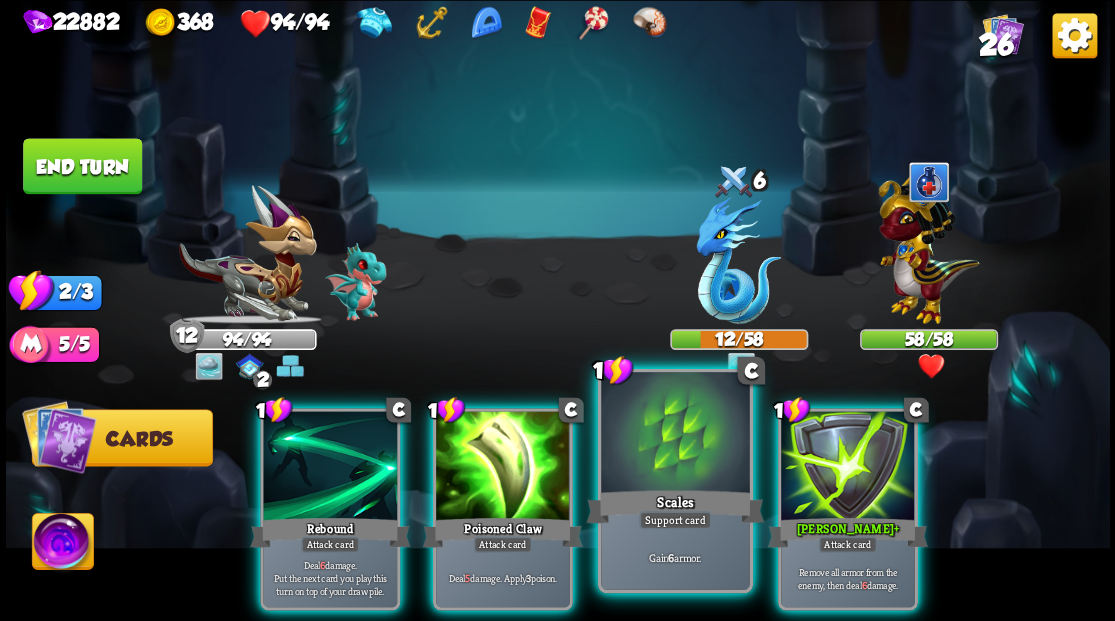 click at bounding box center [675, 434] 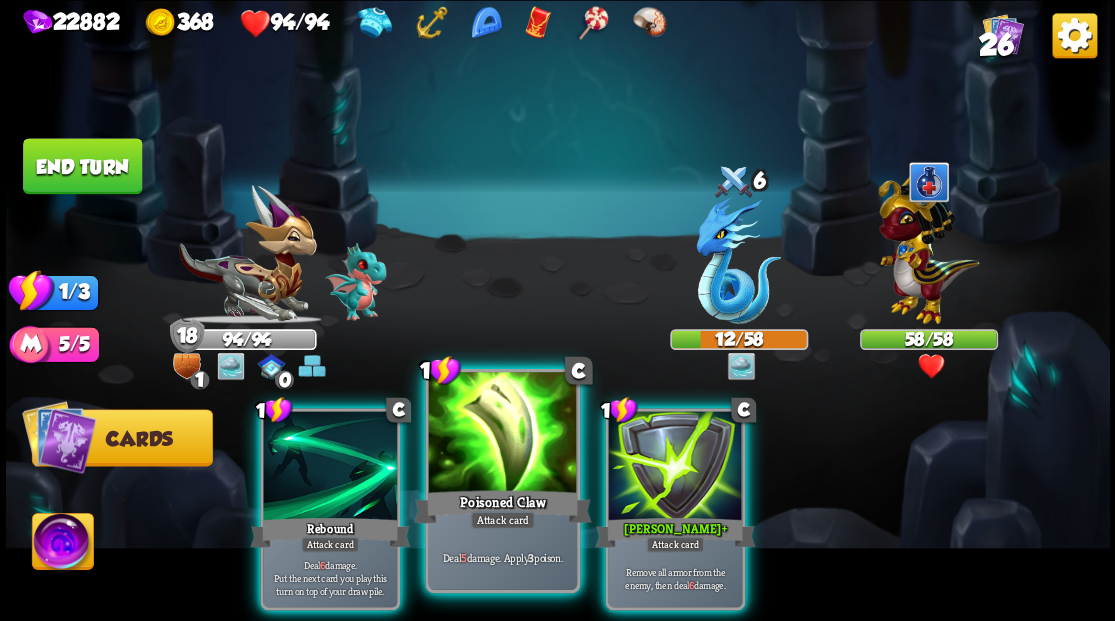 click at bounding box center [502, 434] 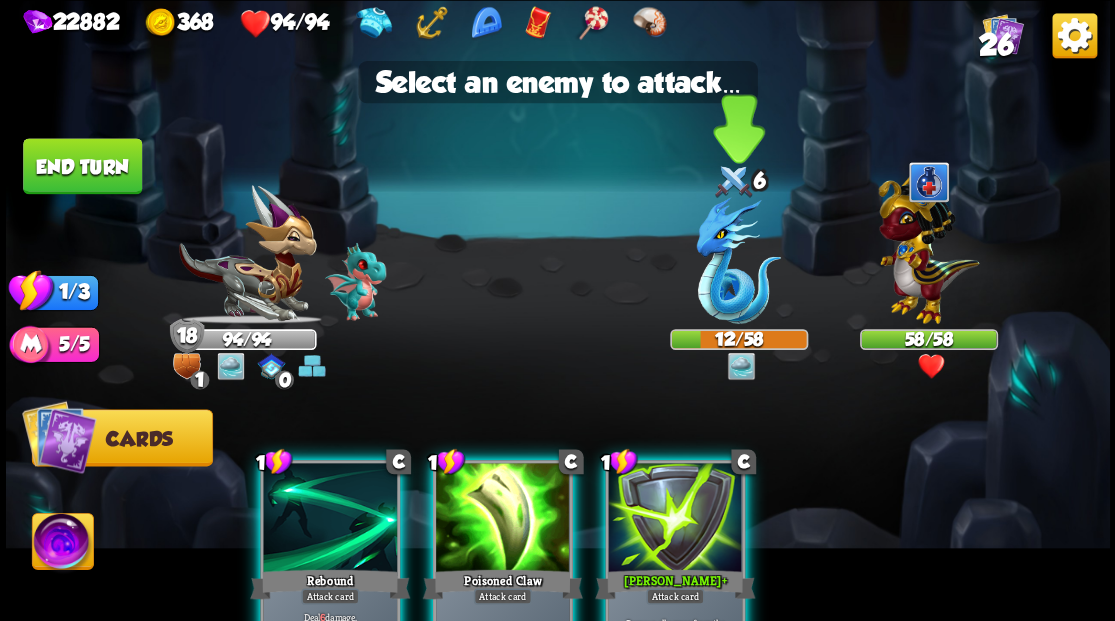 click at bounding box center [738, 260] 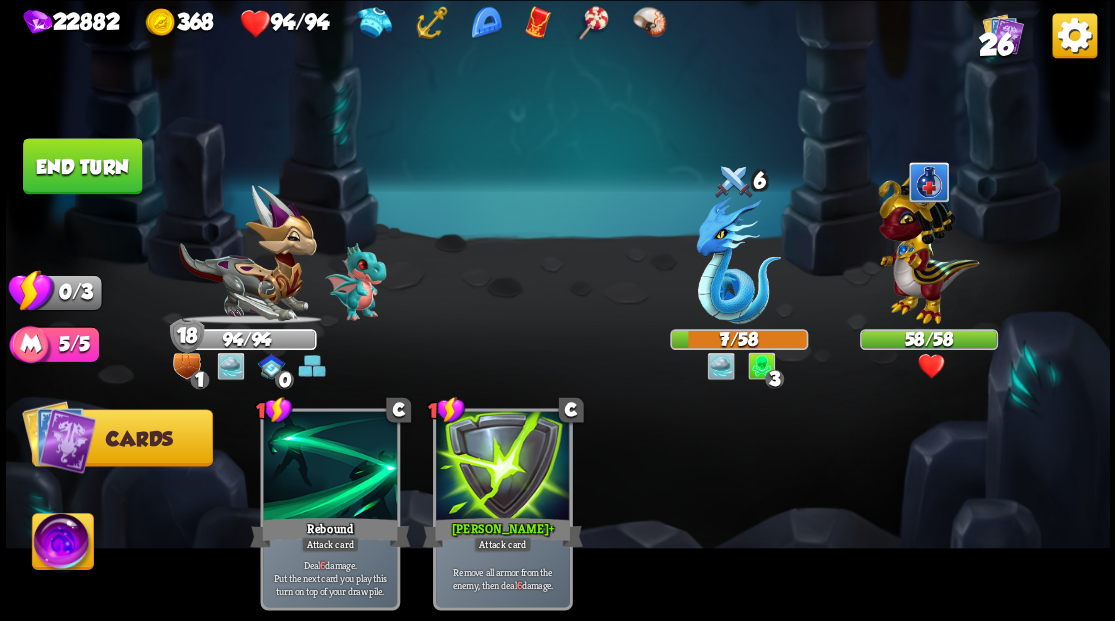 click on "End turn" at bounding box center [82, 166] 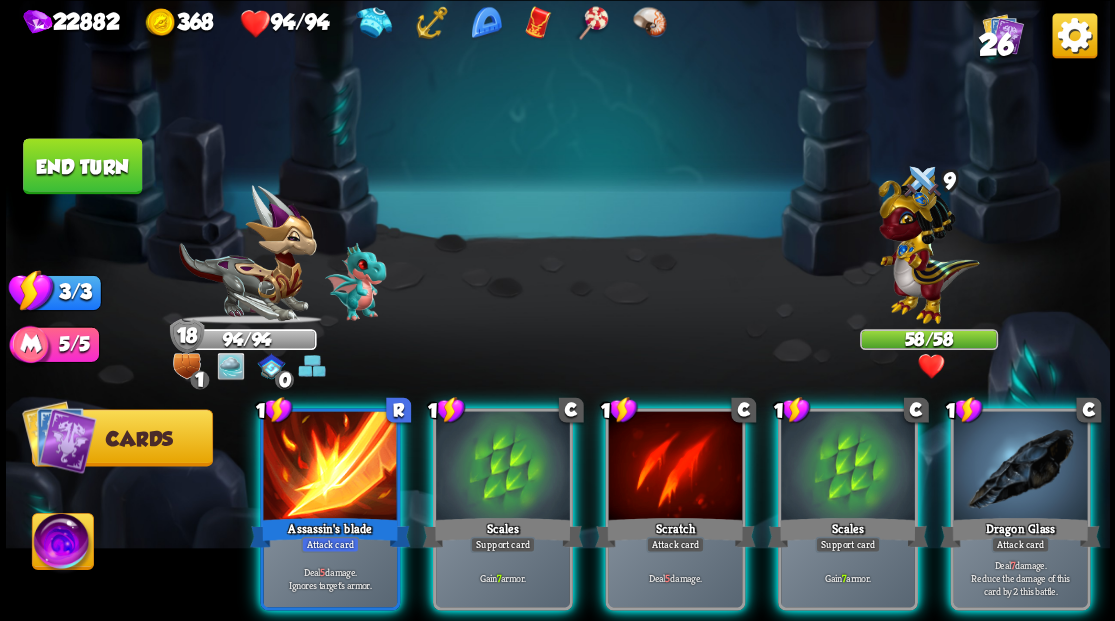 drag, startPoint x: 1027, startPoint y: 454, endPoint x: 1000, endPoint y: 412, distance: 49.92995 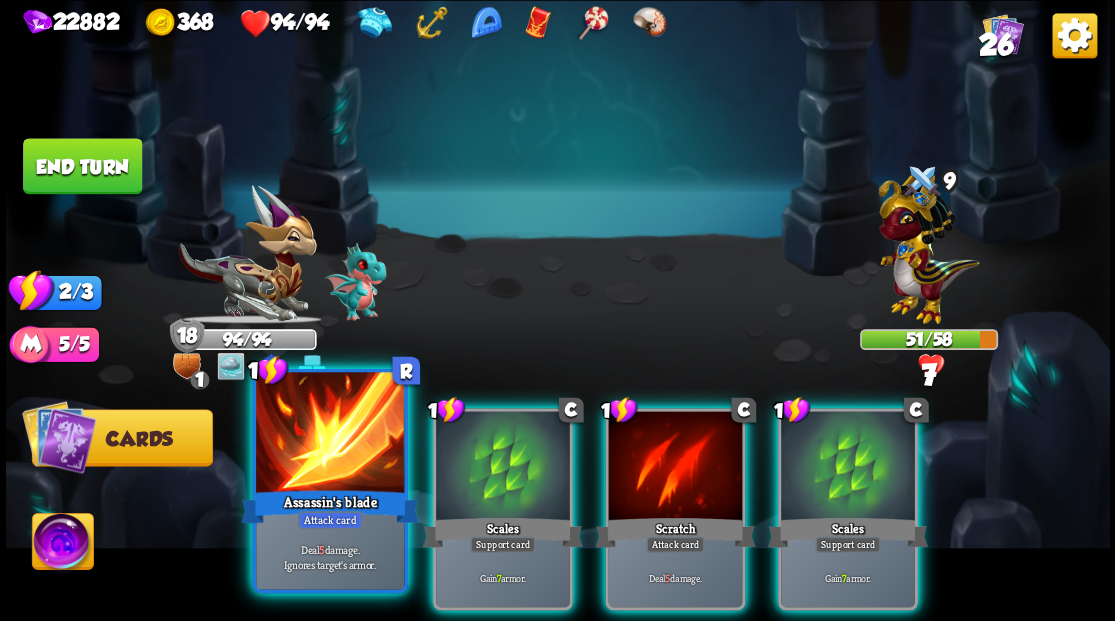 click at bounding box center (330, 434) 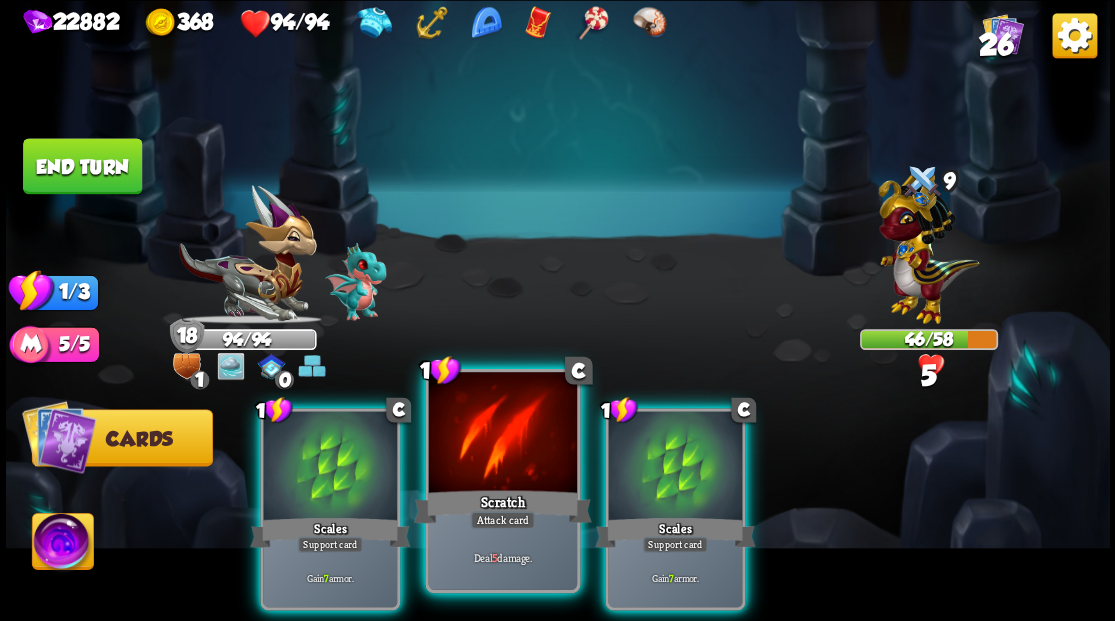 click at bounding box center [502, 434] 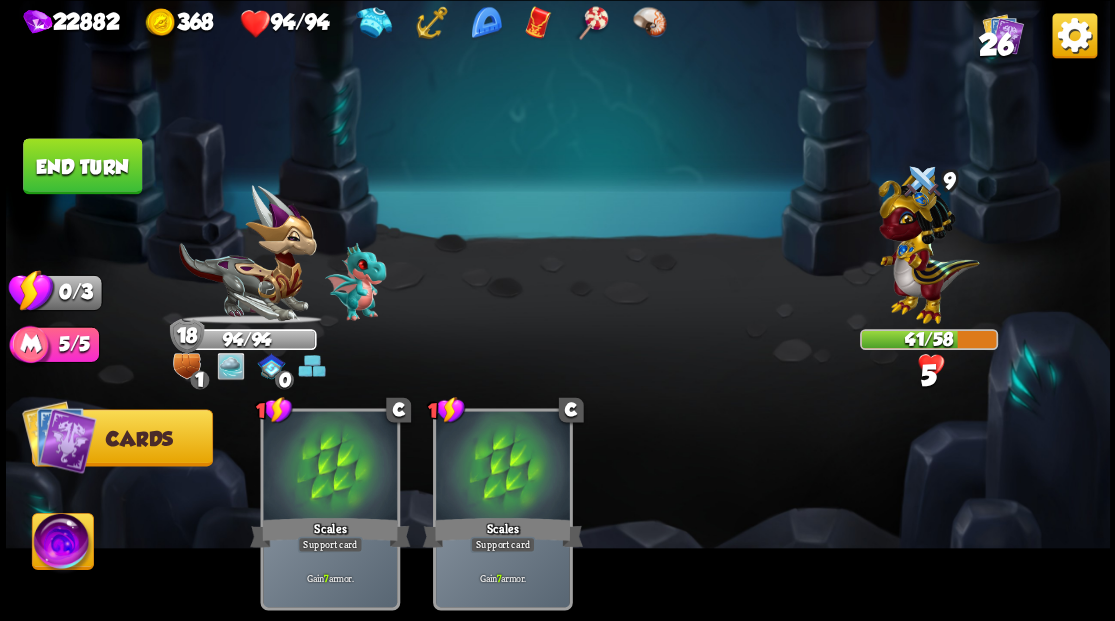 click on "End turn" at bounding box center (82, 166) 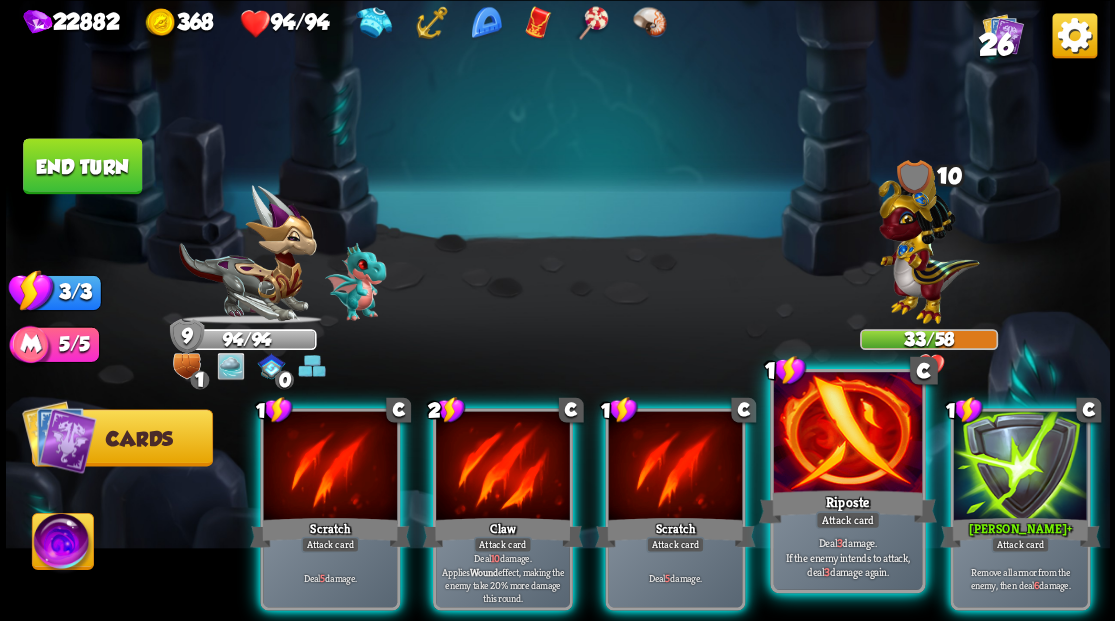 click at bounding box center [847, 434] 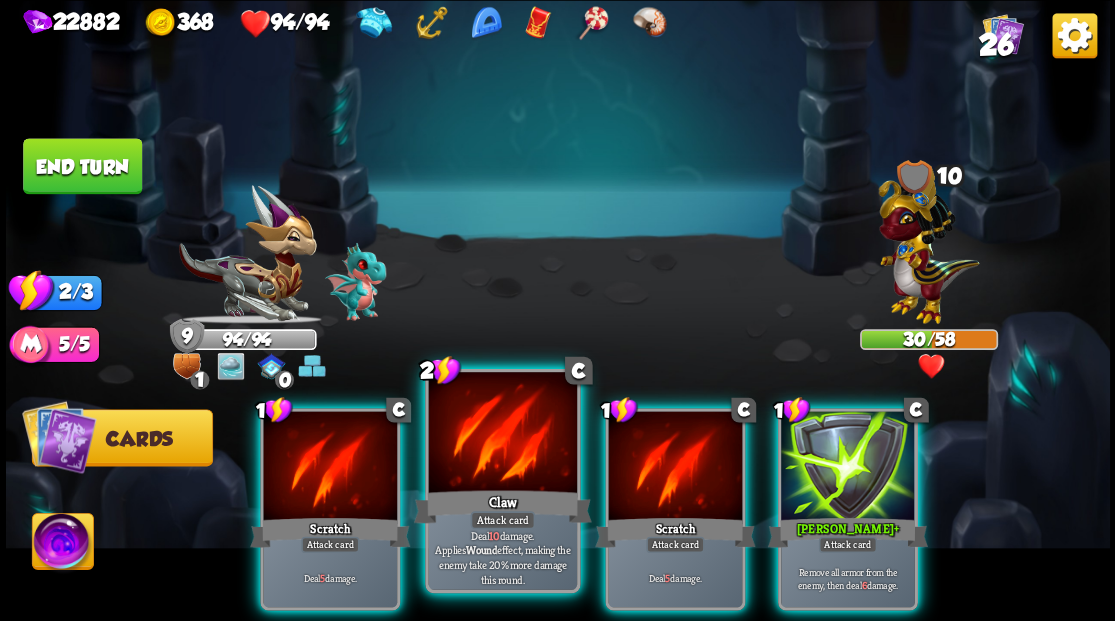 click at bounding box center [502, 434] 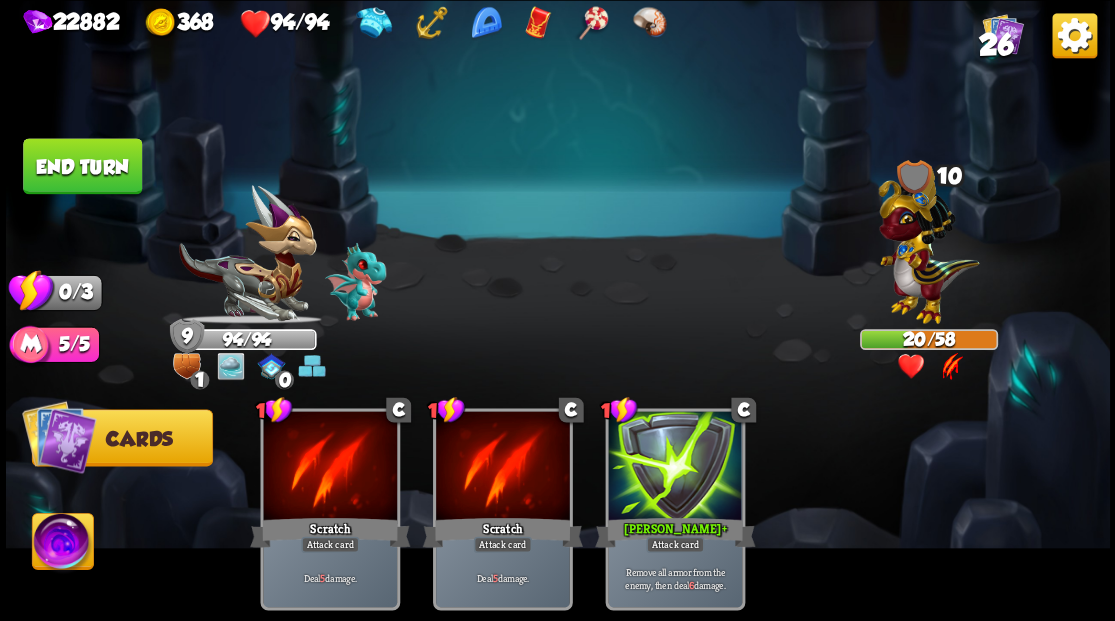 click on "End turn" at bounding box center [82, 166] 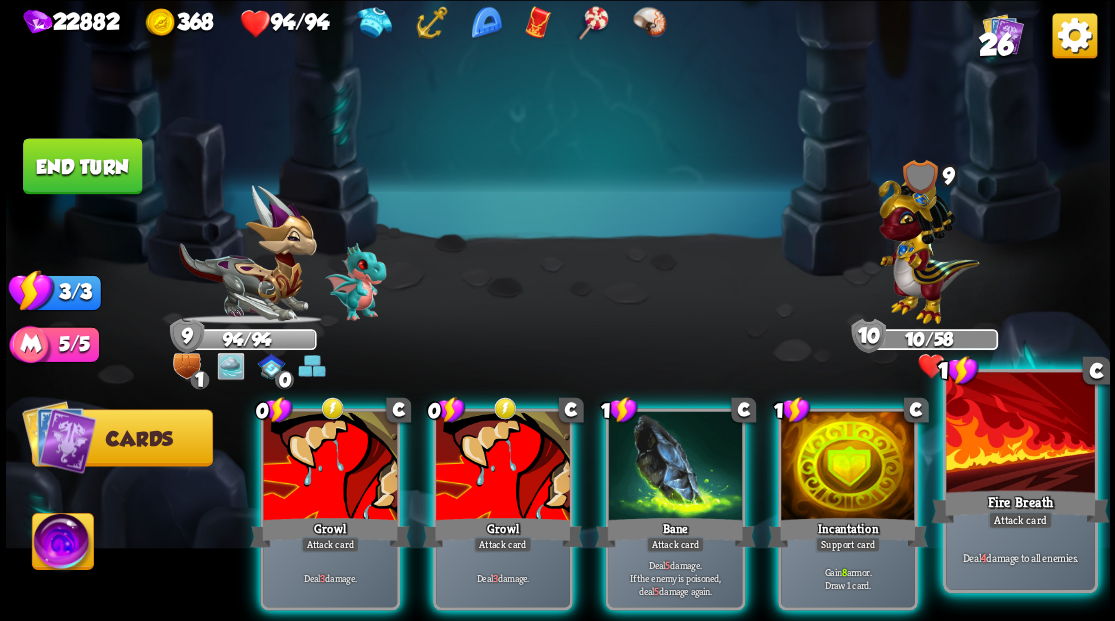 click at bounding box center [1020, 434] 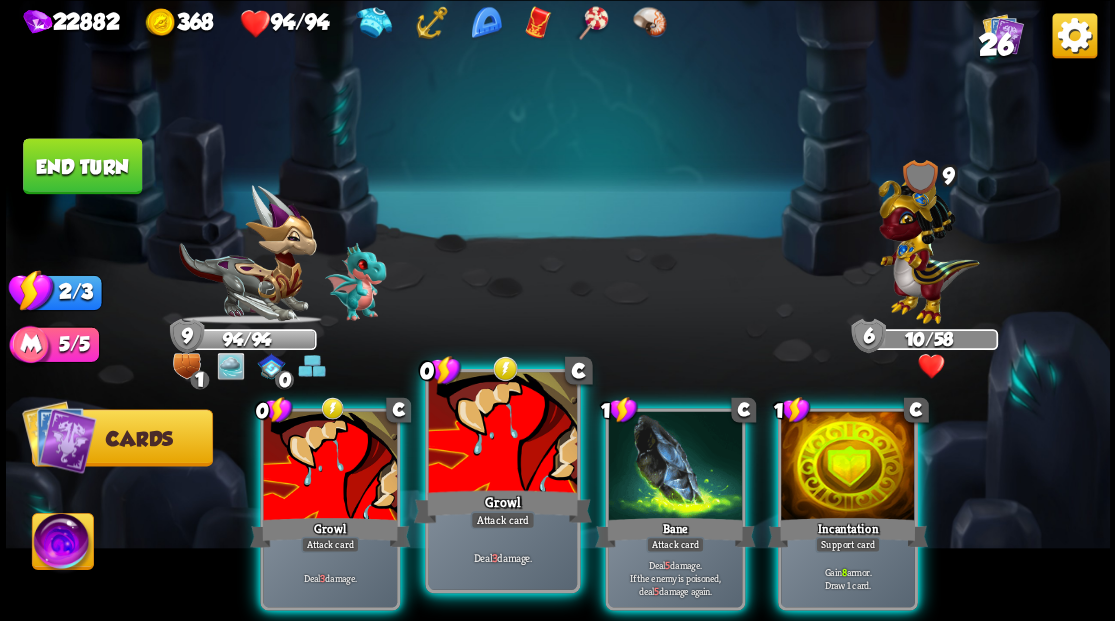 click at bounding box center [502, 434] 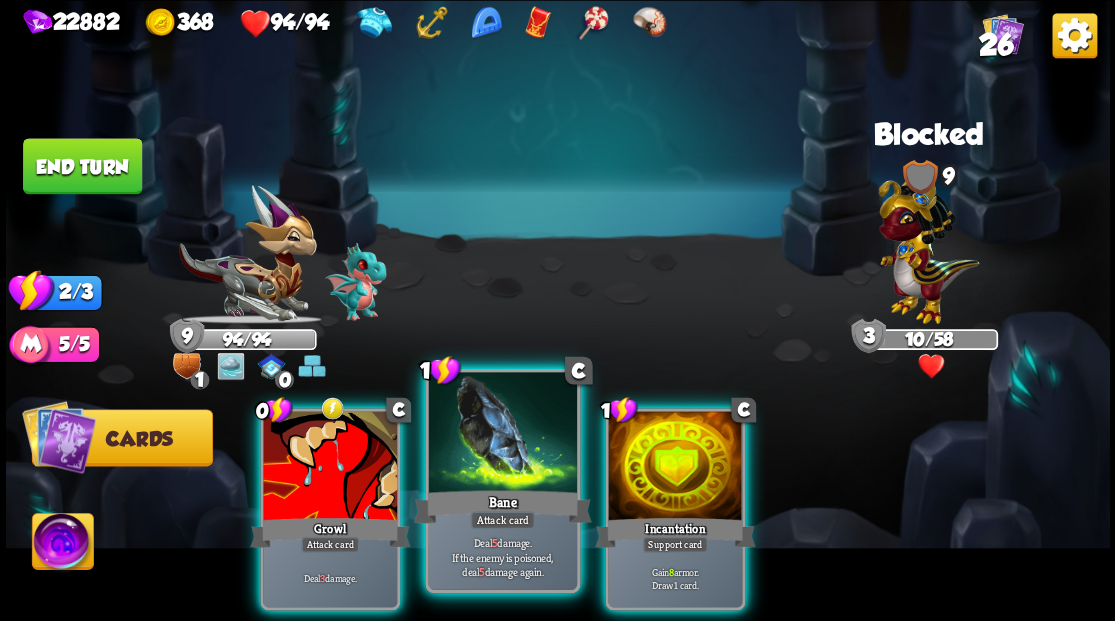 click at bounding box center [502, 434] 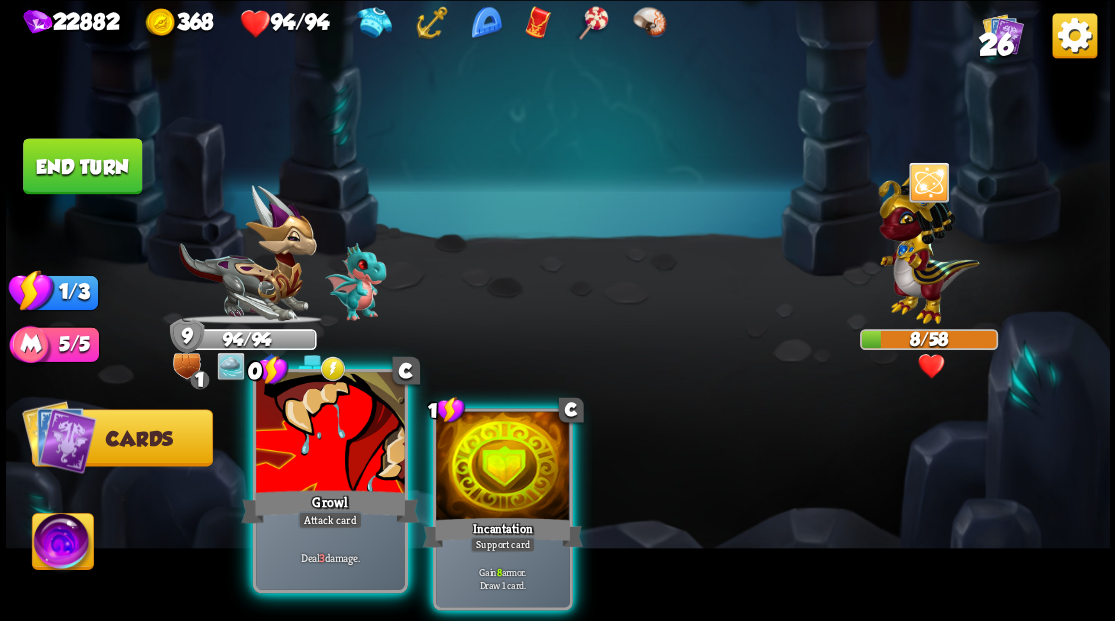 click at bounding box center (330, 434) 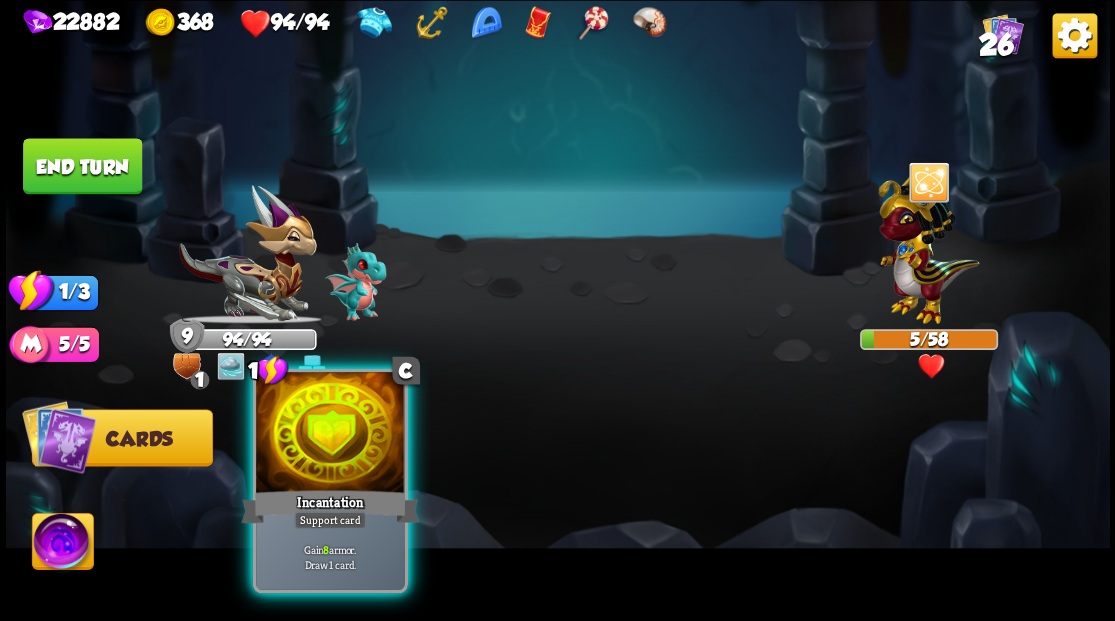 drag, startPoint x: 320, startPoint y: 436, endPoint x: 309, endPoint y: 380, distance: 57.070133 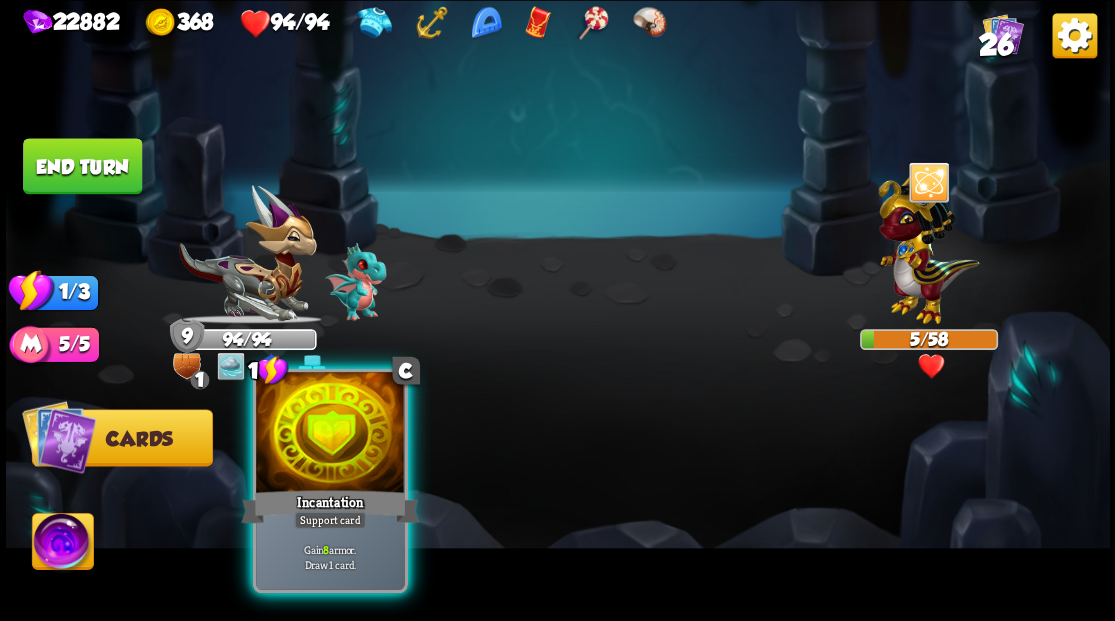 click at bounding box center [330, 434] 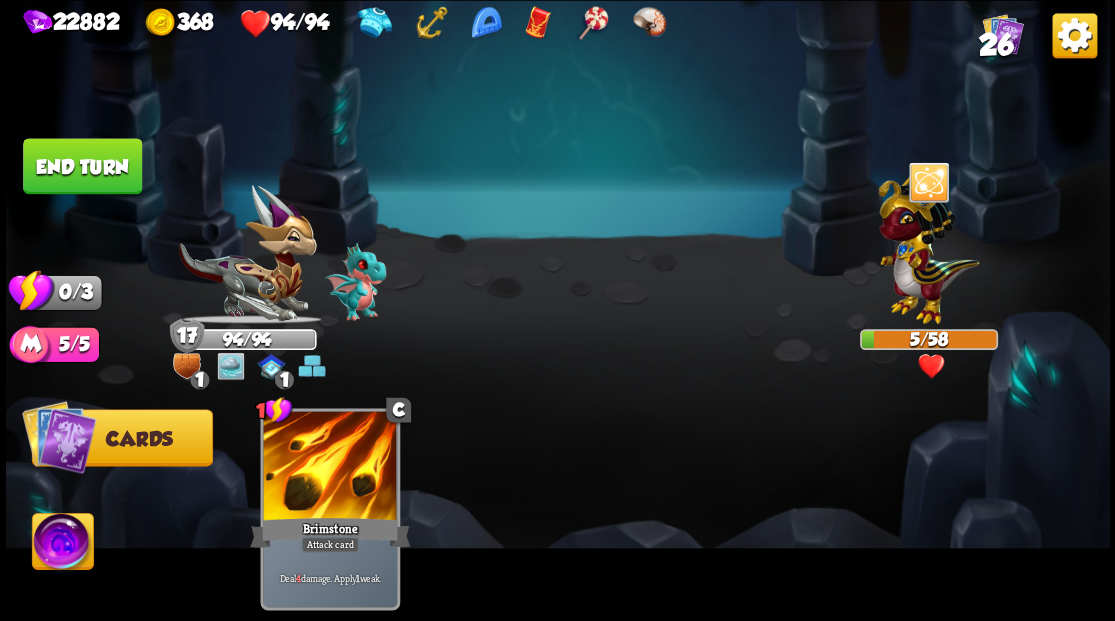 click on "End turn" at bounding box center [82, 166] 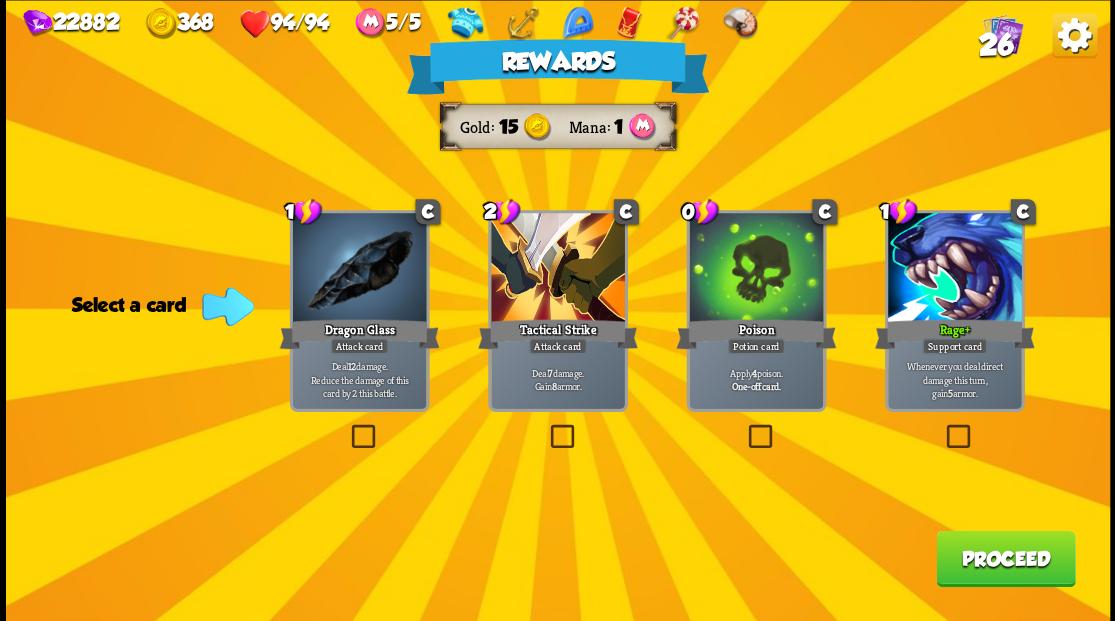 click on "Proceed" at bounding box center [1005, 558] 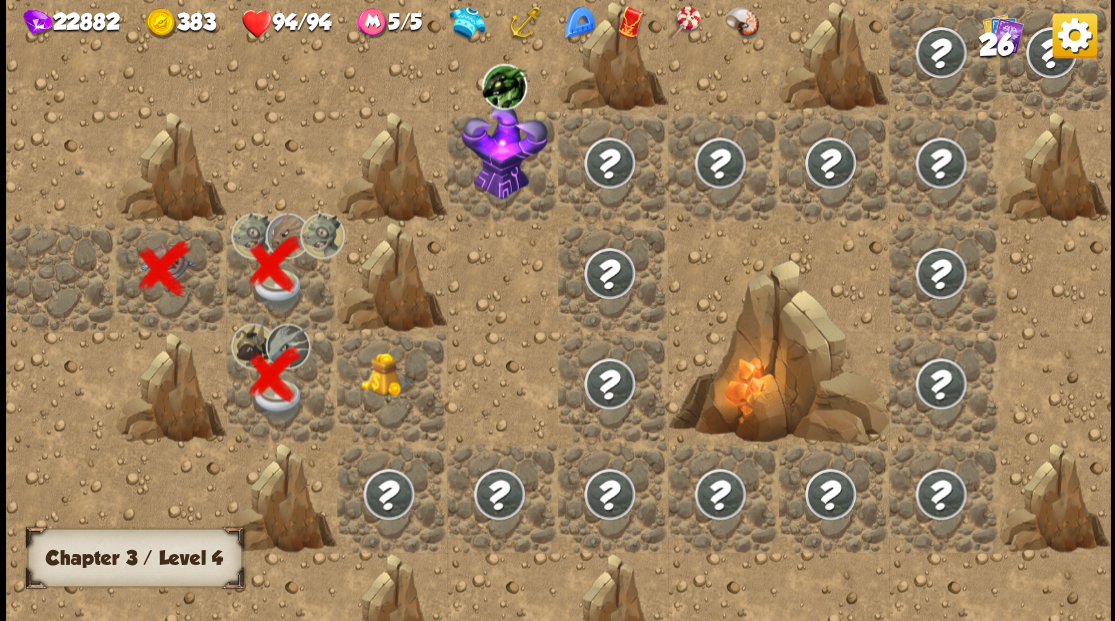 click at bounding box center [388, 374] 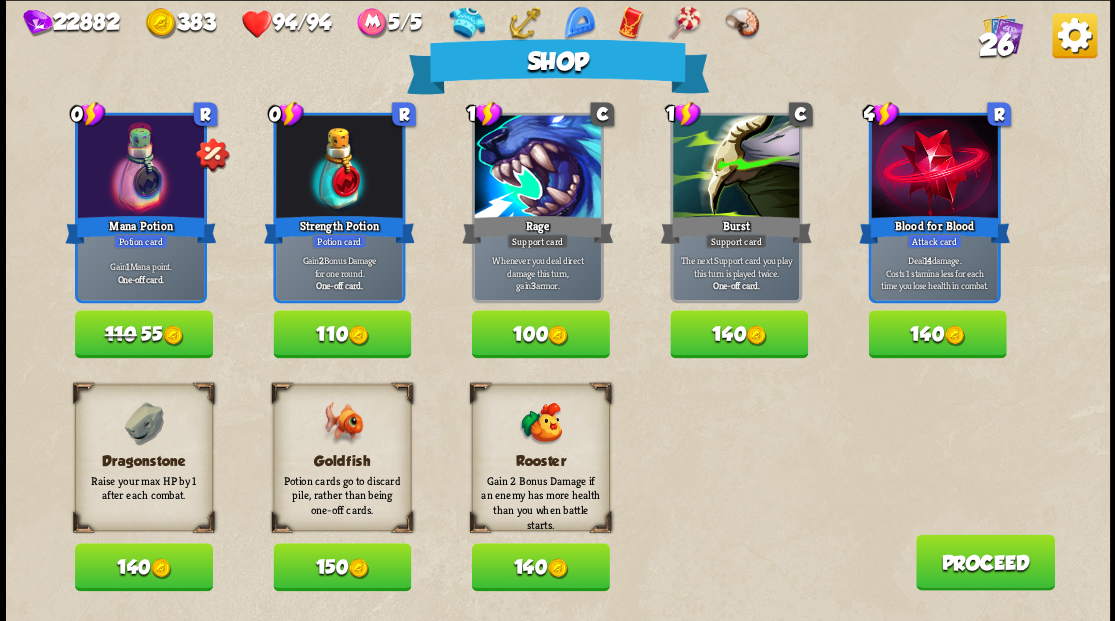 click on "150" at bounding box center [342, 567] 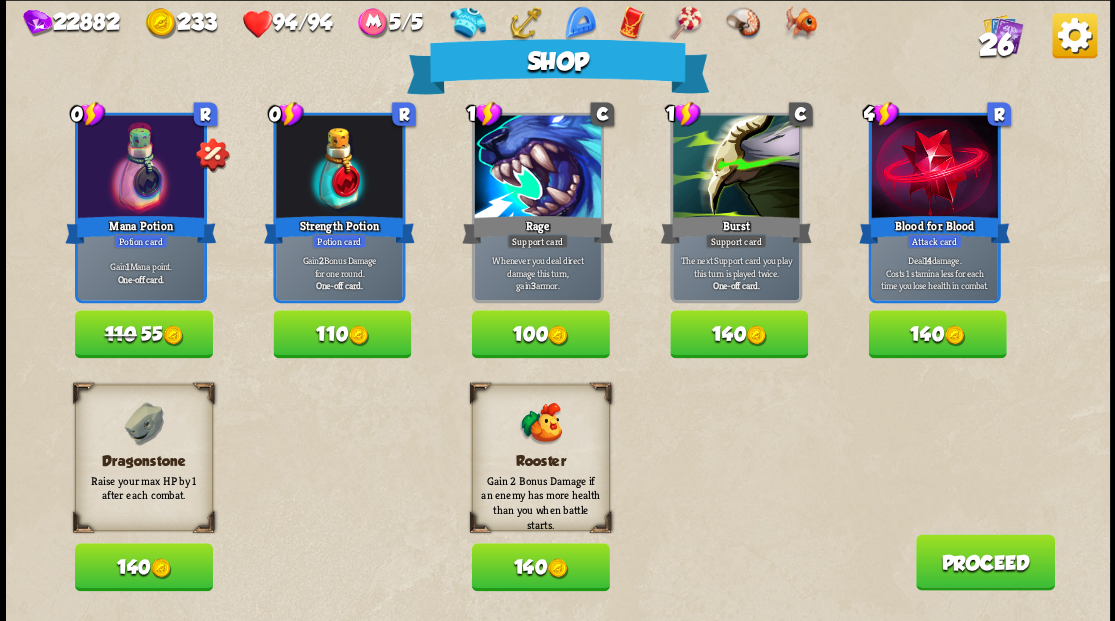 click on "110
55" at bounding box center [144, 334] 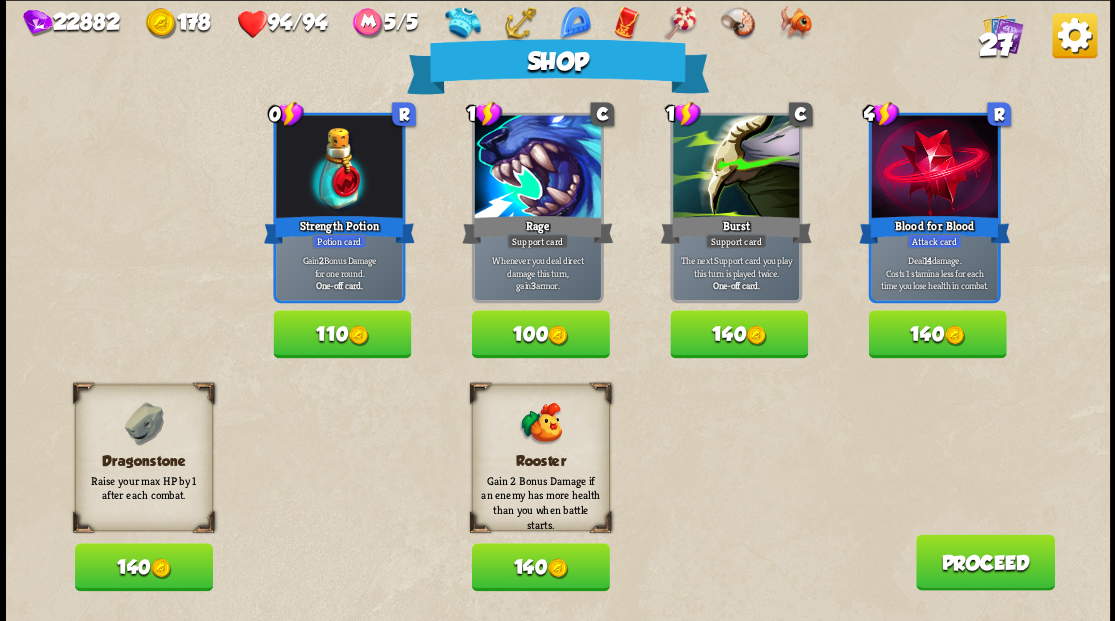 click on "110" at bounding box center [342, 334] 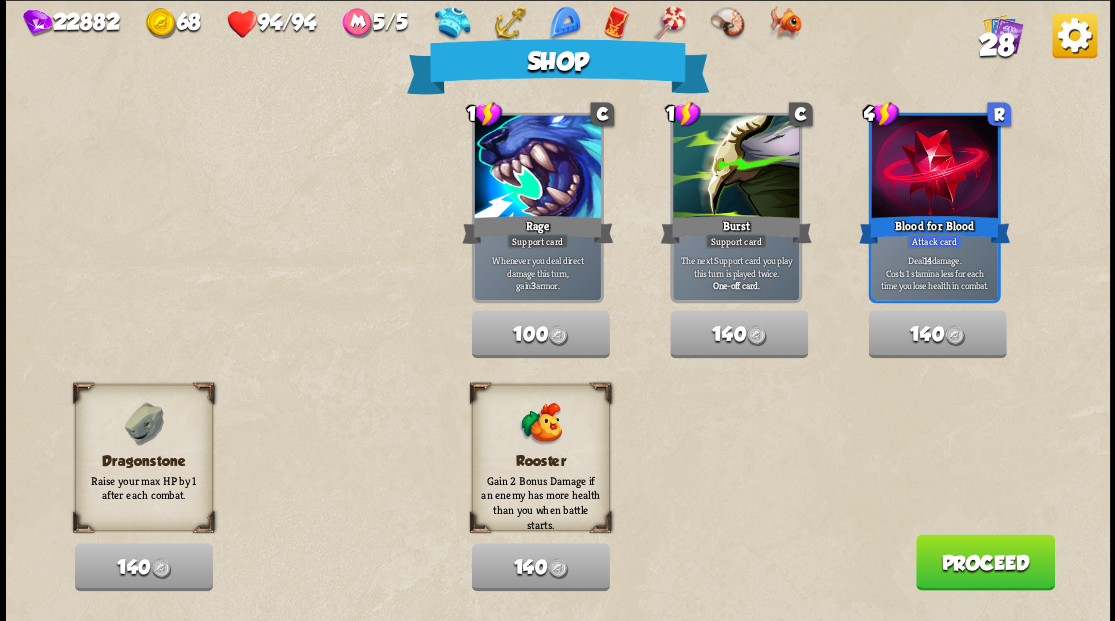 click on "Proceed" at bounding box center (984, 562) 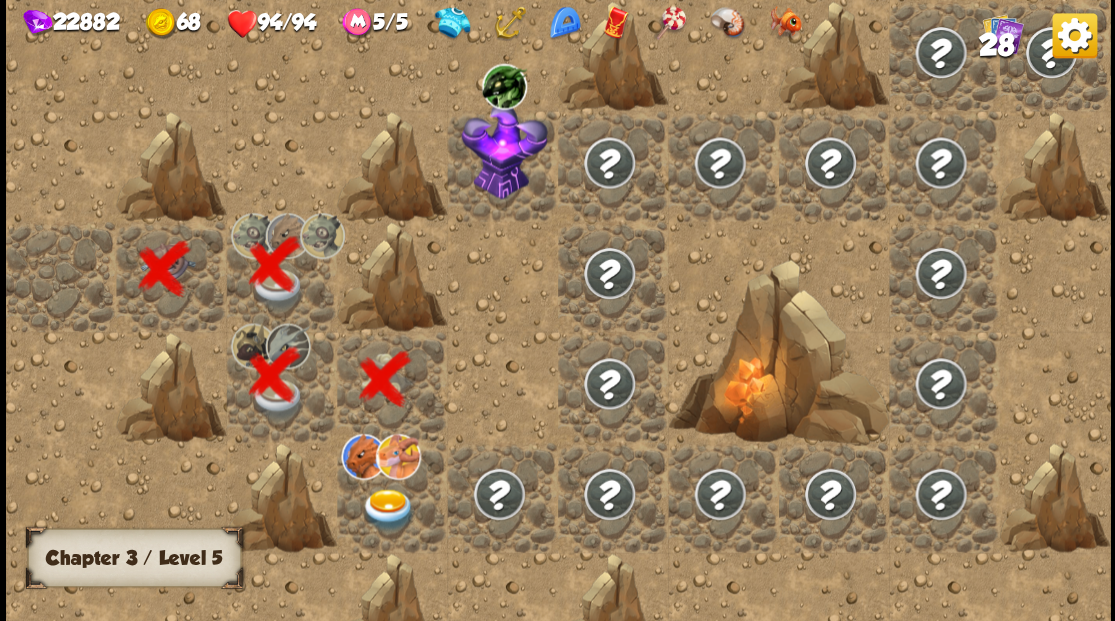 click at bounding box center [388, 509] 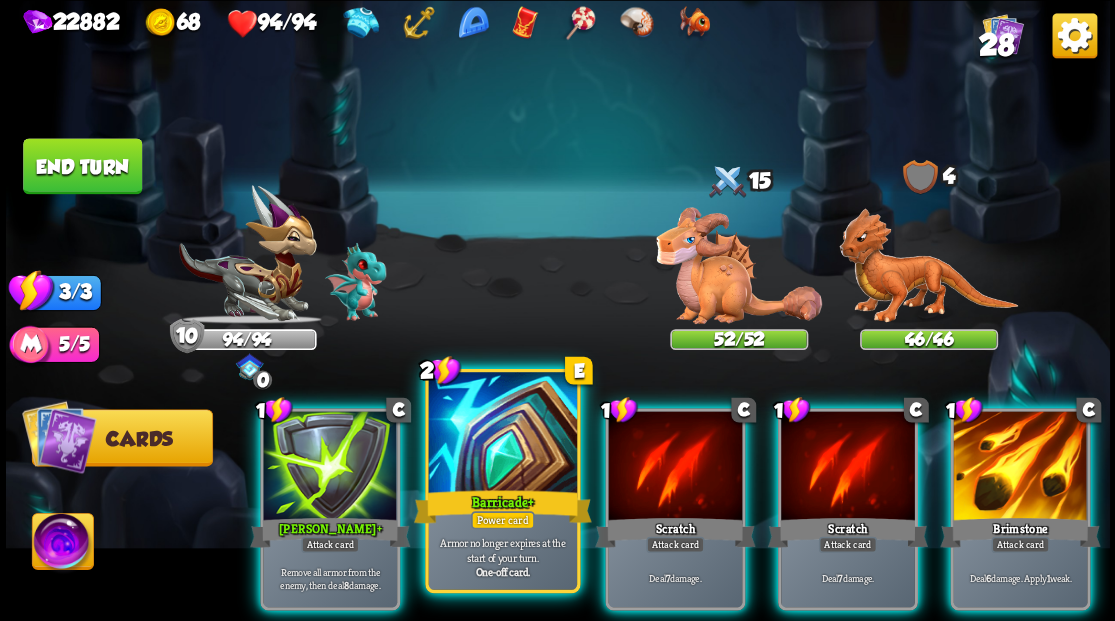 click at bounding box center (502, 434) 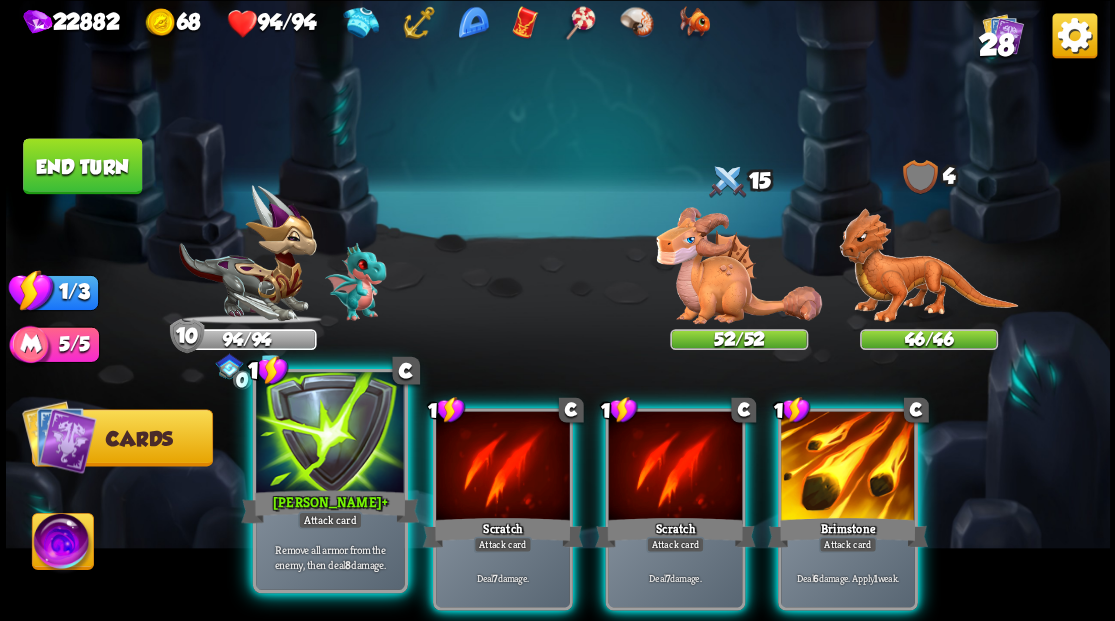 click at bounding box center (330, 434) 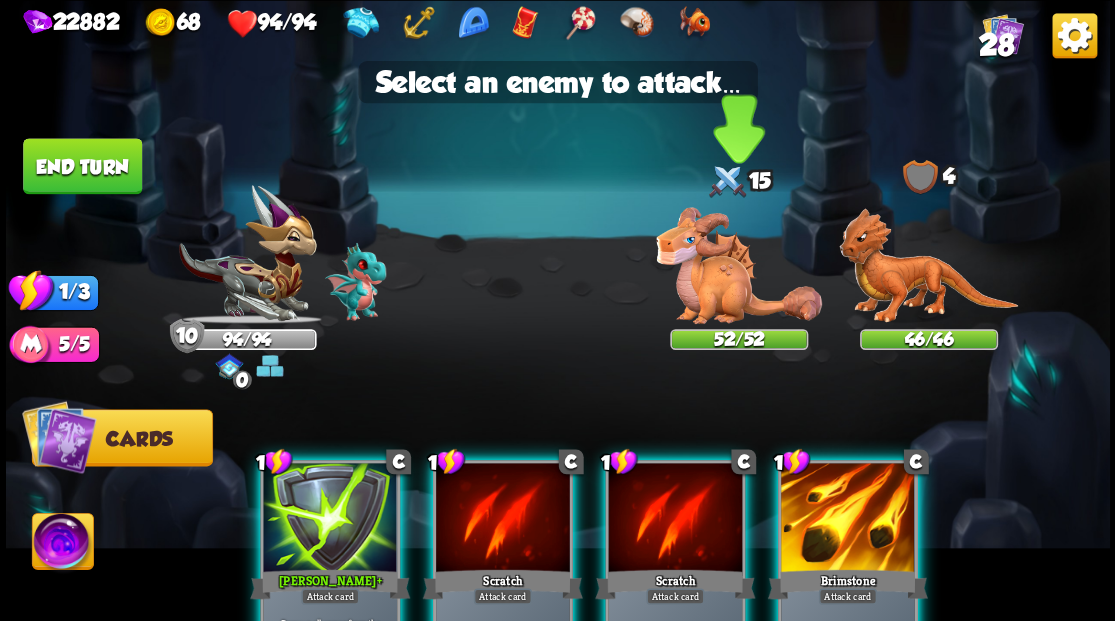 click at bounding box center [739, 265] 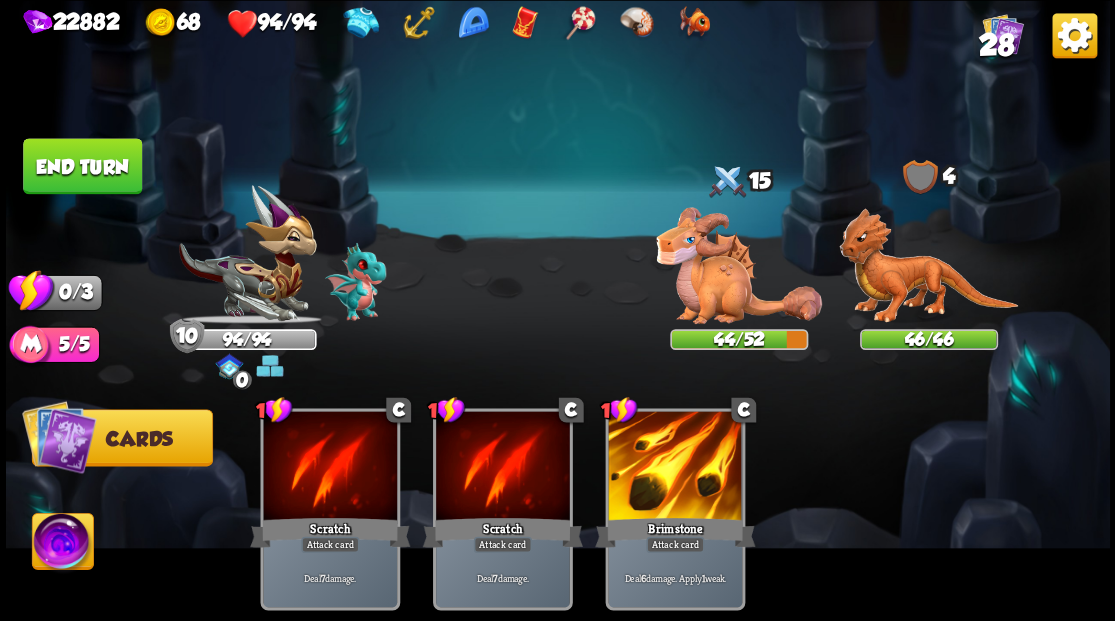 click on "End turn" at bounding box center (82, 166) 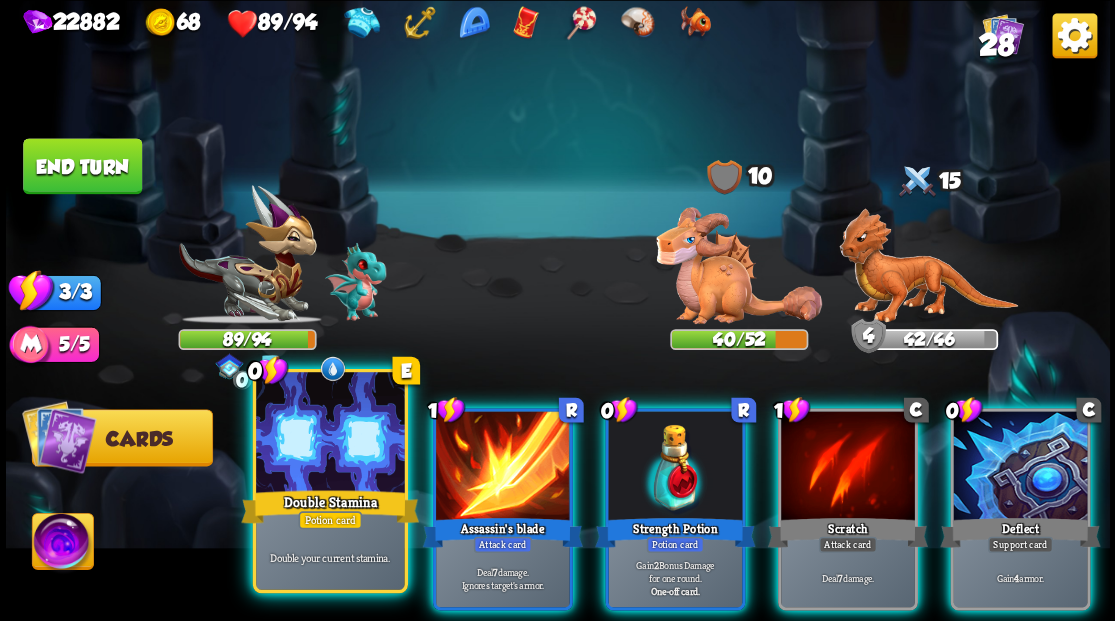 click at bounding box center (330, 434) 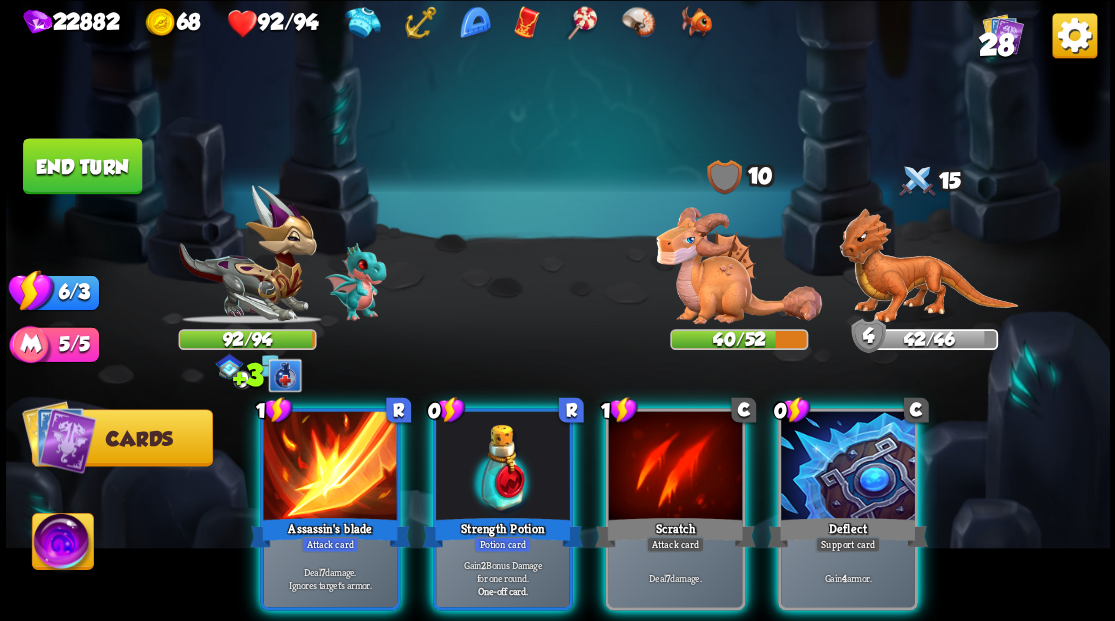 click at bounding box center [848, 467] 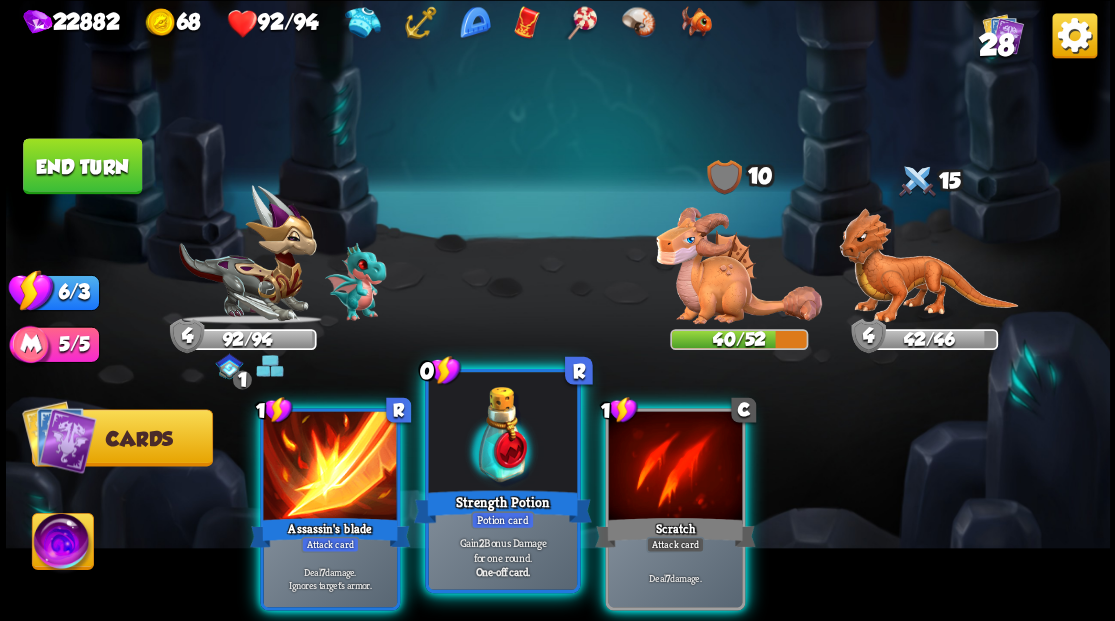 click at bounding box center [502, 434] 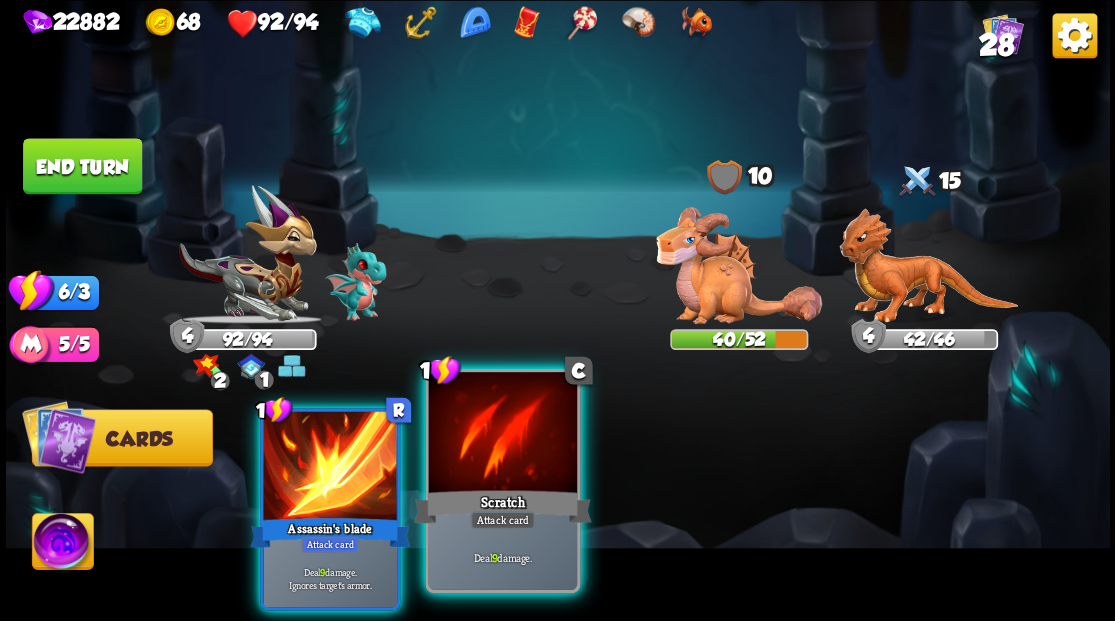 click at bounding box center (502, 434) 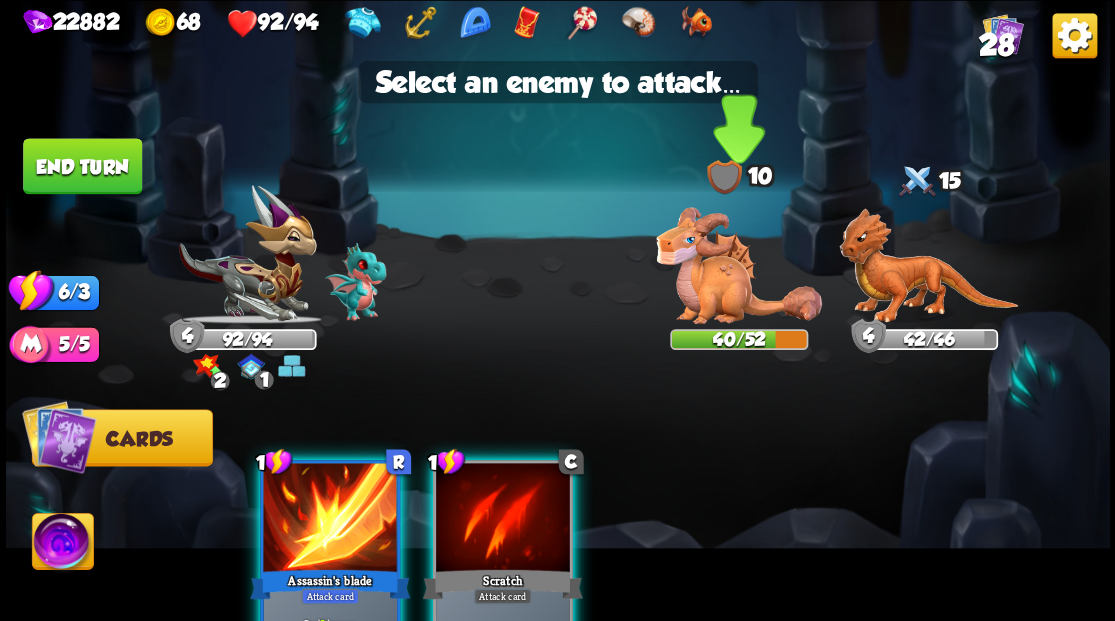click at bounding box center [739, 265] 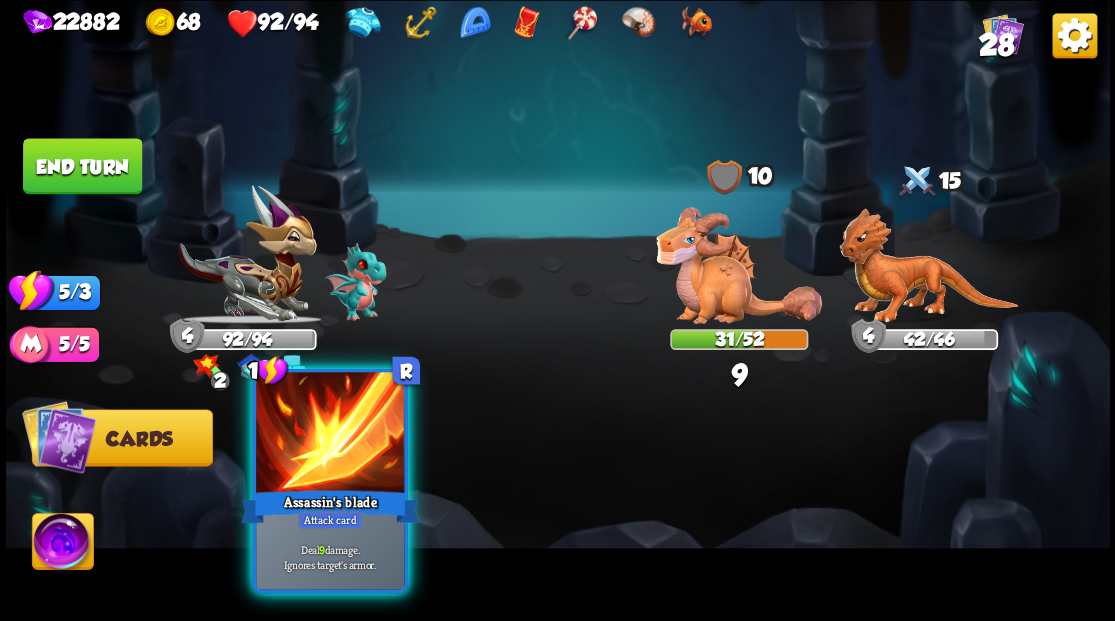 click at bounding box center (330, 434) 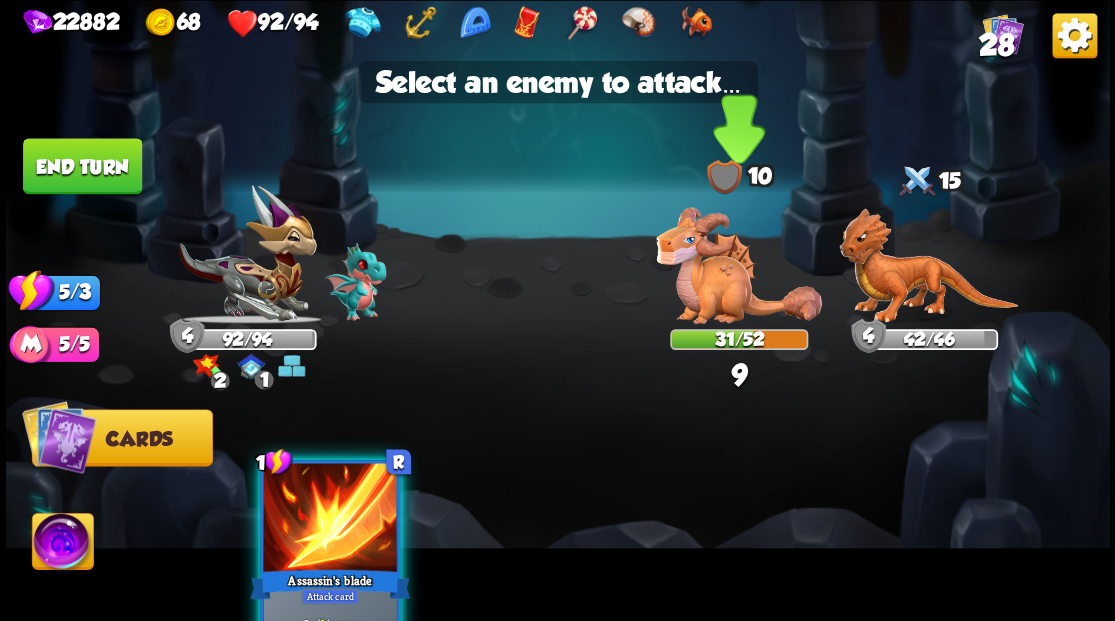 click at bounding box center [739, 265] 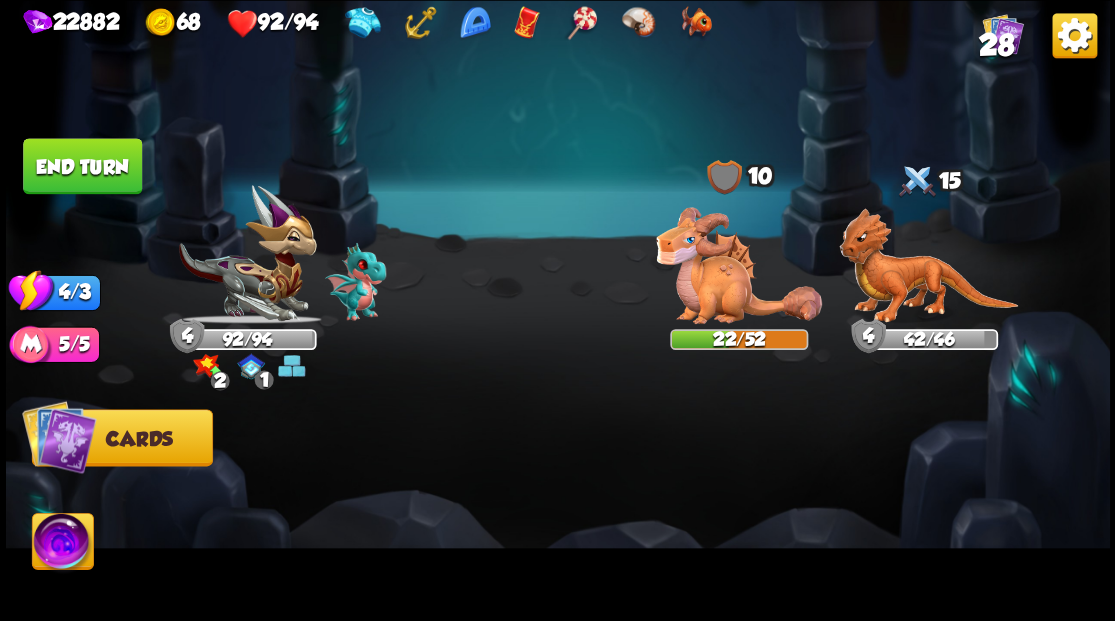 click on "End turn" at bounding box center (82, 166) 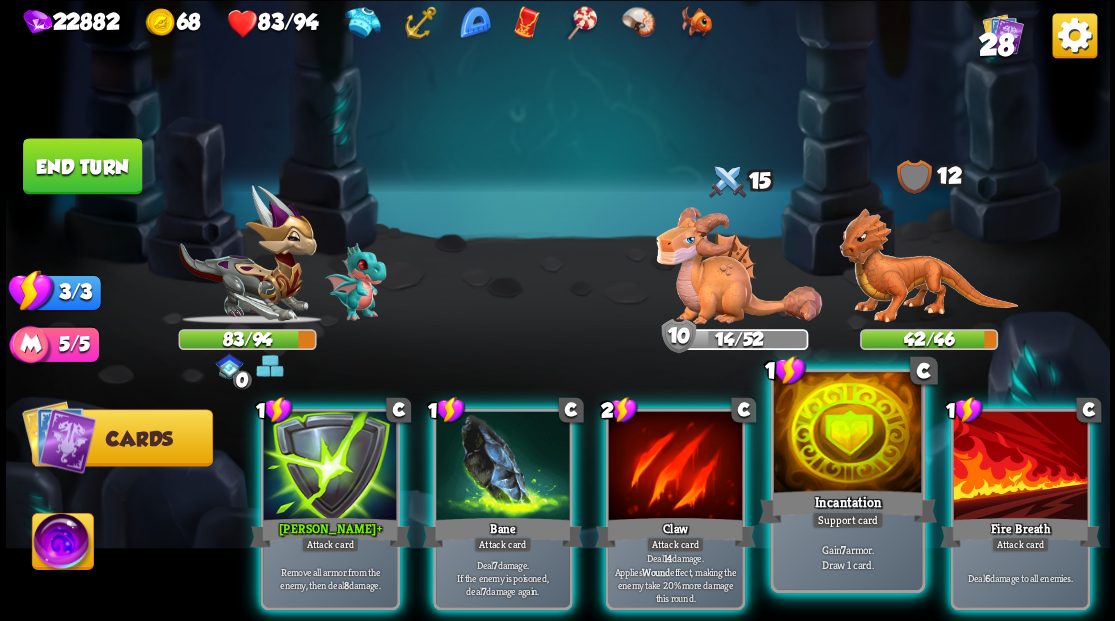 click at bounding box center (847, 434) 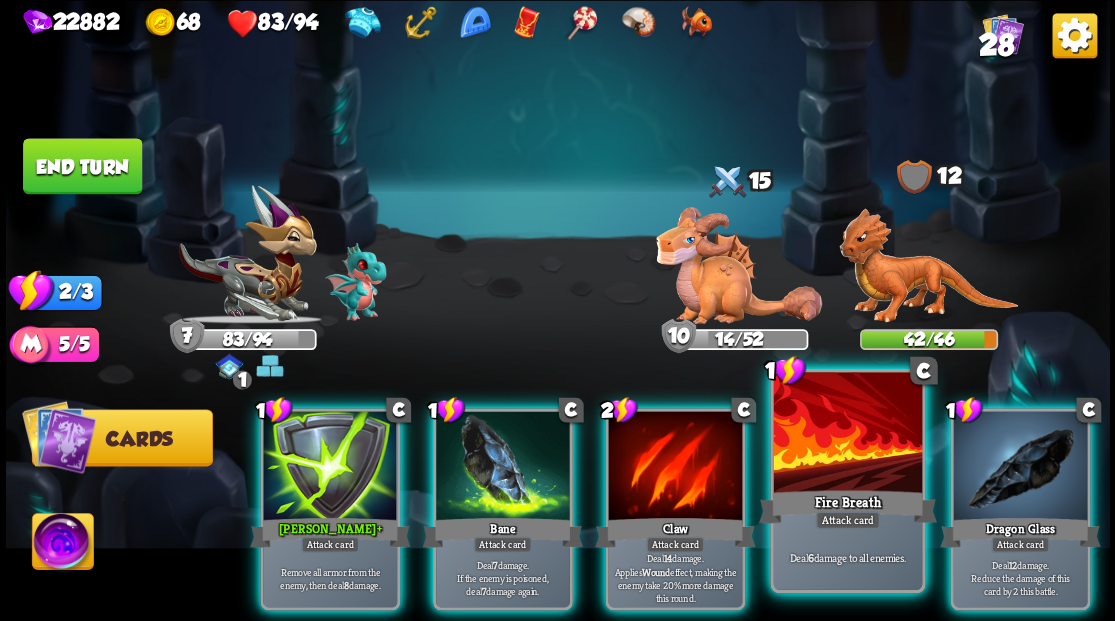 click at bounding box center [847, 434] 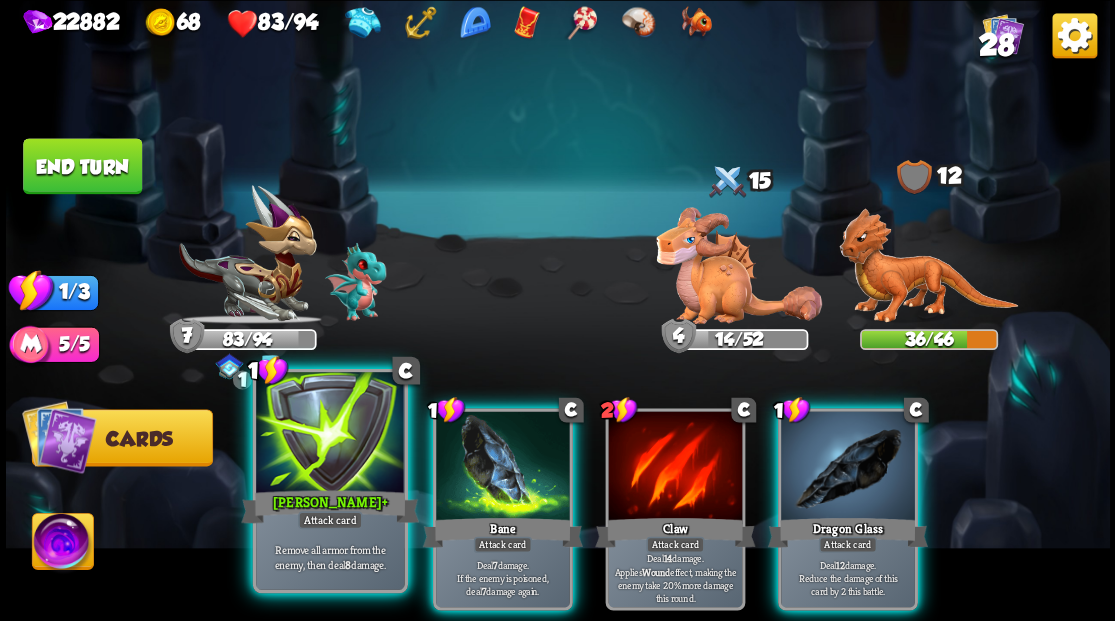 click at bounding box center (330, 434) 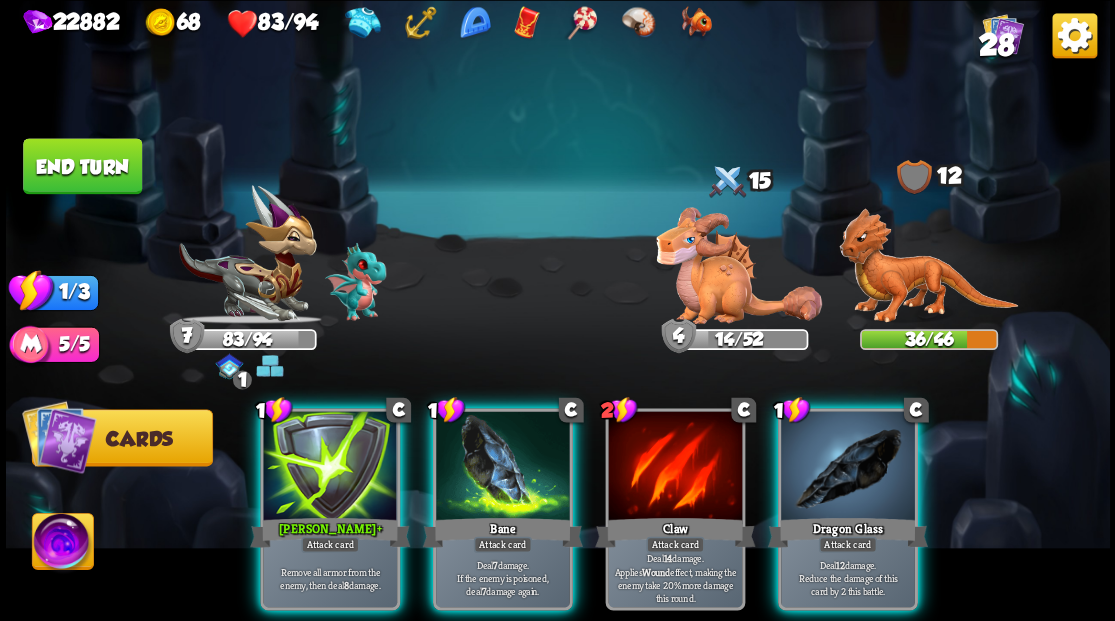 click at bounding box center (739, 265) 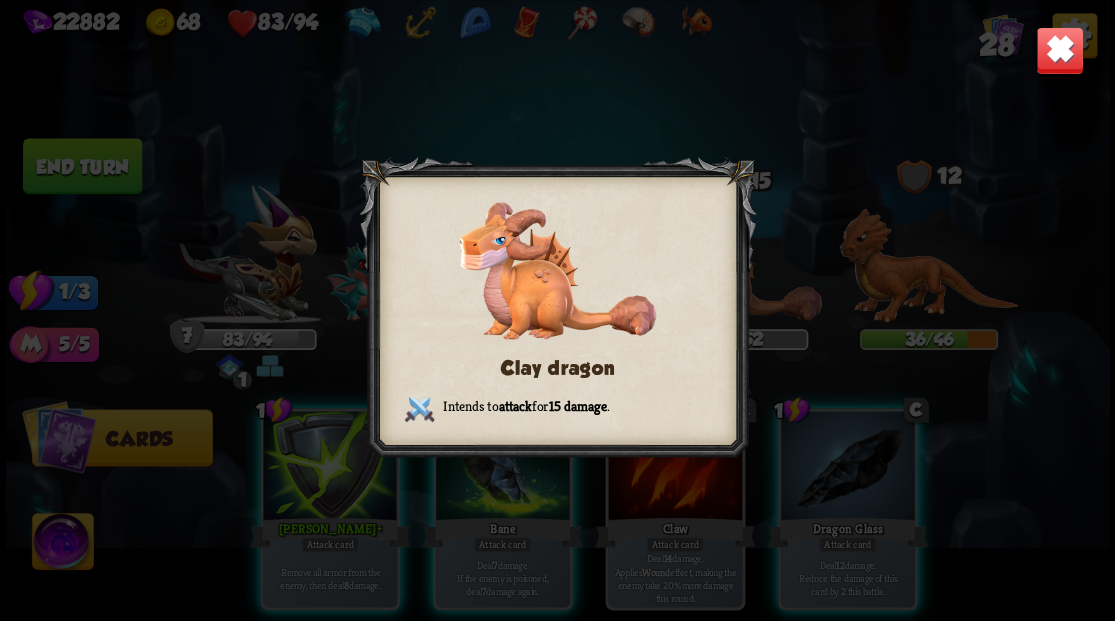 click at bounding box center [1059, 50] 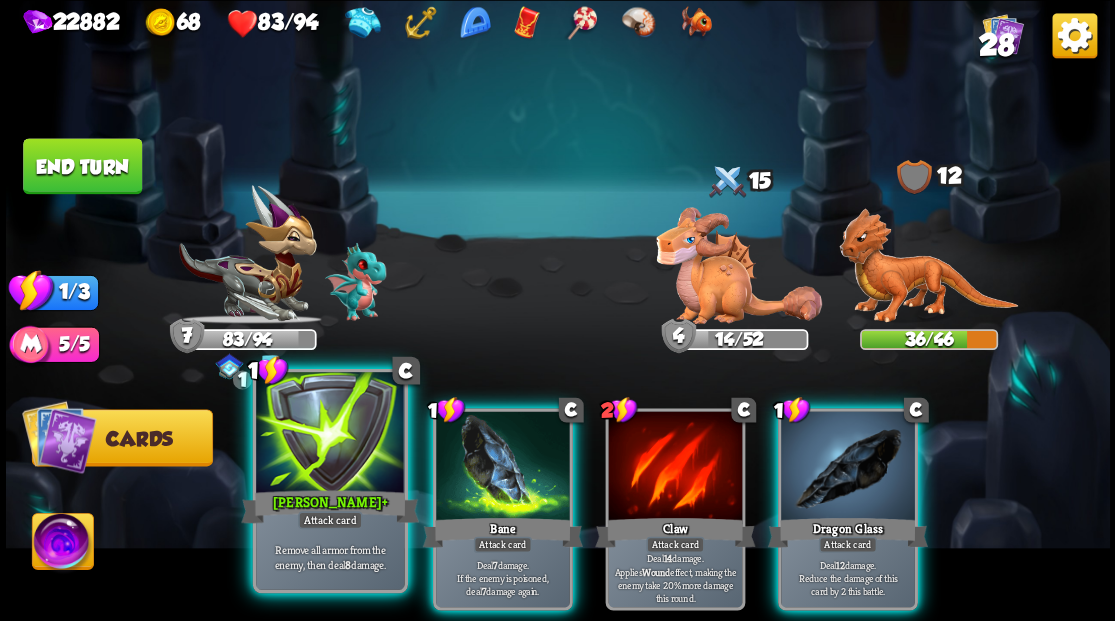 click at bounding box center [330, 434] 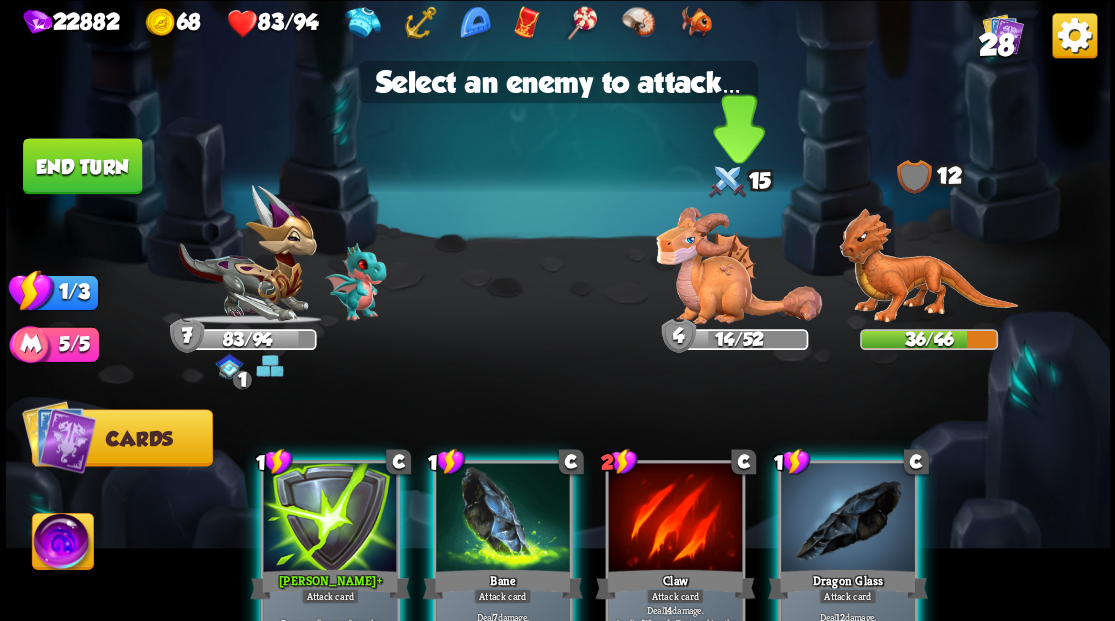 click at bounding box center [739, 265] 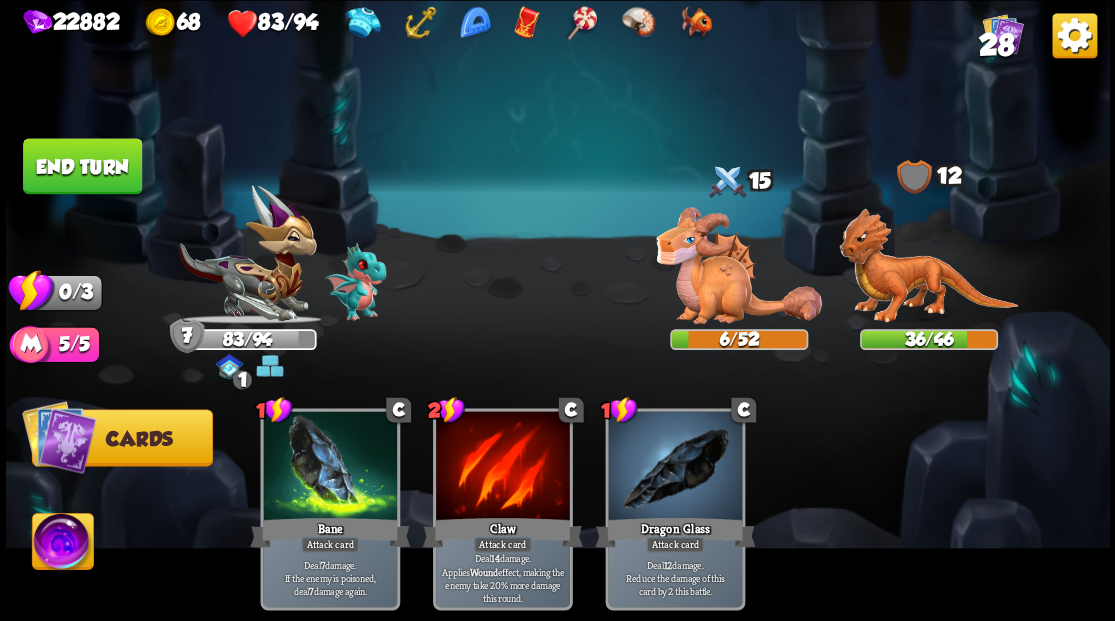 drag, startPoint x: 82, startPoint y: 173, endPoint x: 98, endPoint y: 171, distance: 16.124516 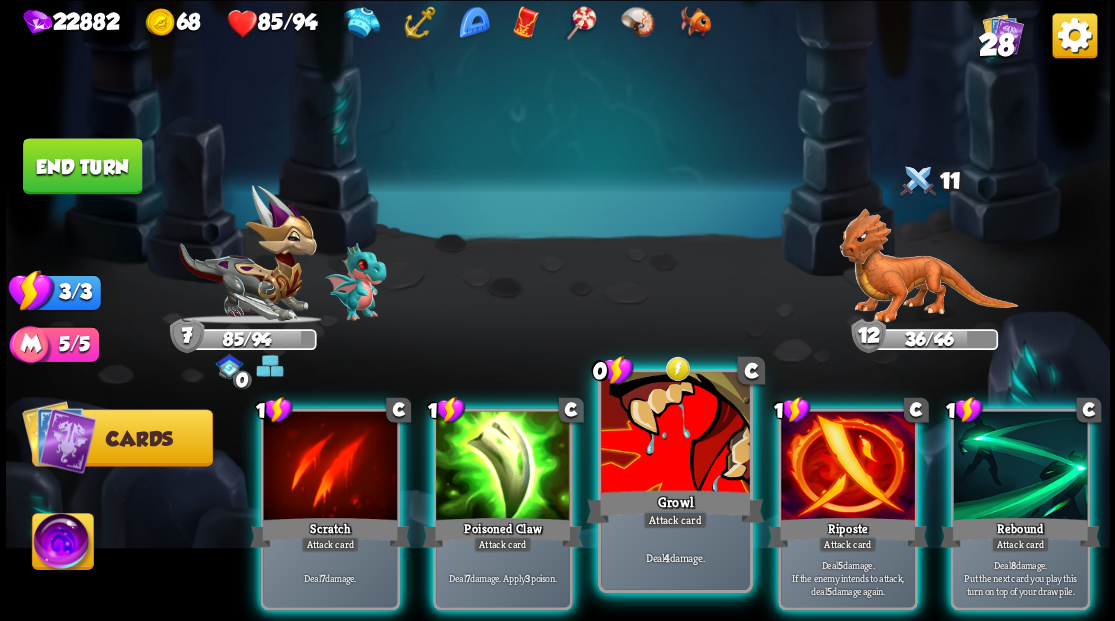 click at bounding box center (675, 434) 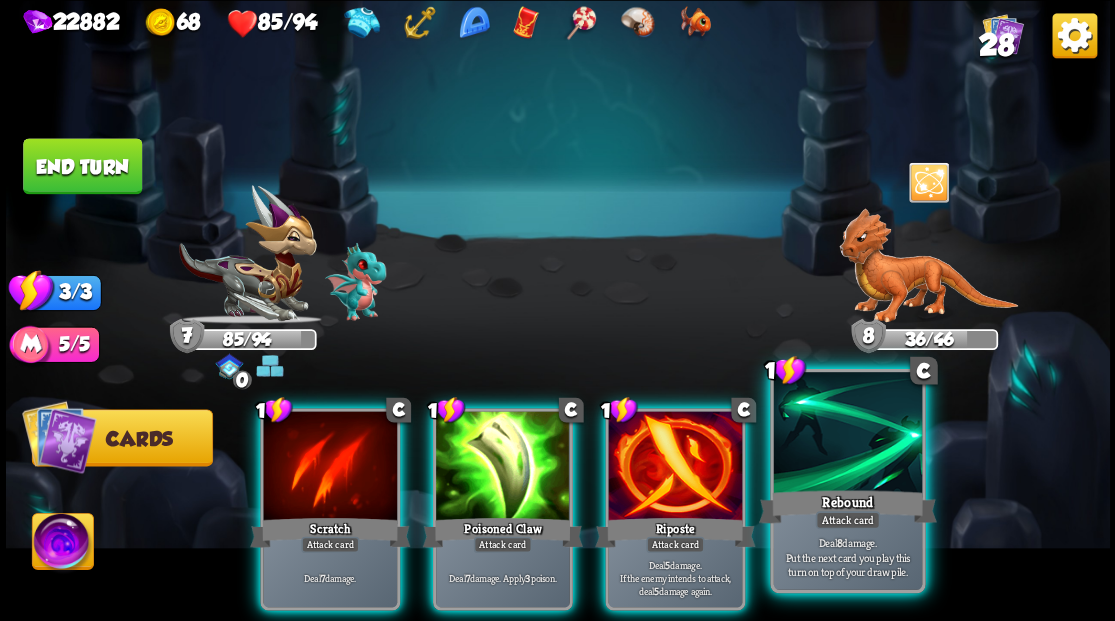 click at bounding box center [847, 434] 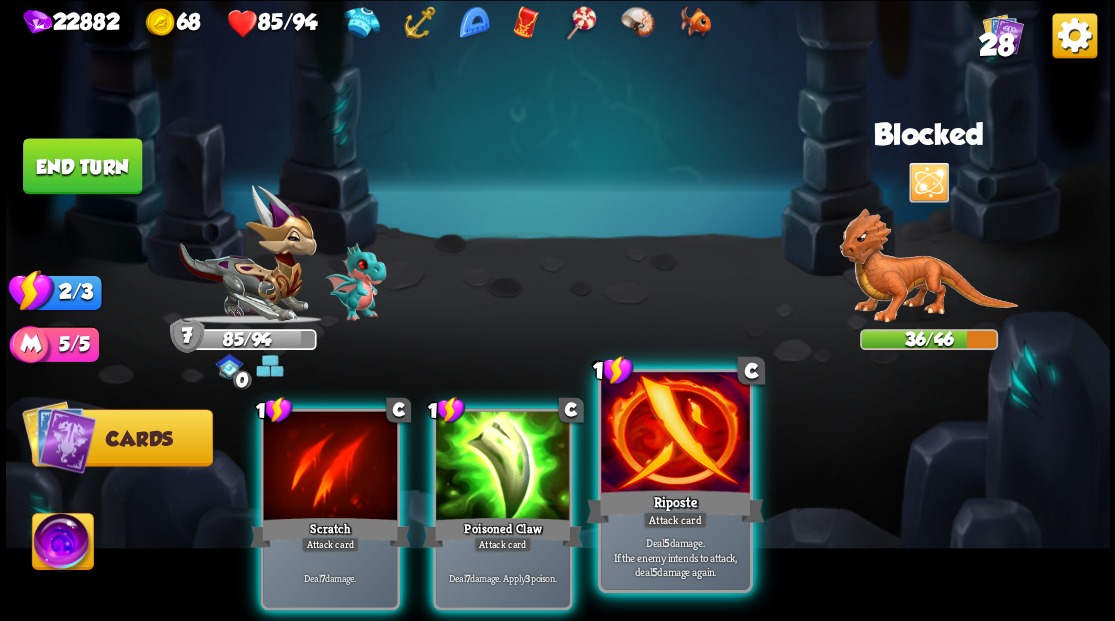 click at bounding box center [675, 434] 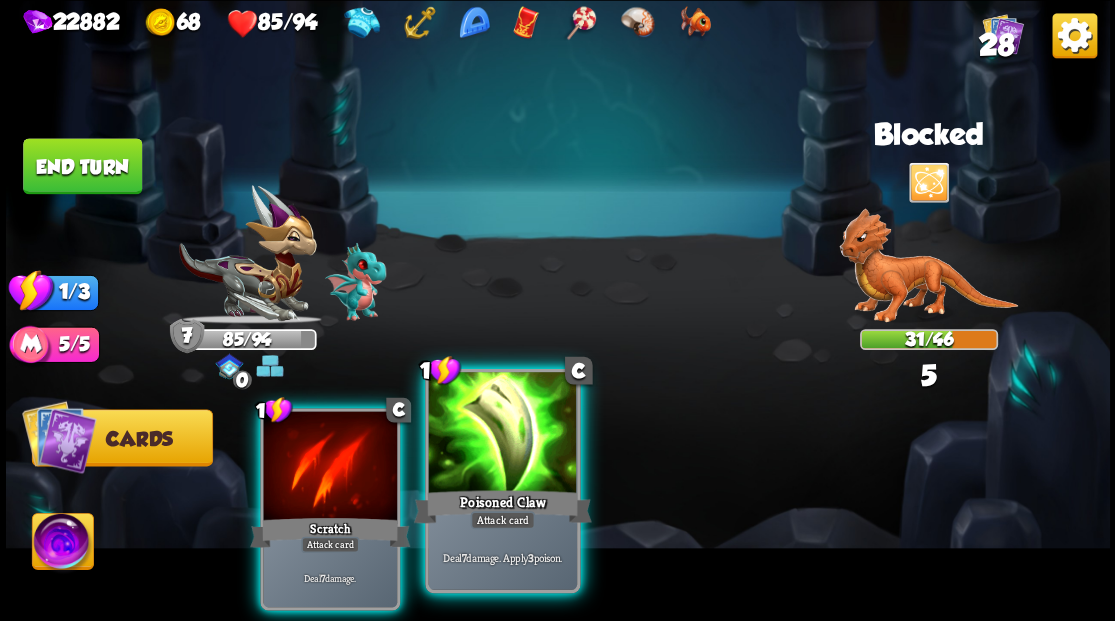 click at bounding box center (502, 434) 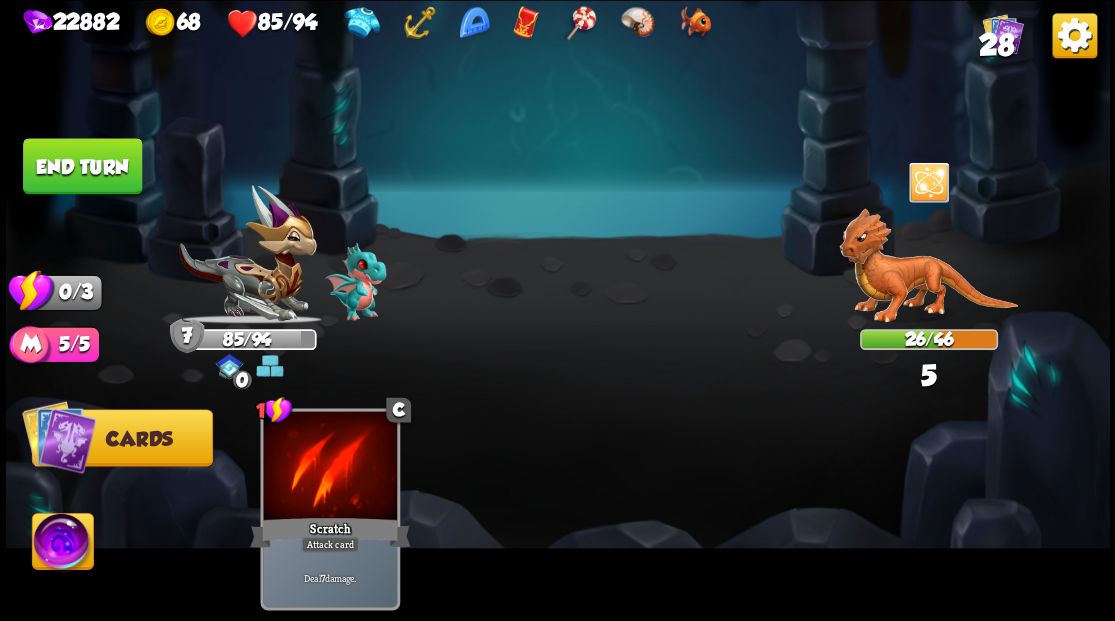 click on "End turn" at bounding box center (82, 166) 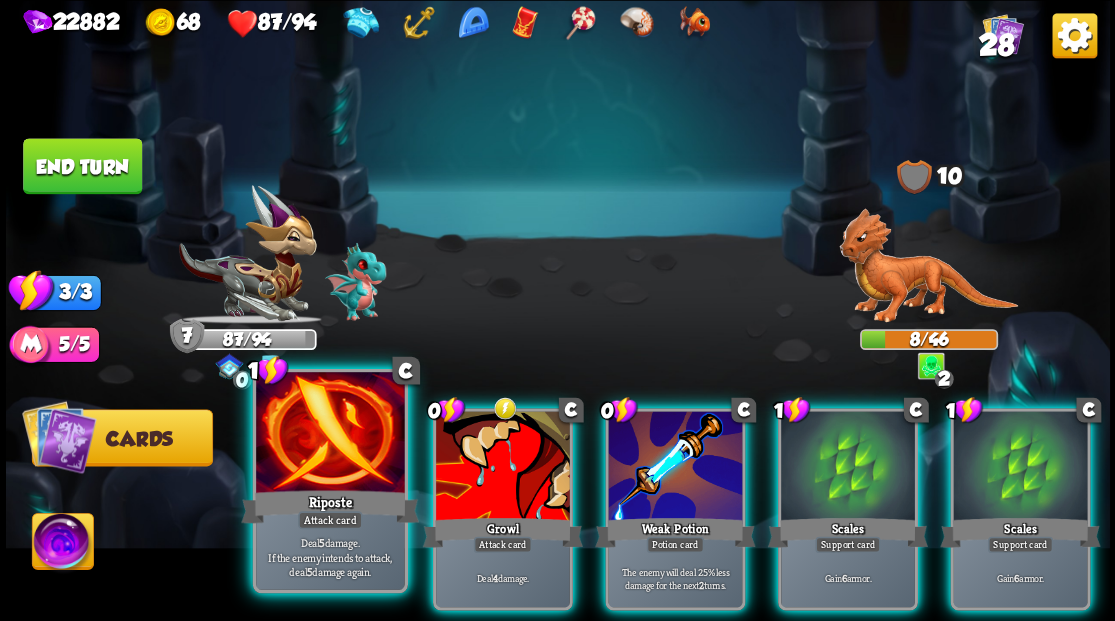 click at bounding box center [330, 434] 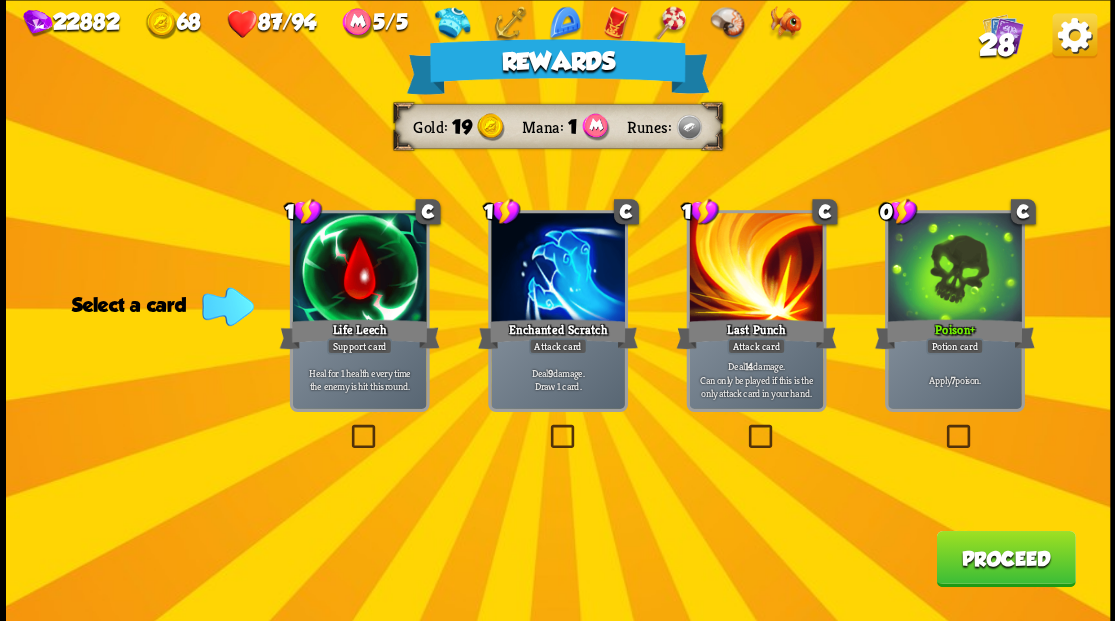 click at bounding box center [546, 427] 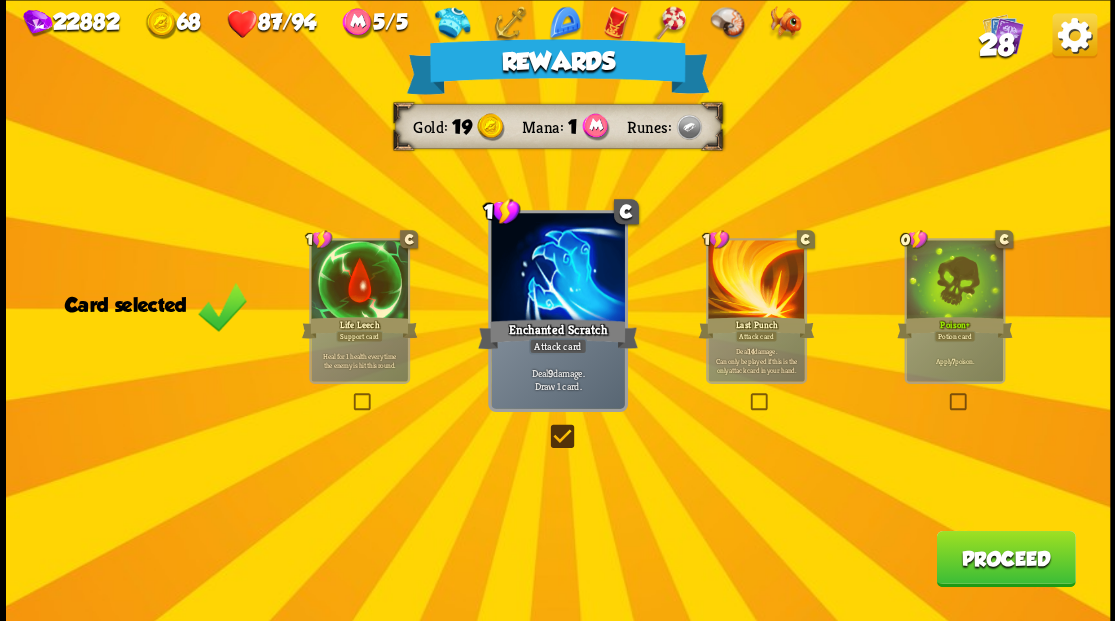 click on "Proceed" at bounding box center (1005, 558) 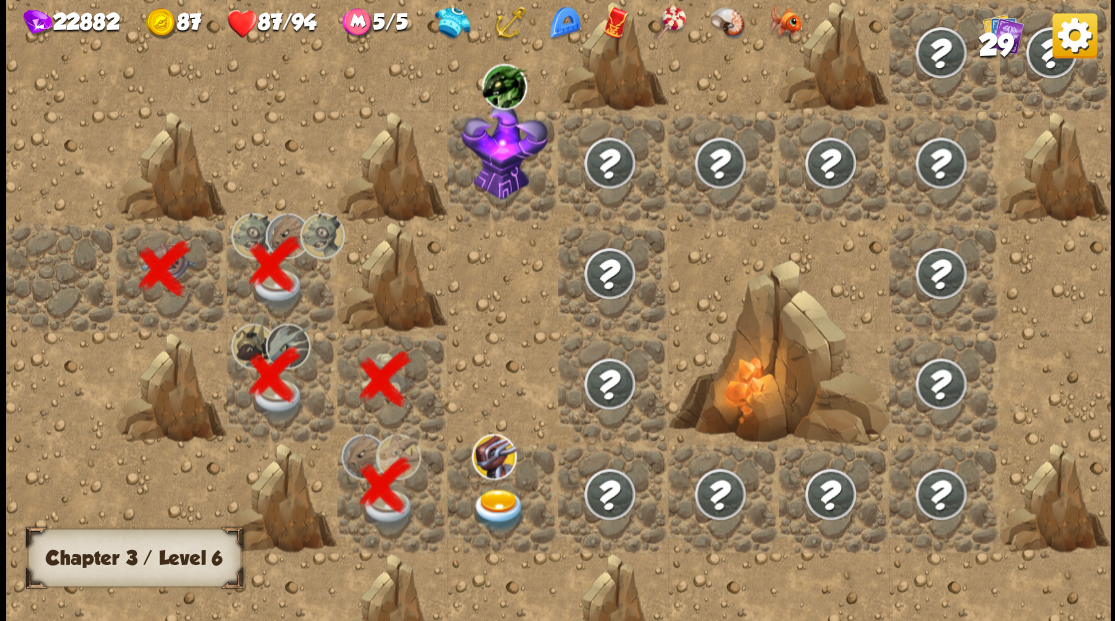 click at bounding box center [498, 509] 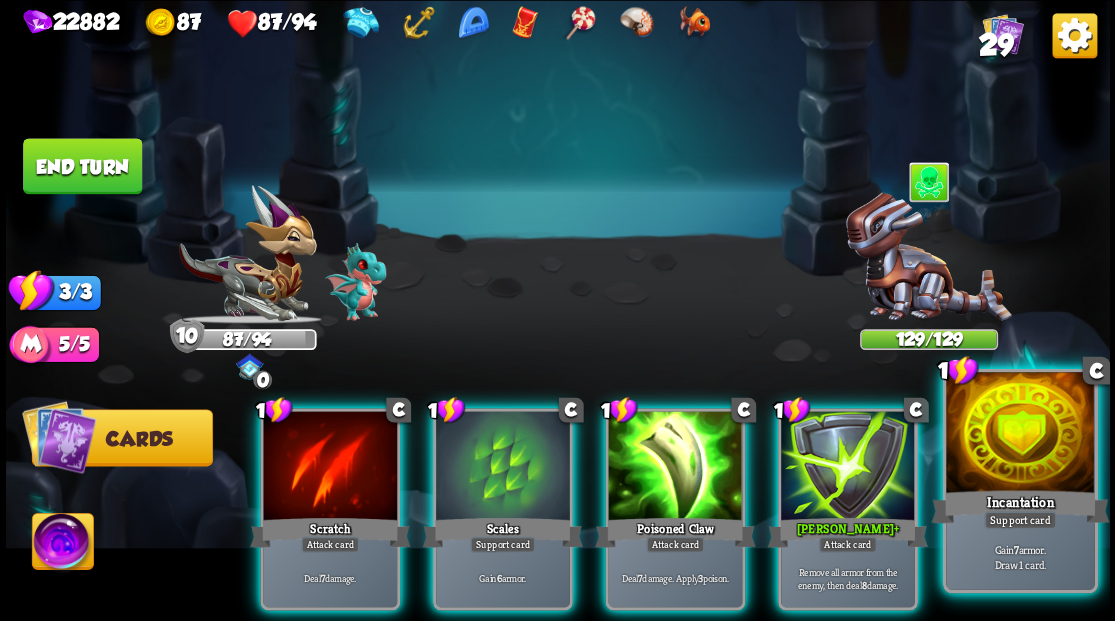 click at bounding box center (1020, 434) 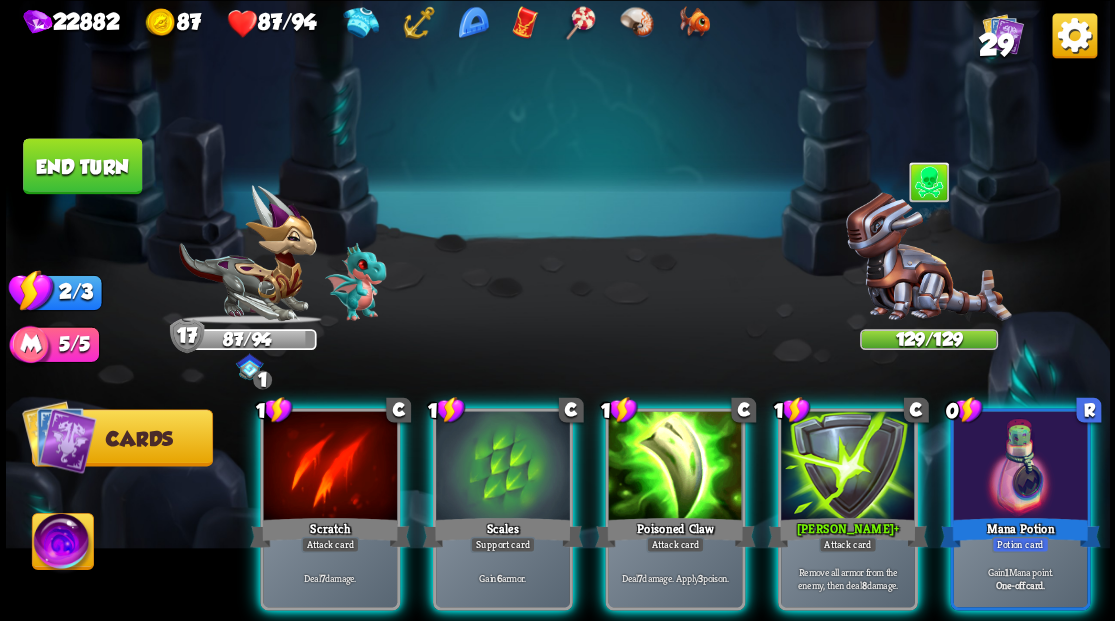 click at bounding box center [1020, 467] 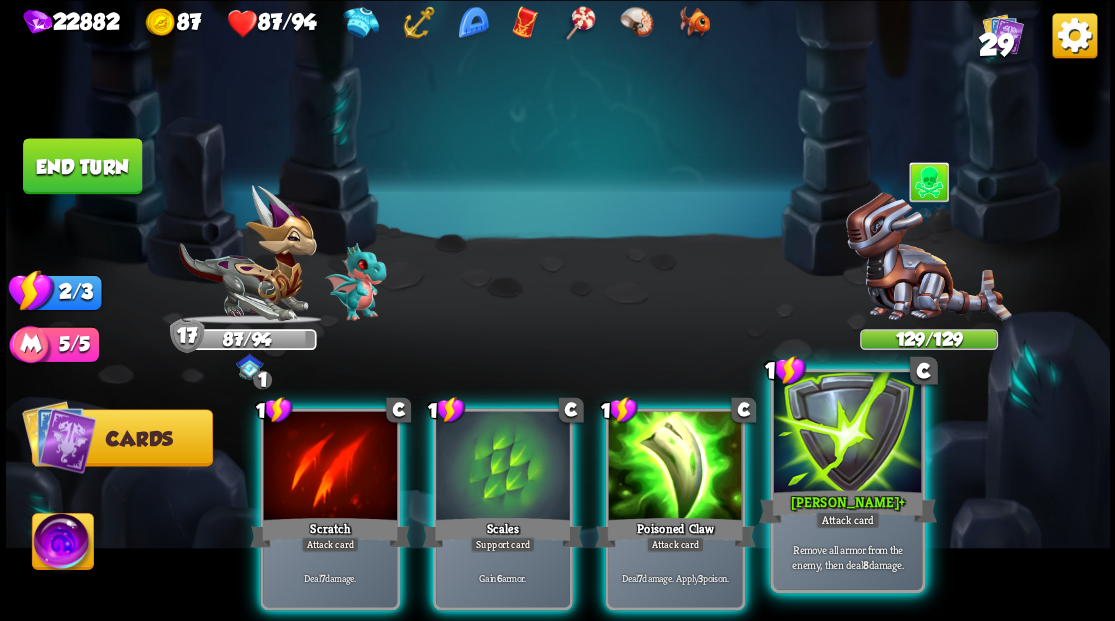 click at bounding box center (847, 434) 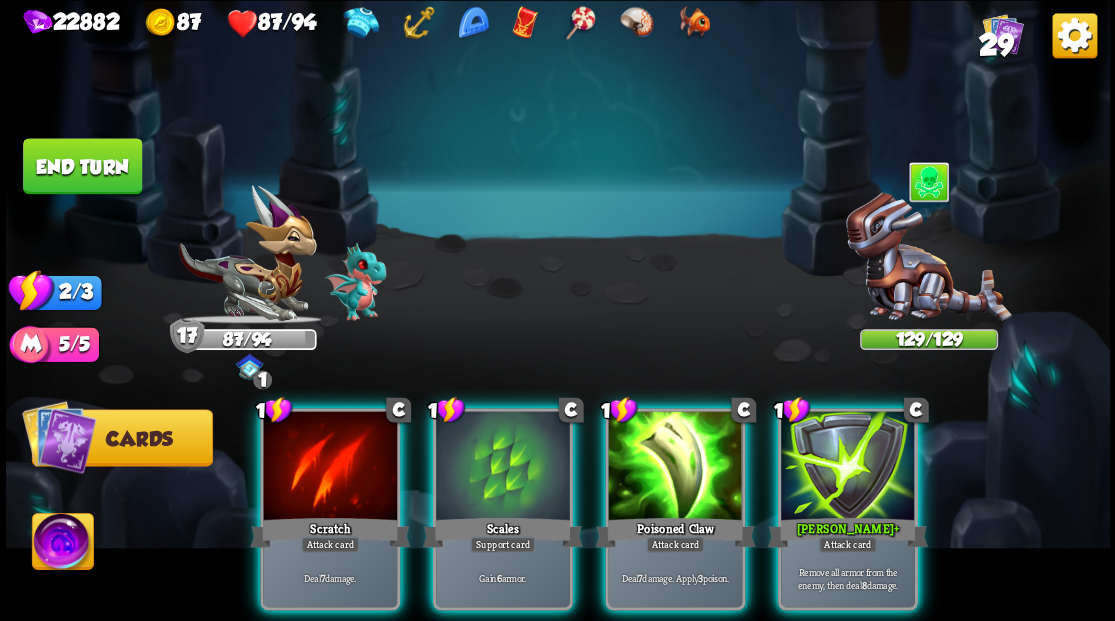 click on "1
C   Scratch     Attack card   Deal  7  damage.
1
C   Scales     Support card   Gain  6  armor.
1
C   Poisoned Claw     Attack card   Deal  7  damage. Apply  3  poison.
1
[PERSON_NAME] +     Attack card   Remove all armor from the enemy, then deal  8  damage." at bounding box center [667, 483] 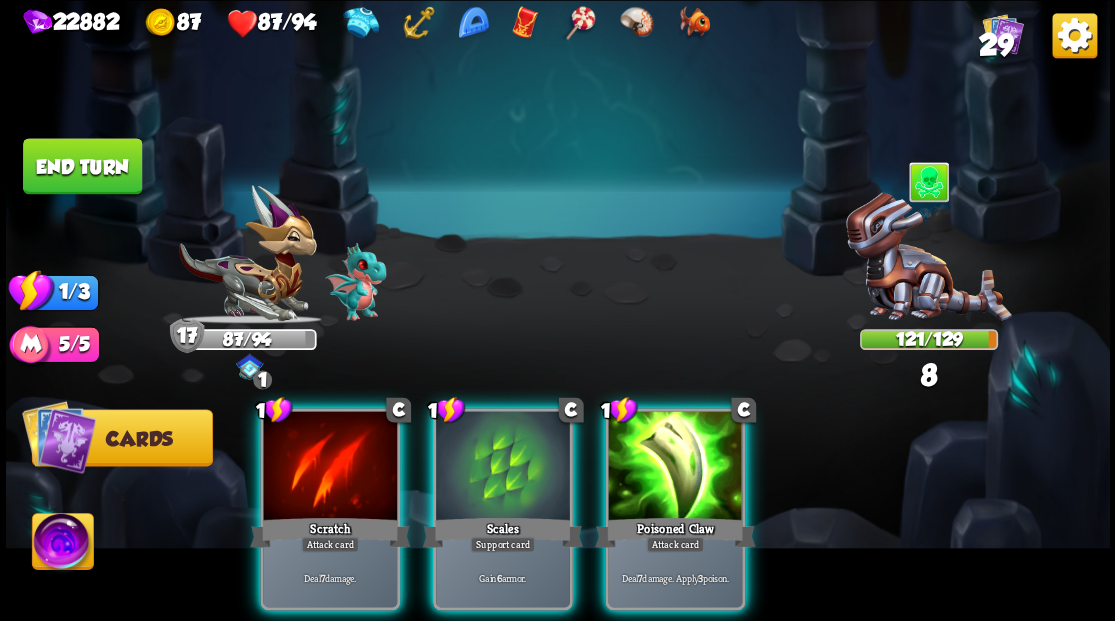 click at bounding box center (675, 467) 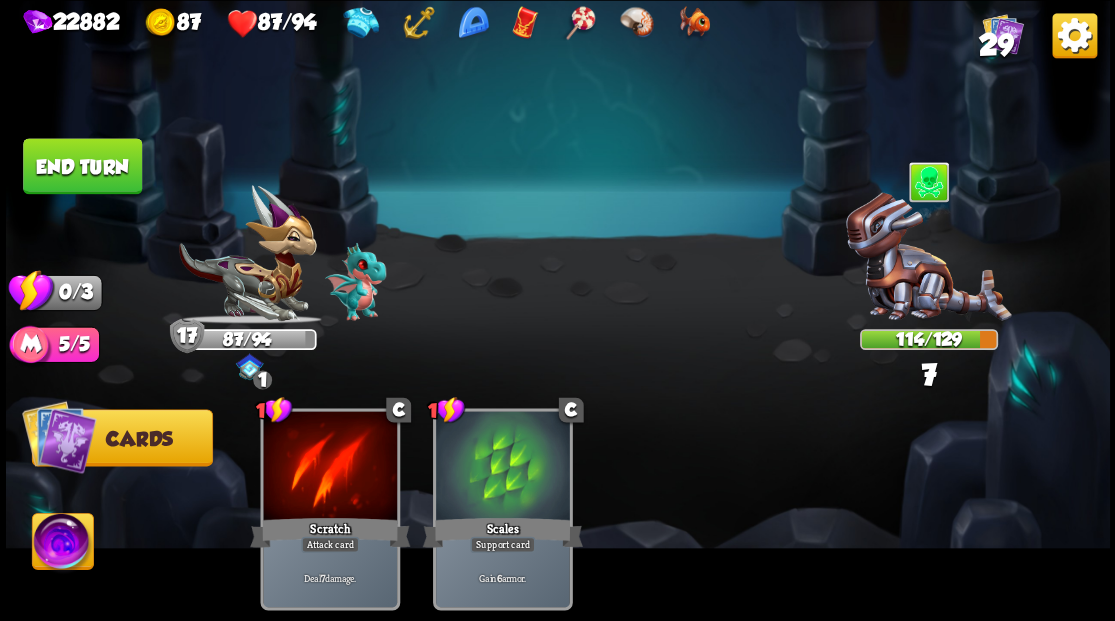 click on "End turn" at bounding box center (82, 166) 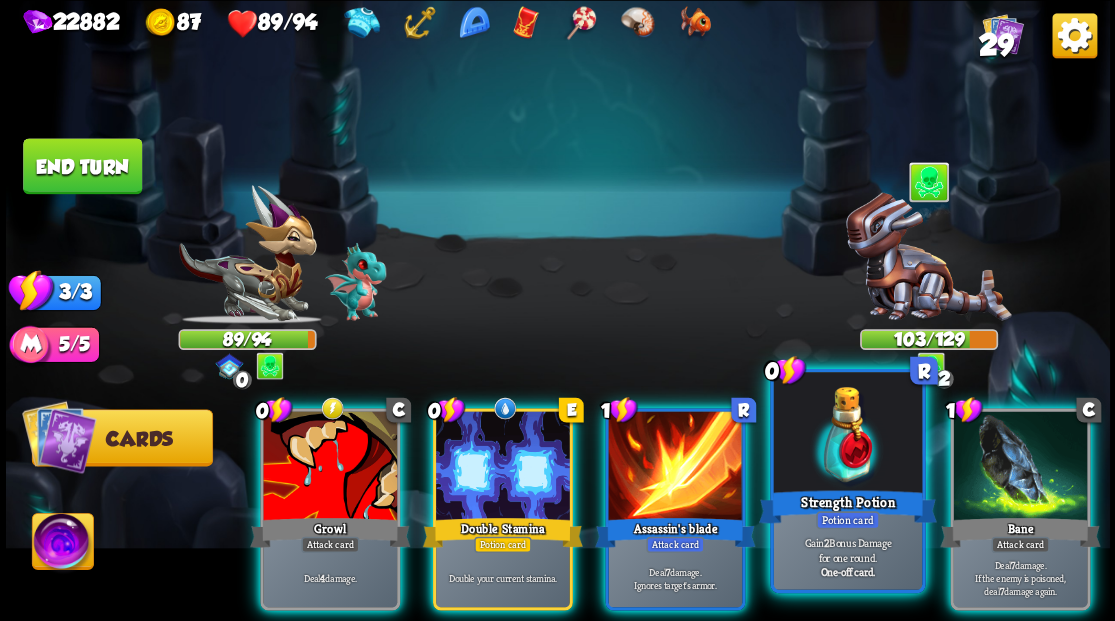 click at bounding box center (847, 434) 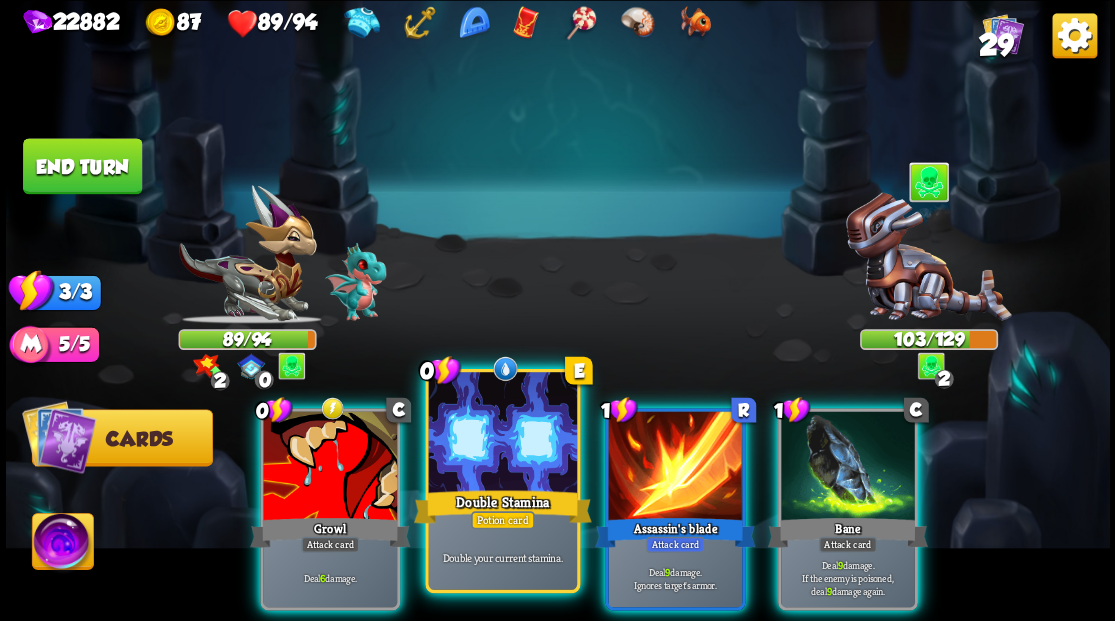 click at bounding box center (502, 434) 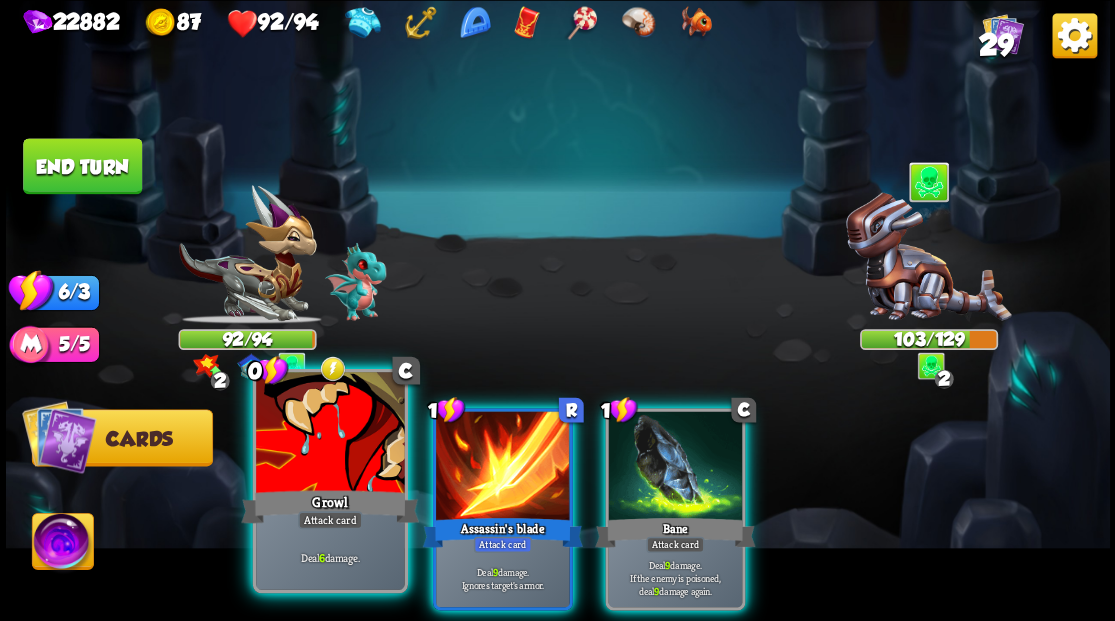 click at bounding box center [330, 434] 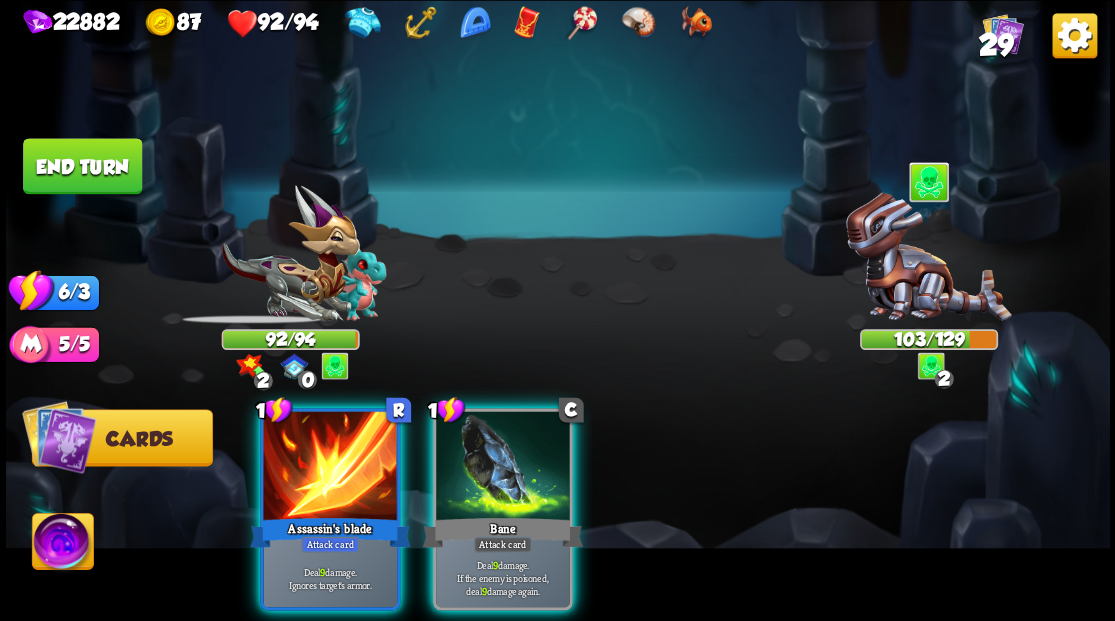 click at bounding box center [330, 467] 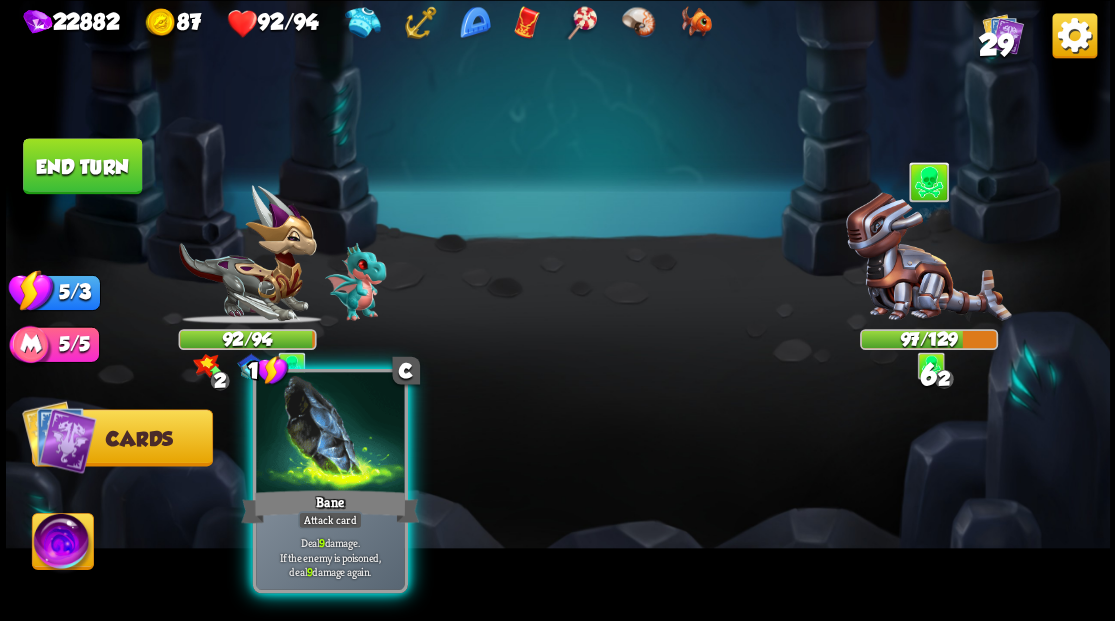 click at bounding box center [330, 434] 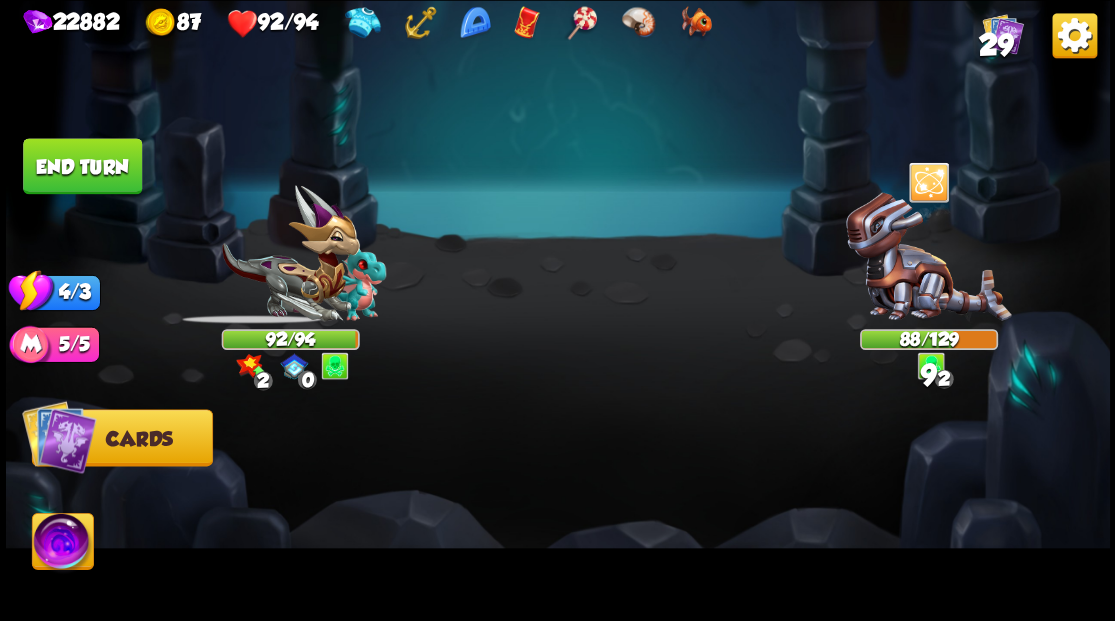 click on "End turn" at bounding box center (82, 165) 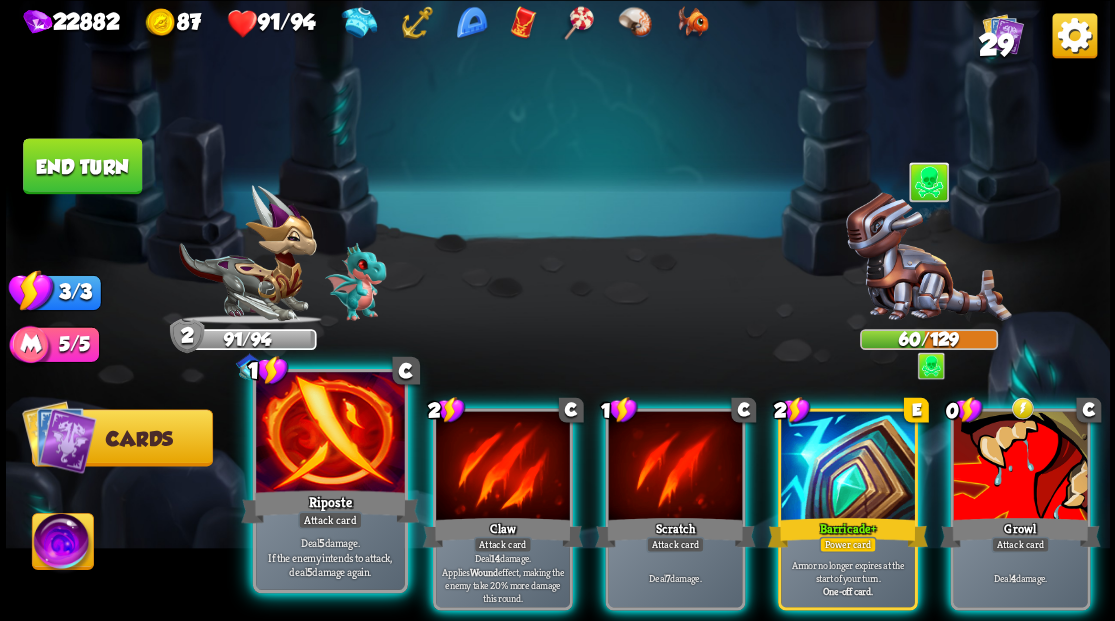 click at bounding box center (330, 434) 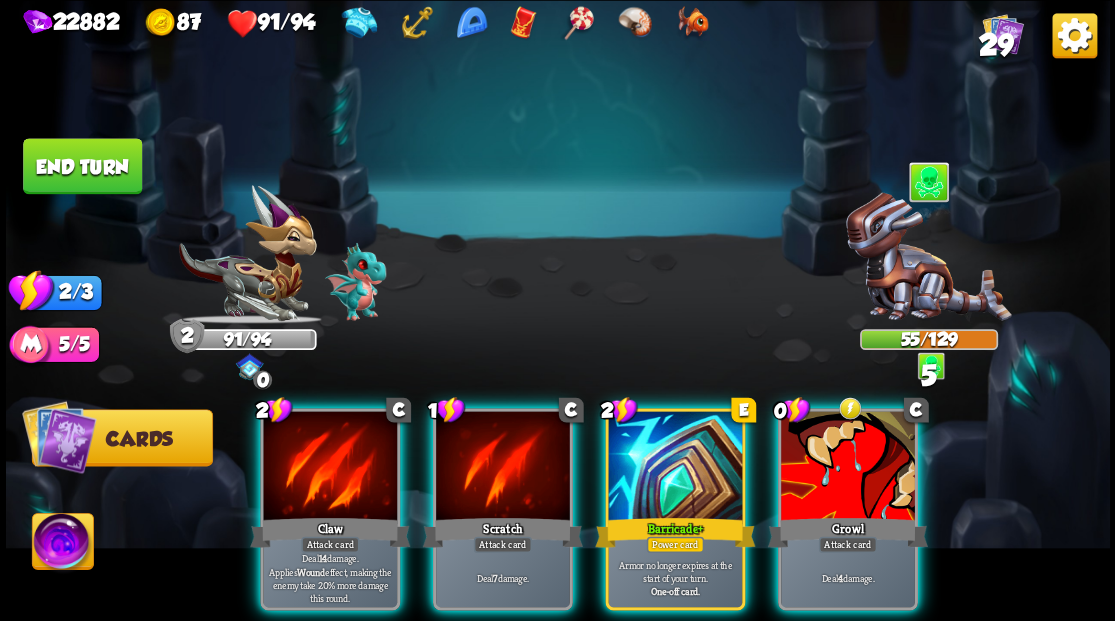 click at bounding box center [848, 467] 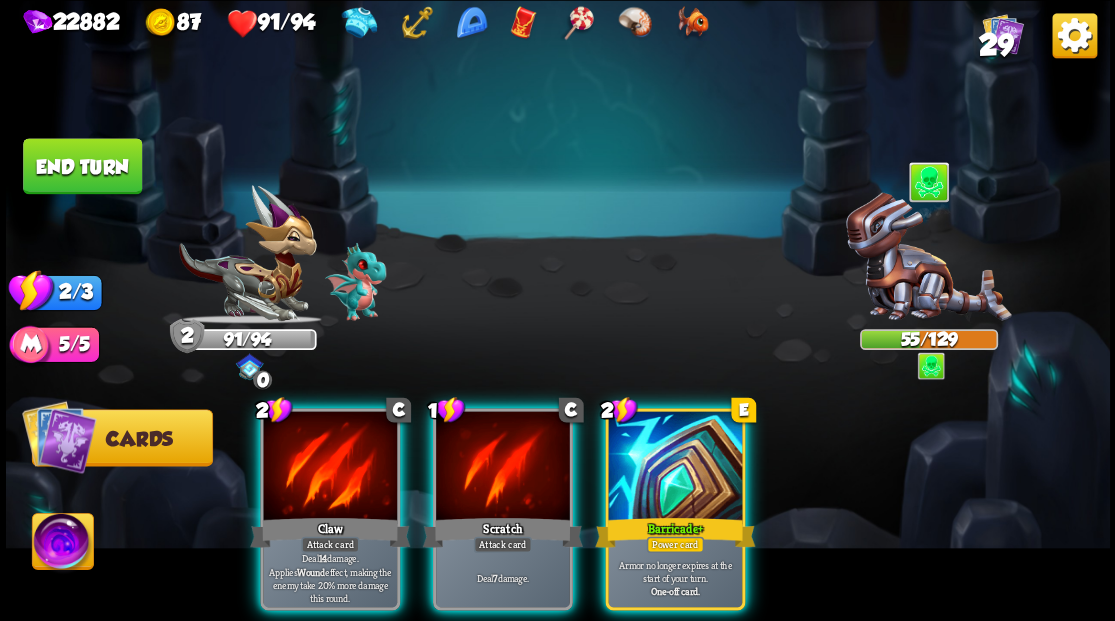 click on "2
C   Claw     Attack card   Deal  14  damage. Applies  Wound  effect, making the enemy take 20% more damage this round.
1
C   Scratch     Attack card   Deal  7  damage.
2
E   Barricade +     Power card   Armor no longer expires at the start of your turn.   One-off card." at bounding box center [667, 483] 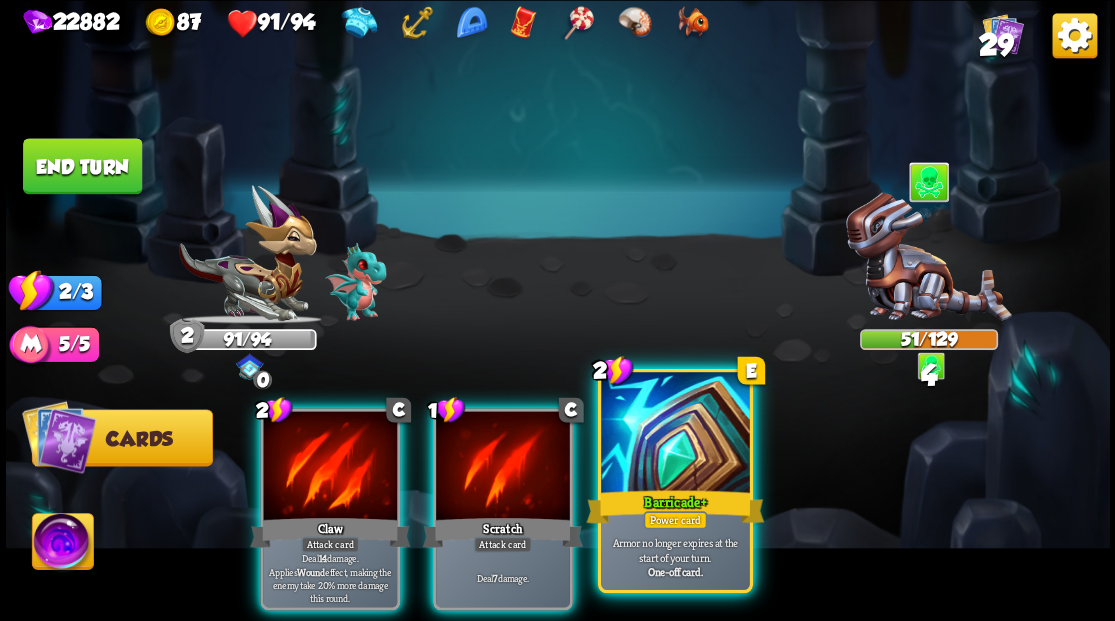 click at bounding box center [675, 434] 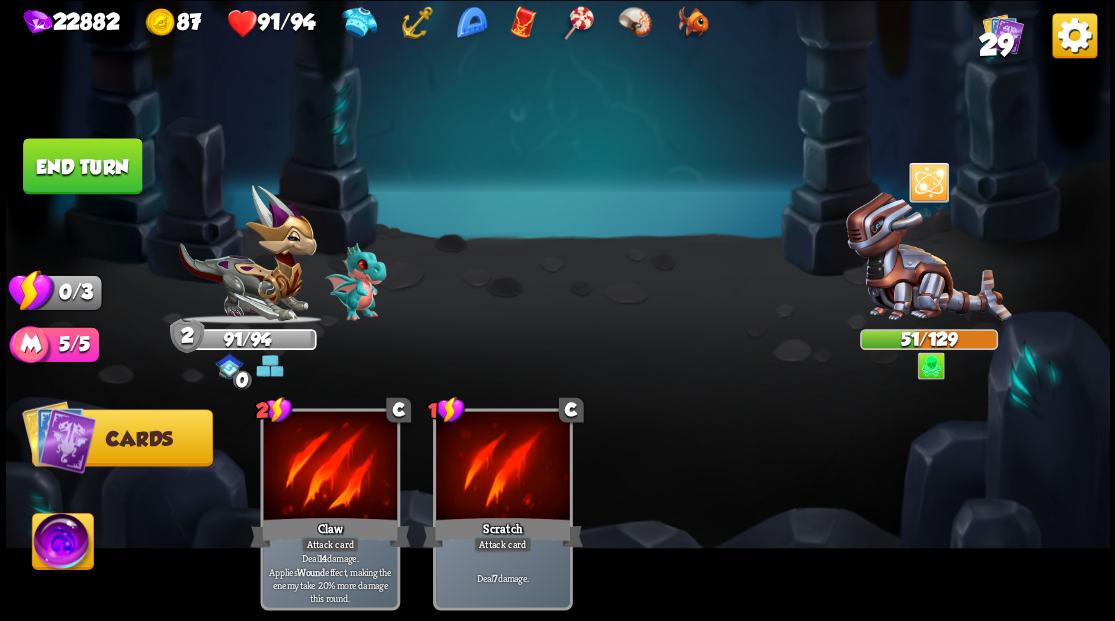 click on "End turn" at bounding box center (82, 166) 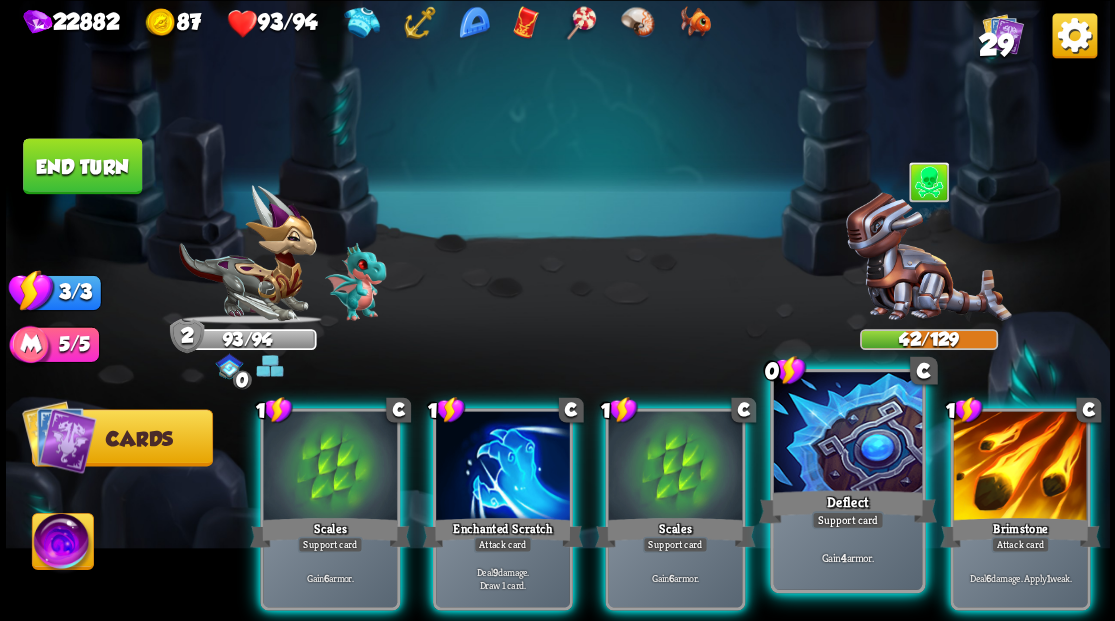 click at bounding box center [847, 434] 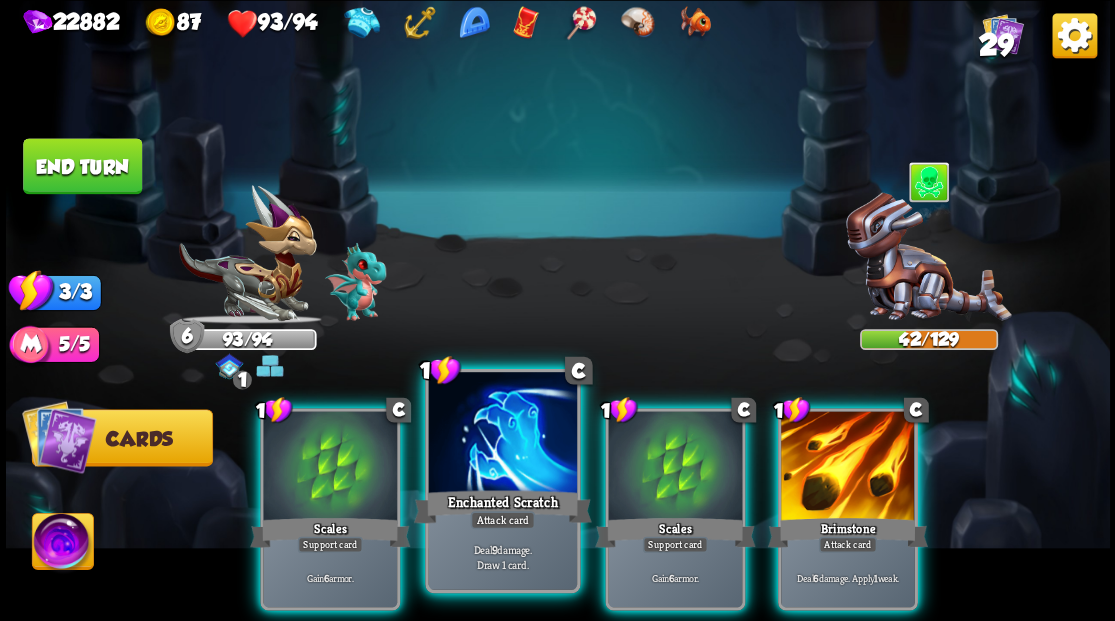 click at bounding box center (502, 434) 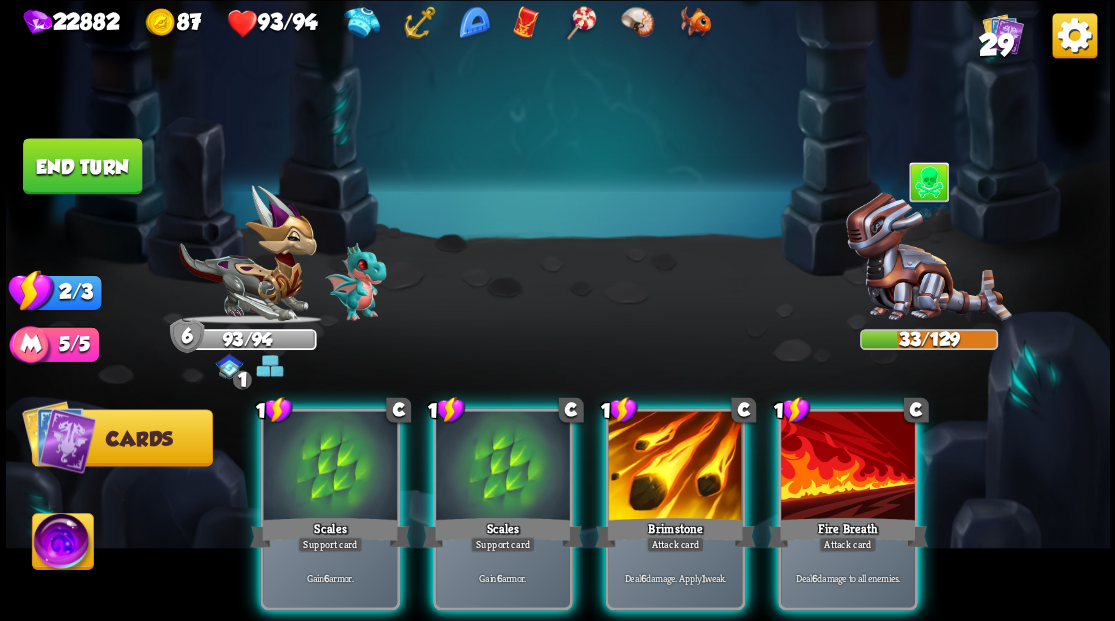 click at bounding box center (929, 257) 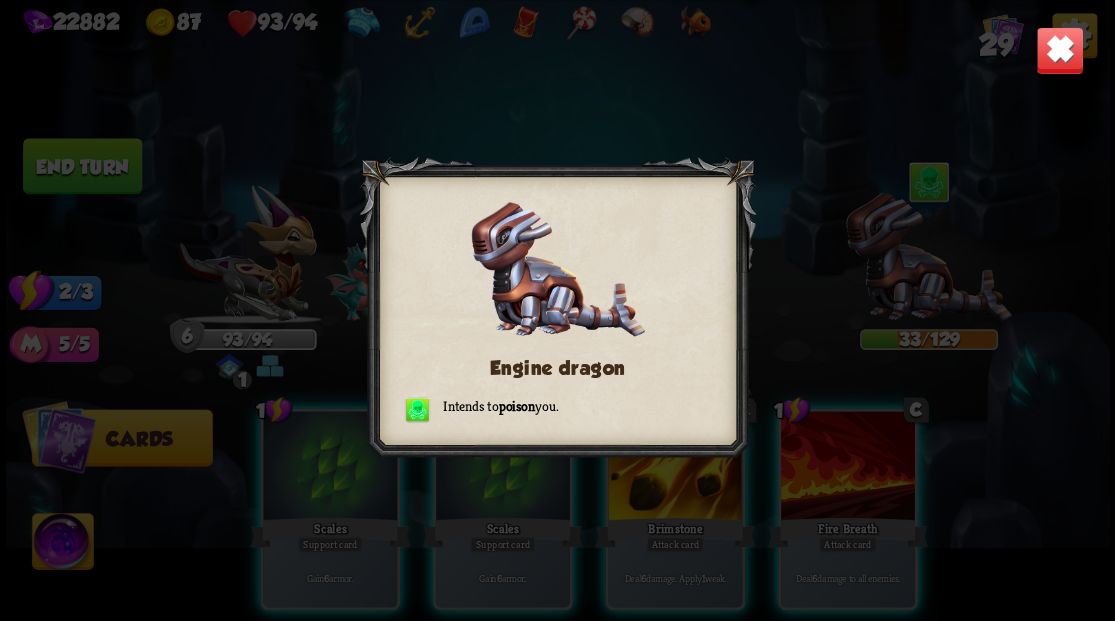 click at bounding box center (1059, 50) 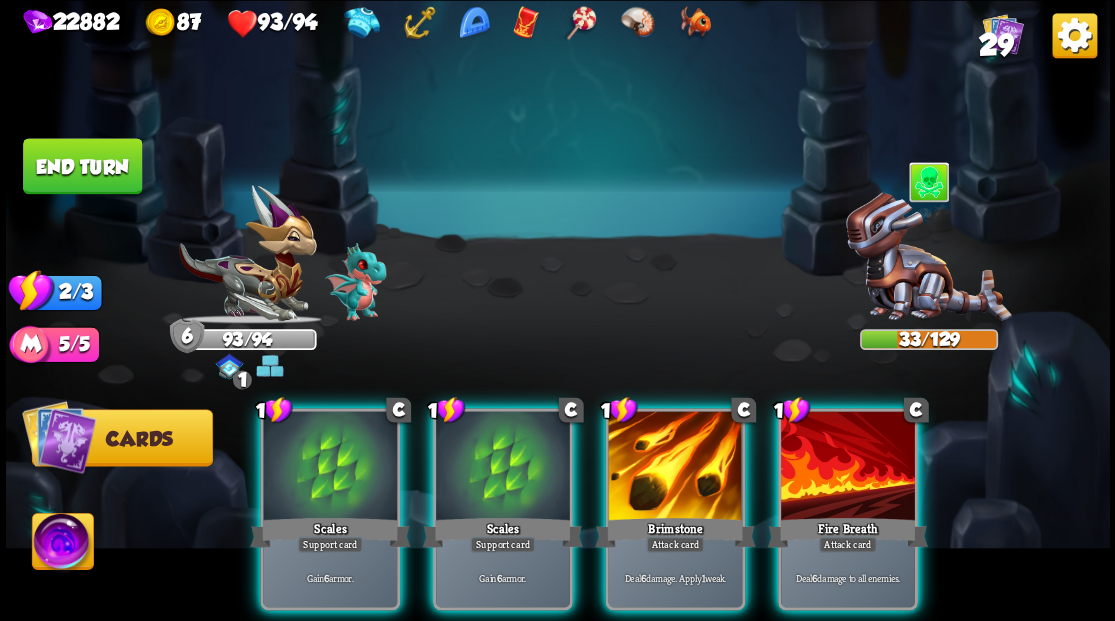 click at bounding box center (558, 310) 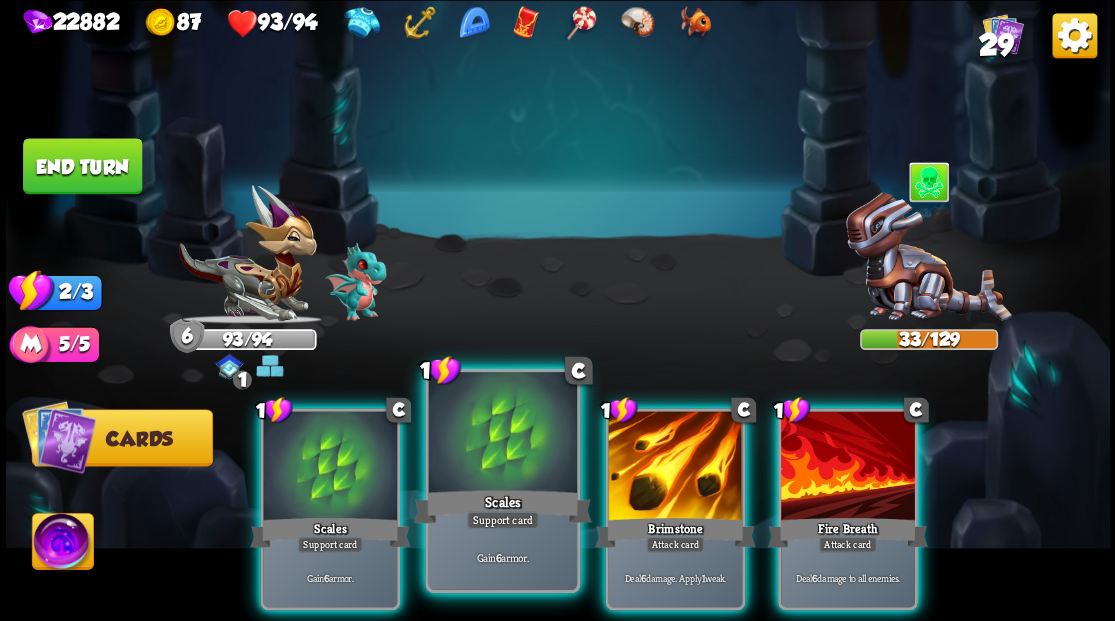 click at bounding box center [502, 434] 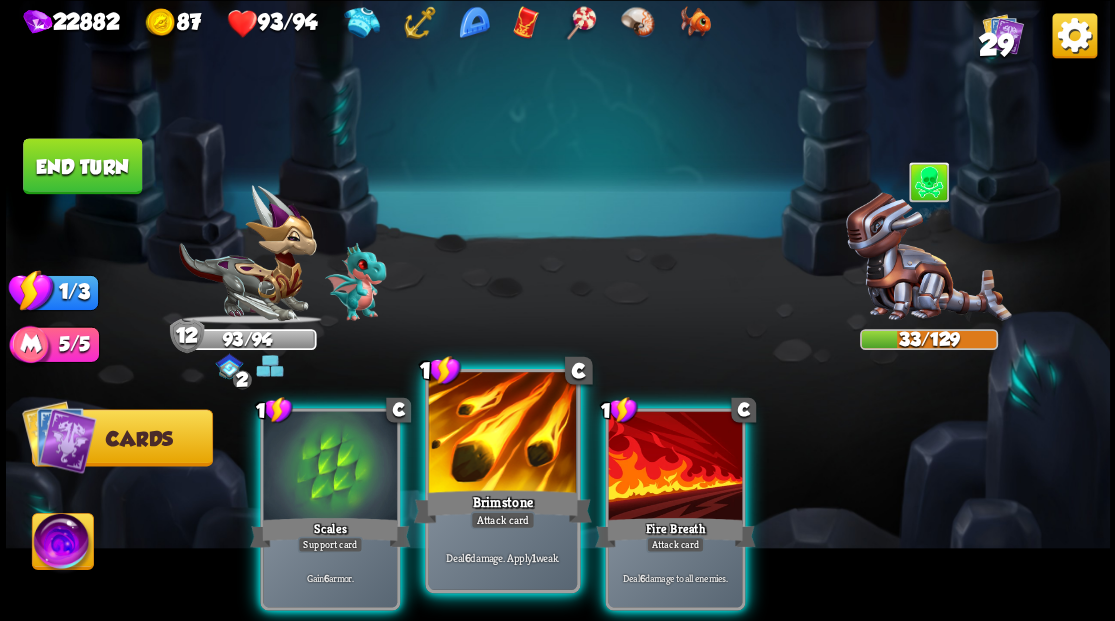 click at bounding box center [502, 434] 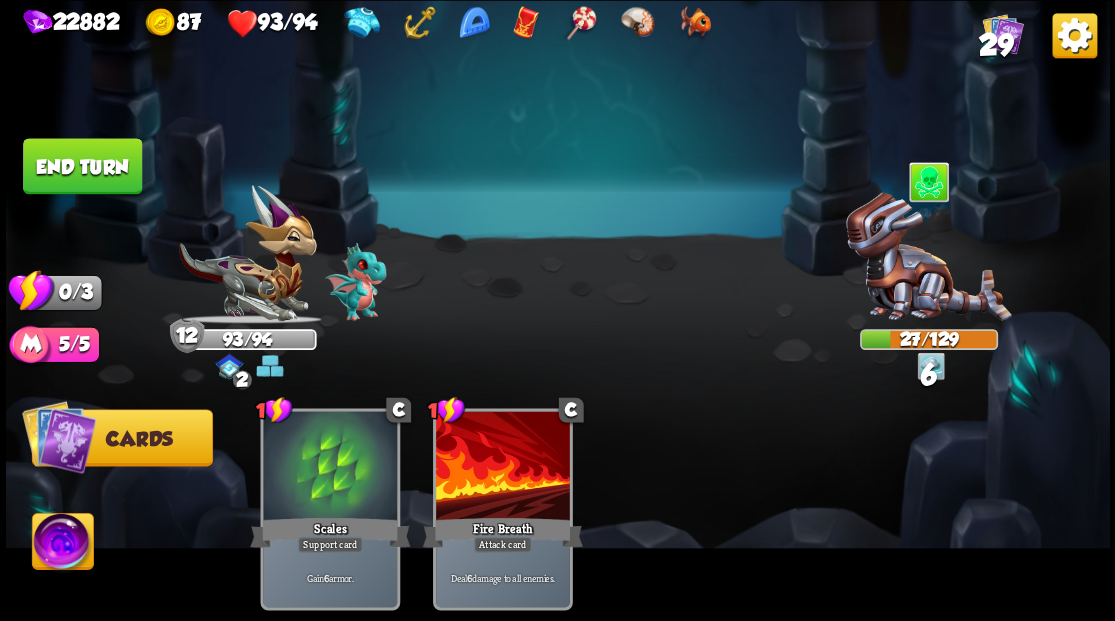 drag, startPoint x: 100, startPoint y: 168, endPoint x: 207, endPoint y: 214, distance: 116.46888 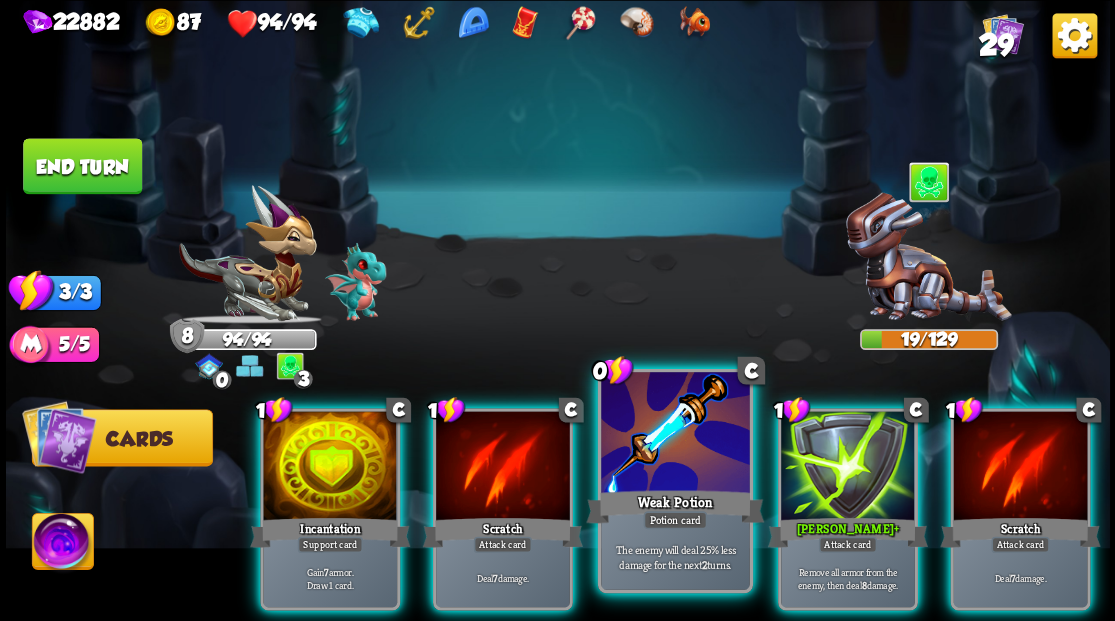 click at bounding box center (675, 434) 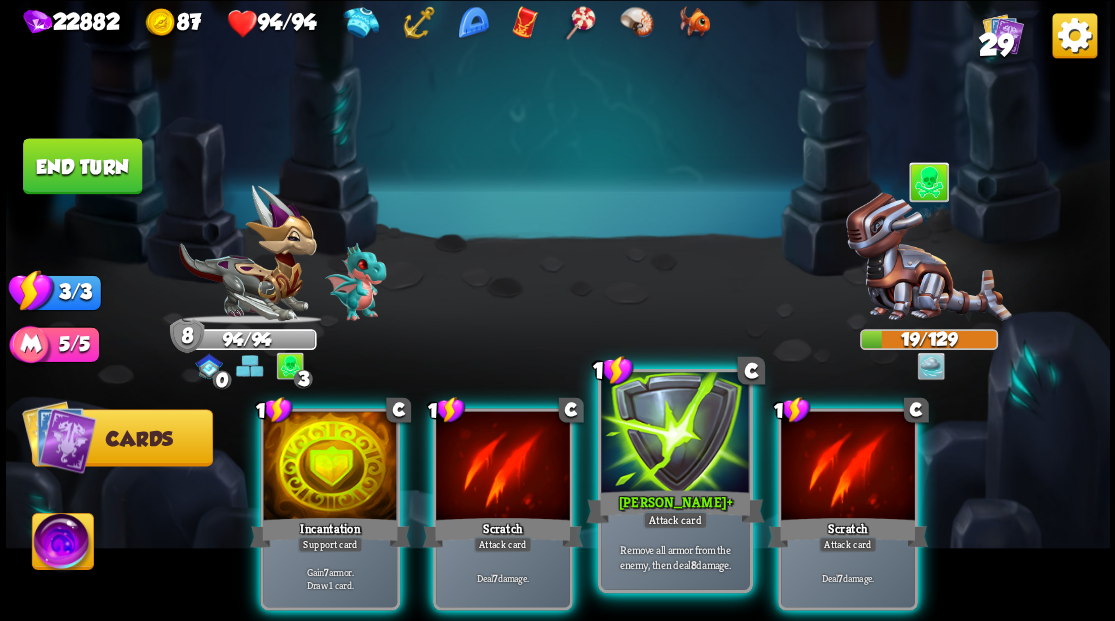 click at bounding box center (675, 434) 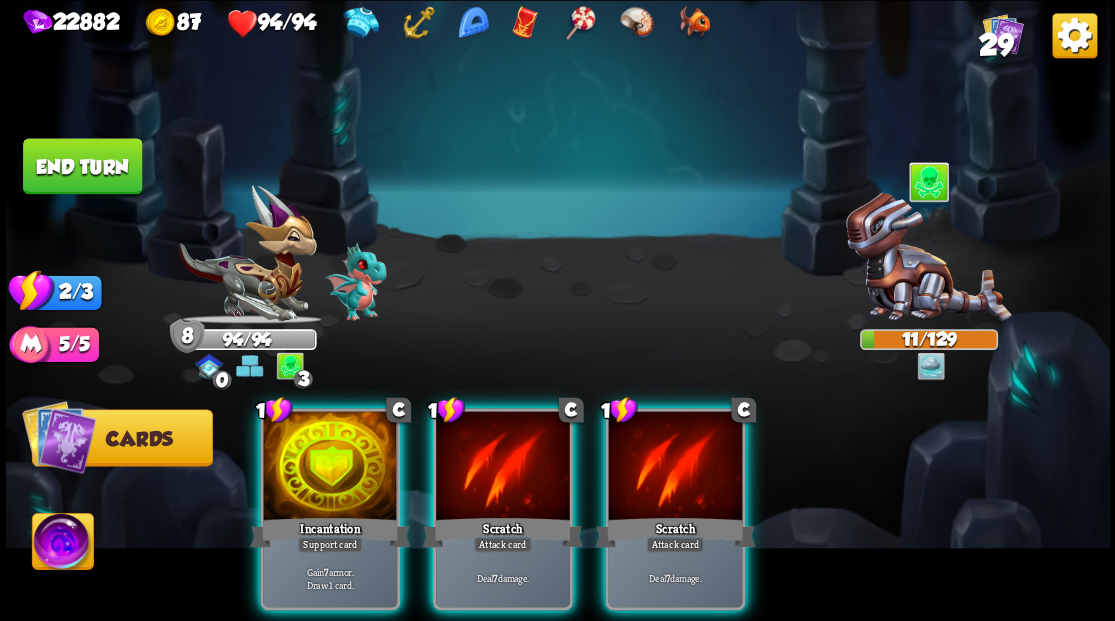 click at bounding box center [675, 467] 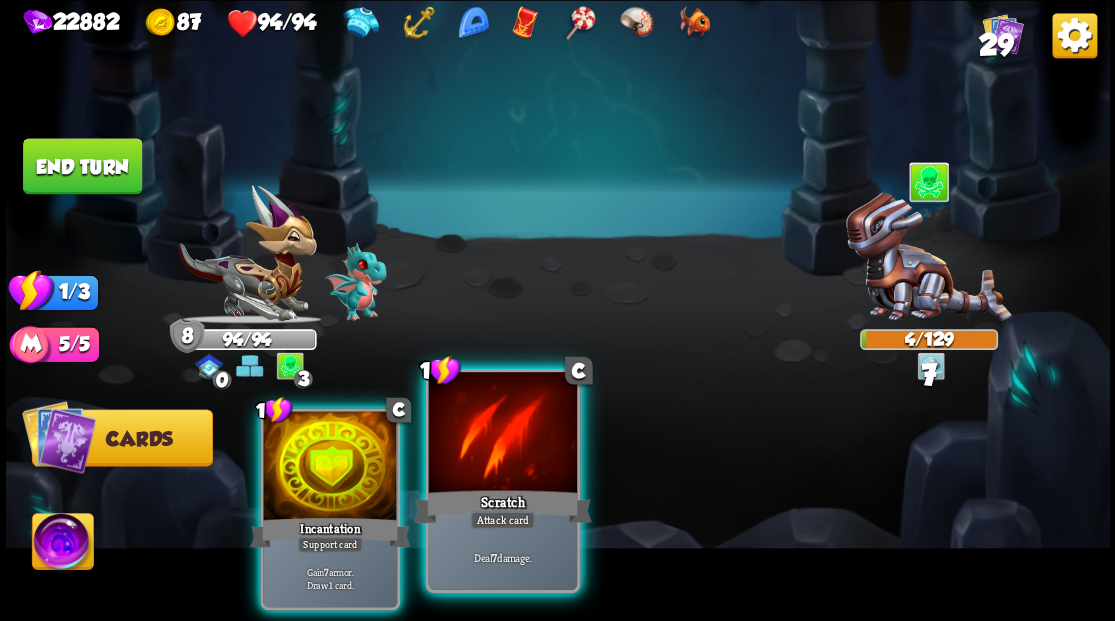 click at bounding box center [502, 434] 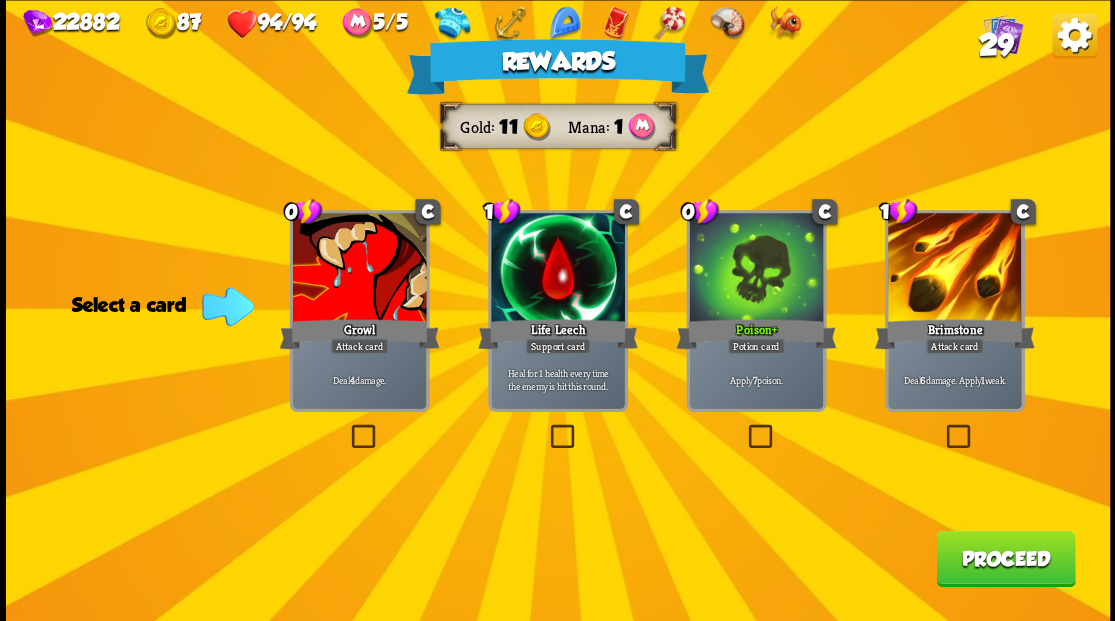 click at bounding box center (347, 427) 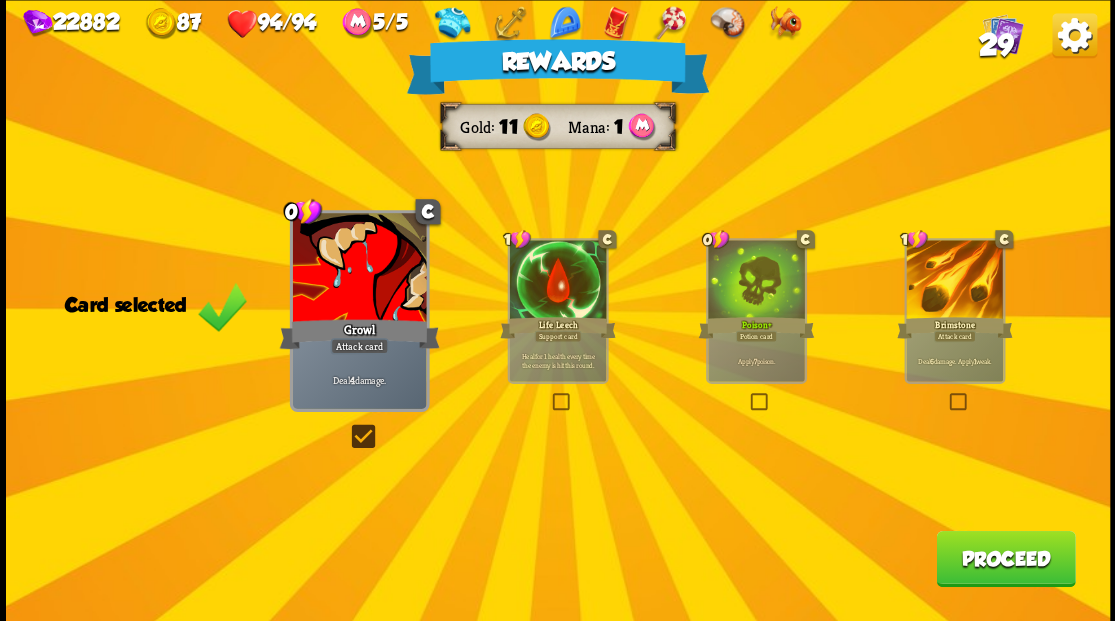 click on "Proceed" at bounding box center [1005, 558] 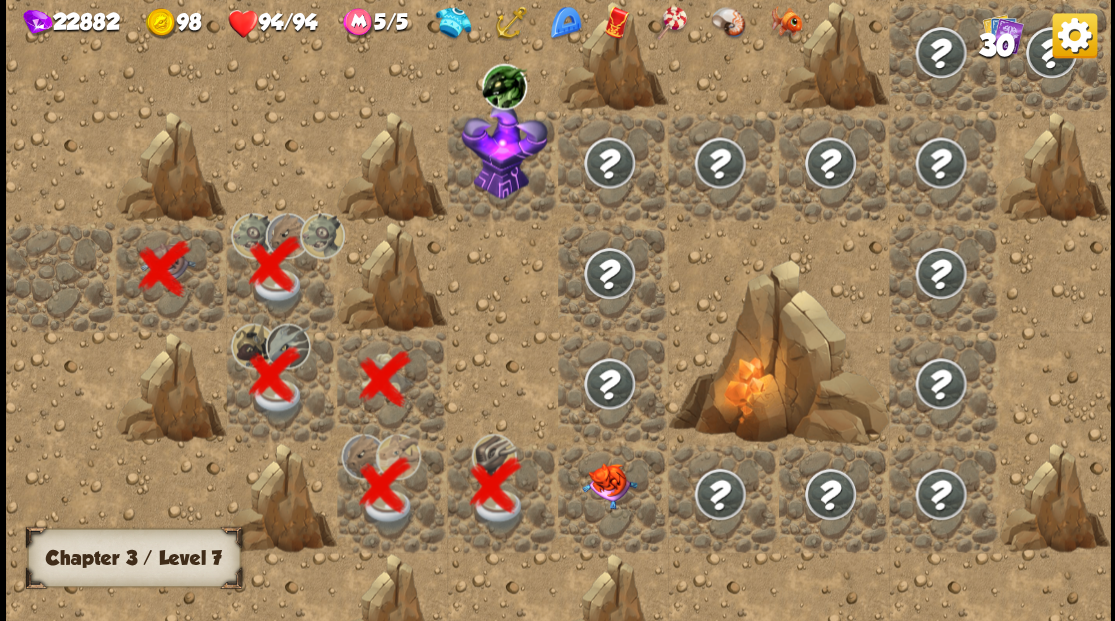 click at bounding box center [609, 485] 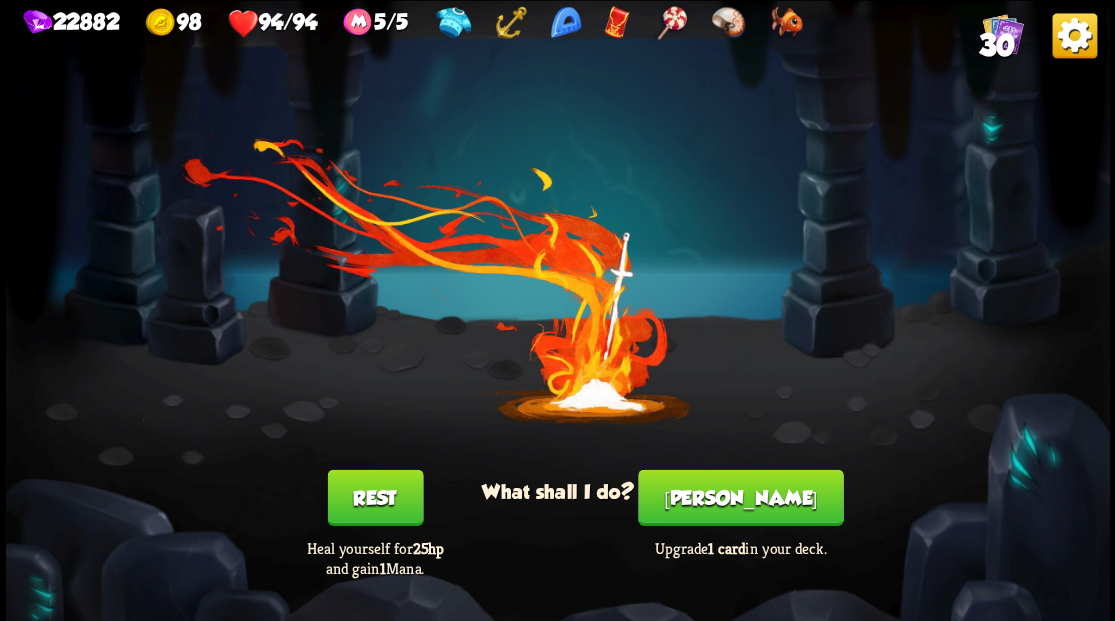 click on "[PERSON_NAME]" at bounding box center [740, 497] 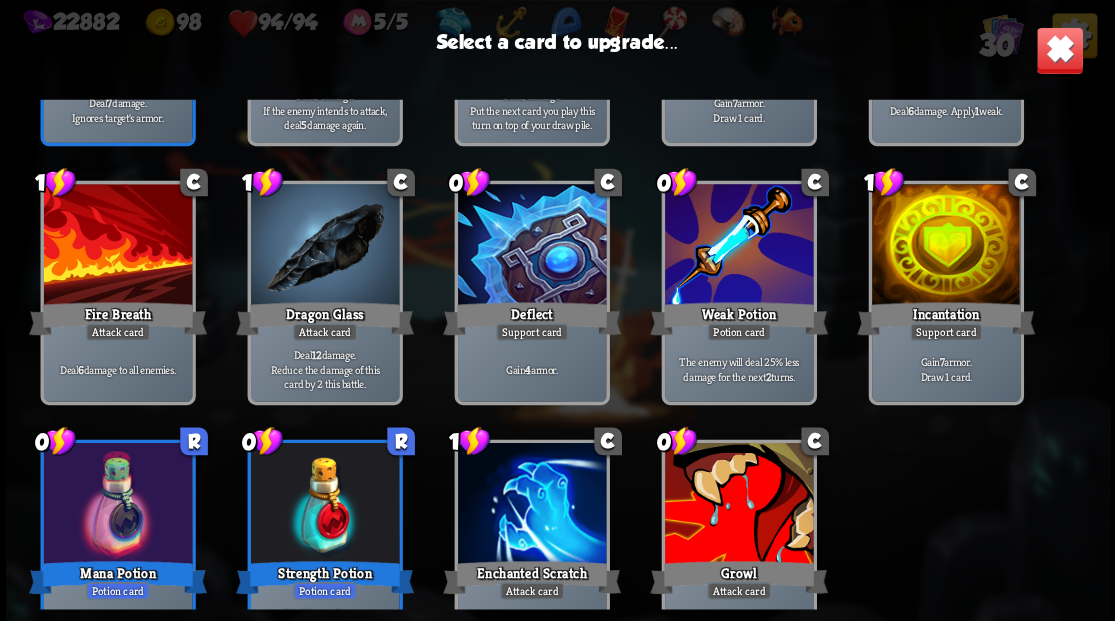 scroll, scrollTop: 929, scrollLeft: 0, axis: vertical 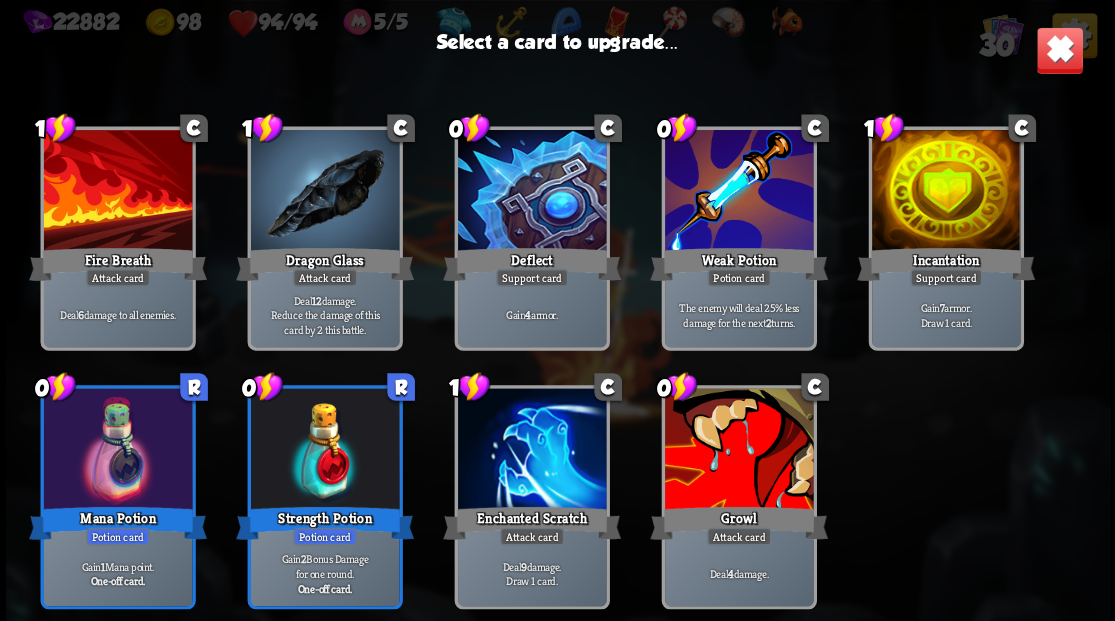 click at bounding box center [738, 450] 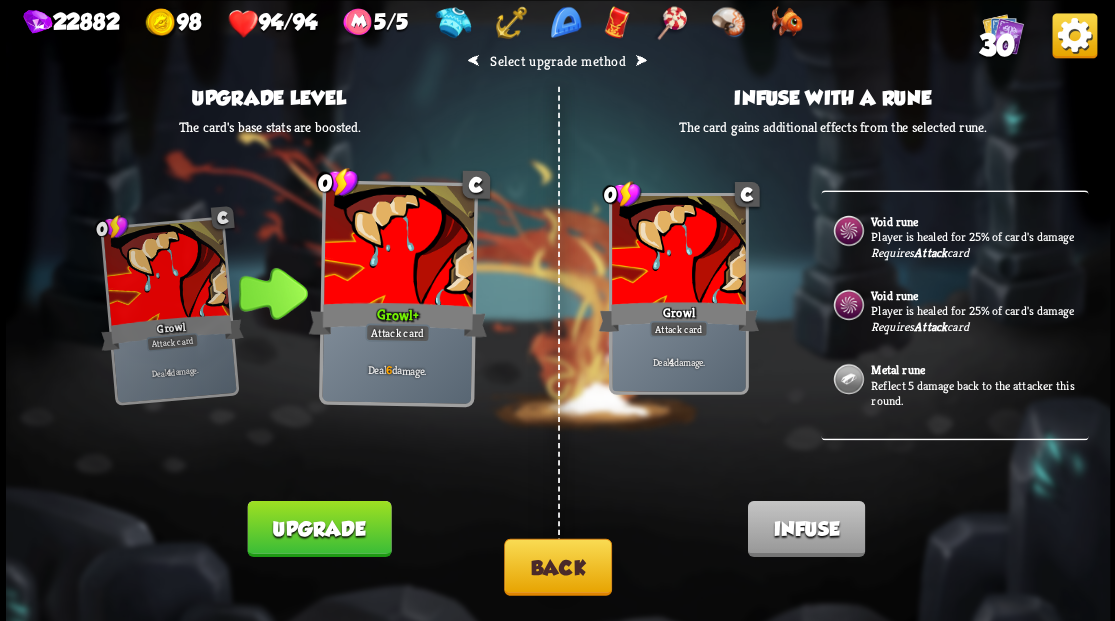 scroll, scrollTop: 936, scrollLeft: 0, axis: vertical 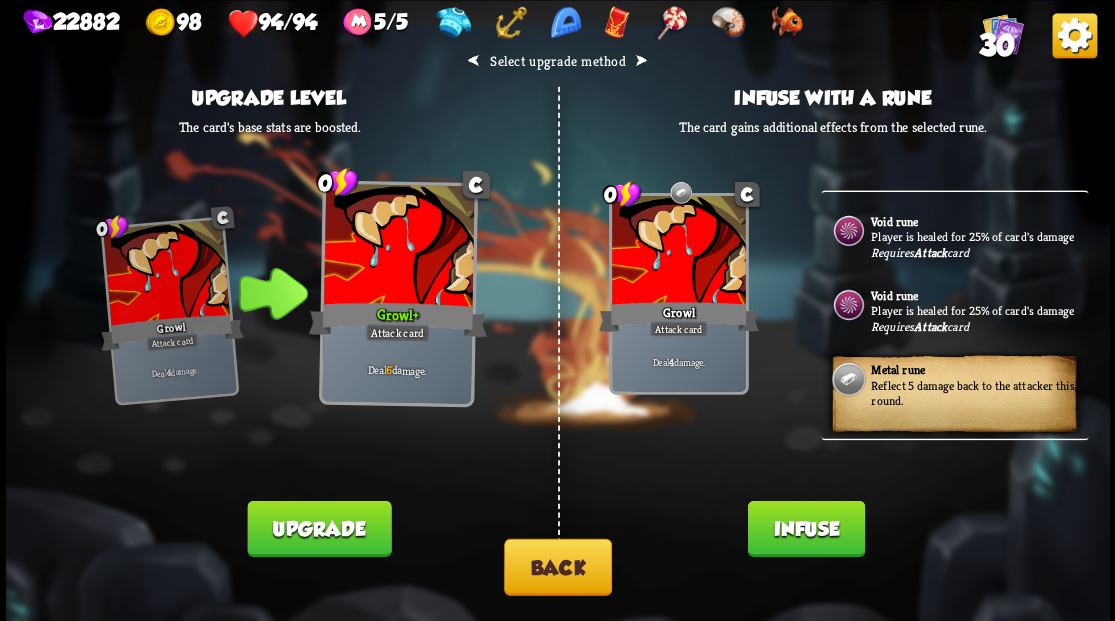 click on "Infuse" at bounding box center (805, 528) 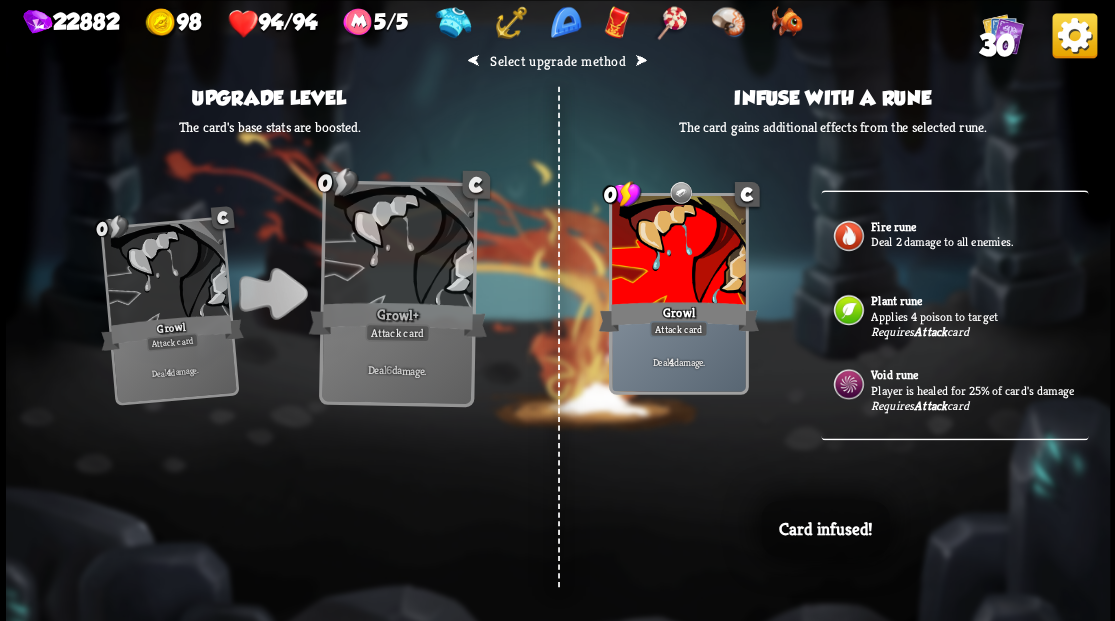 scroll, scrollTop: 605, scrollLeft: 0, axis: vertical 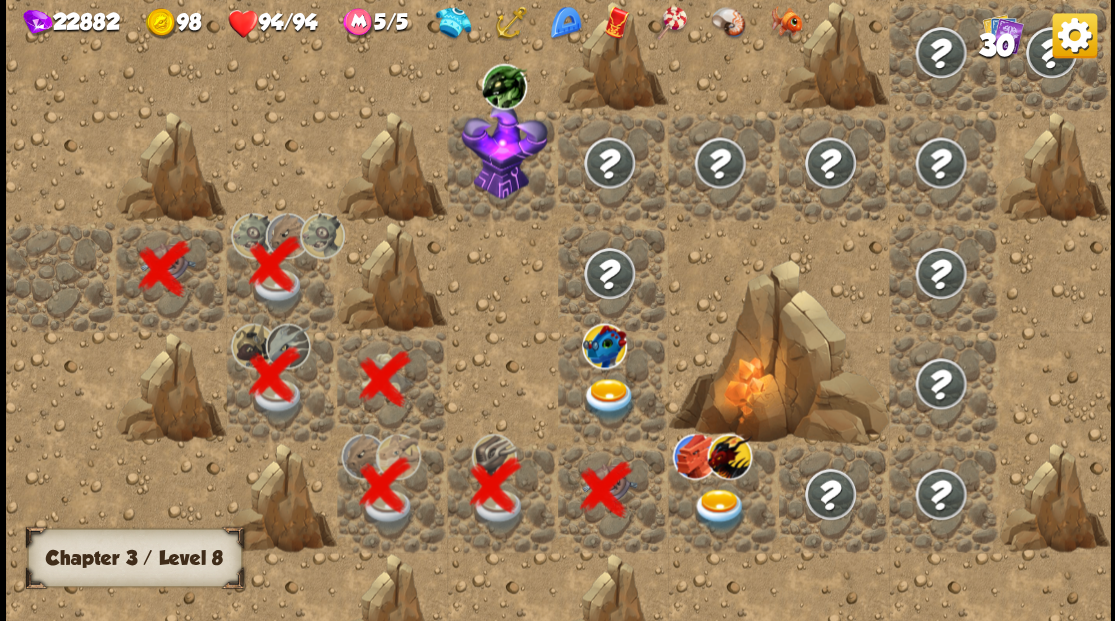 click at bounding box center (609, 399) 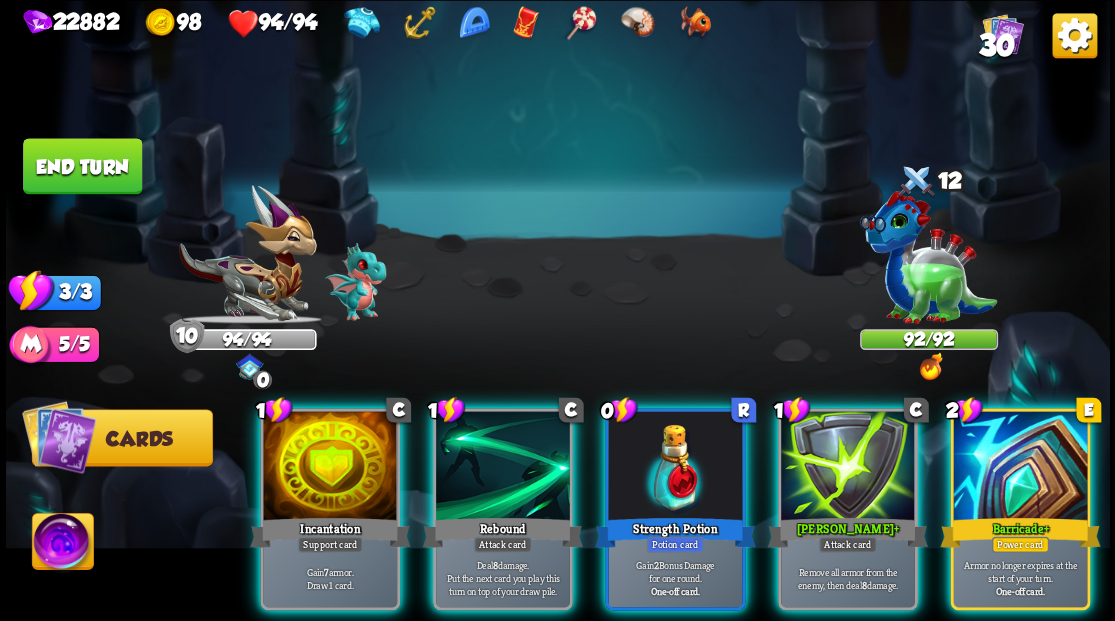 click at bounding box center (1020, 467) 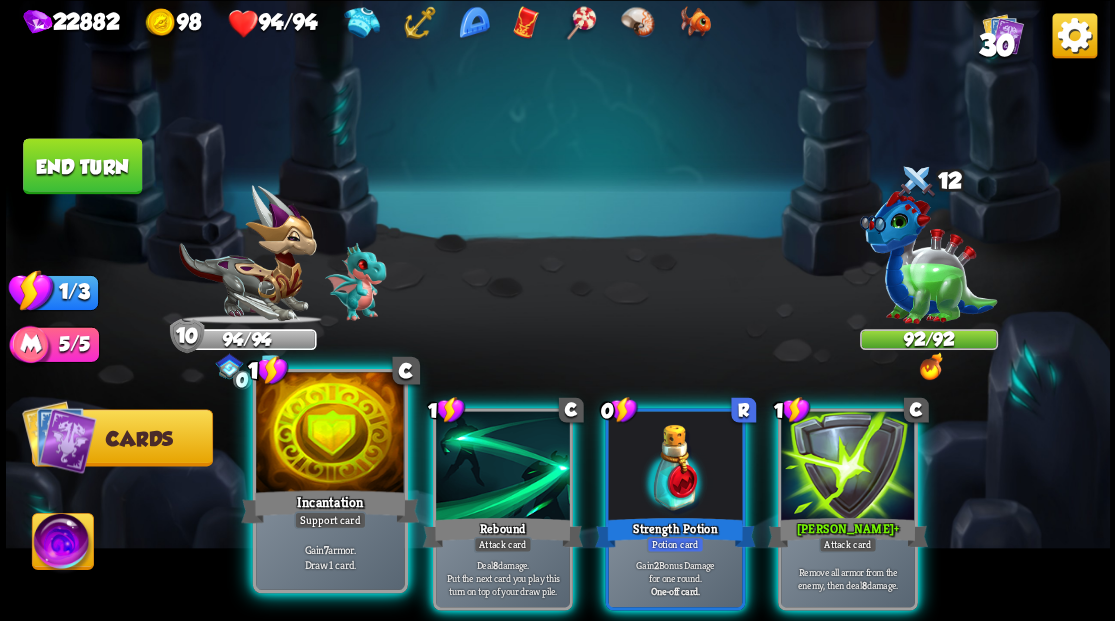click at bounding box center (330, 434) 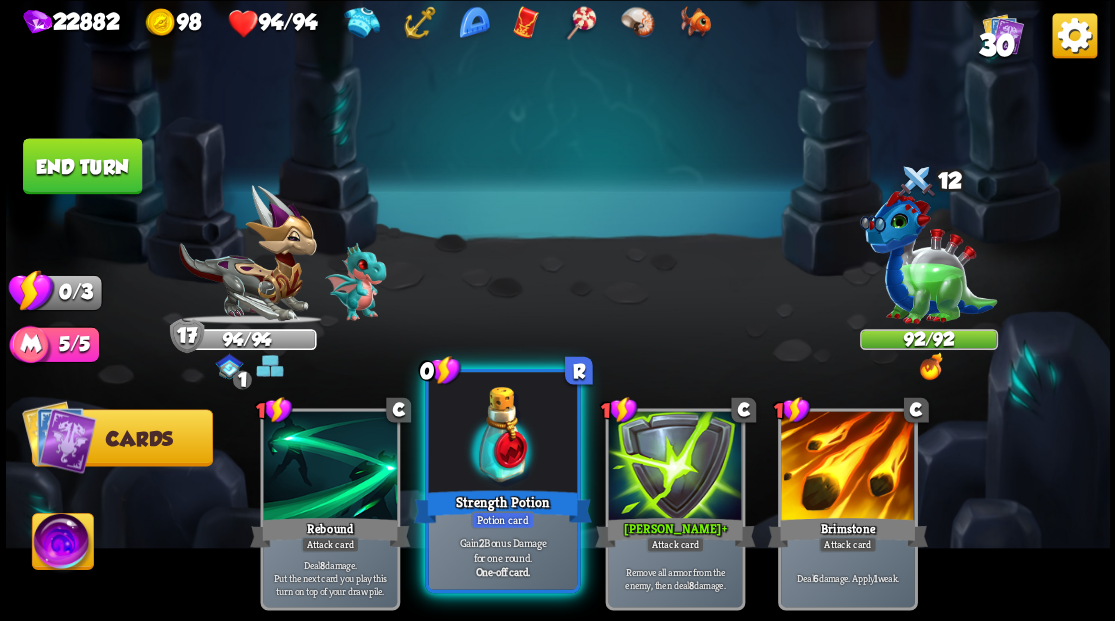 click at bounding box center [502, 434] 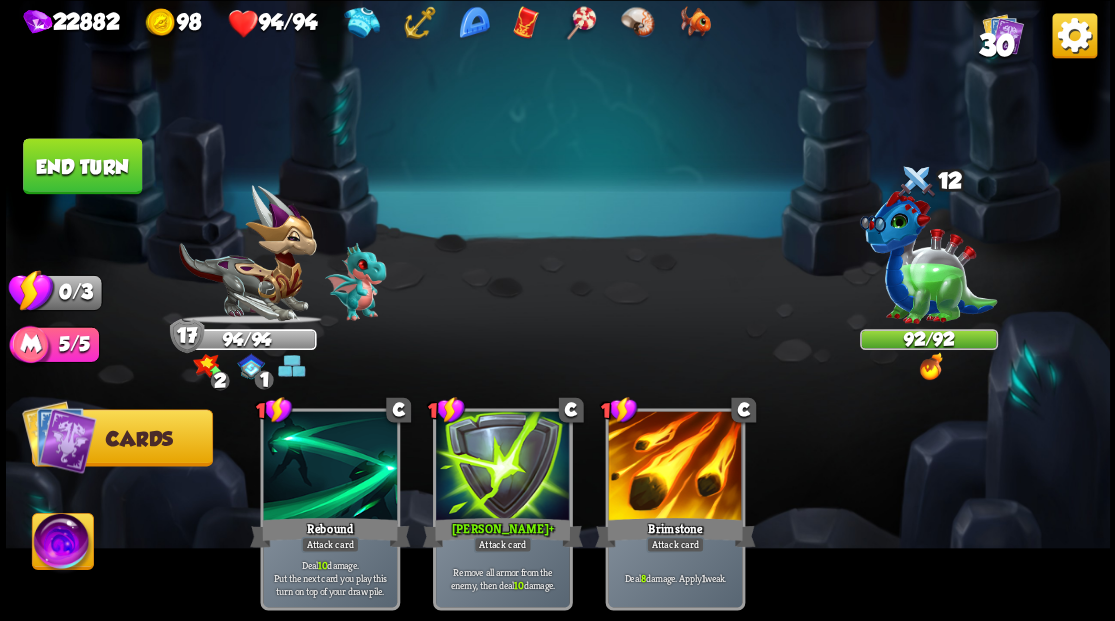 click on "End turn" at bounding box center (82, 166) 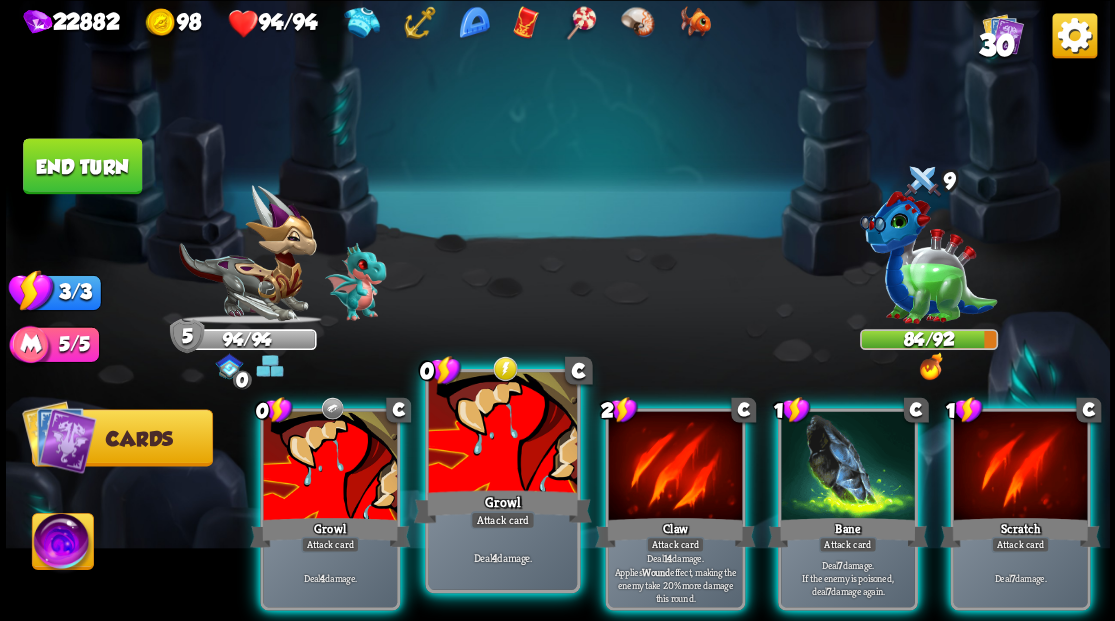 click at bounding box center (502, 434) 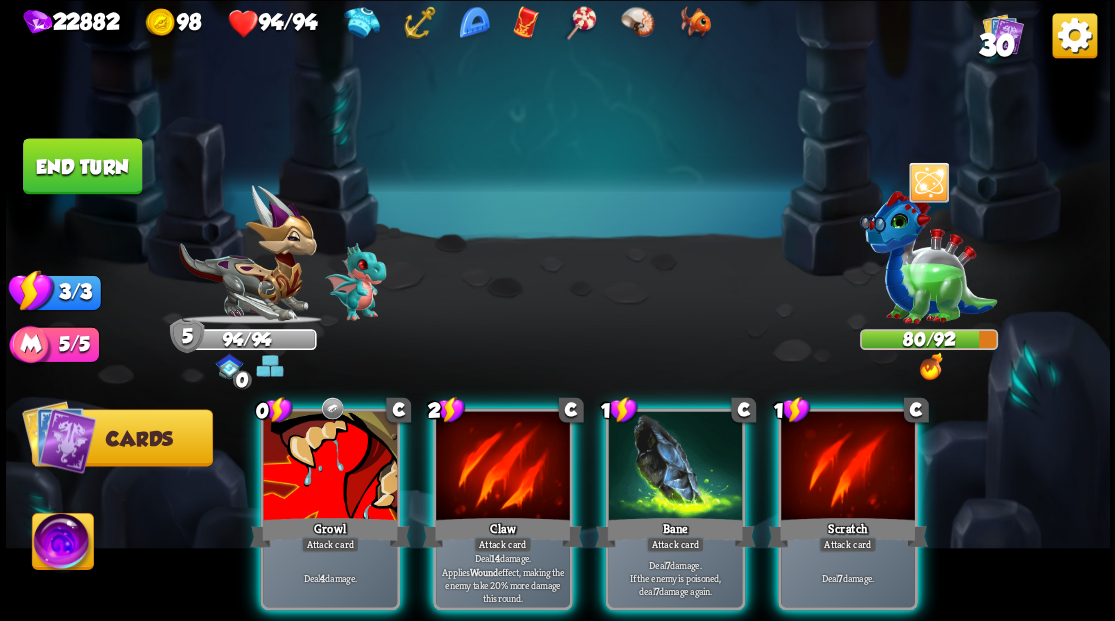click at bounding box center (503, 467) 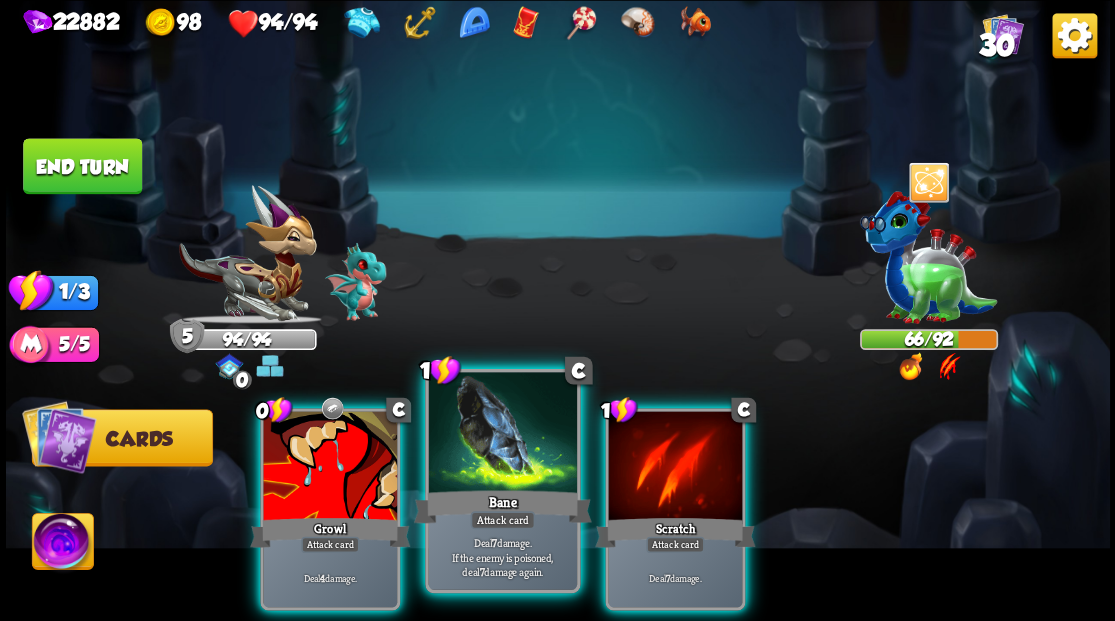 click at bounding box center [502, 434] 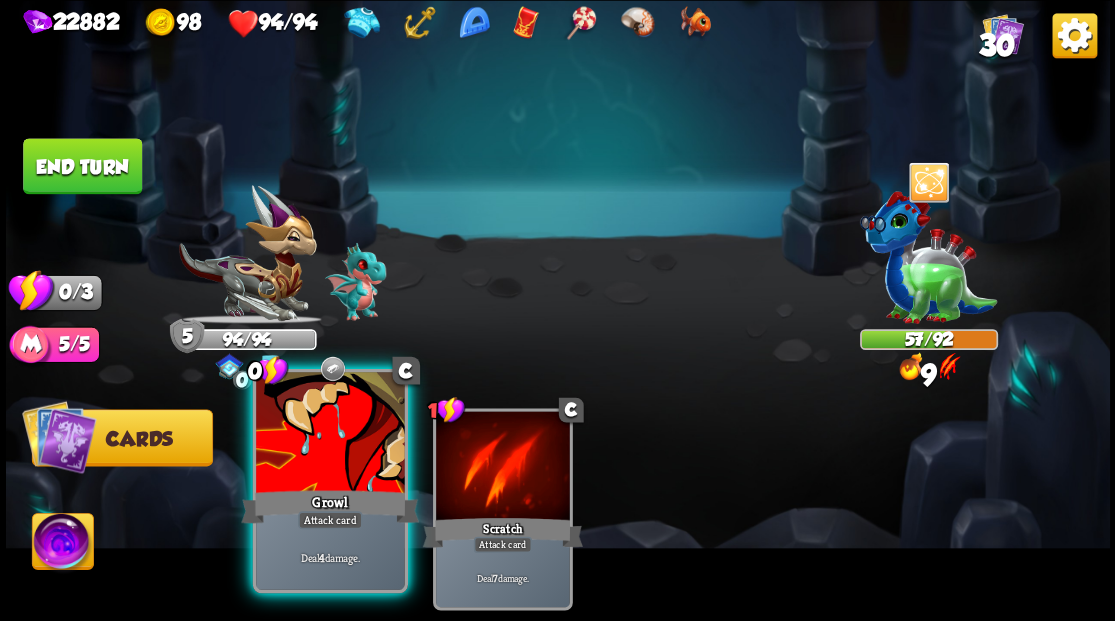 click at bounding box center (330, 434) 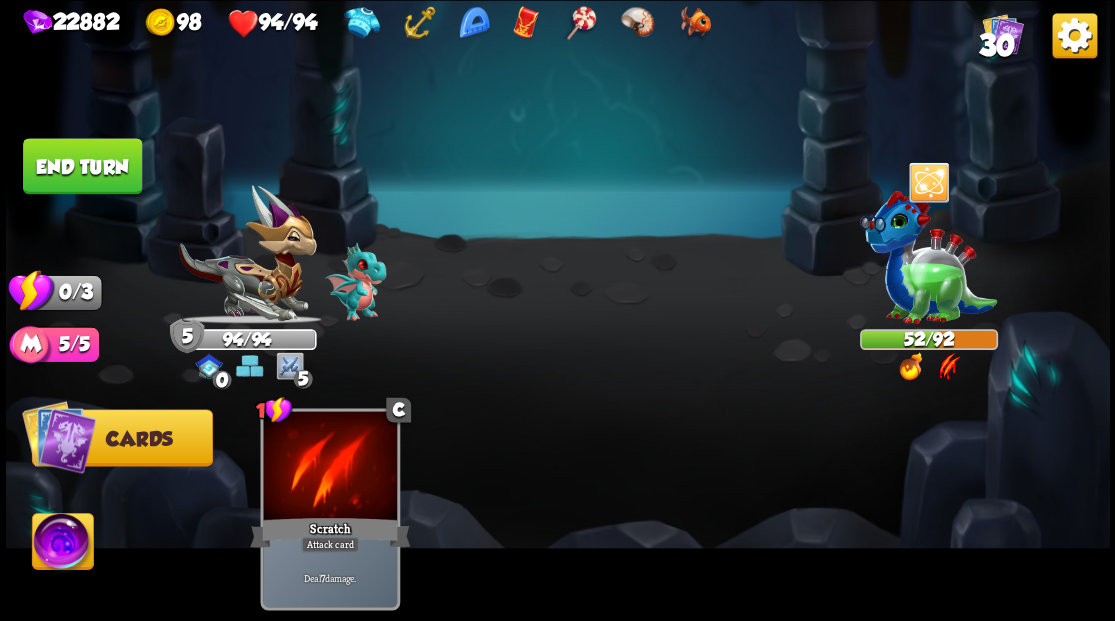 click on "End turn" at bounding box center (82, 166) 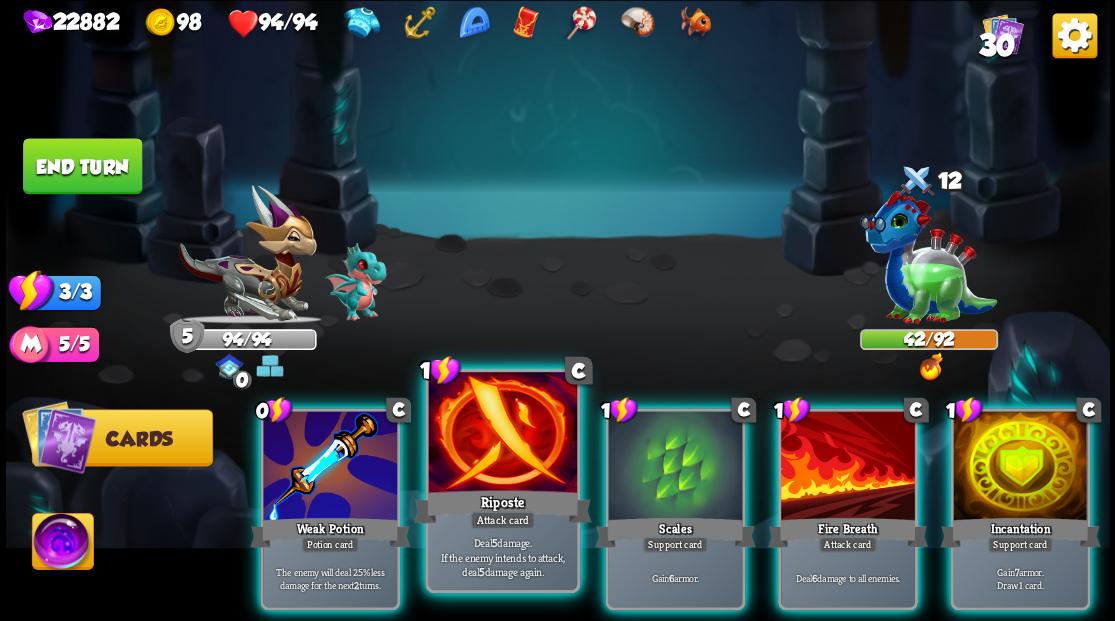 click at bounding box center [502, 434] 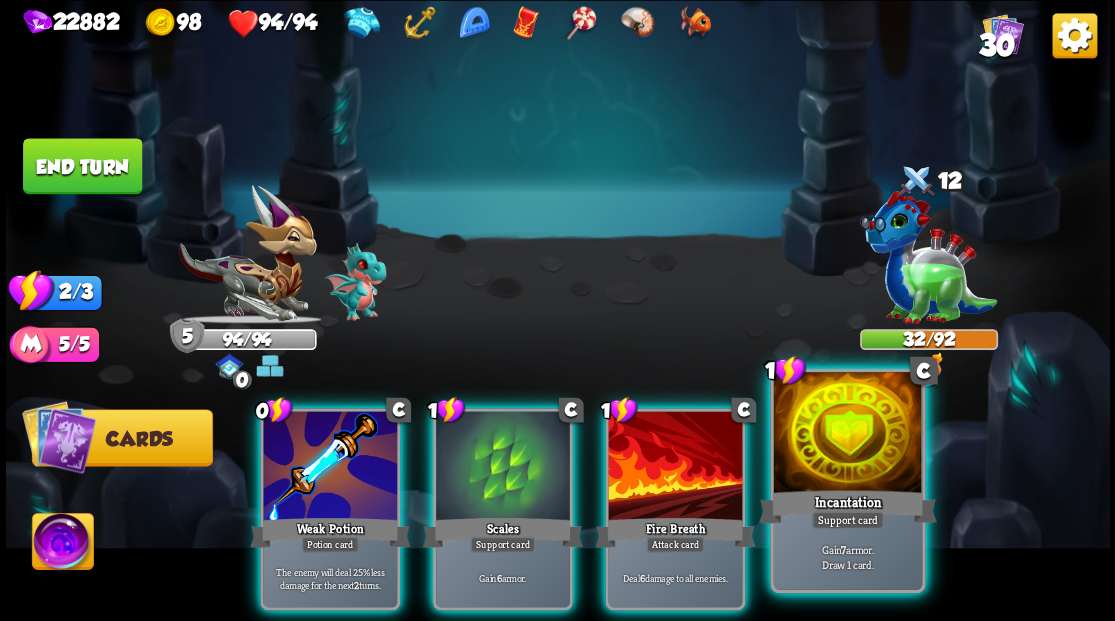 click at bounding box center (847, 434) 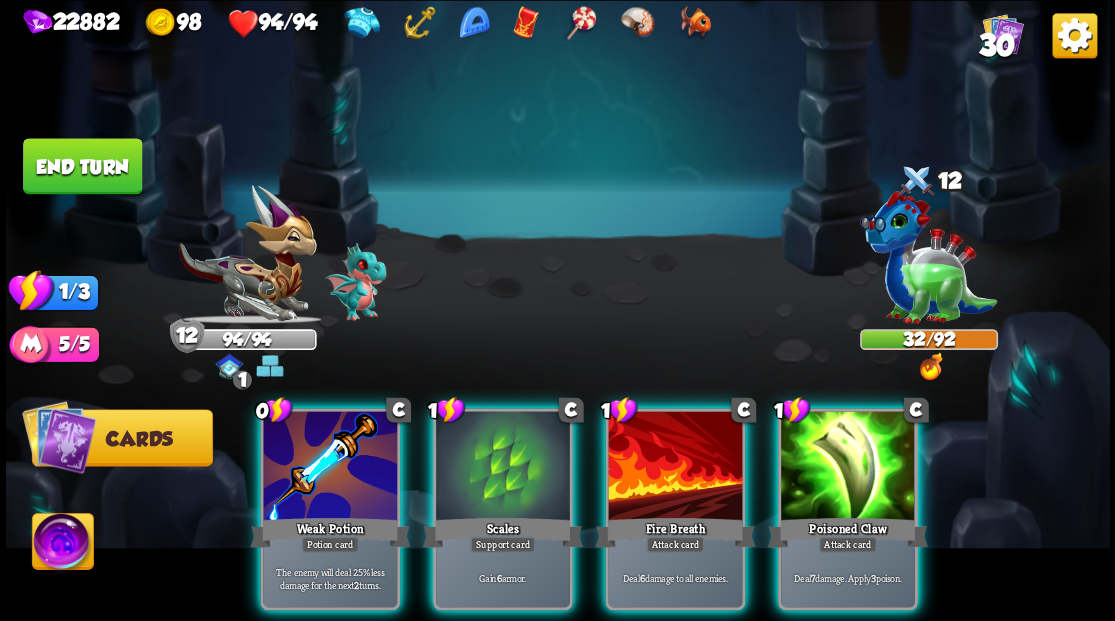 click at bounding box center (848, 467) 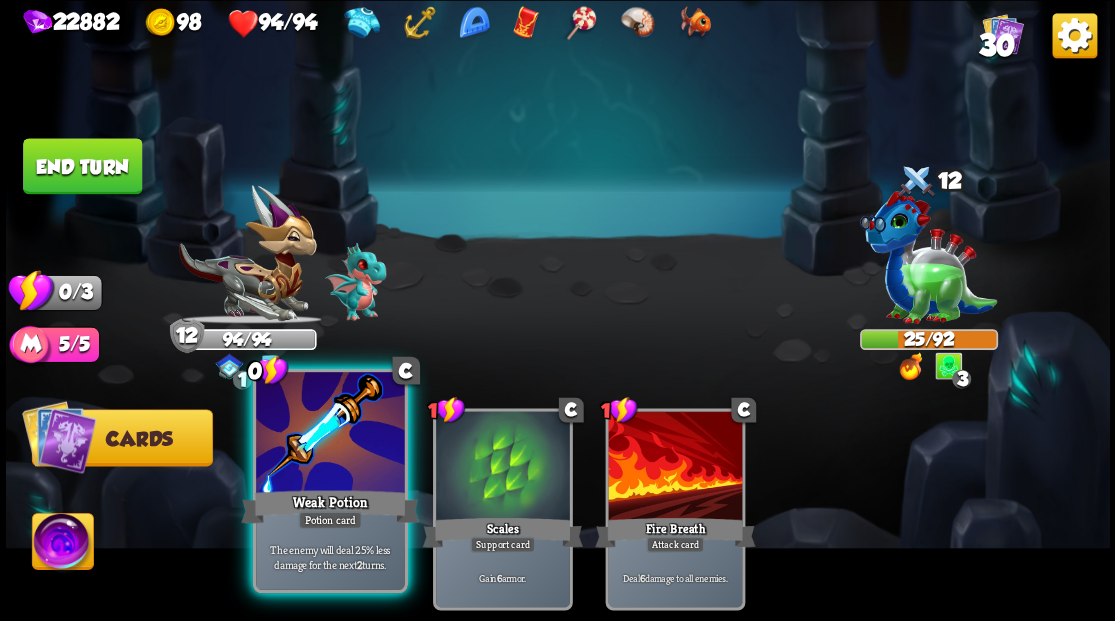 click at bounding box center [330, 434] 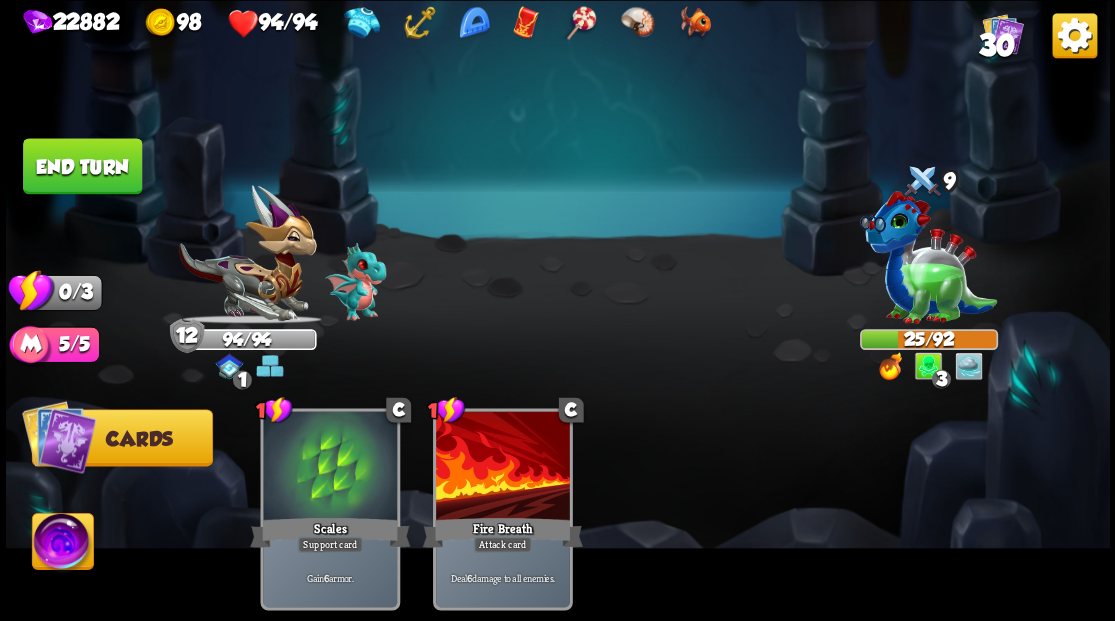 click on "End turn" at bounding box center (82, 166) 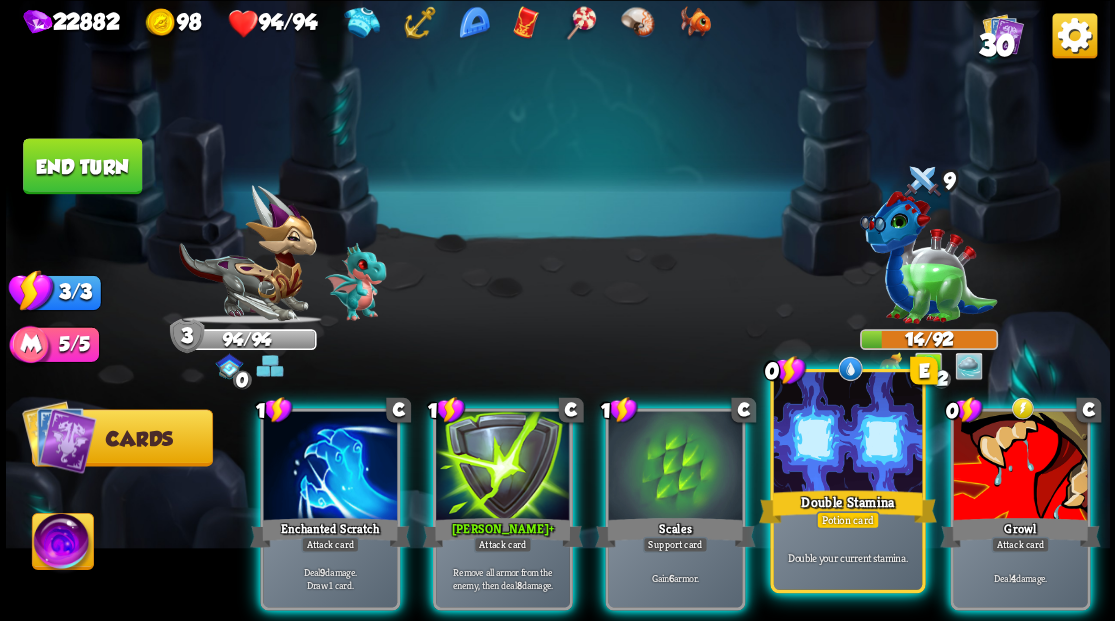 click at bounding box center (847, 434) 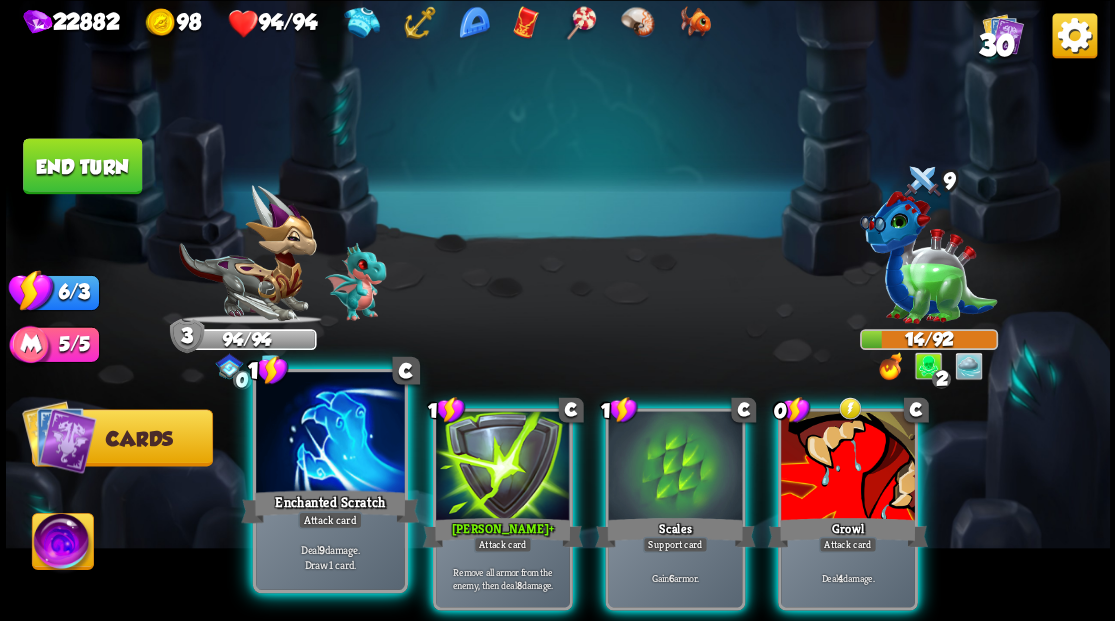 click at bounding box center [330, 434] 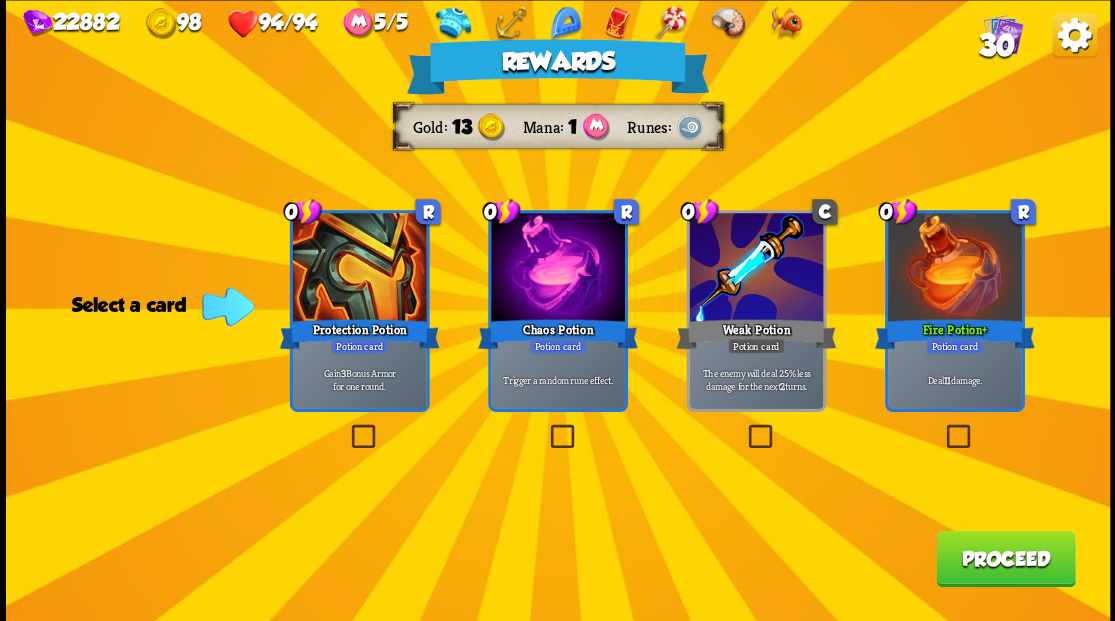 click at bounding box center (546, 427) 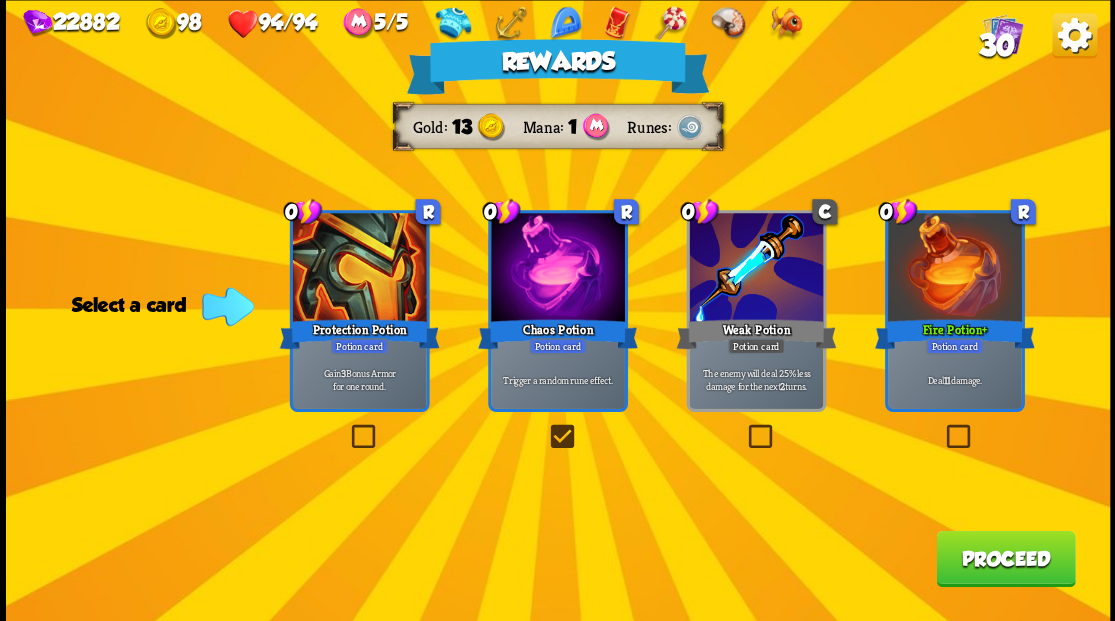 click at bounding box center (546, 427) 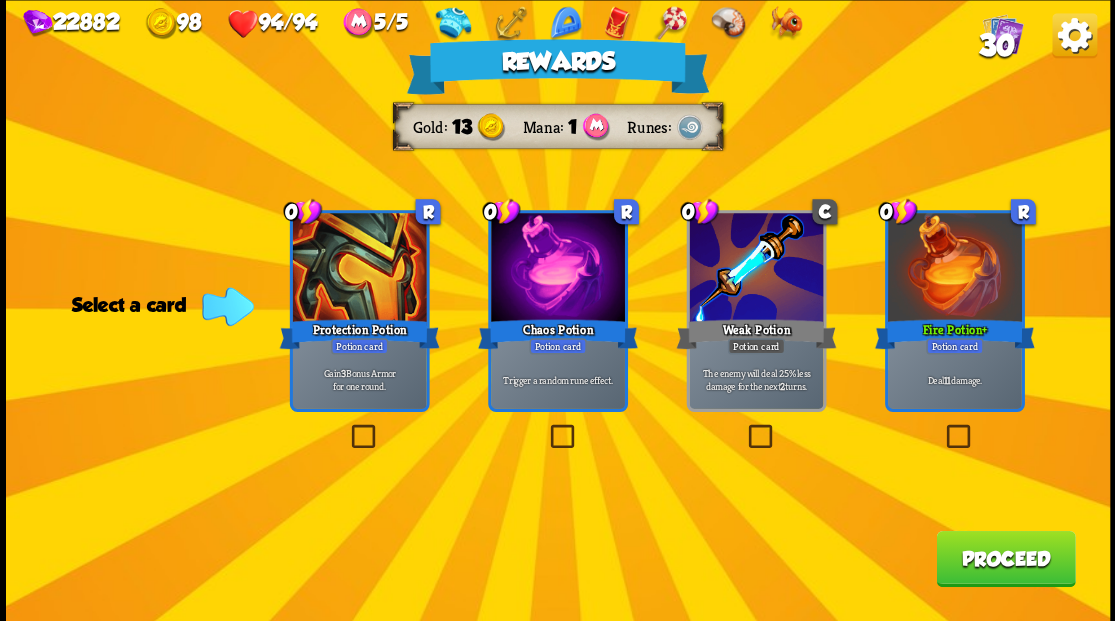 click at bounding box center [546, 427] 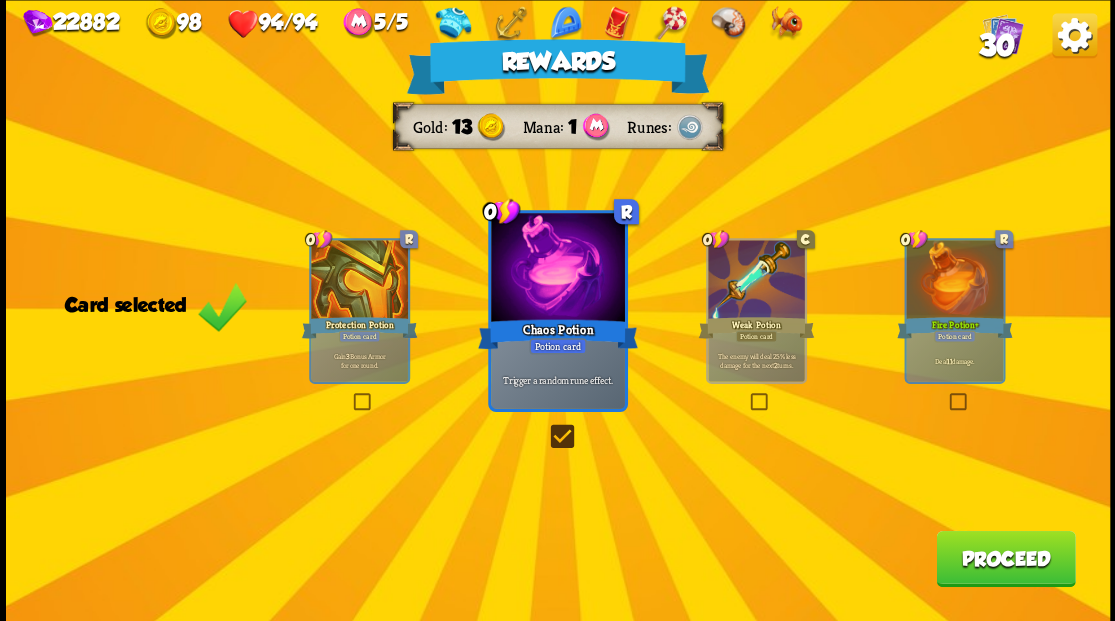 click on "Proceed" at bounding box center [1005, 558] 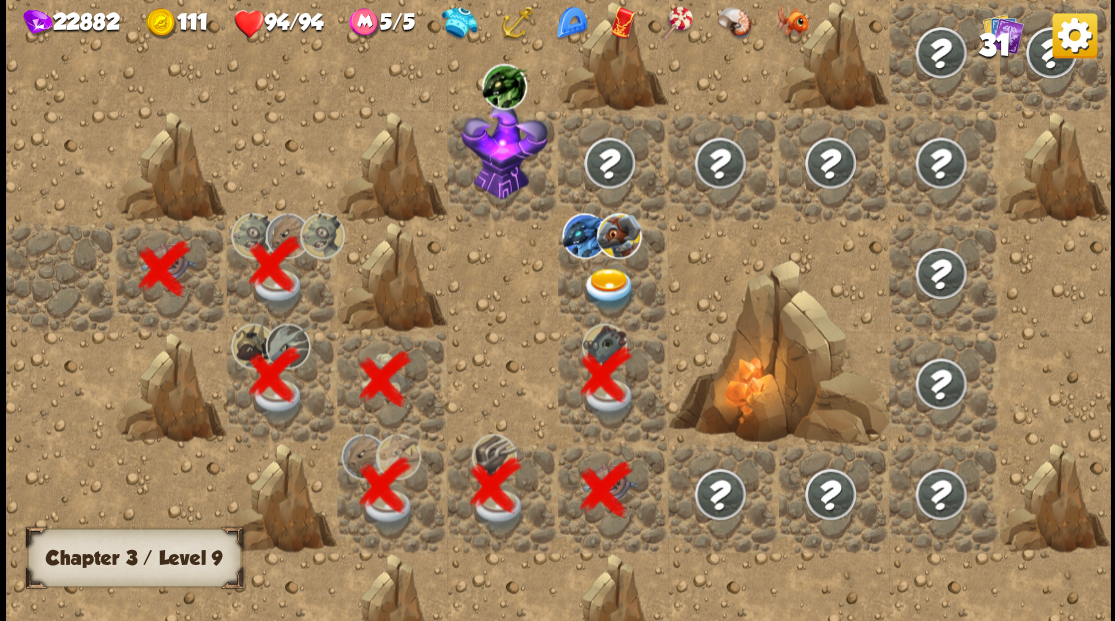 click at bounding box center [609, 288] 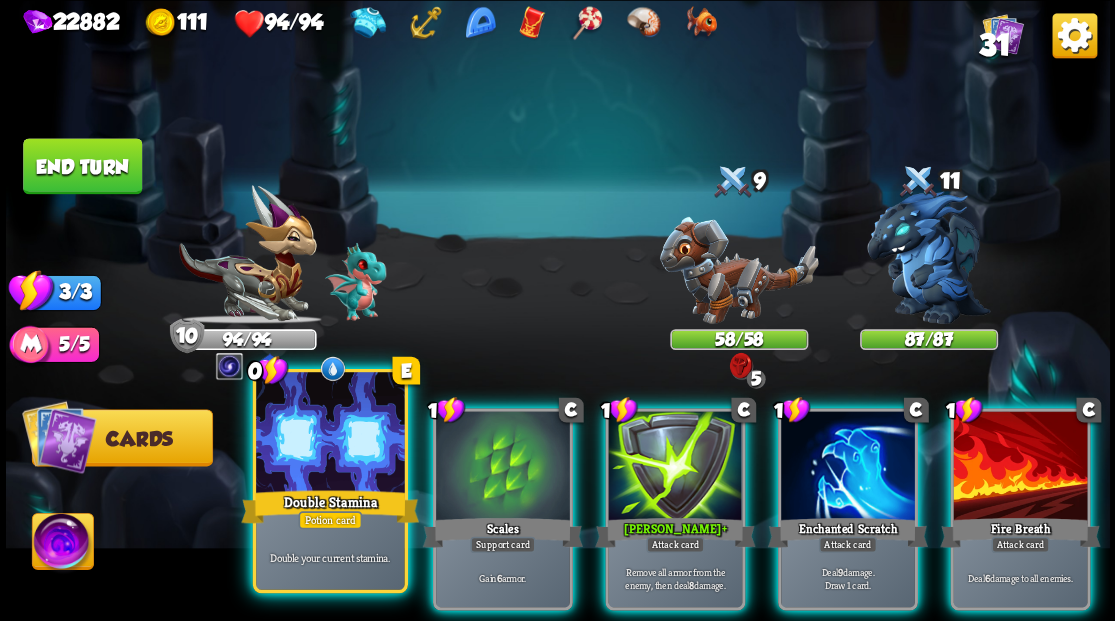 click at bounding box center (330, 434) 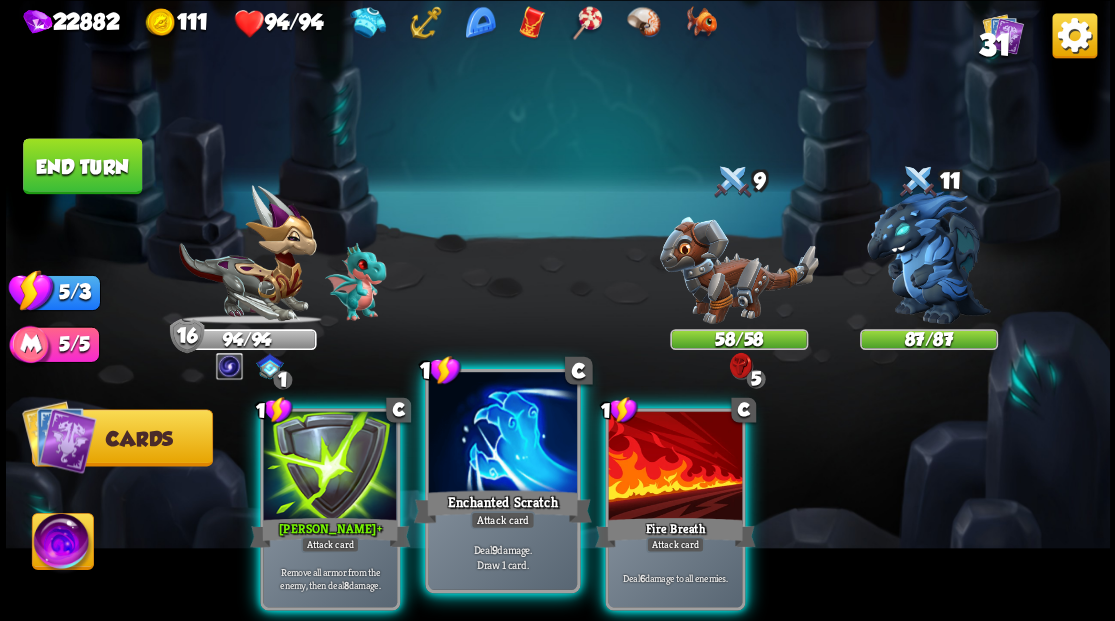 drag, startPoint x: 458, startPoint y: 451, endPoint x: 449, endPoint y: 419, distance: 33.24154 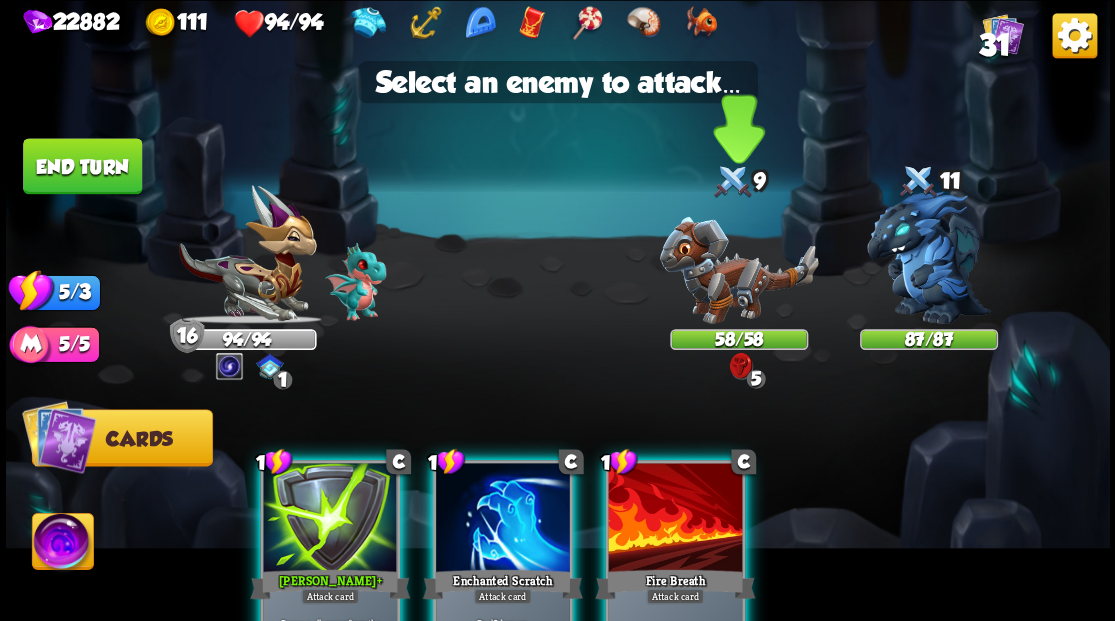 click at bounding box center (738, 269) 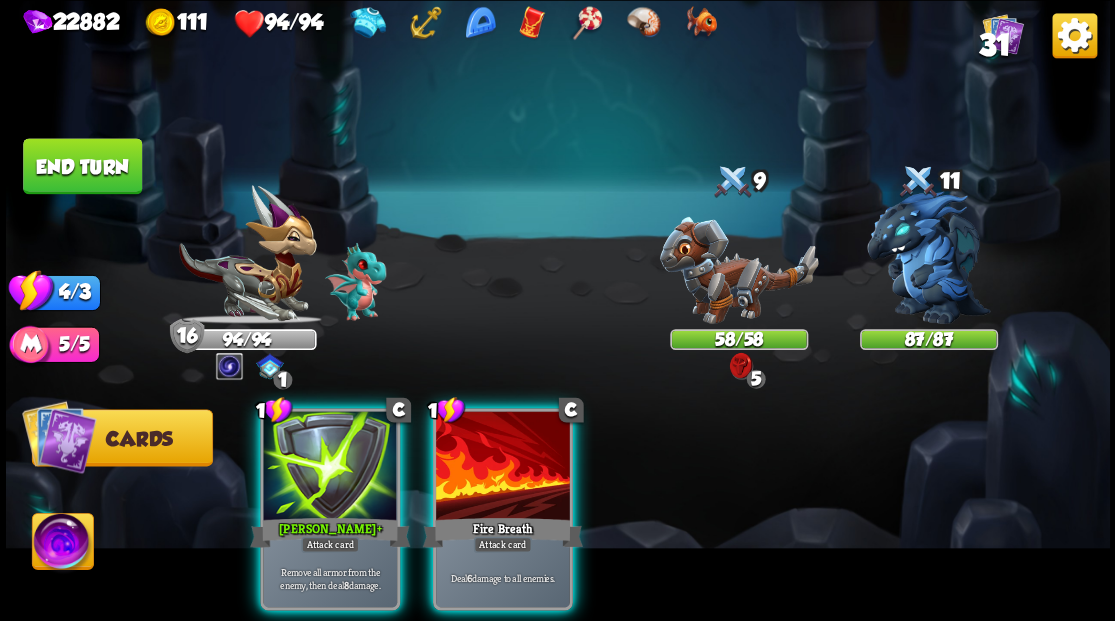 click at bounding box center (738, 269) 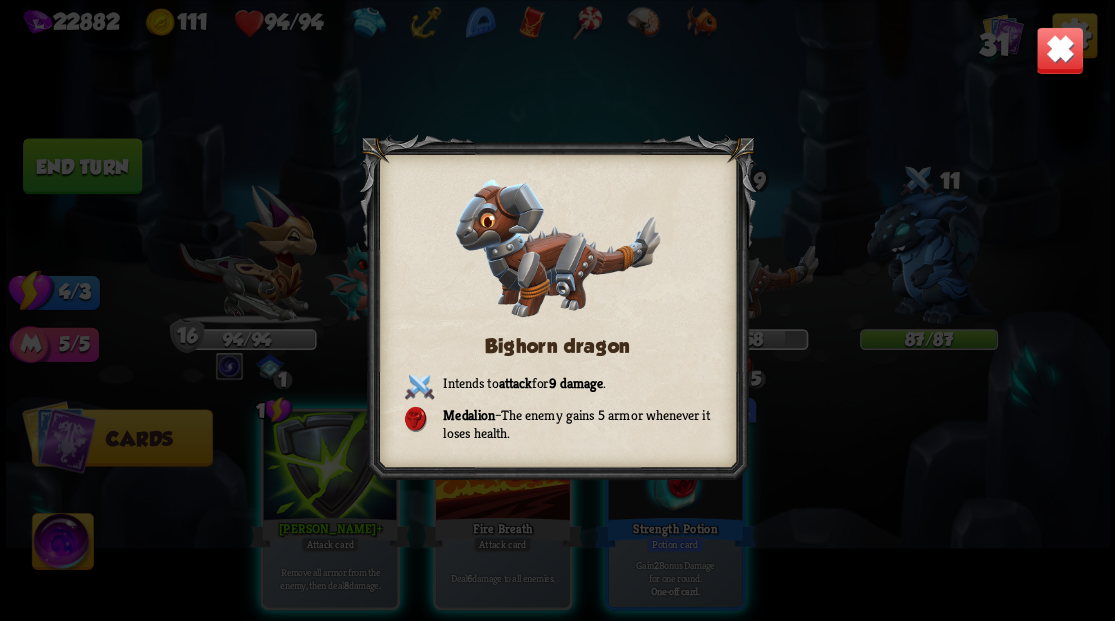 click at bounding box center [1059, 50] 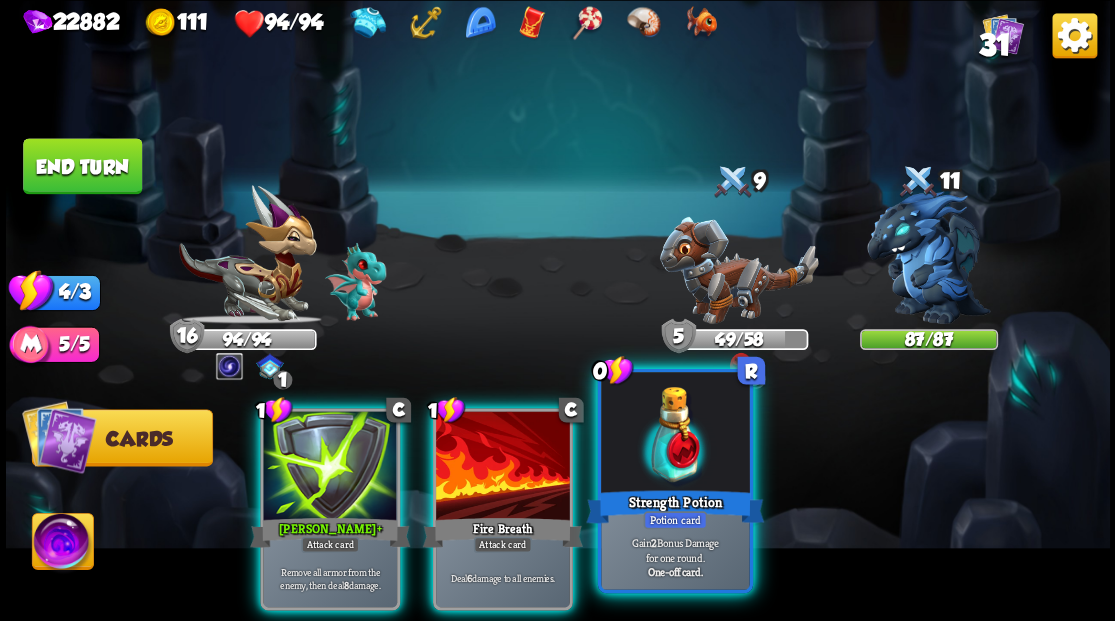 click at bounding box center (675, 434) 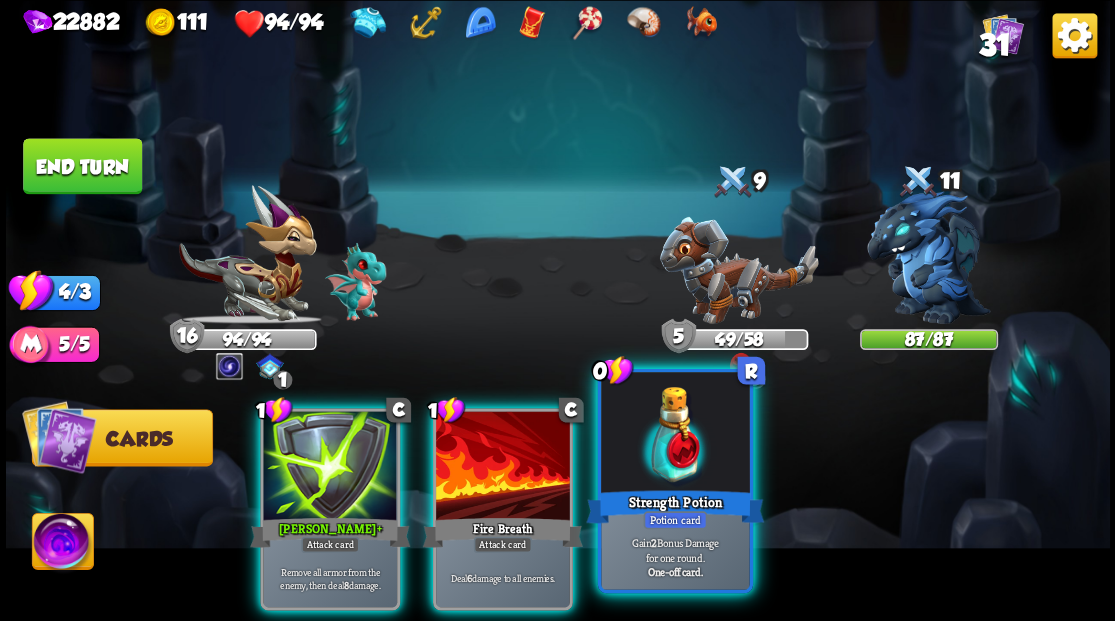 click on "1
[PERSON_NAME] +     Attack card   Remove all armor from the enemy, then deal  8  damage.
1
C   Fire Breath     Attack card   Deal  6  damage to all enemies.
0
R   Strength Potion     Potion card   Gain  2  Bonus Damage for one round.   One-off card." at bounding box center [667, 483] 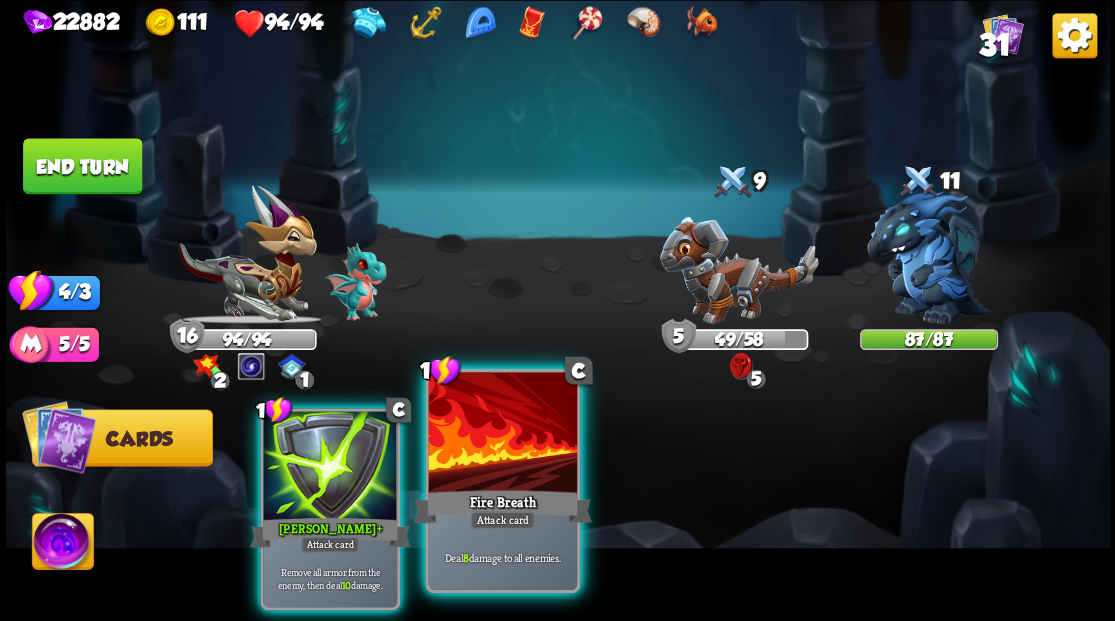 click at bounding box center (502, 434) 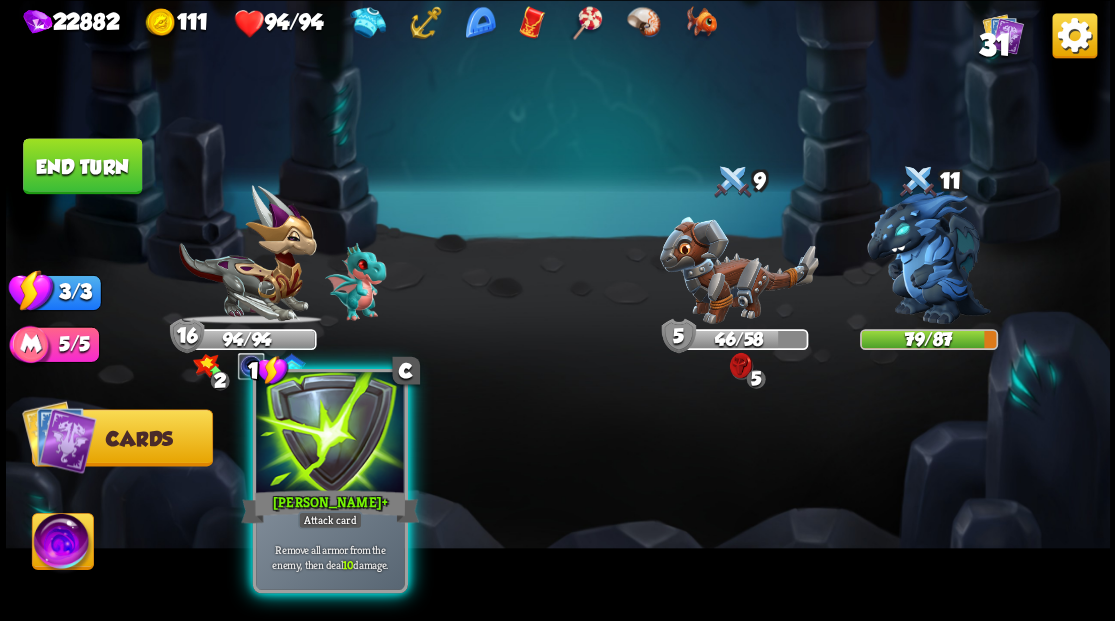 click at bounding box center [330, 434] 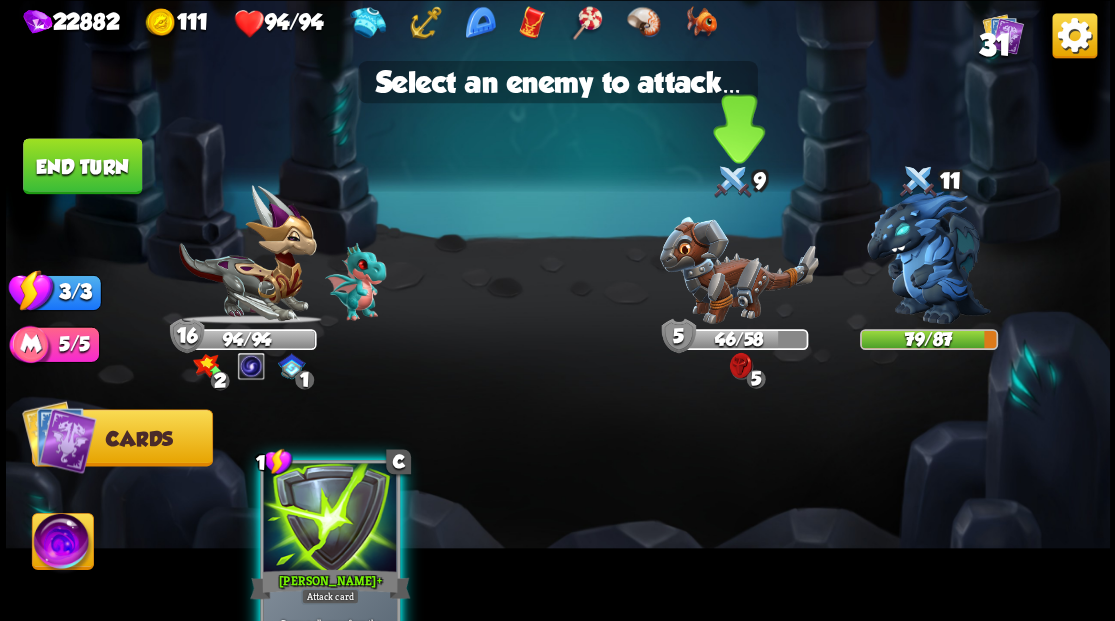 click at bounding box center (738, 269) 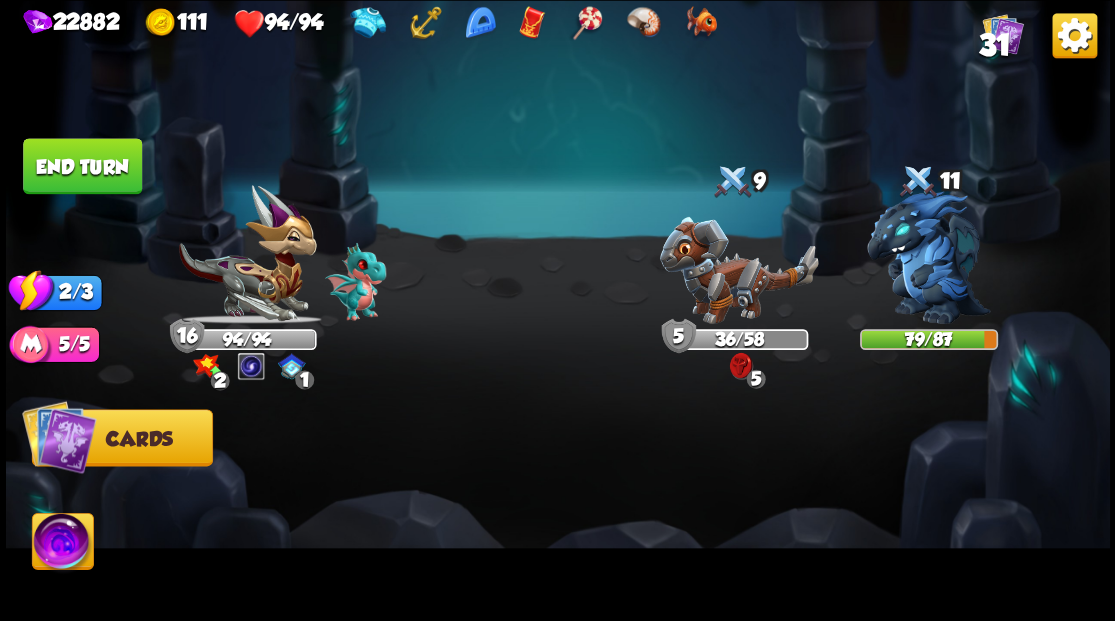 drag, startPoint x: 86, startPoint y: 172, endPoint x: 184, endPoint y: 160, distance: 98.731964 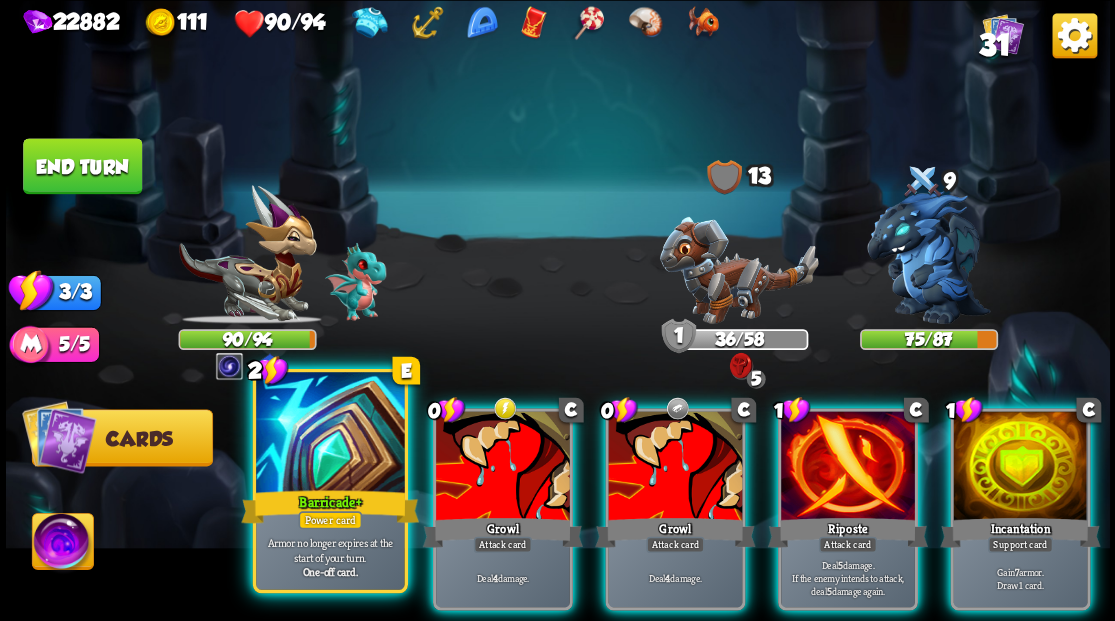 click at bounding box center [330, 434] 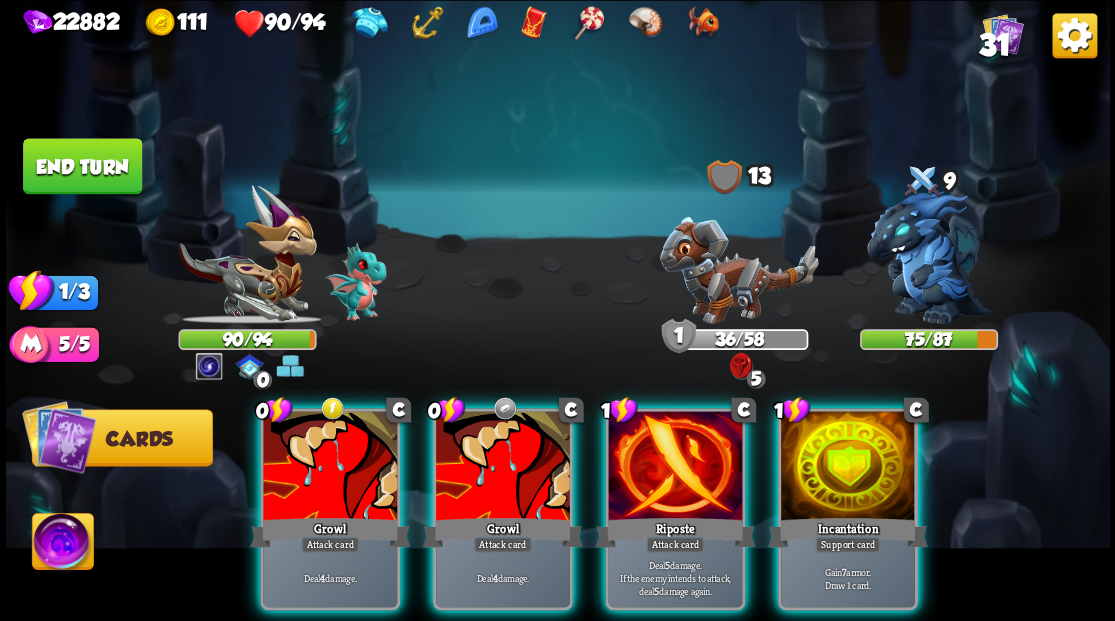 drag, startPoint x: 844, startPoint y: 488, endPoint x: 858, endPoint y: 460, distance: 31.304953 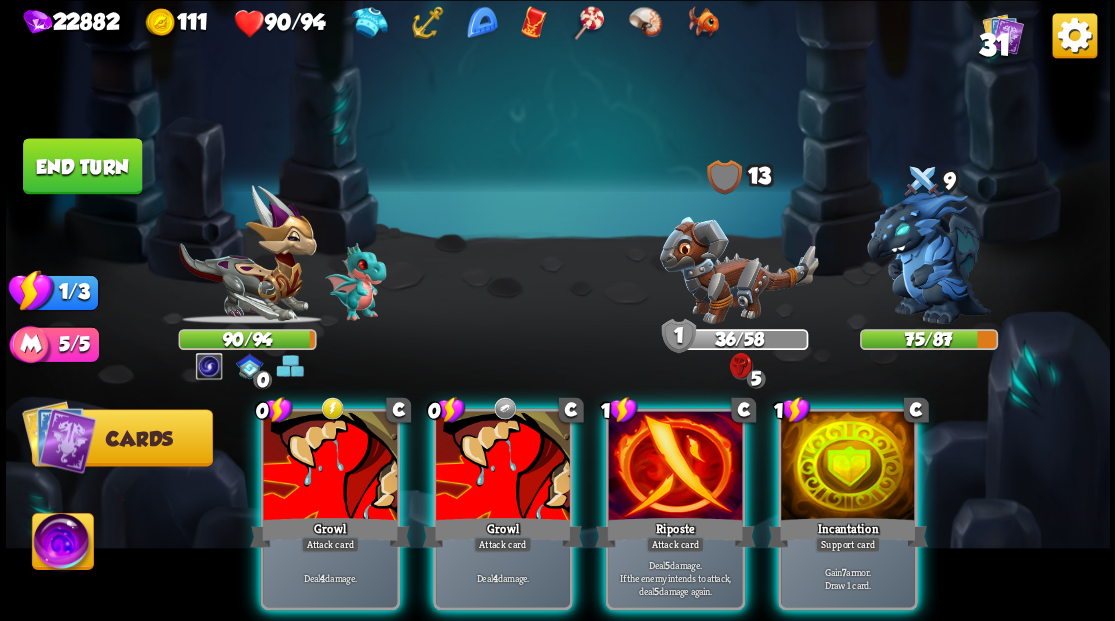 click on "1
C   Incantation     Support card   Gain  7  armor. Draw 1 card." at bounding box center [847, 509] 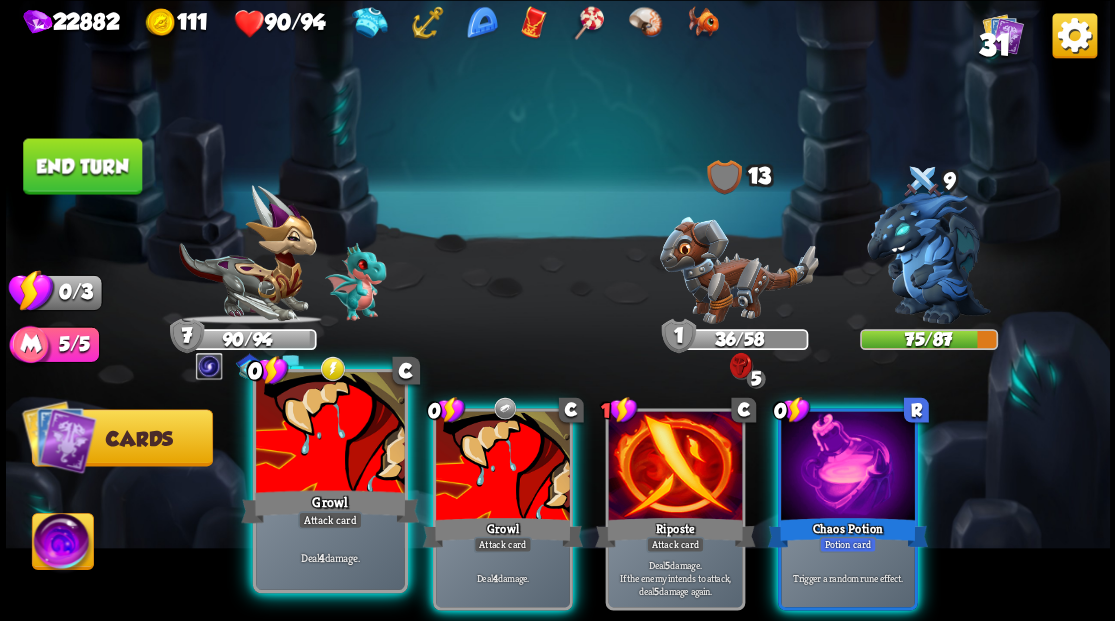 click at bounding box center (330, 434) 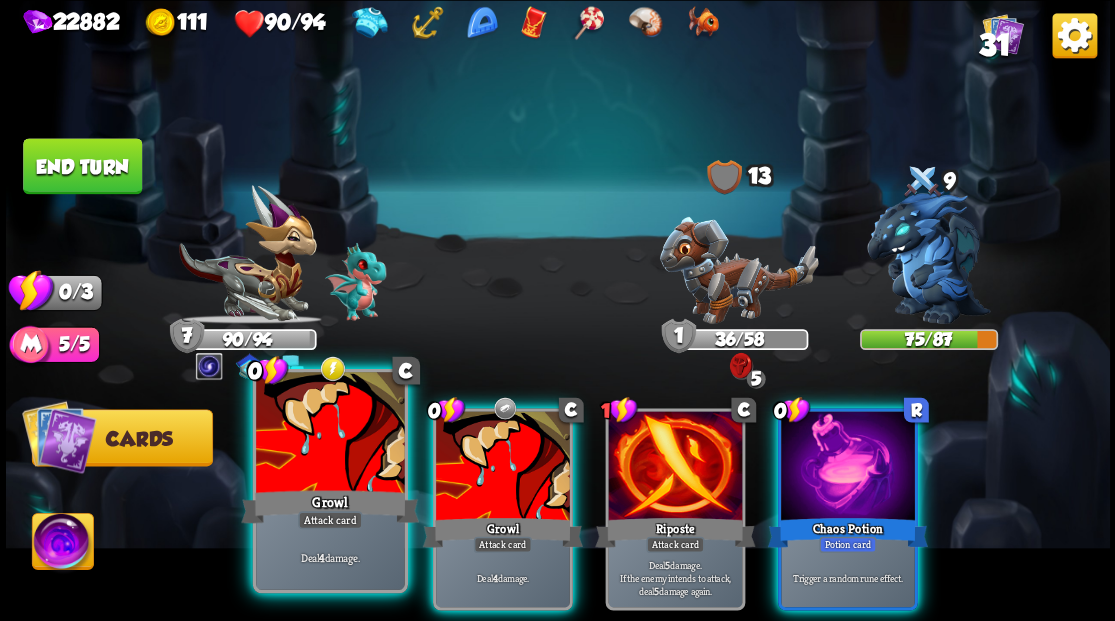 click at bounding box center [330, 434] 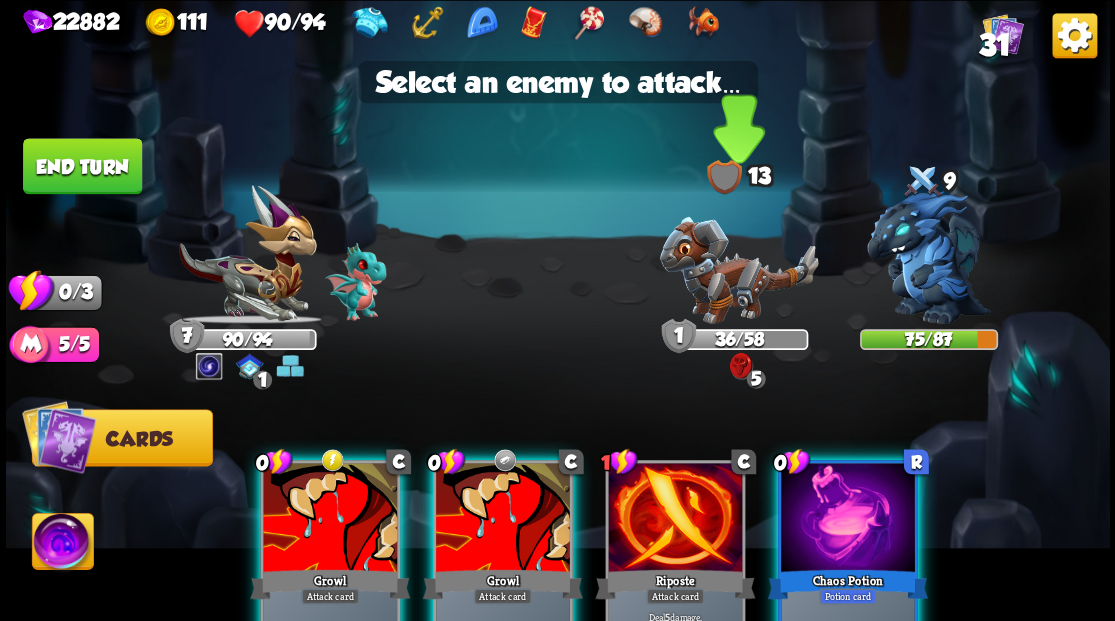 click at bounding box center [738, 269] 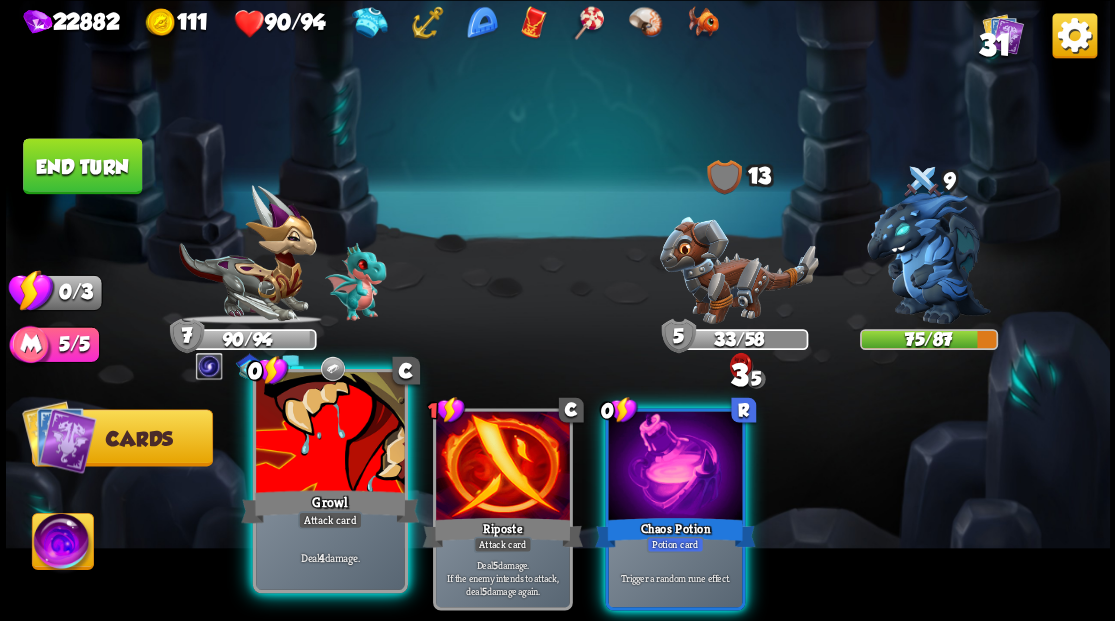 click at bounding box center [330, 434] 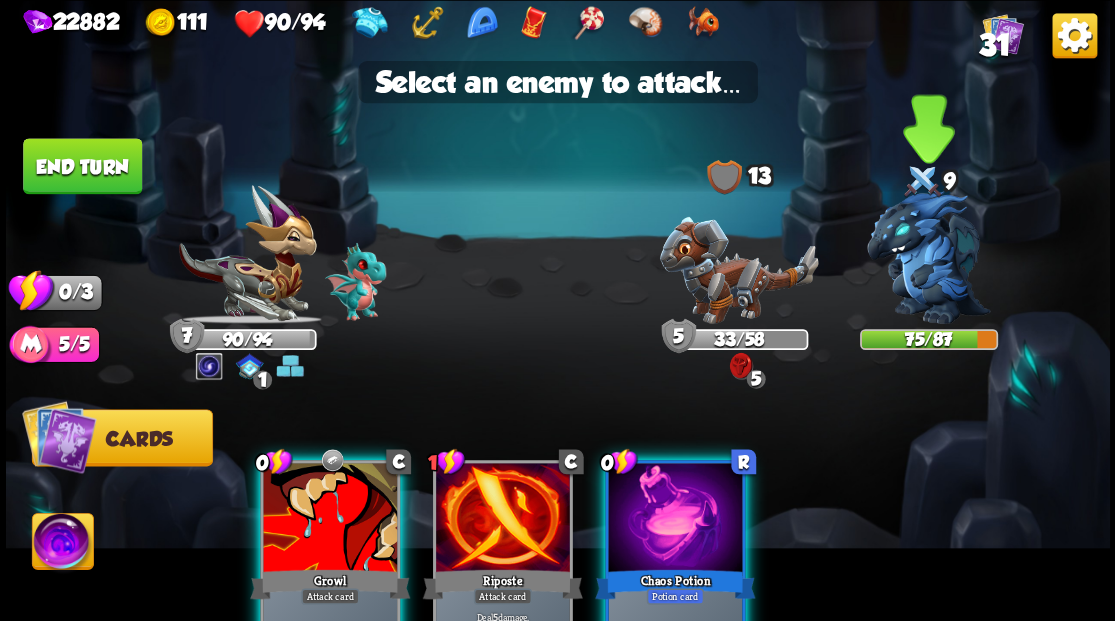 click at bounding box center (929, 257) 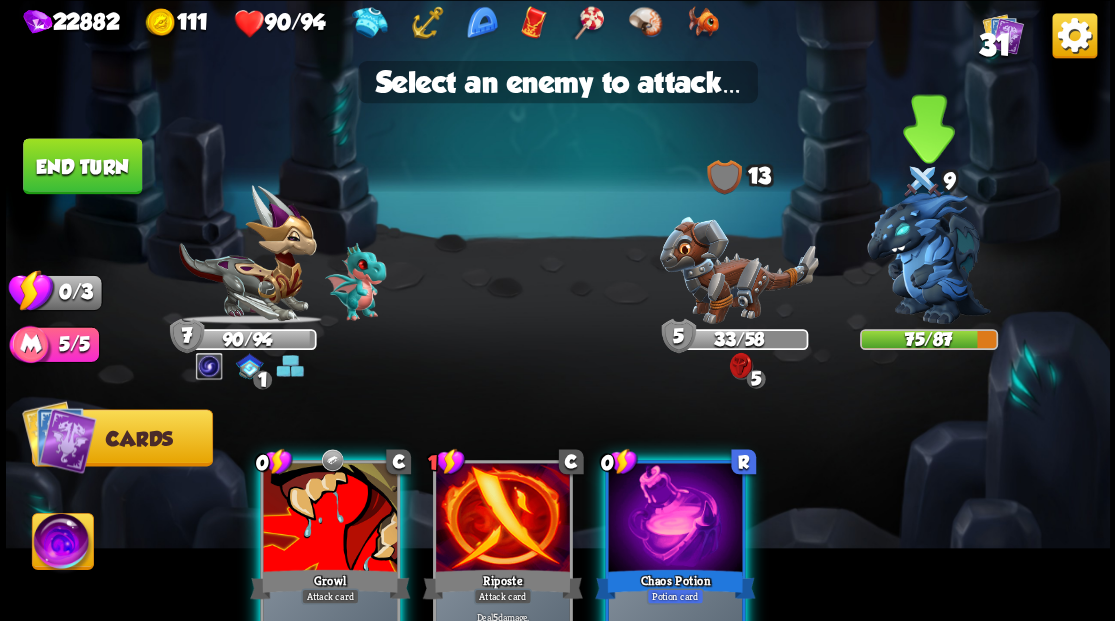 click at bounding box center [929, 257] 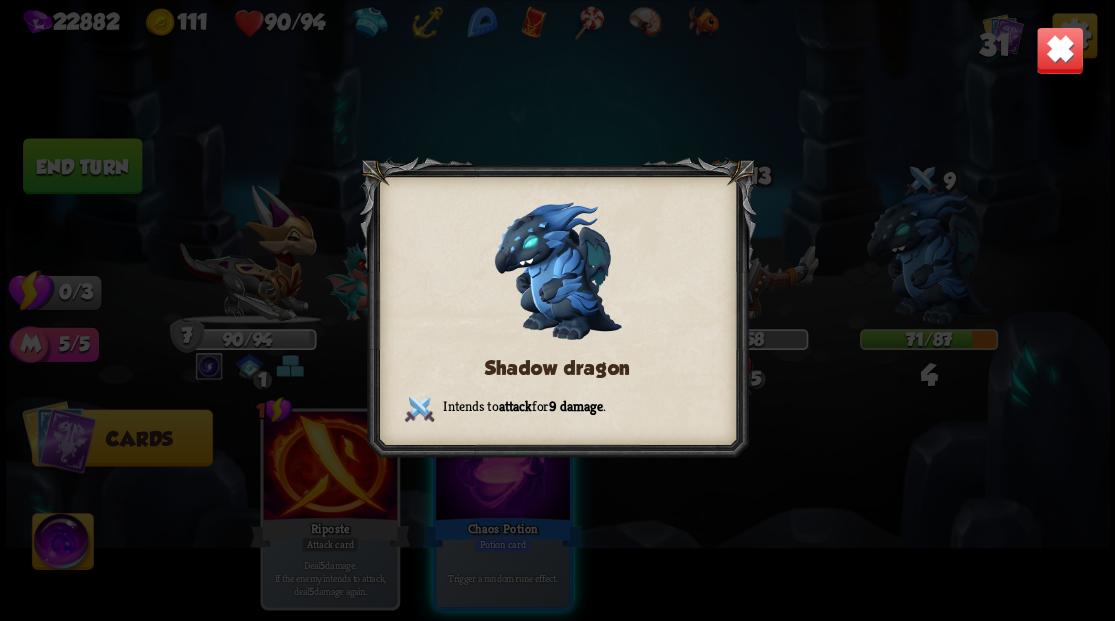 click at bounding box center (1059, 50) 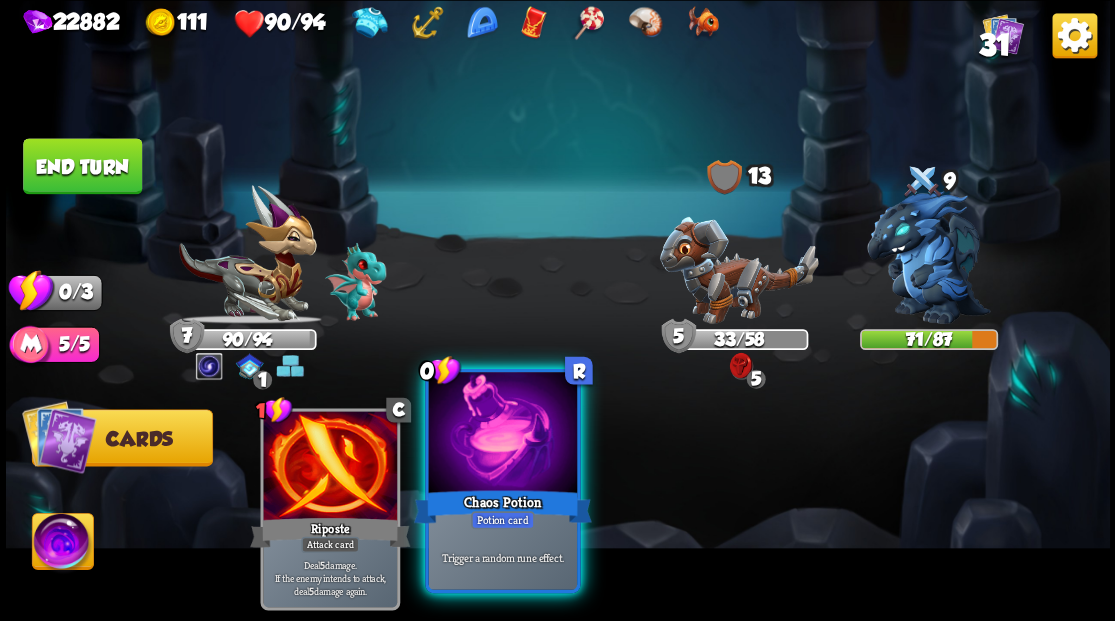 click at bounding box center [502, 434] 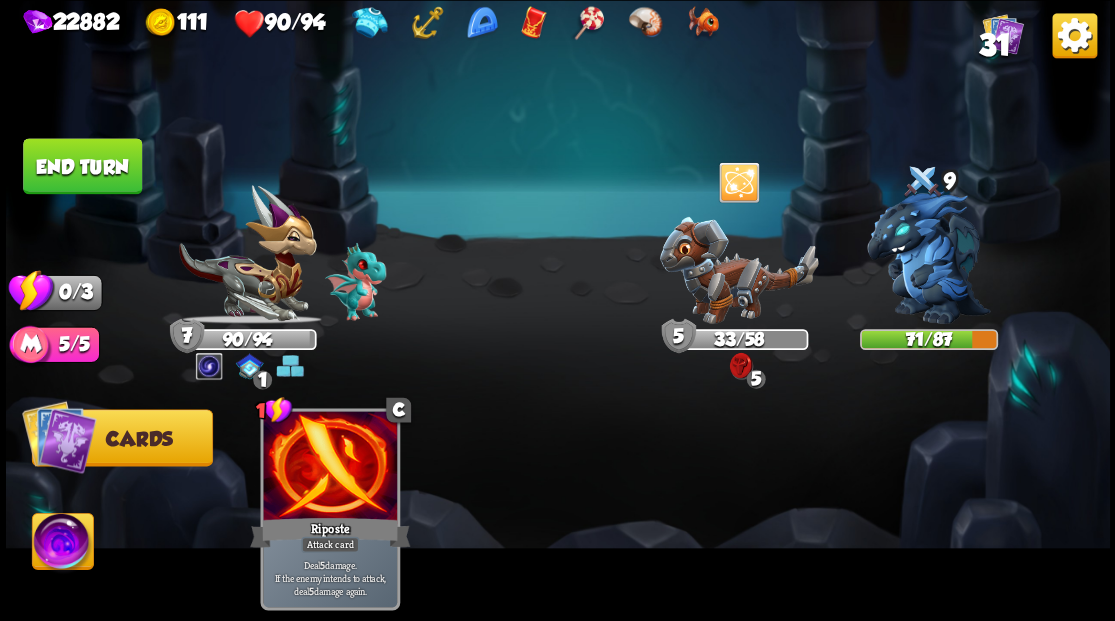 click on "End turn" at bounding box center (82, 166) 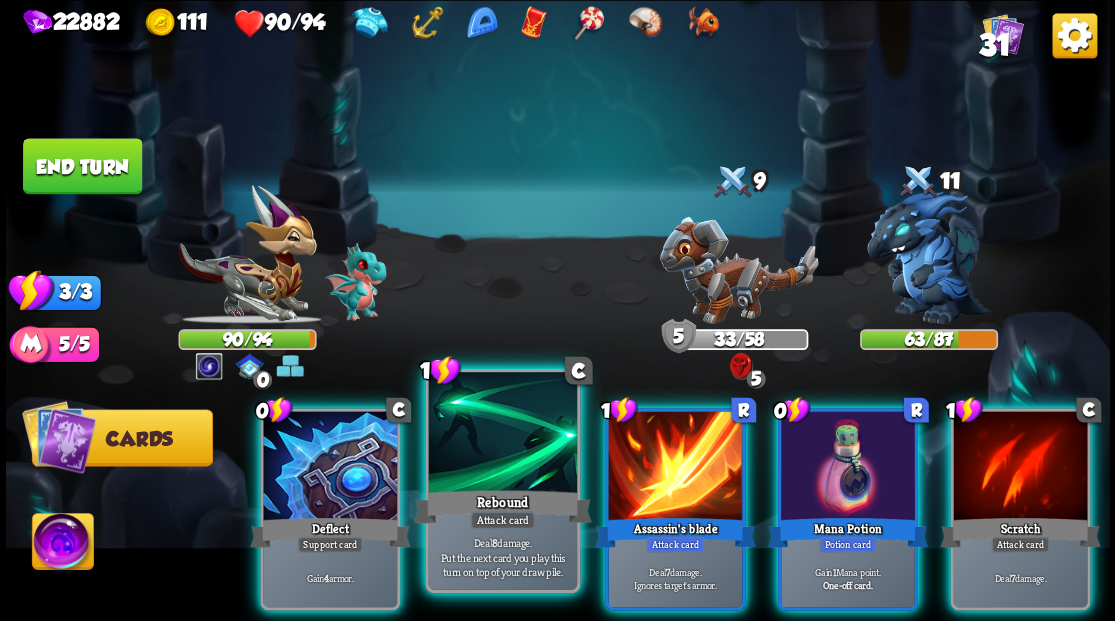 click at bounding box center [502, 434] 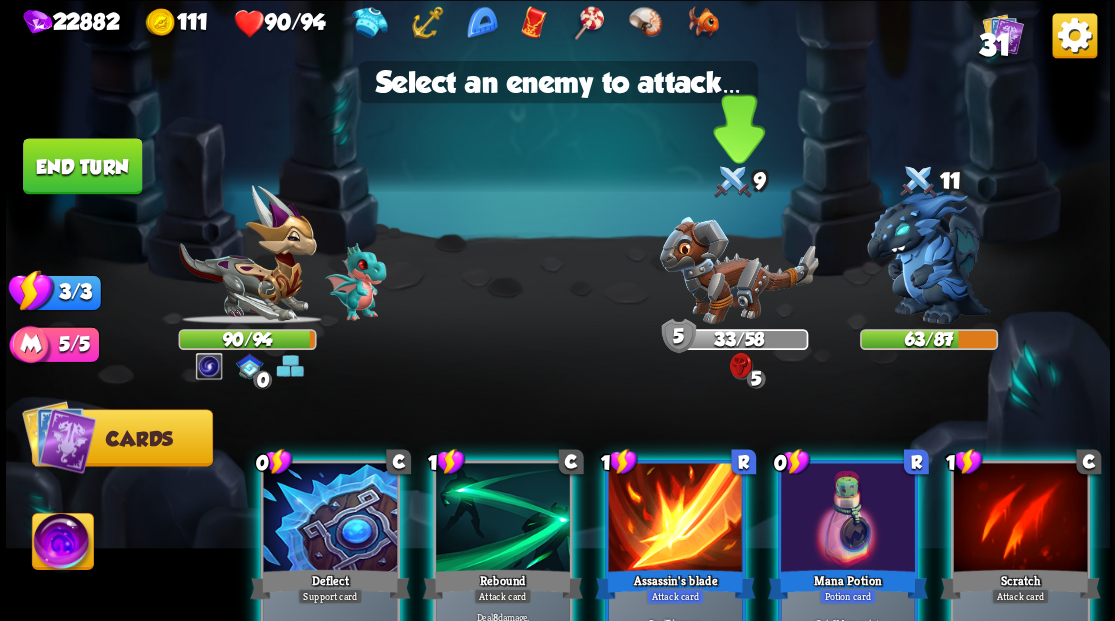 click at bounding box center (738, 269) 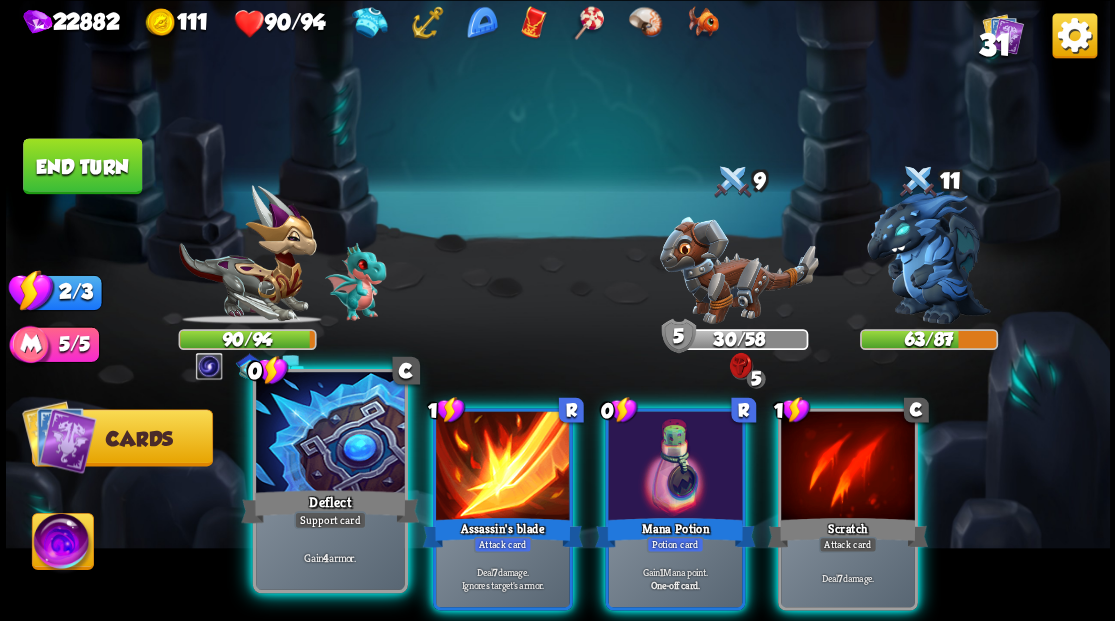 click at bounding box center (330, 434) 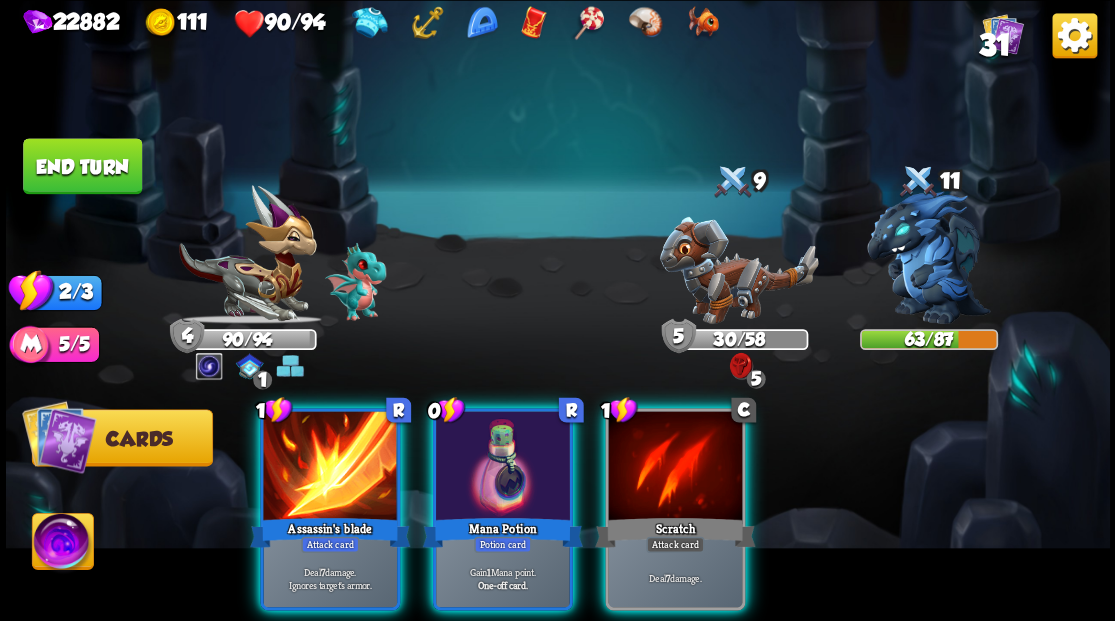 click at bounding box center (330, 467) 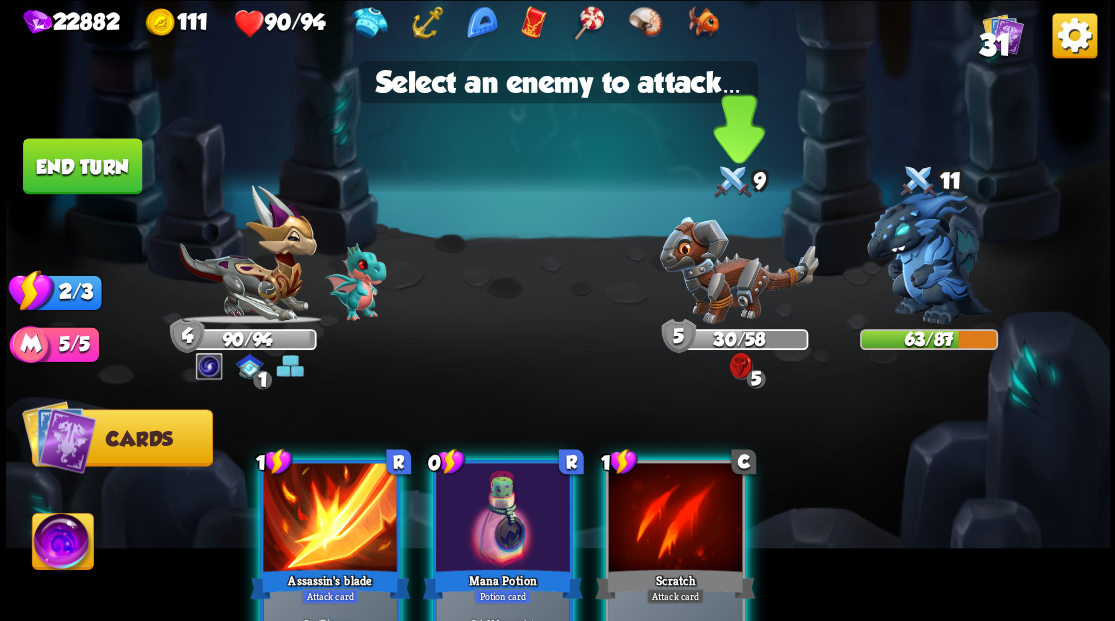 click at bounding box center (738, 269) 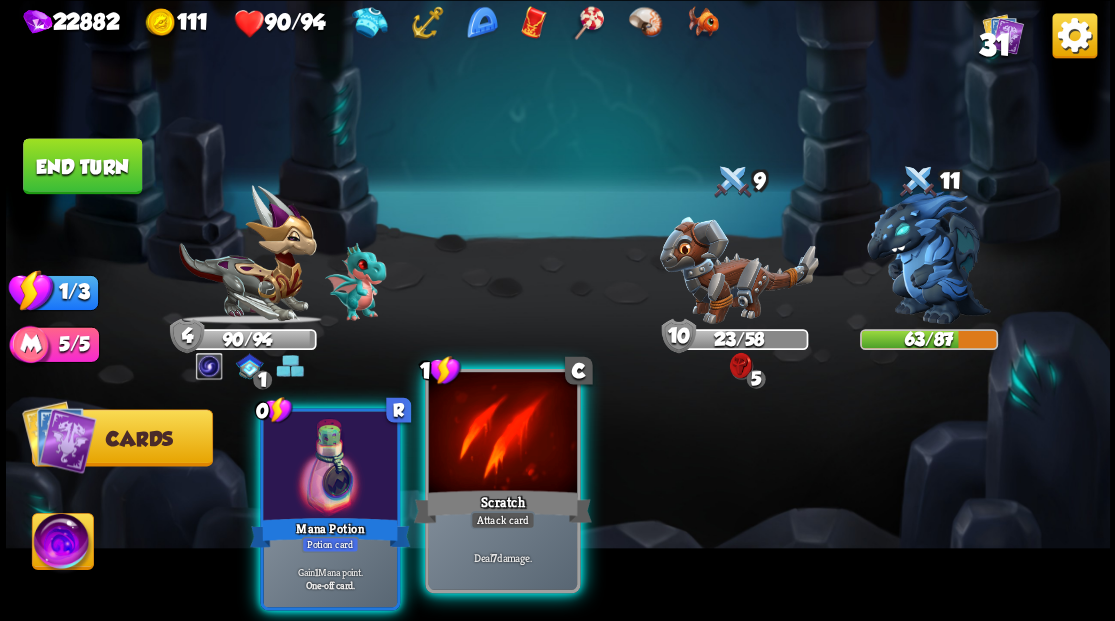 click at bounding box center (502, 434) 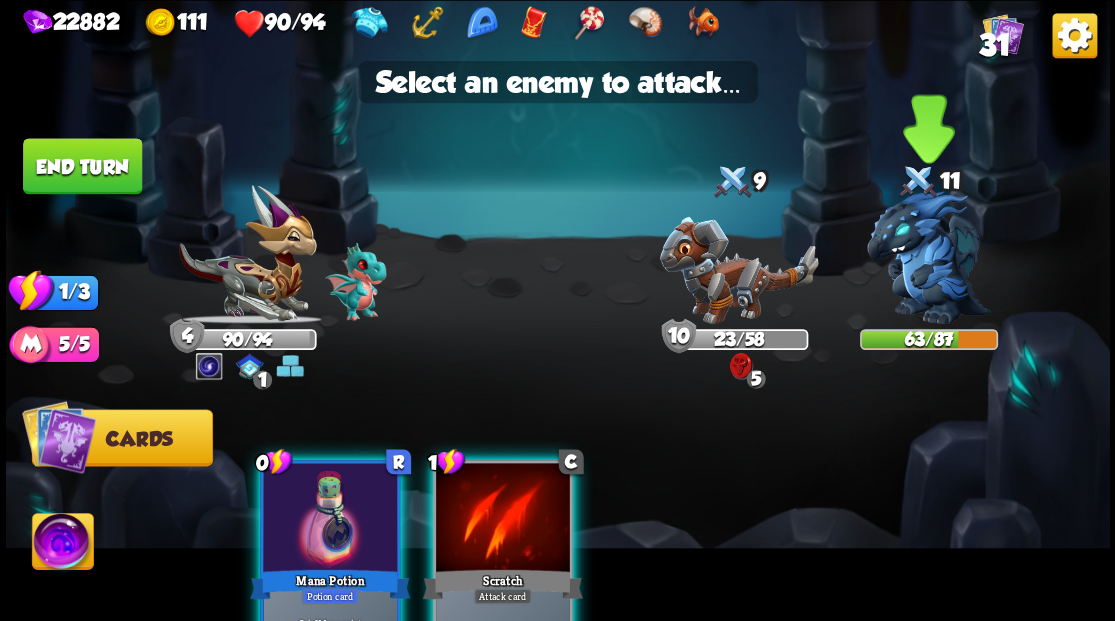 click at bounding box center [929, 257] 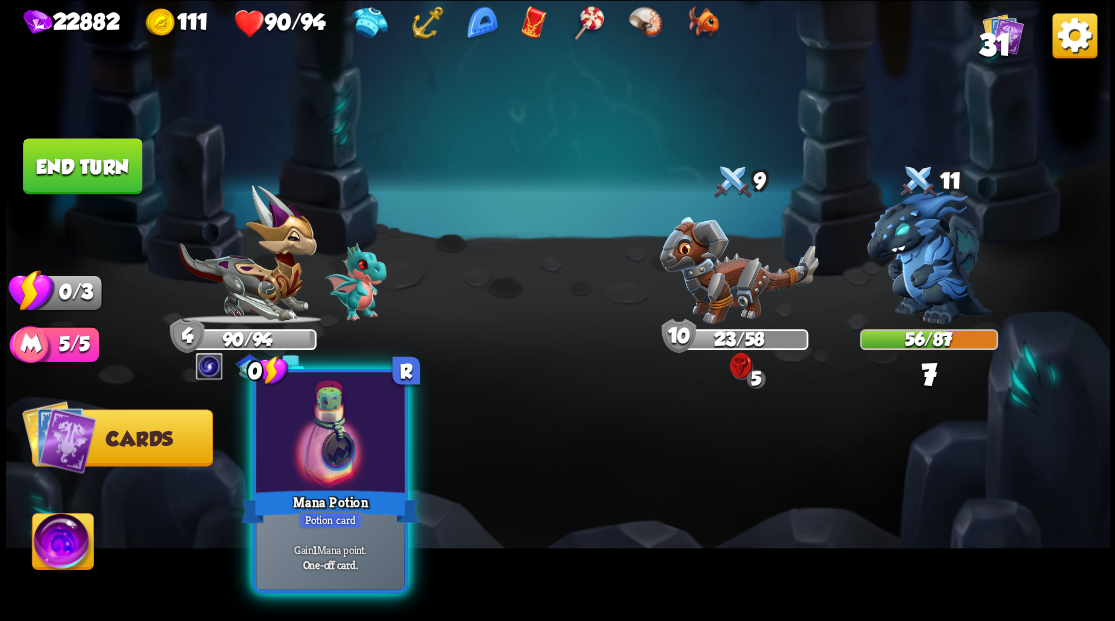 click at bounding box center [330, 434] 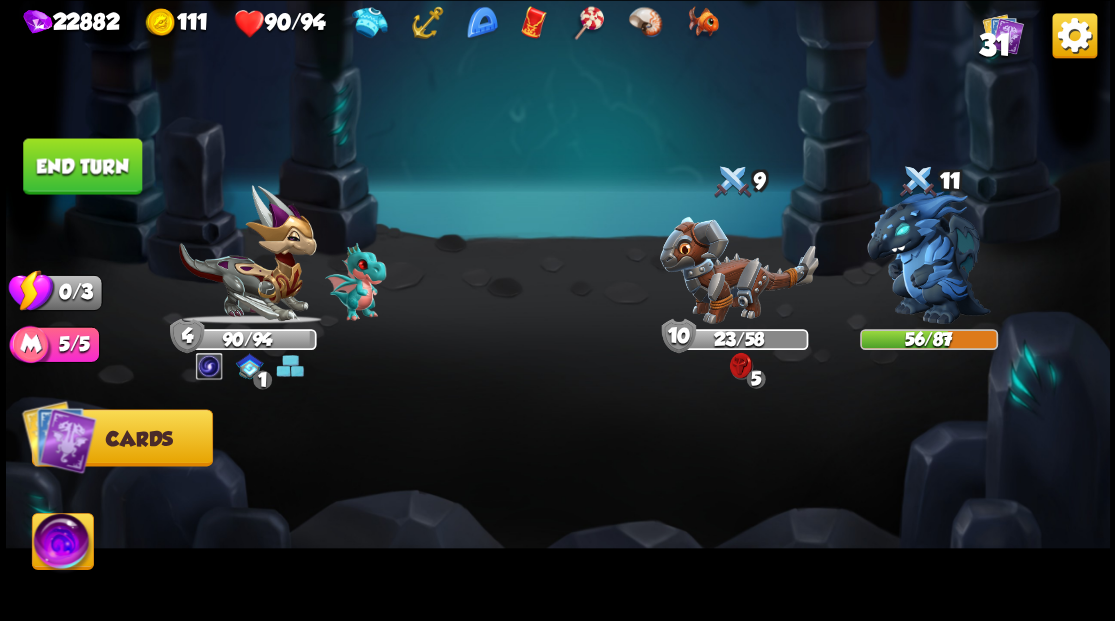 click on "End turn" at bounding box center [82, 166] 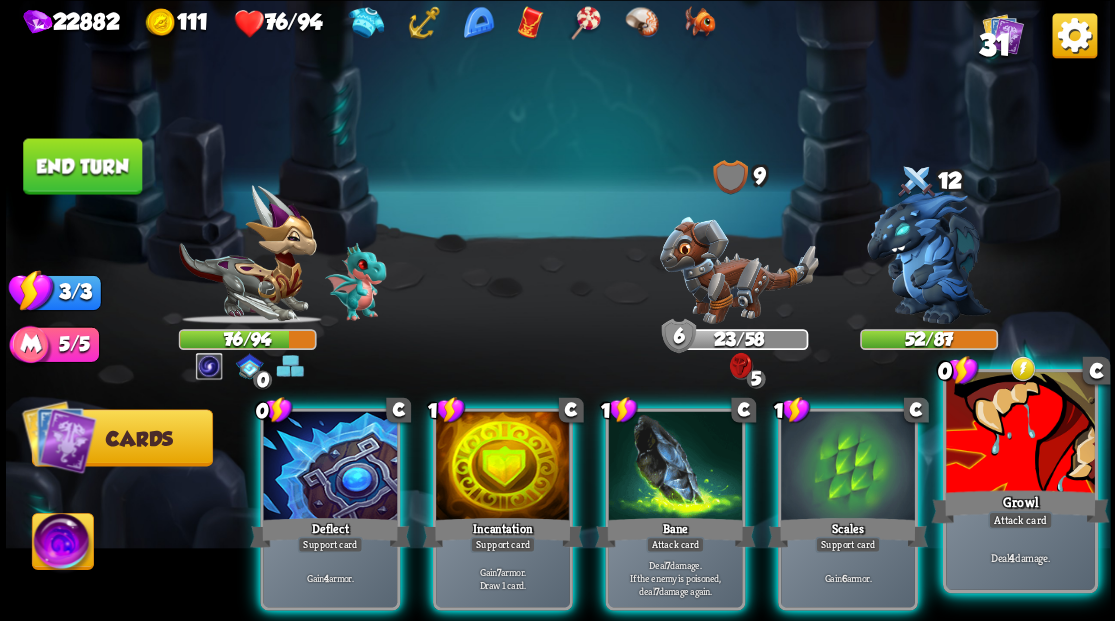 click at bounding box center [1020, 434] 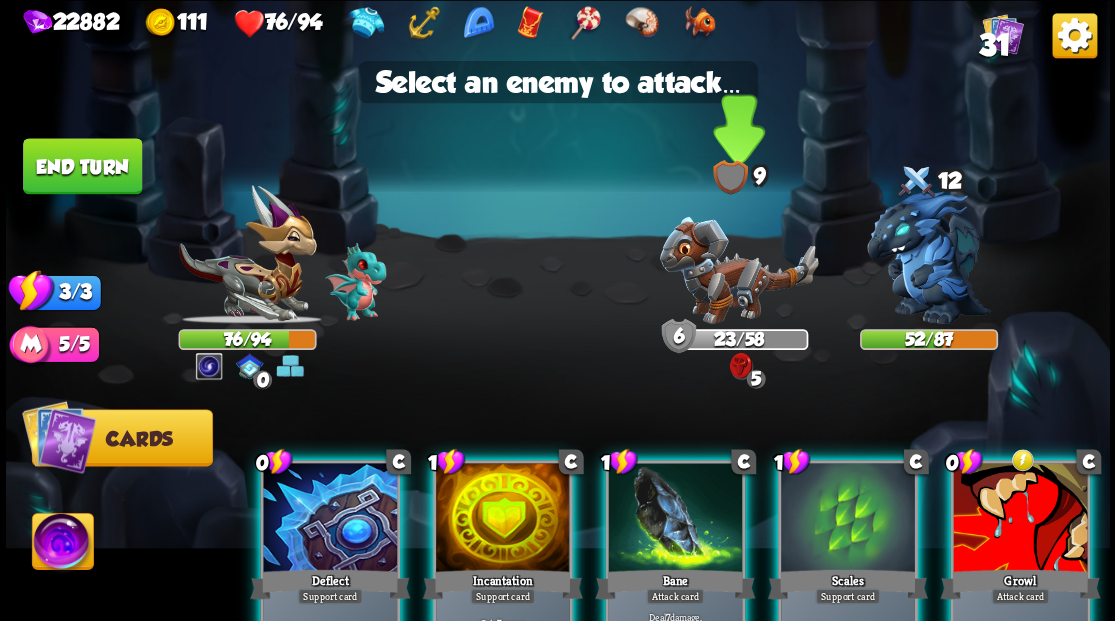 click at bounding box center (738, 269) 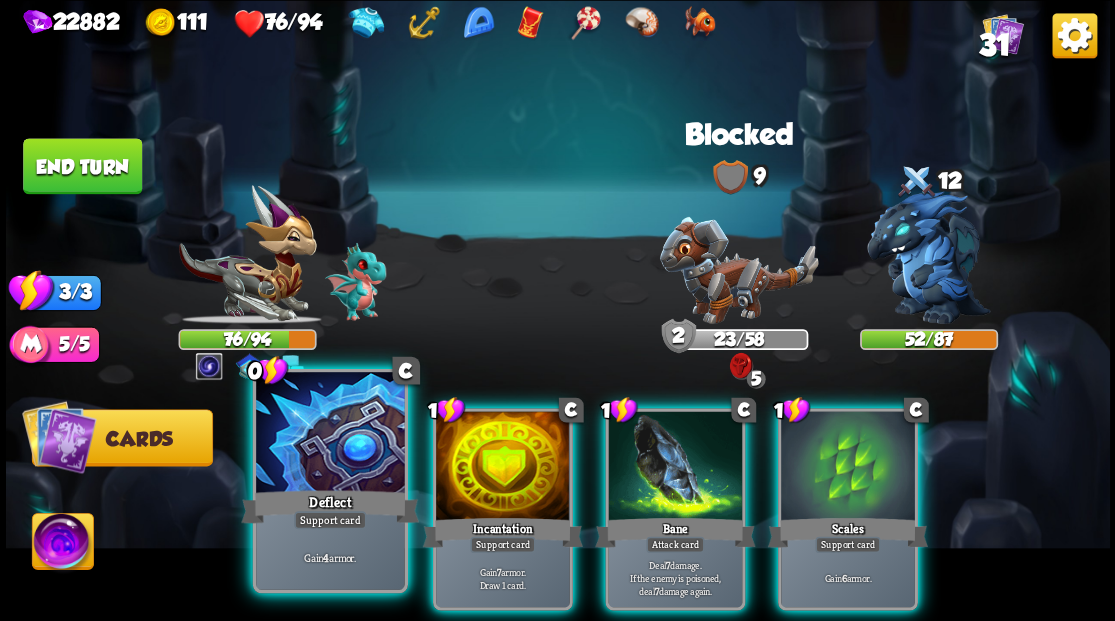 click at bounding box center [330, 434] 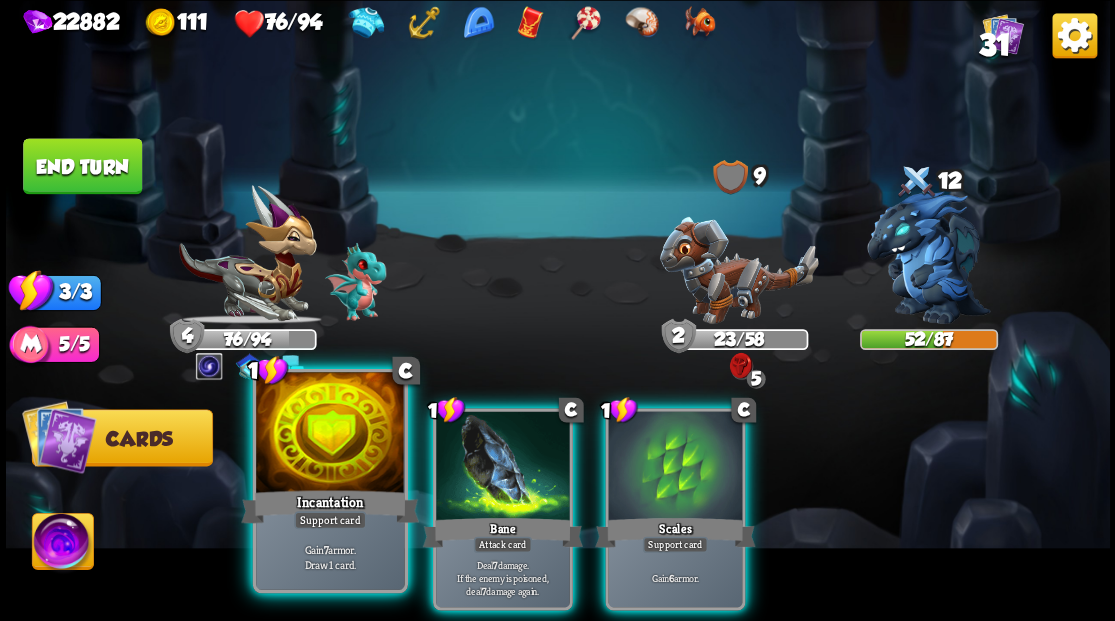 click at bounding box center [330, 434] 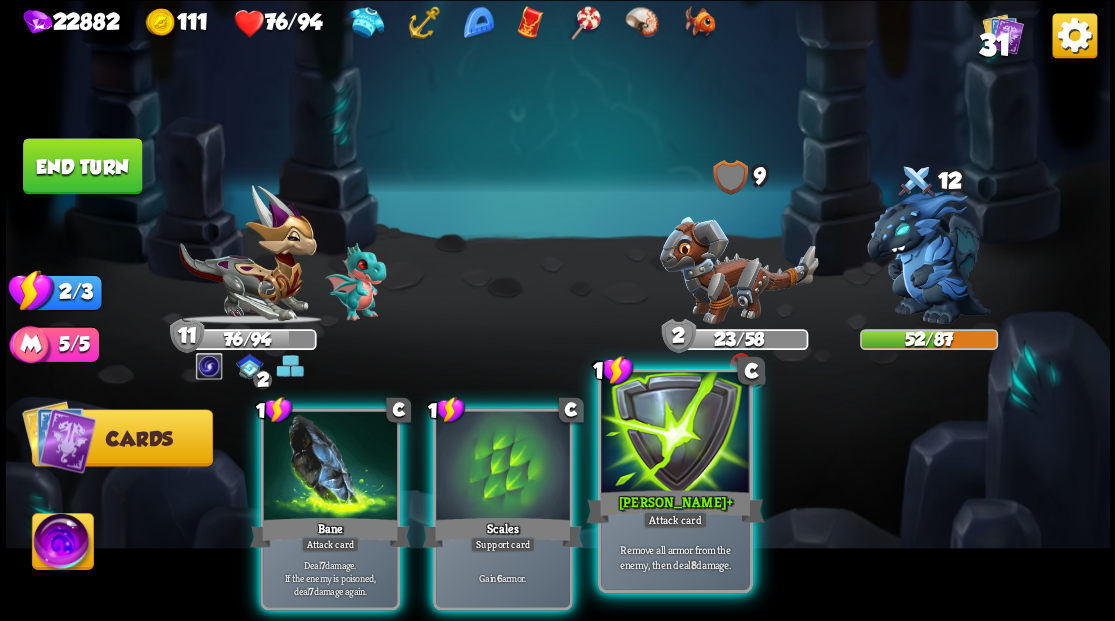 click at bounding box center (675, 434) 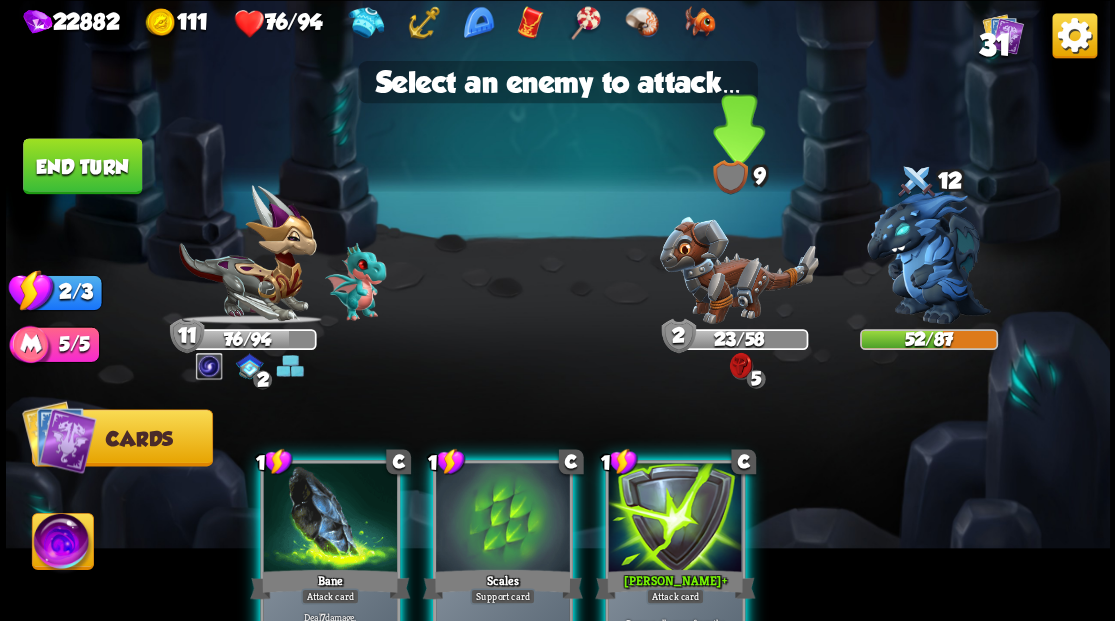 click at bounding box center [738, 269] 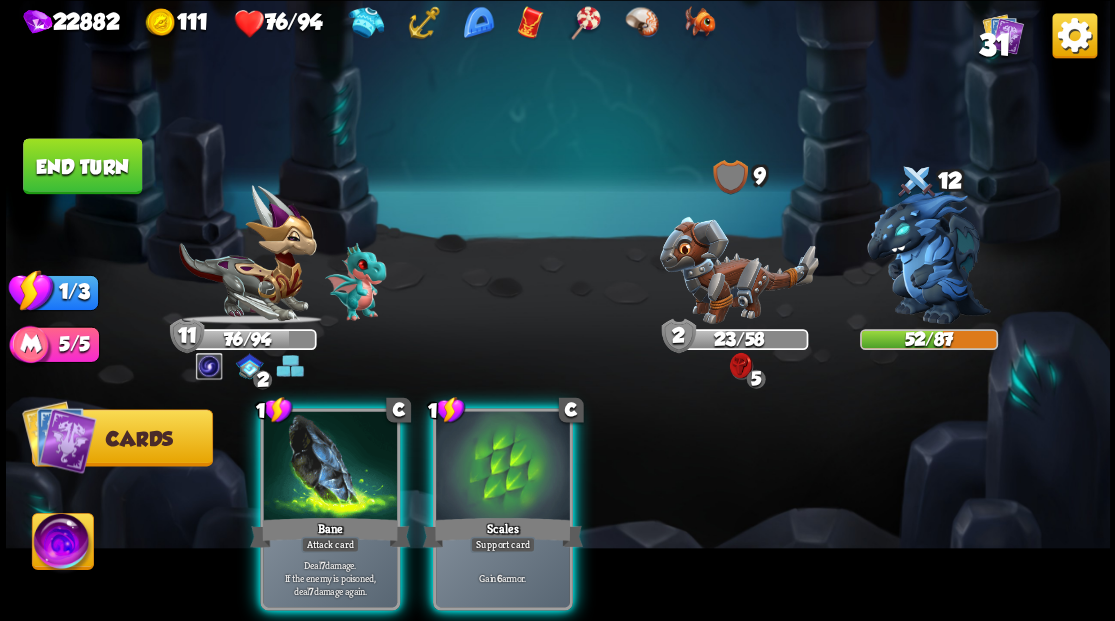 click at bounding box center [738, 269] 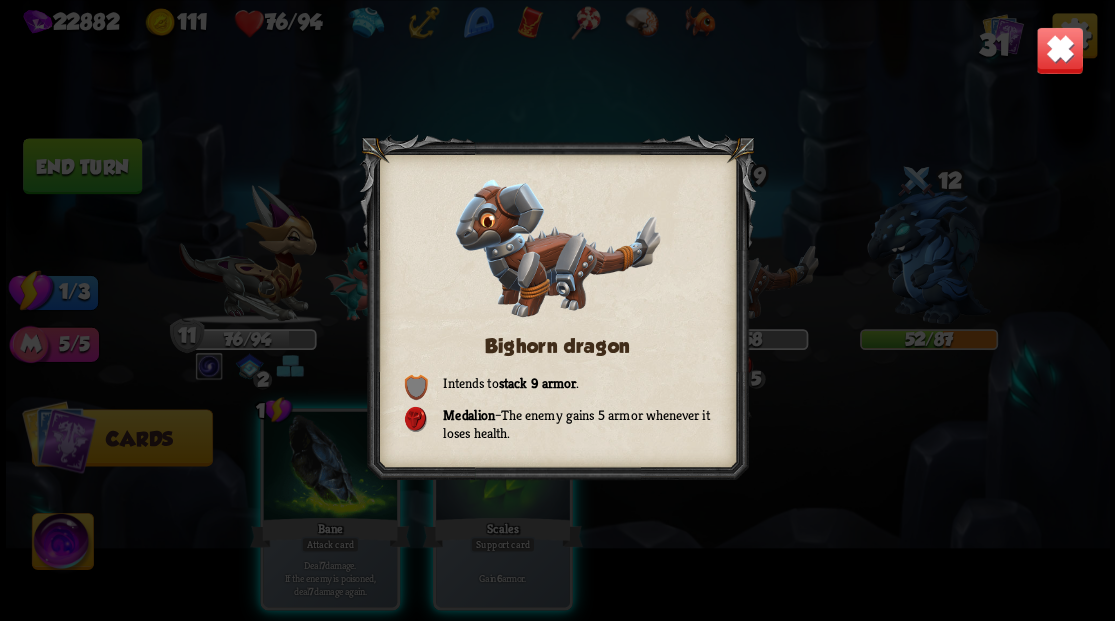 click at bounding box center (1059, 50) 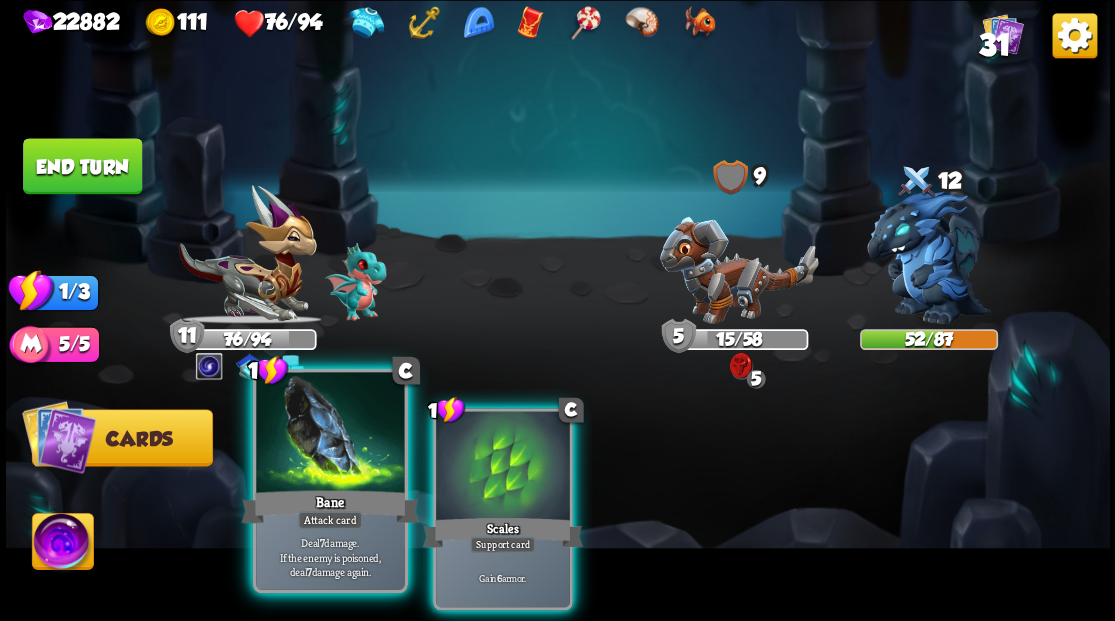 click at bounding box center [330, 434] 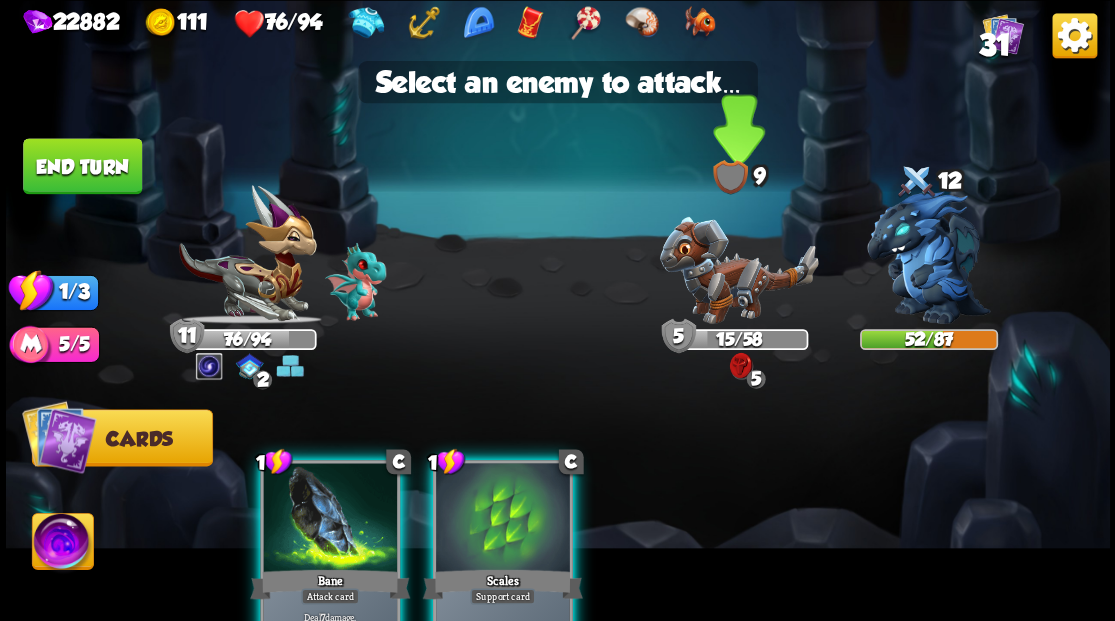 click at bounding box center [738, 269] 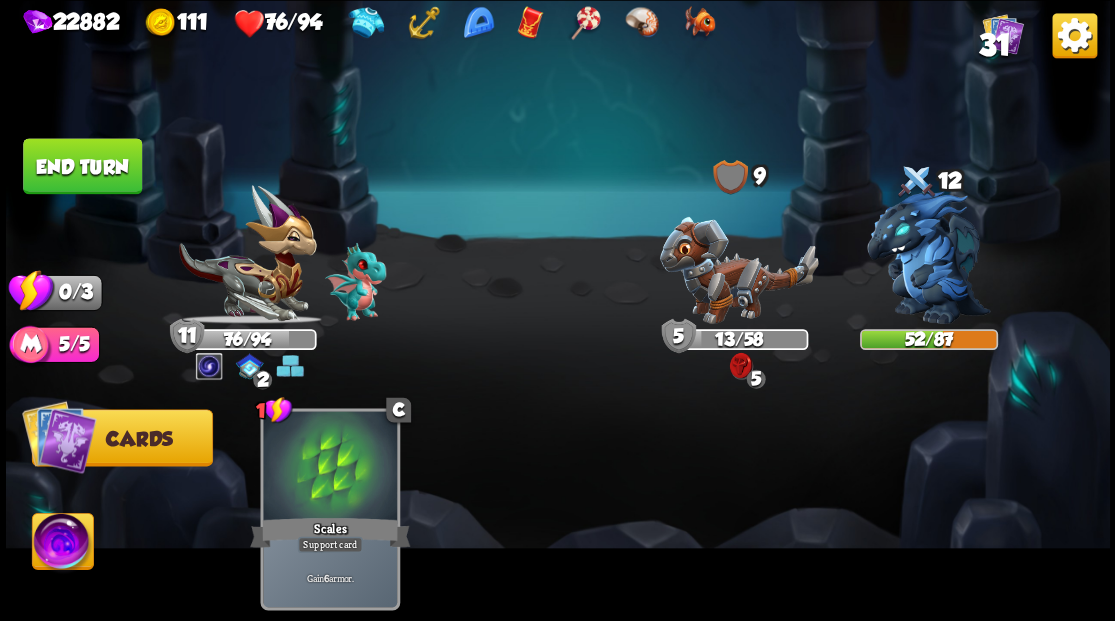click on "End turn" at bounding box center (82, 166) 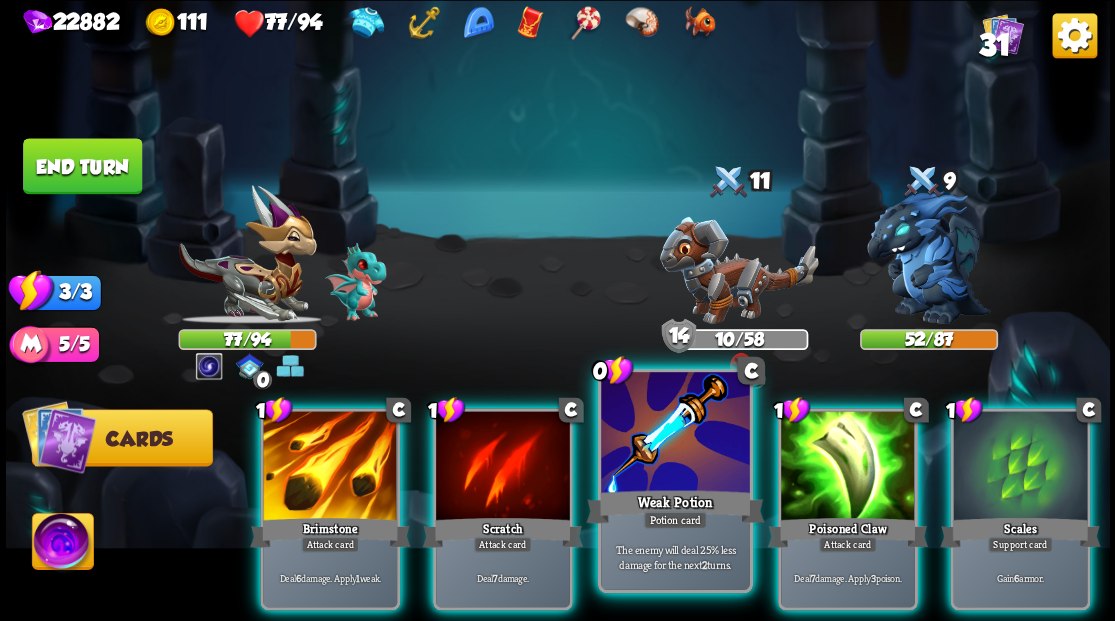 click at bounding box center [675, 434] 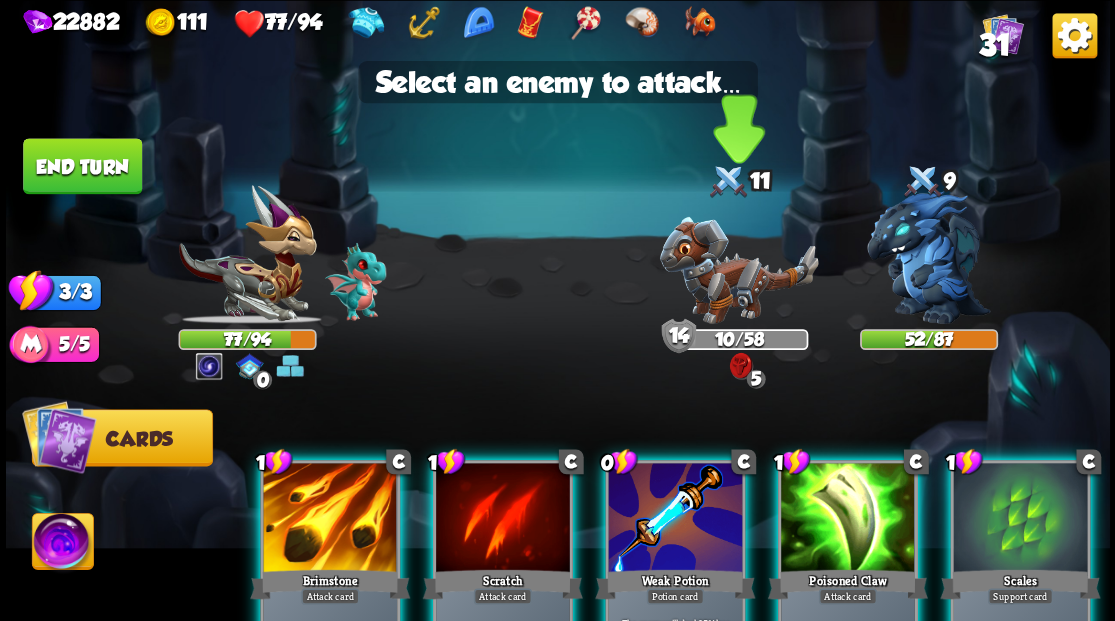 click at bounding box center (738, 269) 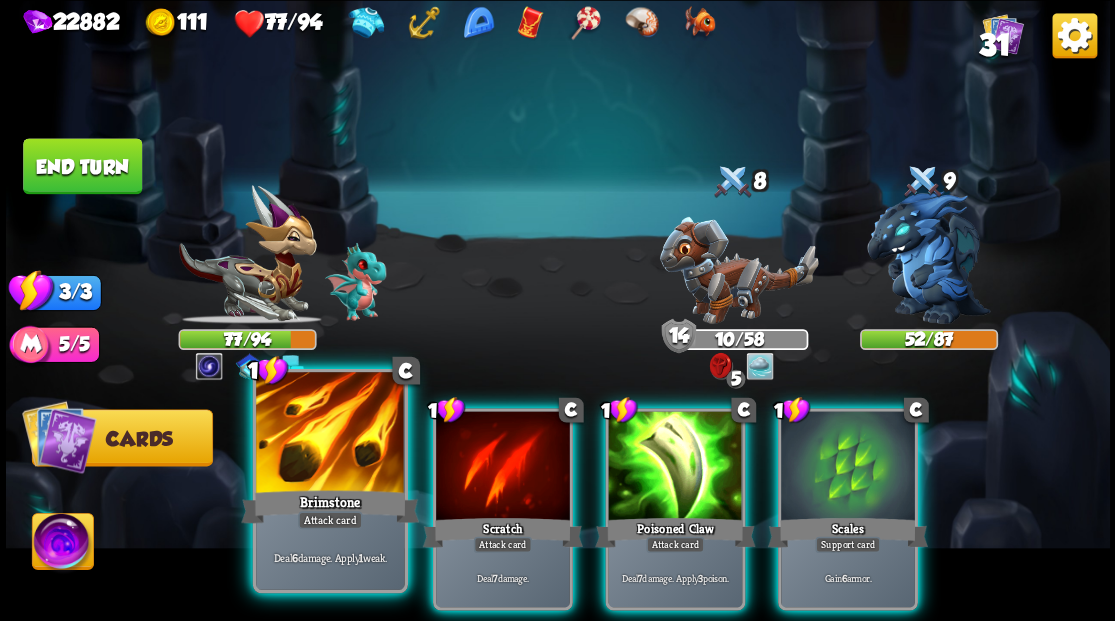 click on "Brimstone" at bounding box center [330, 506] 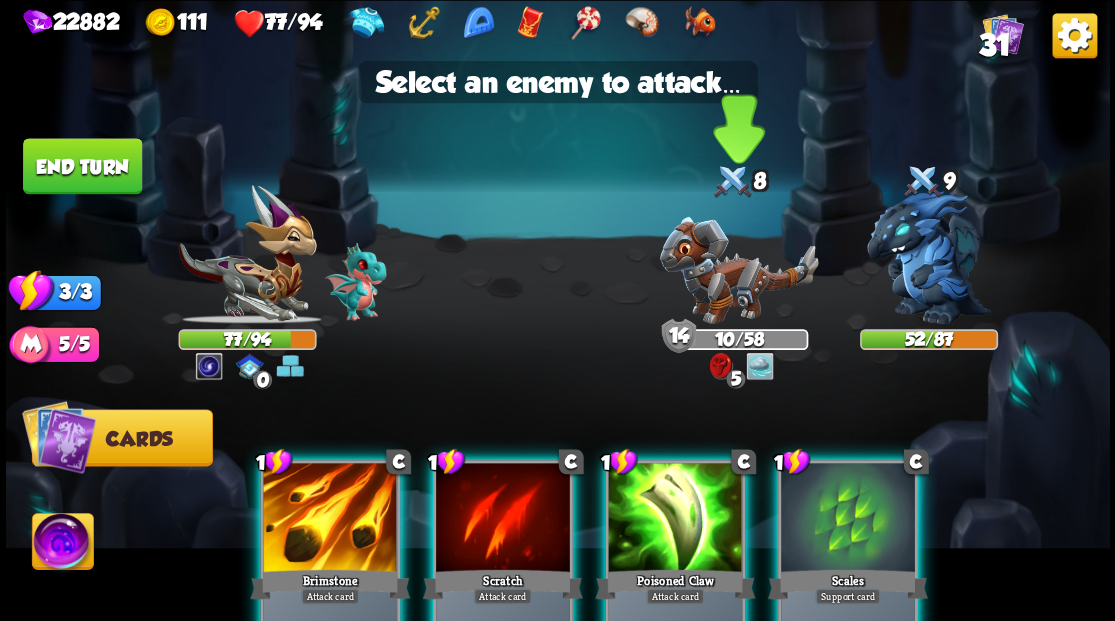 click at bounding box center [738, 269] 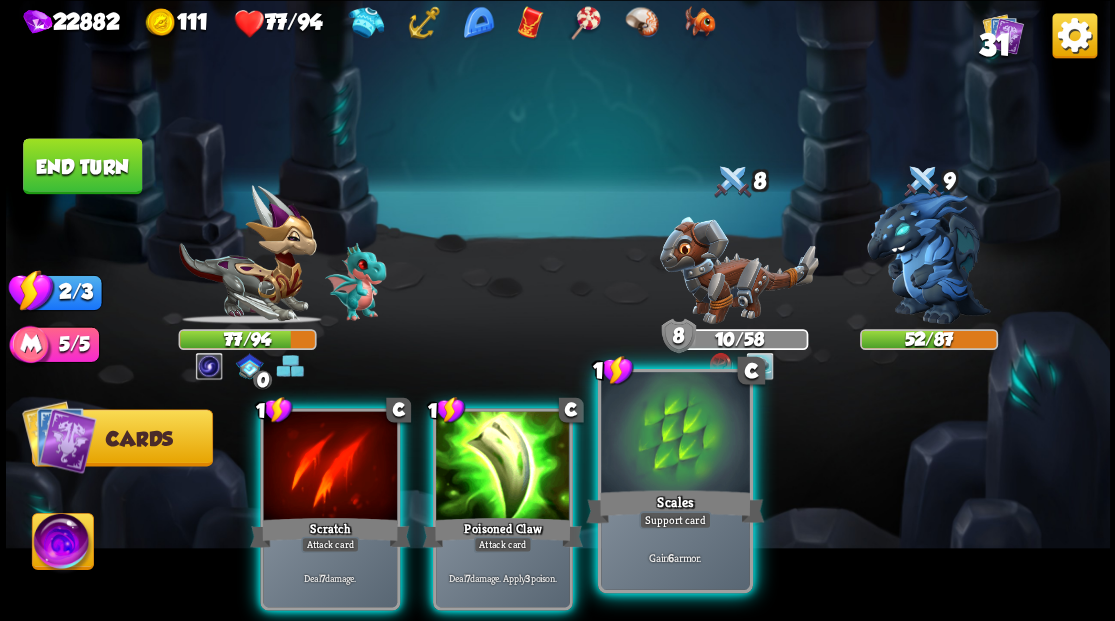 click at bounding box center (675, 434) 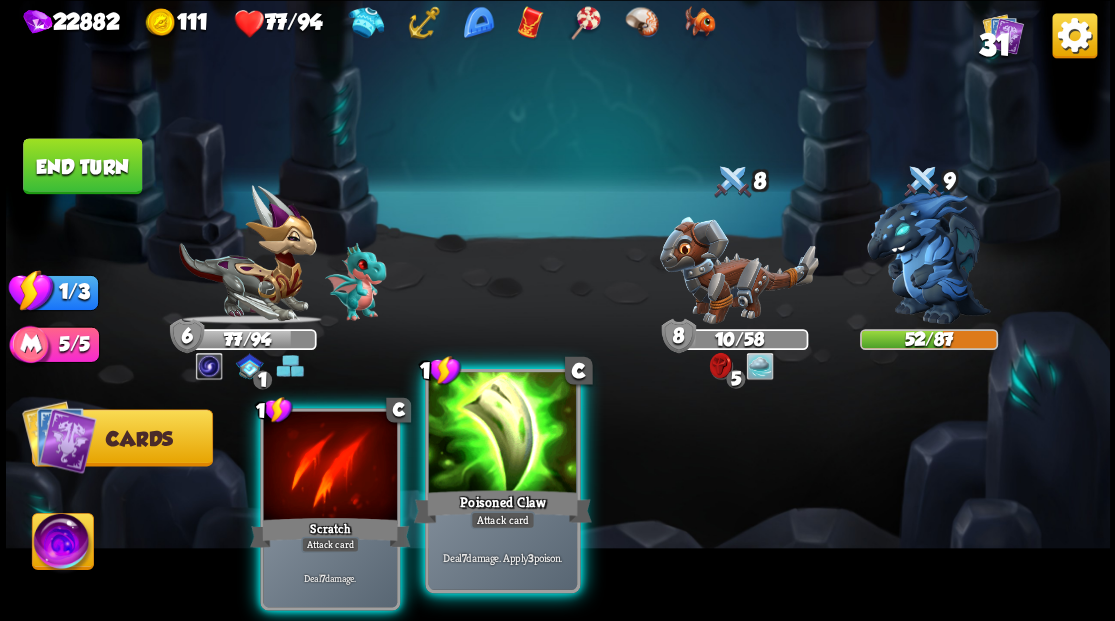 click at bounding box center (502, 434) 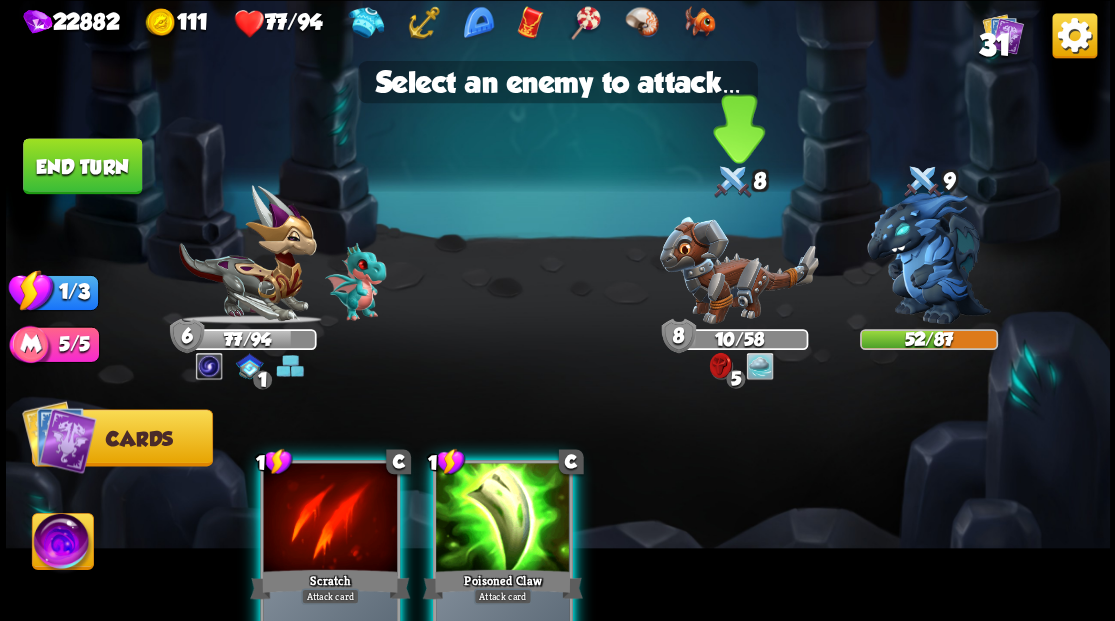 click at bounding box center [738, 269] 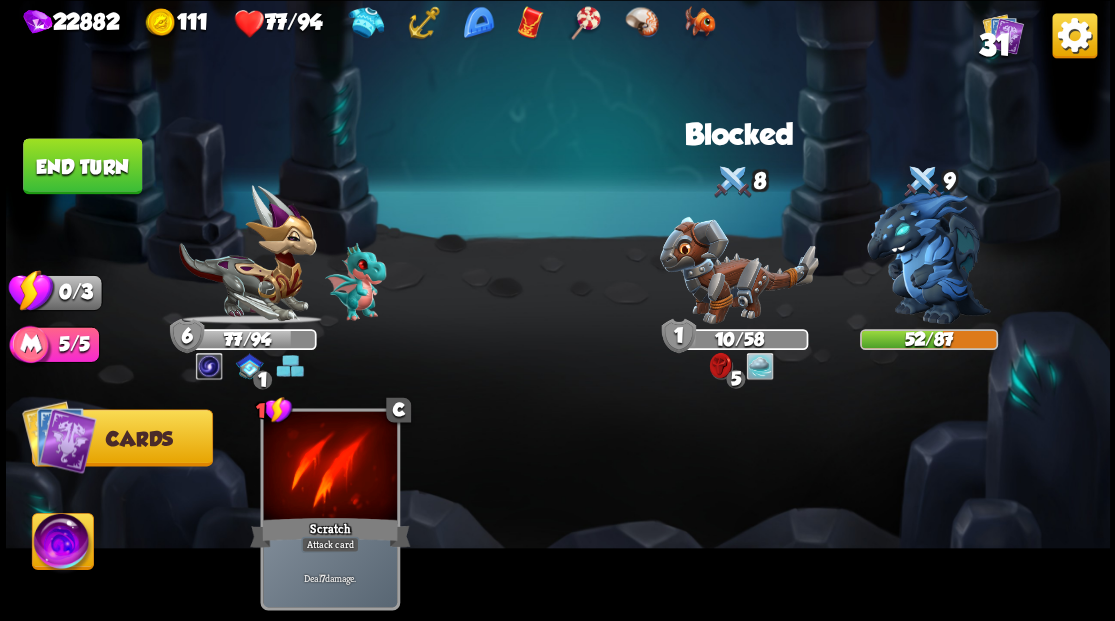 drag, startPoint x: 84, startPoint y: 164, endPoint x: 103, endPoint y: 176, distance: 22.472204 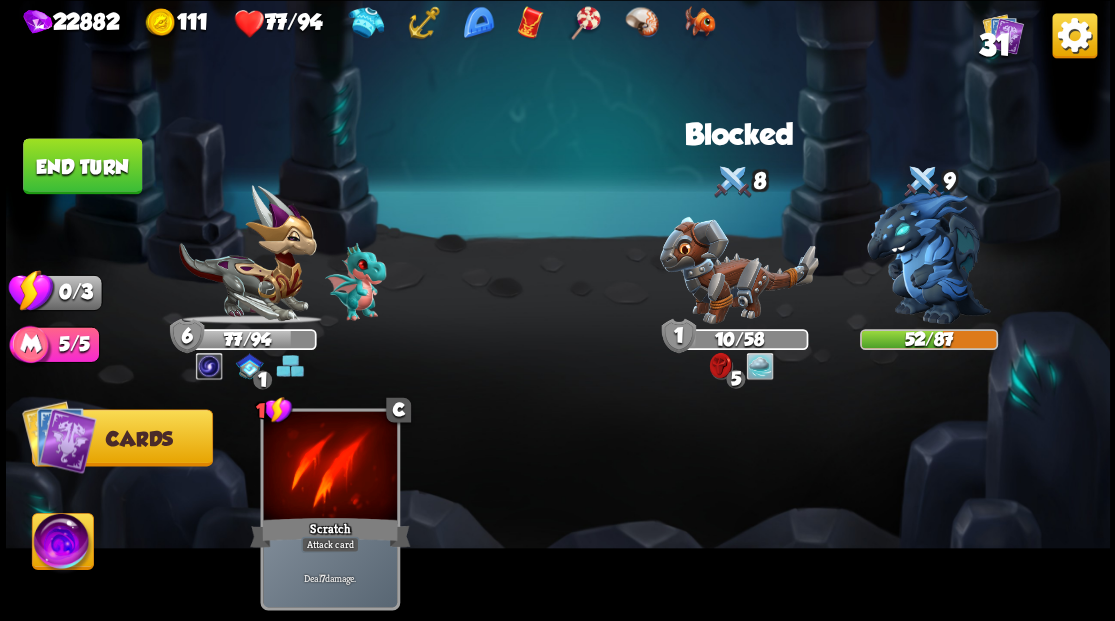 click on "End turn" at bounding box center [82, 166] 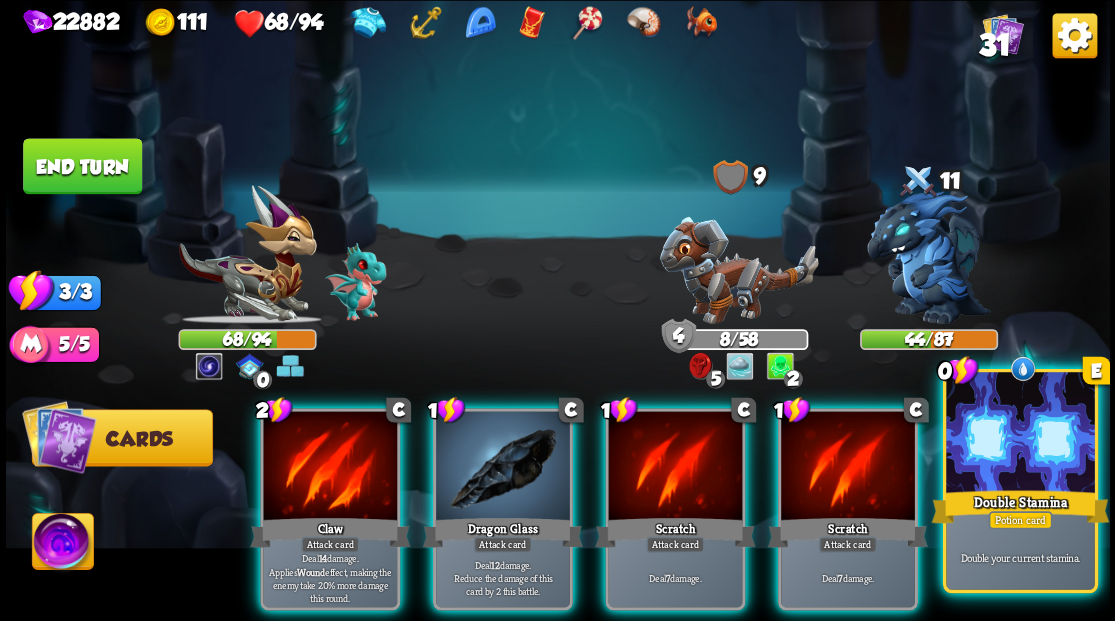 click at bounding box center (1020, 434) 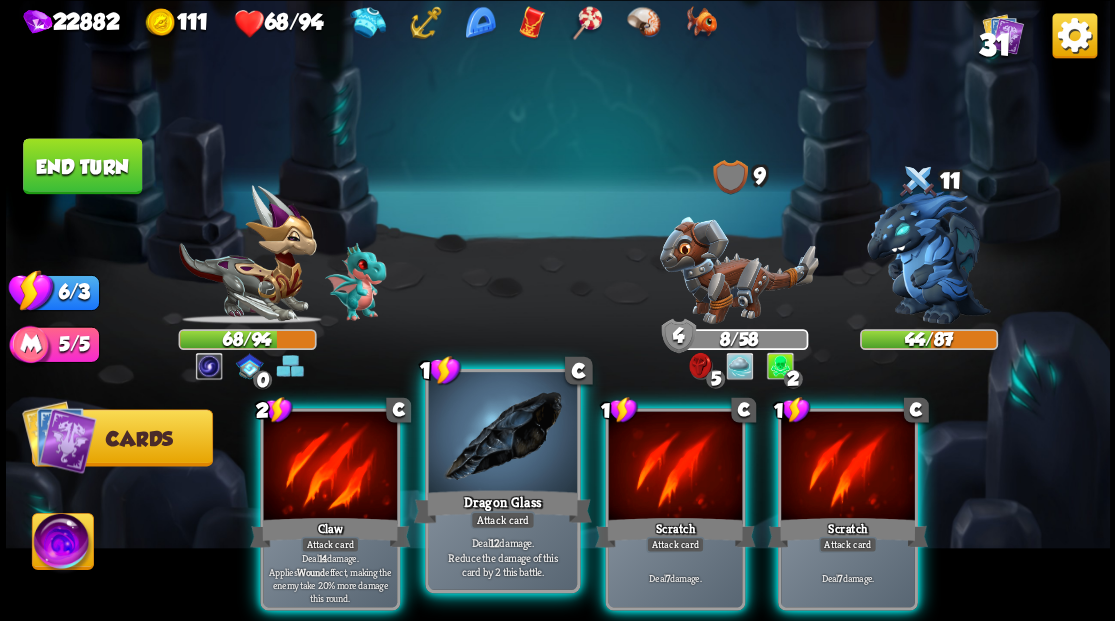 click at bounding box center (502, 434) 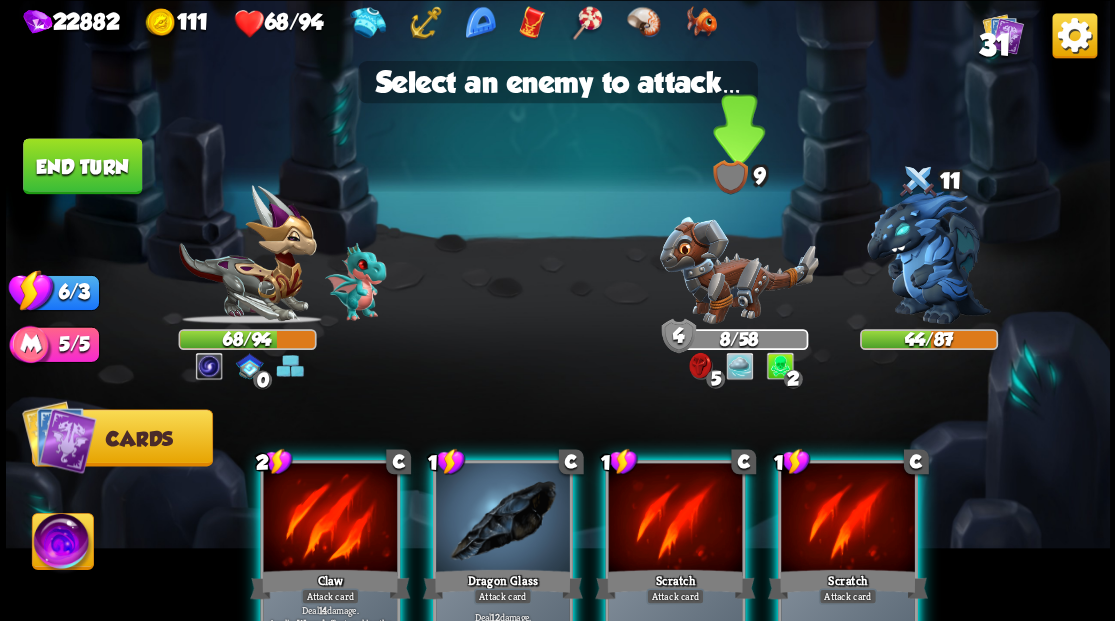 click at bounding box center [738, 269] 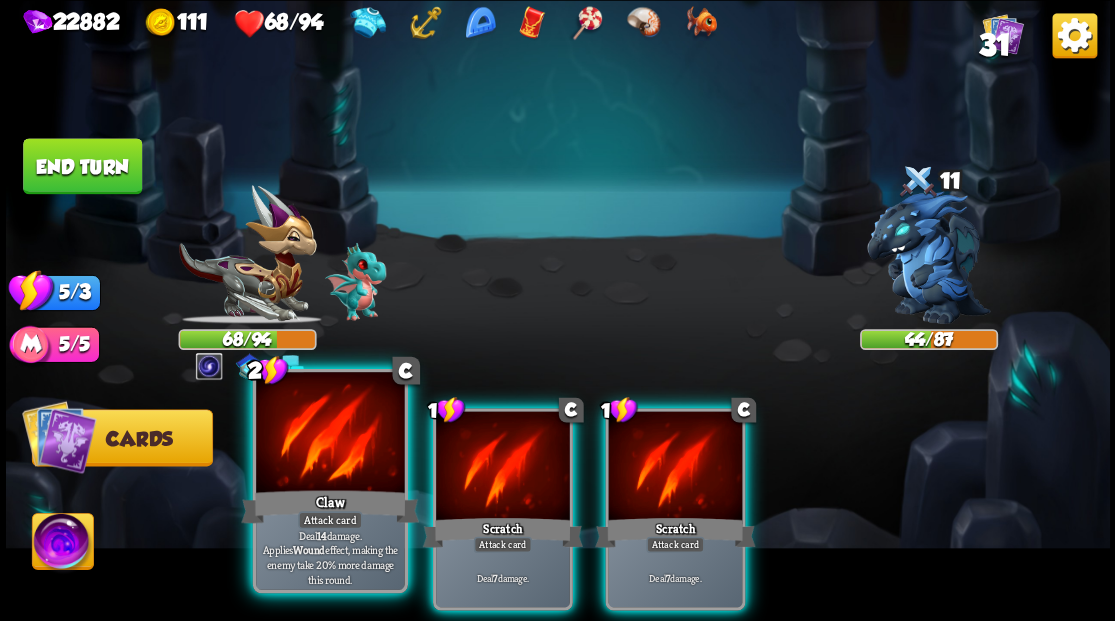 click at bounding box center [330, 434] 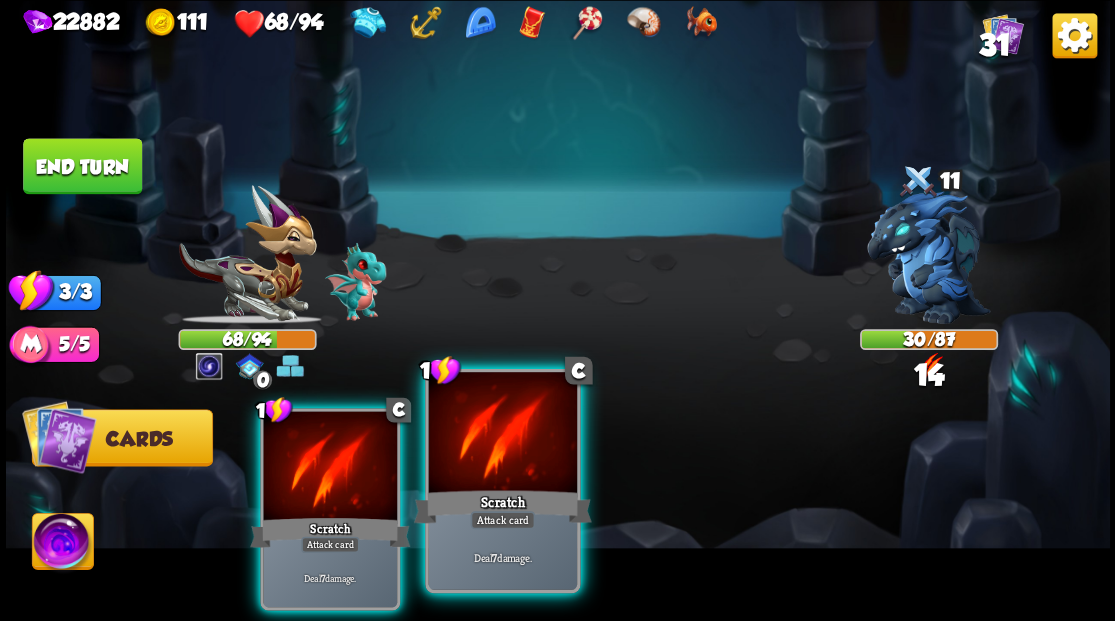 click at bounding box center [502, 434] 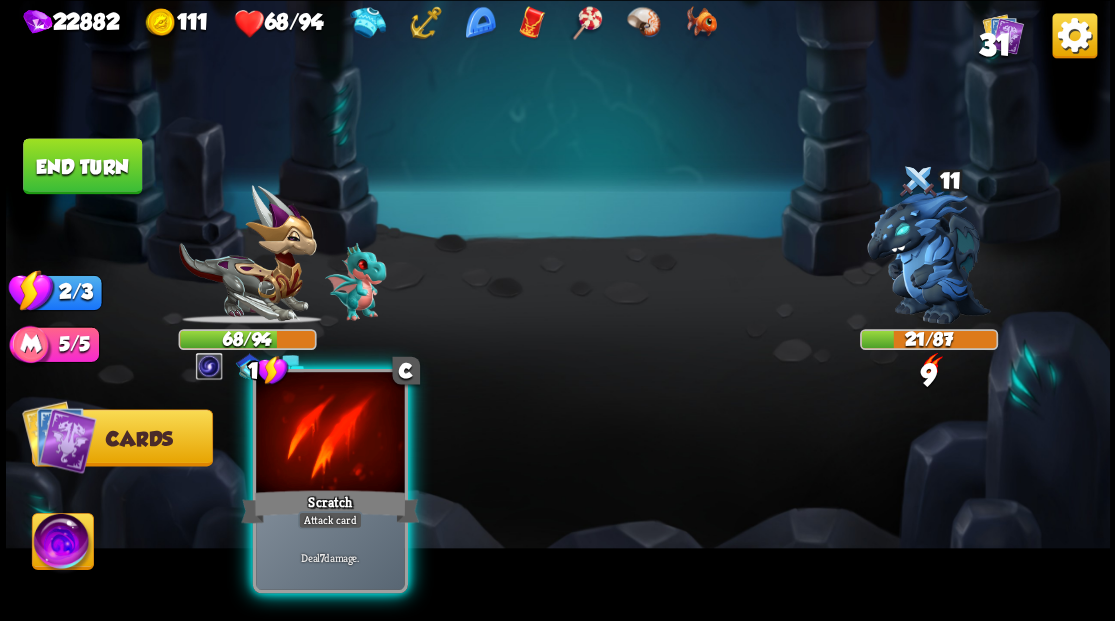 click at bounding box center (330, 434) 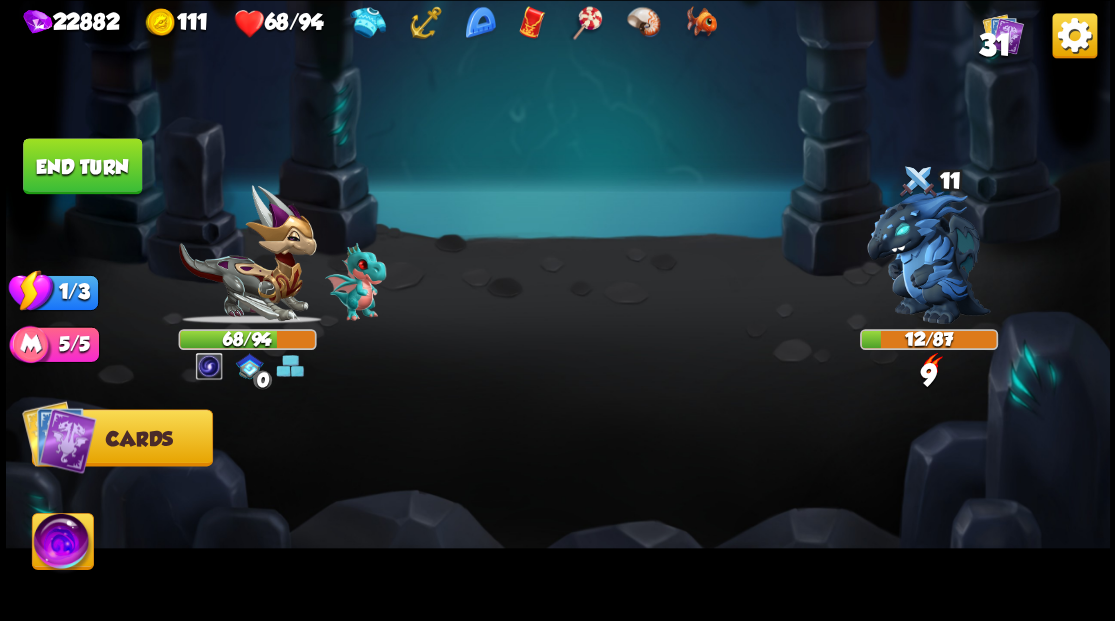 click on "End turn" at bounding box center (82, 166) 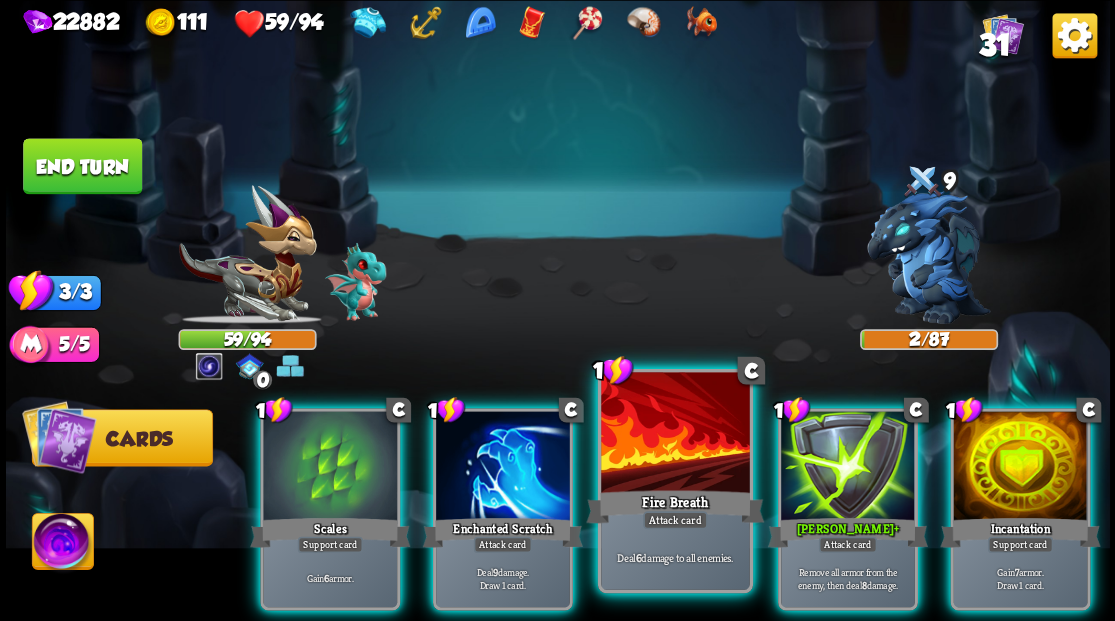 click at bounding box center (675, 434) 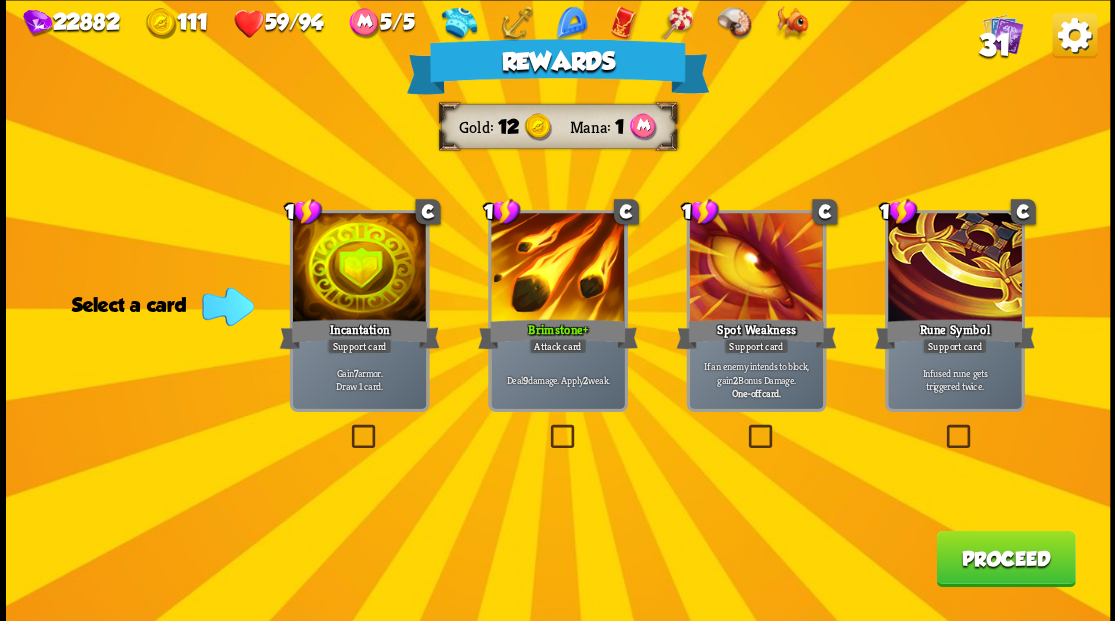 click on "Proceed" at bounding box center (1005, 558) 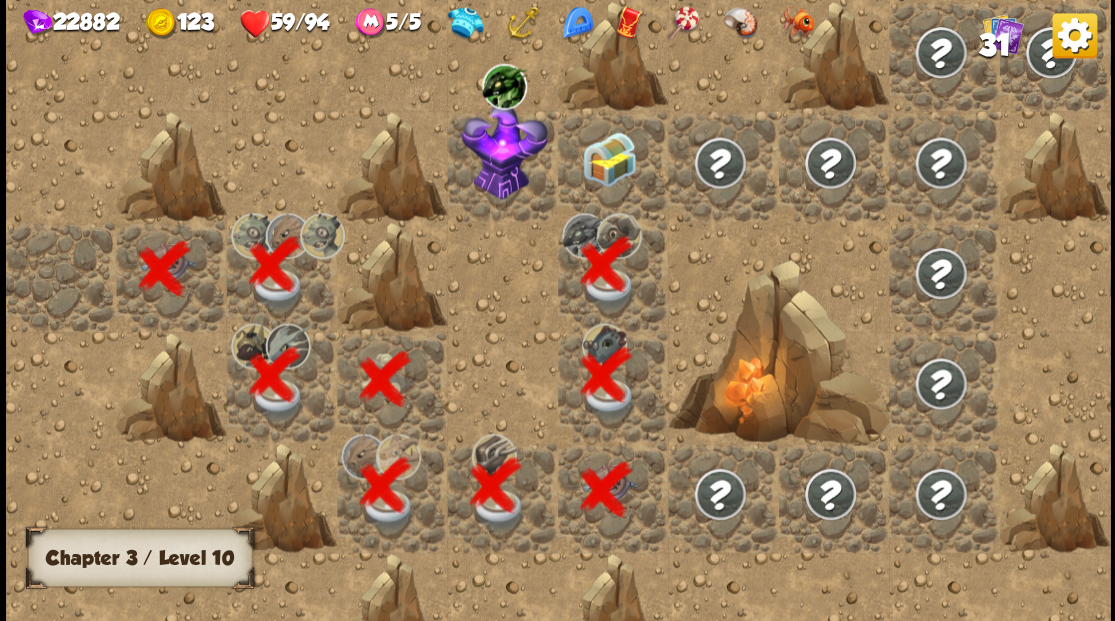 click at bounding box center [609, 158] 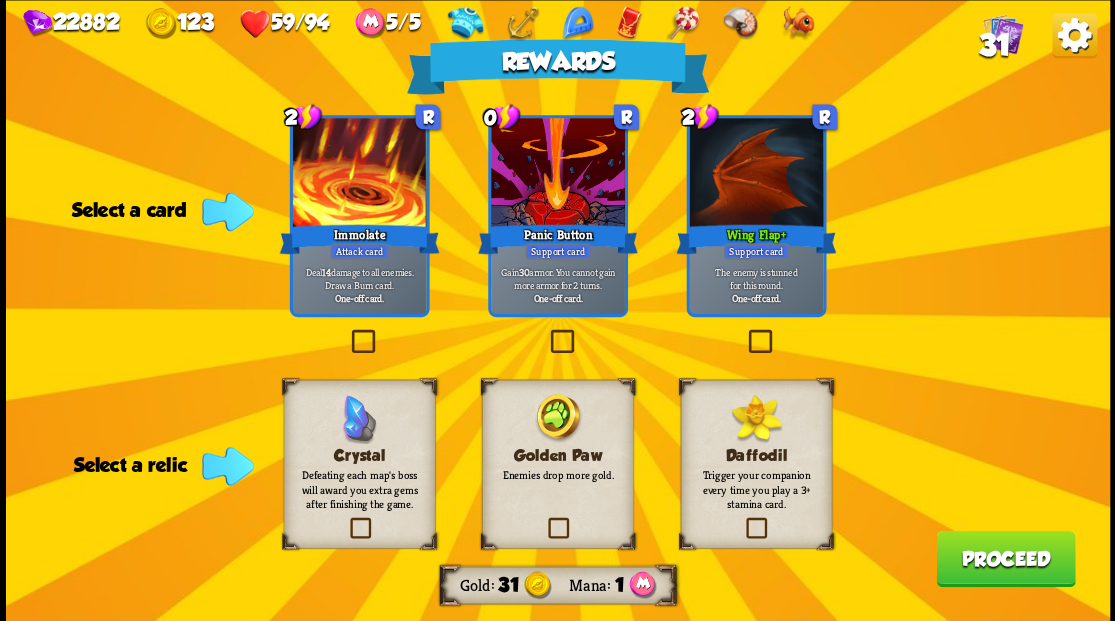 click at bounding box center (544, 520) 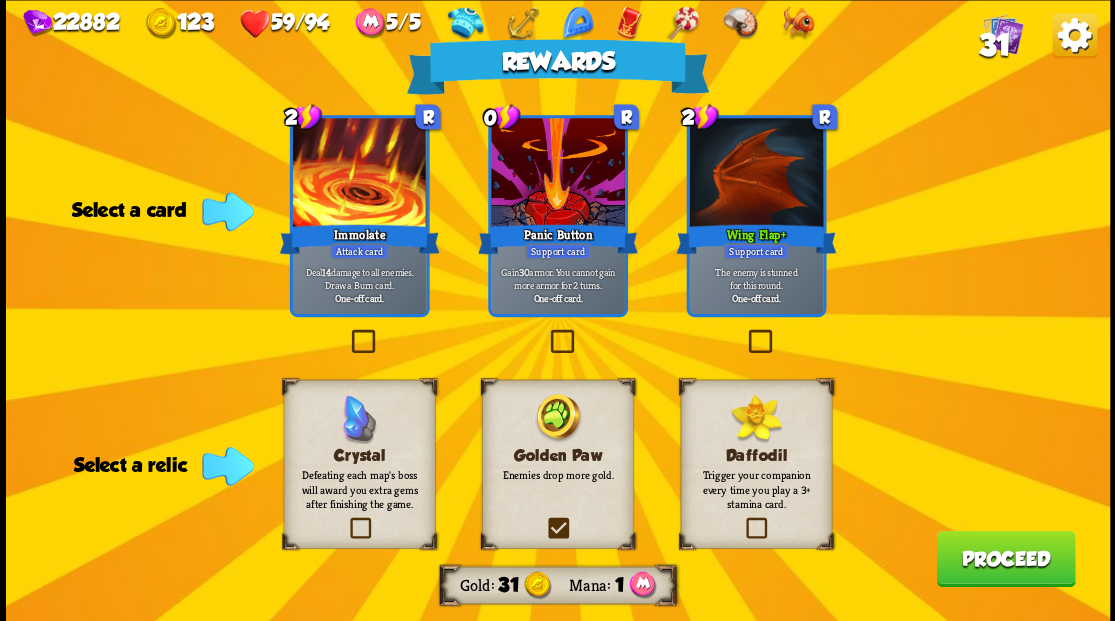 click at bounding box center [0, 0] 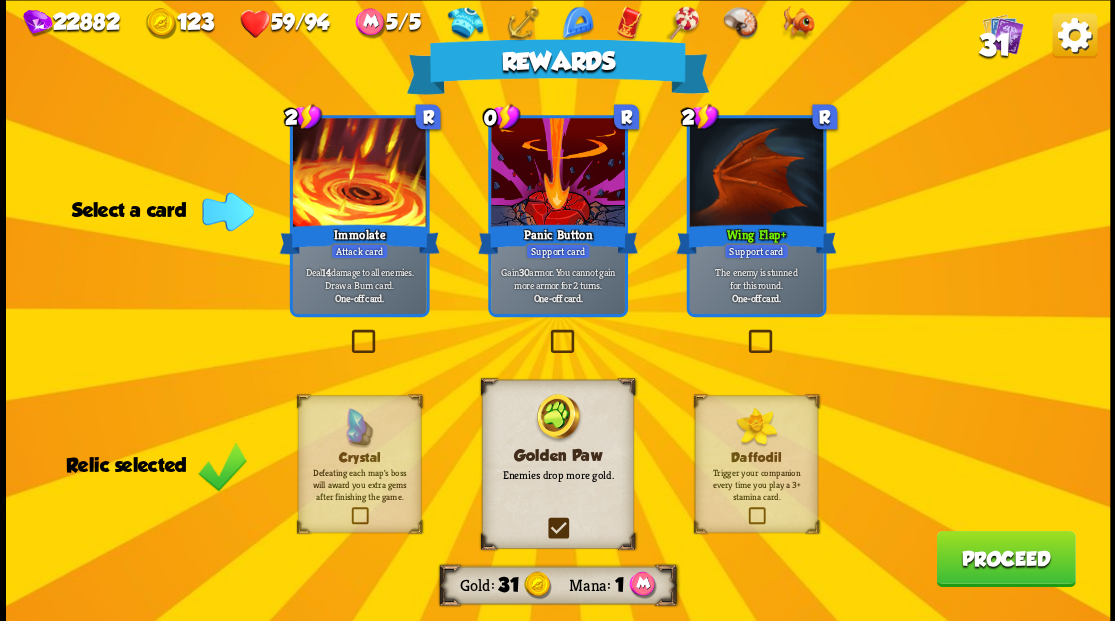 click on "Proceed" at bounding box center (1005, 558) 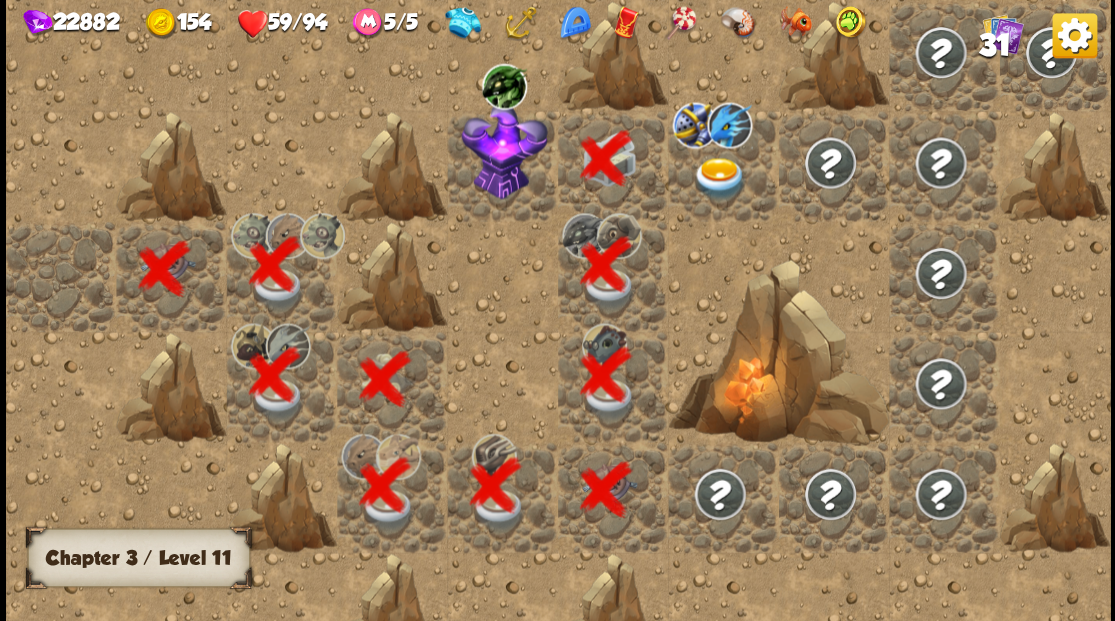 scroll, scrollTop: 0, scrollLeft: 384, axis: horizontal 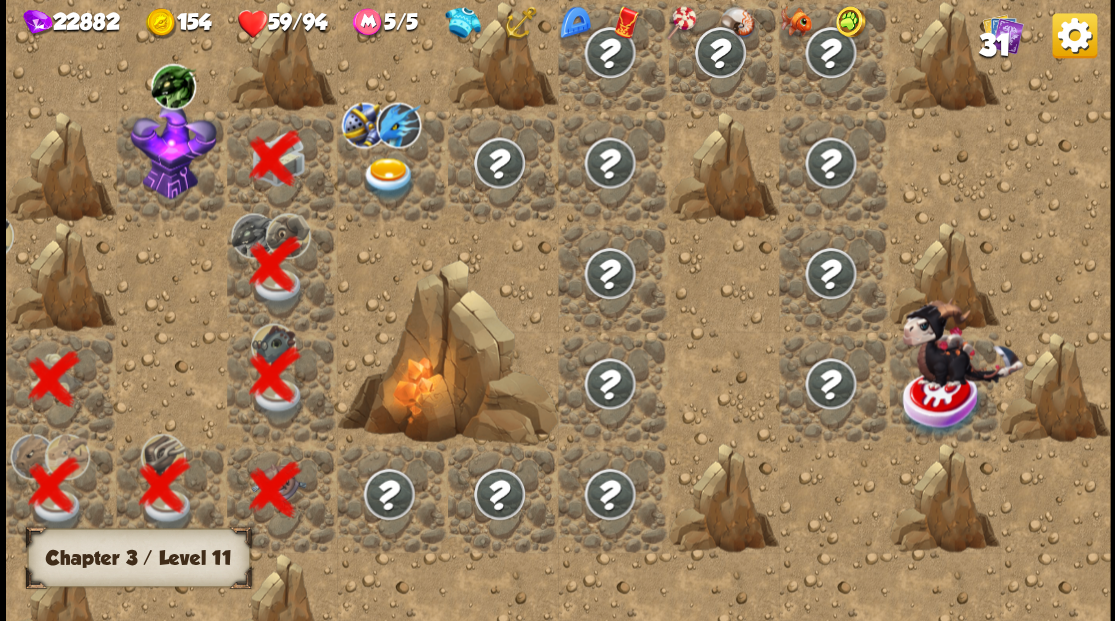 click at bounding box center [173, 150] 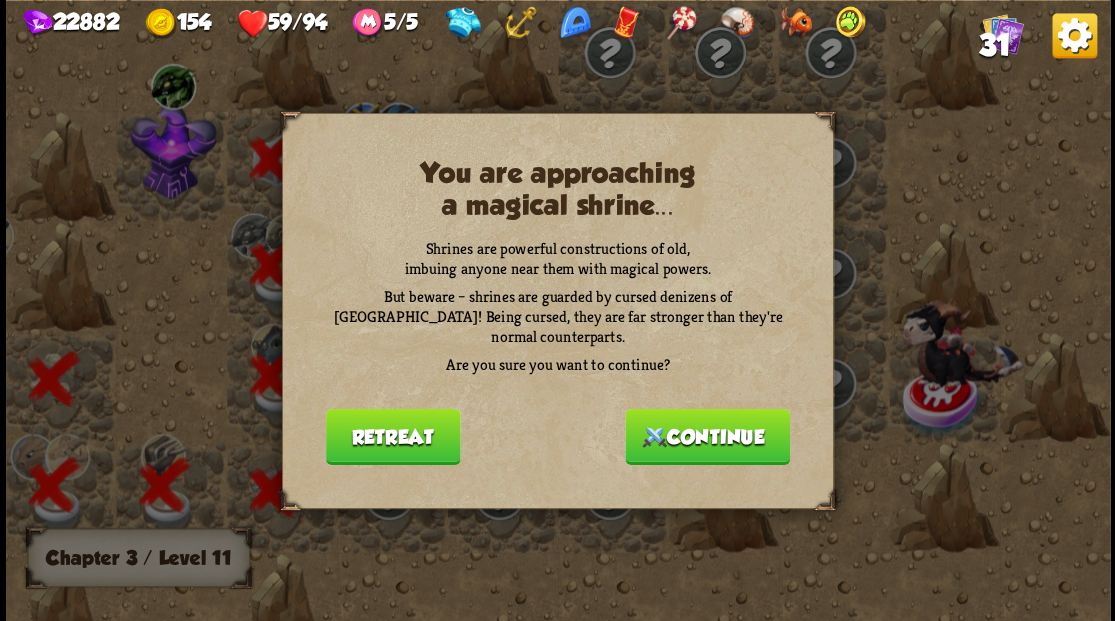 click on "Continue" at bounding box center (707, 436) 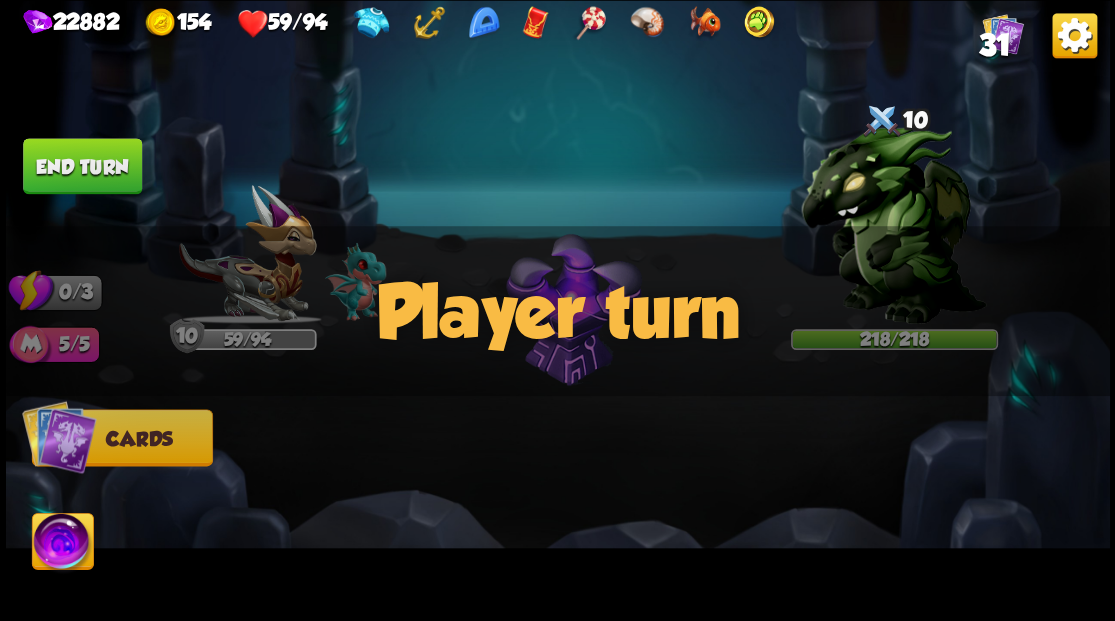 click at bounding box center (62, 544) 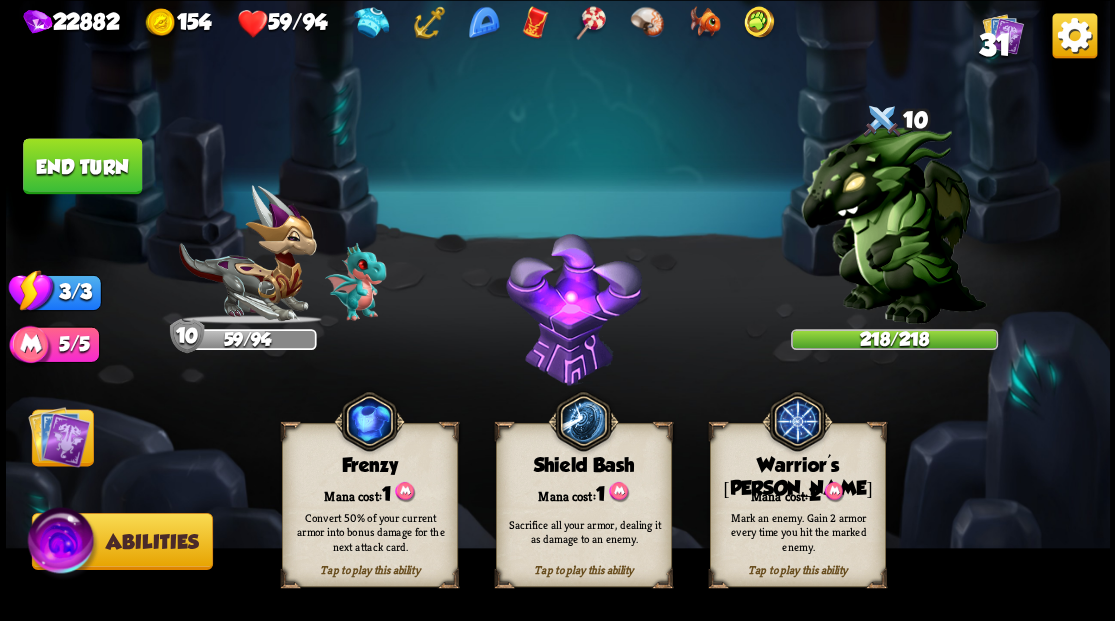 click on "Mark an enemy. Gain 2 armor every time you hit the marked enemy." at bounding box center [798, 531] 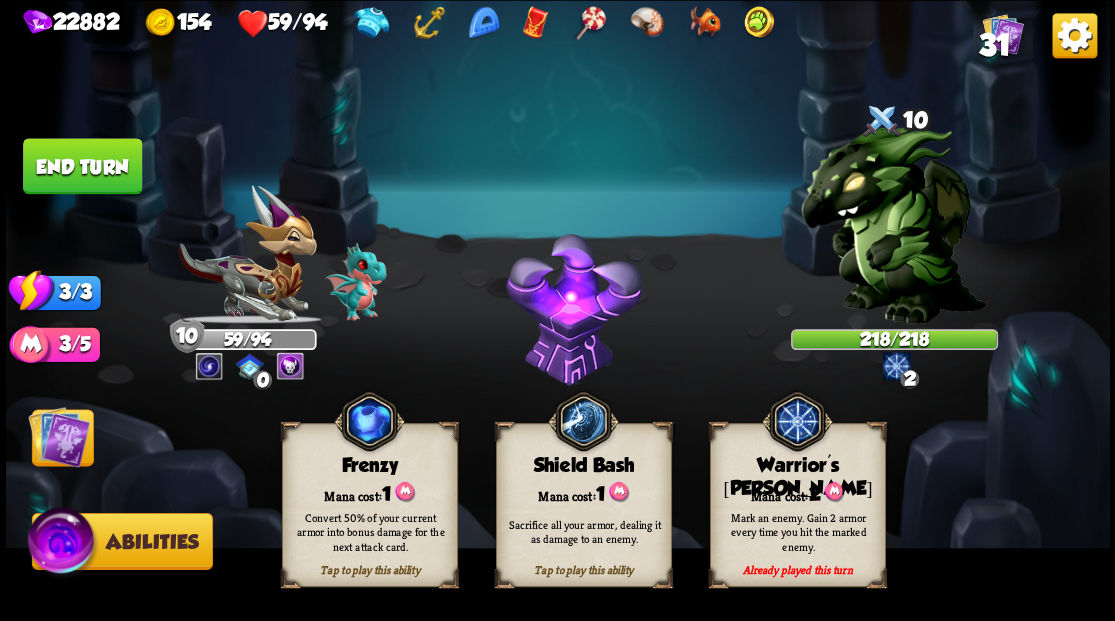 click on "Warrior's [PERSON_NAME]" at bounding box center [797, 477] 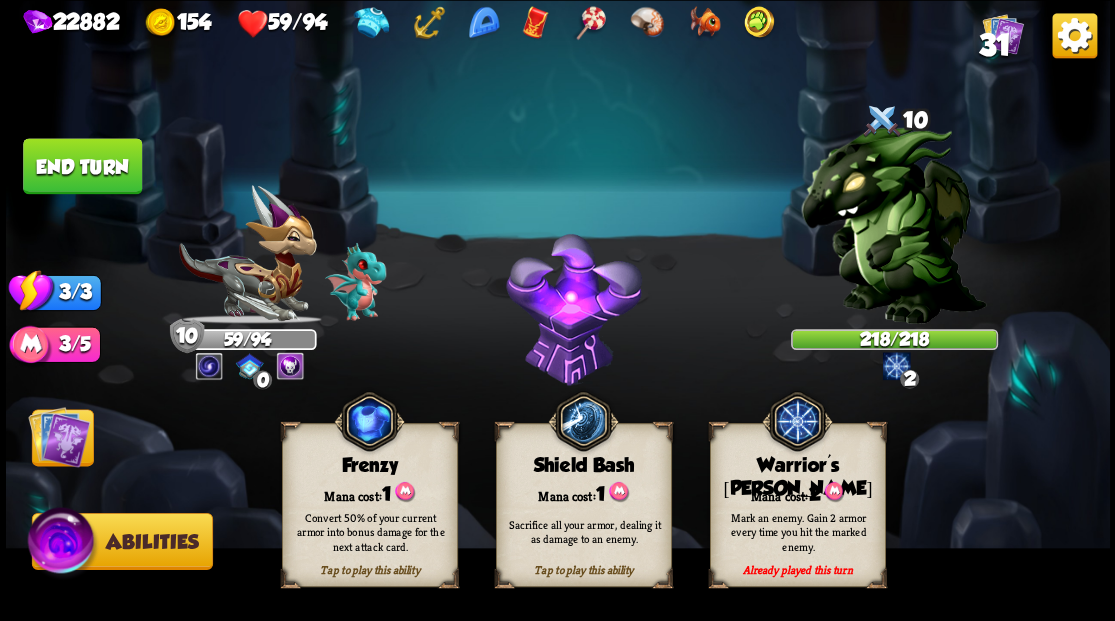 click at bounding box center (59, 436) 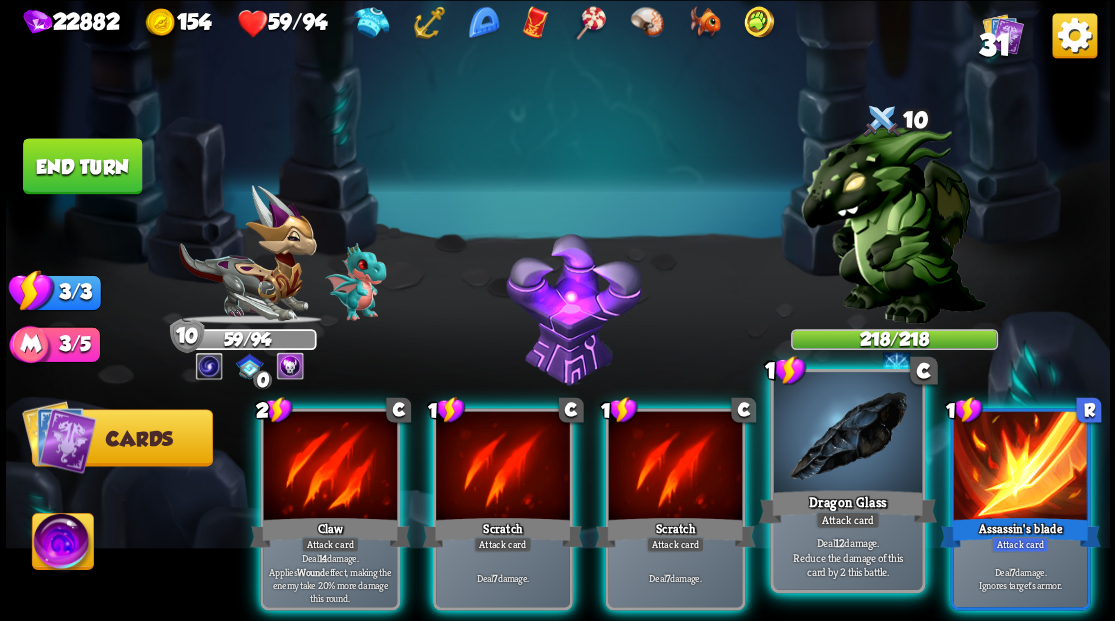 click at bounding box center [847, 434] 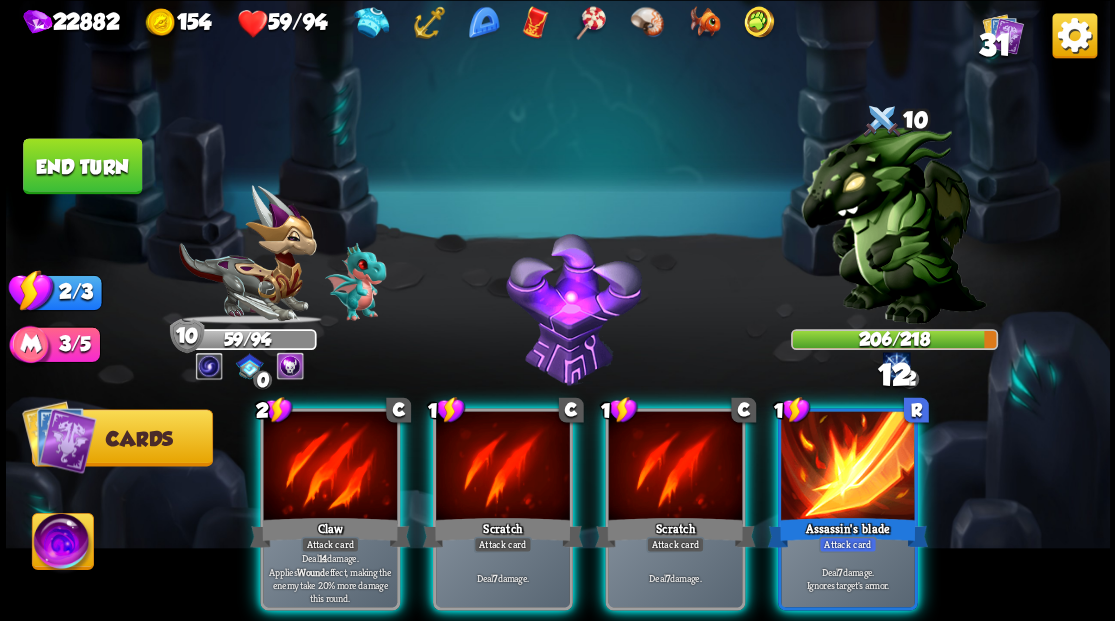 click at bounding box center [848, 467] 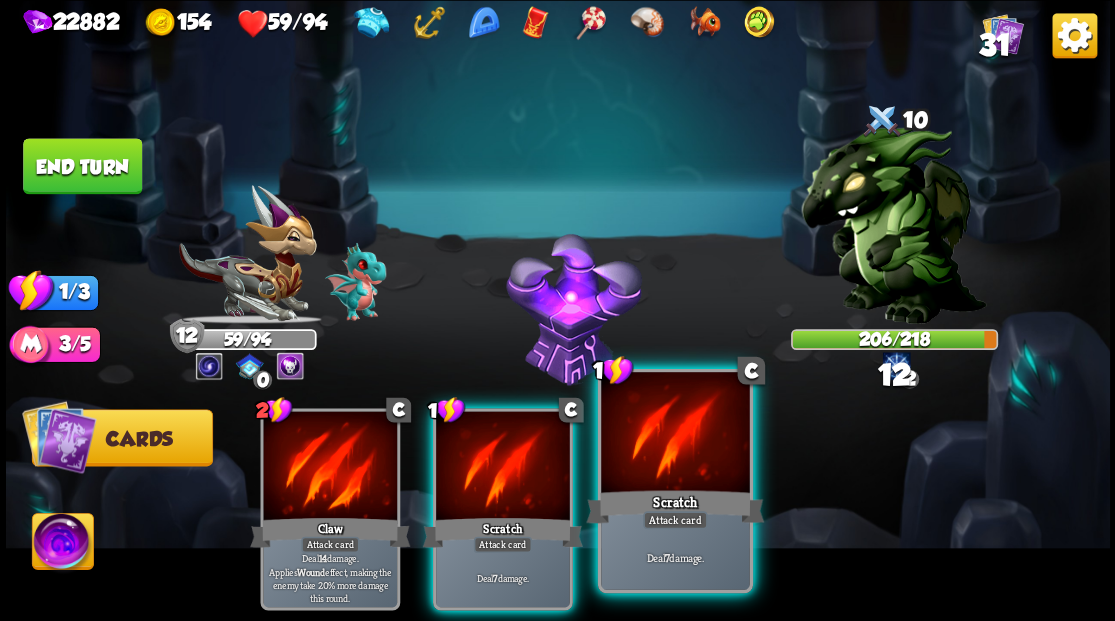 click at bounding box center [675, 434] 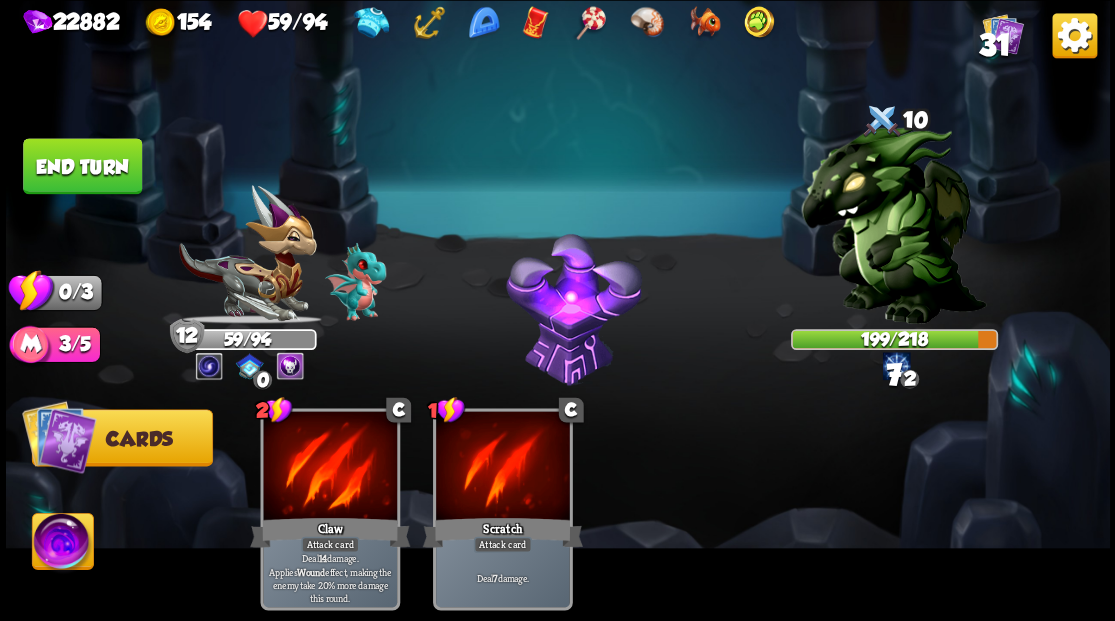 click on "End turn" at bounding box center (82, 166) 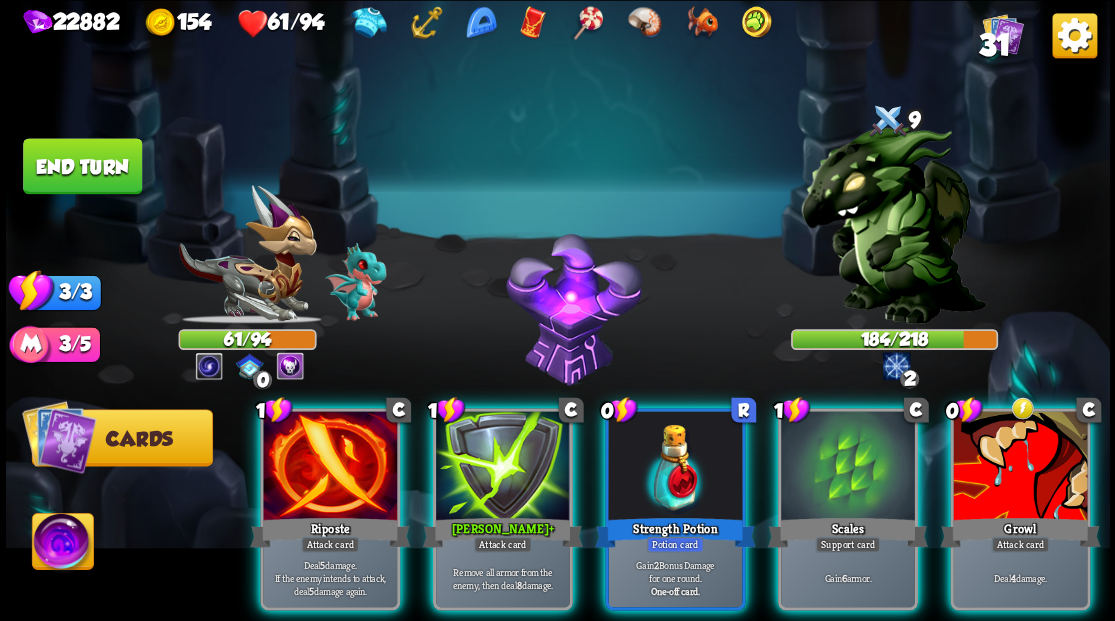 click at bounding box center (62, 544) 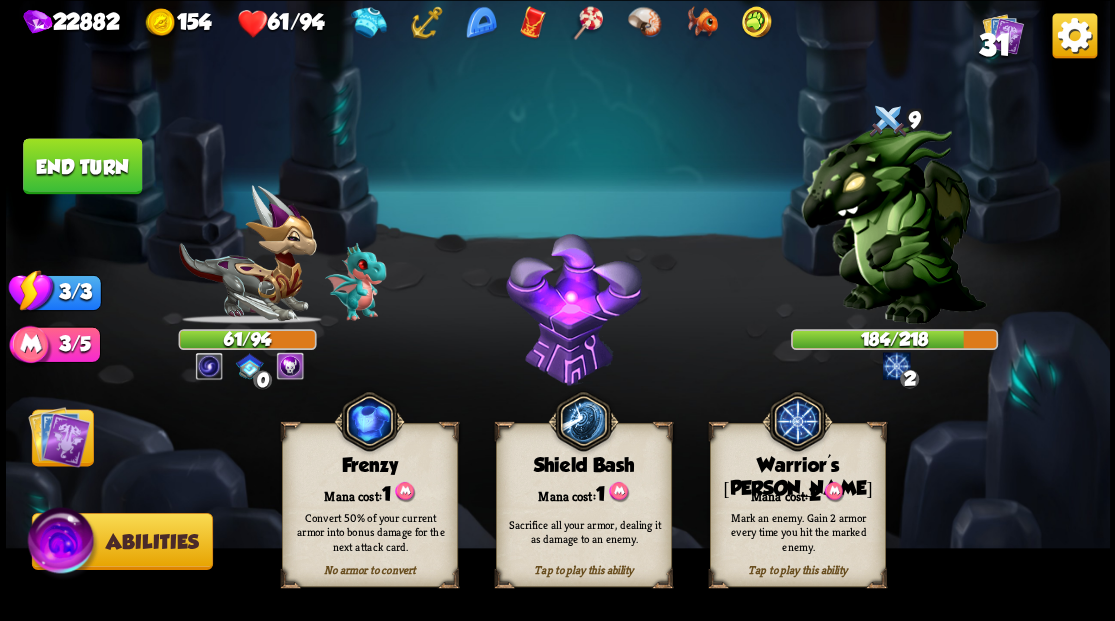 click on "Mark an enemy. Gain 2 armor every time you hit the marked enemy." at bounding box center [798, 531] 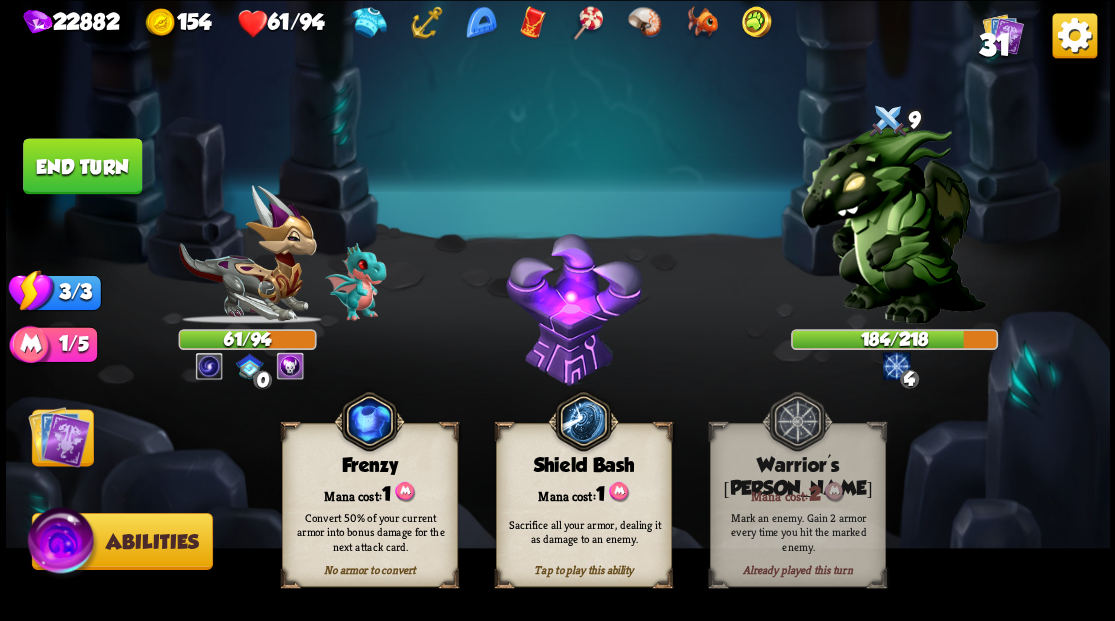 click at bounding box center (59, 436) 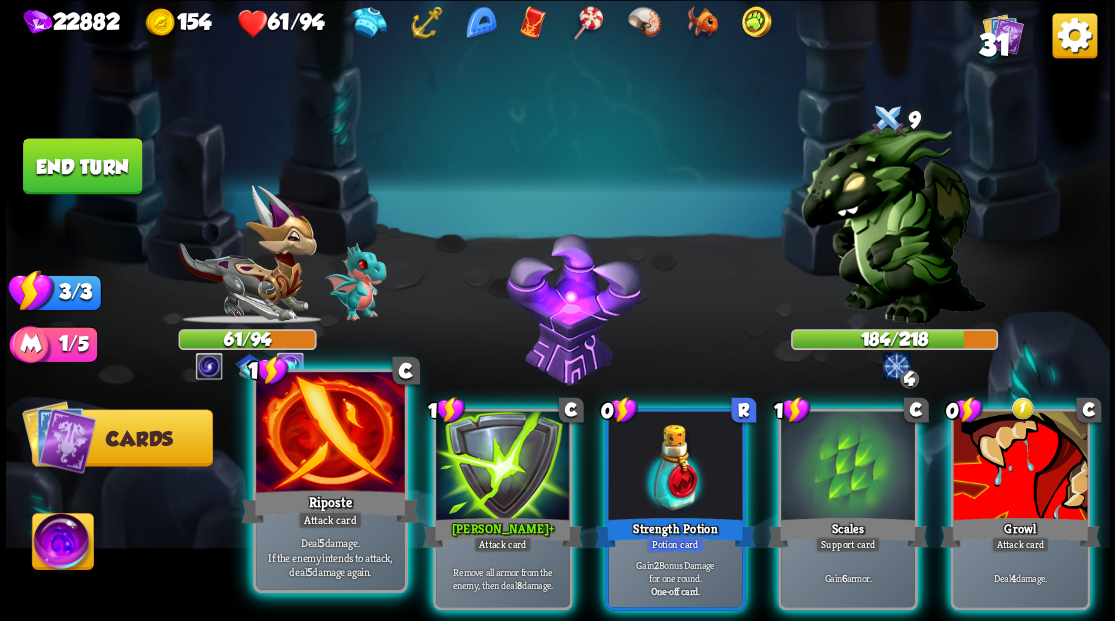 click at bounding box center (330, 434) 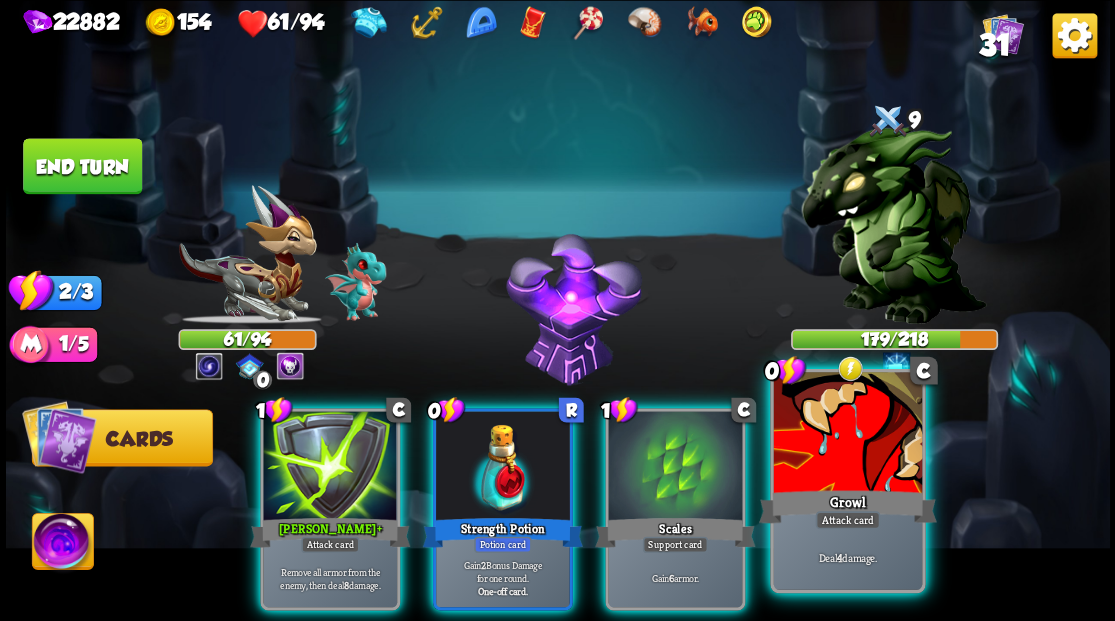 click at bounding box center (847, 434) 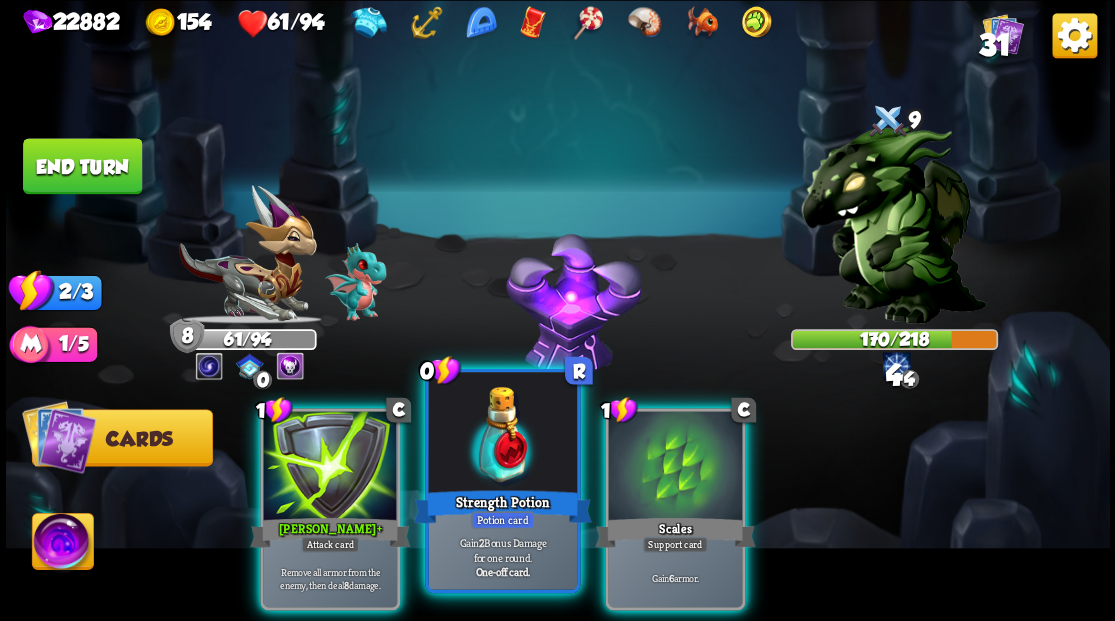 click at bounding box center (502, 434) 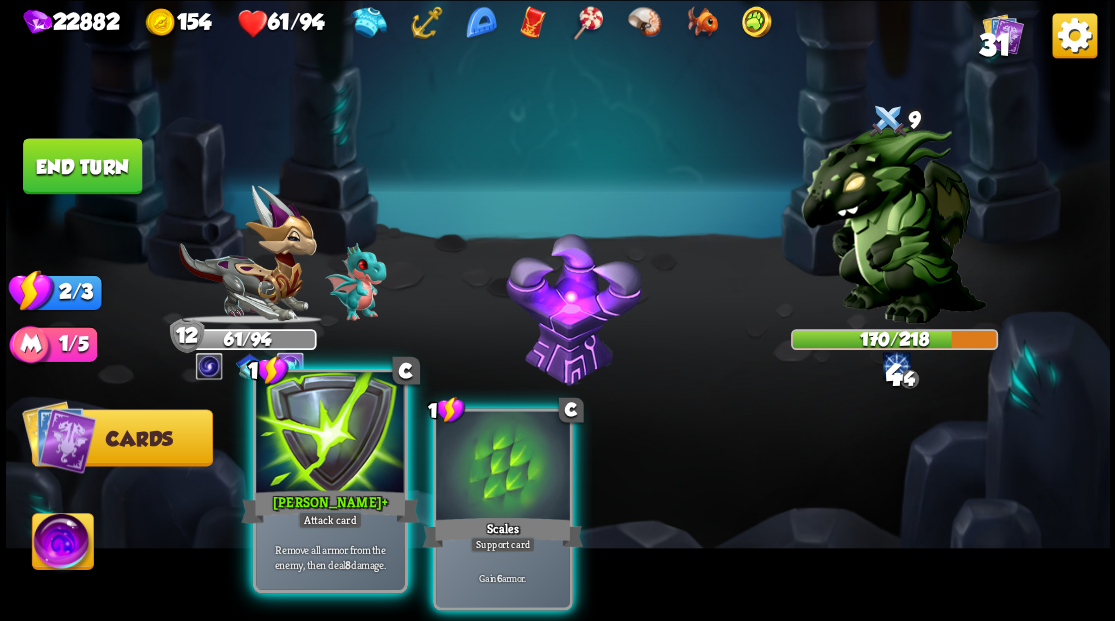 click at bounding box center [330, 434] 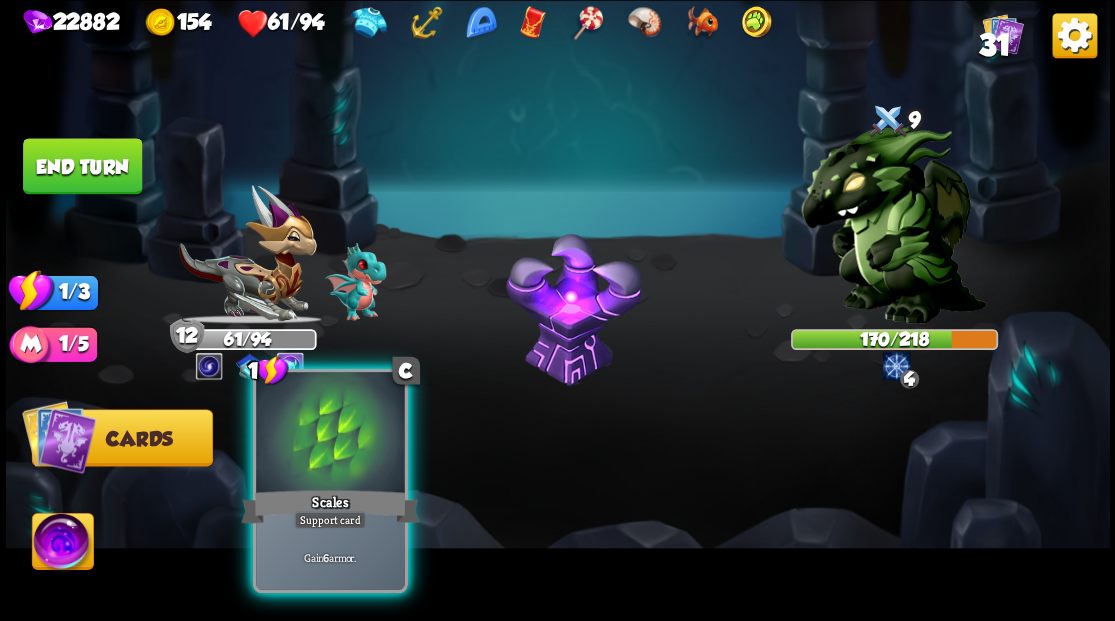 click at bounding box center [330, 434] 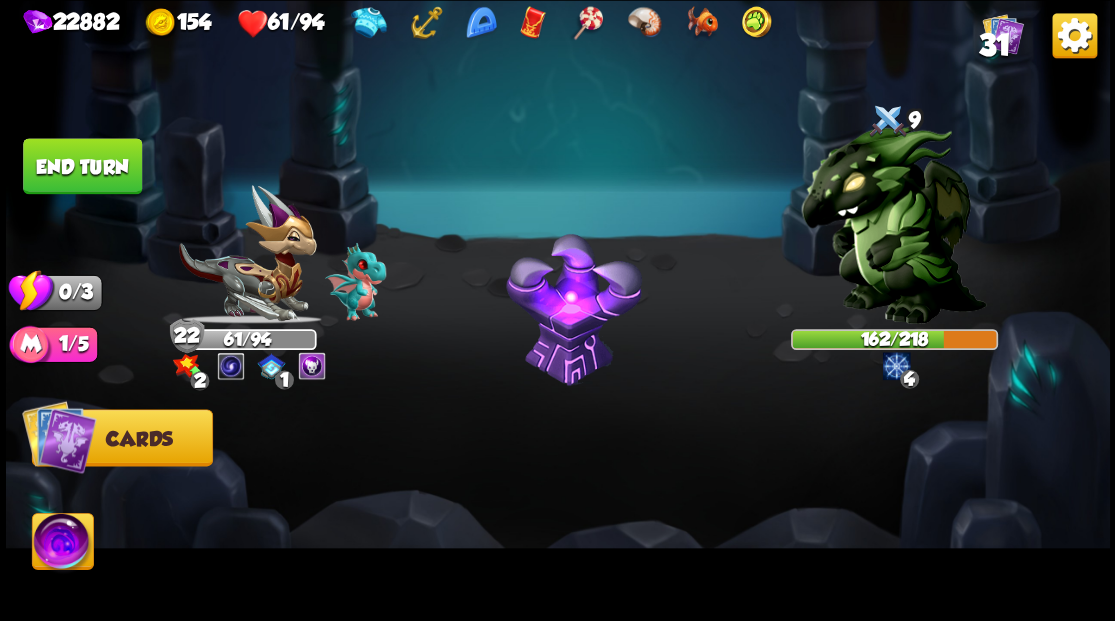 click on "End turn" at bounding box center (82, 166) 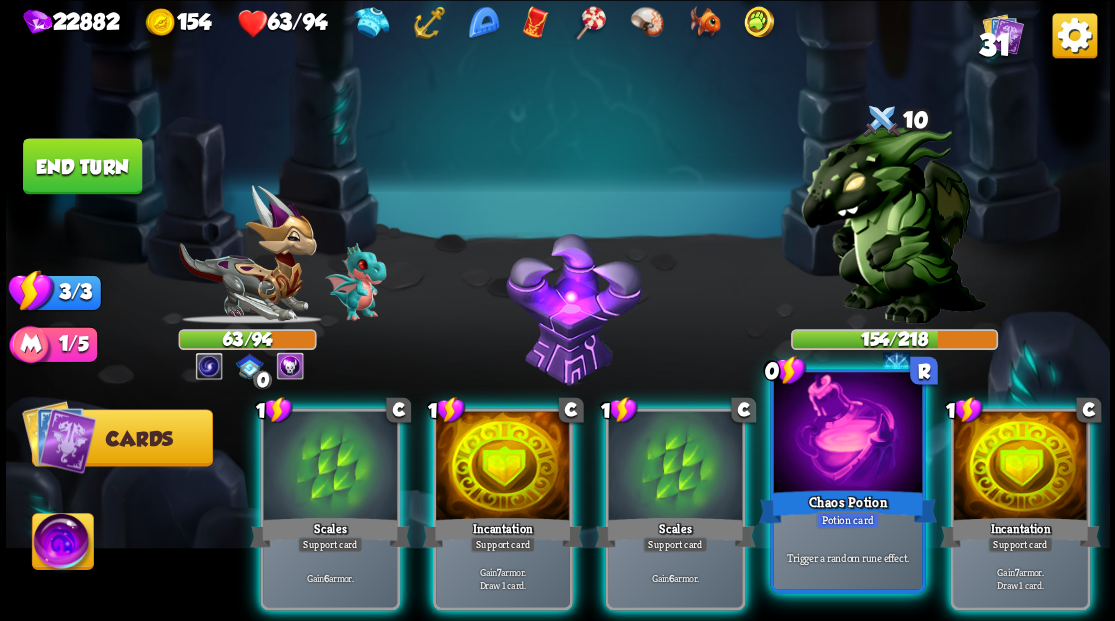 click at bounding box center (847, 434) 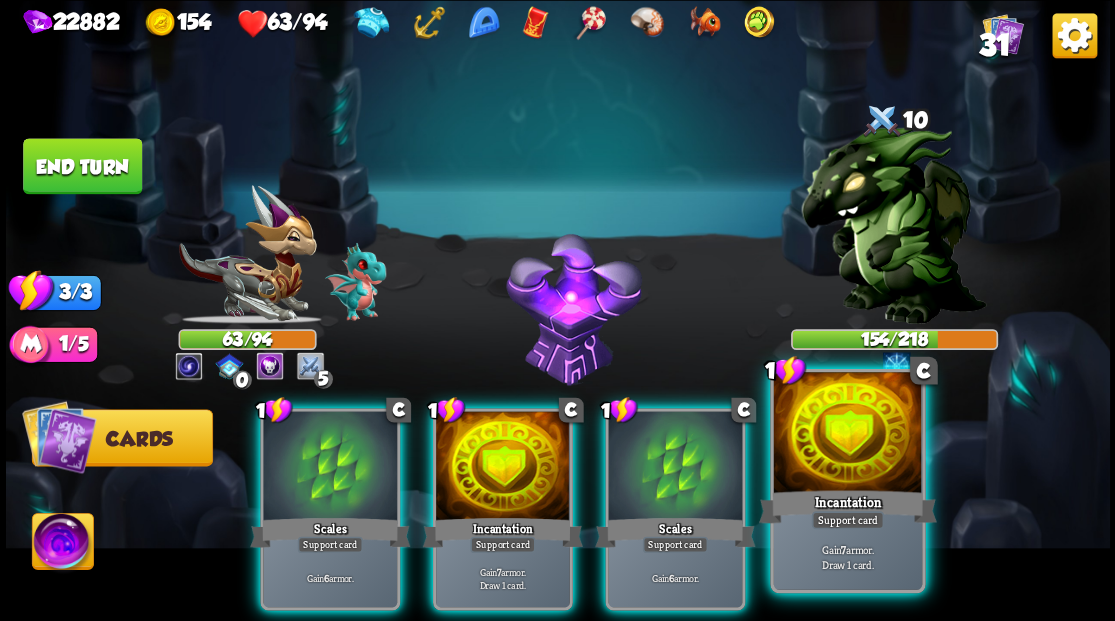 click at bounding box center [847, 434] 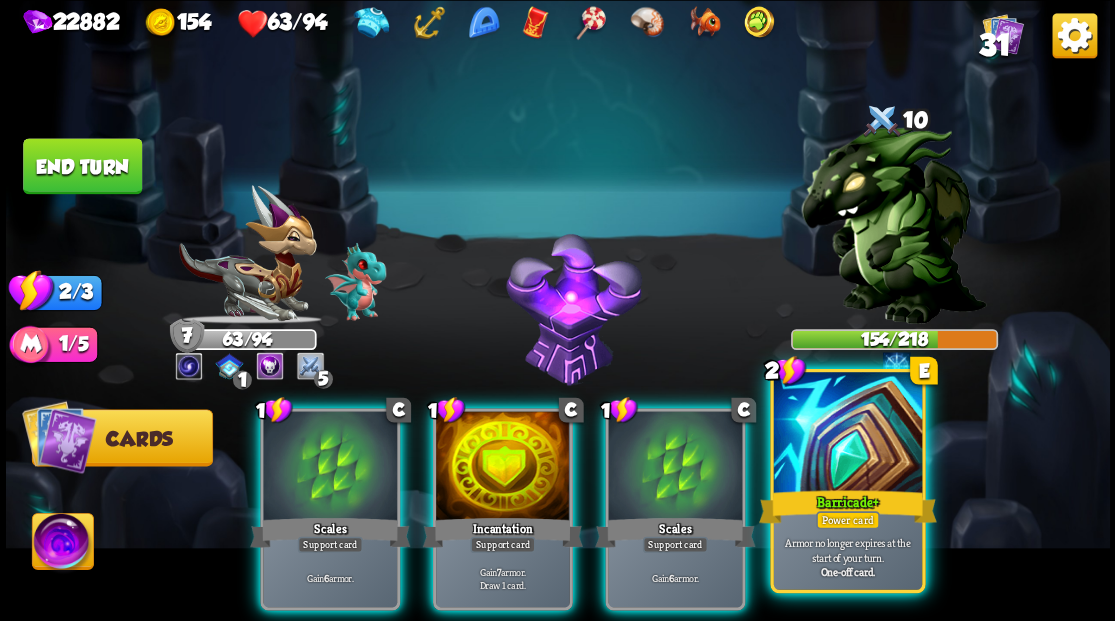 click at bounding box center [847, 434] 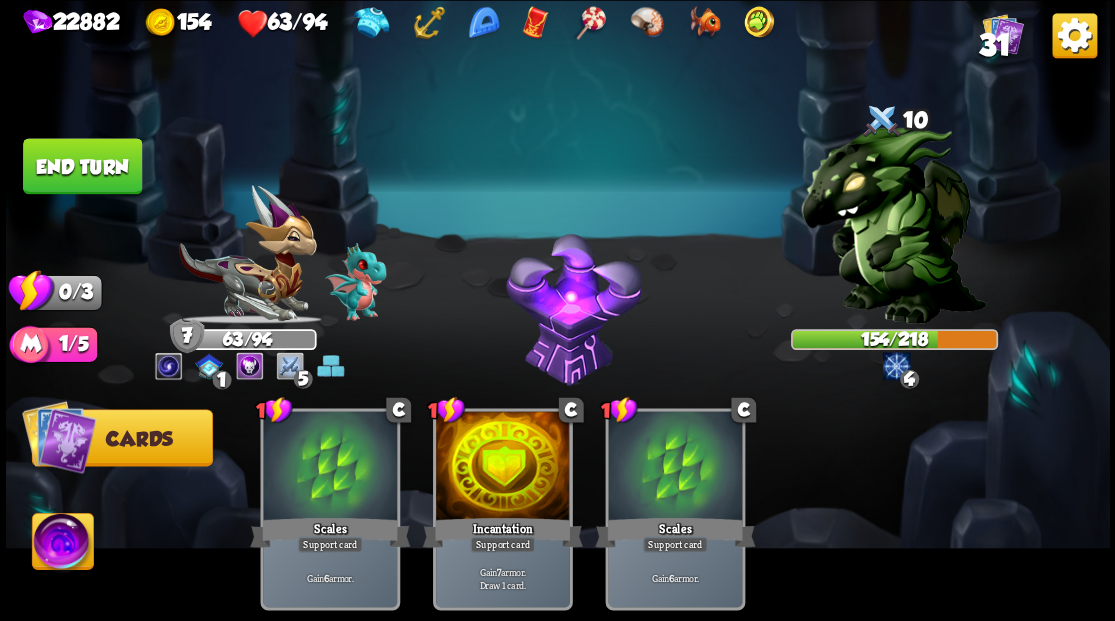 click on "End turn" at bounding box center (82, 166) 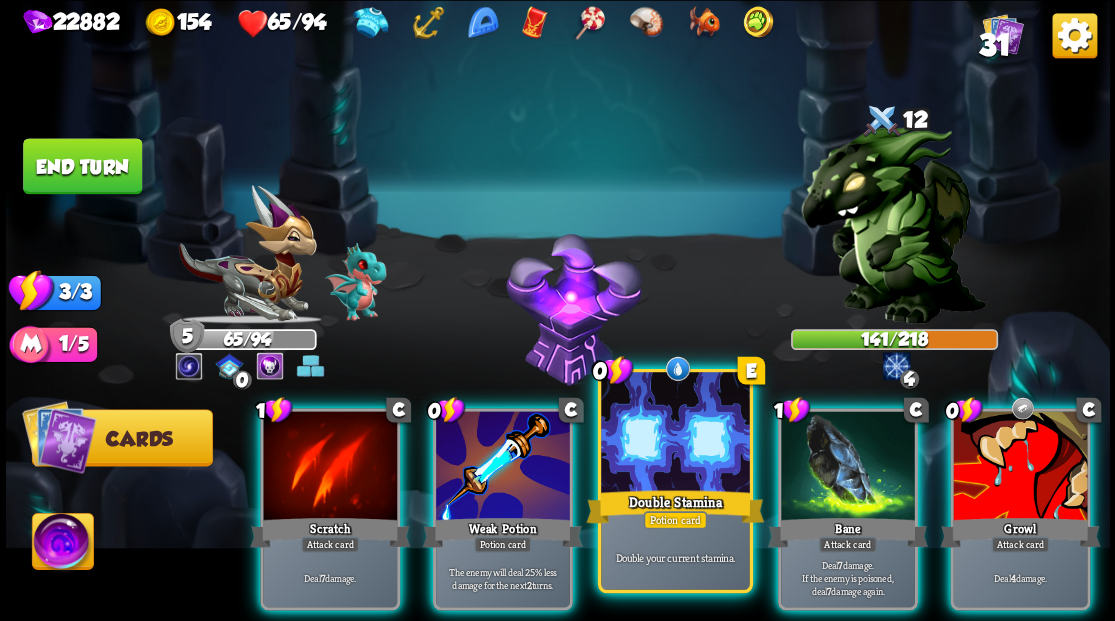 click at bounding box center [675, 434] 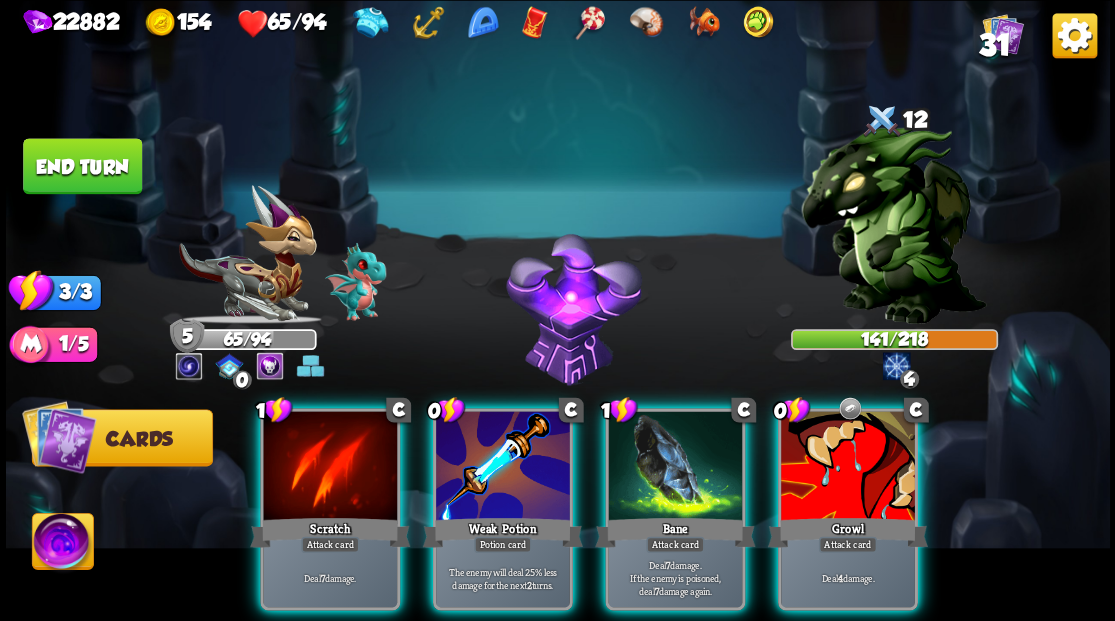 click at bounding box center (675, 467) 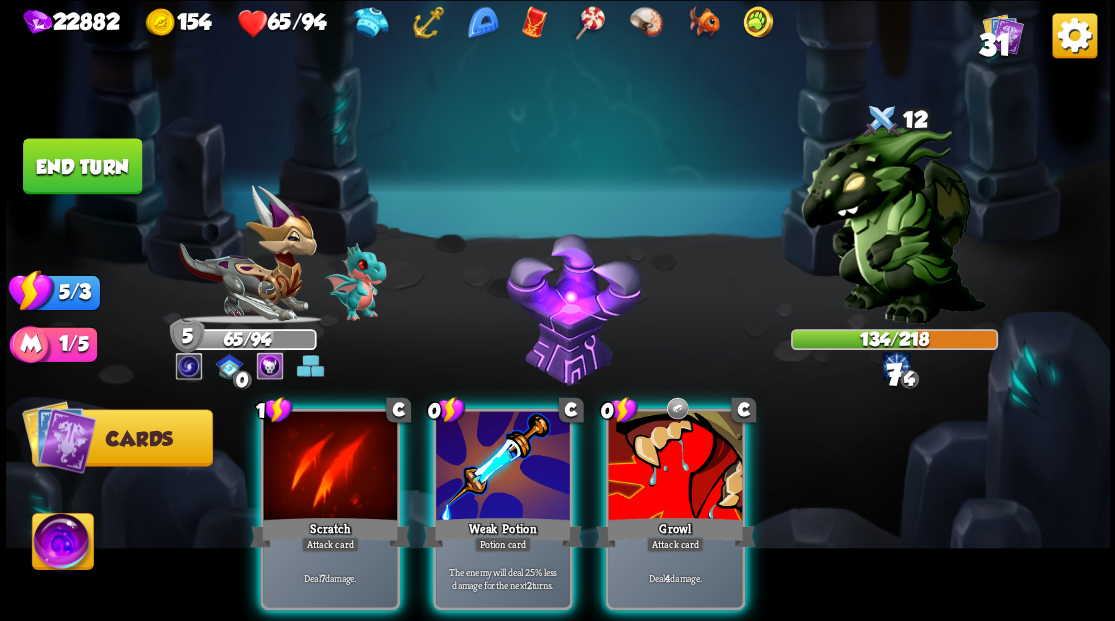 click at bounding box center (675, 467) 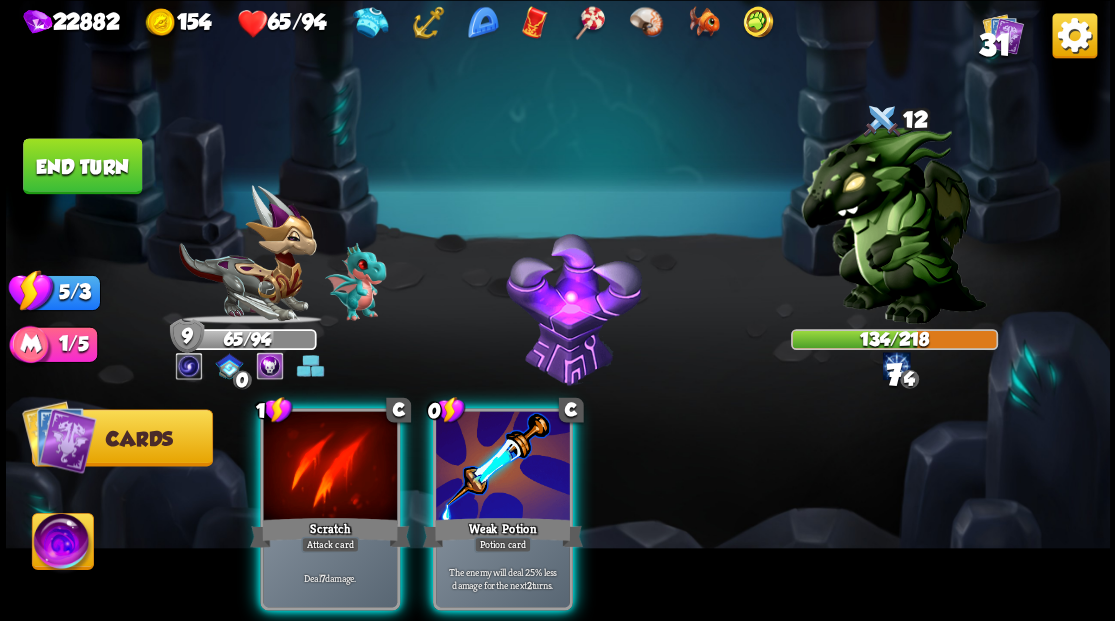 drag, startPoint x: 510, startPoint y: 434, endPoint x: 480, endPoint y: 439, distance: 30.413813 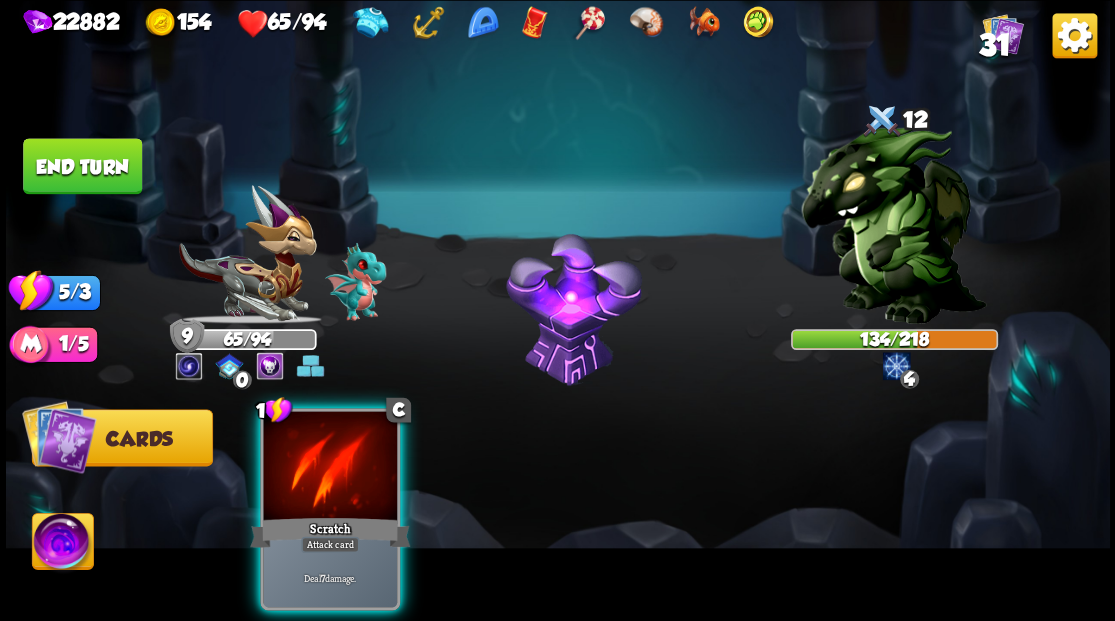 click at bounding box center (330, 467) 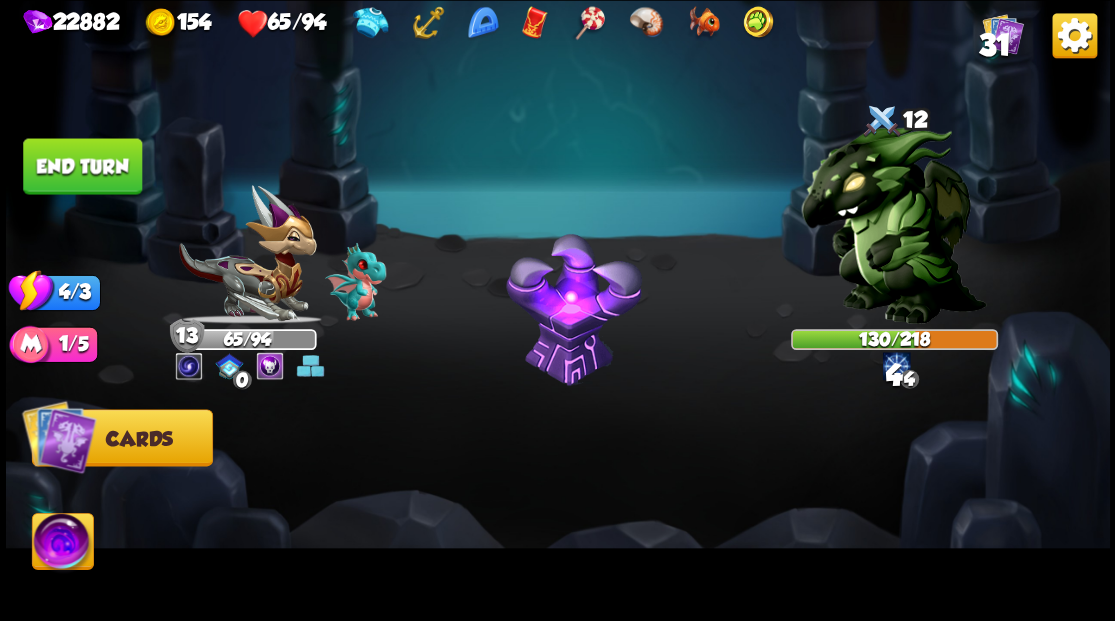 click on "End turn" at bounding box center [82, 166] 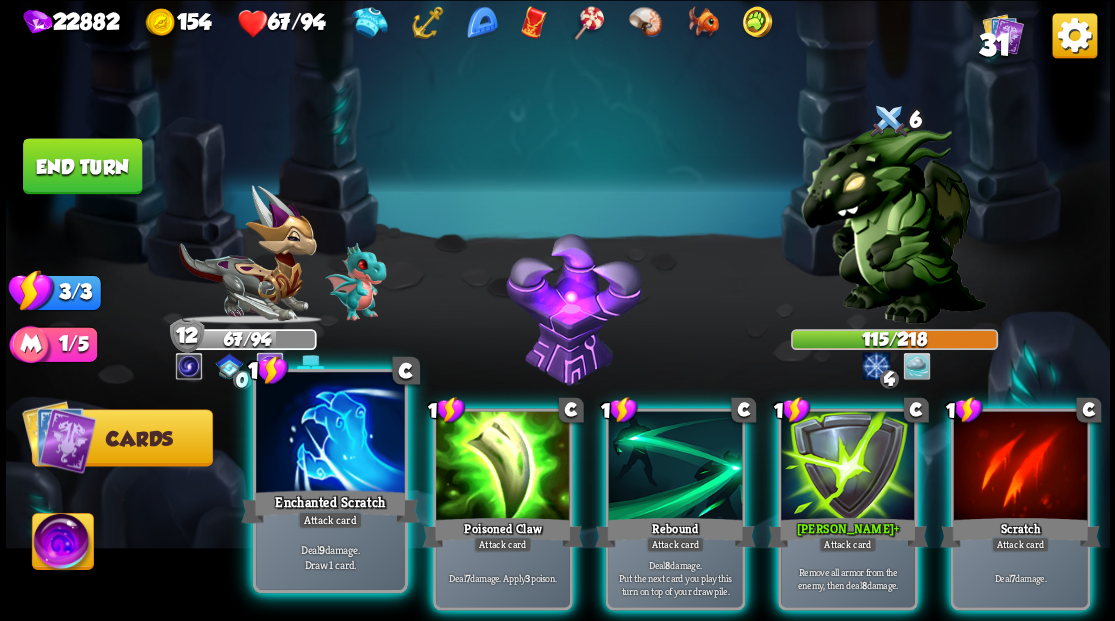 click at bounding box center [330, 434] 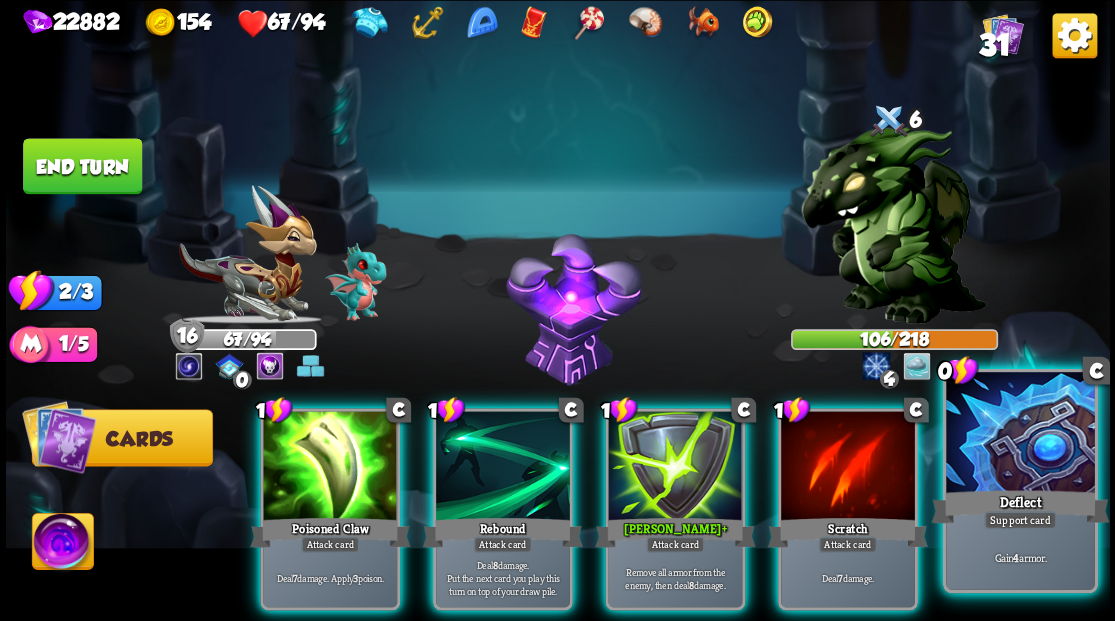 click at bounding box center (1020, 434) 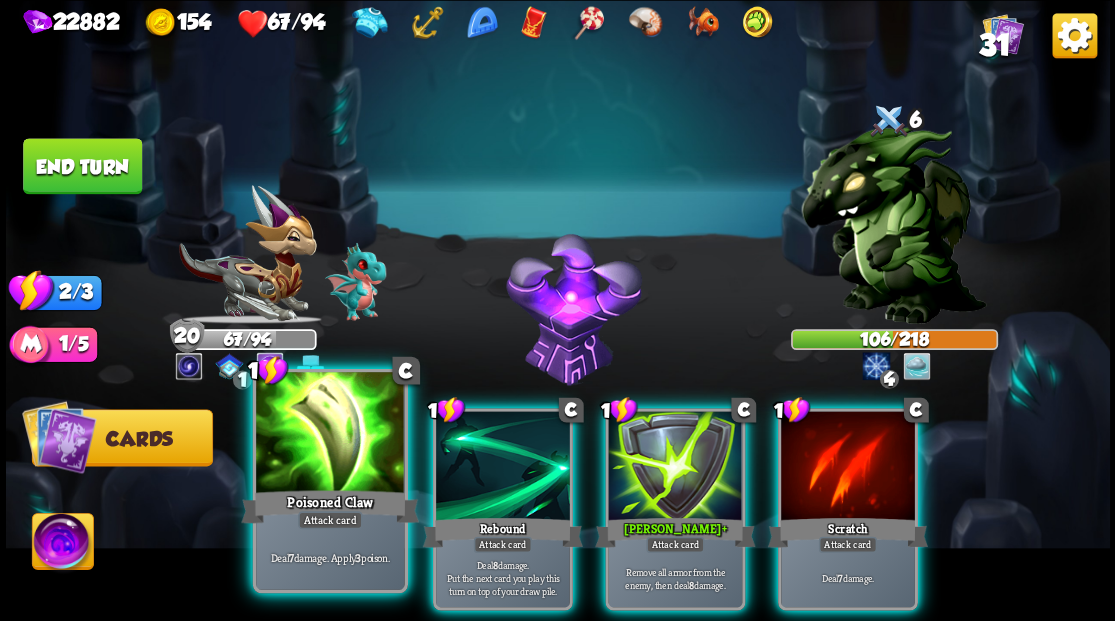 click at bounding box center [330, 434] 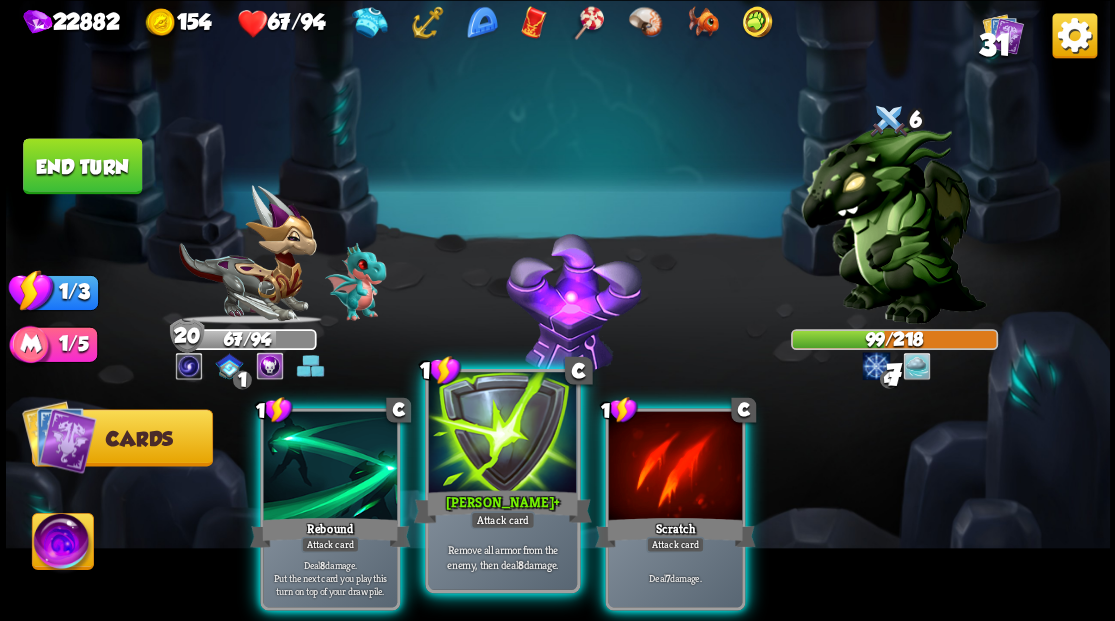 click at bounding box center (502, 434) 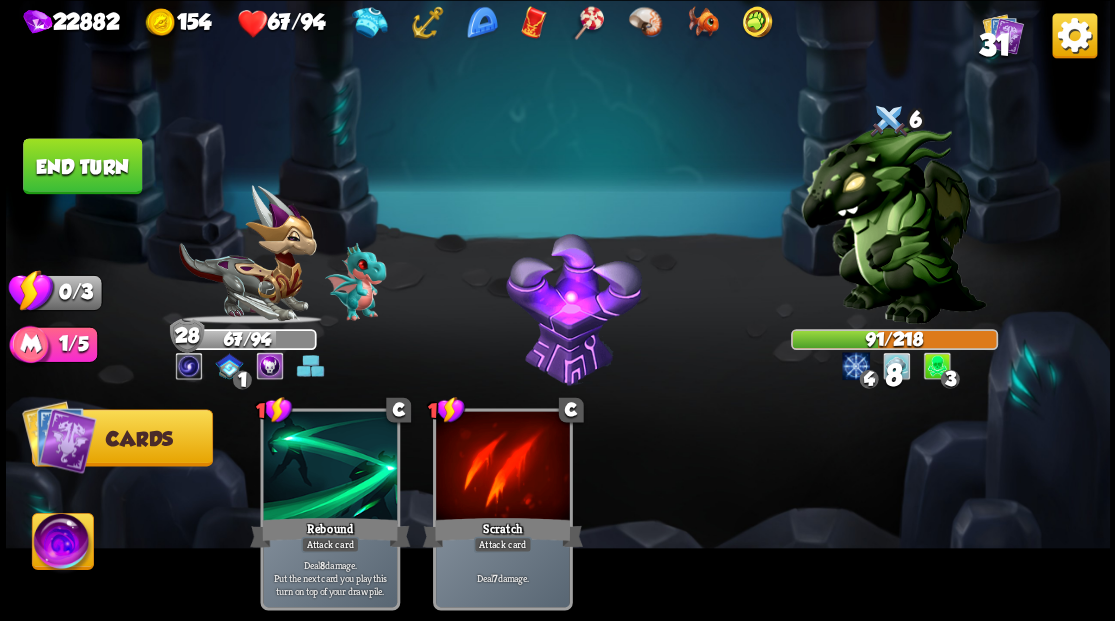 click on "End turn" at bounding box center [82, 166] 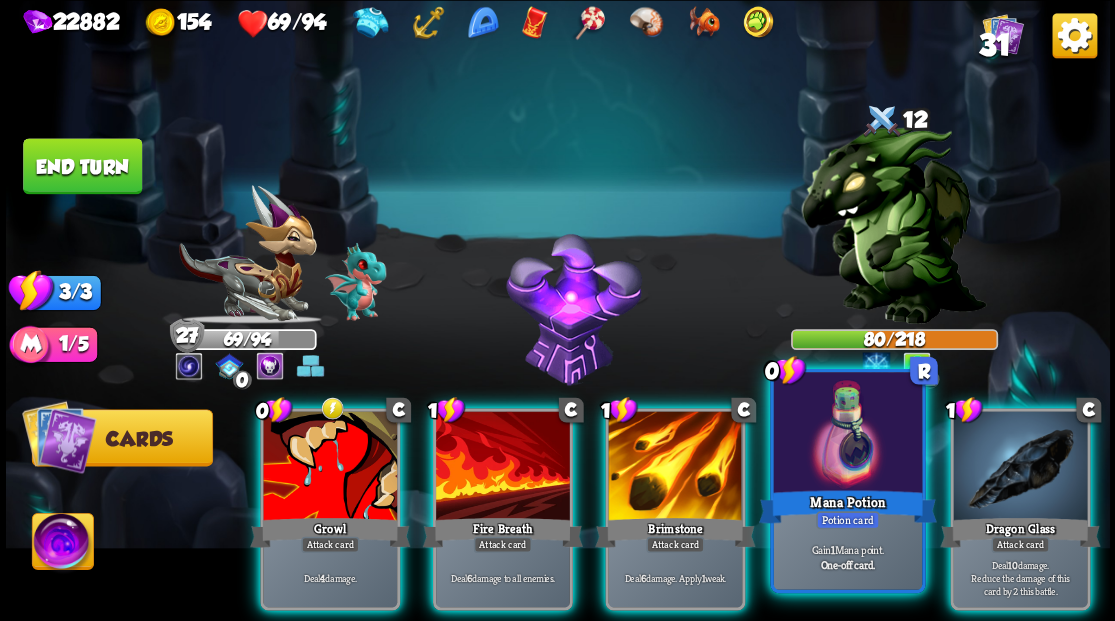 click at bounding box center (847, 434) 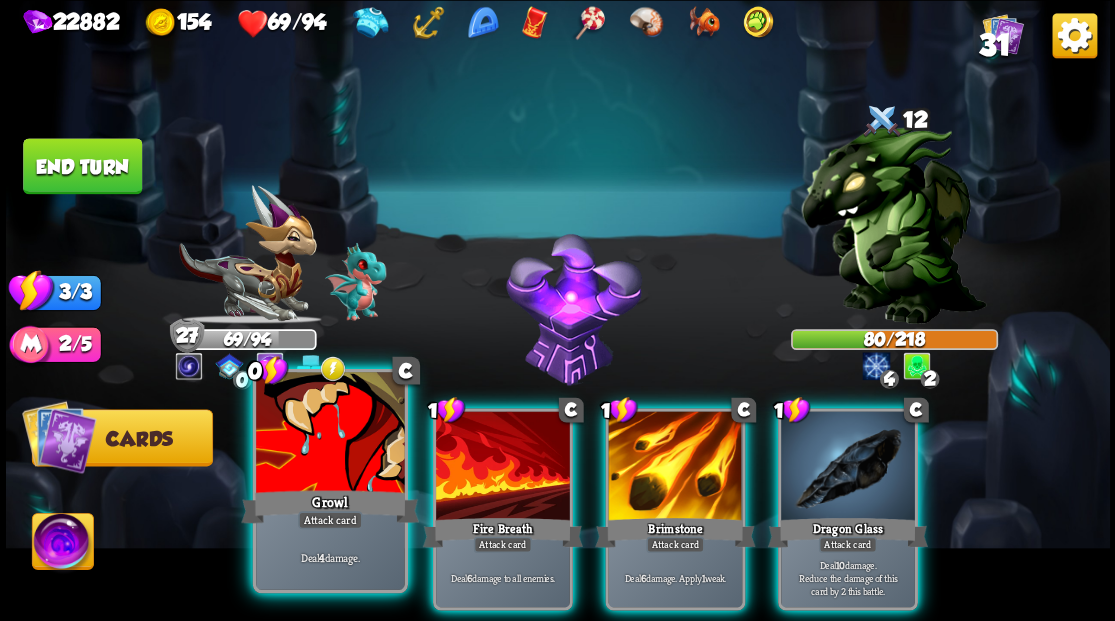 click at bounding box center [330, 434] 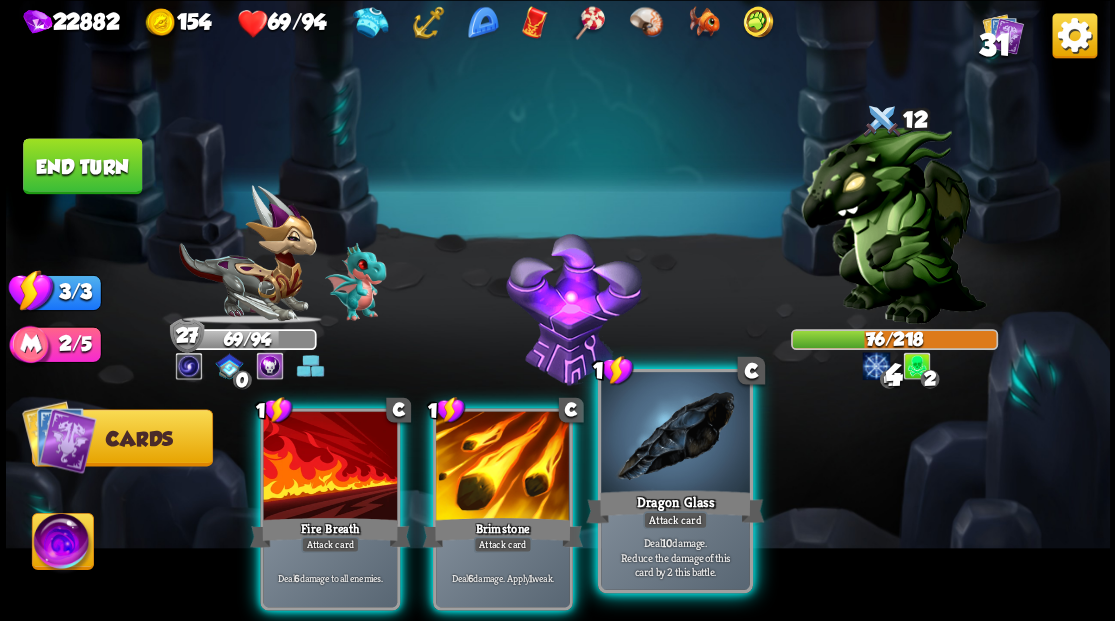 click at bounding box center [675, 434] 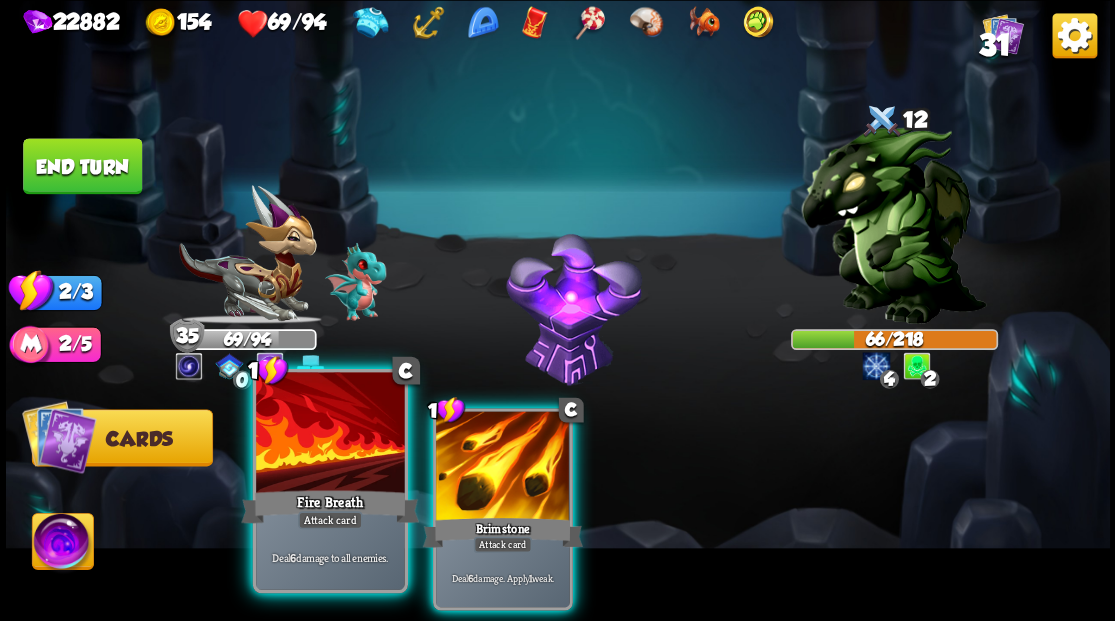 click at bounding box center (330, 434) 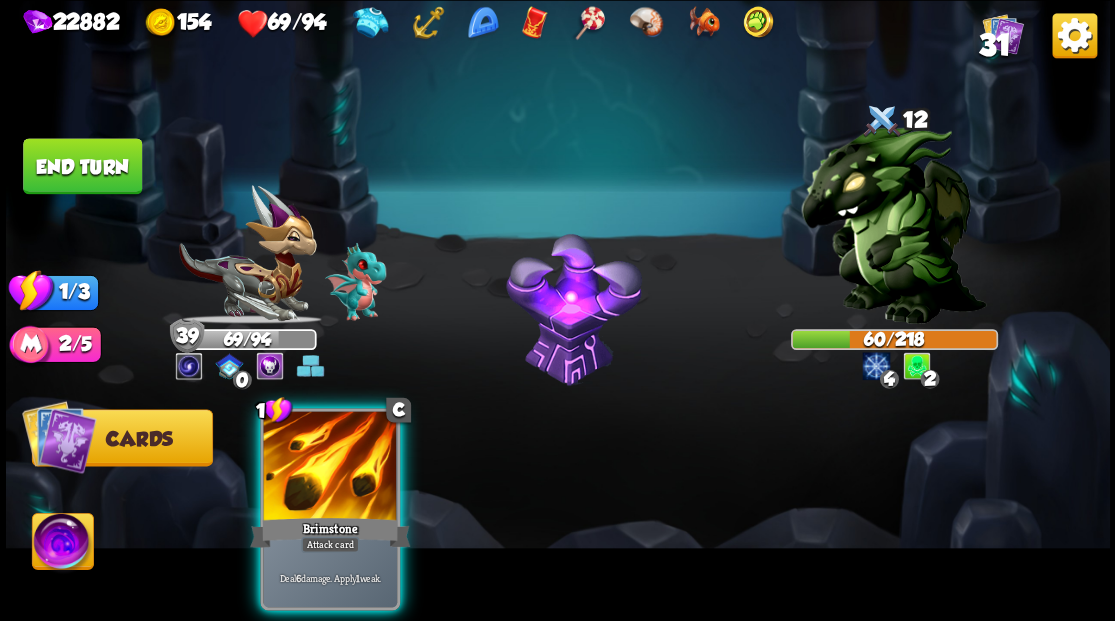 click at bounding box center [330, 467] 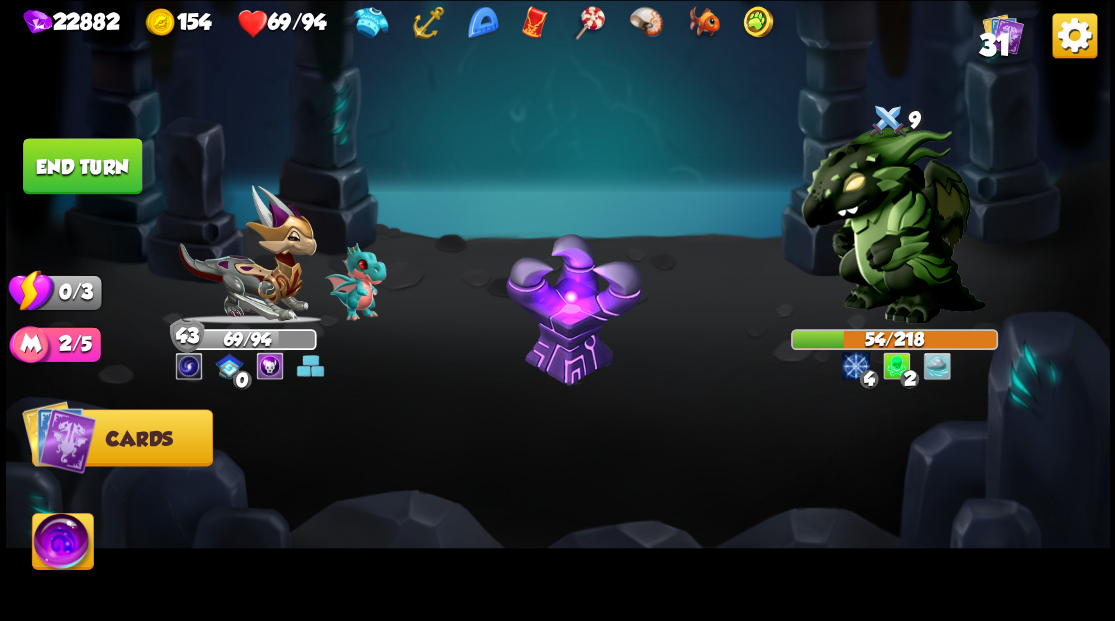 drag, startPoint x: 94, startPoint y: 180, endPoint x: 107, endPoint y: 180, distance: 13 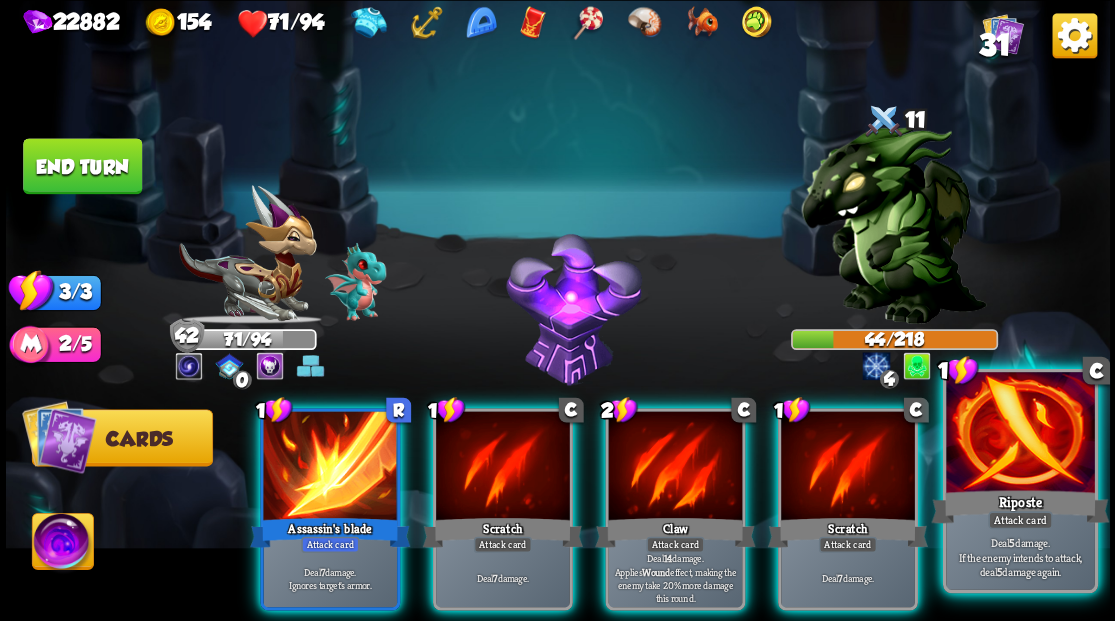 click at bounding box center (1020, 434) 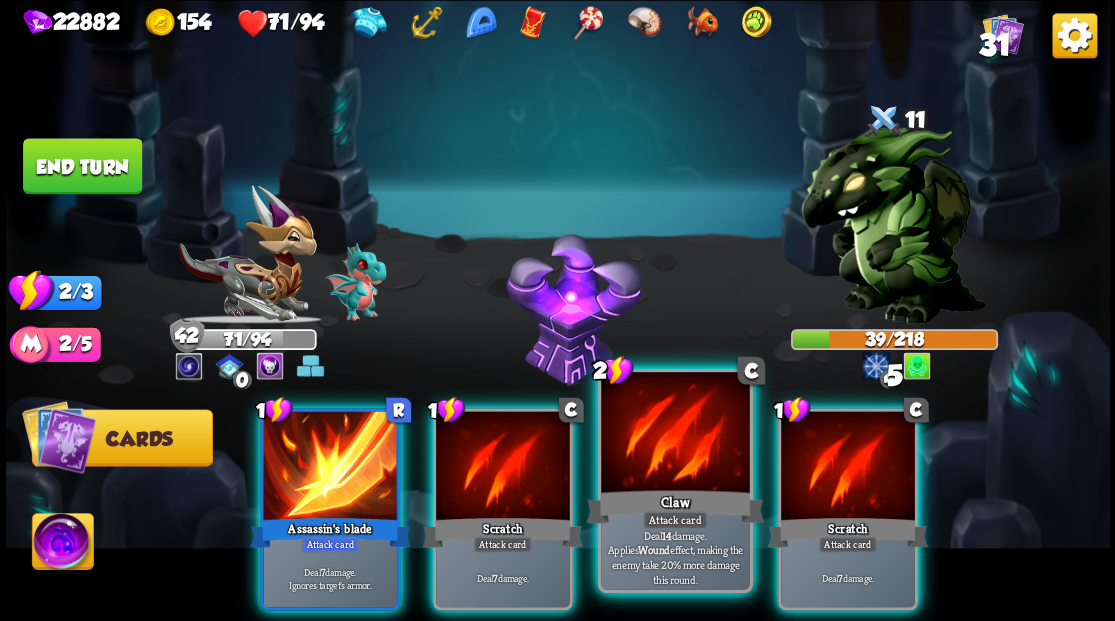 click at bounding box center [675, 434] 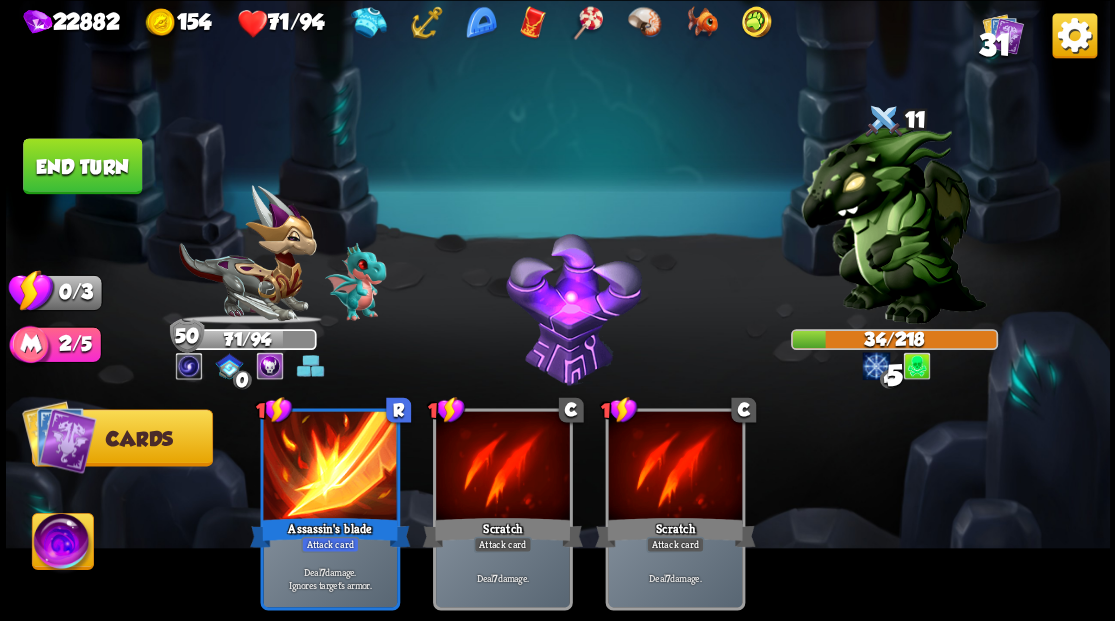 click on "End turn" at bounding box center [82, 166] 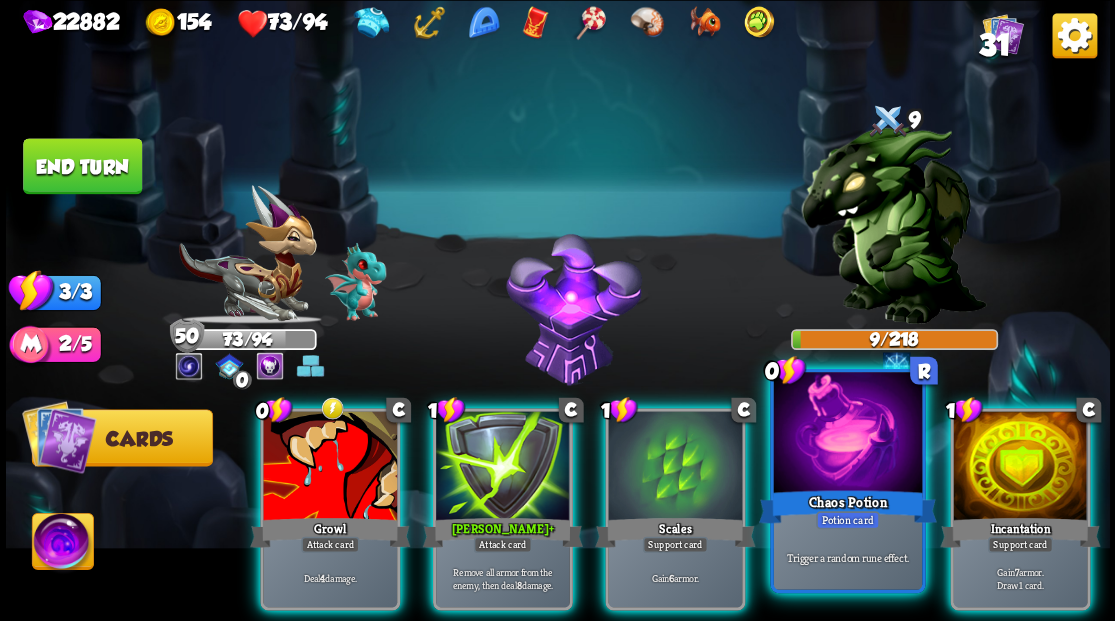 click at bounding box center (847, 434) 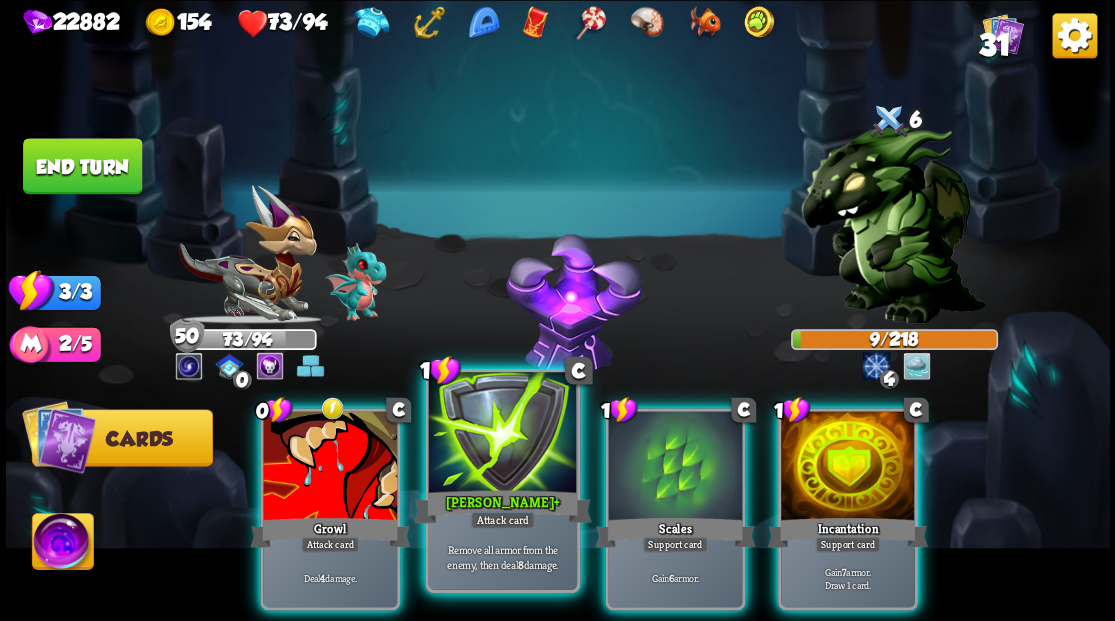 click at bounding box center [502, 434] 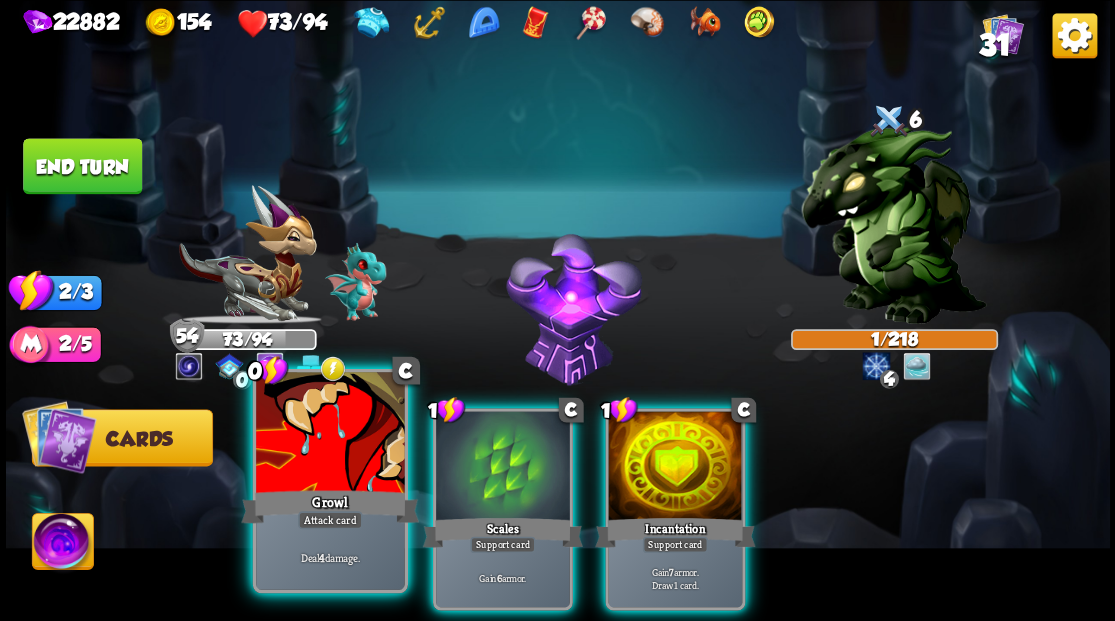 click at bounding box center [330, 434] 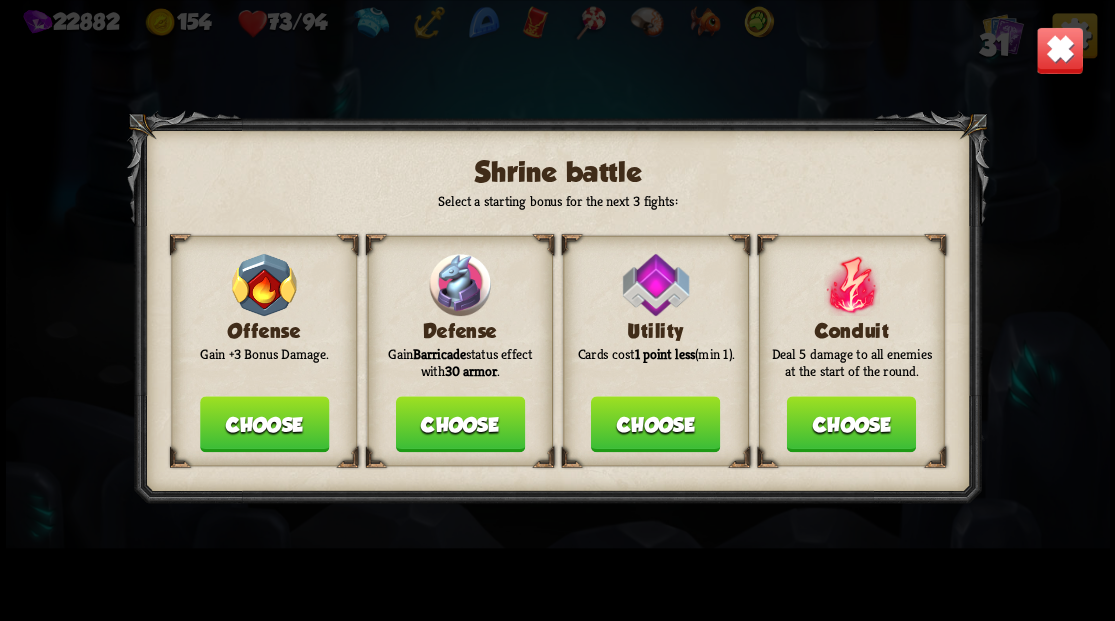 click on "Choose" at bounding box center [459, 424] 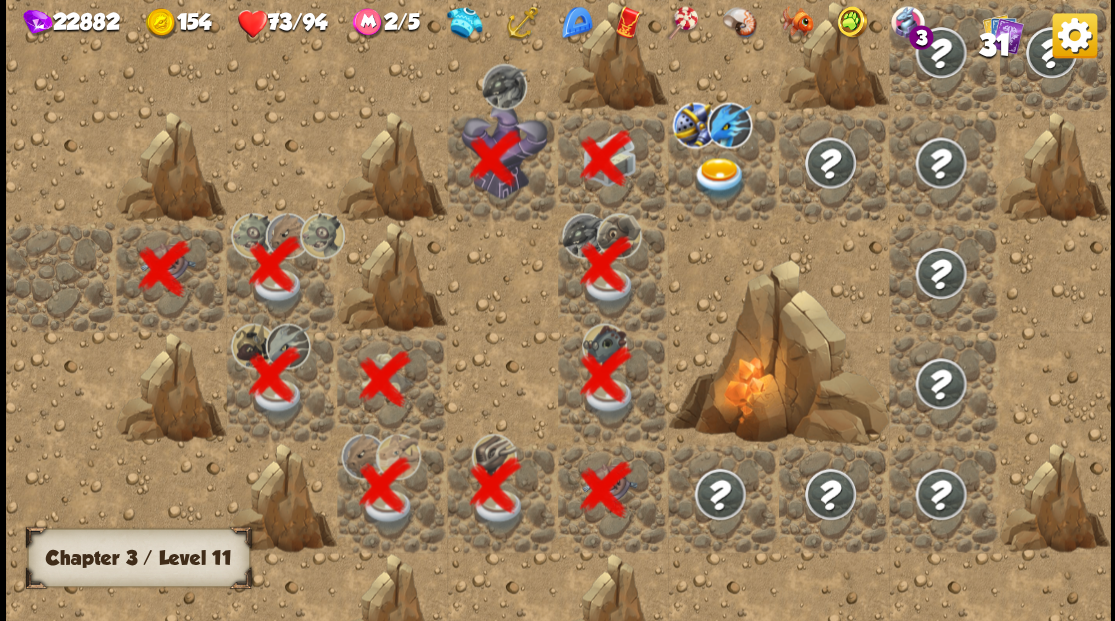 scroll, scrollTop: 0, scrollLeft: 384, axis: horizontal 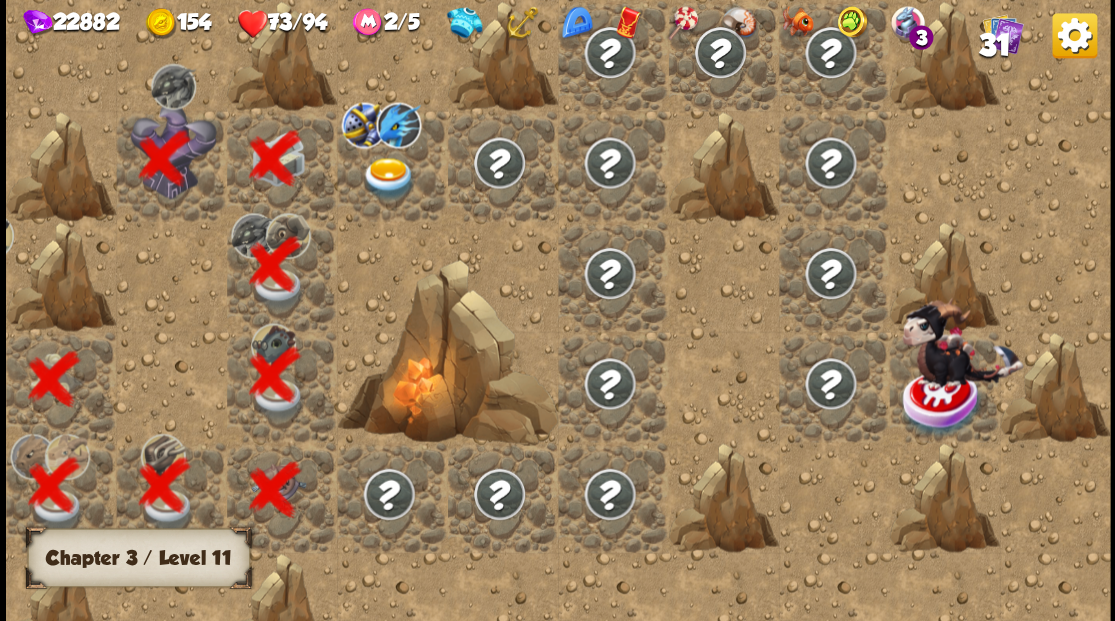 click at bounding box center (388, 178) 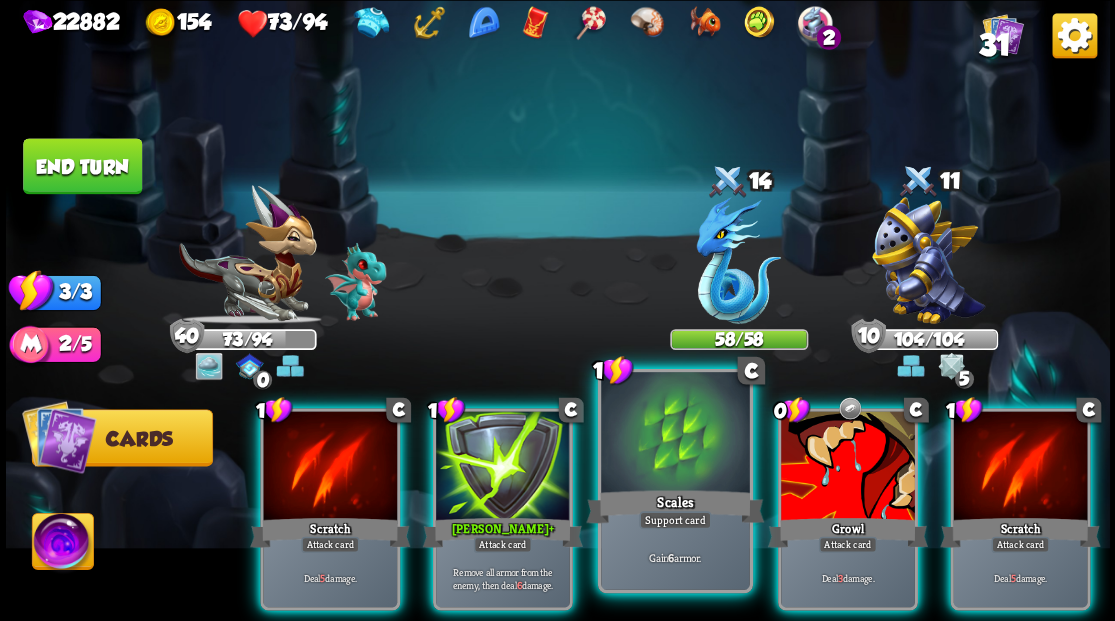 click at bounding box center (675, 434) 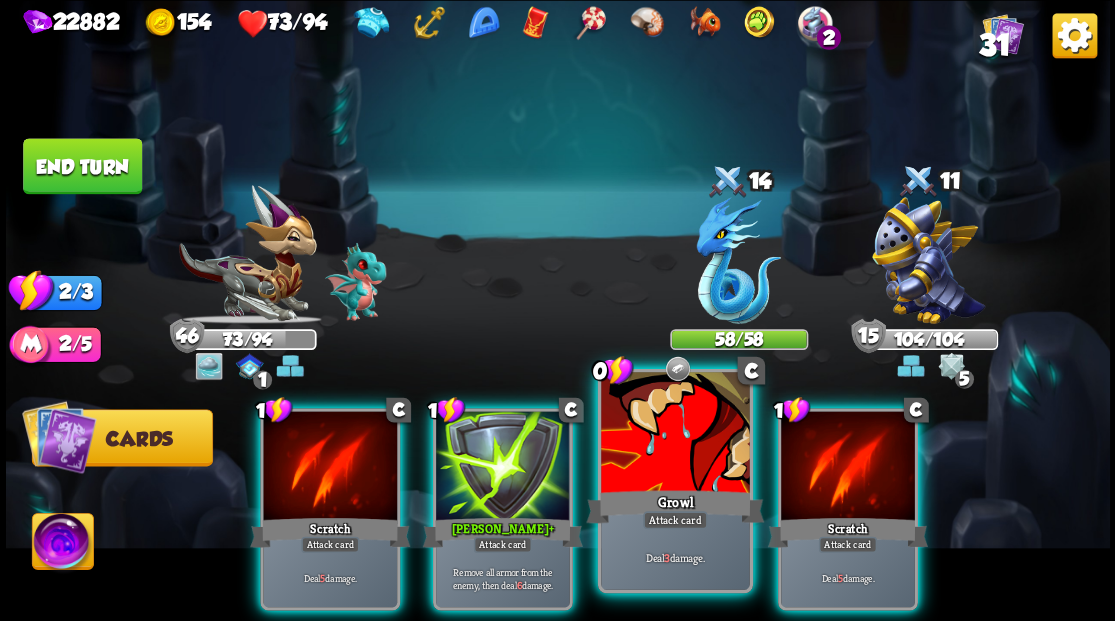 click at bounding box center [675, 434] 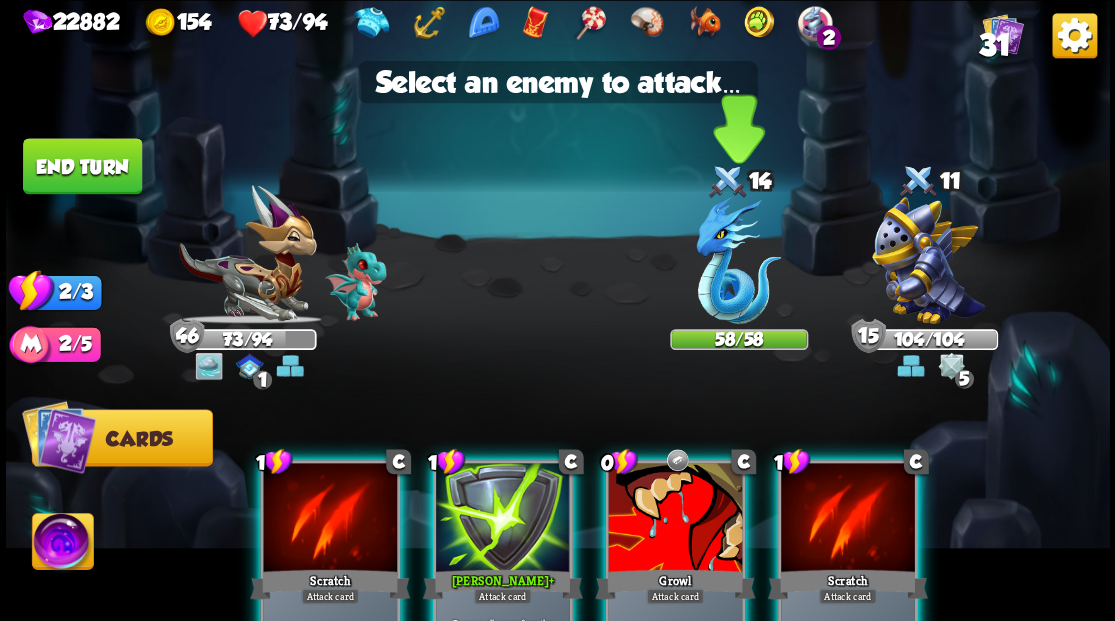 click at bounding box center (738, 260) 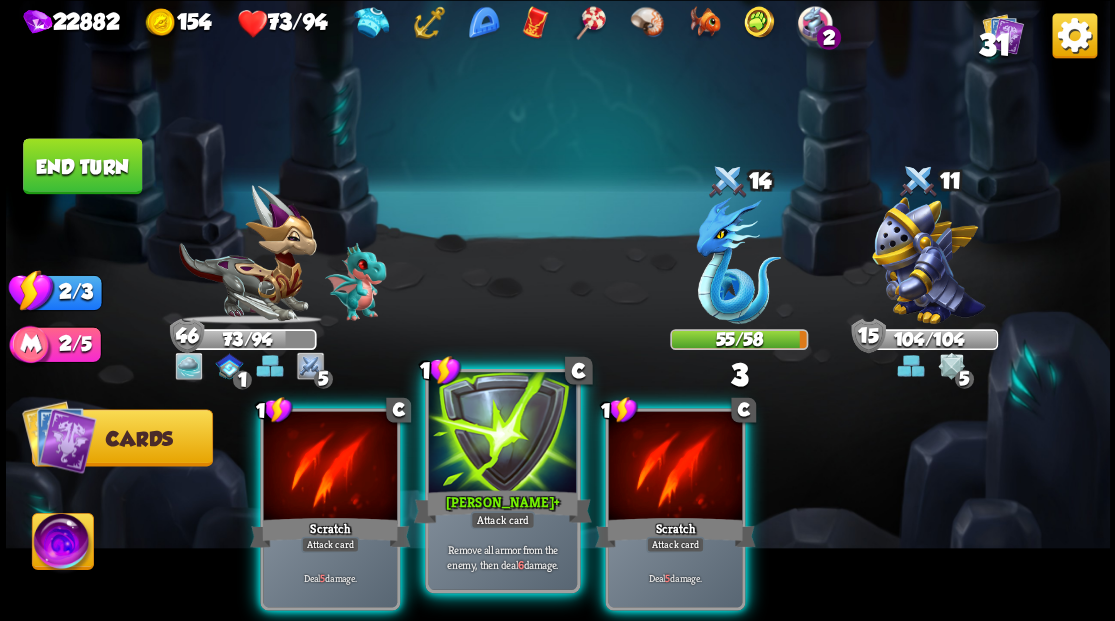 click at bounding box center [502, 434] 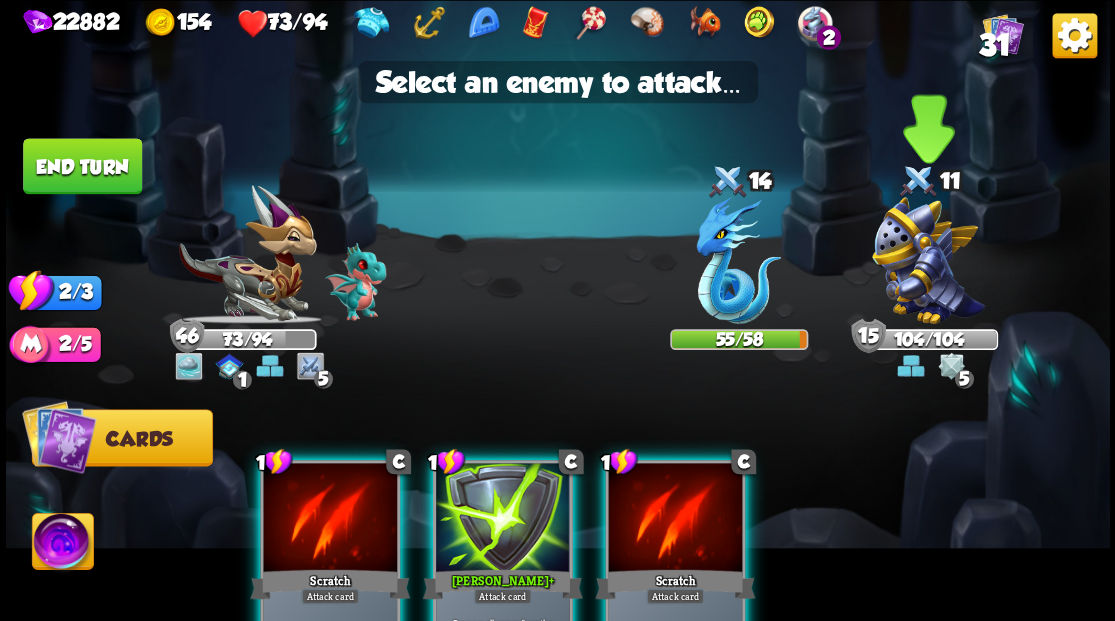 click at bounding box center (928, 260) 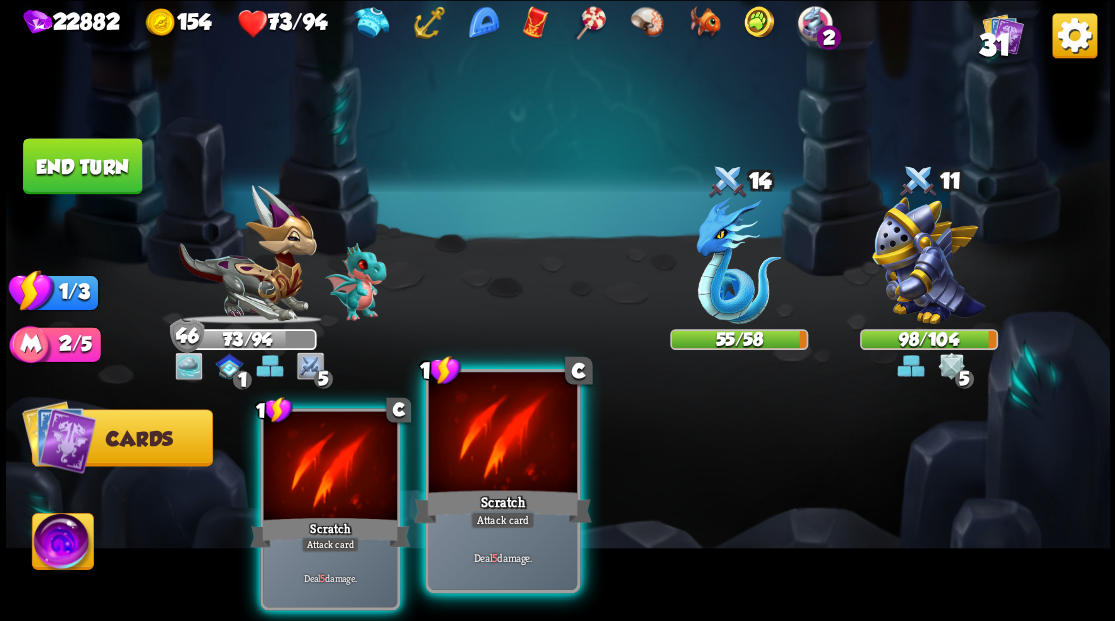 click at bounding box center [502, 434] 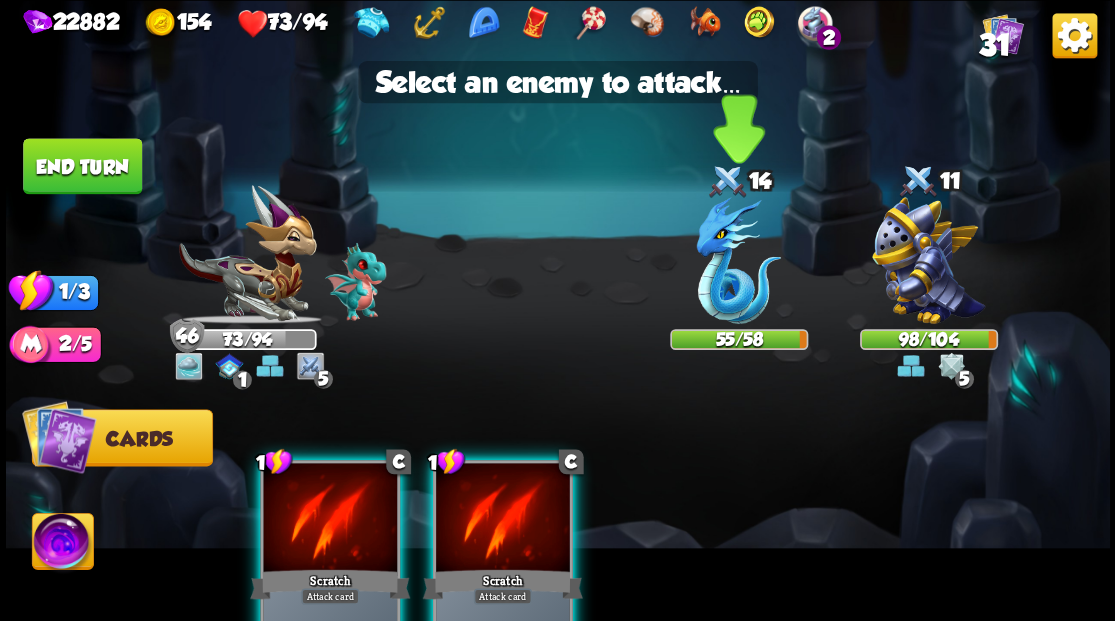 click at bounding box center (738, 260) 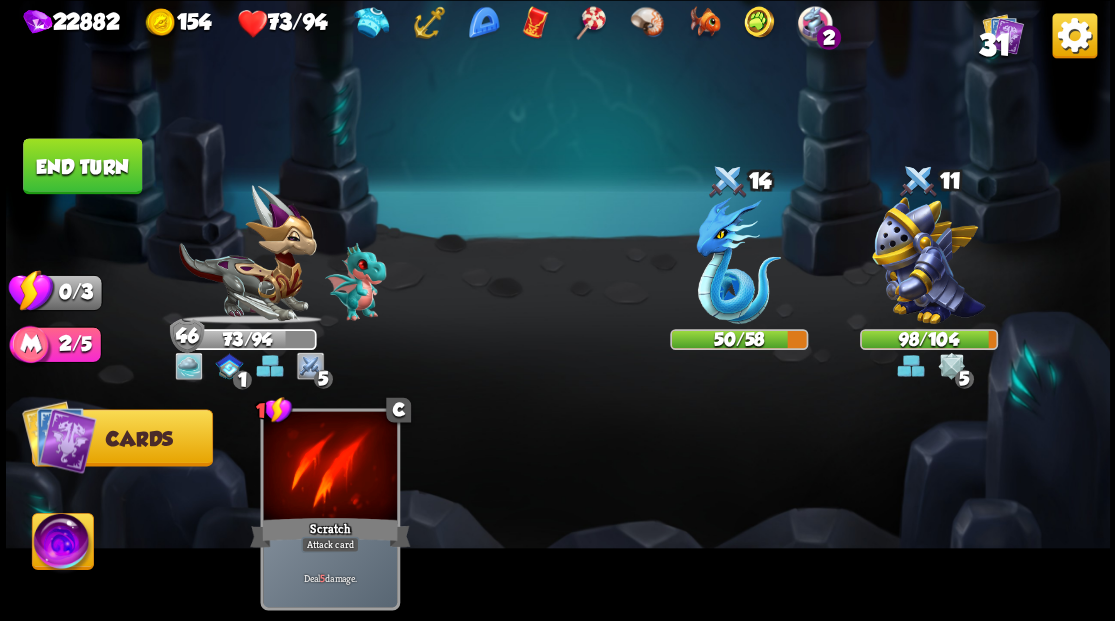 click on "End turn" at bounding box center [82, 166] 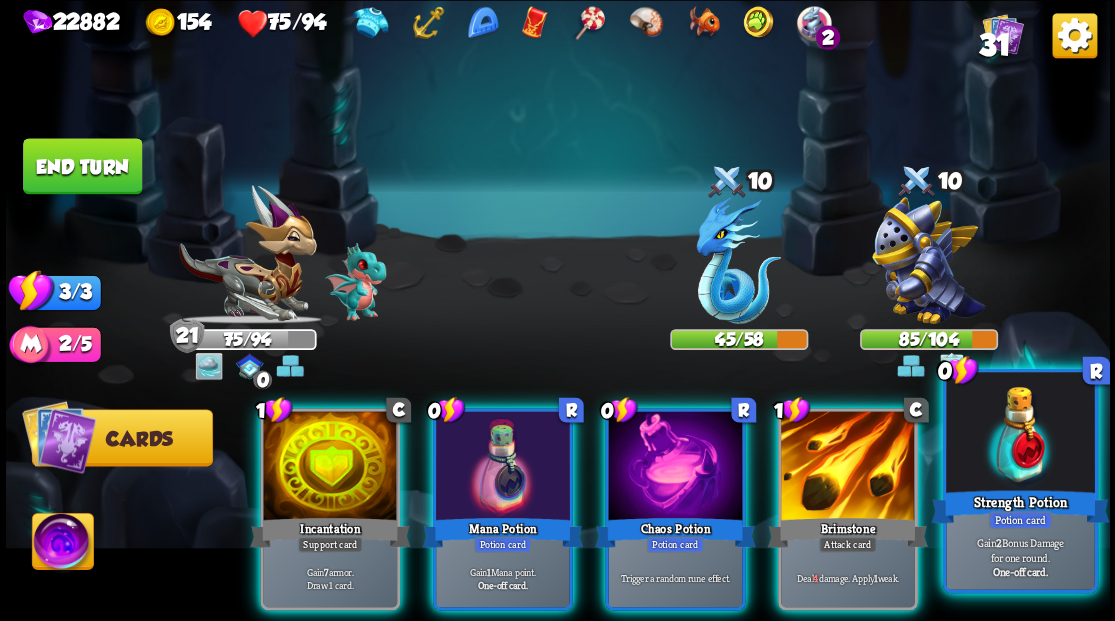 click at bounding box center (1020, 434) 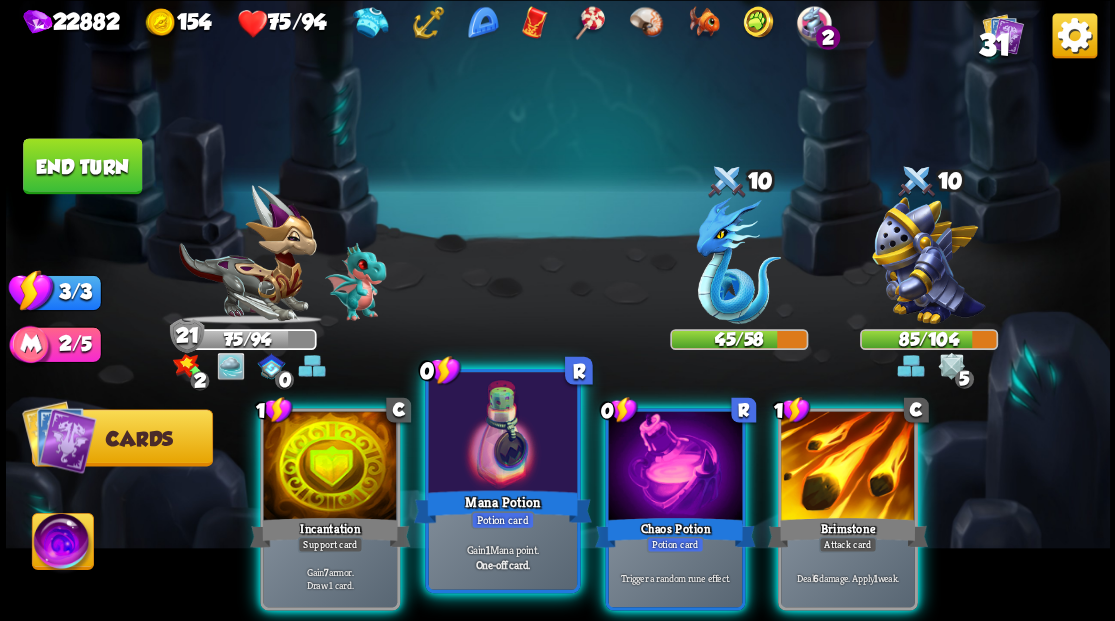 click at bounding box center (502, 434) 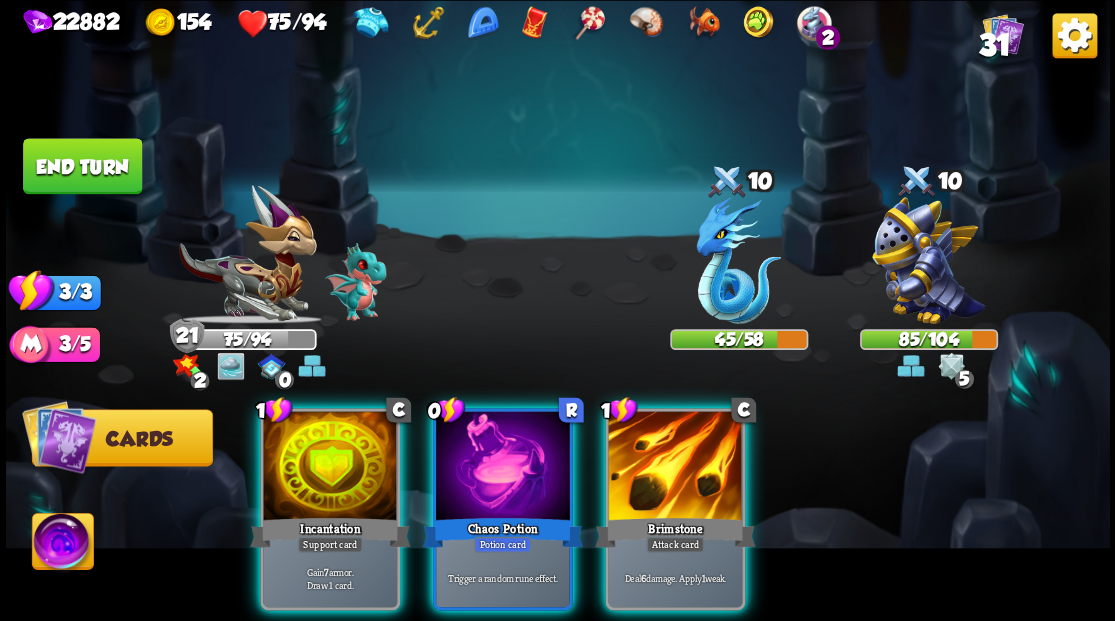 click at bounding box center (503, 467) 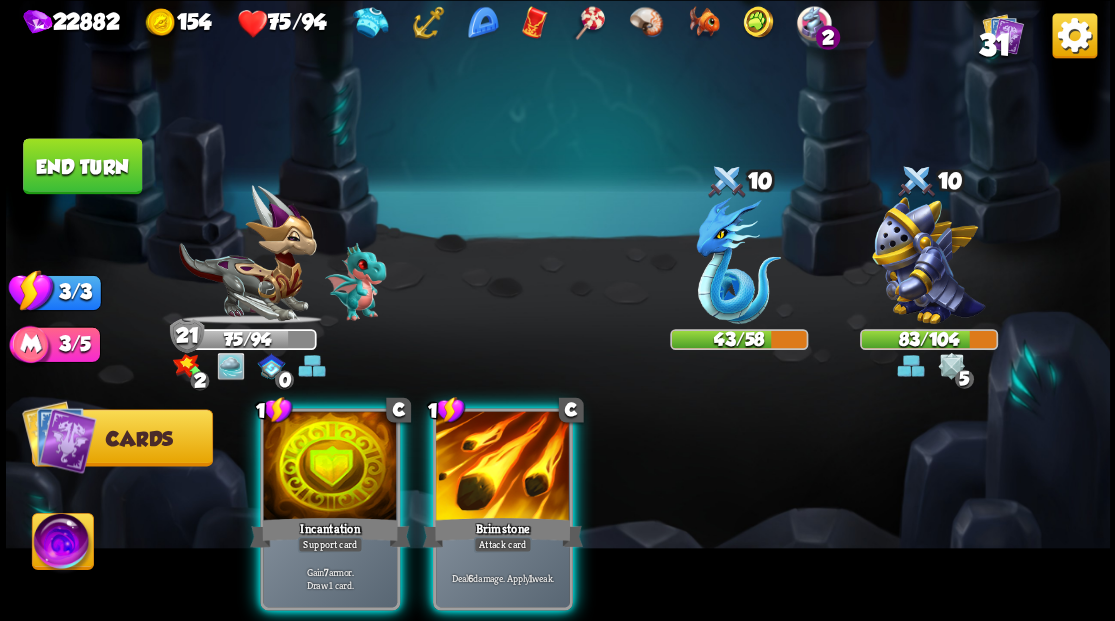 click at bounding box center [738, 260] 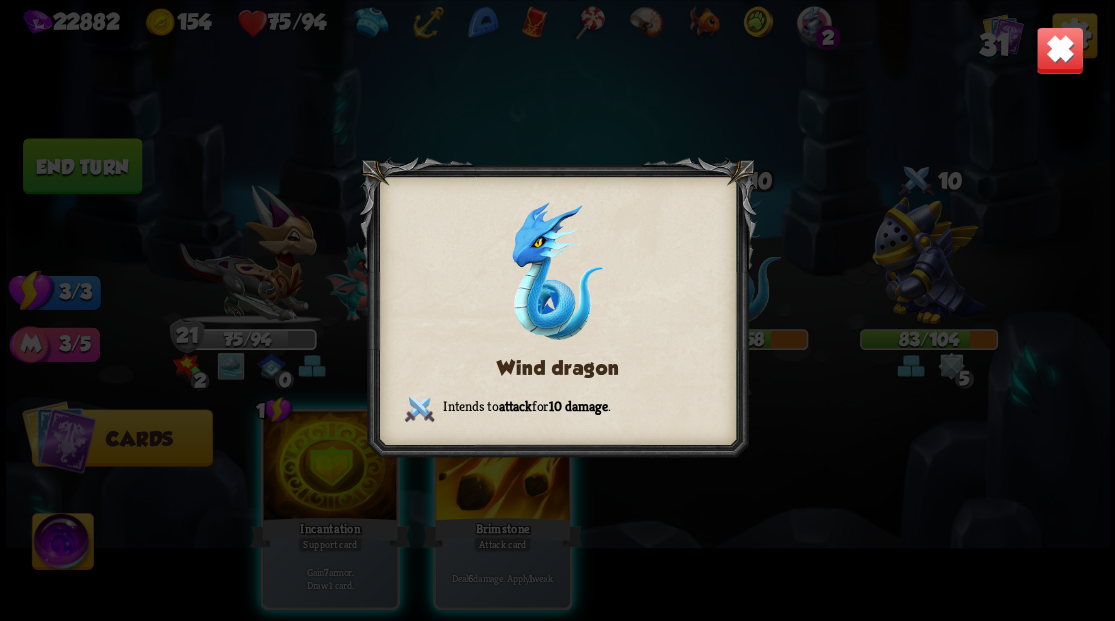 click at bounding box center [1059, 50] 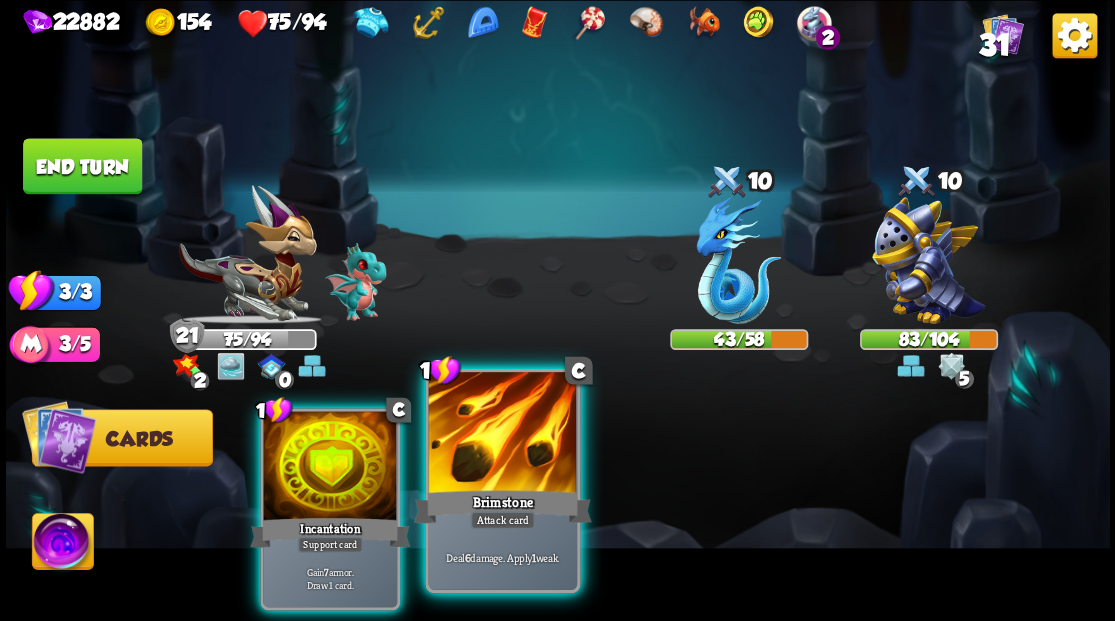 click at bounding box center [502, 434] 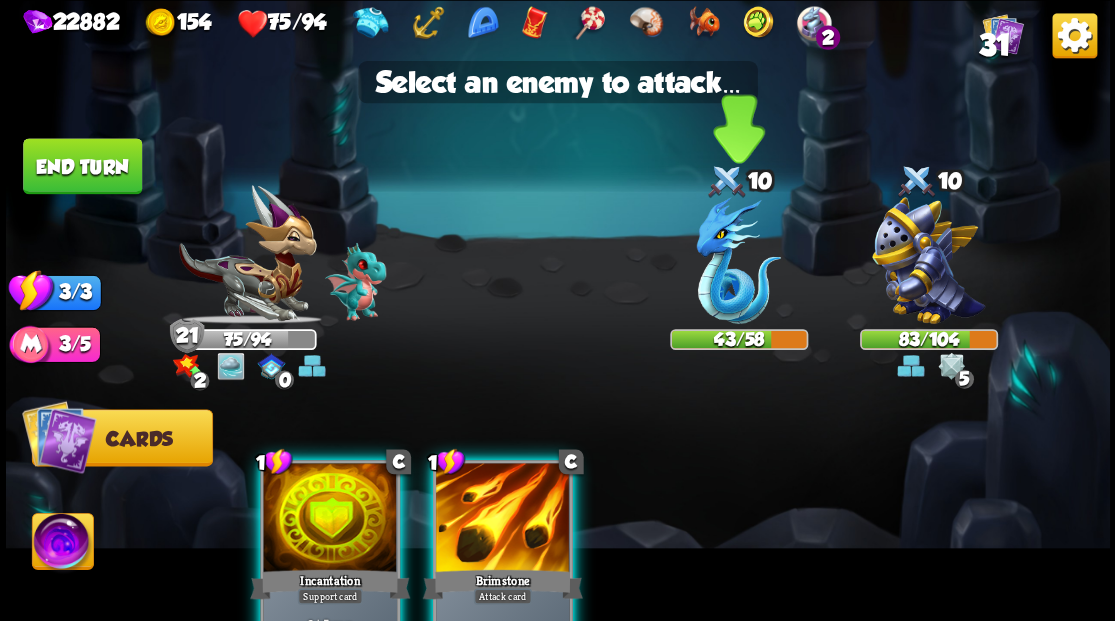 click at bounding box center [738, 260] 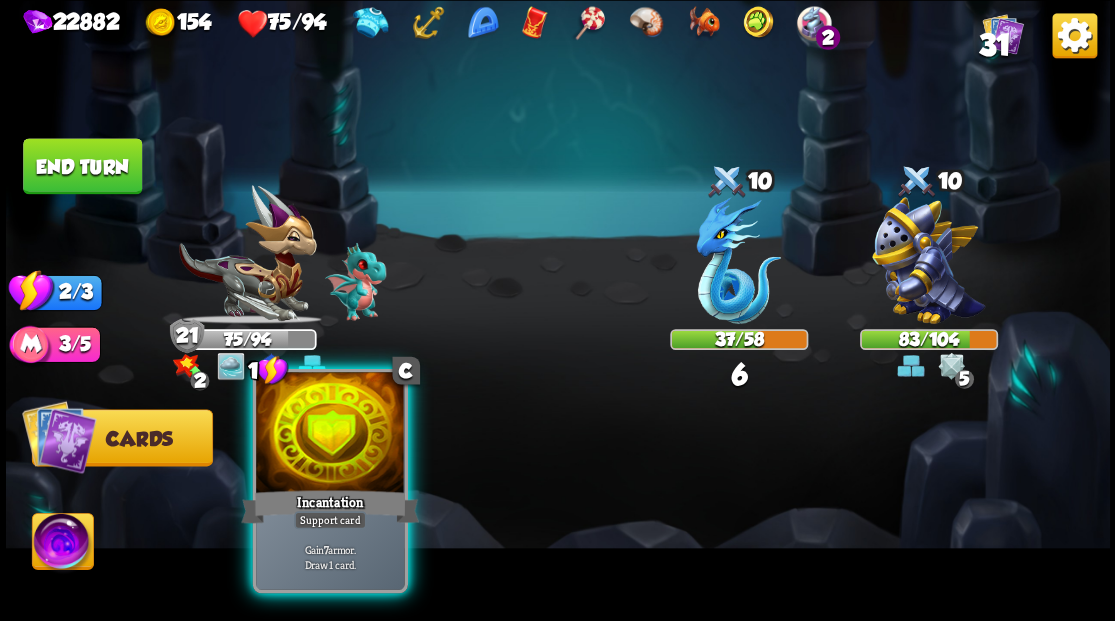 click at bounding box center [330, 434] 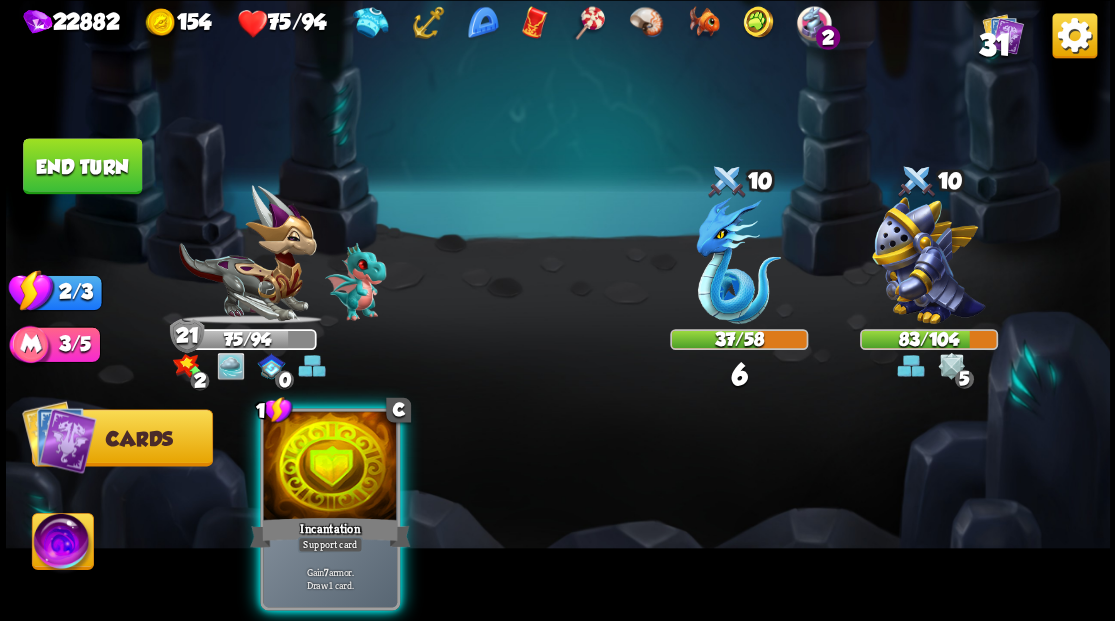 click on "1
C   Incantation     Support card   Gain  7  armor. Draw 1 card." at bounding box center [667, 483] 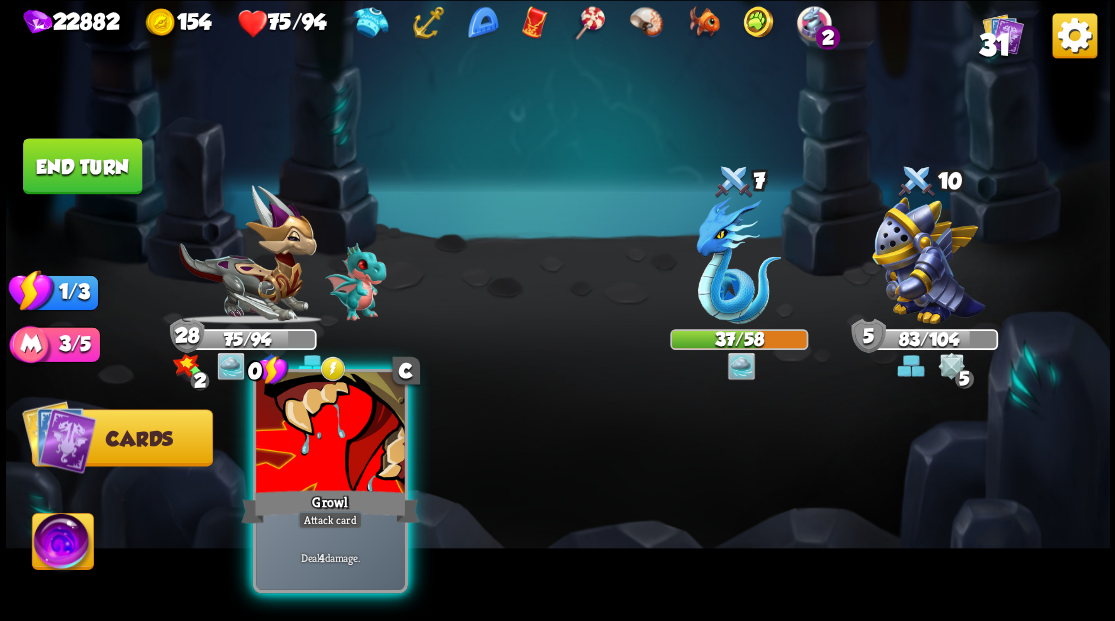 click at bounding box center [330, 434] 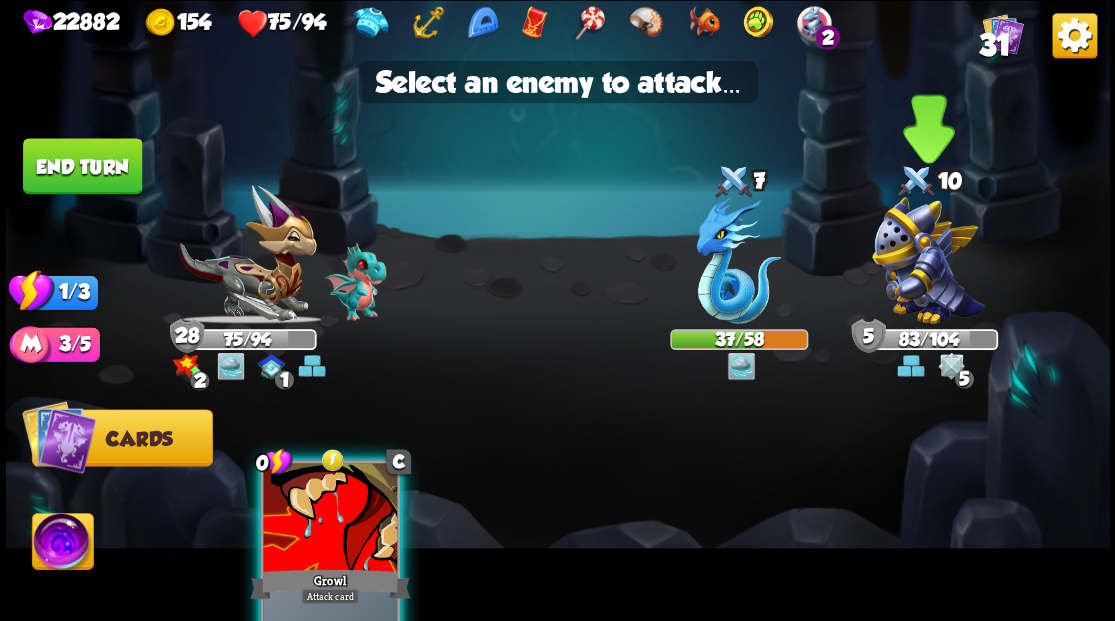 click at bounding box center [928, 260] 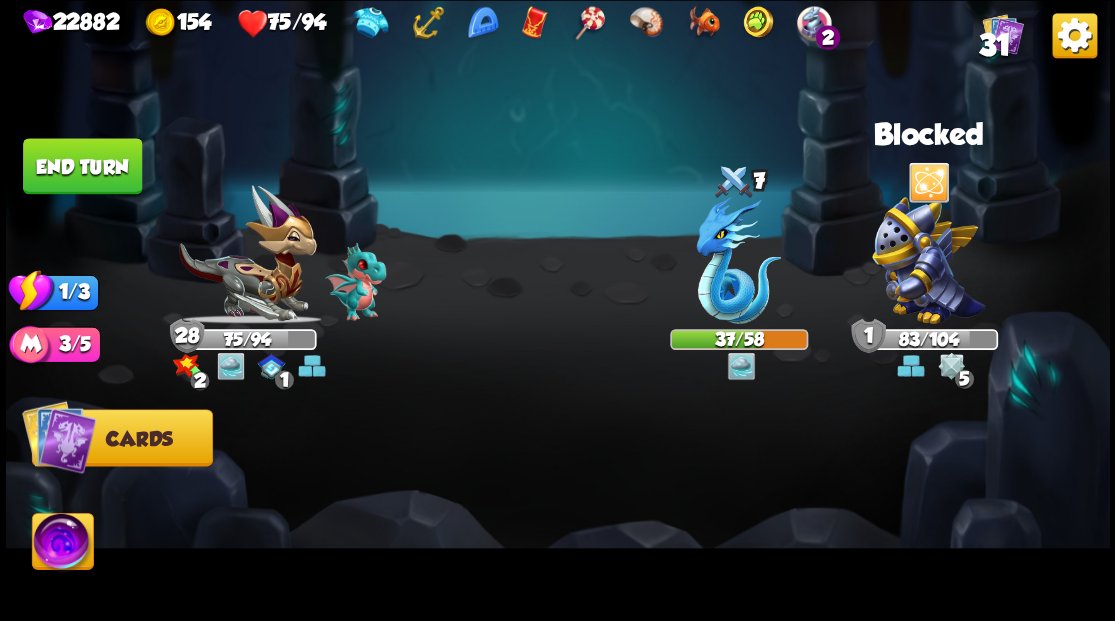 click on "End turn" at bounding box center (82, 166) 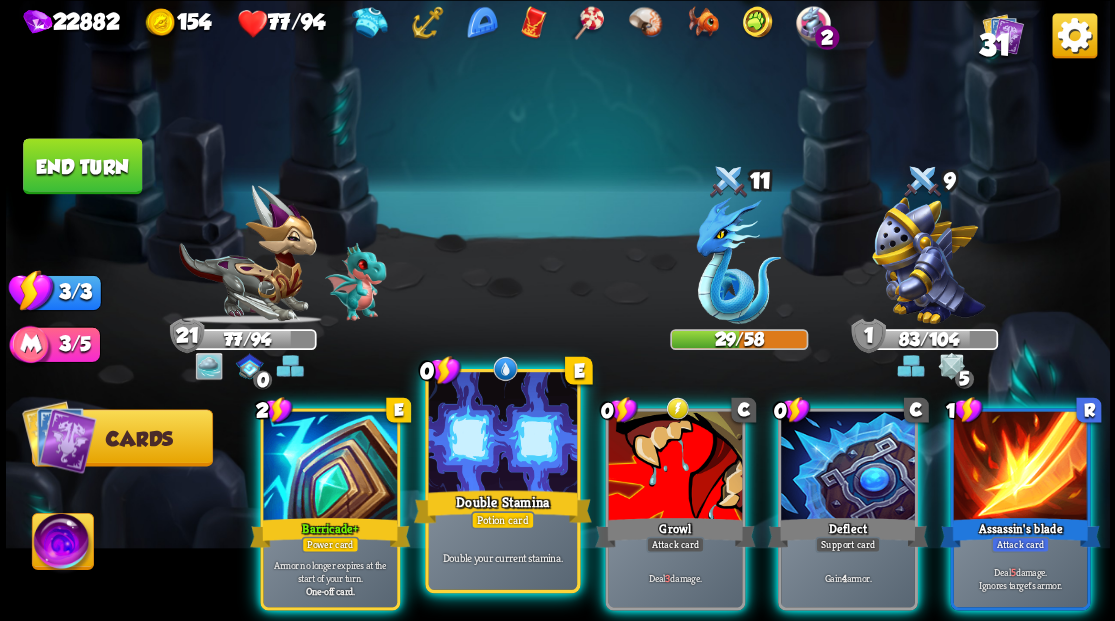 click at bounding box center (502, 434) 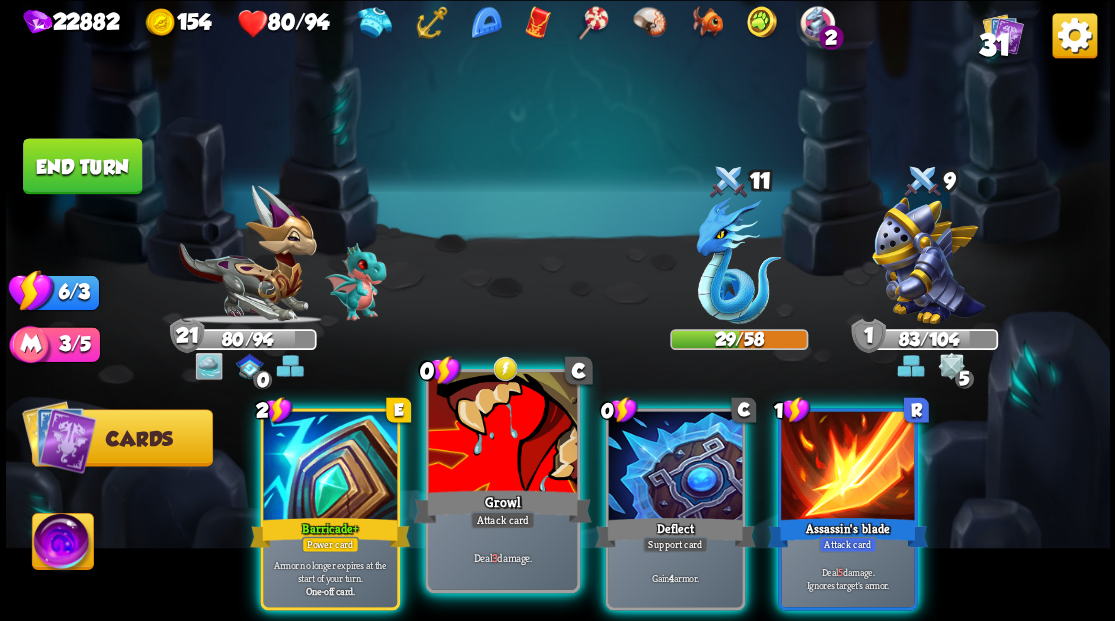 click at bounding box center (502, 434) 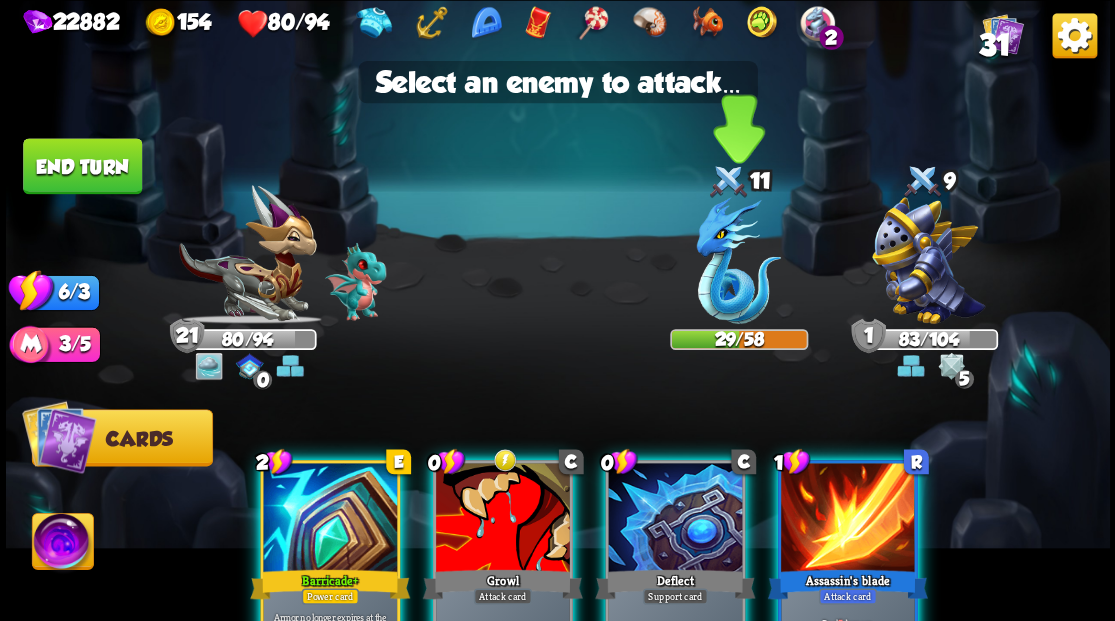 click at bounding box center [738, 260] 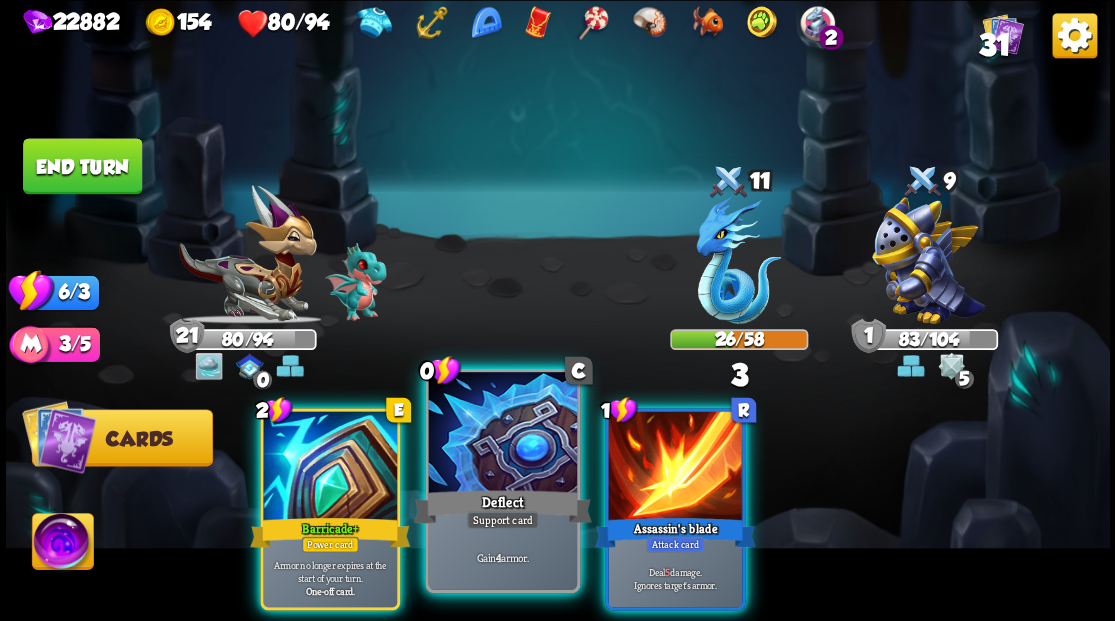 click at bounding box center [502, 434] 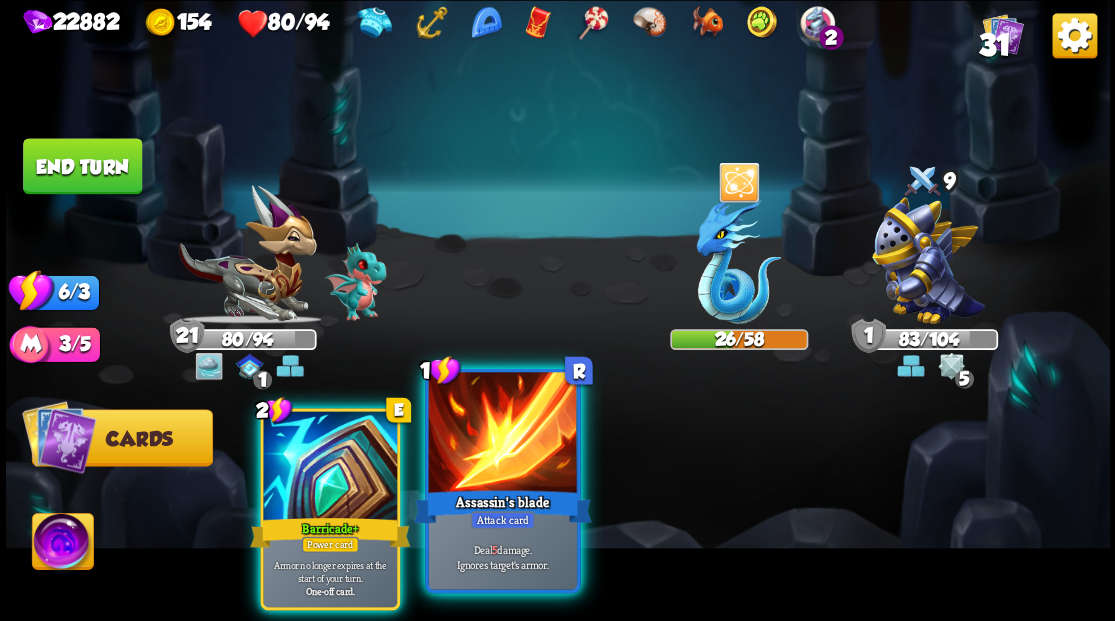 click at bounding box center [502, 434] 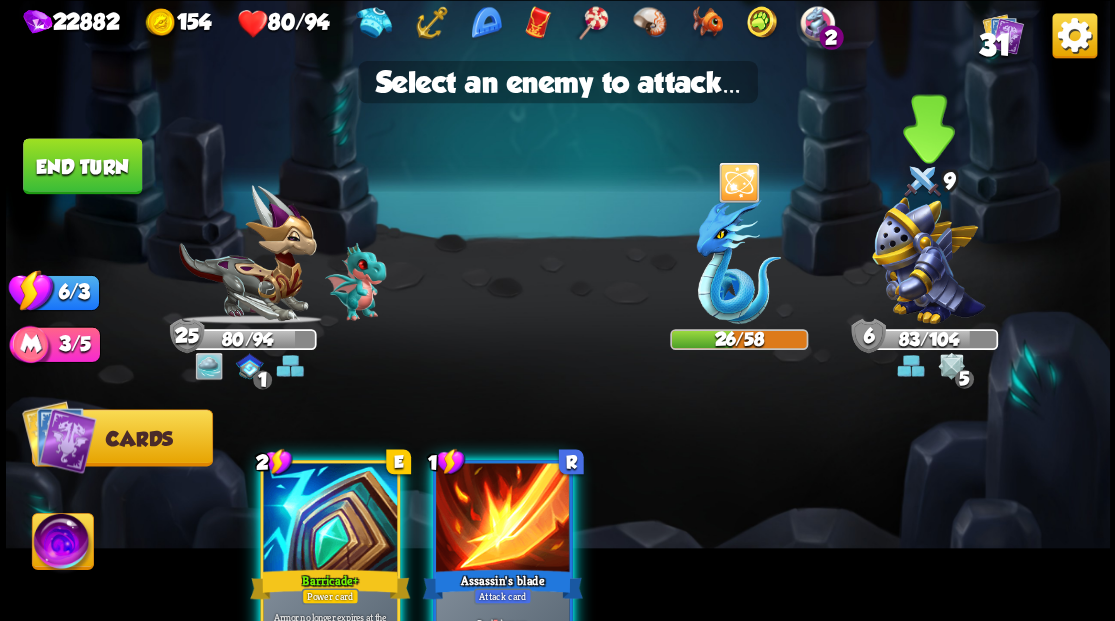 click at bounding box center [928, 260] 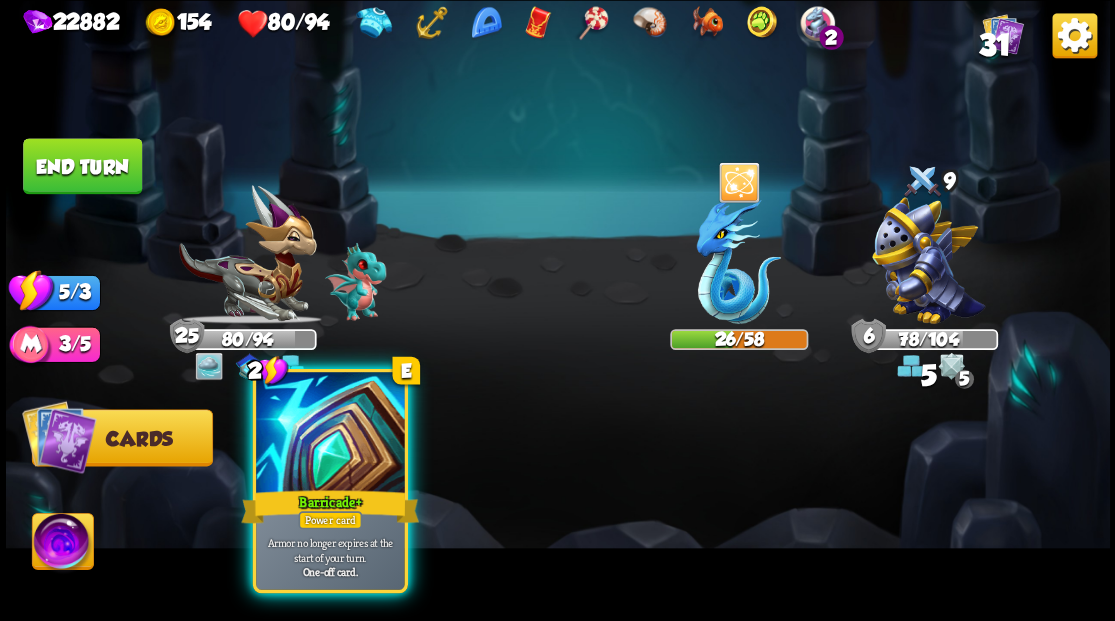 click at bounding box center [330, 434] 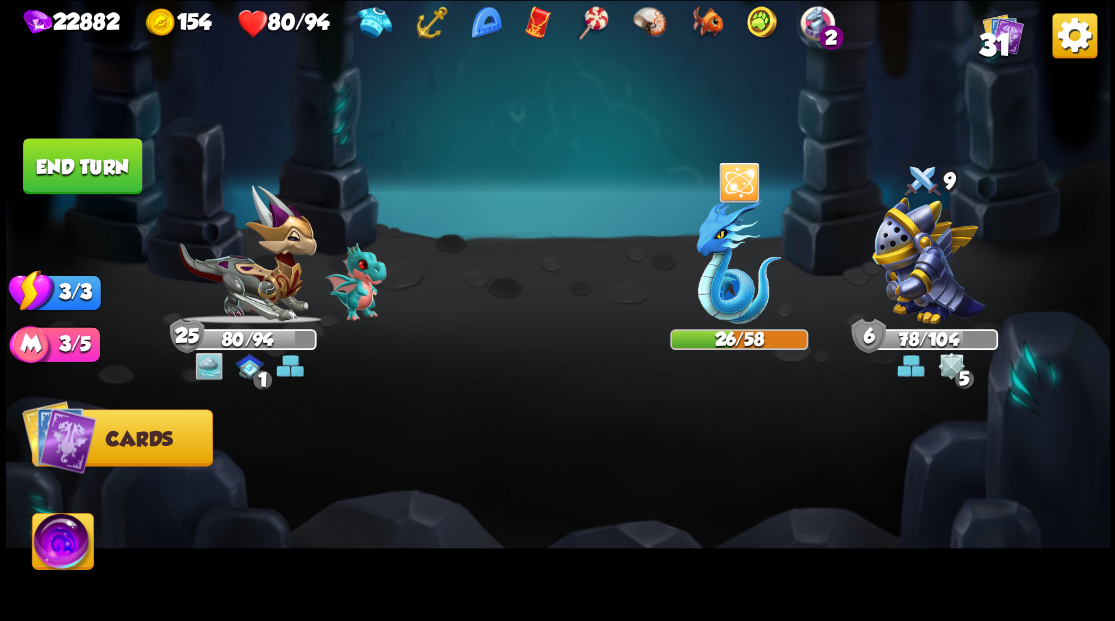 click on "End turn" at bounding box center (82, 166) 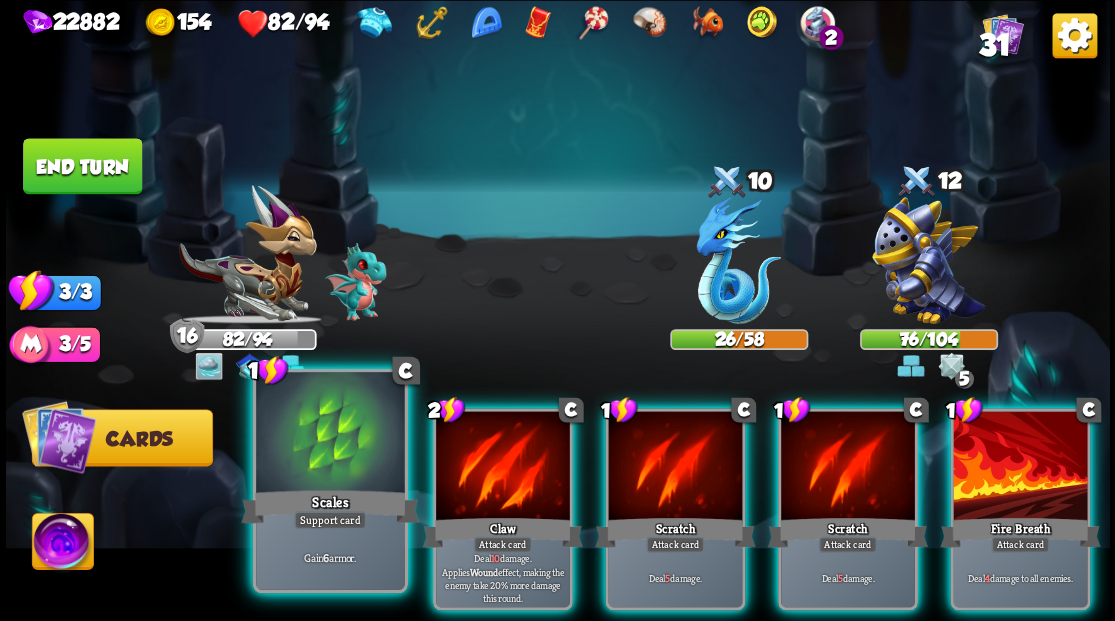 click at bounding box center [330, 434] 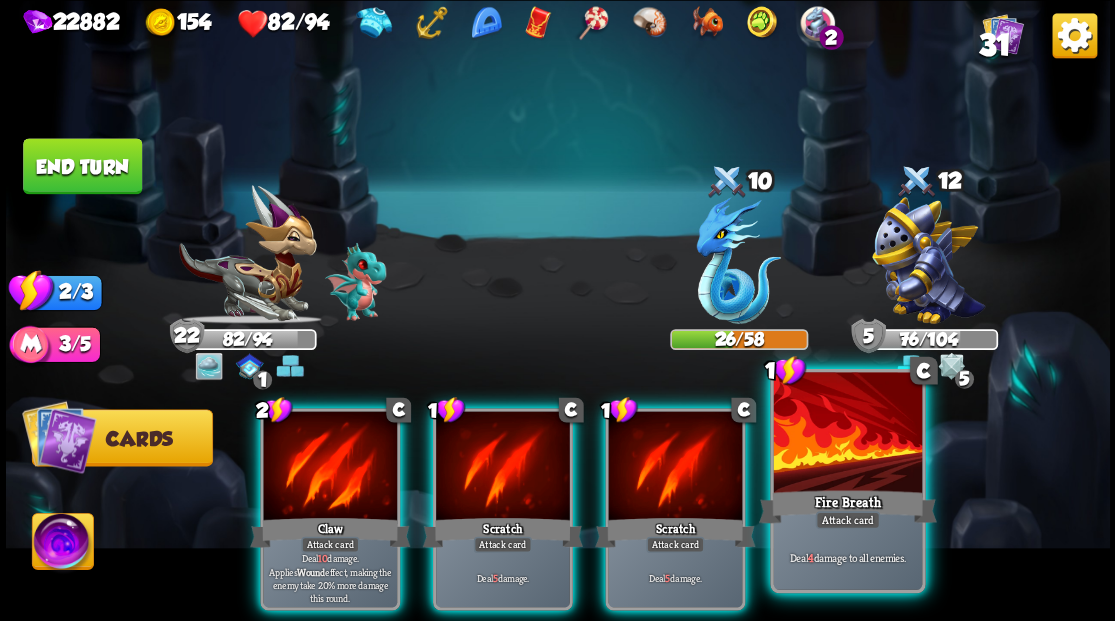 click at bounding box center (847, 434) 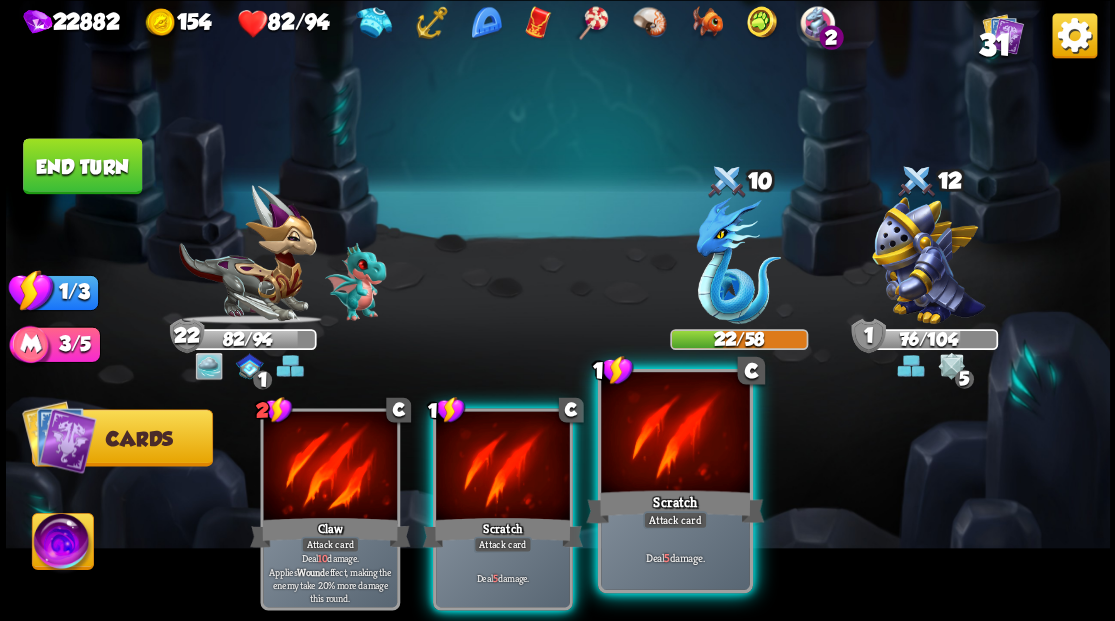 click at bounding box center [675, 434] 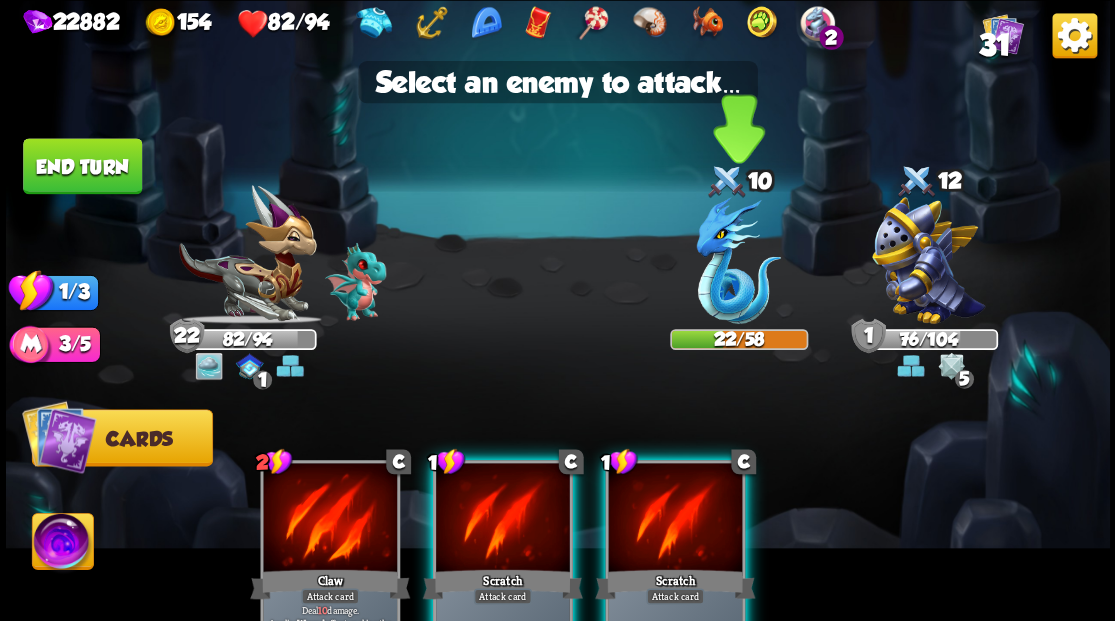 click at bounding box center [738, 260] 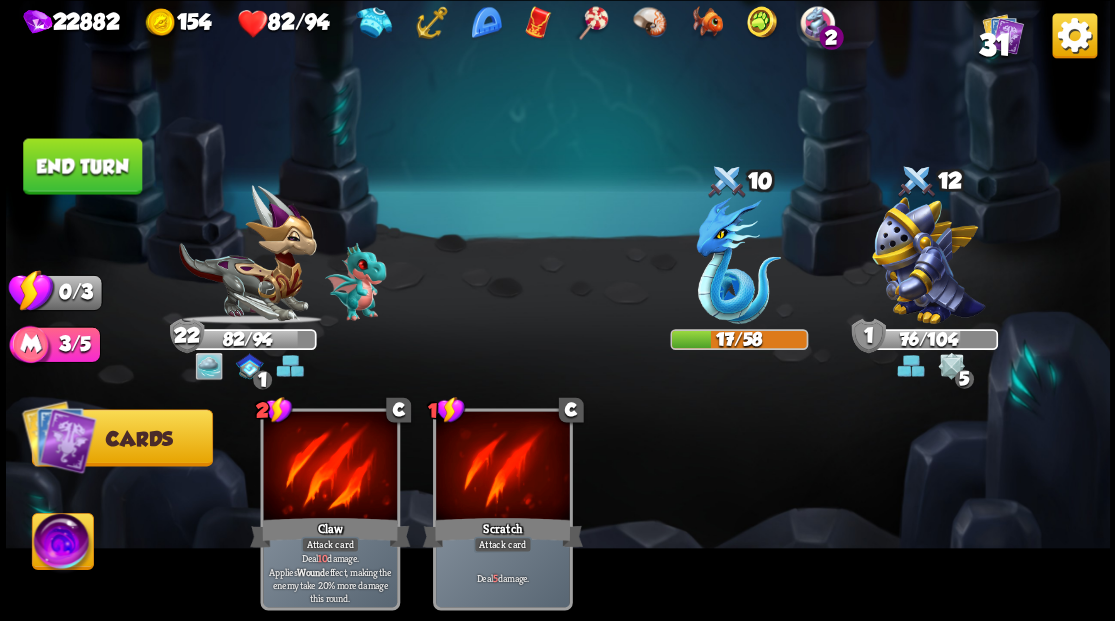 click on "End turn" at bounding box center [82, 166] 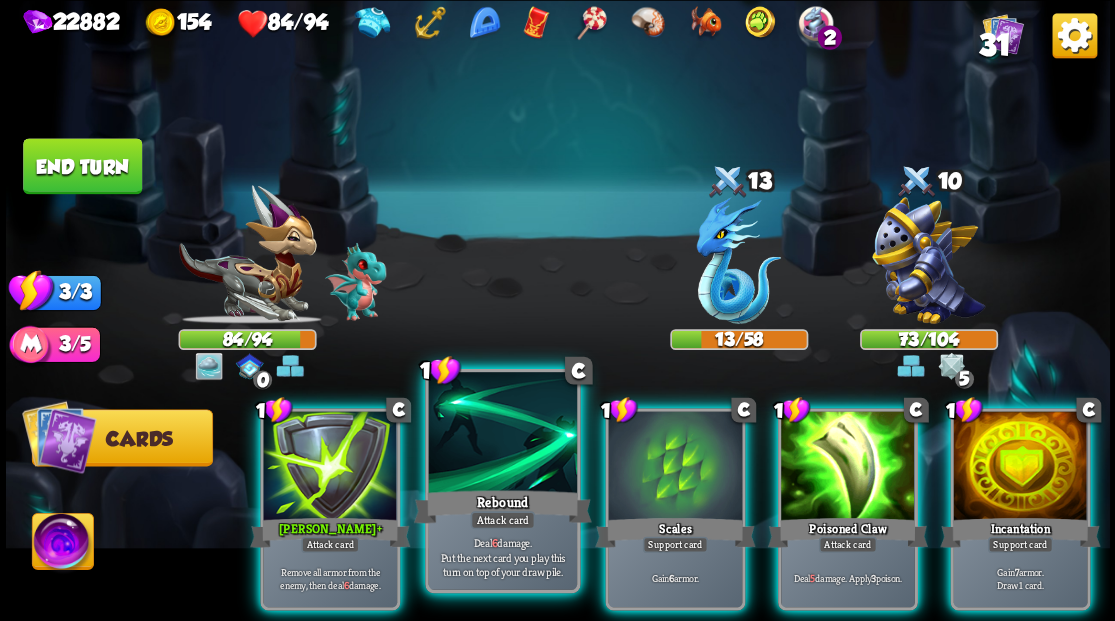 click at bounding box center (502, 434) 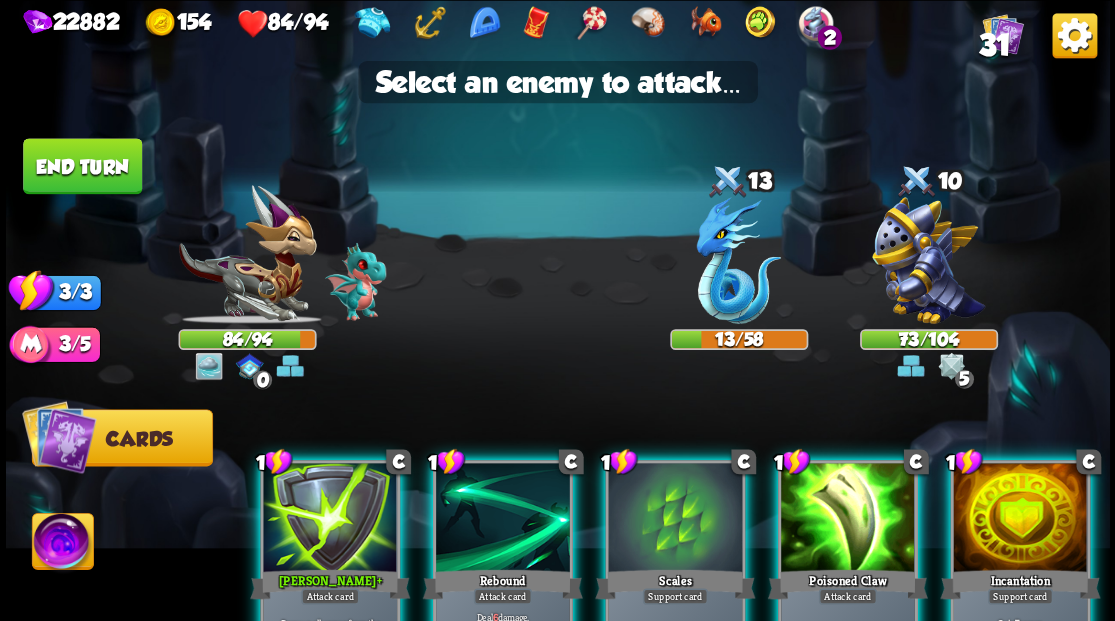 click on "1
C   Rebound     Attack card   Deal  6  damage. Put the next card you play this turn on top of your draw pile." at bounding box center [502, 561] 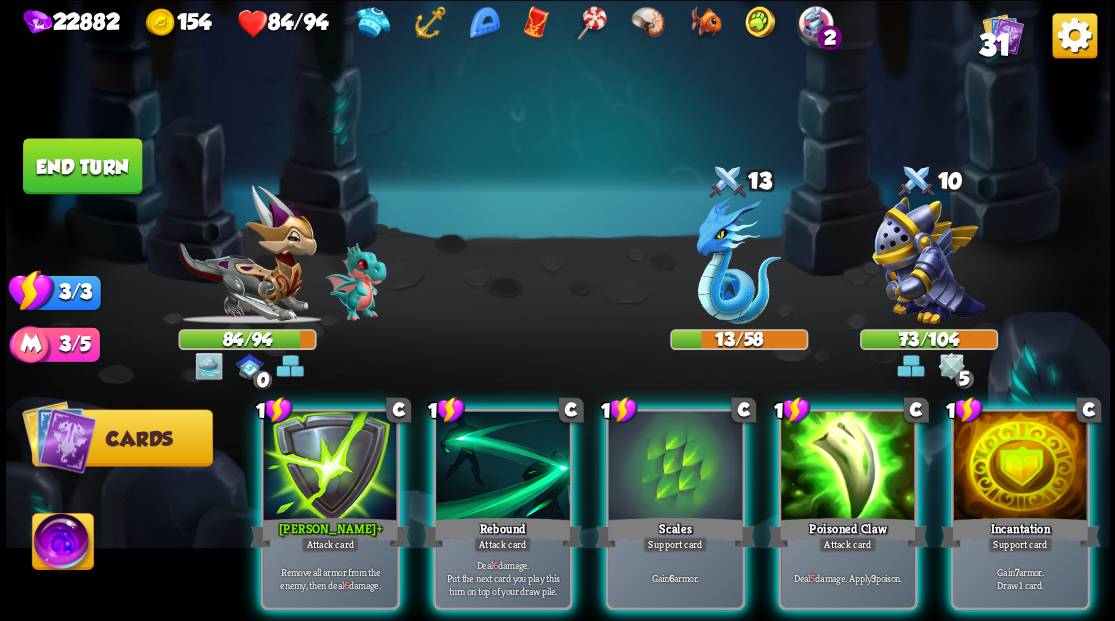 click at bounding box center (738, 260) 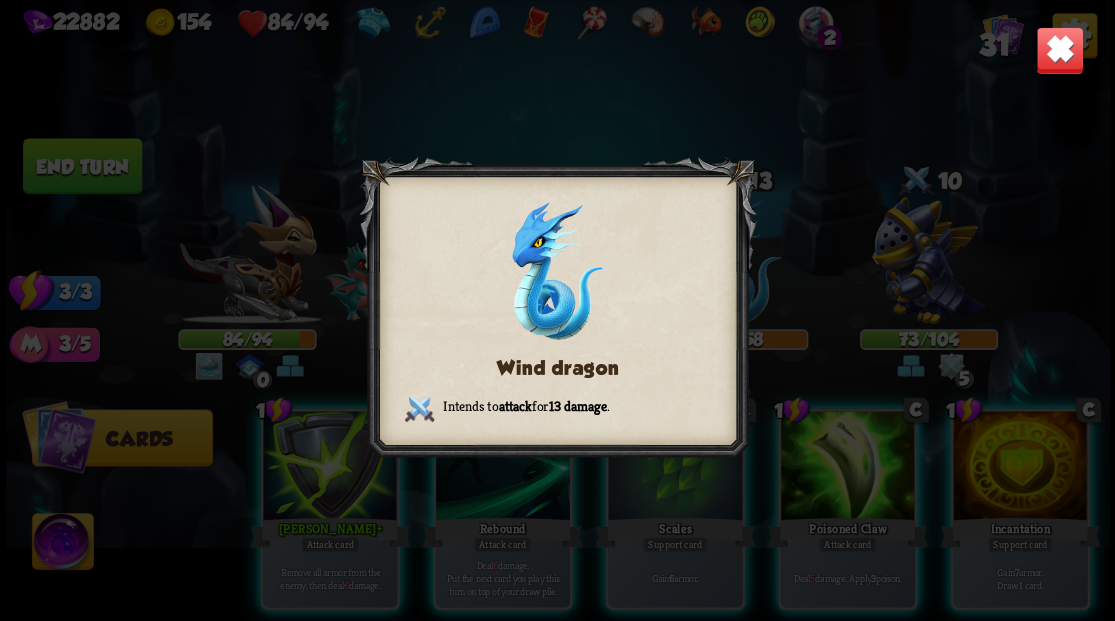 click at bounding box center [1059, 50] 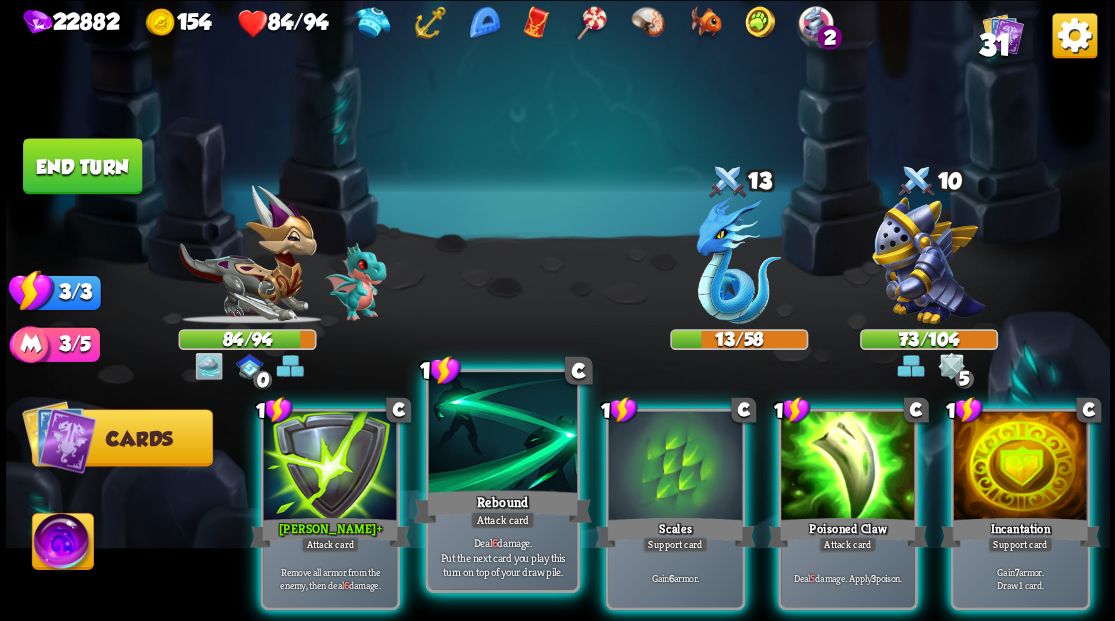 click at bounding box center [502, 434] 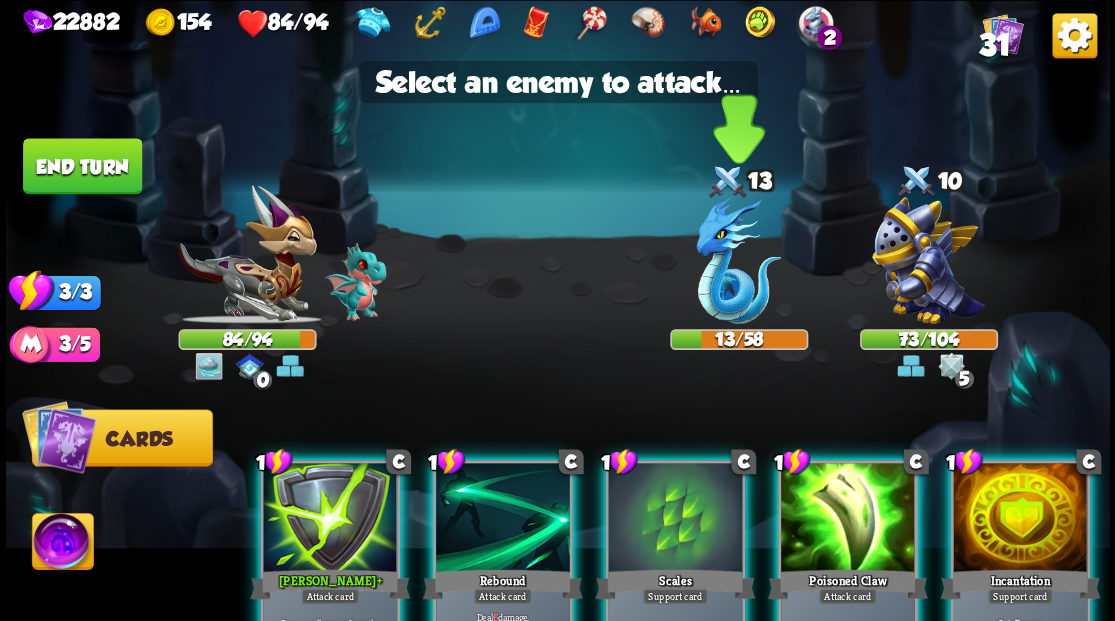 click at bounding box center (738, 260) 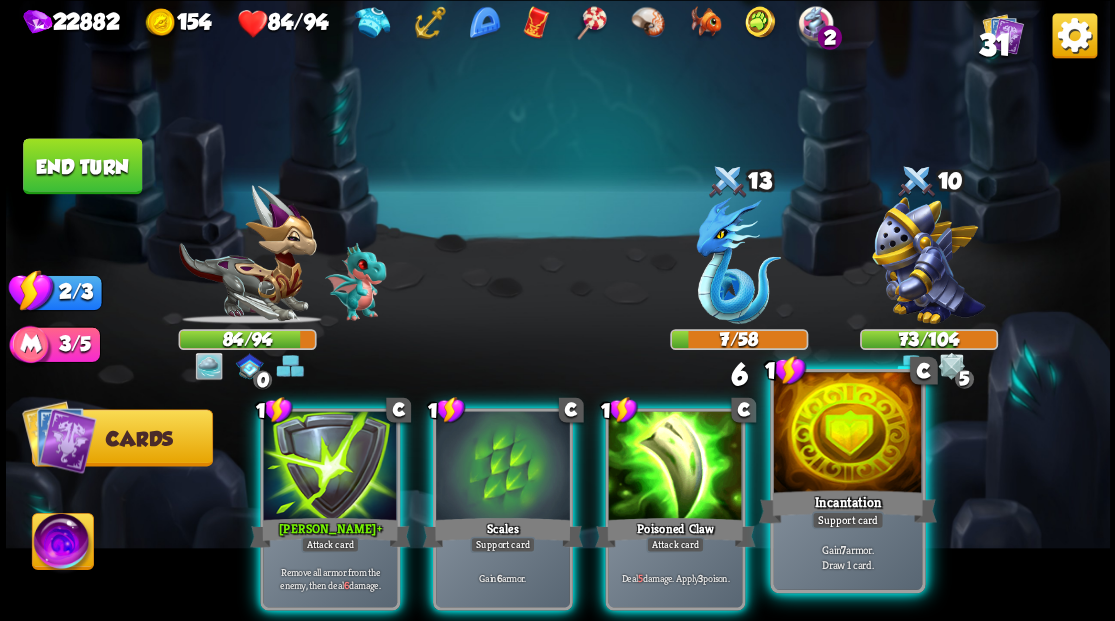 click on "Incantation" at bounding box center [847, 506] 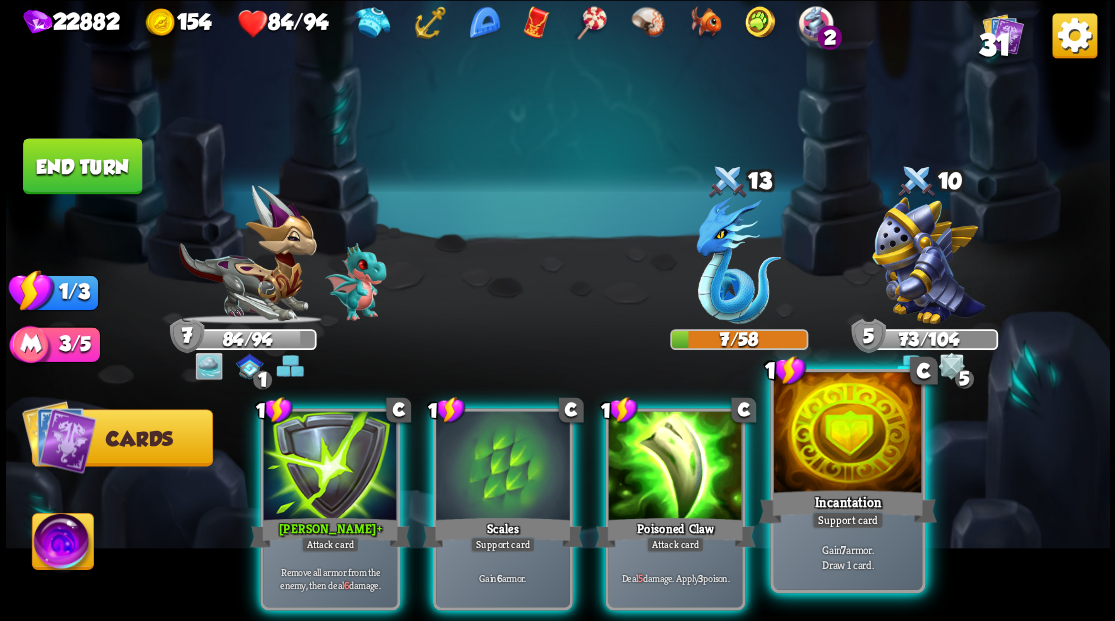 click at bounding box center [847, 434] 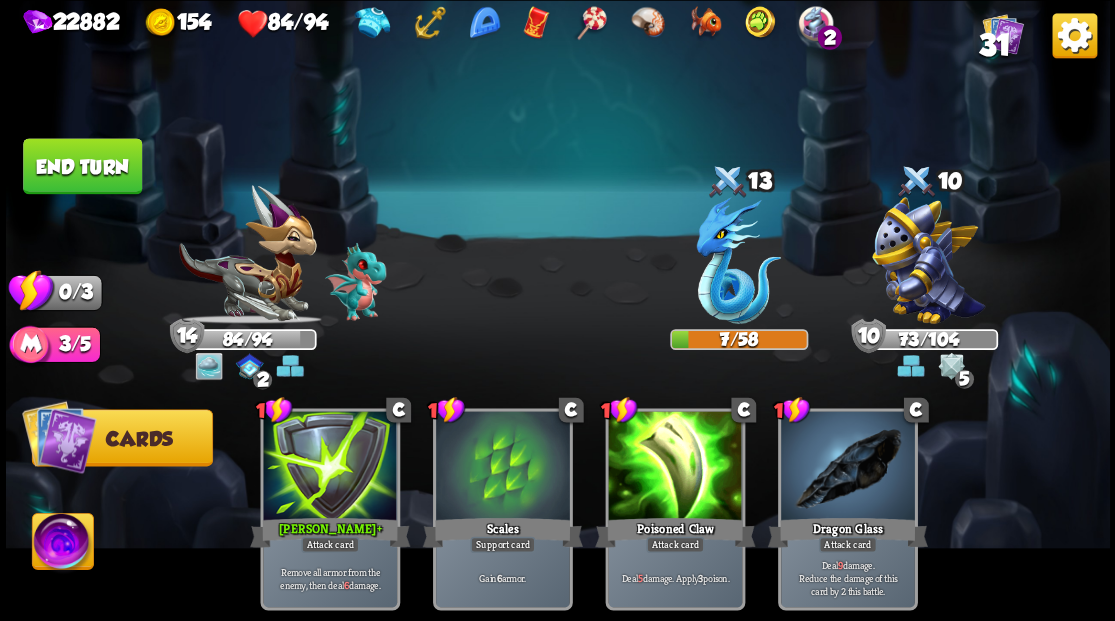 click on "End turn" at bounding box center [82, 166] 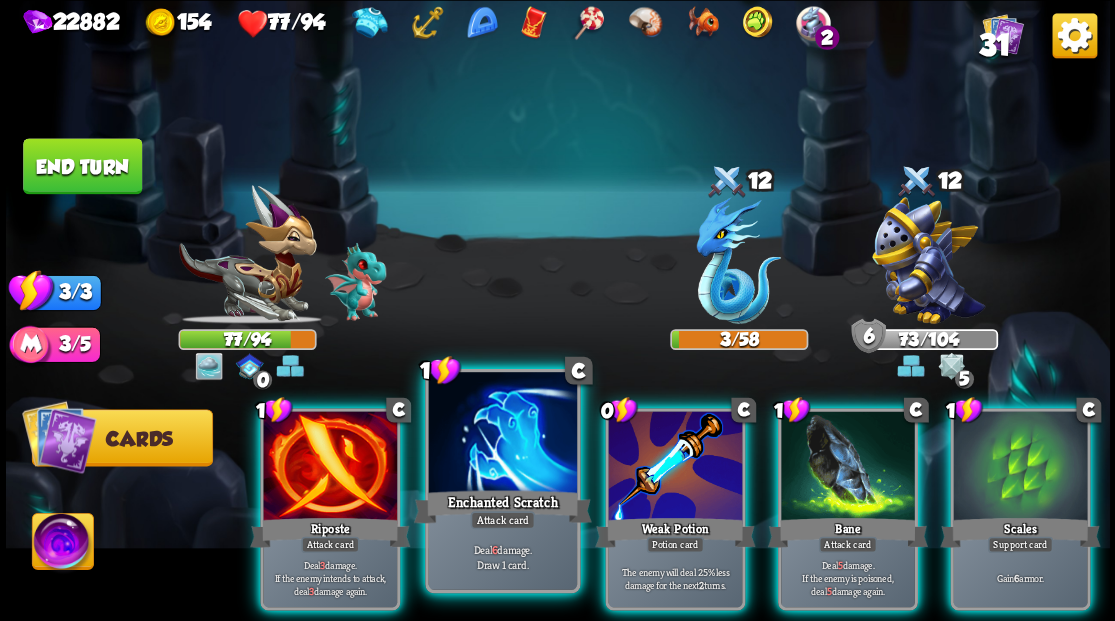click at bounding box center (502, 434) 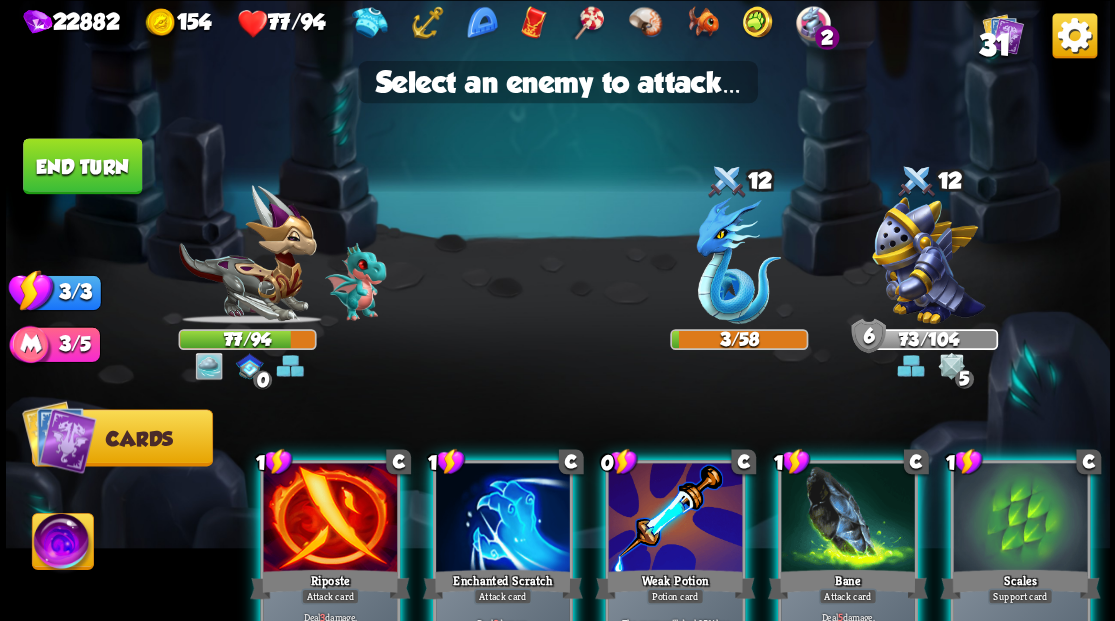 click at bounding box center [503, 519] 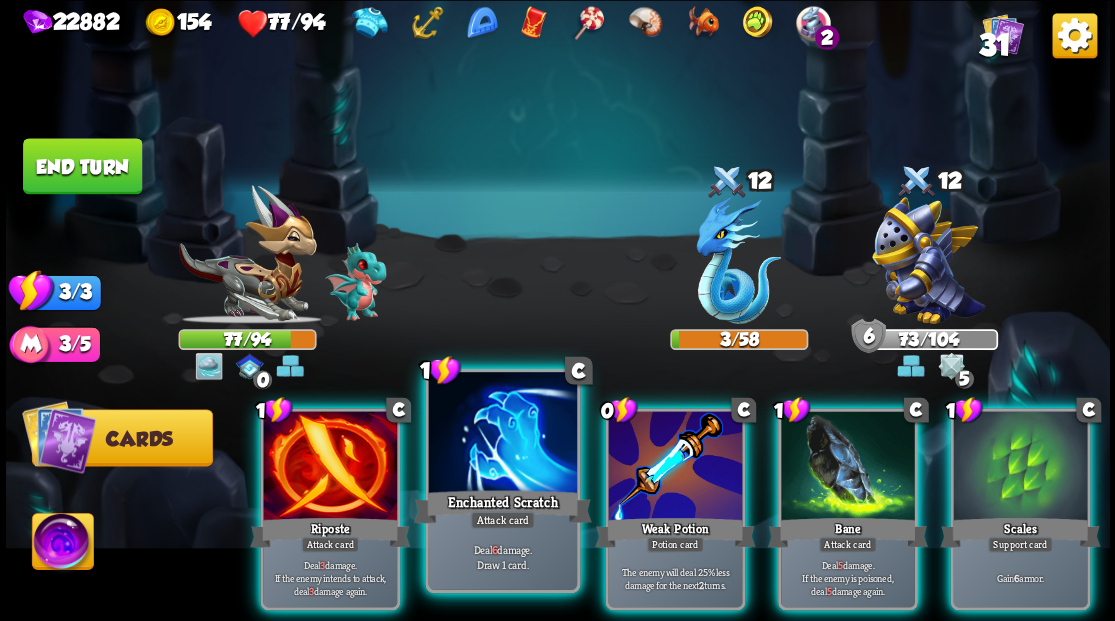 click at bounding box center [502, 434] 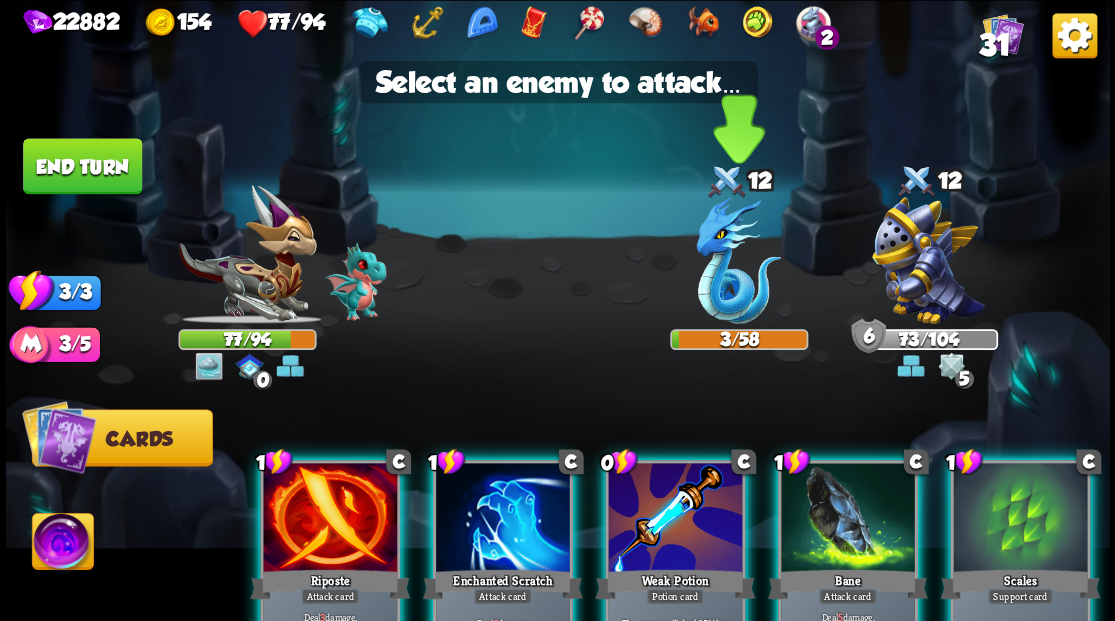 click at bounding box center (738, 260) 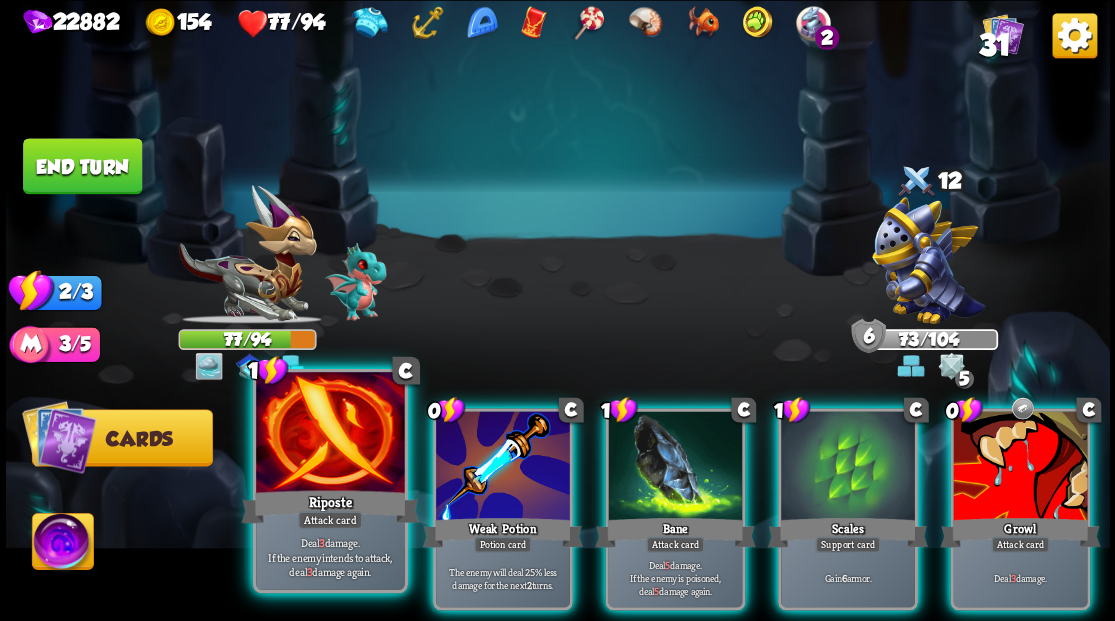 click at bounding box center (330, 434) 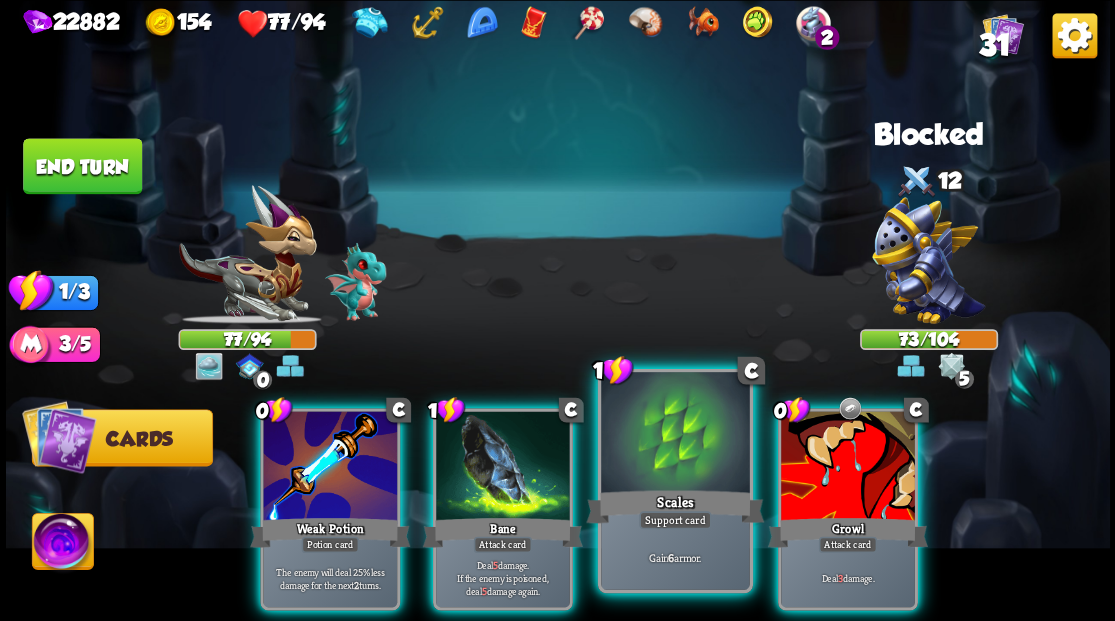click at bounding box center [675, 434] 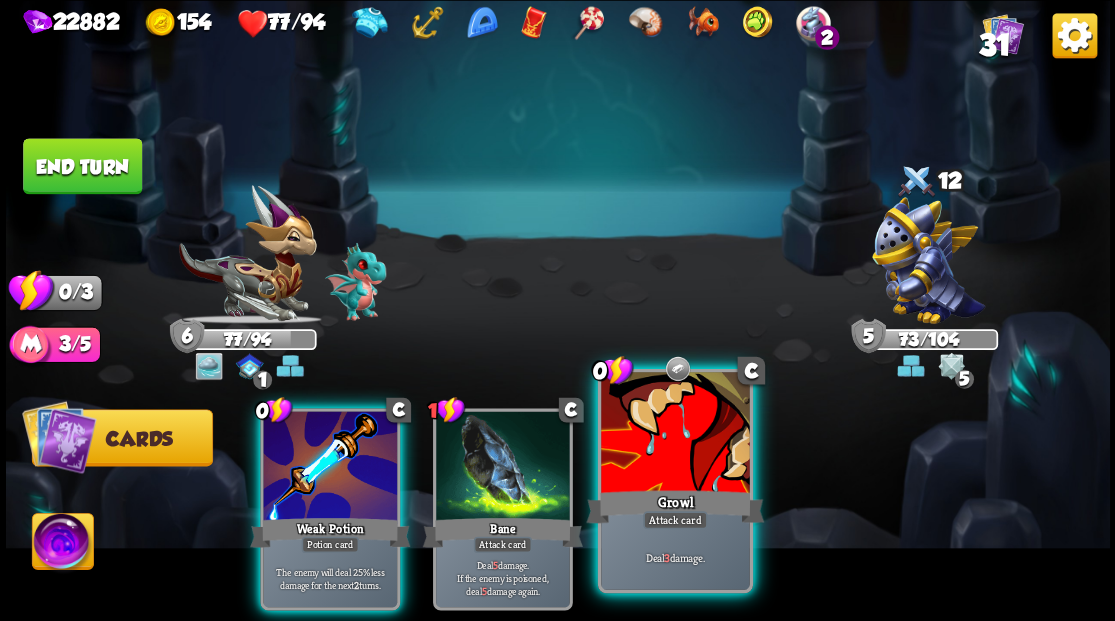 click at bounding box center [675, 434] 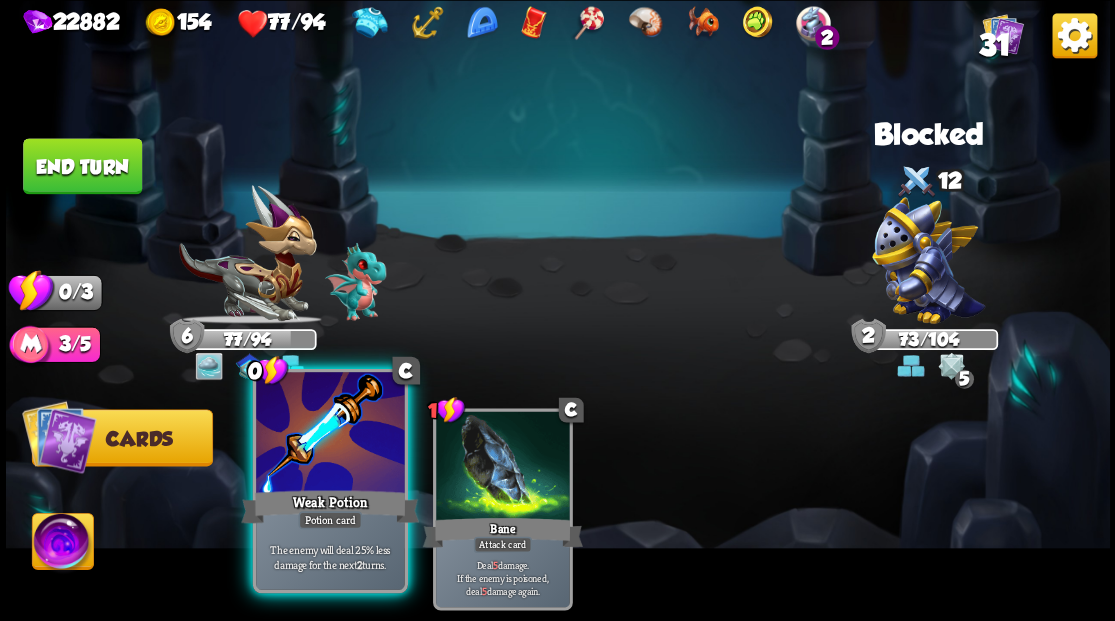 click at bounding box center [330, 434] 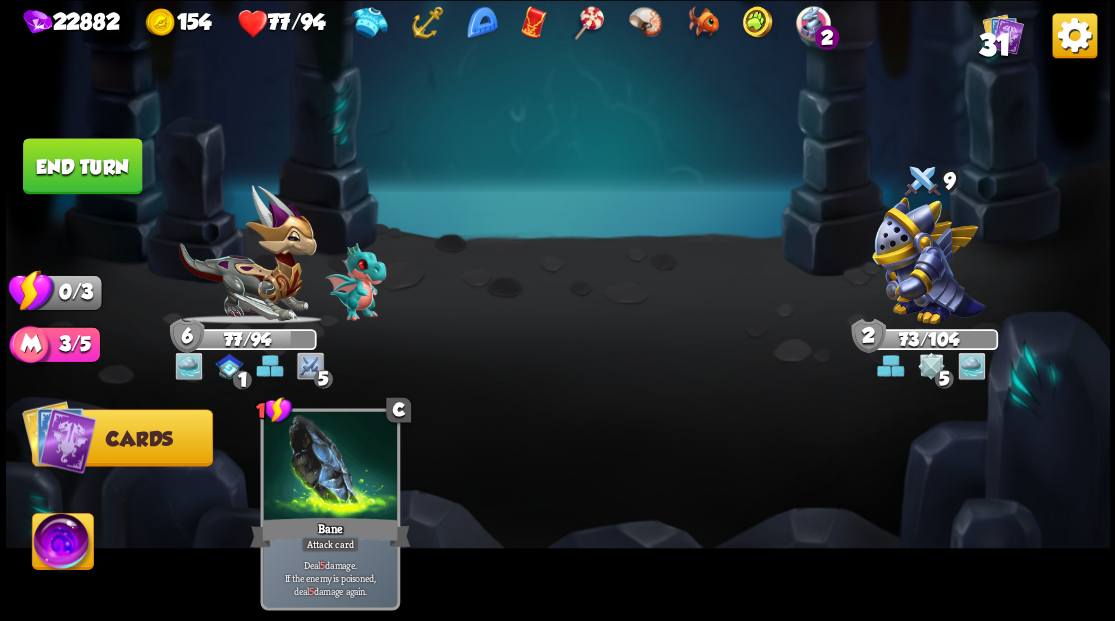 click on "End turn" at bounding box center (82, 166) 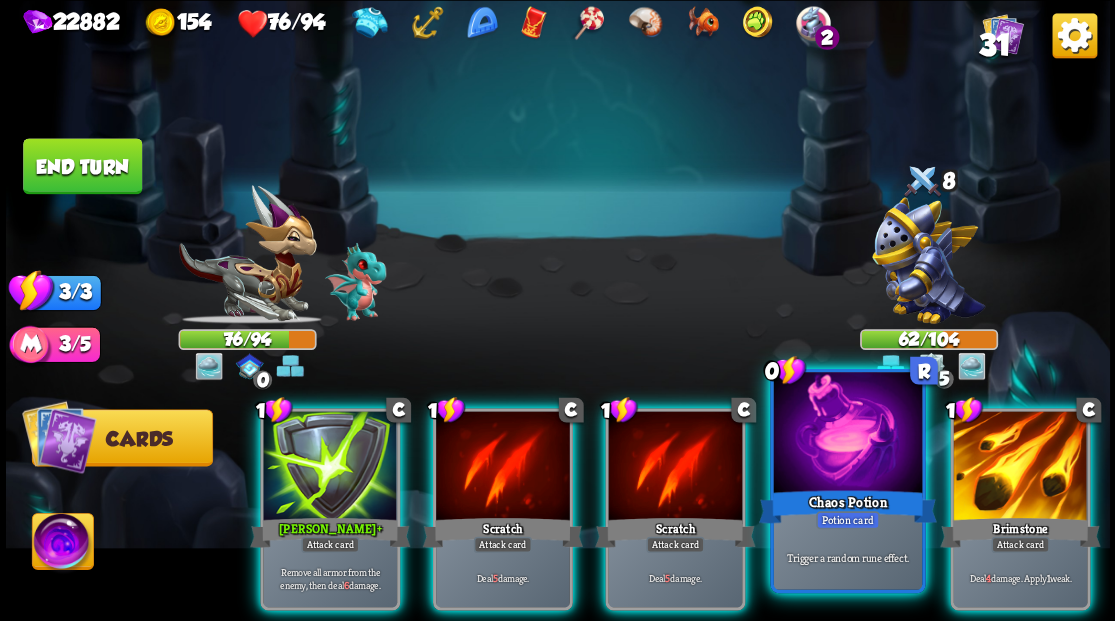 click on "Chaos Potion" at bounding box center [847, 506] 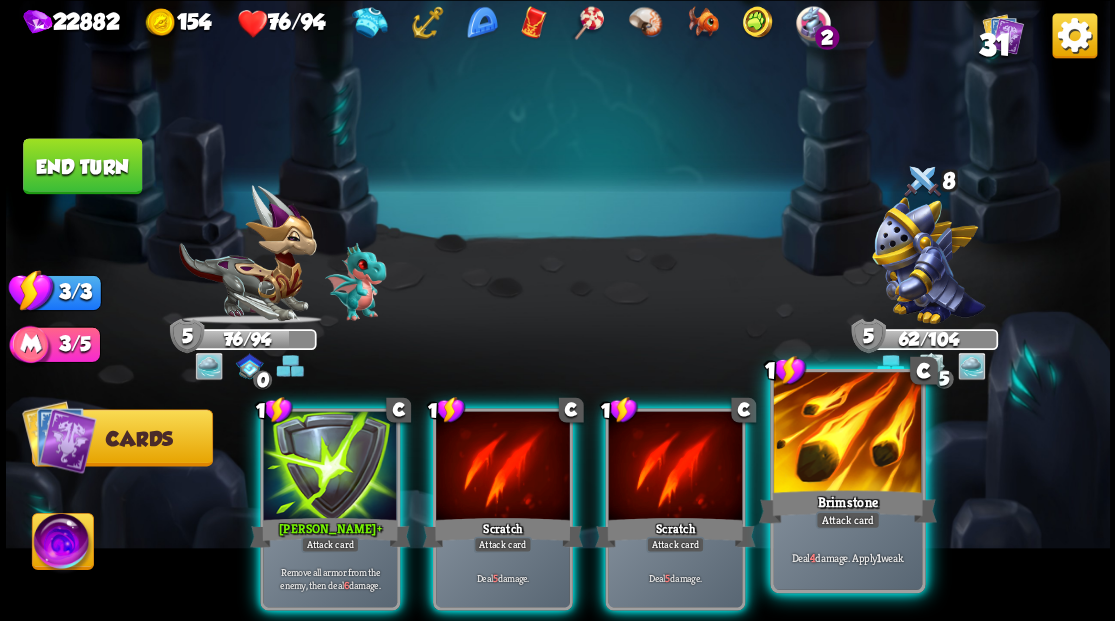 click at bounding box center (847, 434) 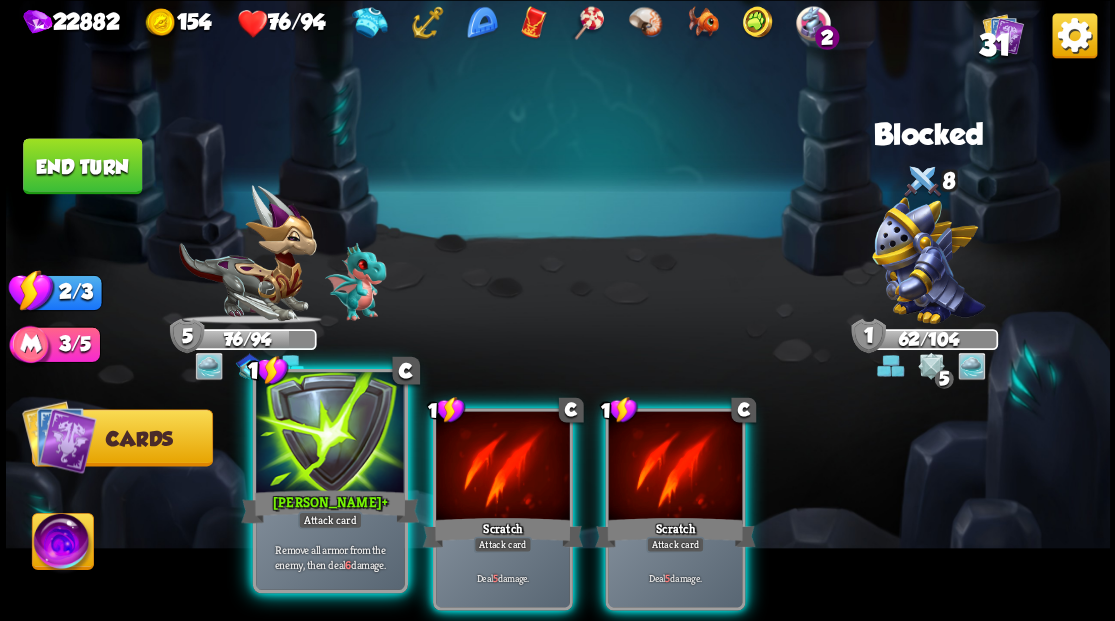 click at bounding box center (330, 434) 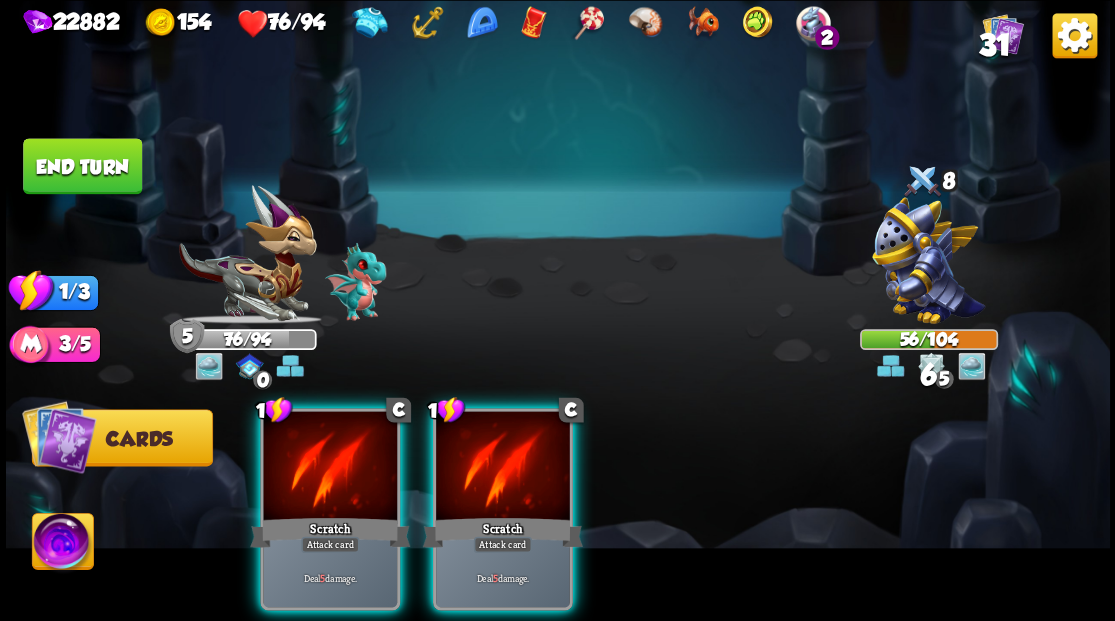 click at bounding box center [330, 467] 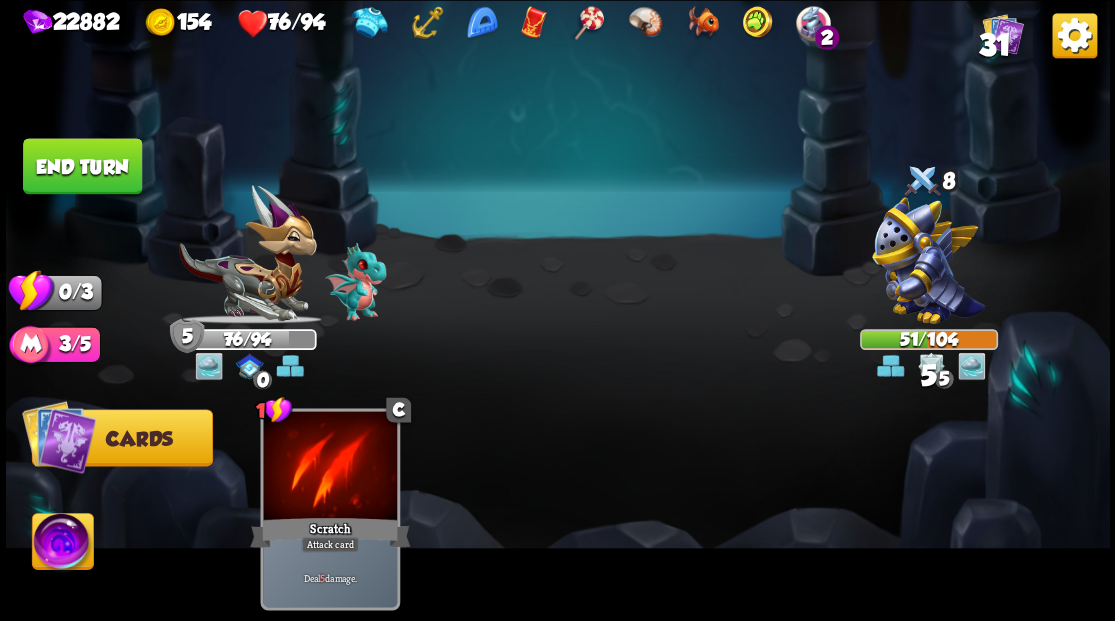 click on "End turn" at bounding box center [82, 165] 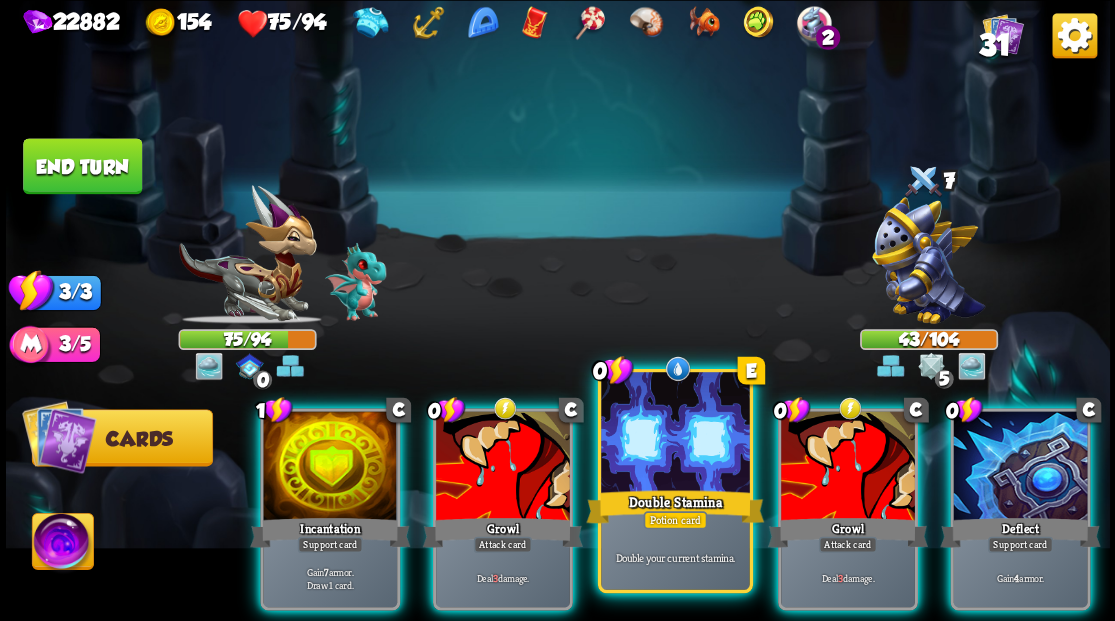 click at bounding box center (675, 434) 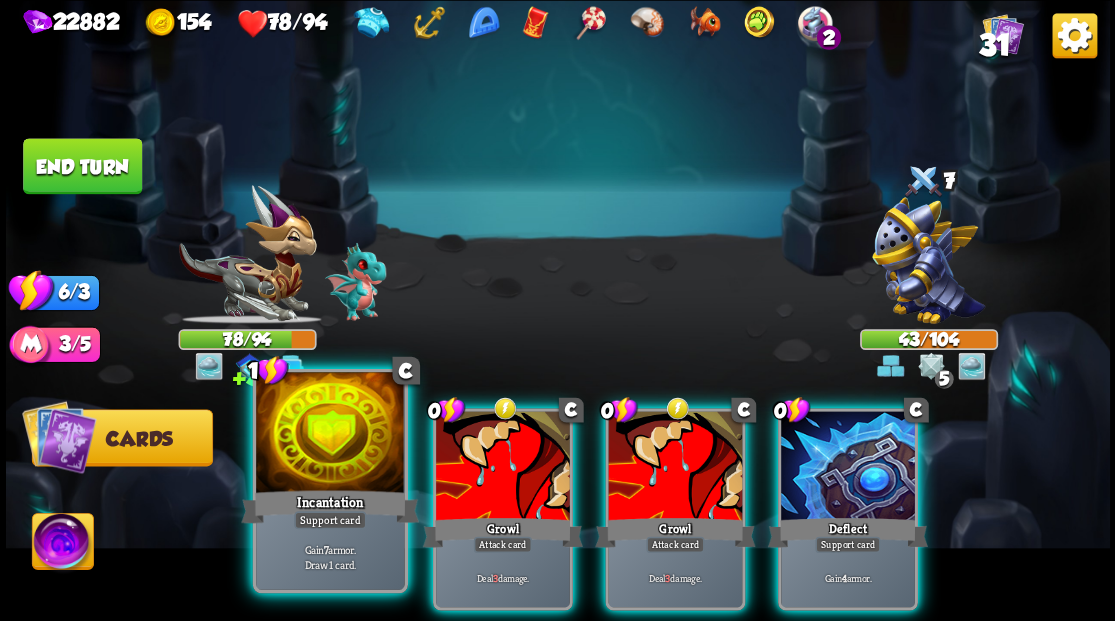 click at bounding box center [330, 434] 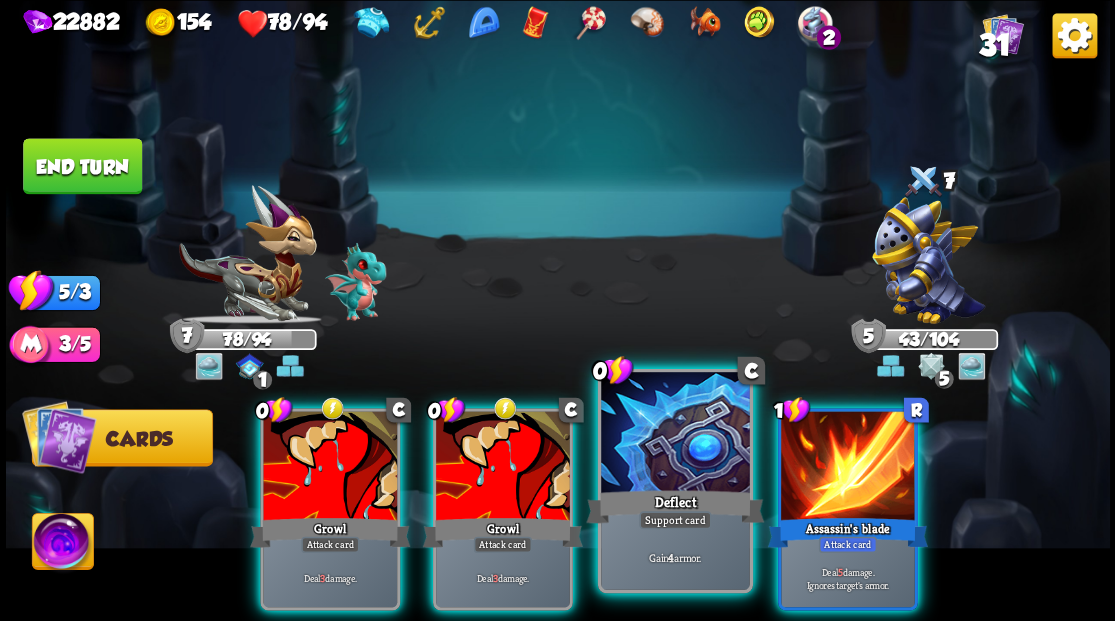 click at bounding box center [675, 434] 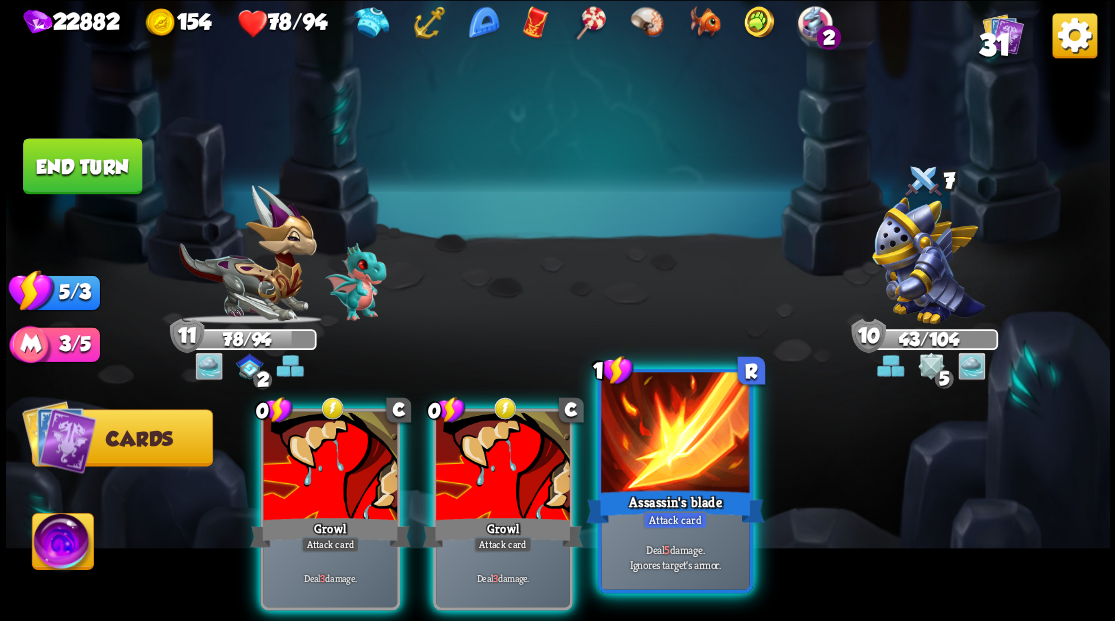 click at bounding box center [675, 434] 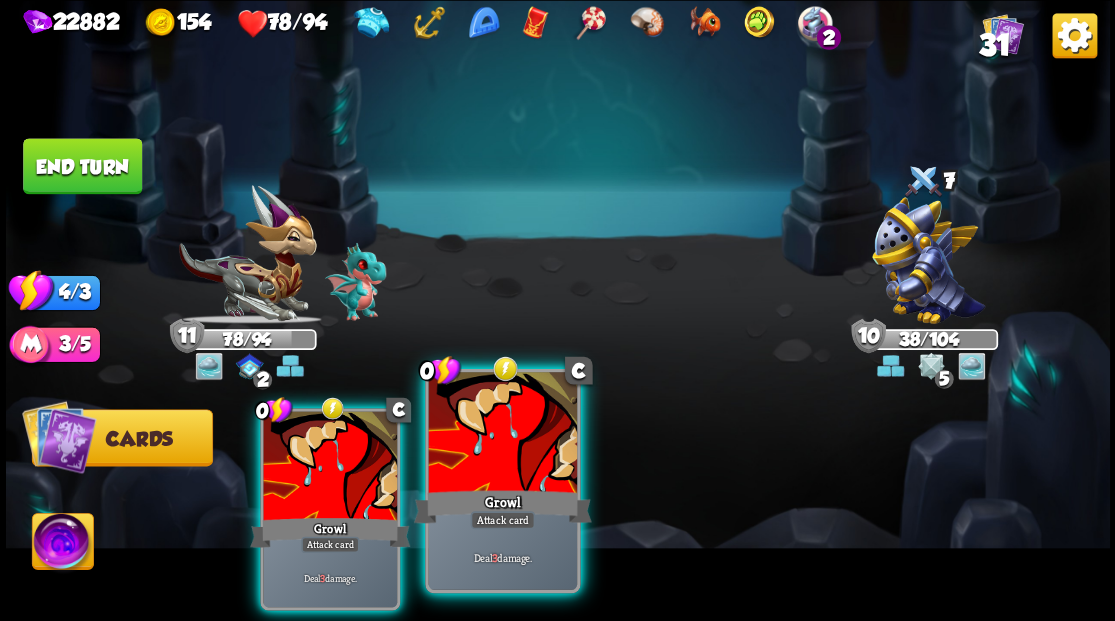 click at bounding box center (502, 434) 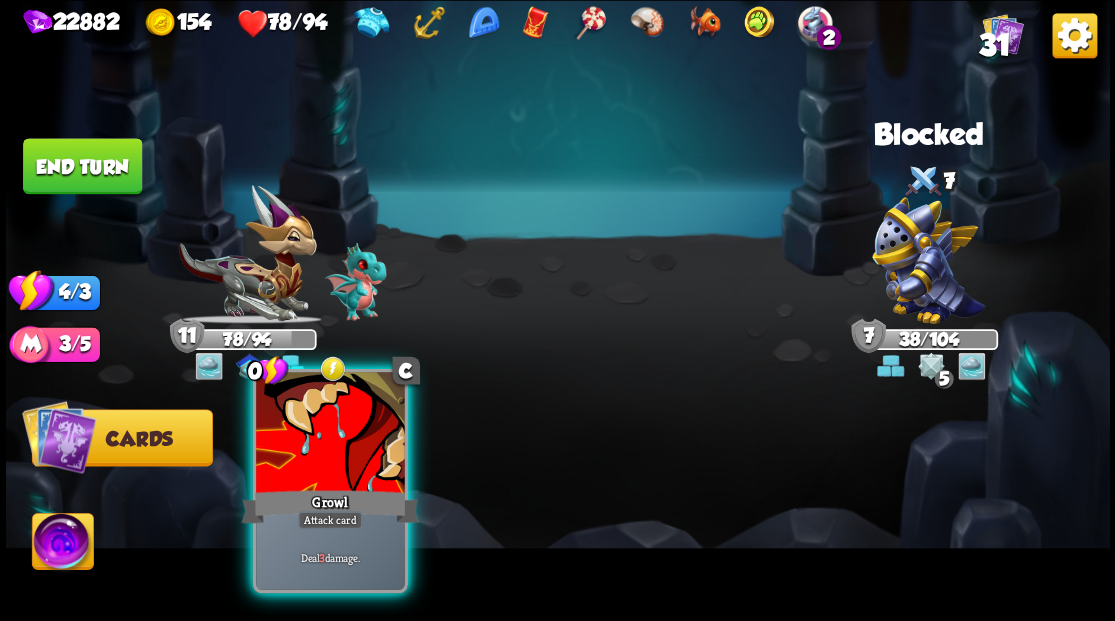 click at bounding box center [330, 434] 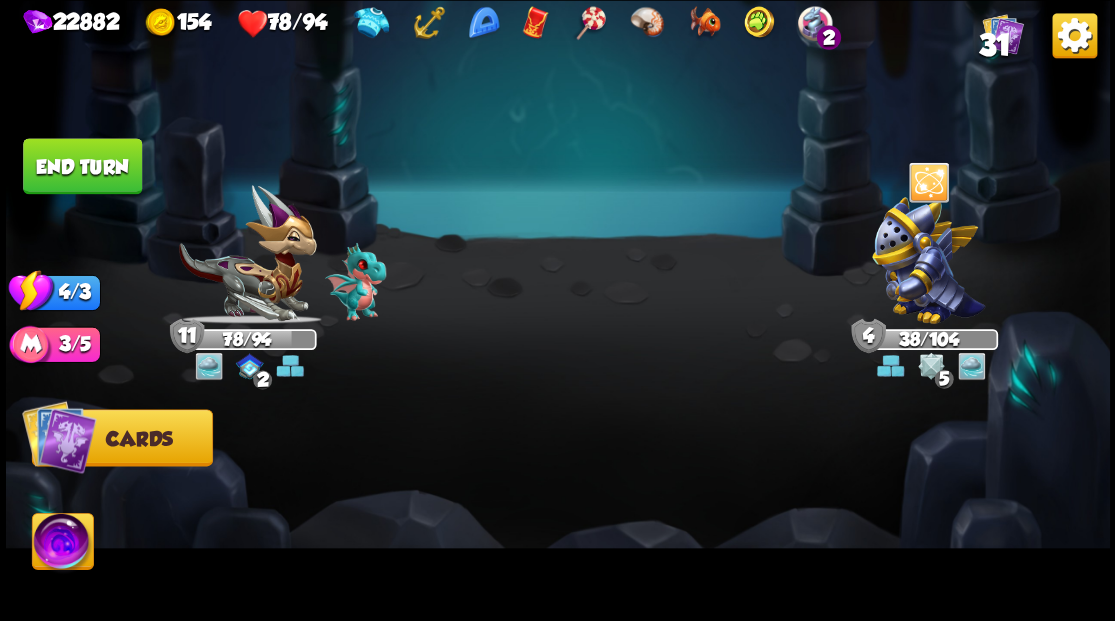 click on "End turn" at bounding box center [82, 166] 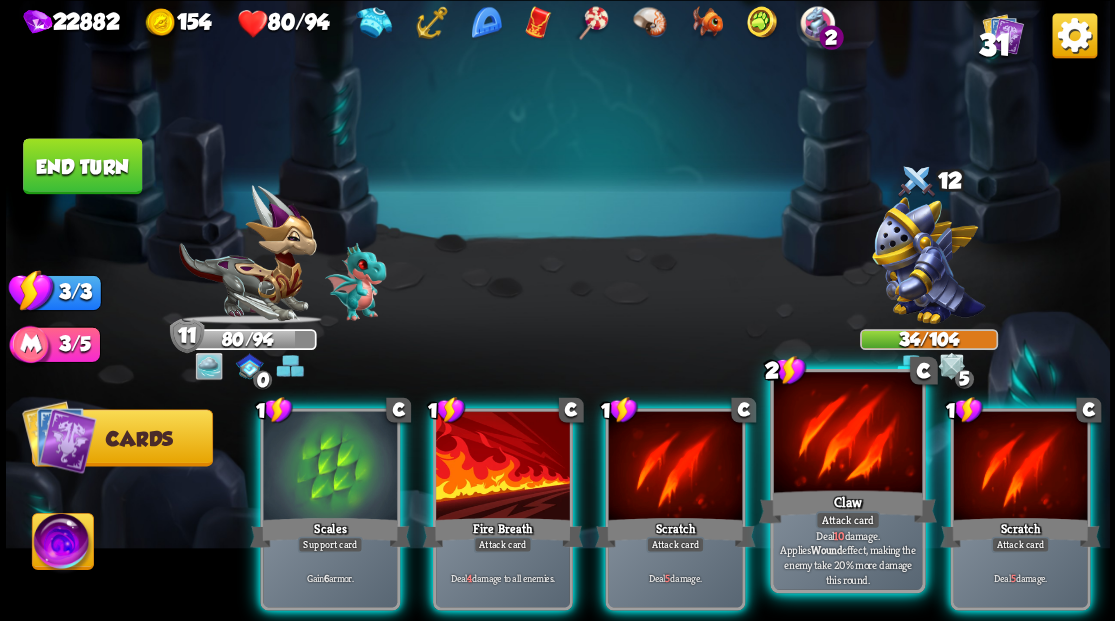 drag, startPoint x: 802, startPoint y: 449, endPoint x: 768, endPoint y: 402, distance: 58.00862 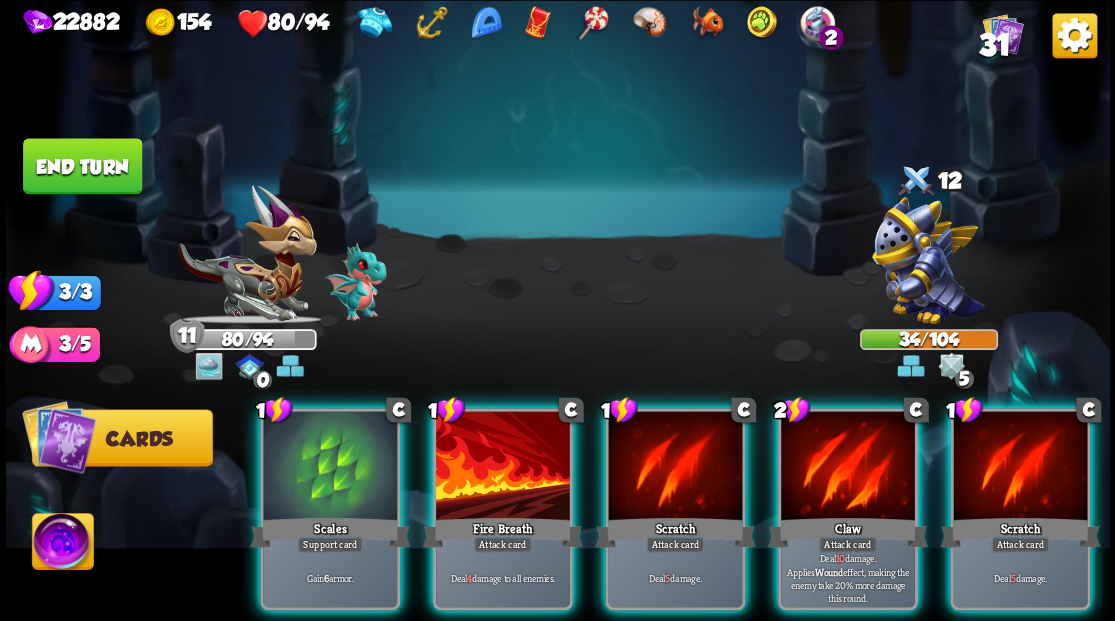 click at bounding box center [848, 467] 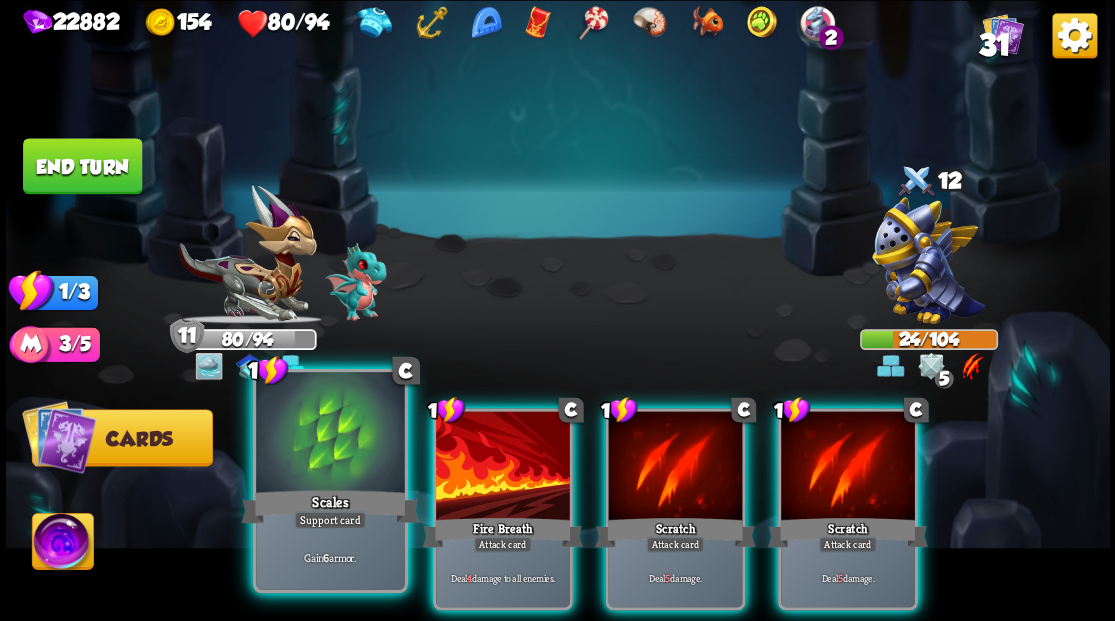 click at bounding box center [330, 434] 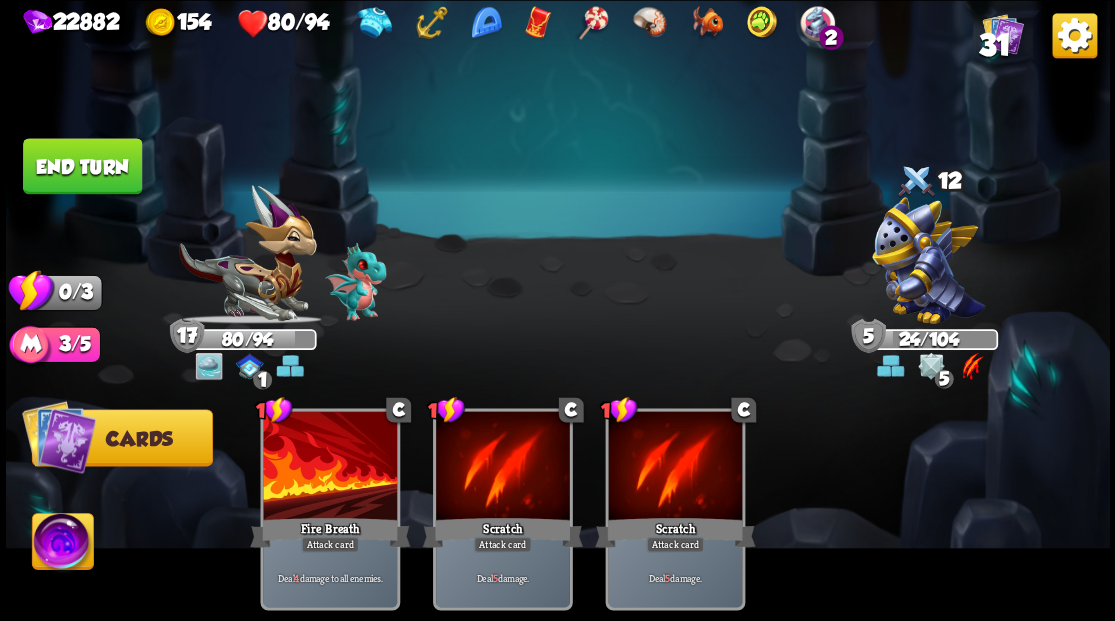 click on "End turn" at bounding box center [82, 166] 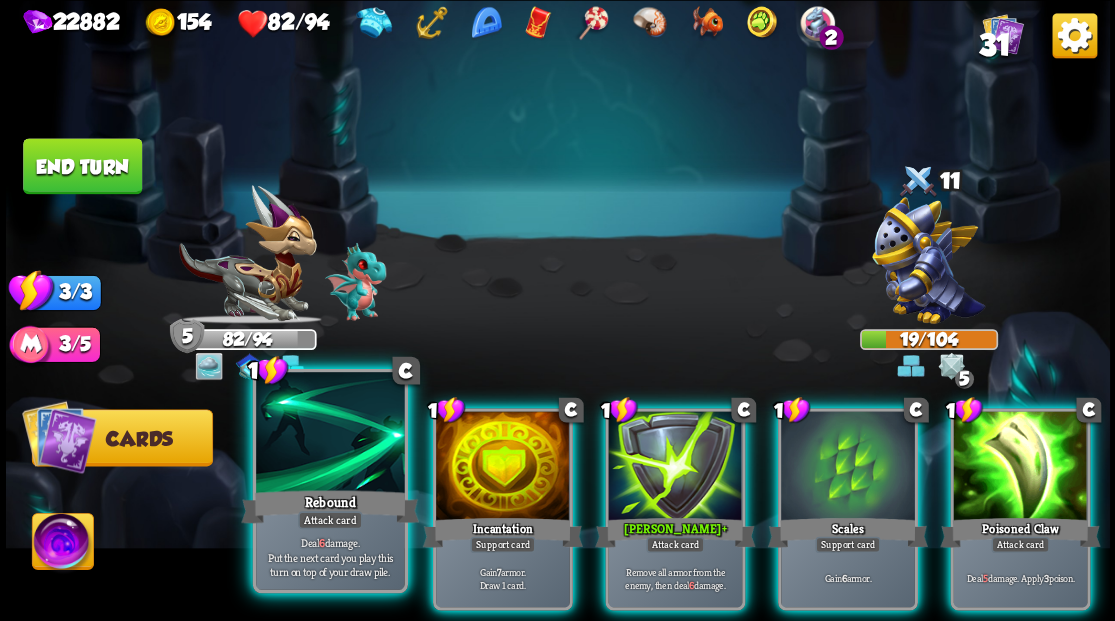click at bounding box center (330, 434) 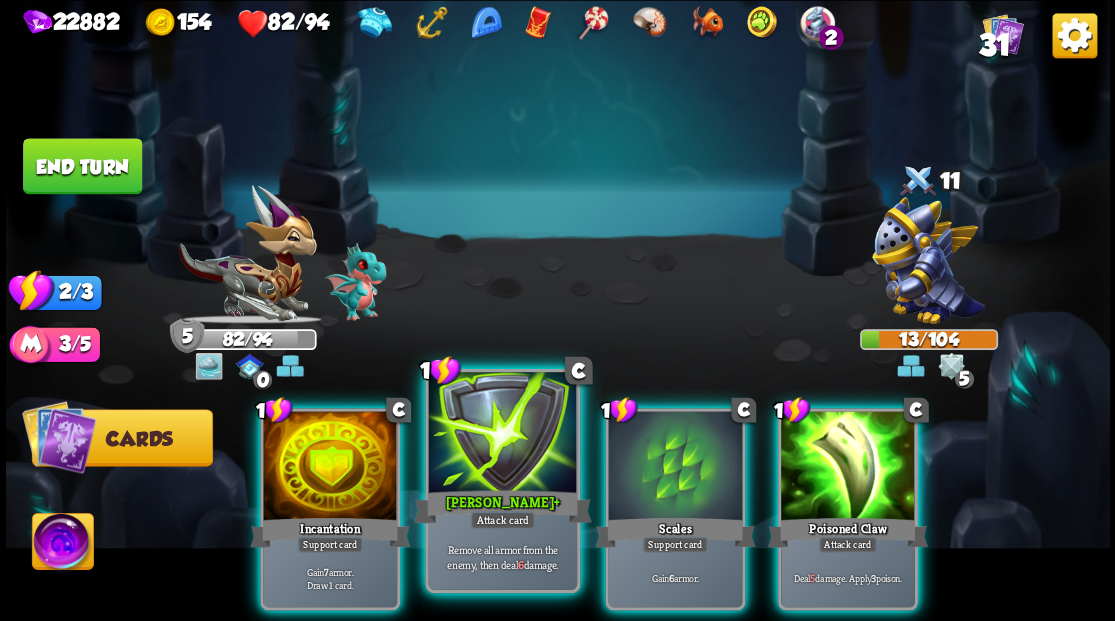 click at bounding box center [502, 434] 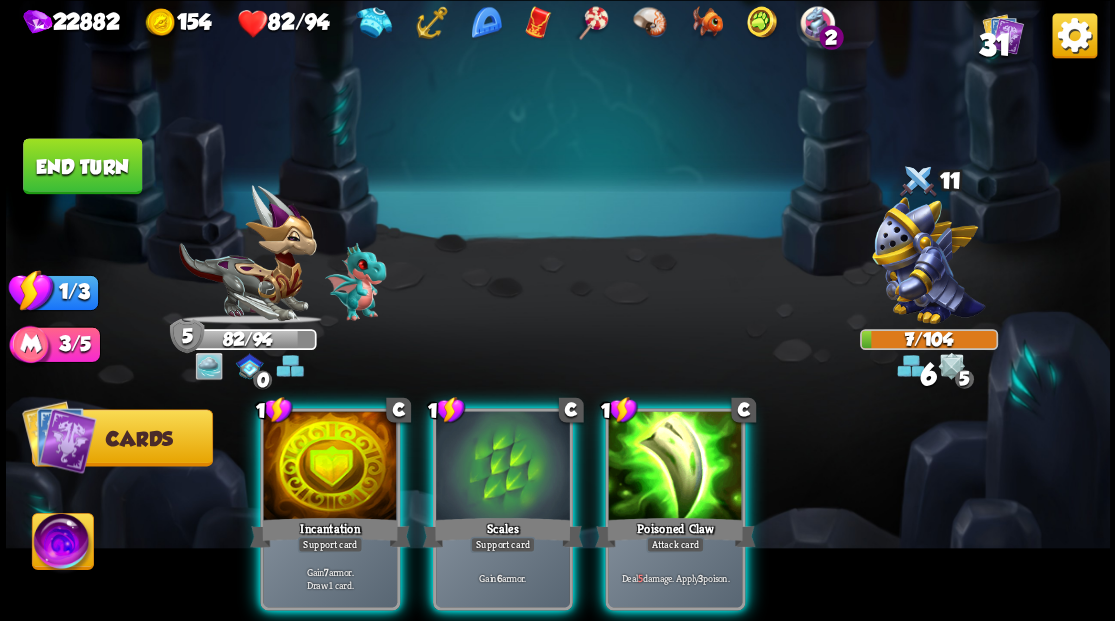 click at bounding box center (675, 467) 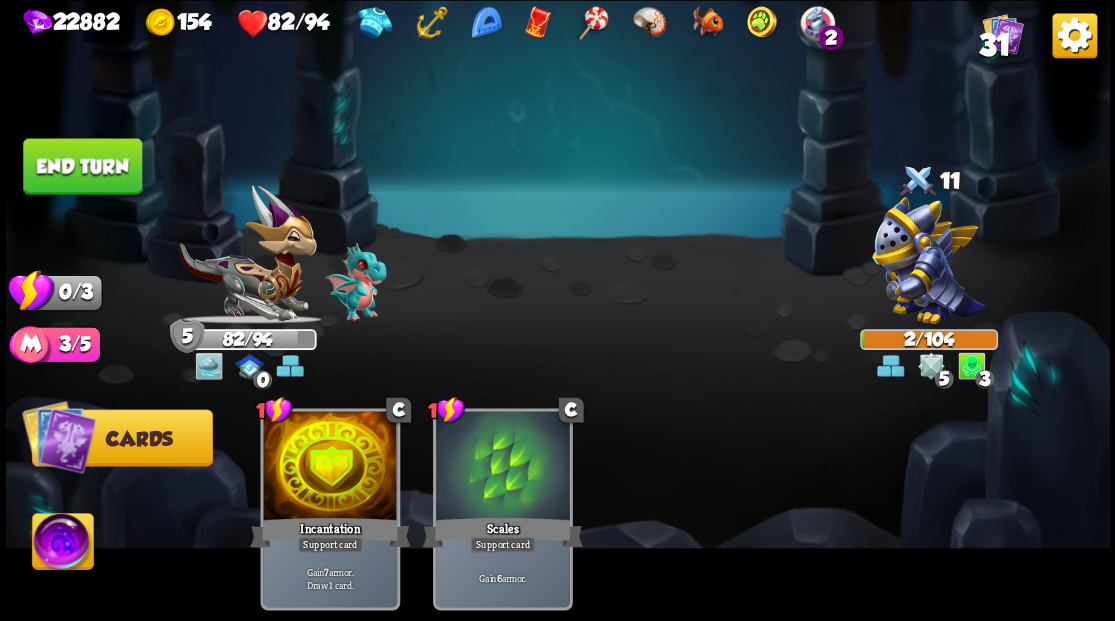 click on "End turn" at bounding box center [82, 166] 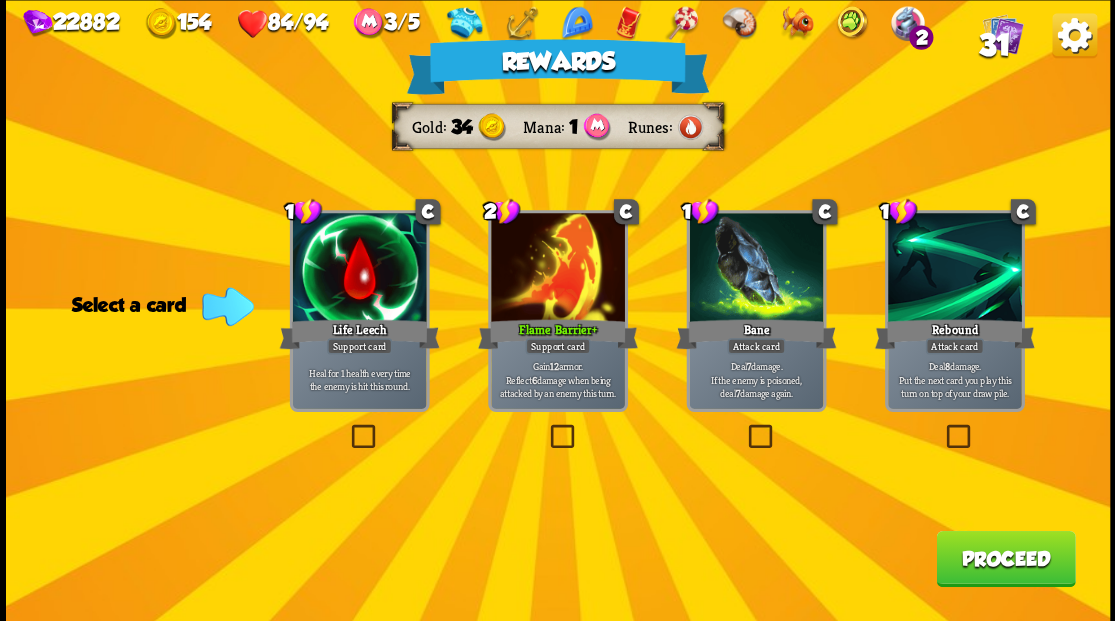 click on "Proceed" at bounding box center [1005, 558] 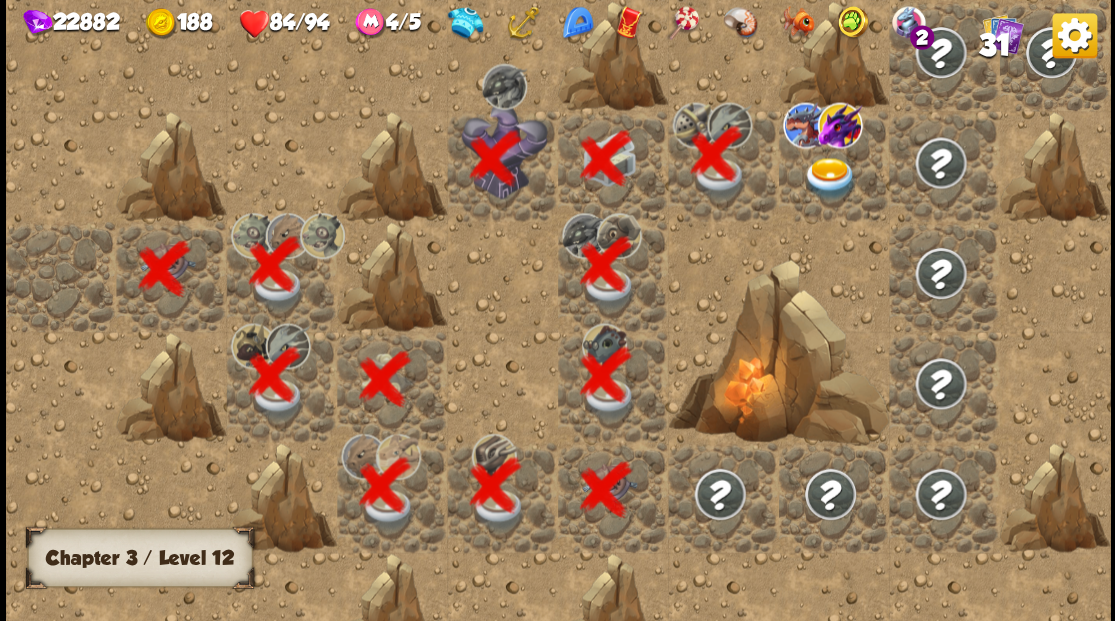 scroll, scrollTop: 0, scrollLeft: 384, axis: horizontal 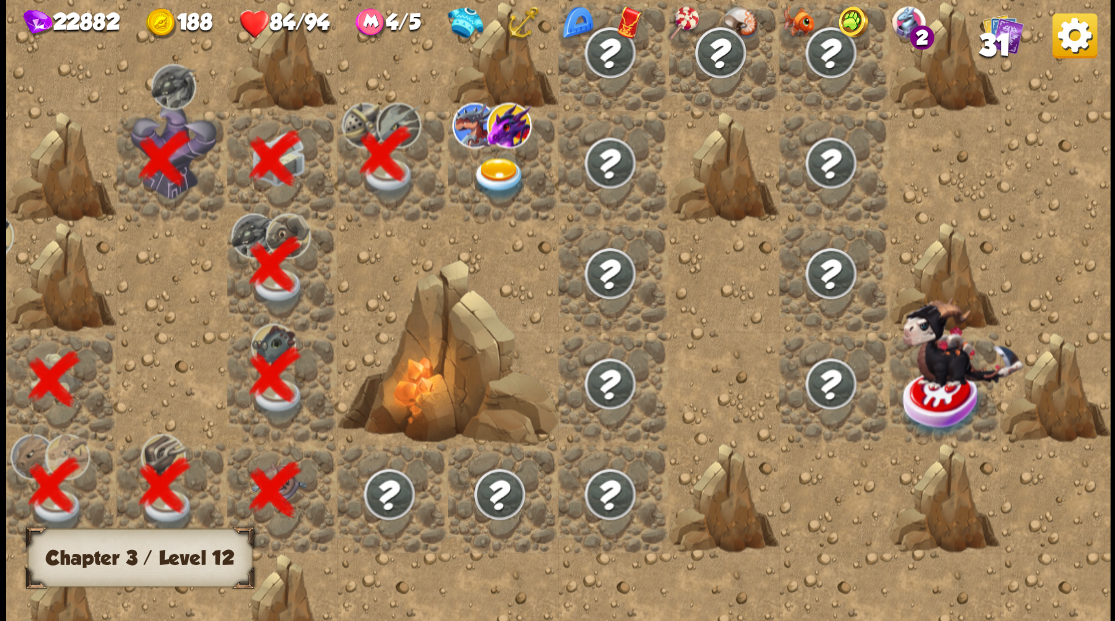 click at bounding box center [498, 178] 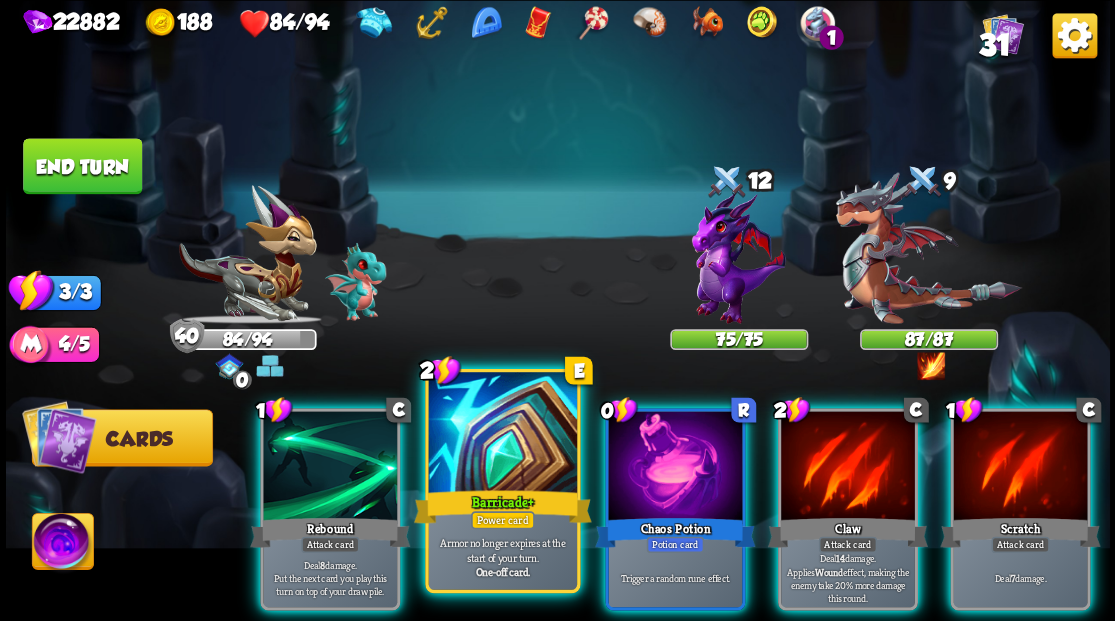 click at bounding box center [502, 434] 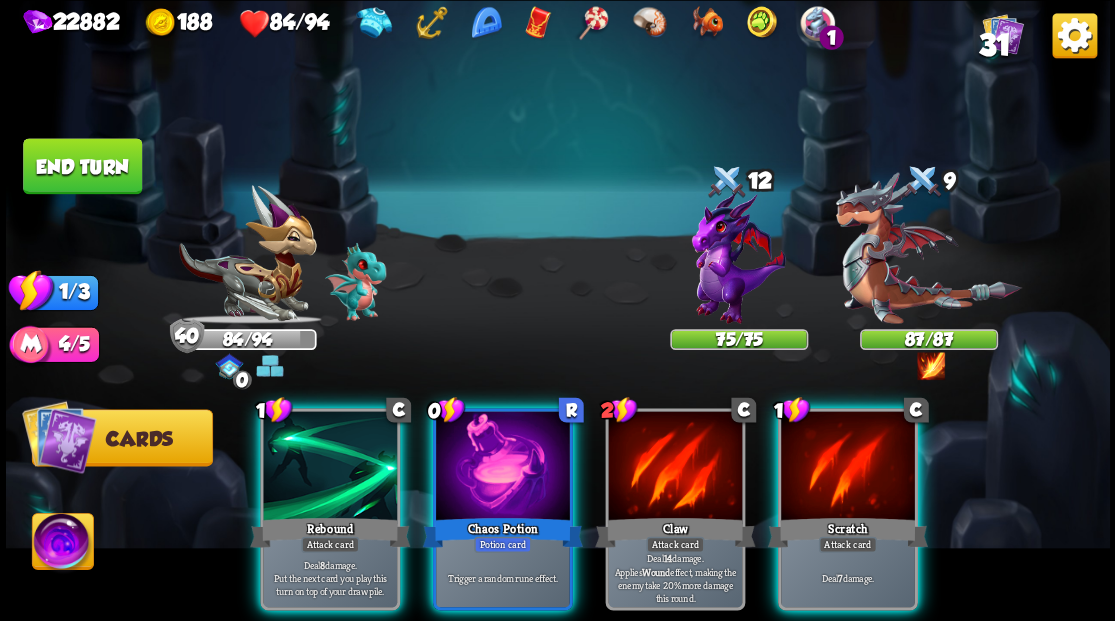 click at bounding box center [62, 544] 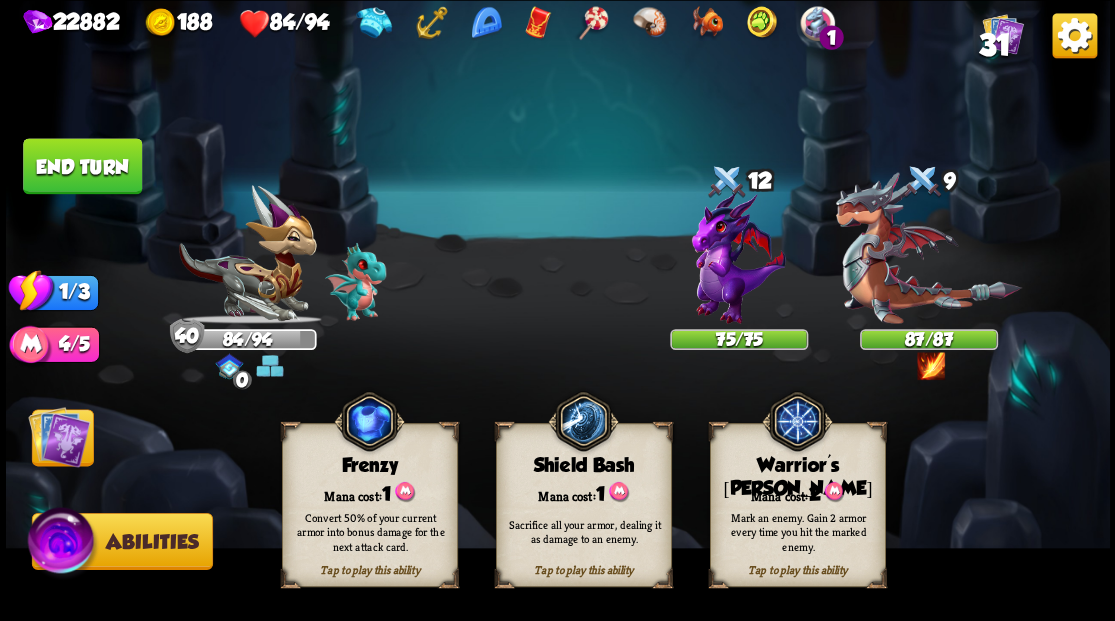 click on "2" at bounding box center [814, 493] 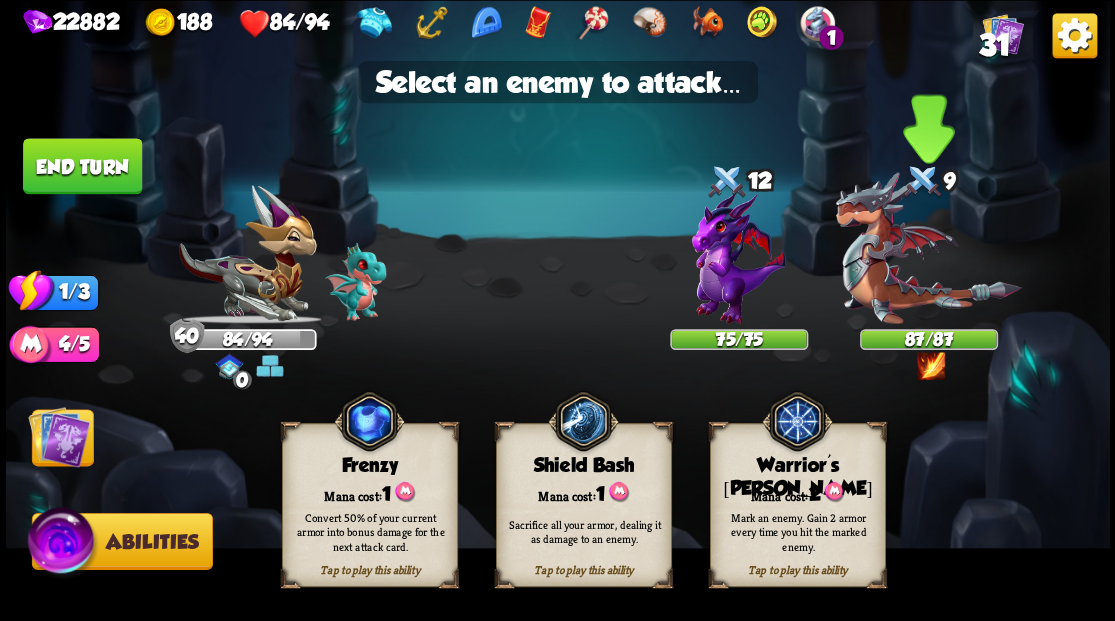 click at bounding box center [928, 248] 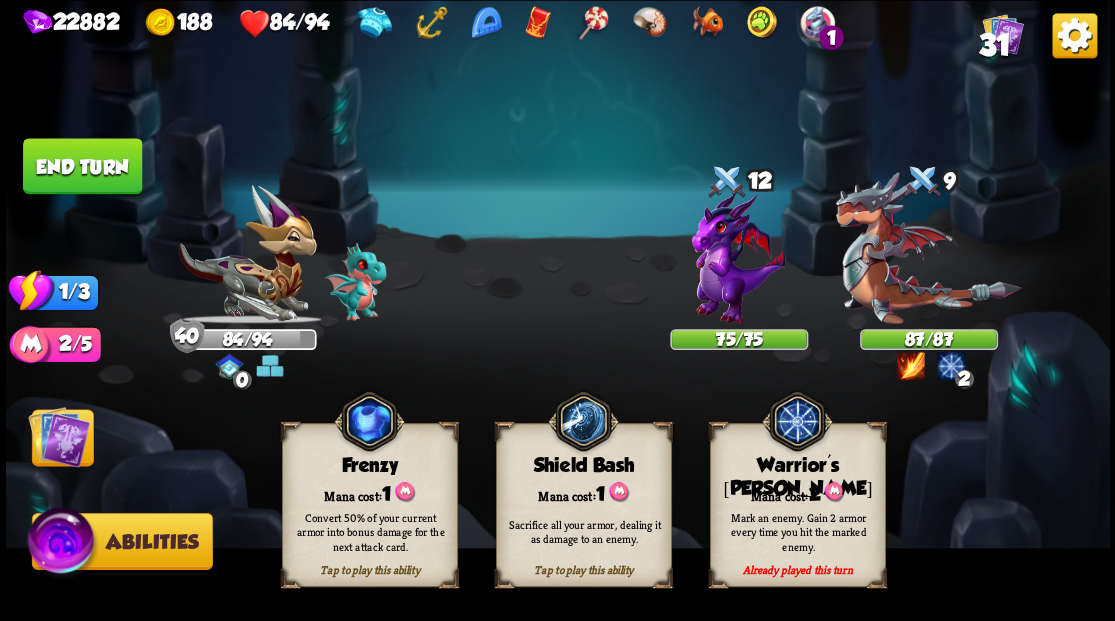 click at bounding box center [59, 436] 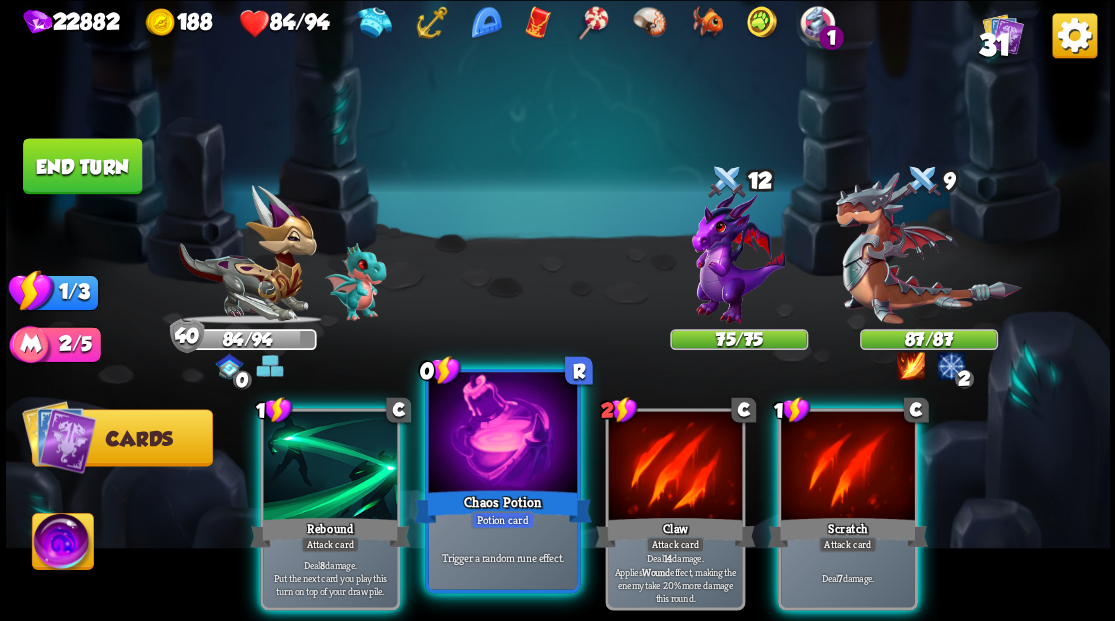 click at bounding box center (502, 434) 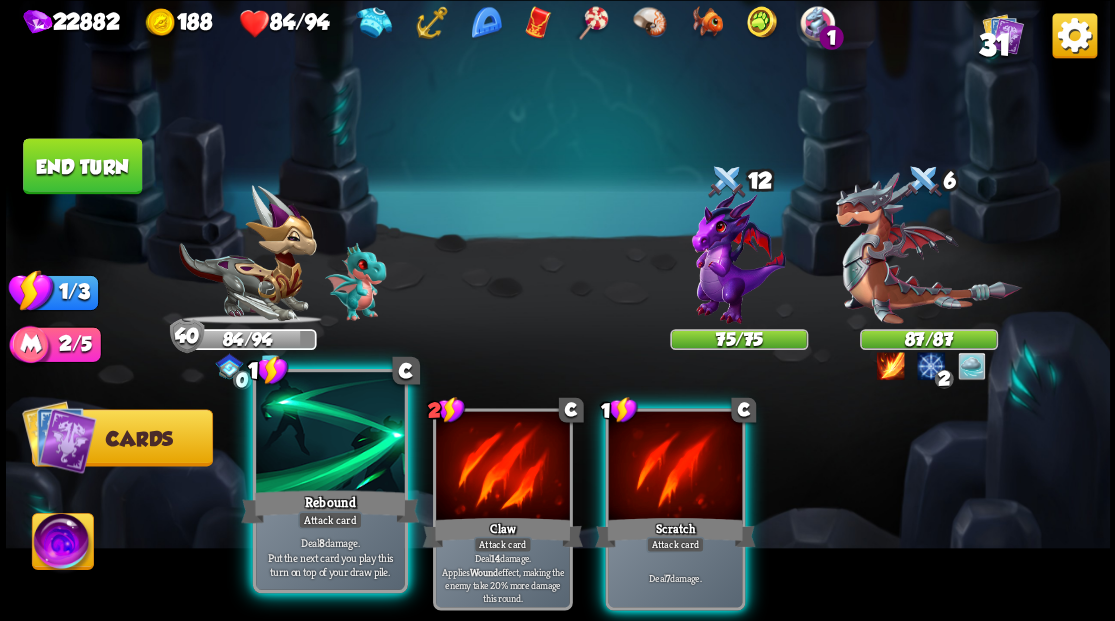 click at bounding box center [330, 434] 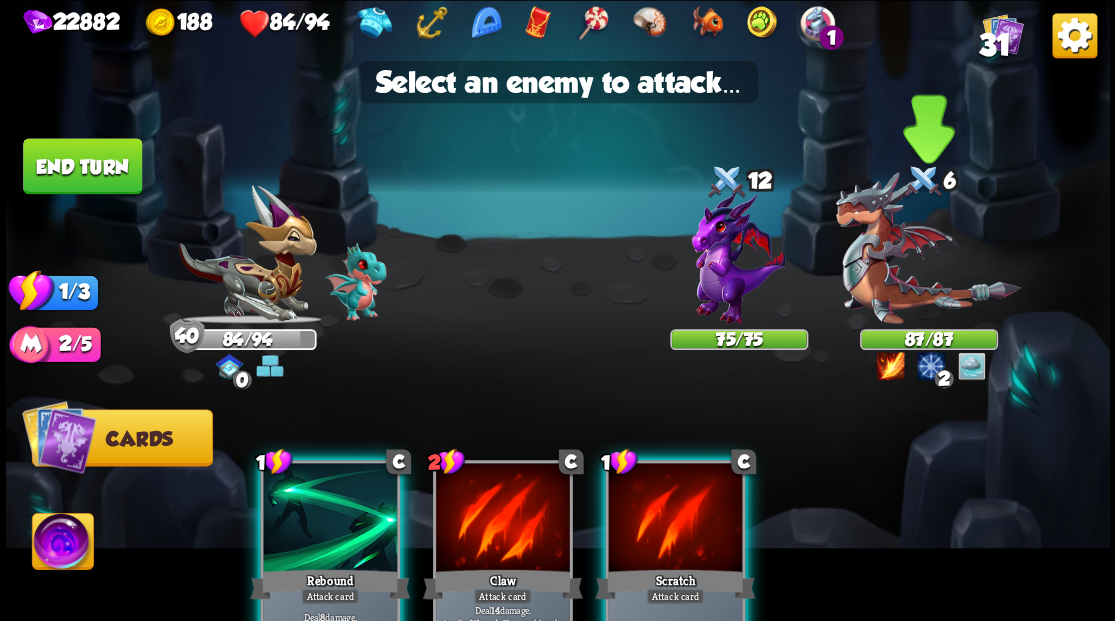 click at bounding box center [928, 248] 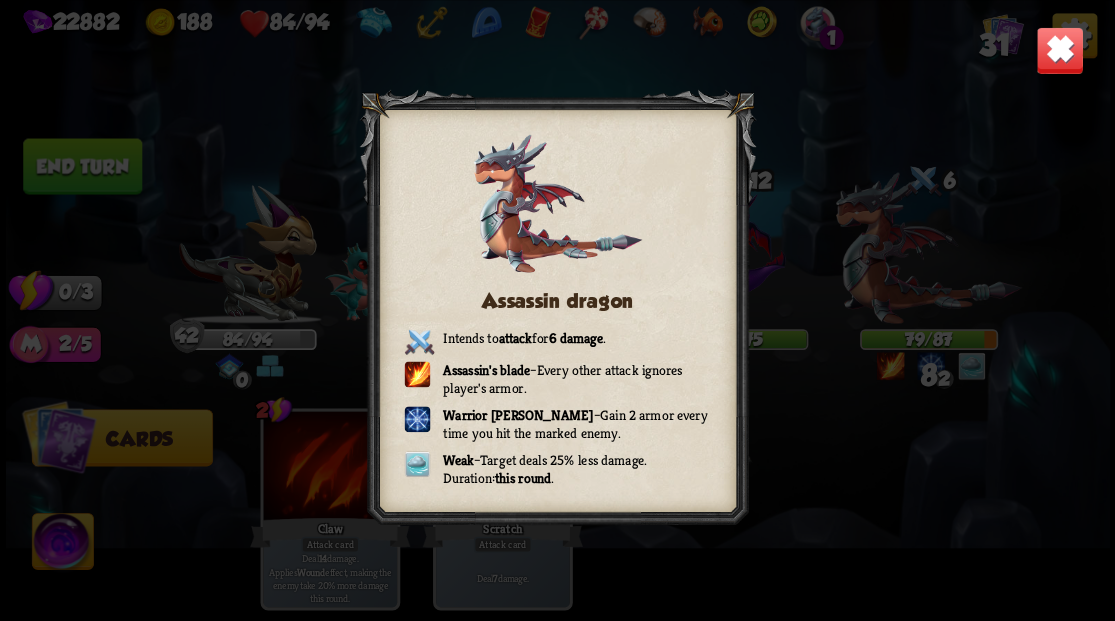 click at bounding box center (1059, 50) 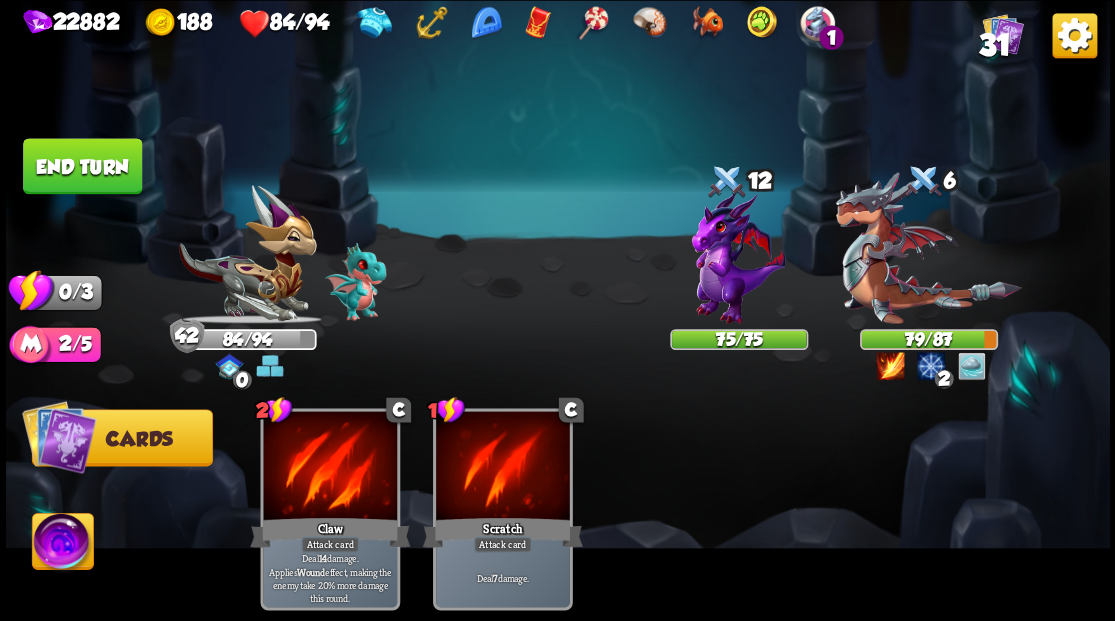 click on "End turn" at bounding box center (82, 165) 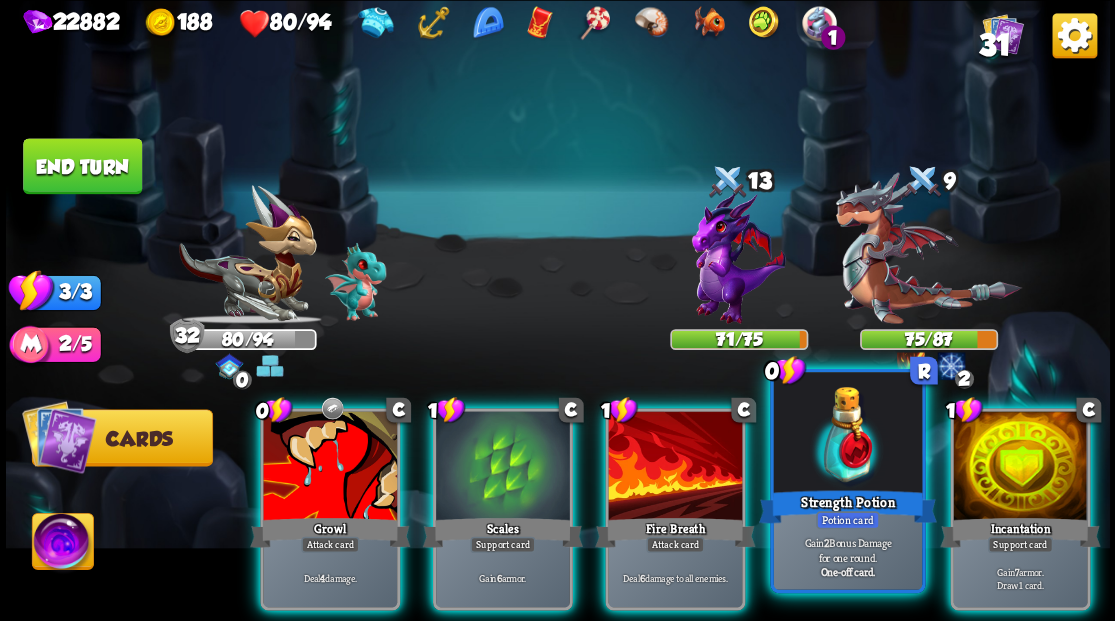 click at bounding box center (847, 434) 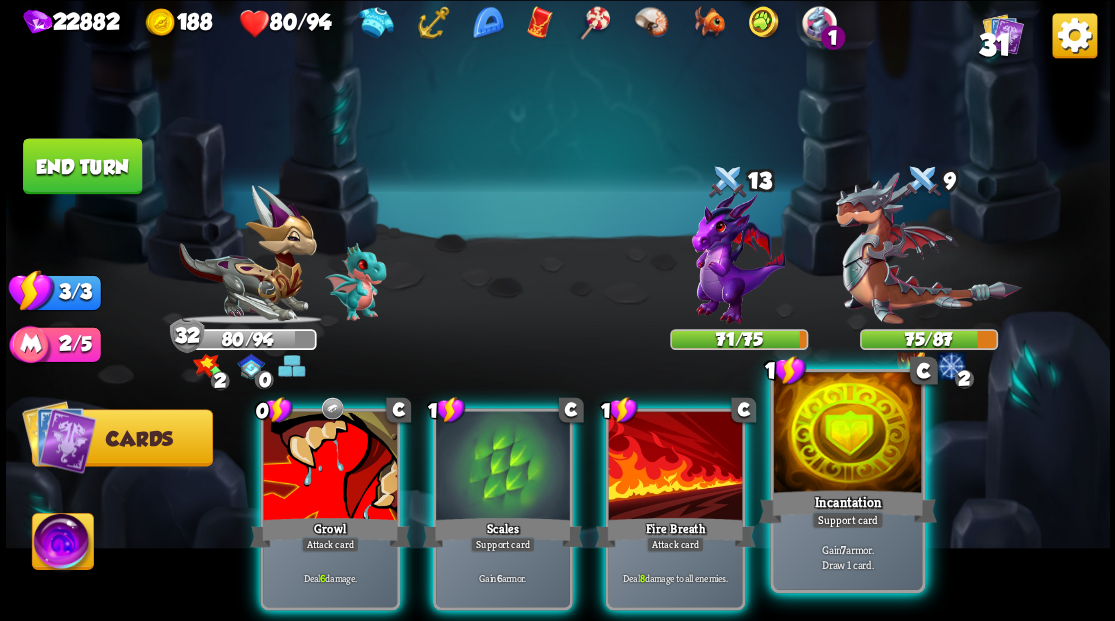click at bounding box center [847, 434] 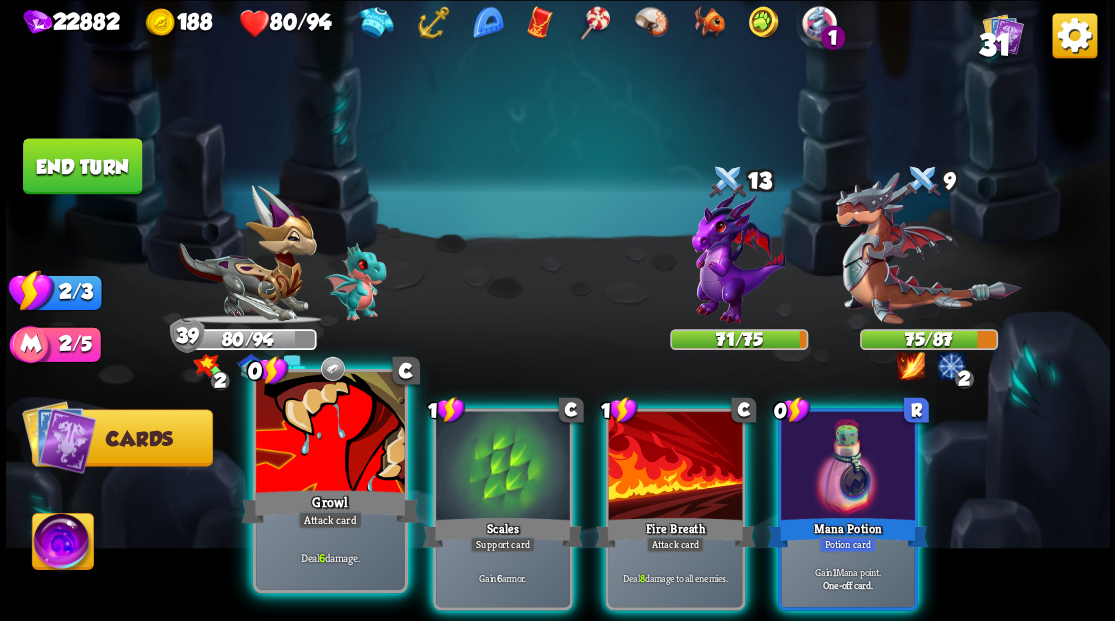 click at bounding box center [330, 434] 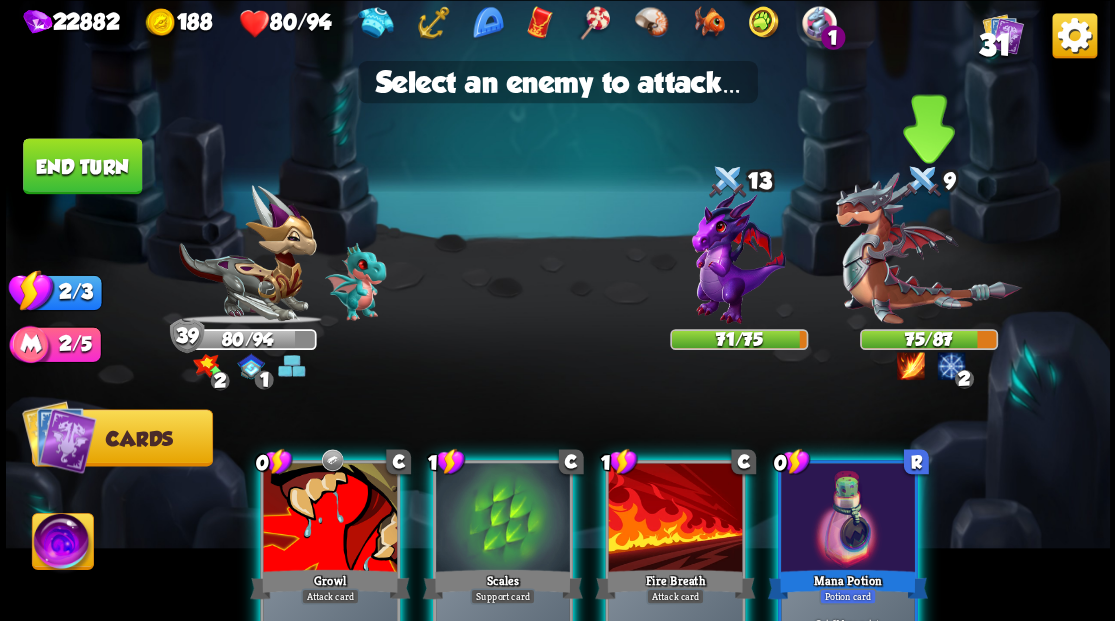 click at bounding box center [928, 248] 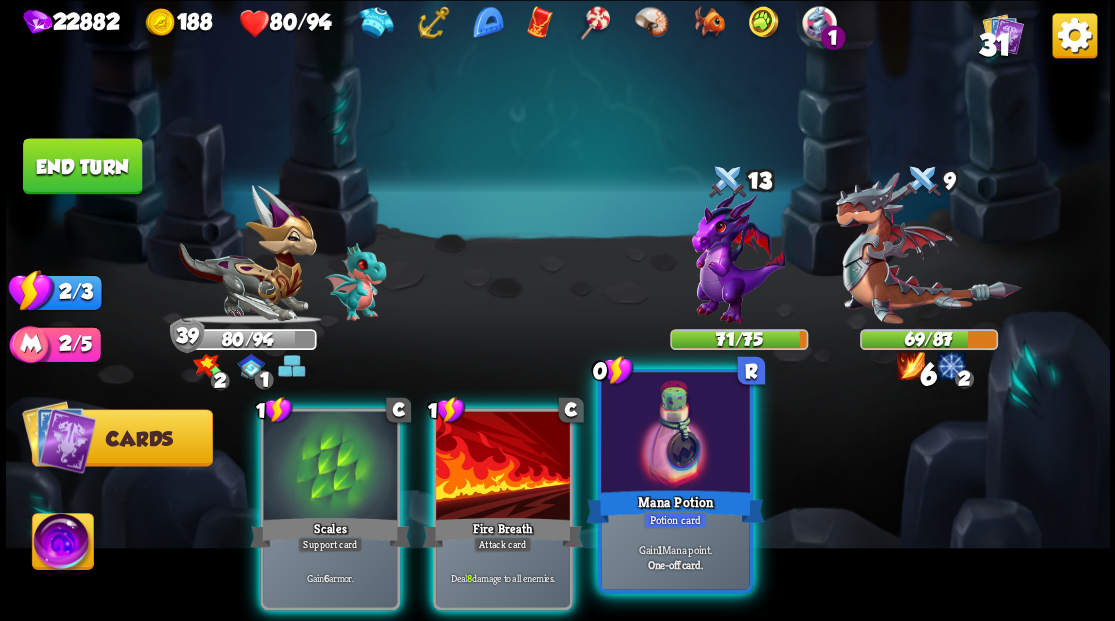 click at bounding box center (675, 434) 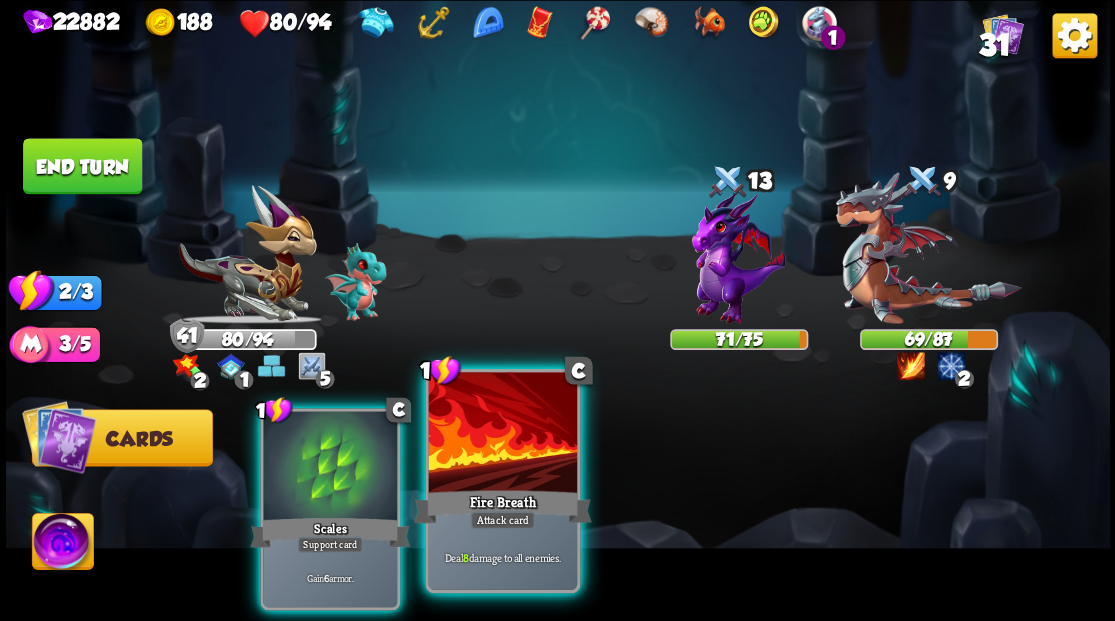 click at bounding box center [502, 434] 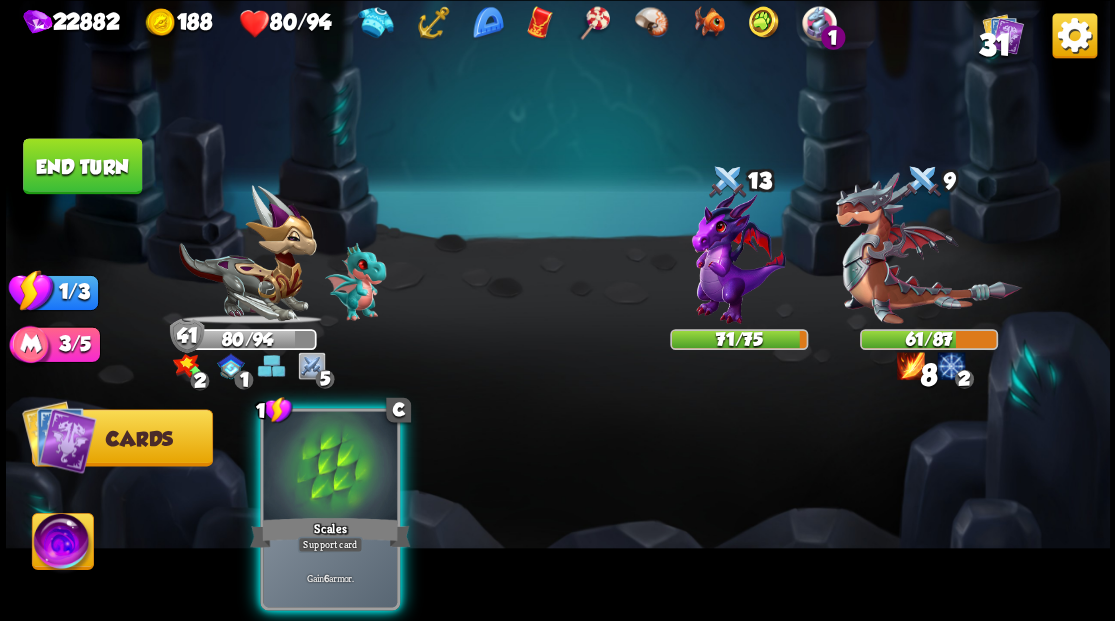 drag, startPoint x: 353, startPoint y: 452, endPoint x: 333, endPoint y: 426, distance: 32.80244 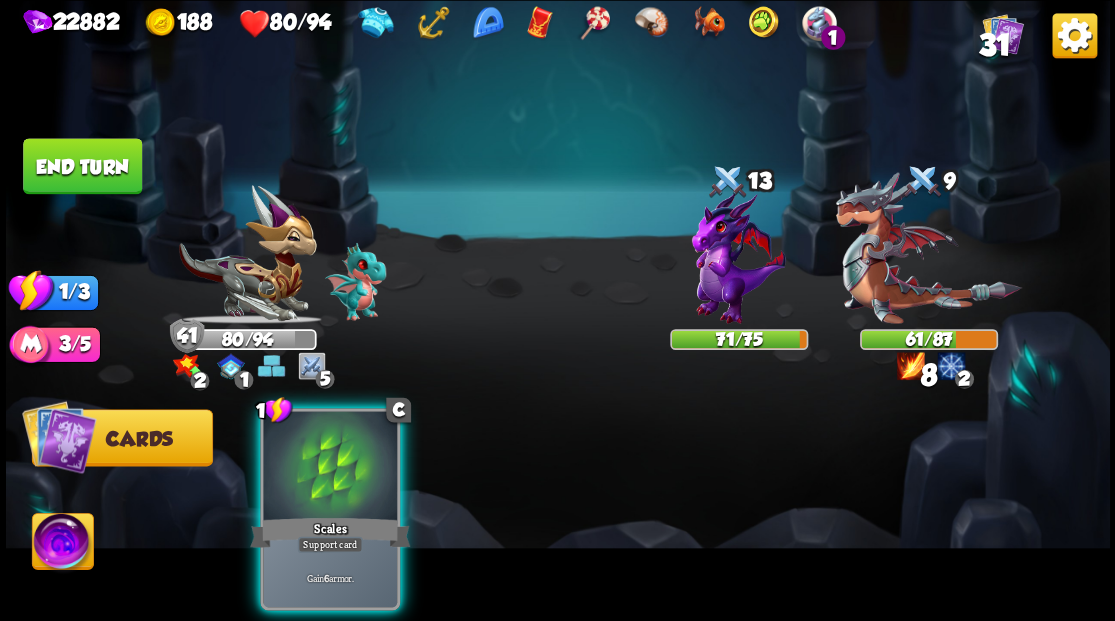 click at bounding box center [330, 467] 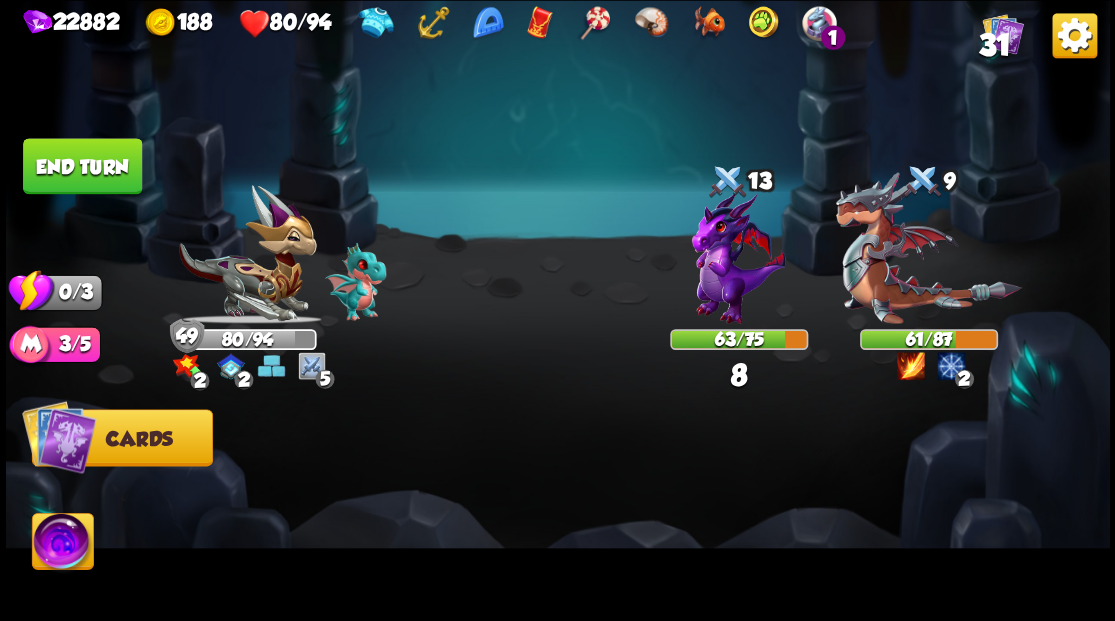 click on "End turn" at bounding box center (82, 166) 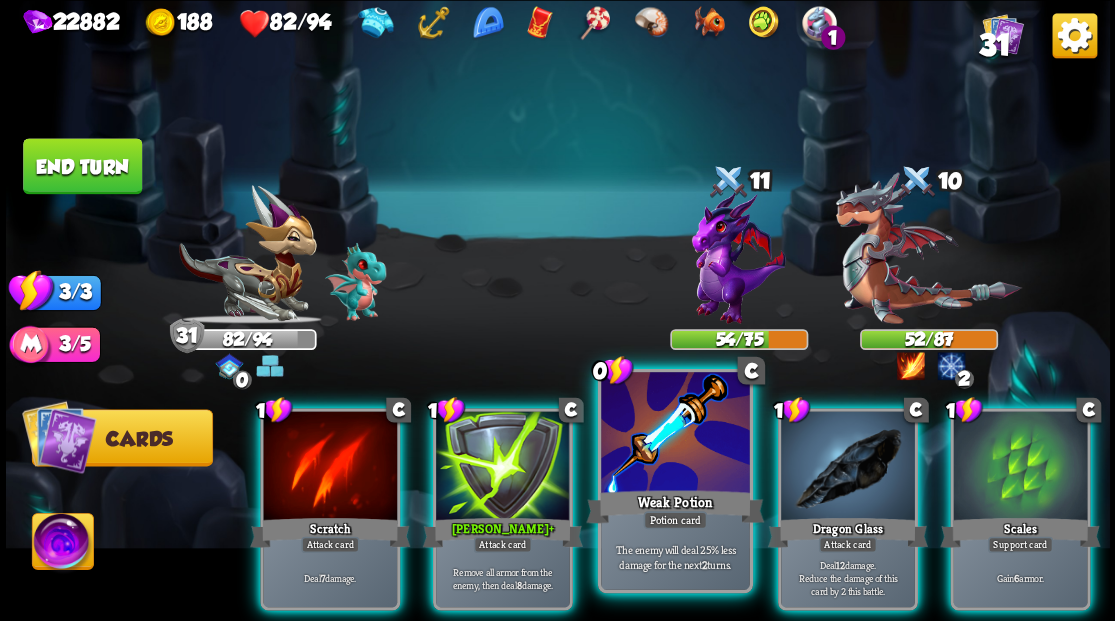 click at bounding box center (675, 434) 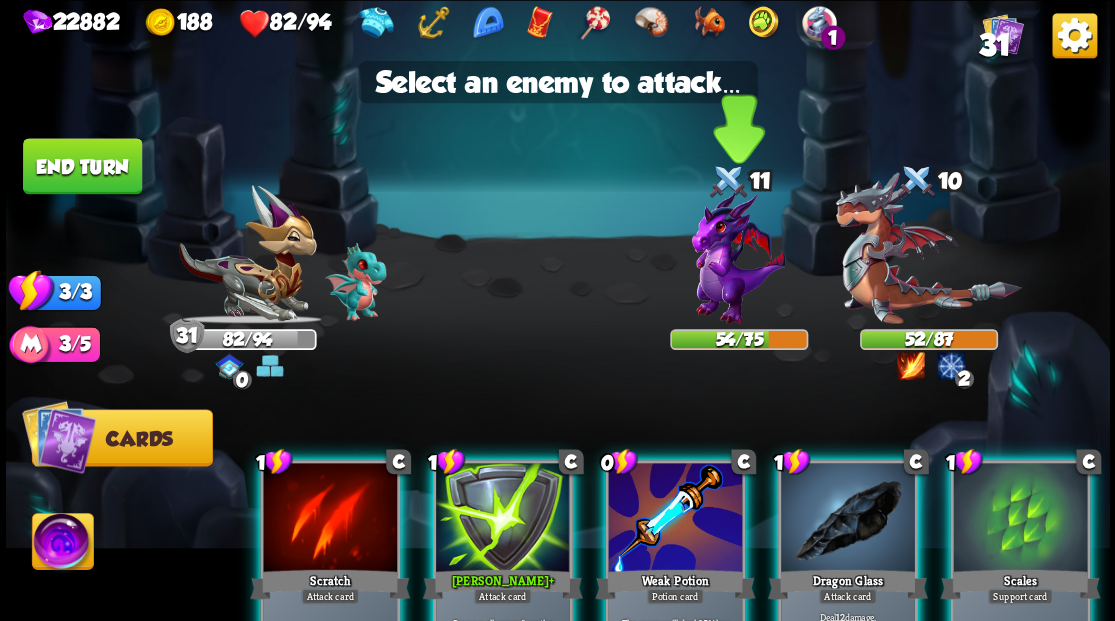 click at bounding box center (739, 257) 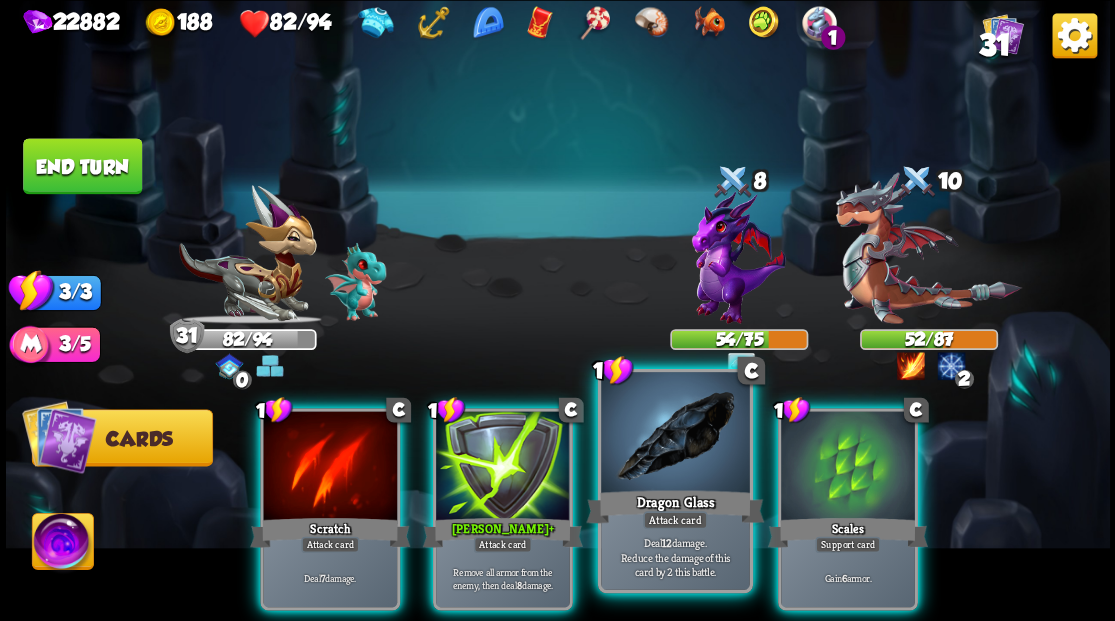 click at bounding box center [675, 434] 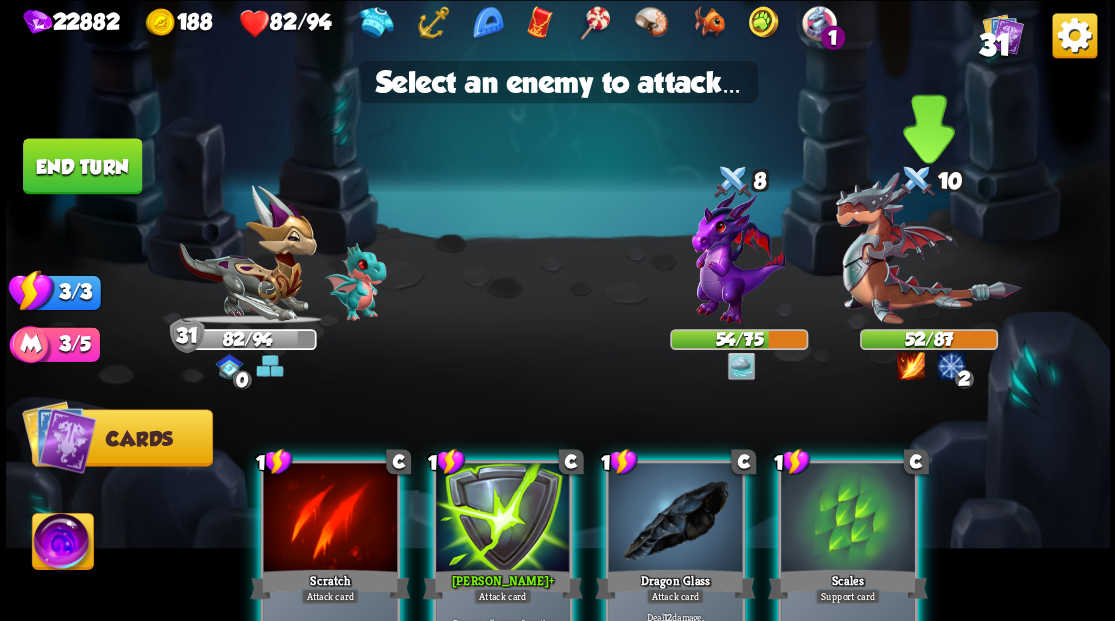 click at bounding box center (928, 248) 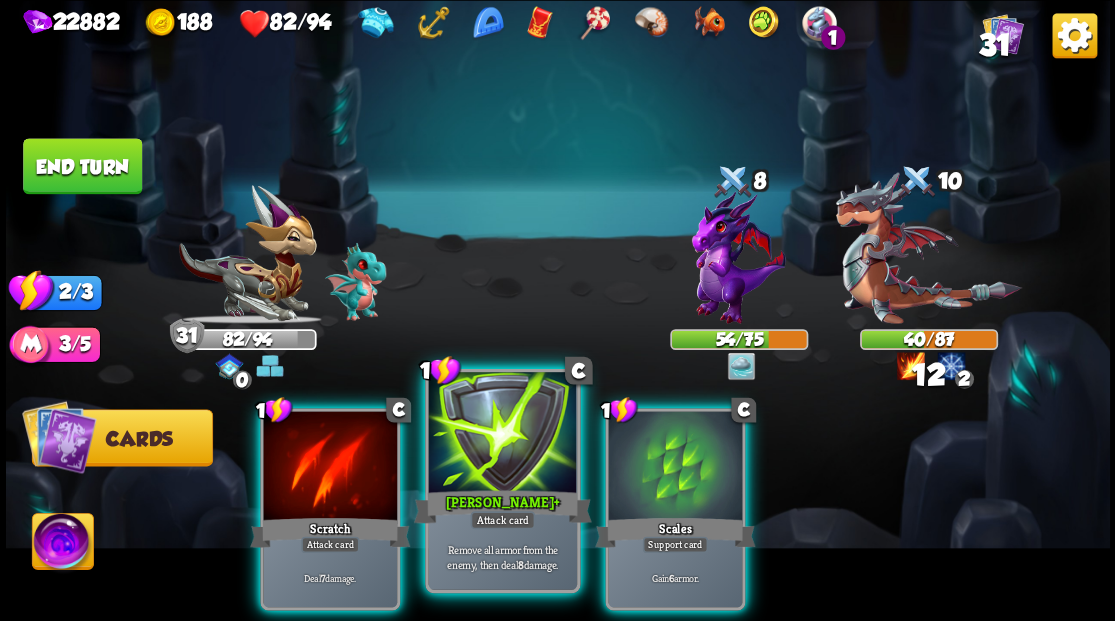 click at bounding box center [502, 434] 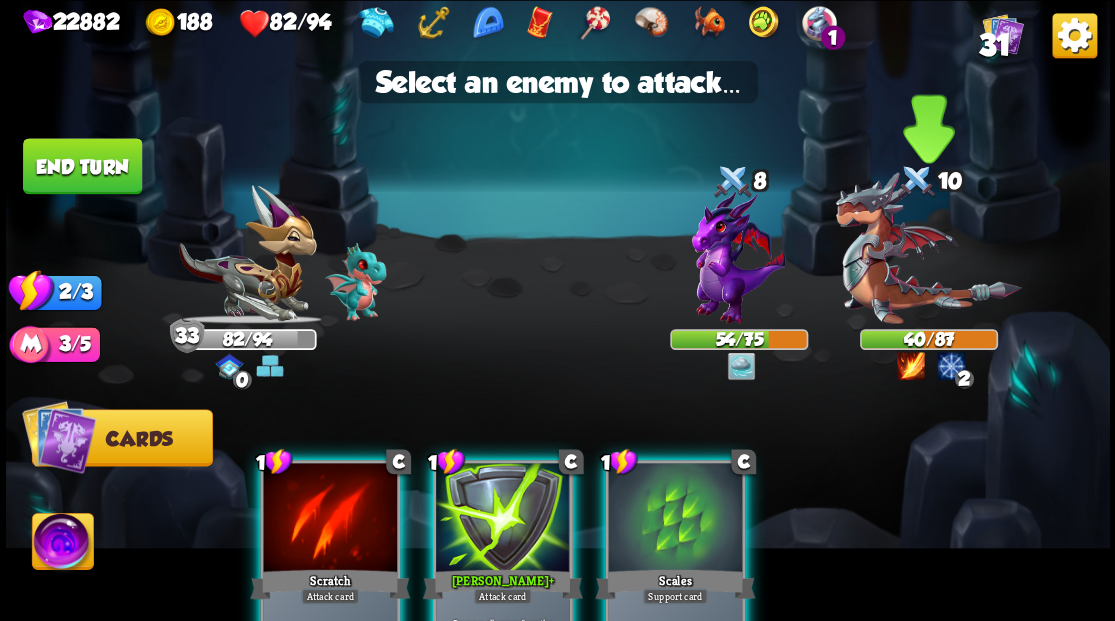 click at bounding box center [928, 248] 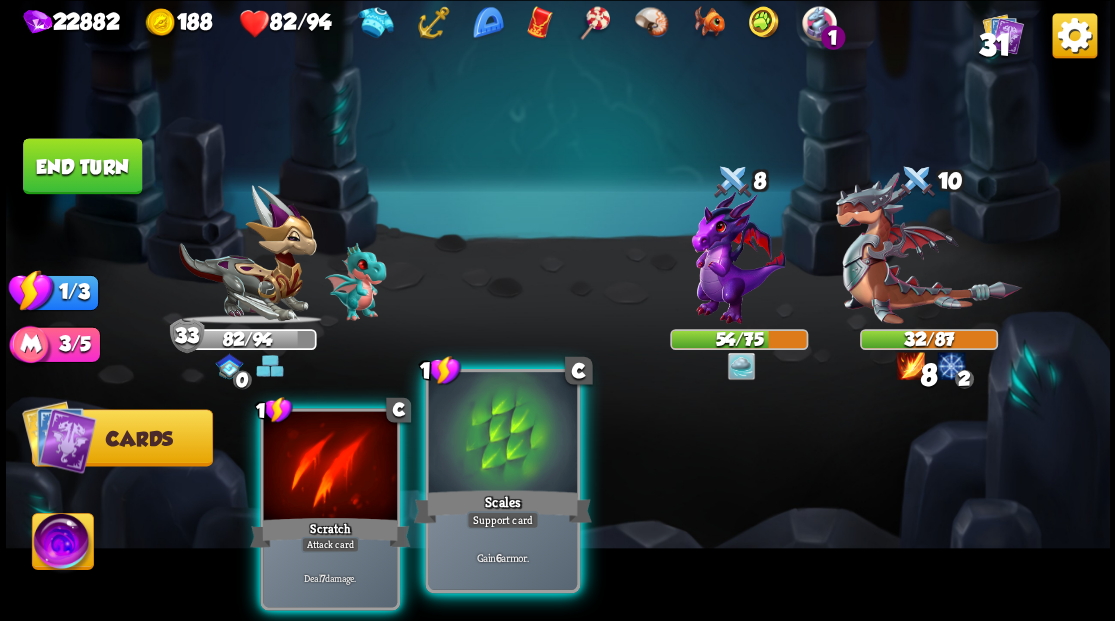 click at bounding box center [502, 434] 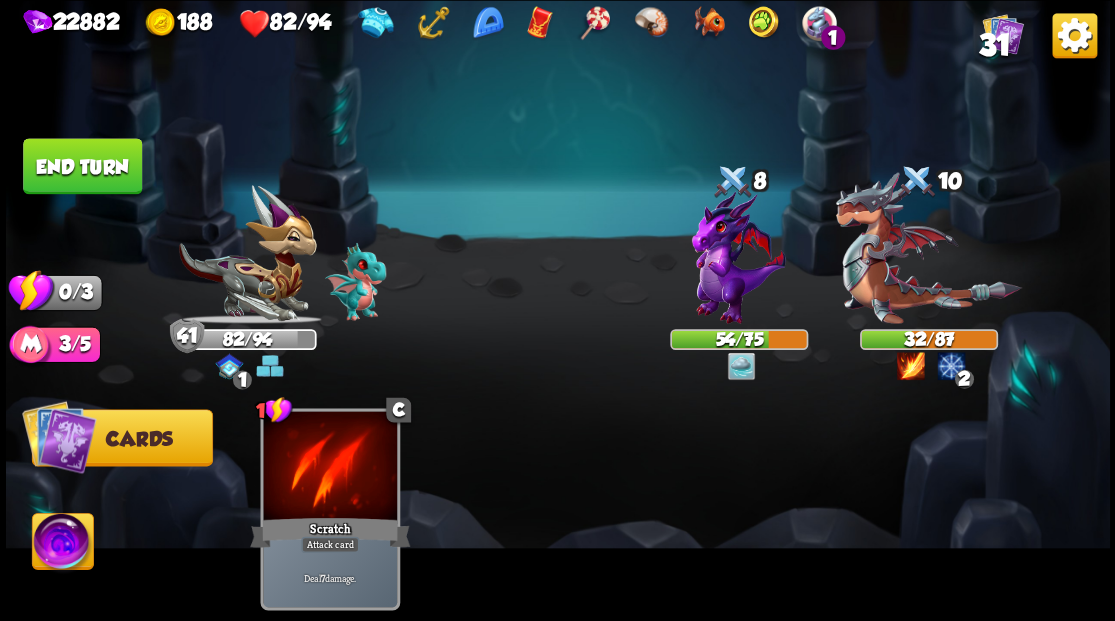 click at bounding box center (558, 310) 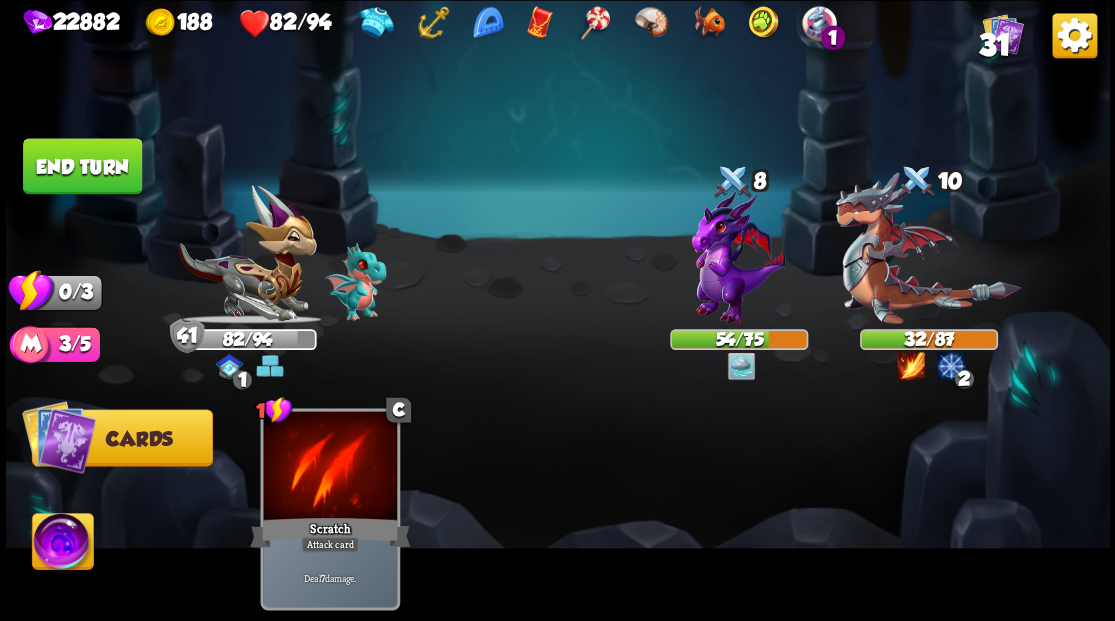 click on "End turn" at bounding box center [82, 166] 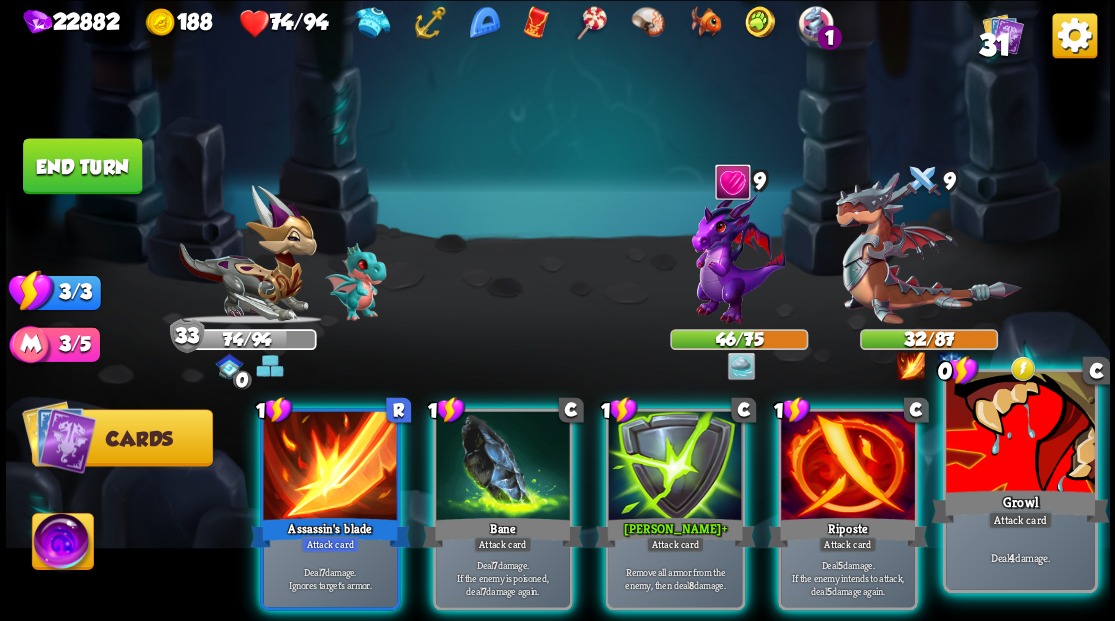 click at bounding box center (1020, 434) 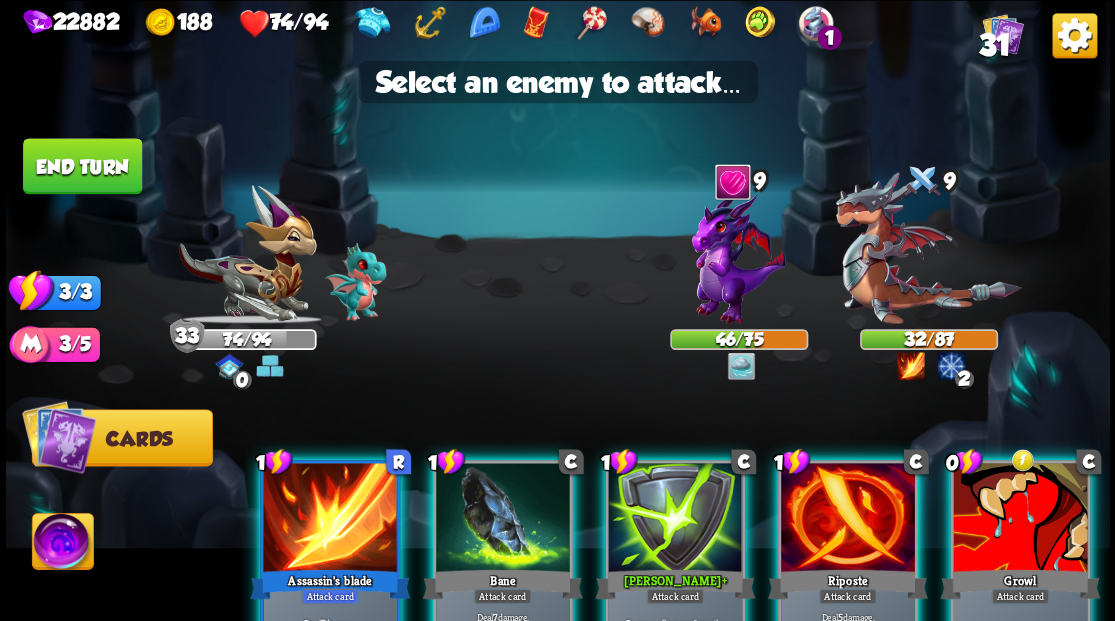 drag, startPoint x: 1024, startPoint y: 454, endPoint x: 995, endPoint y: 488, distance: 44.687805 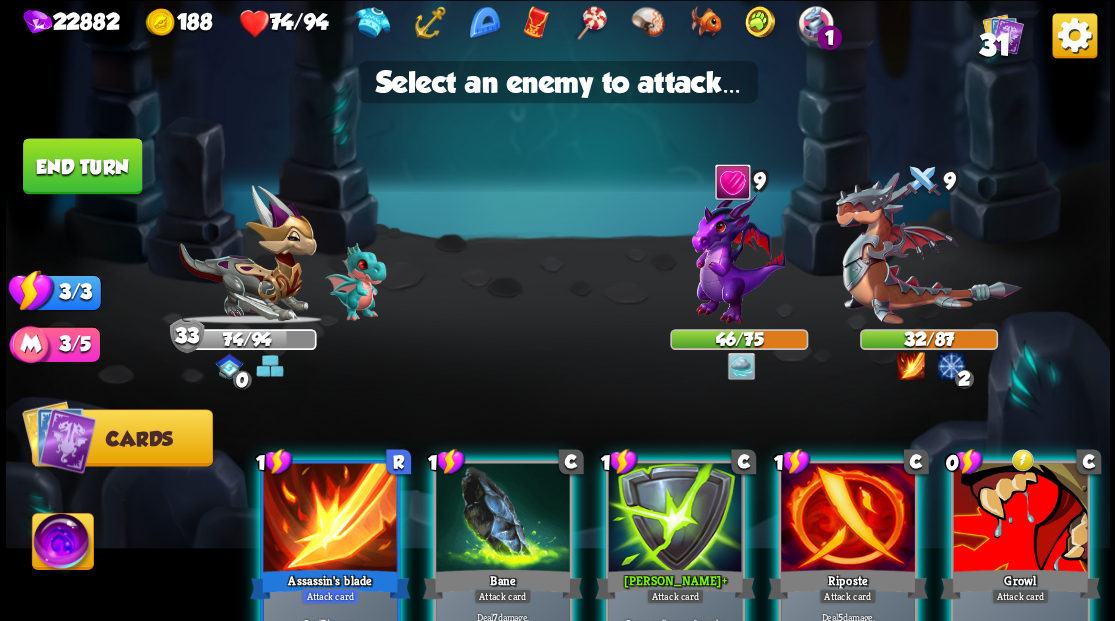 click at bounding box center [1020, 519] 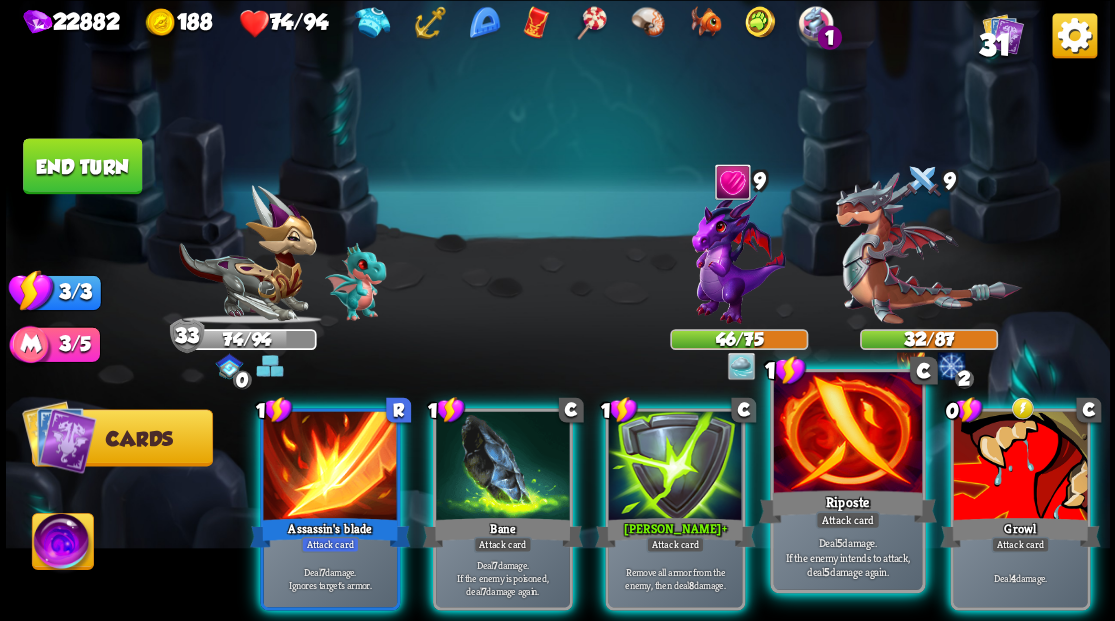 click at bounding box center (847, 434) 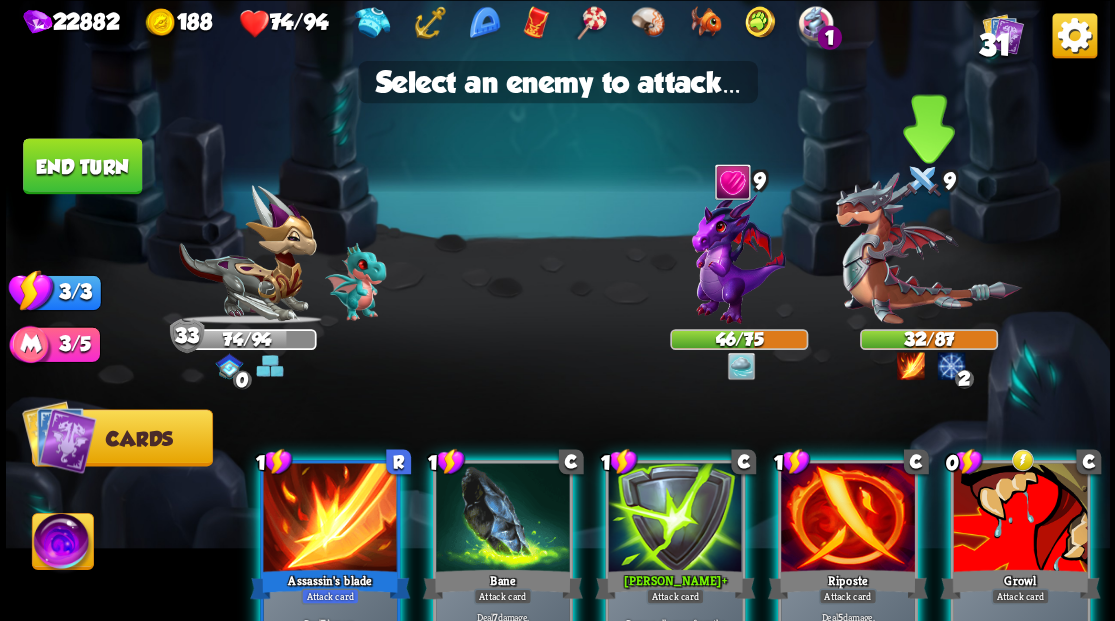 click at bounding box center [928, 248] 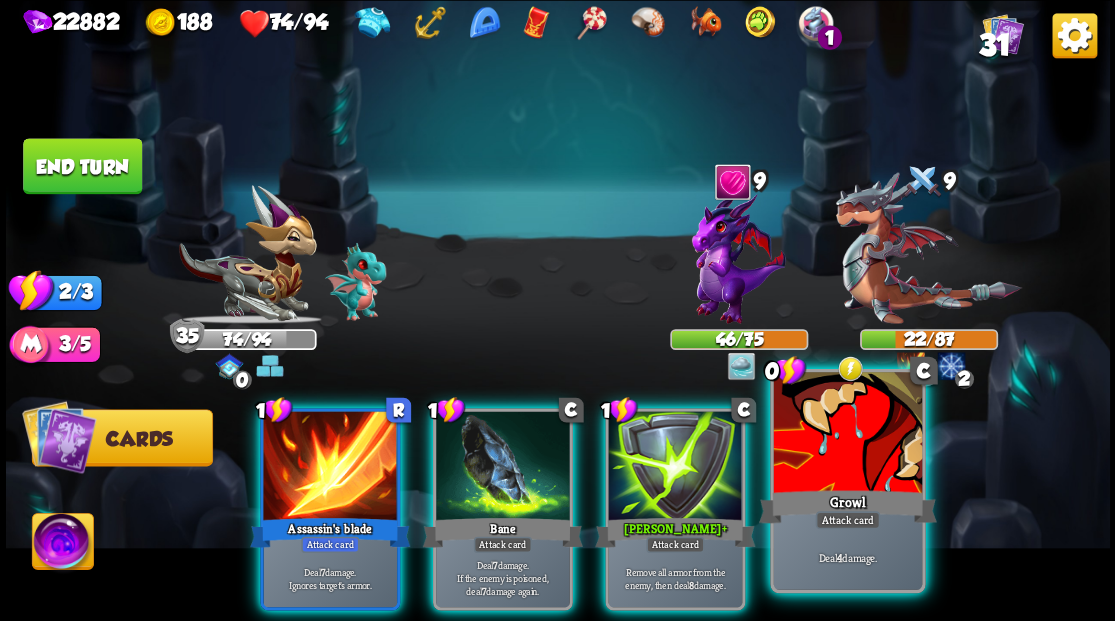 click at bounding box center [847, 434] 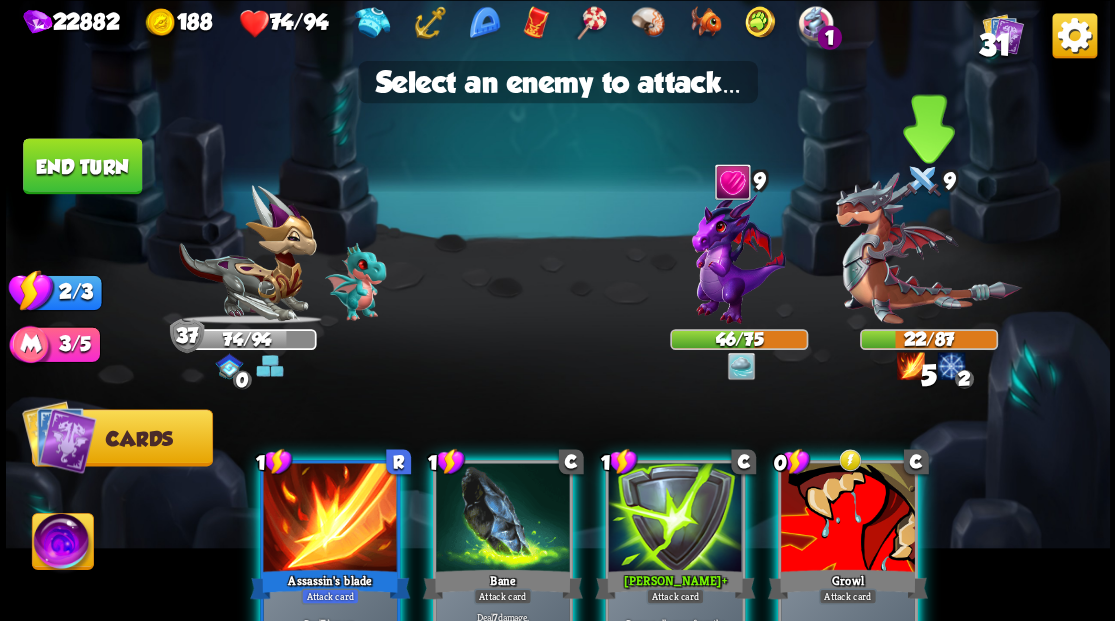 click at bounding box center (928, 248) 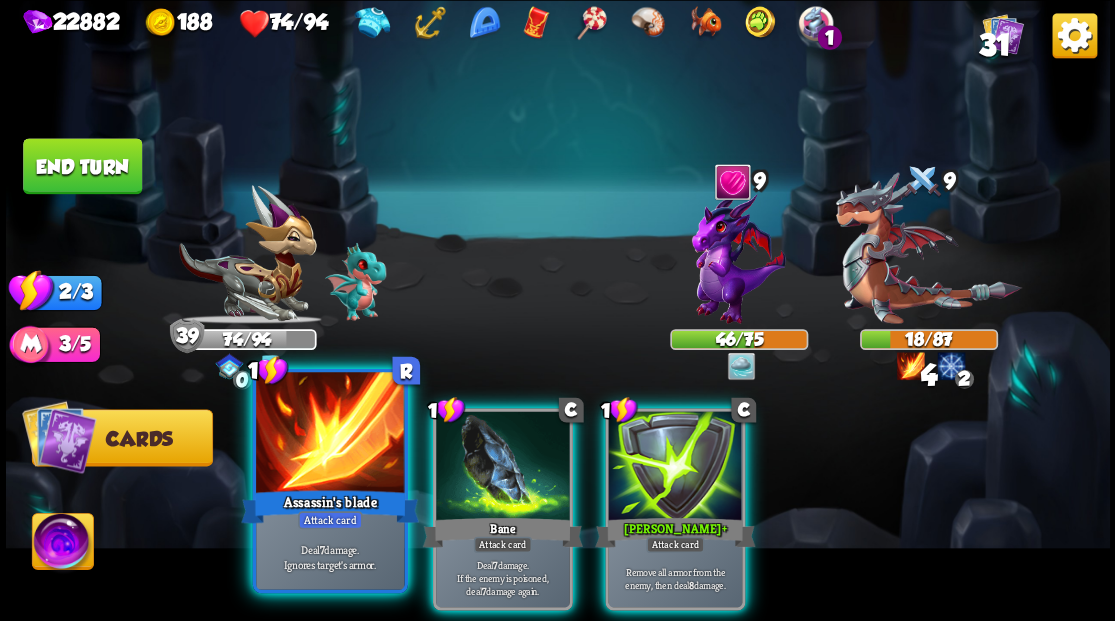click at bounding box center (330, 434) 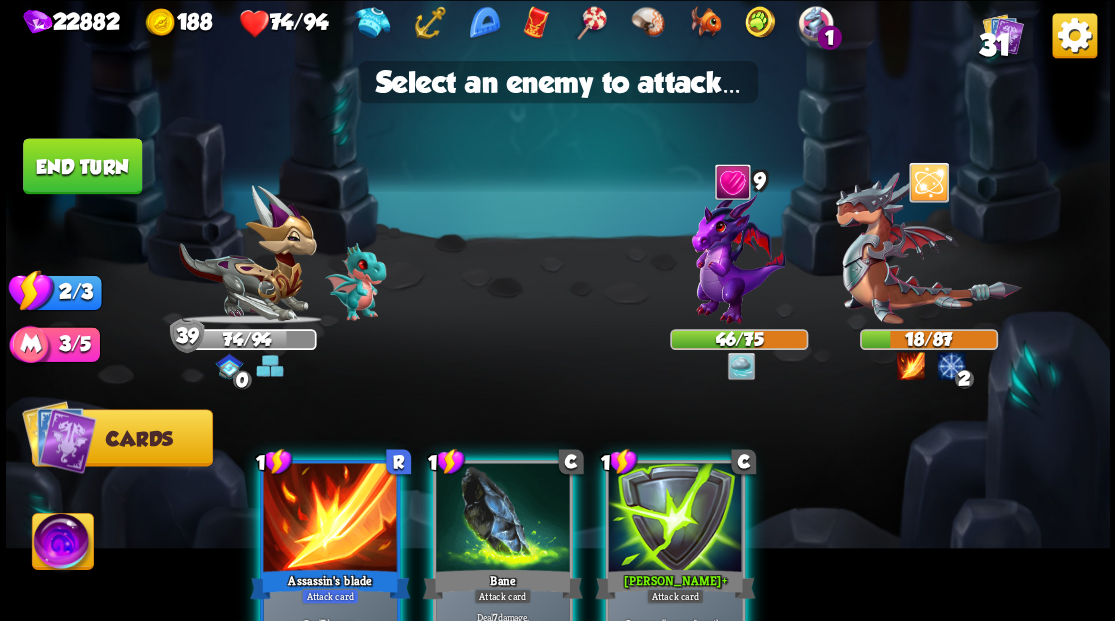 click at bounding box center (558, 310) 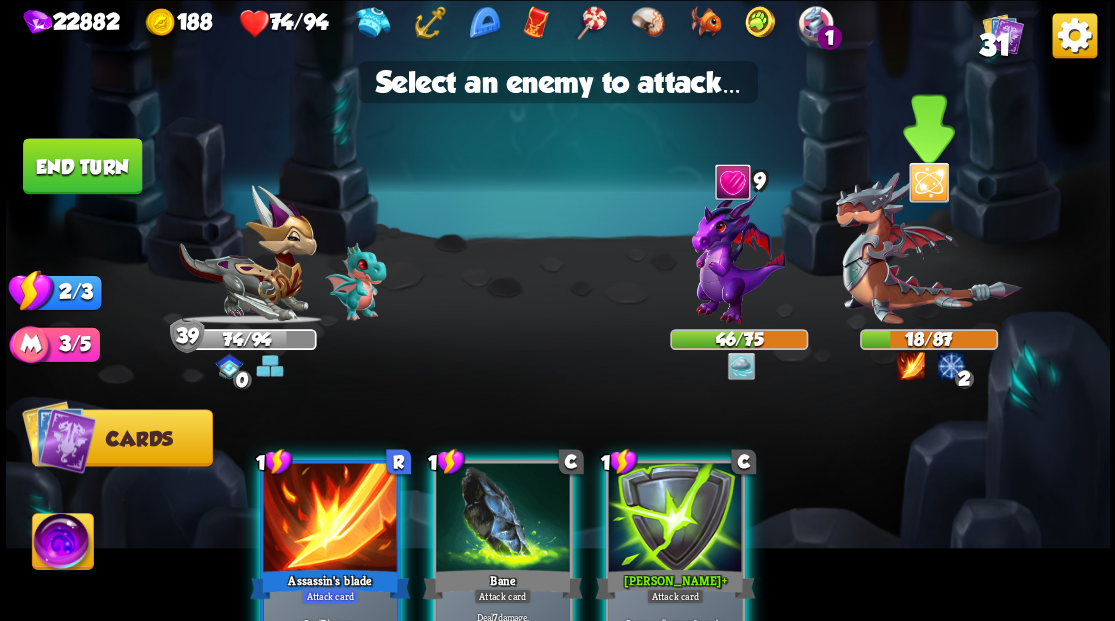 click at bounding box center (928, 248) 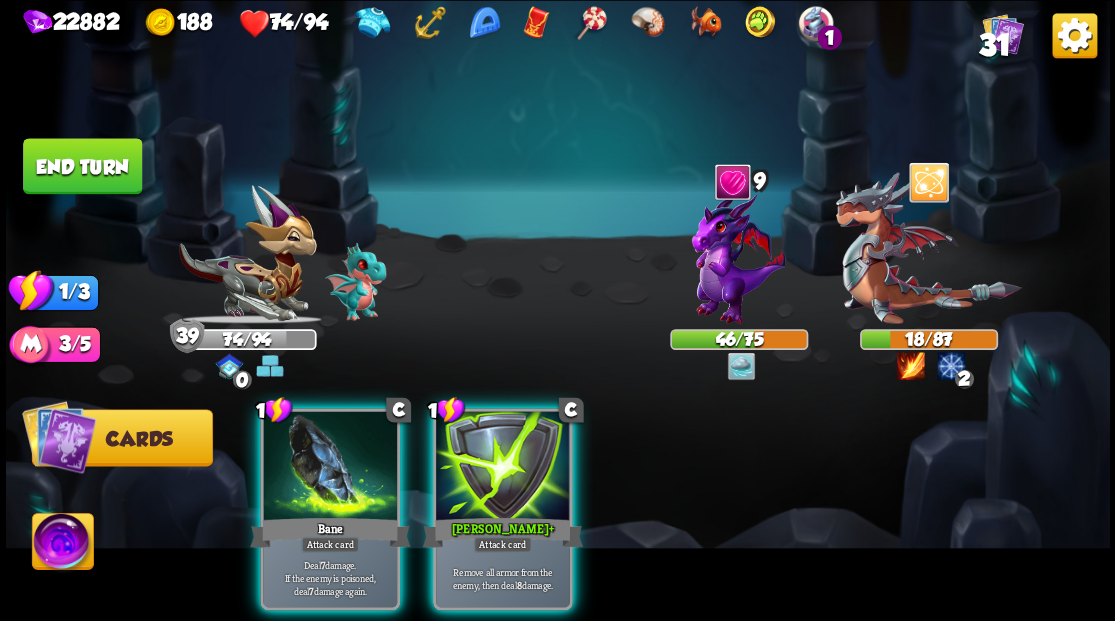 click at bounding box center [928, 248] 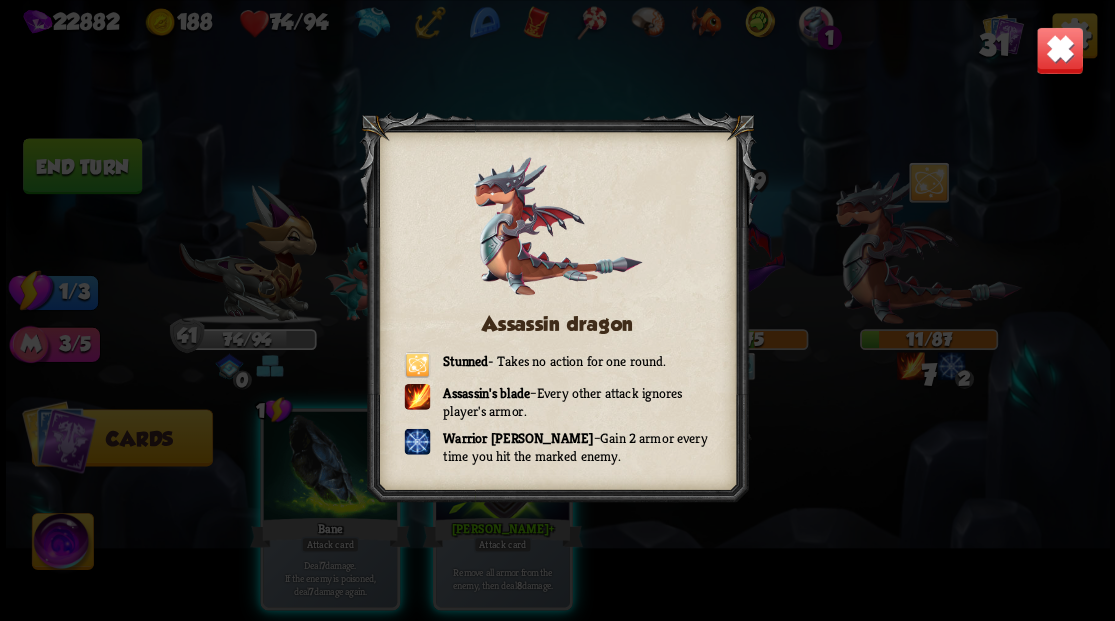 click at bounding box center (1059, 50) 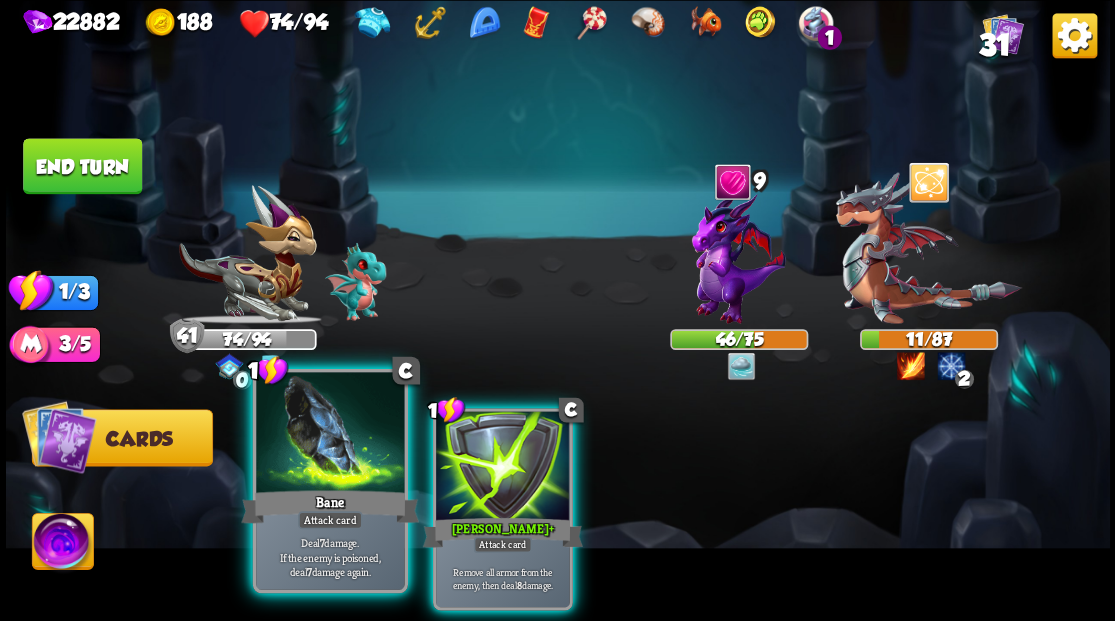 click at bounding box center (330, 434) 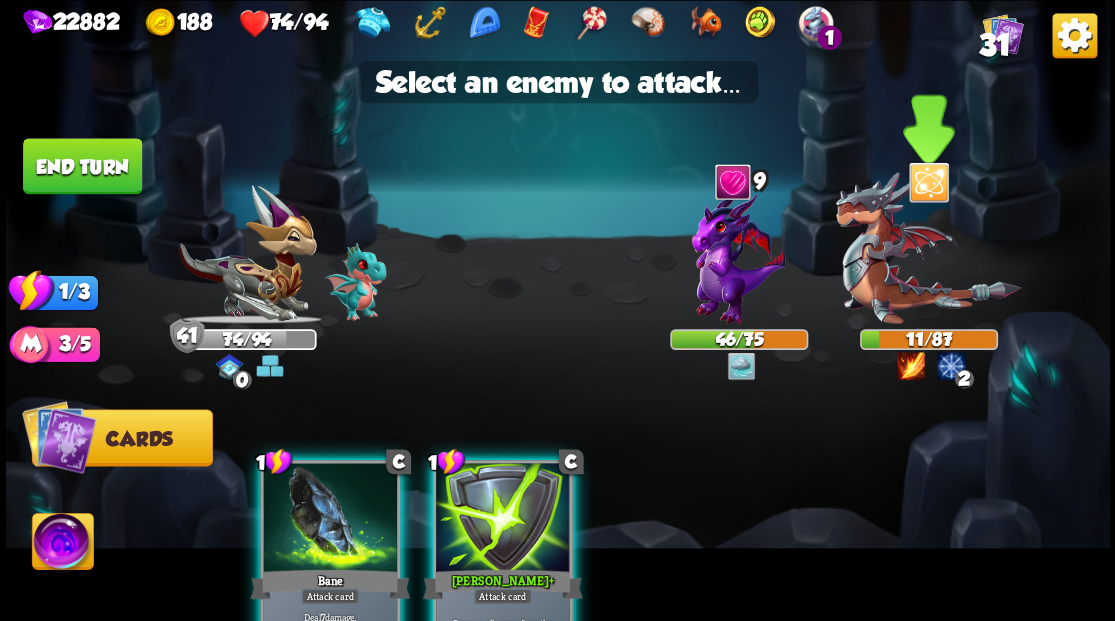 click at bounding box center [928, 248] 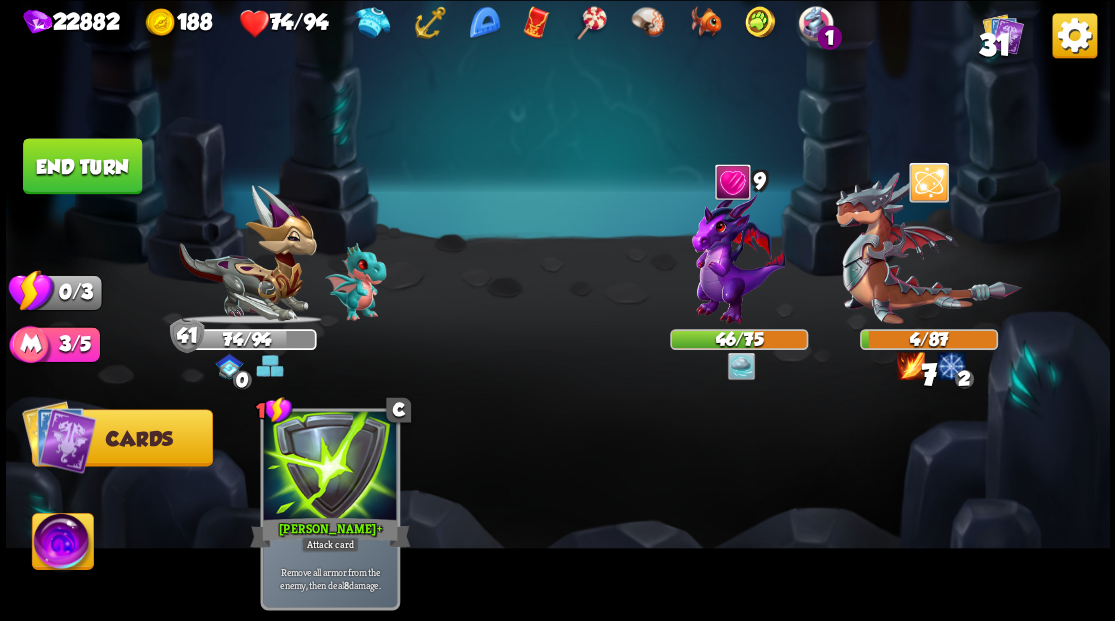 click at bounding box center (928, 248) 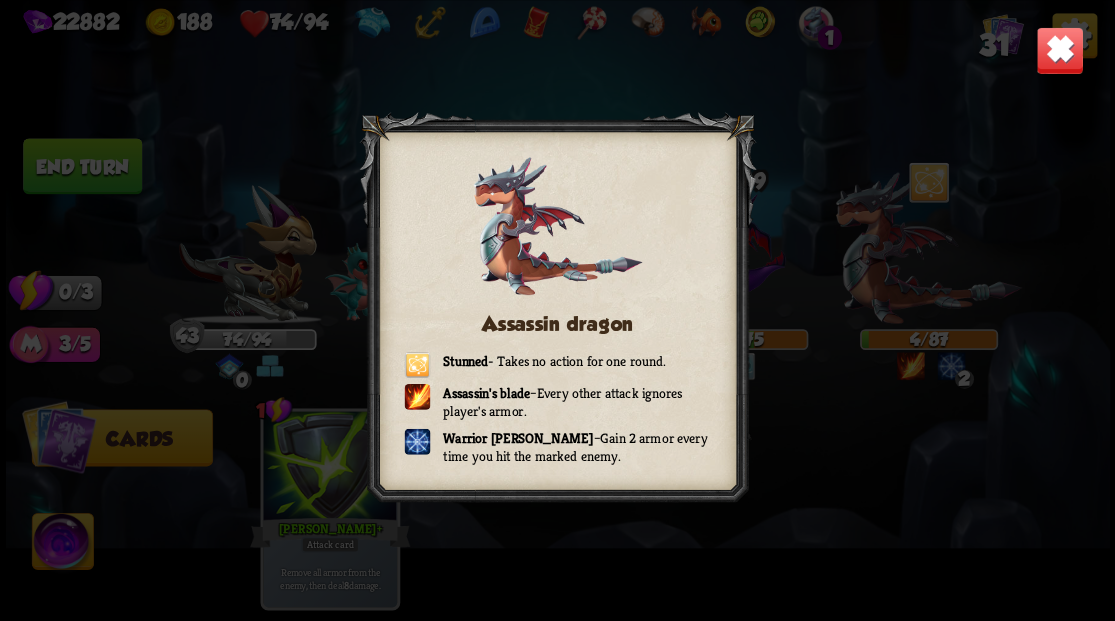 click at bounding box center [1059, 50] 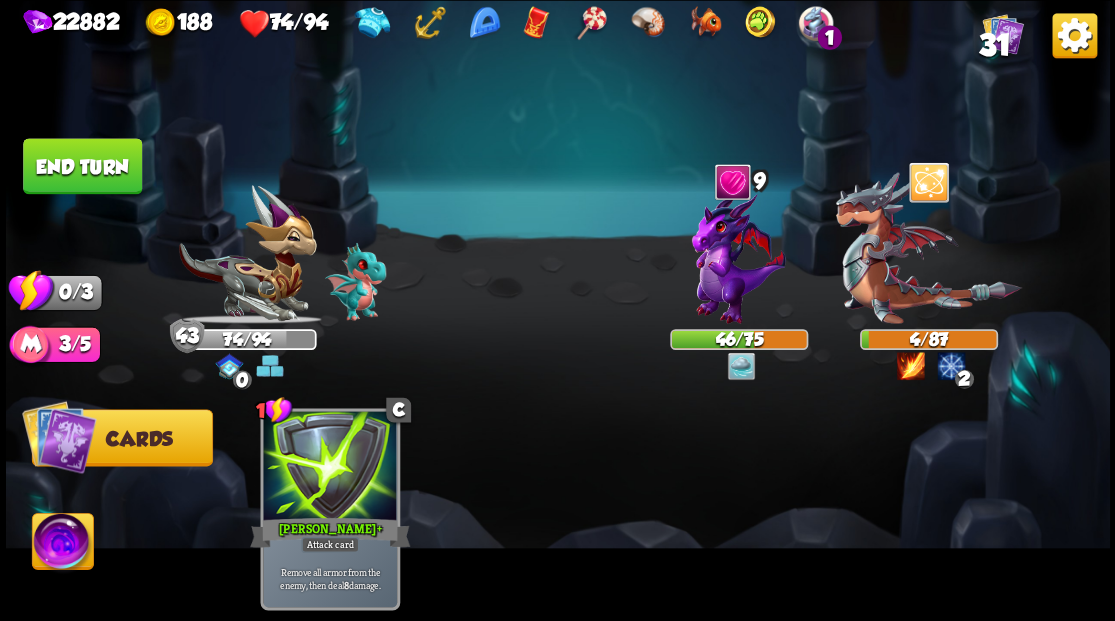 click at bounding box center (558, 310) 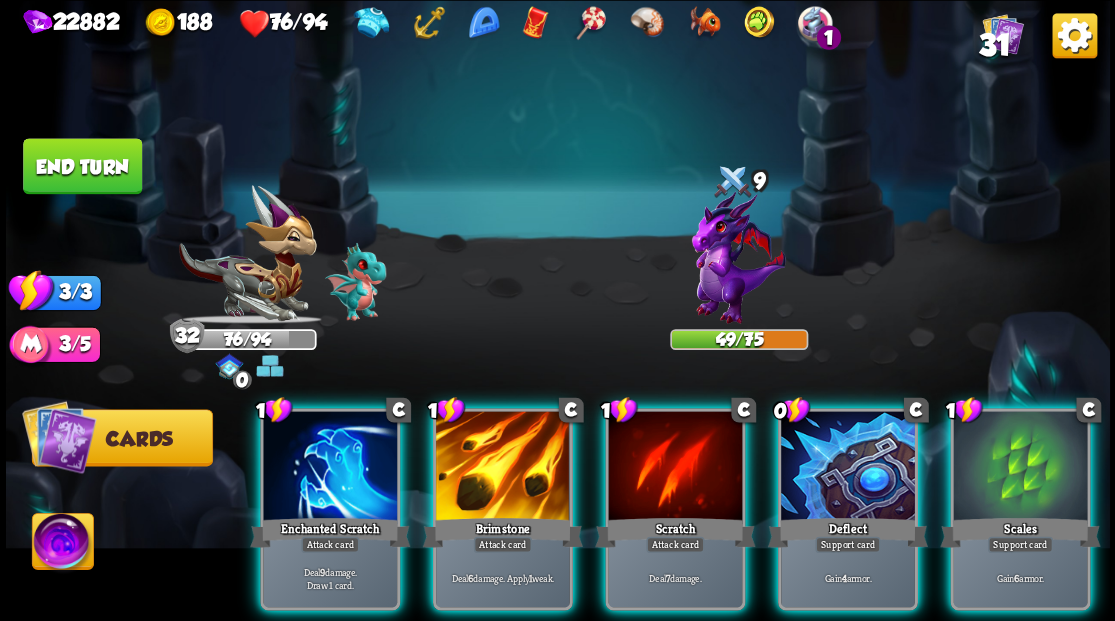 click at bounding box center (1020, 467) 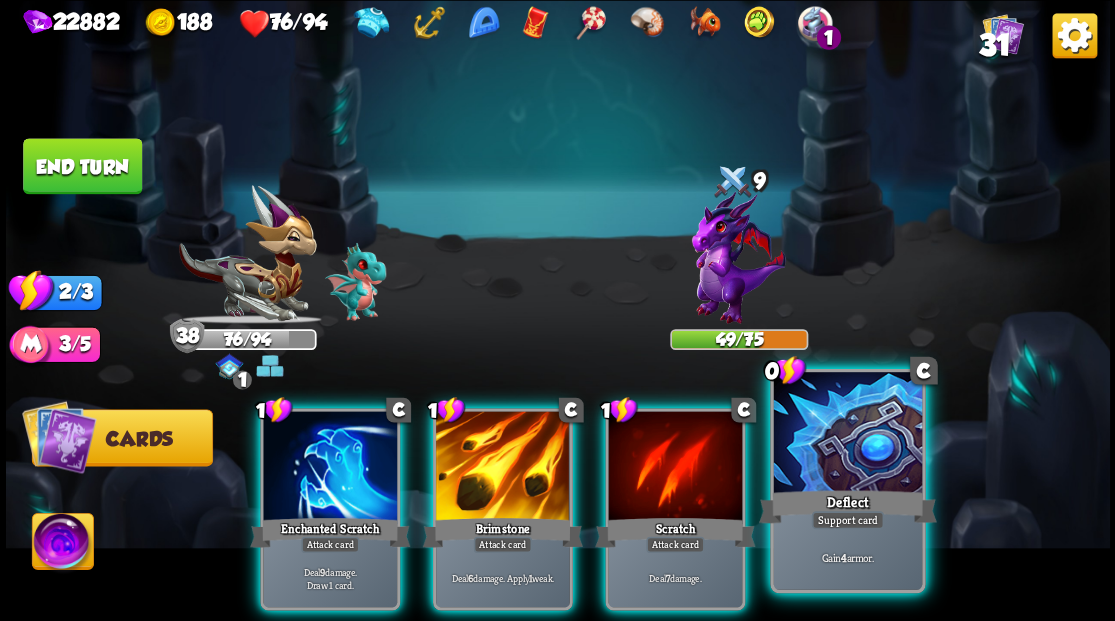 click at bounding box center (847, 434) 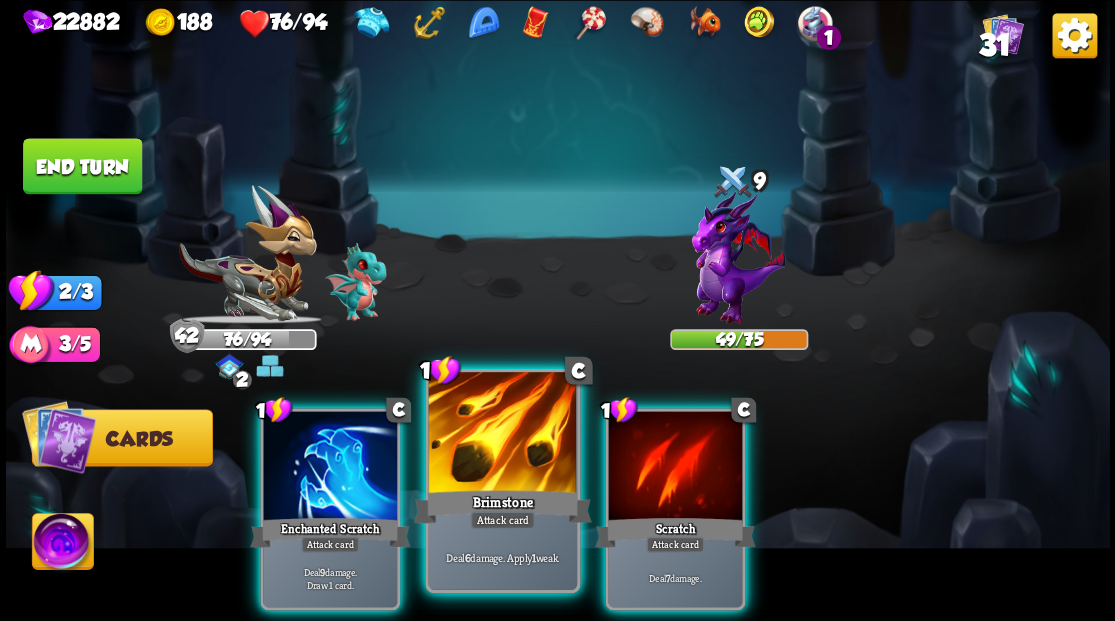 click at bounding box center (502, 434) 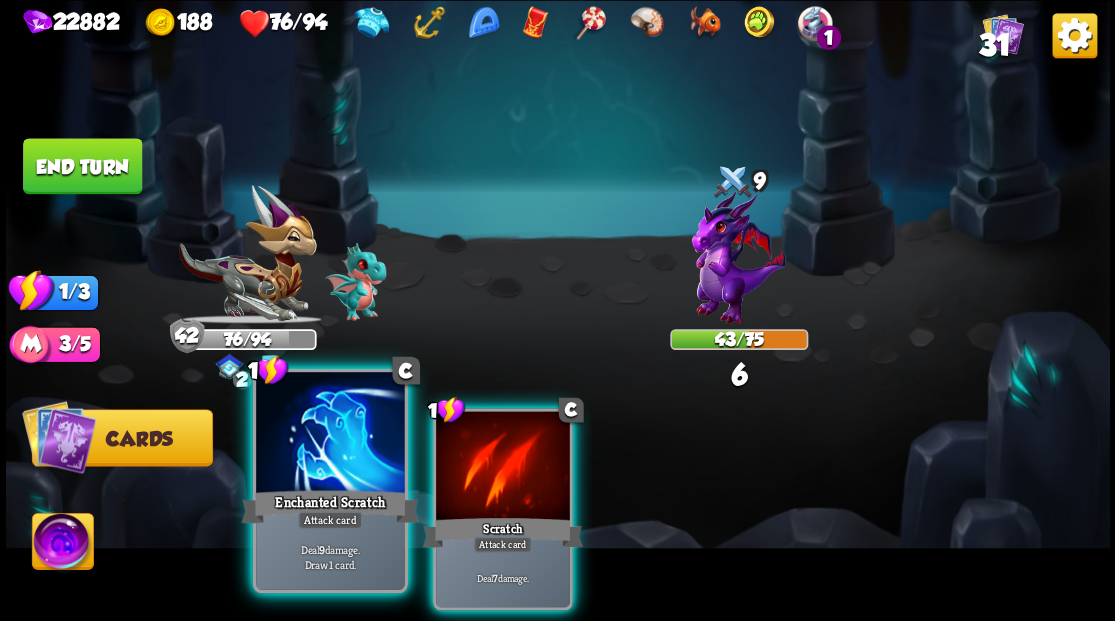 click at bounding box center (330, 434) 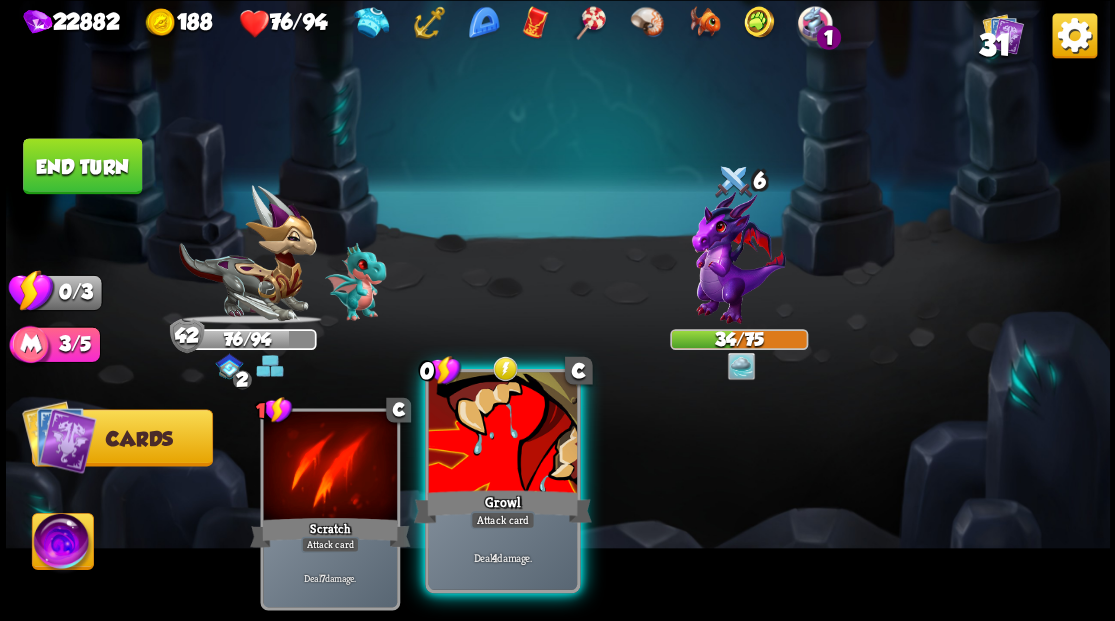 click at bounding box center [502, 434] 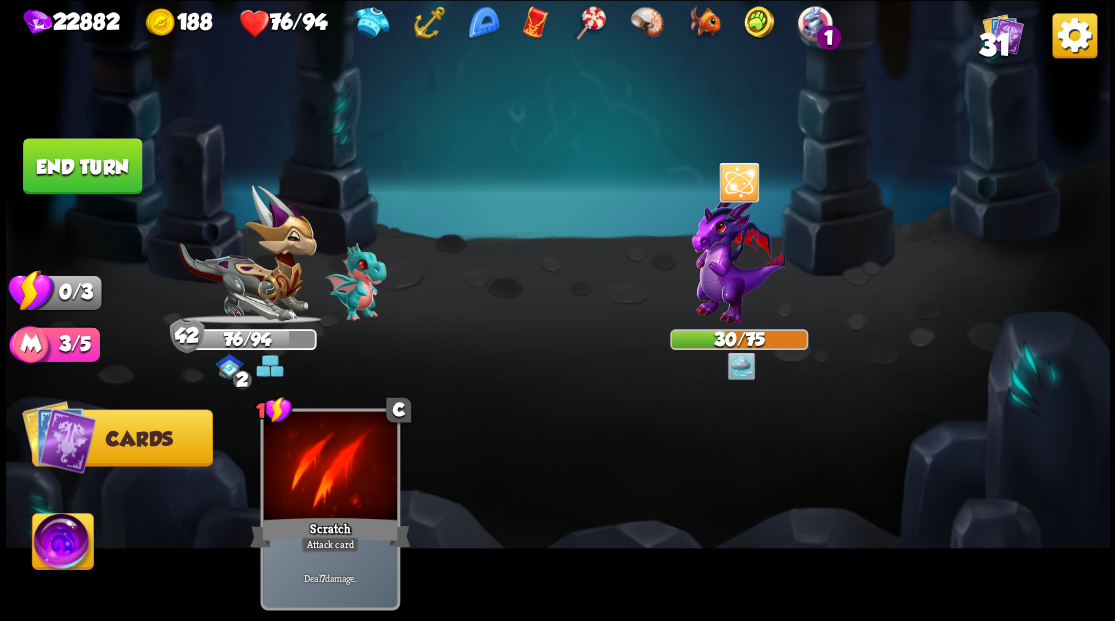 click on "End turn" at bounding box center [82, 166] 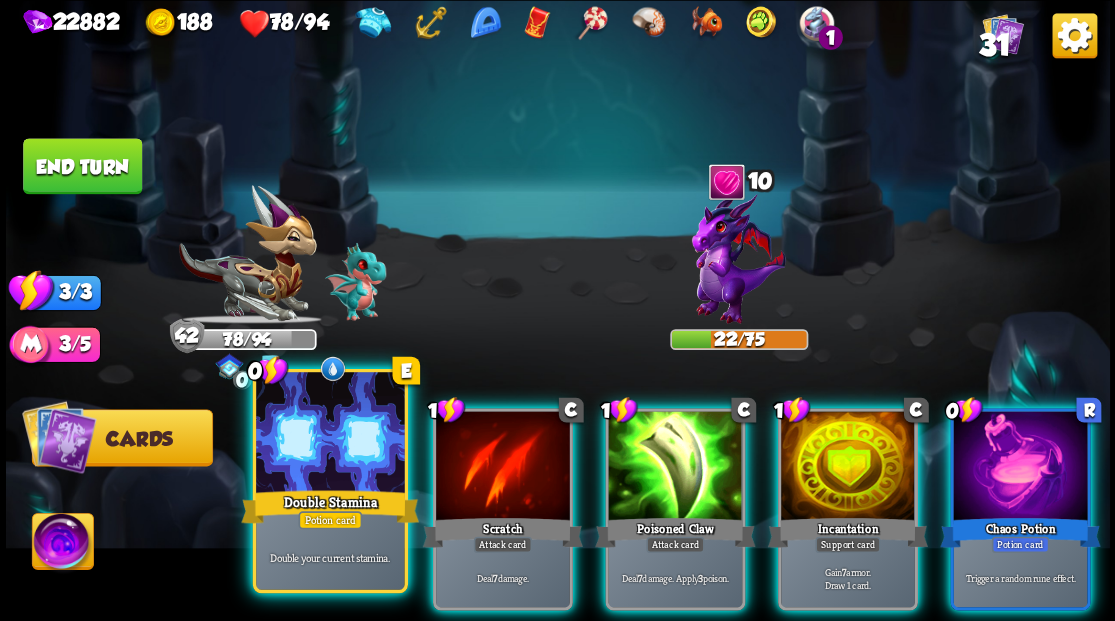 click at bounding box center [330, 434] 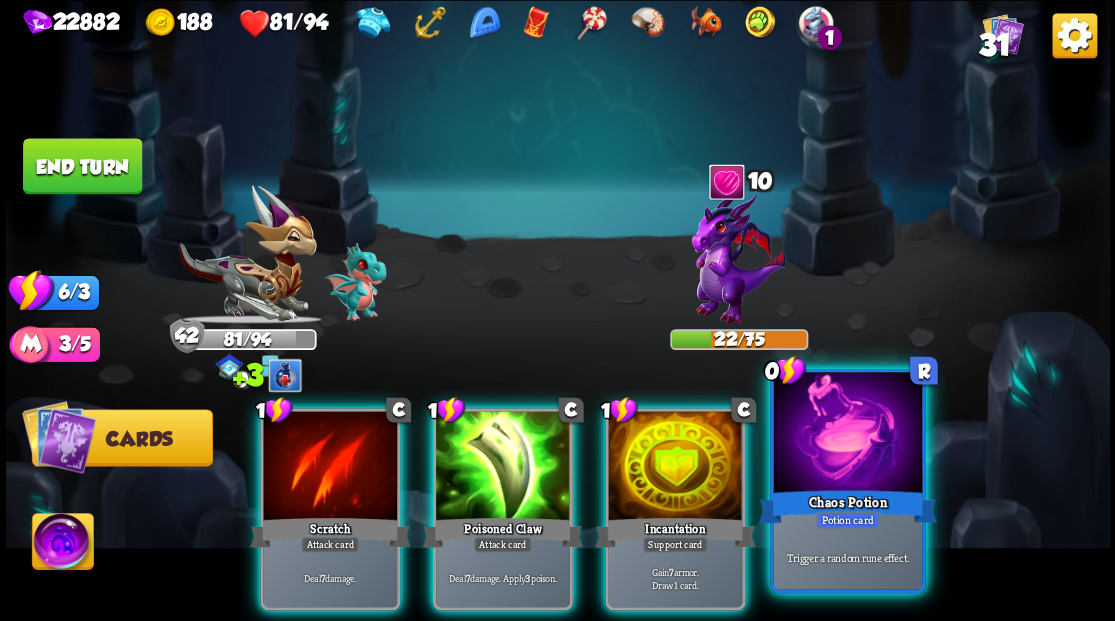 click at bounding box center [847, 434] 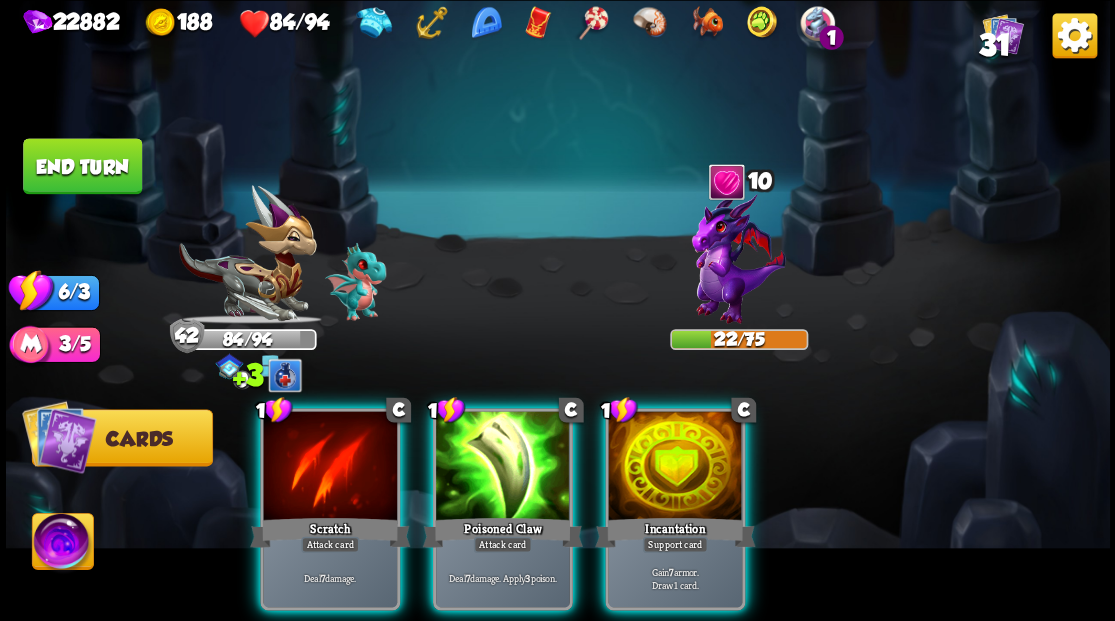 drag, startPoint x: 678, startPoint y: 432, endPoint x: 681, endPoint y: 386, distance: 46.09772 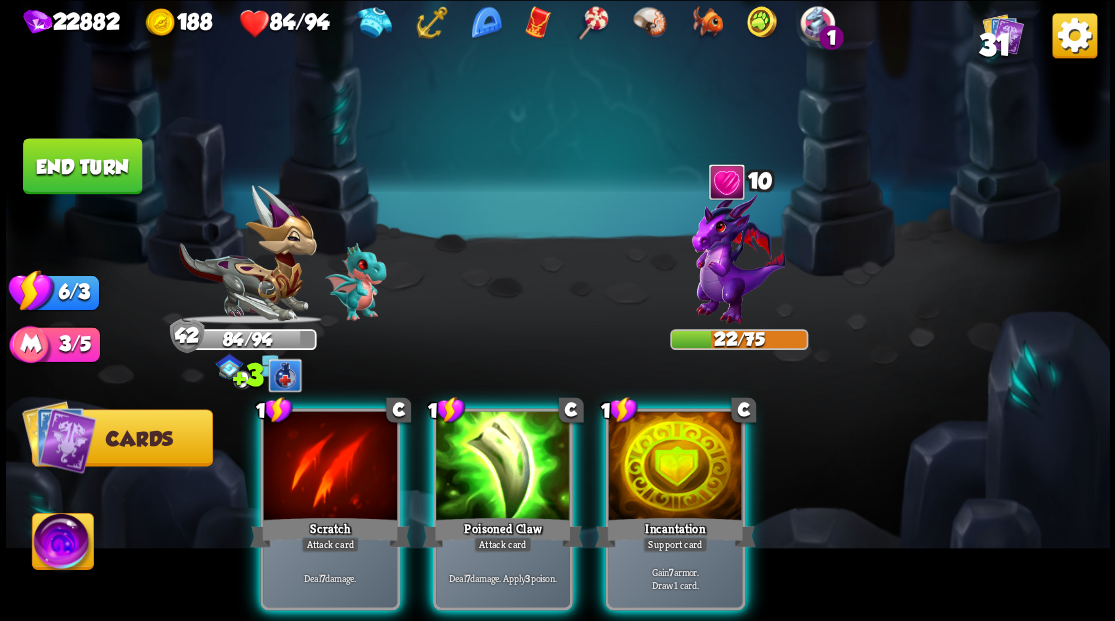 click at bounding box center [675, 467] 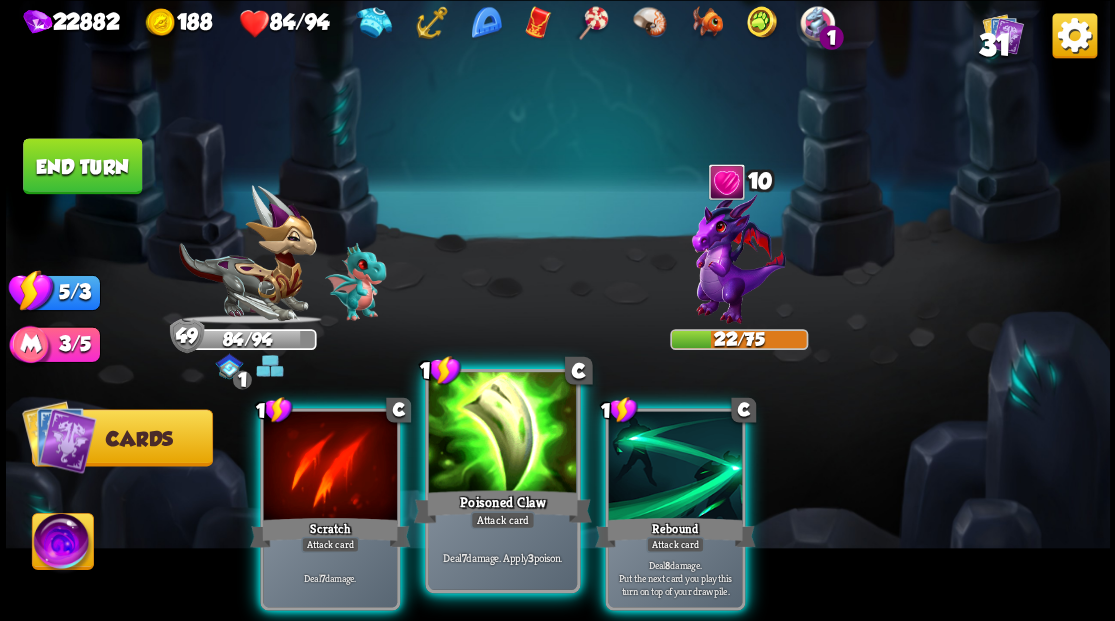 click at bounding box center [502, 434] 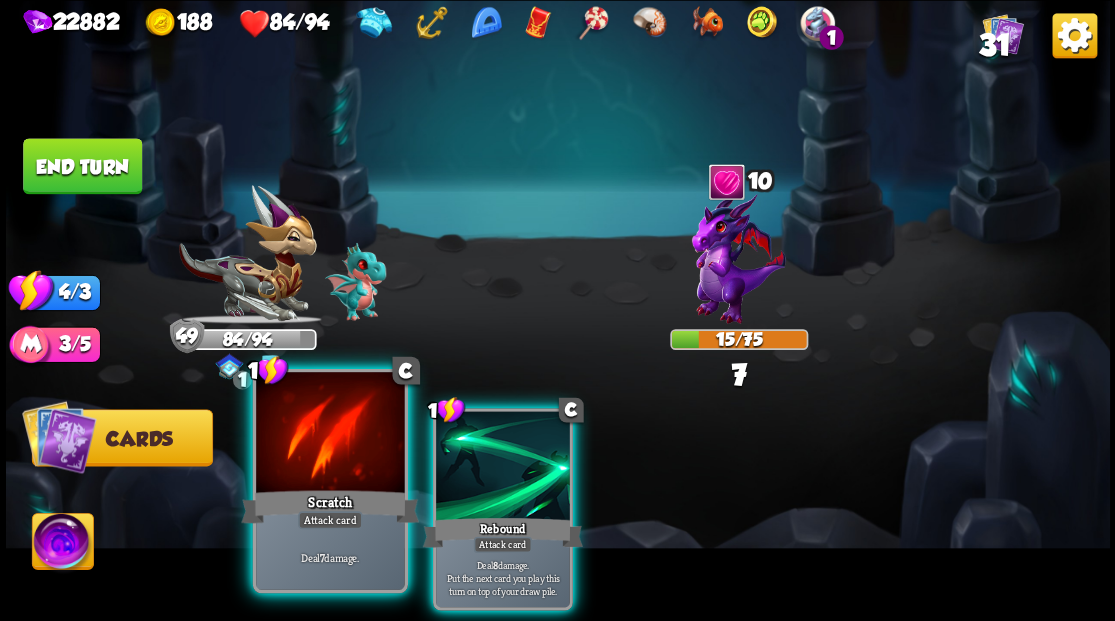 click at bounding box center (330, 434) 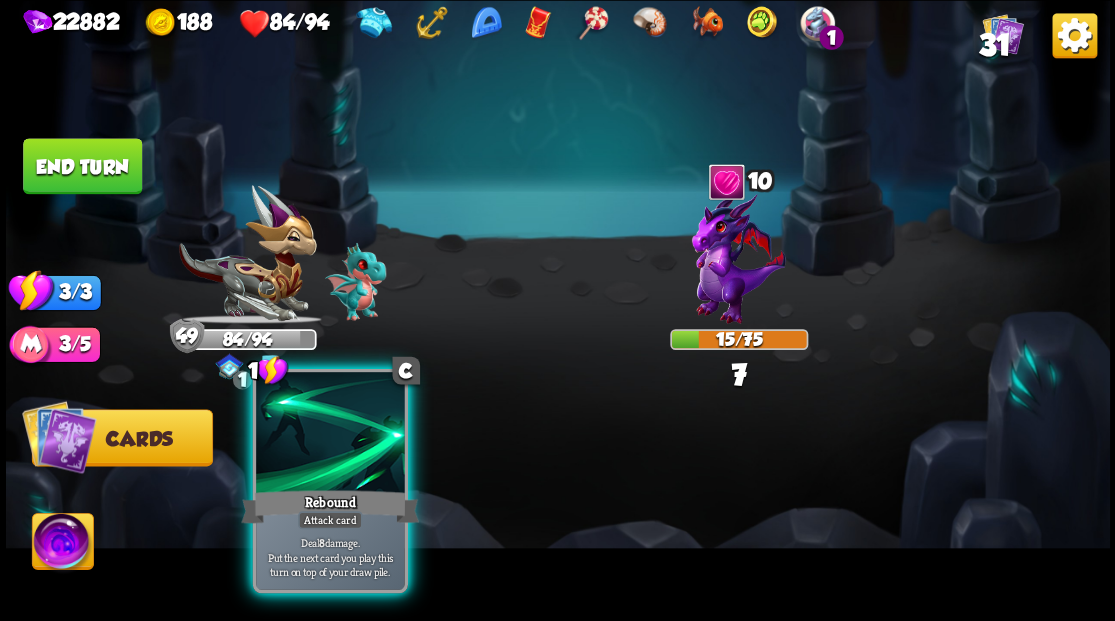 click at bounding box center (330, 434) 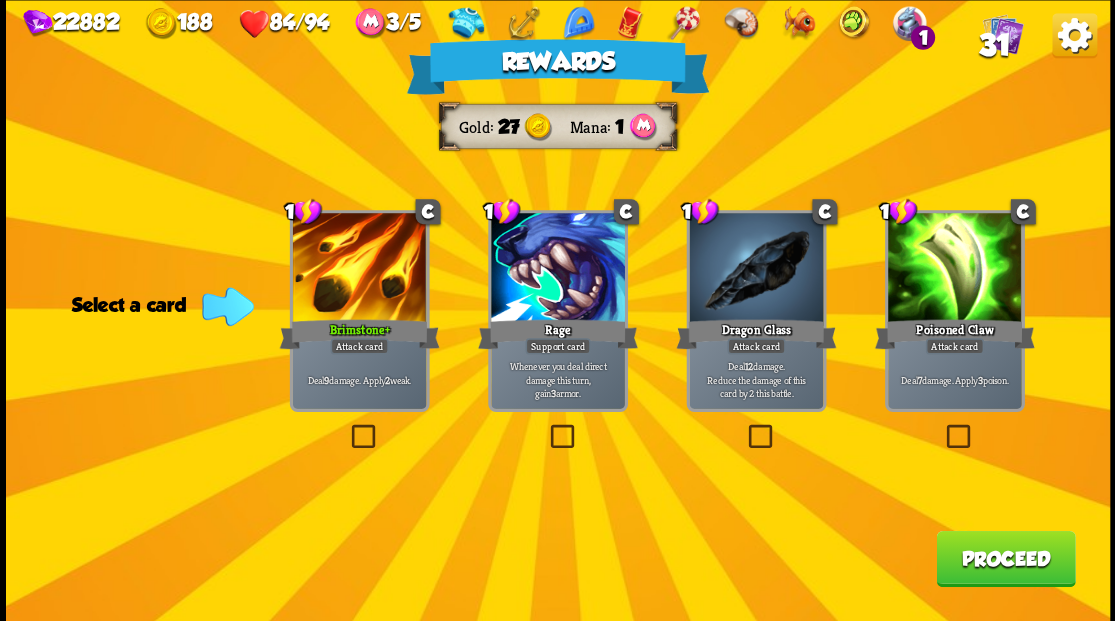 click on "Proceed" at bounding box center (1005, 558) 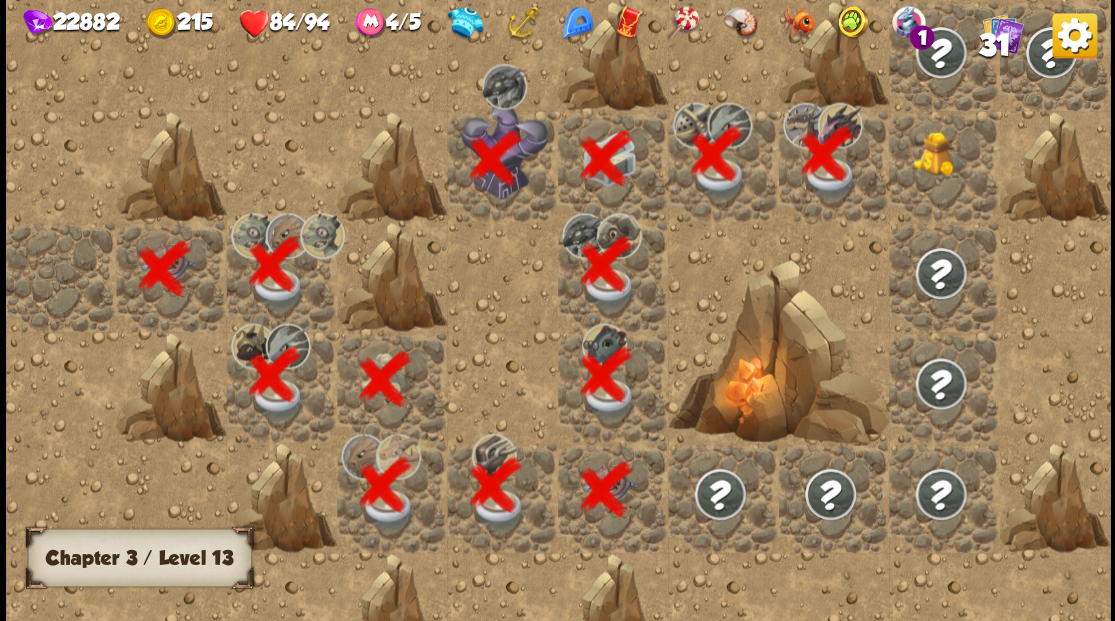 scroll, scrollTop: 0, scrollLeft: 384, axis: horizontal 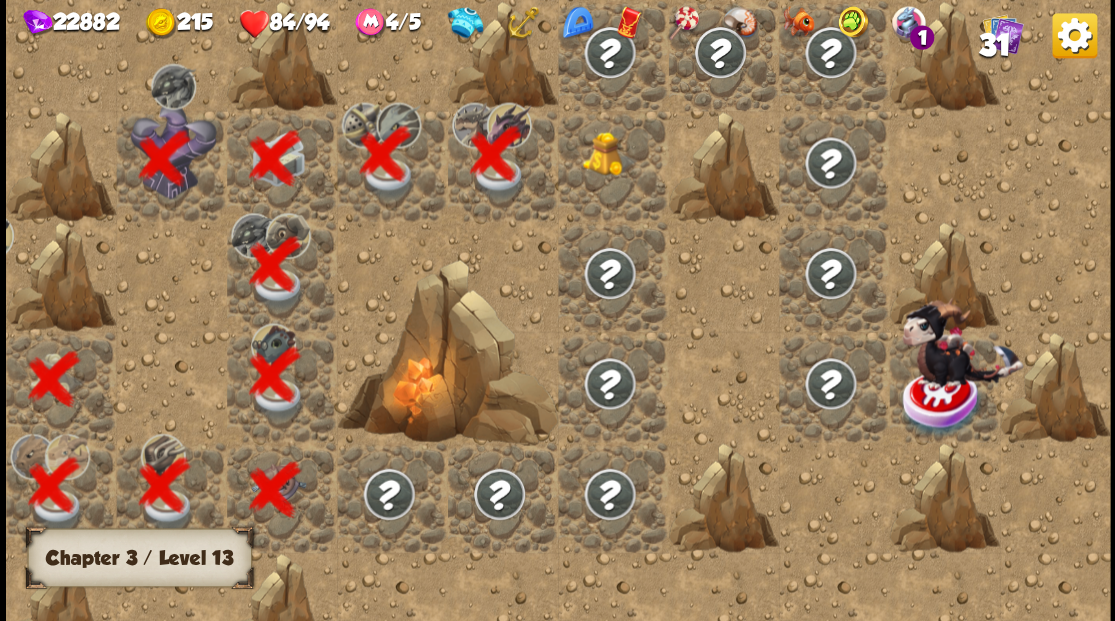 click at bounding box center [391, 311] 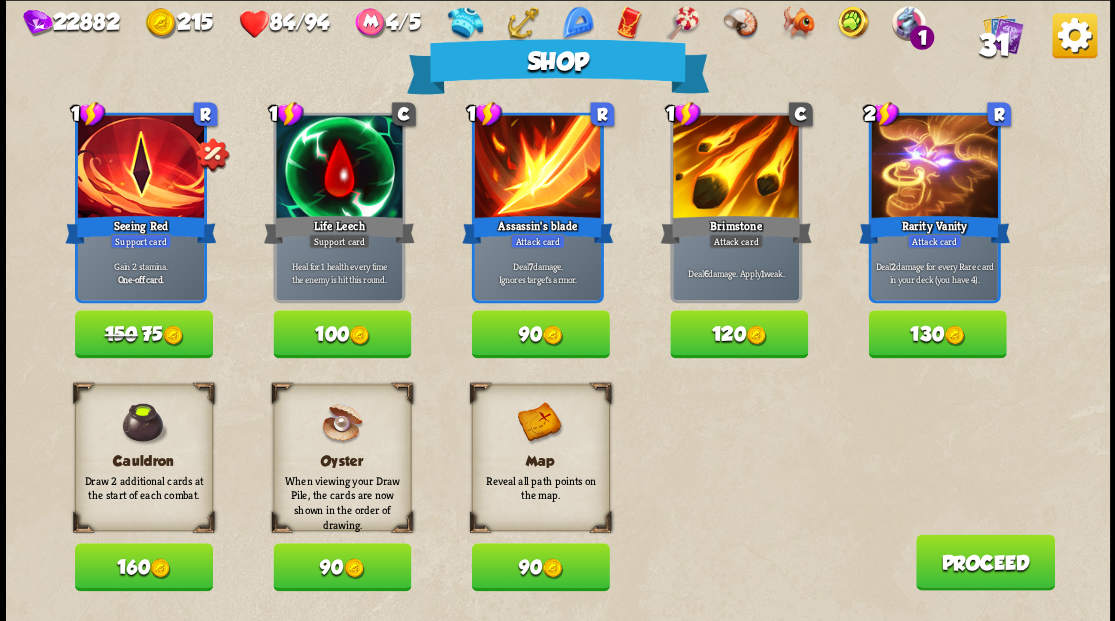 click on "90" at bounding box center (540, 334) 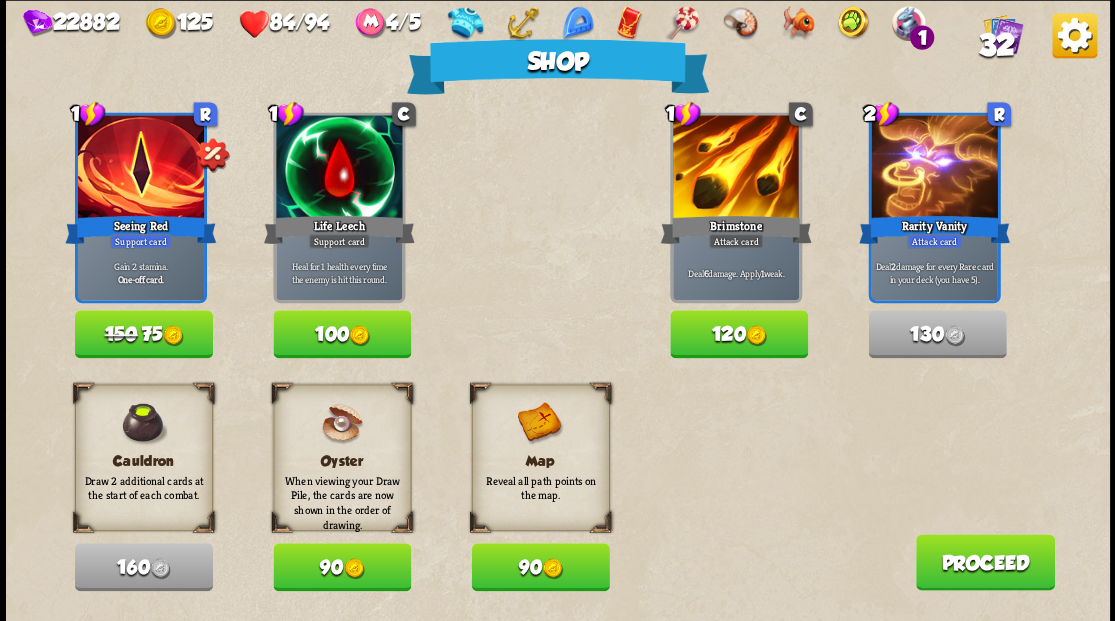 click on "Proceed" at bounding box center (984, 562) 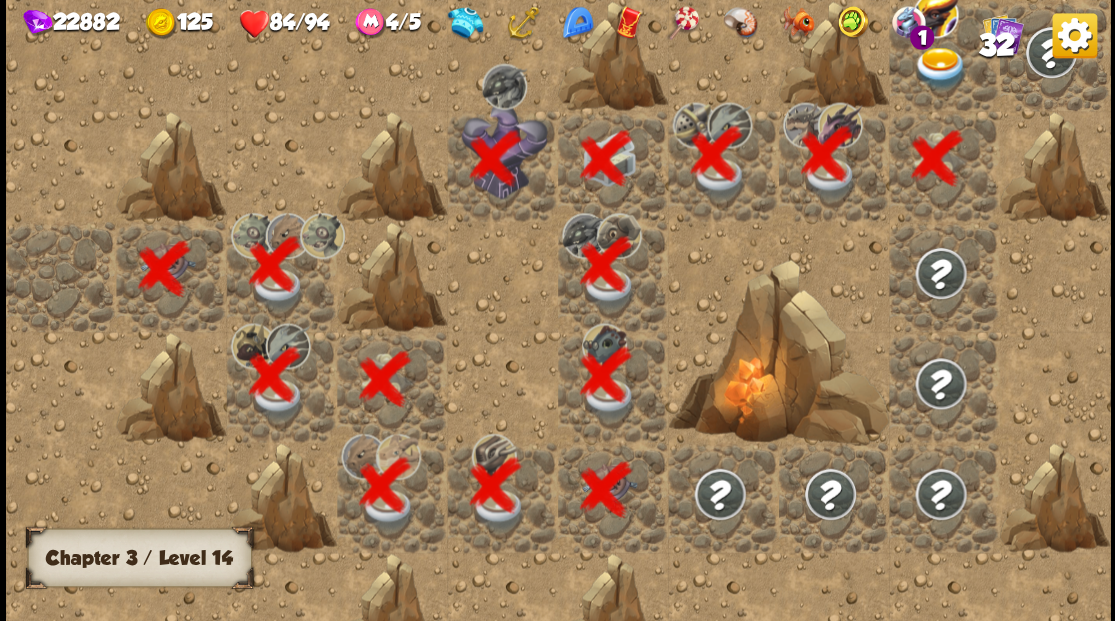 scroll, scrollTop: 0, scrollLeft: 384, axis: horizontal 